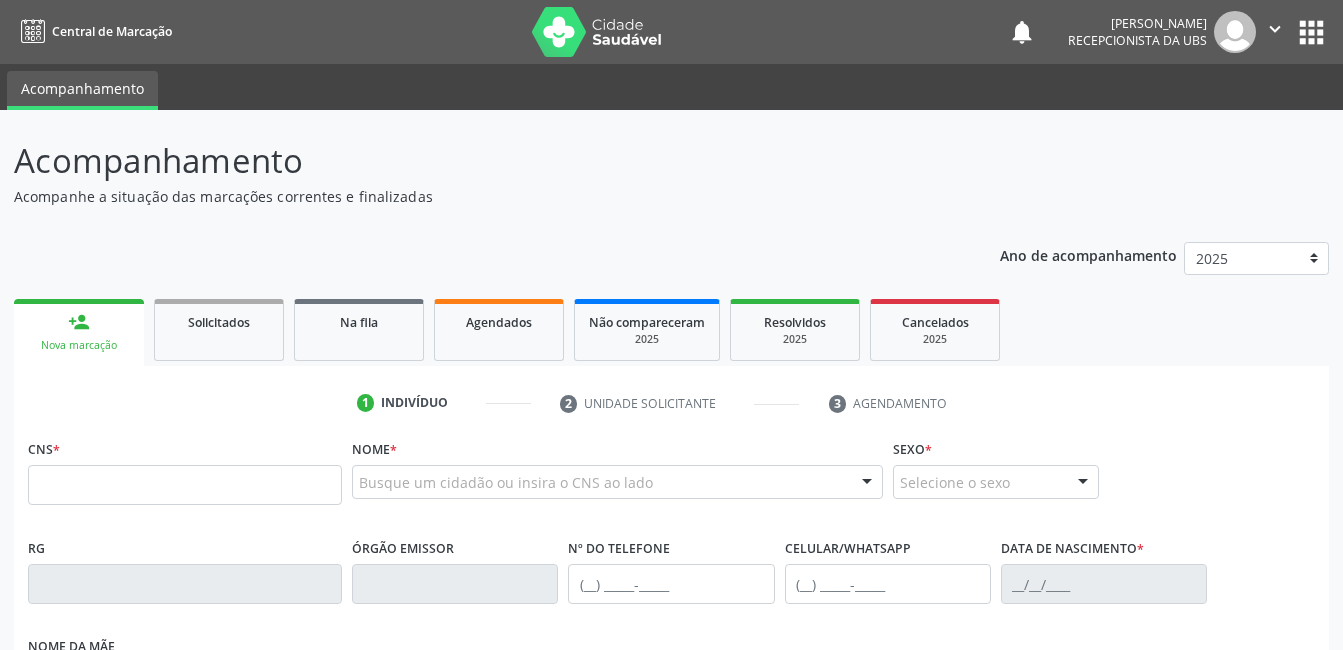 scroll, scrollTop: 0, scrollLeft: 0, axis: both 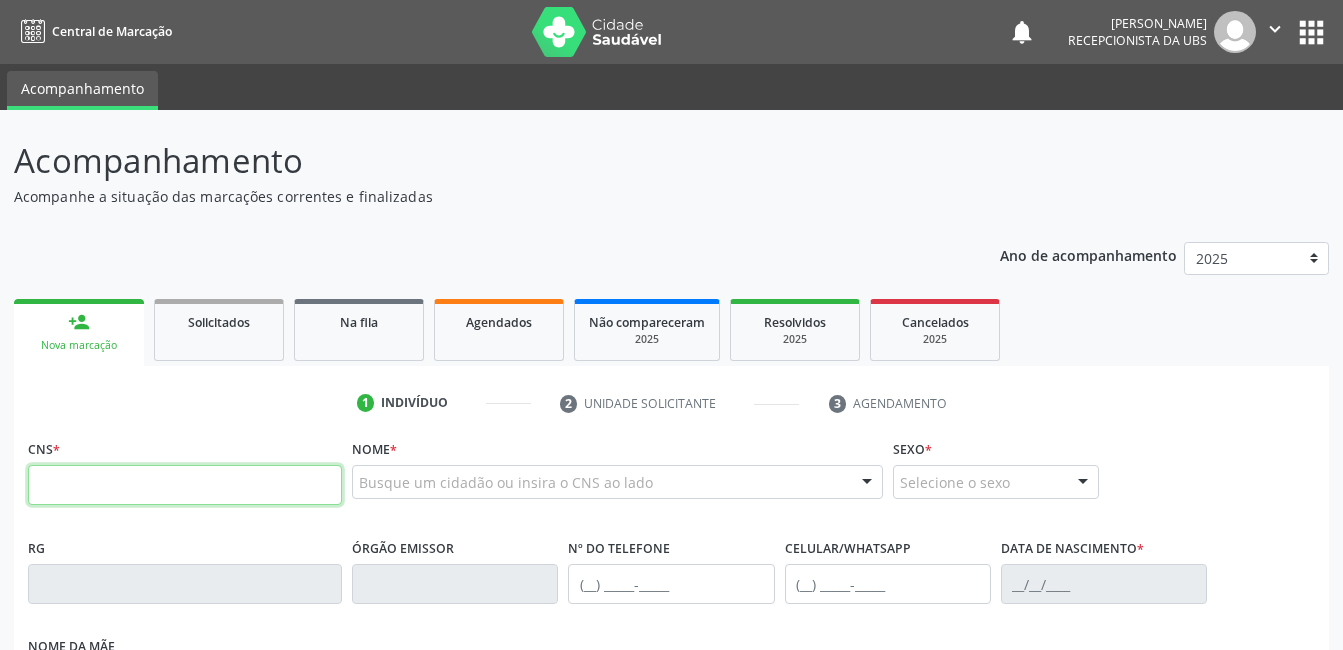 click at bounding box center (185, 485) 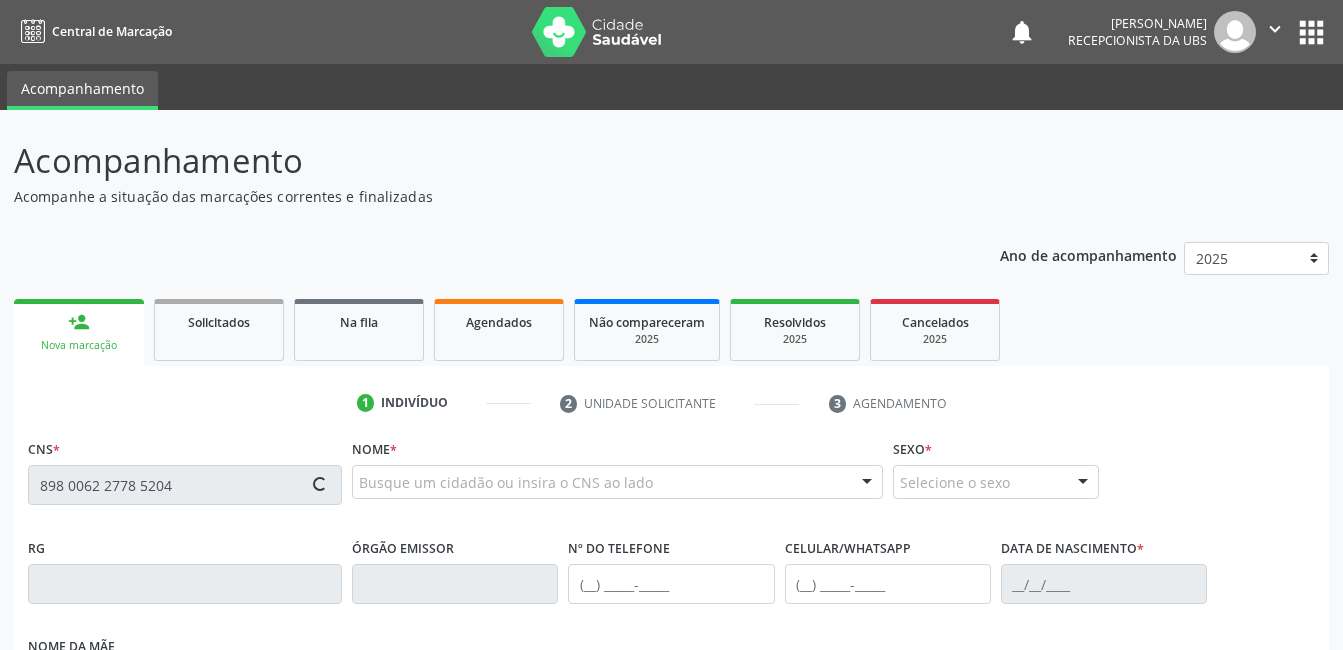 type on "898 0062 2778 5204" 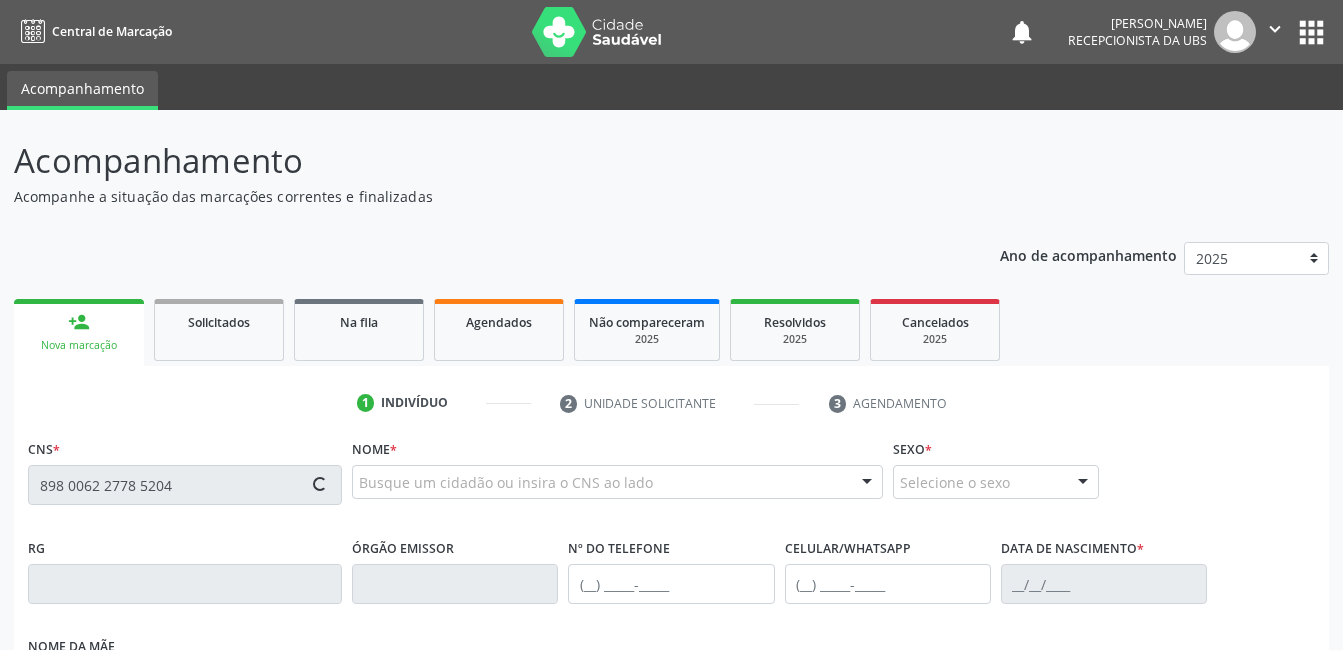 type 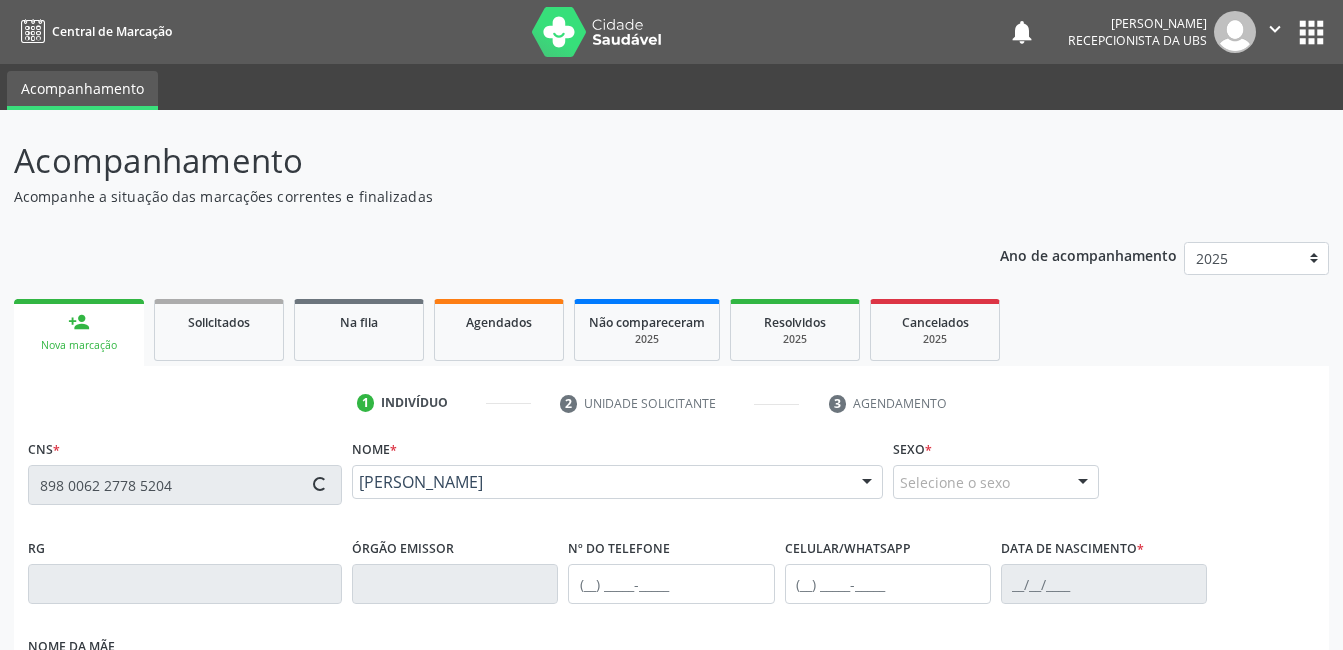 type on "(87) 99809-0301" 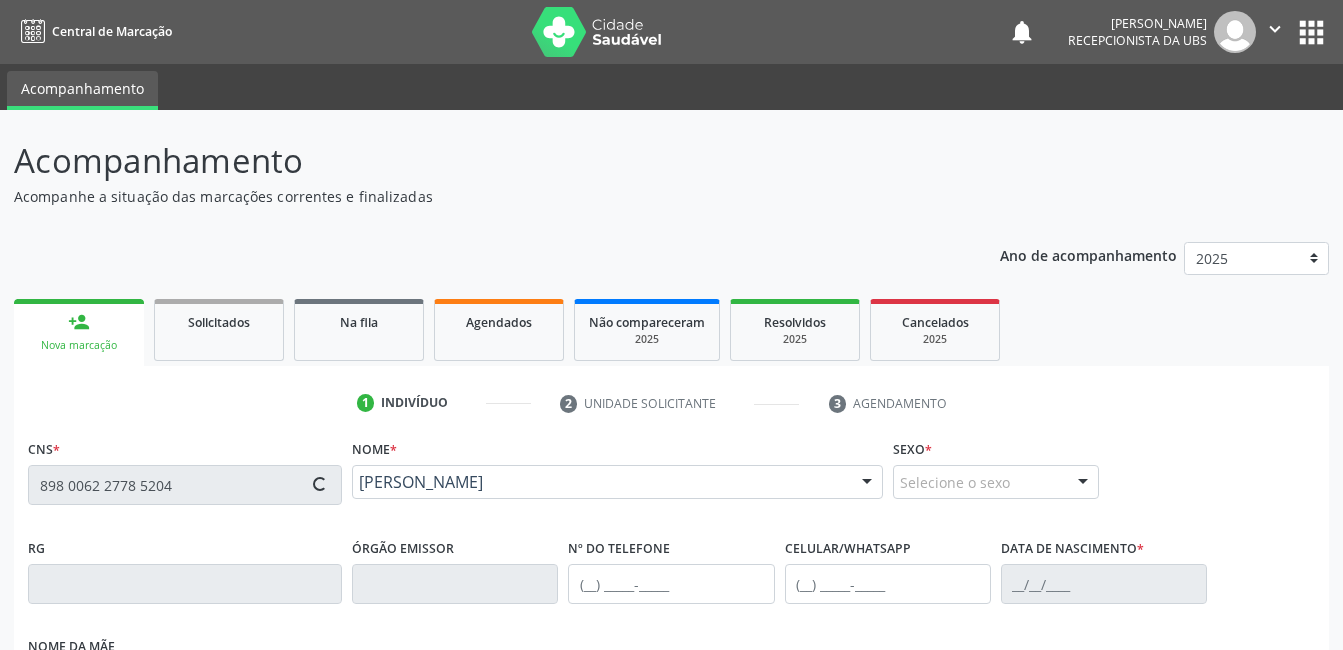 type on "07/12/2020" 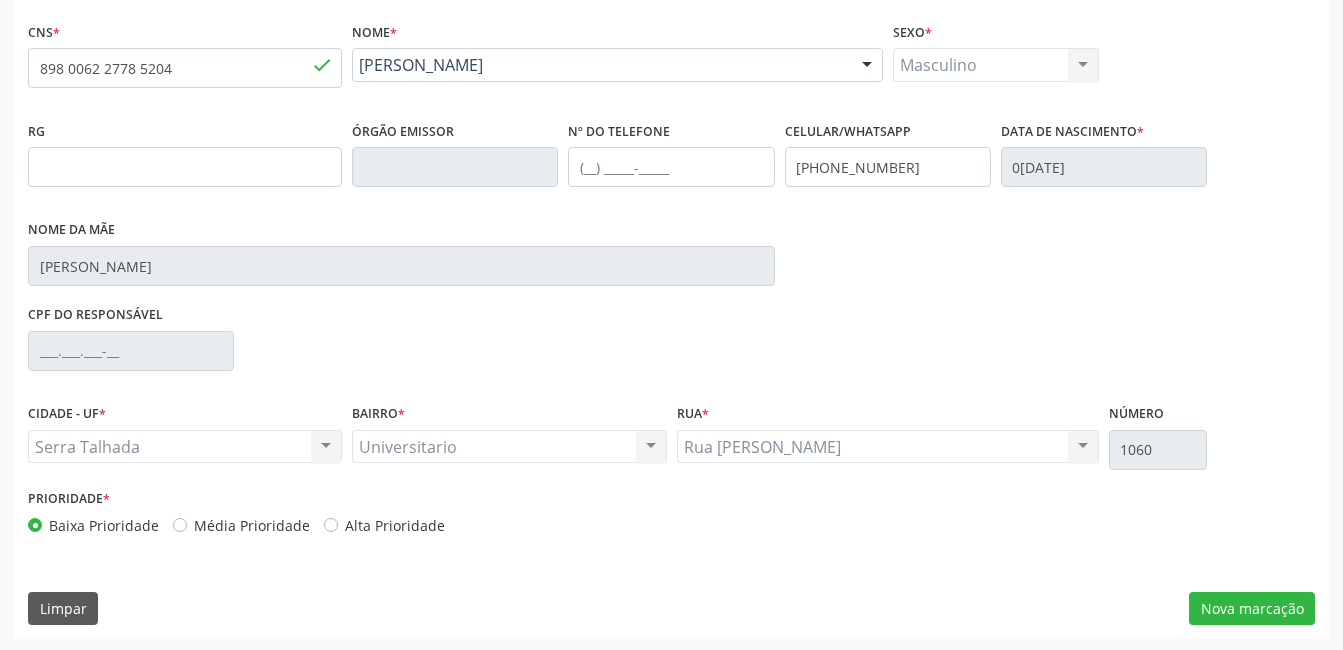 scroll, scrollTop: 420, scrollLeft: 0, axis: vertical 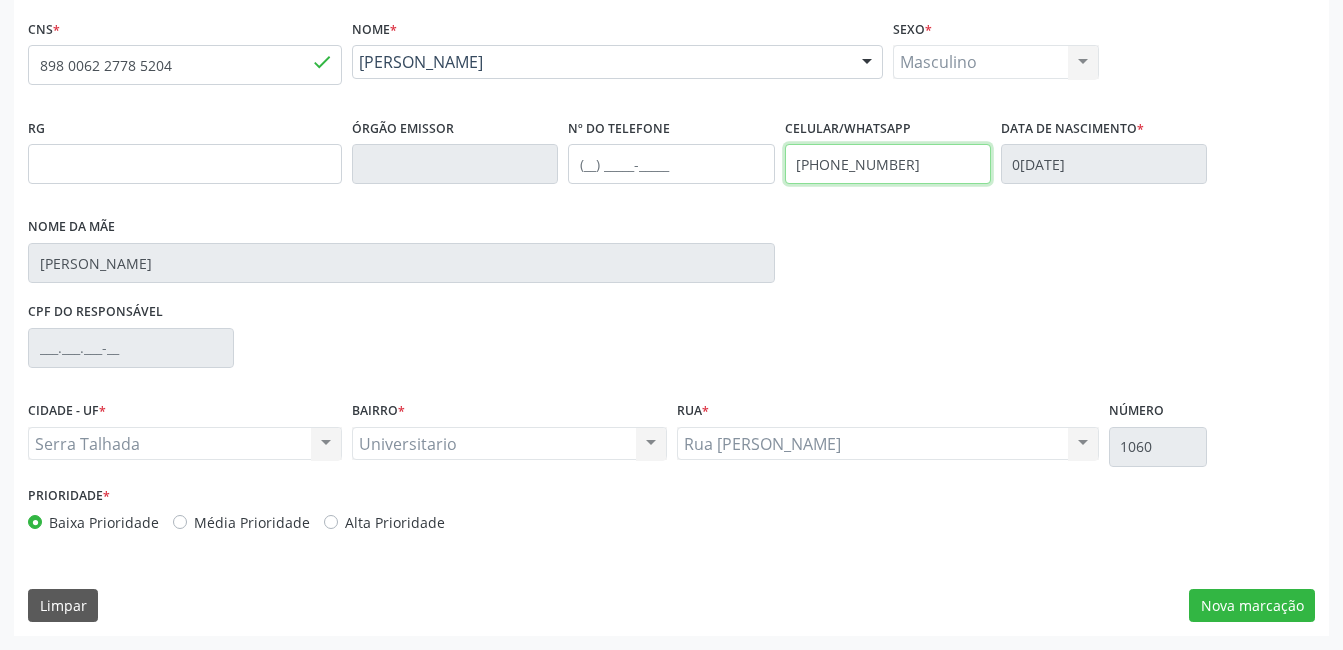 drag, startPoint x: 959, startPoint y: 158, endPoint x: 759, endPoint y: 180, distance: 201.20636 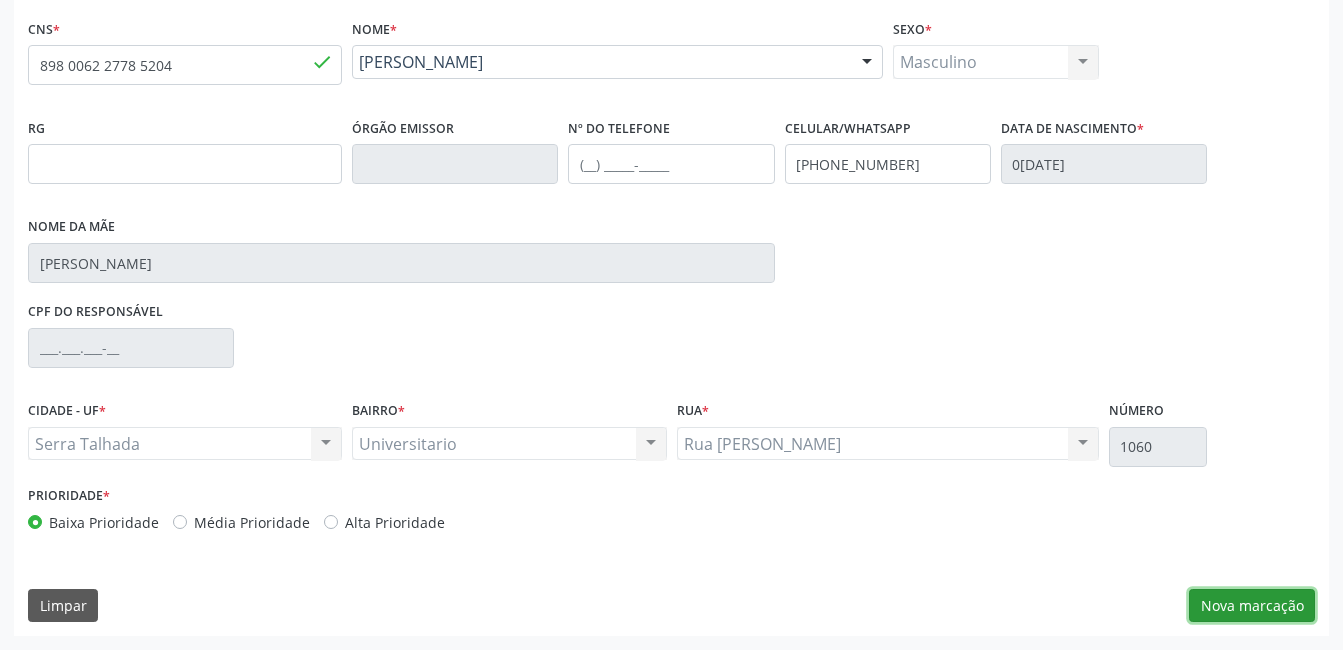 click on "Nova marcação" at bounding box center [1252, 606] 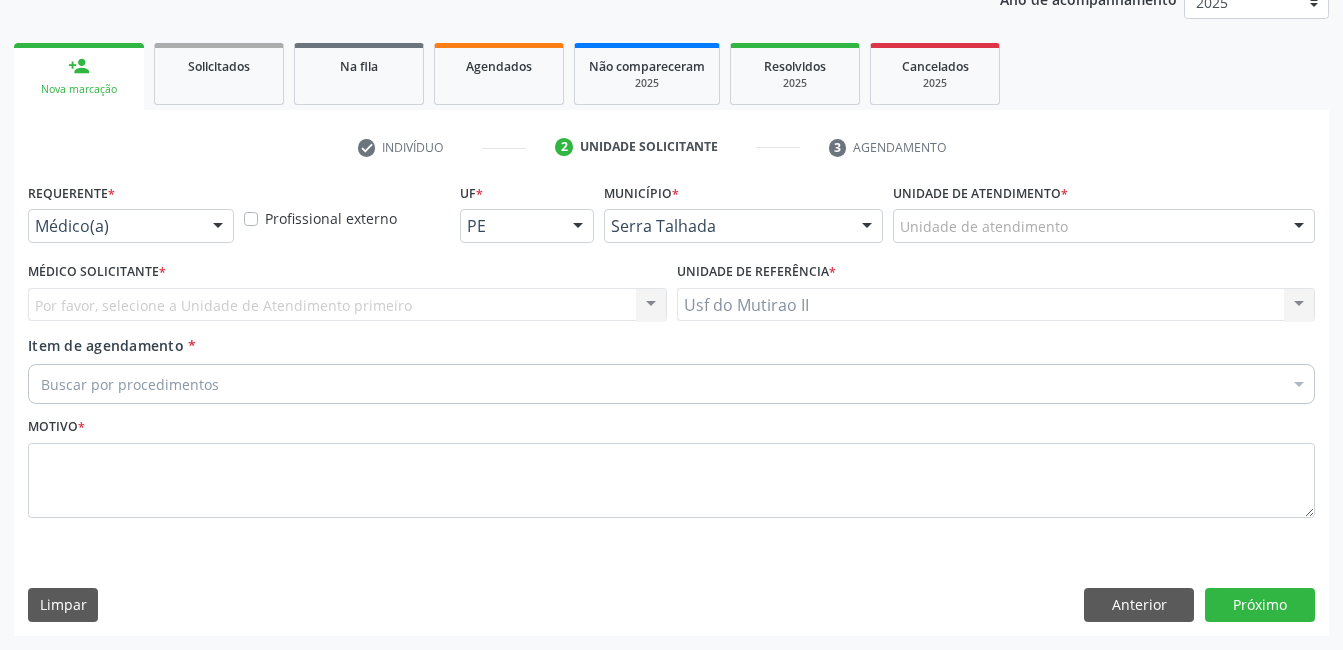 scroll, scrollTop: 256, scrollLeft: 0, axis: vertical 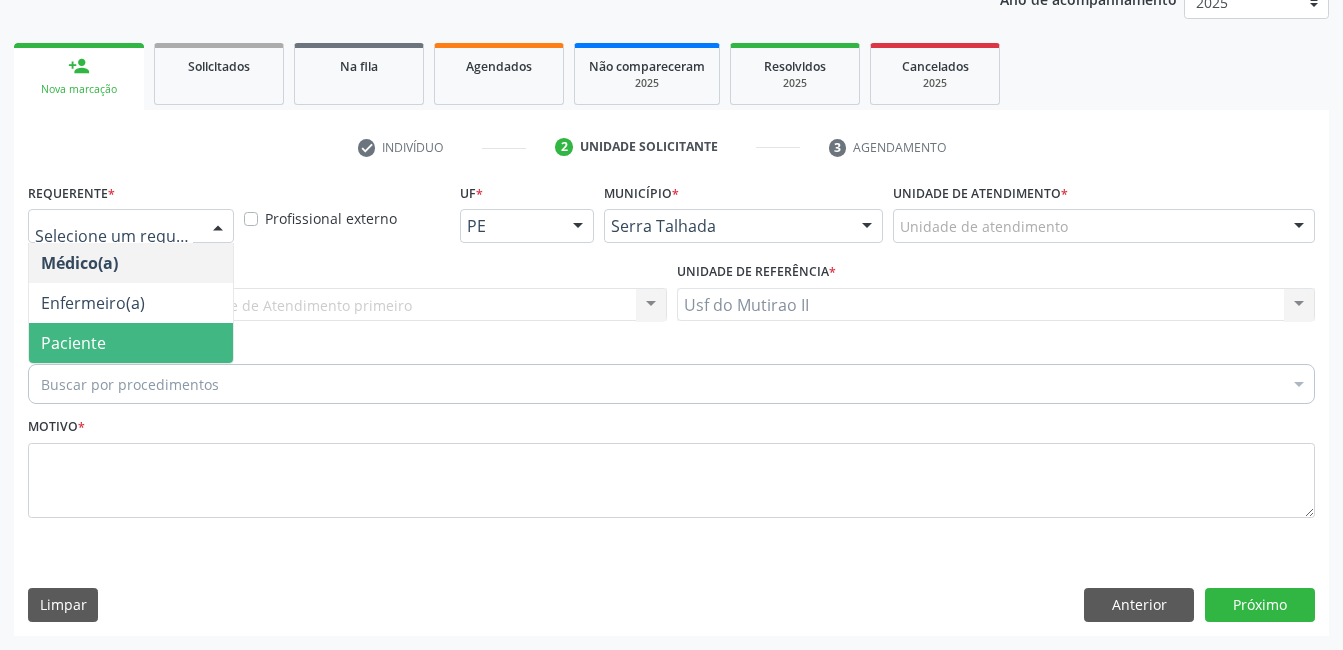 click on "Paciente" at bounding box center [131, 343] 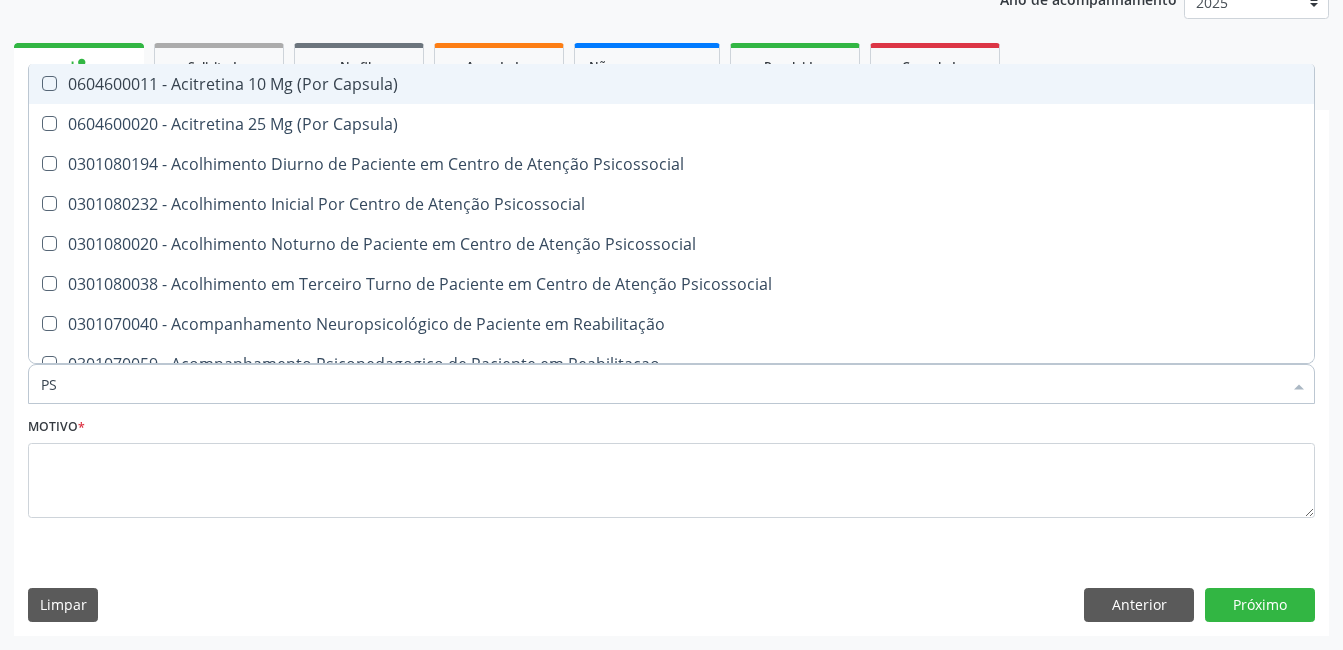 type on "P" 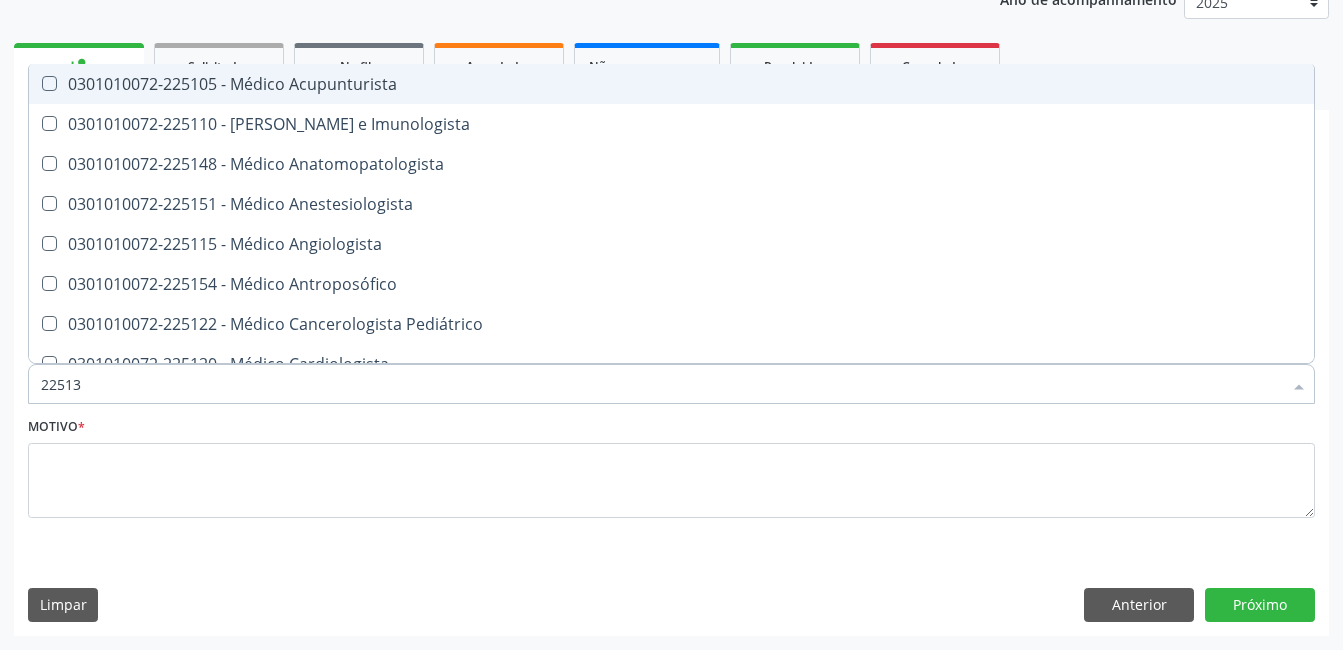 type on "225133" 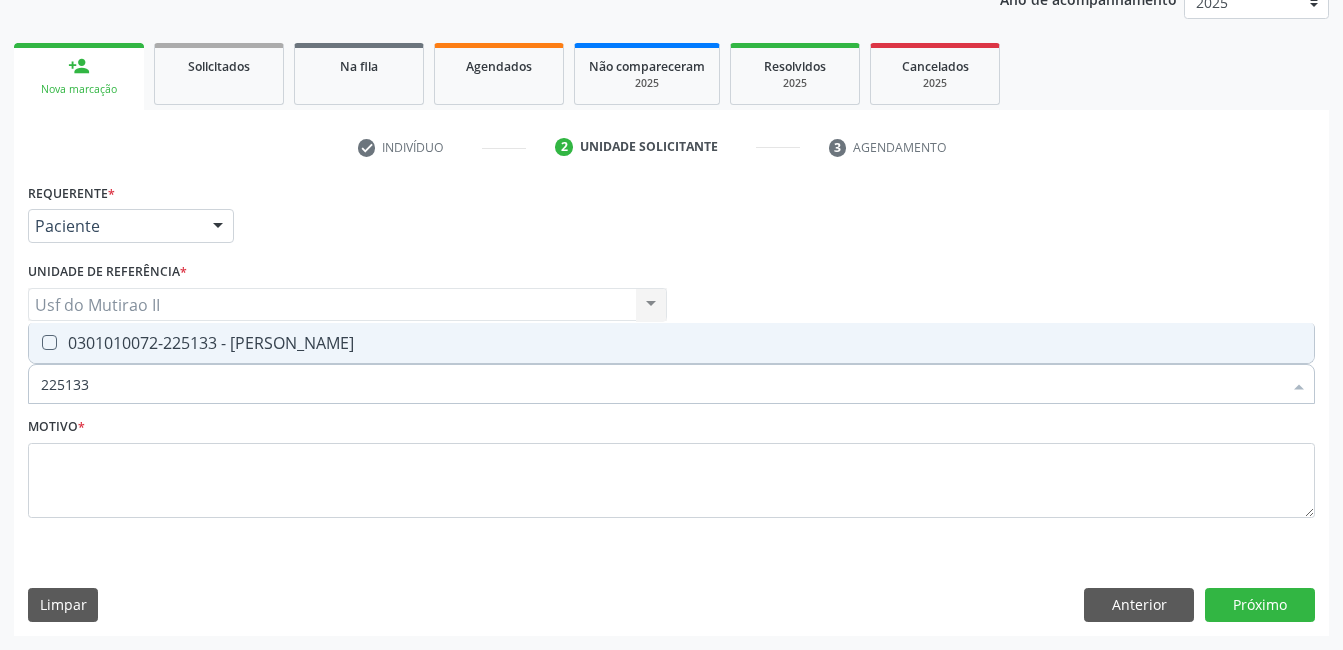 click on "0301010072-225133 - [PERSON_NAME]" at bounding box center [671, 343] 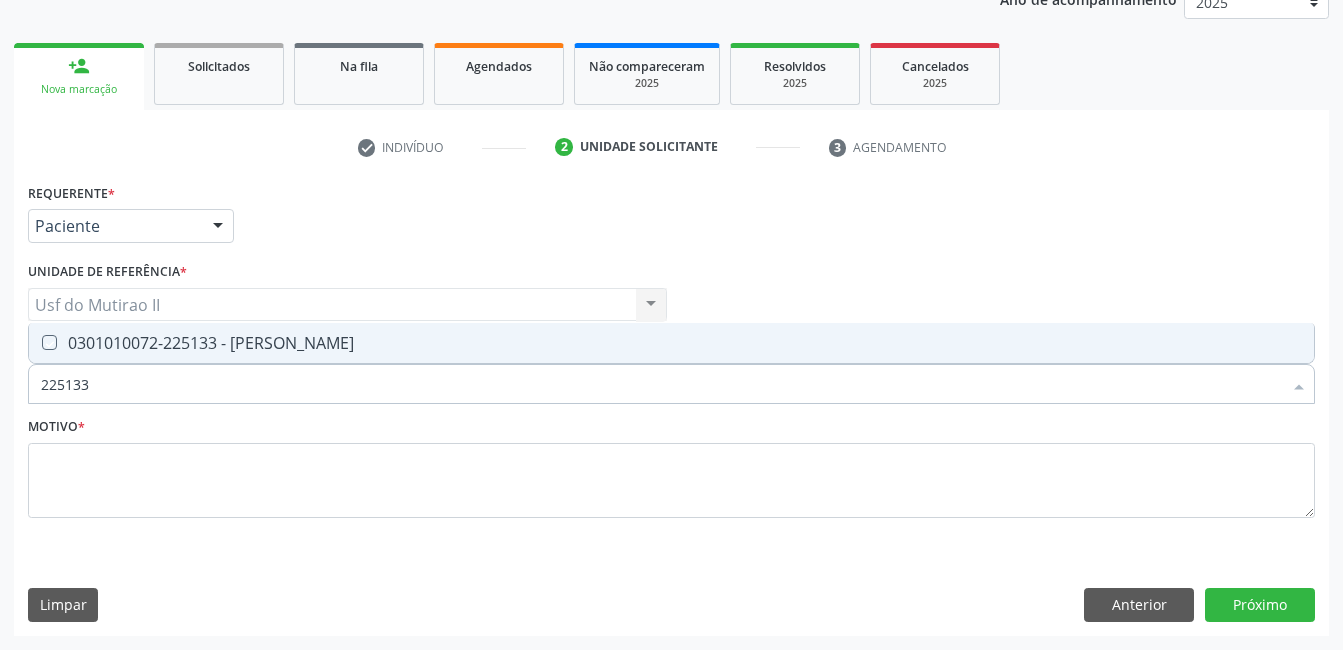 checkbox on "true" 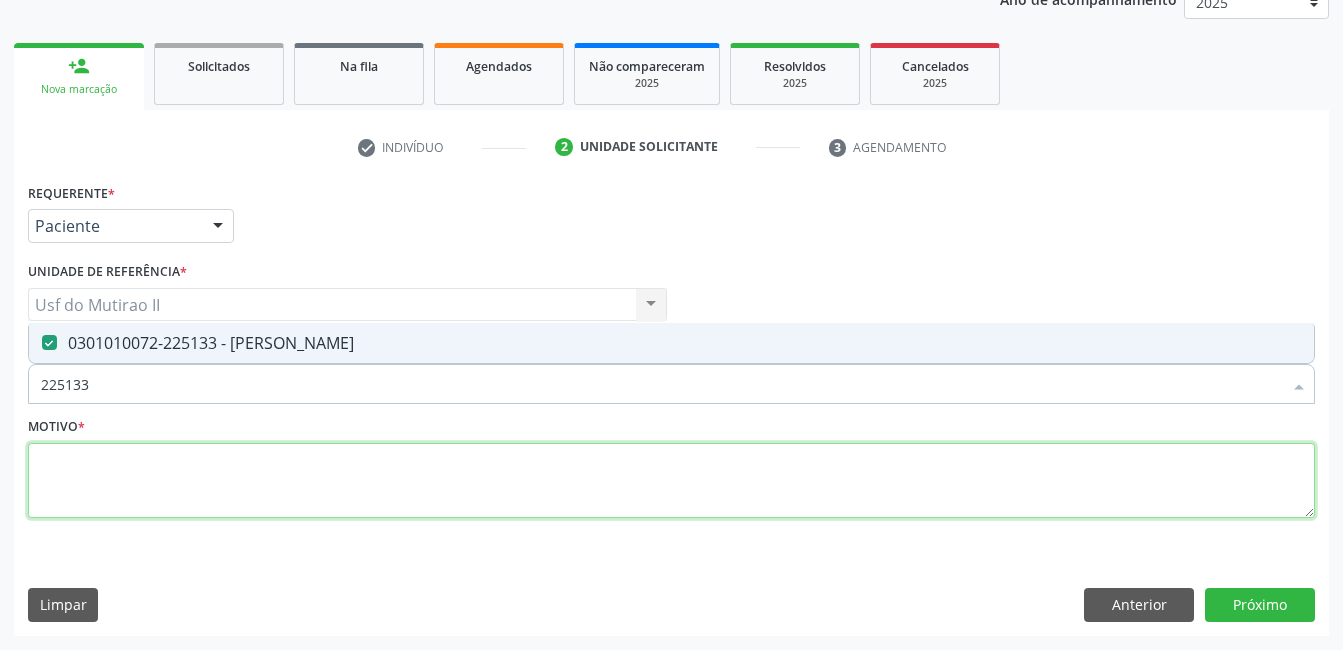 click at bounding box center (671, 481) 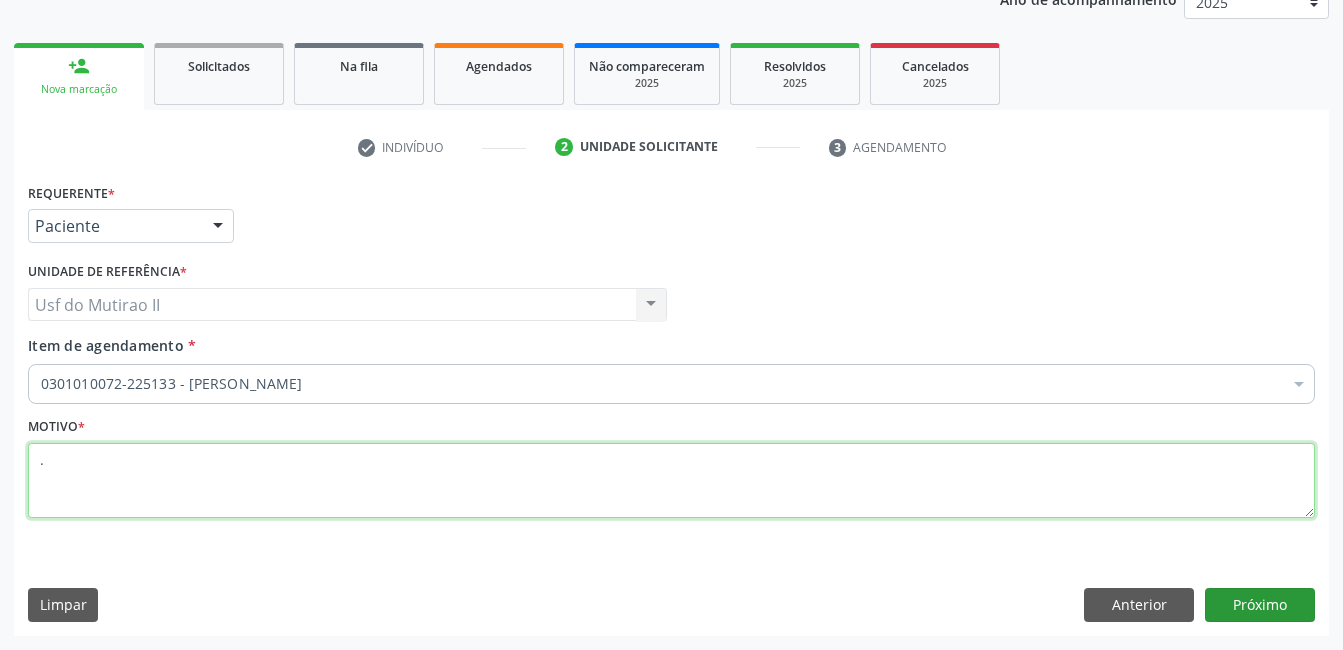 type on "." 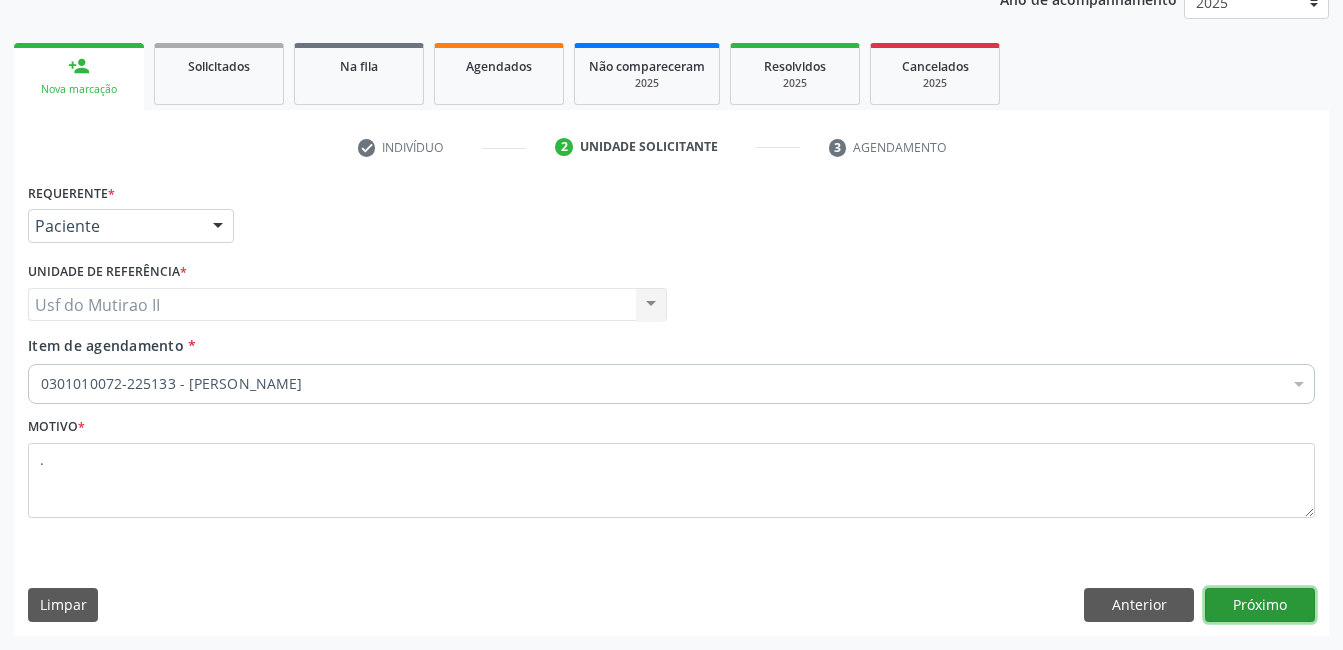 click on "Próximo" at bounding box center (1260, 605) 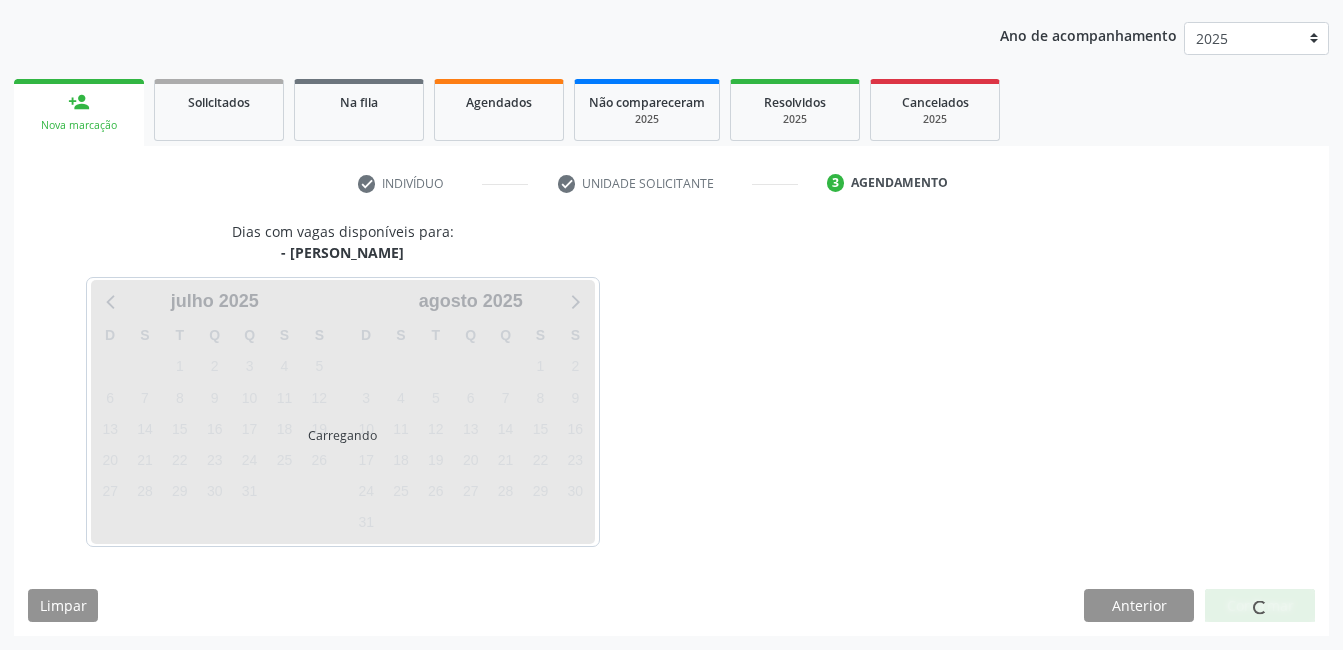 scroll, scrollTop: 220, scrollLeft: 0, axis: vertical 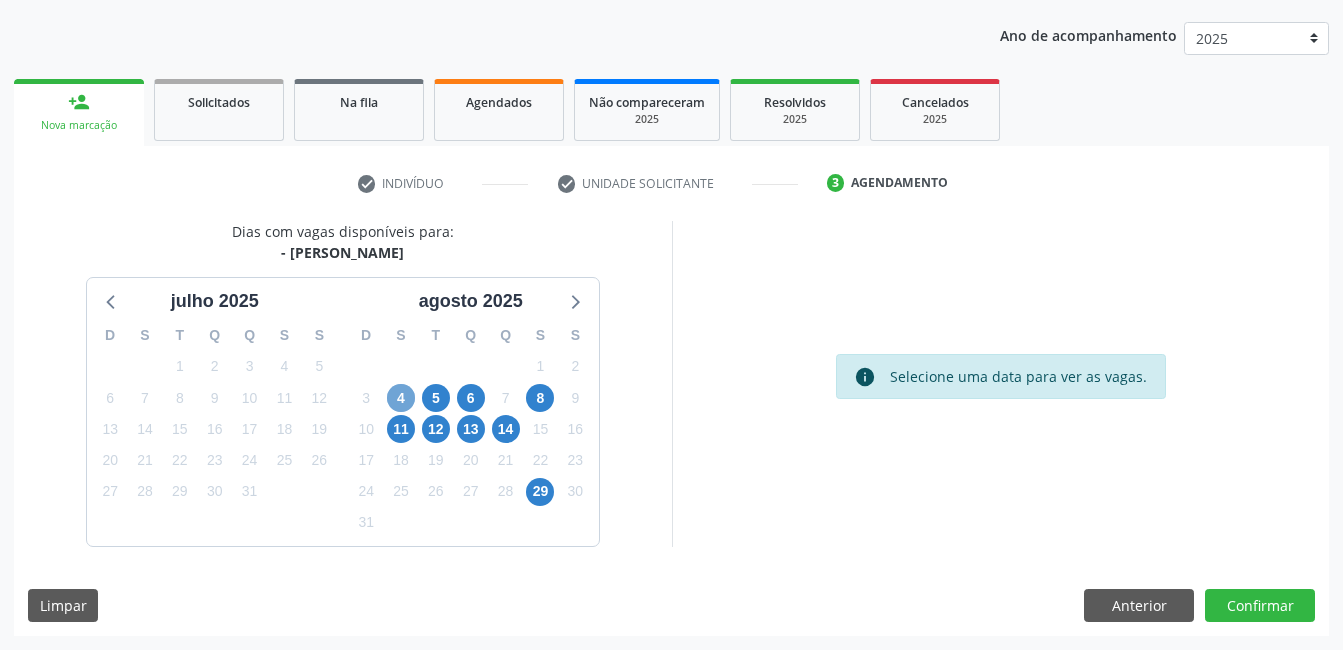 click on "4" at bounding box center [401, 398] 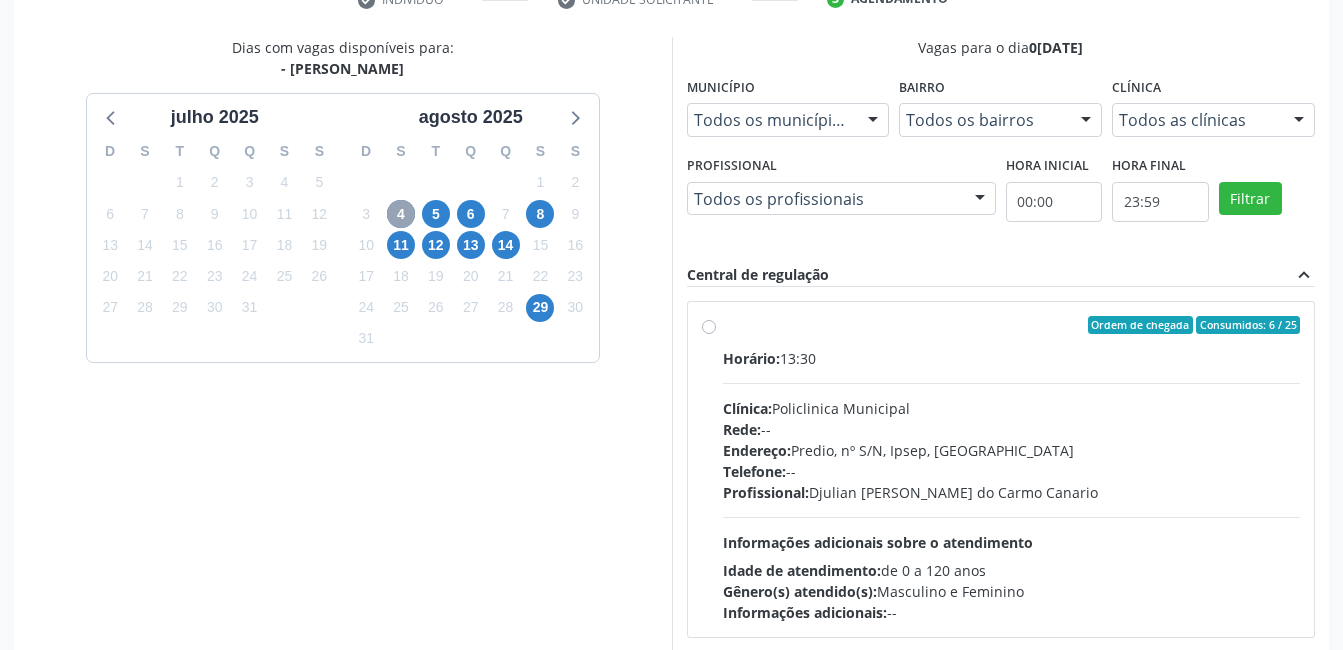 scroll, scrollTop: 406, scrollLeft: 0, axis: vertical 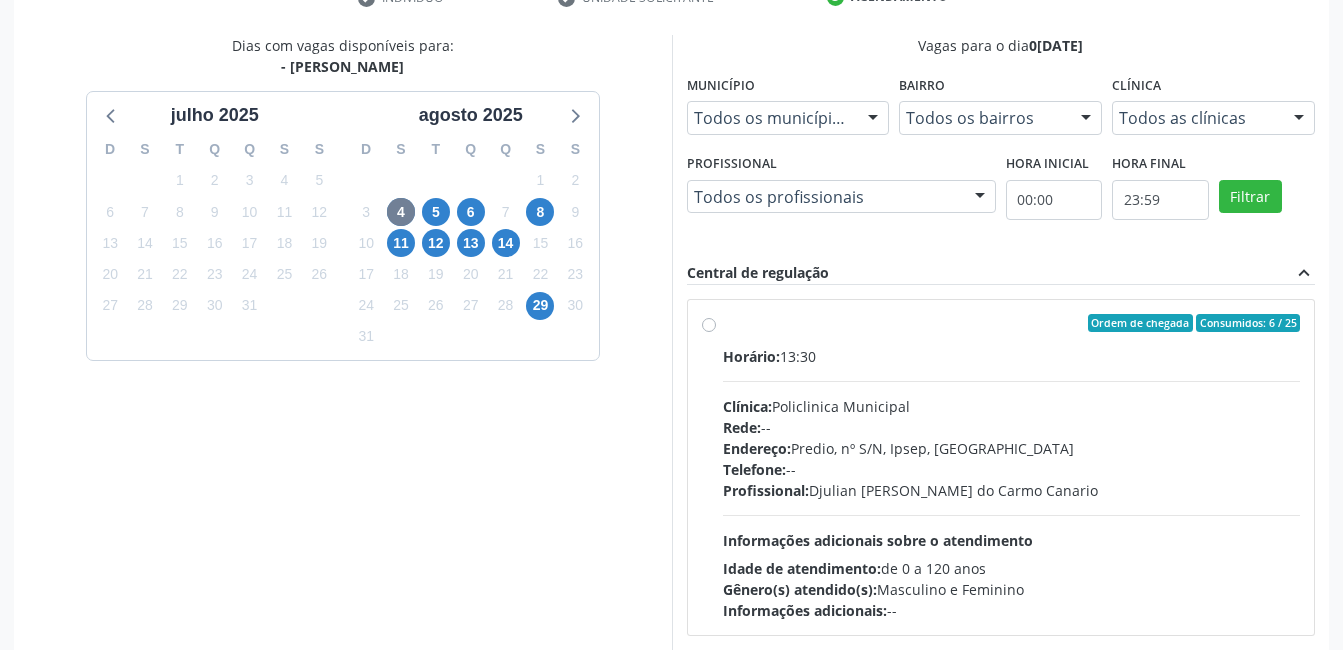 click on "Ordem de chegada
Consumidos: 6 / 25
Horário:   13:30
Clínica:  Policlinica Municipal
Rede:
--
Endereço:   Predio, nº S/N, Ipsep, Serra Talhada - PE
Telefone:   --
Profissional:
Djulian Diego Ribeiro do Carmo Canario
Informações adicionais sobre o atendimento
Idade de atendimento:
de 0 a 120 anos
Gênero(s) atendido(s):
Masculino e Feminino
Informações adicionais:
--" at bounding box center [1001, 467] 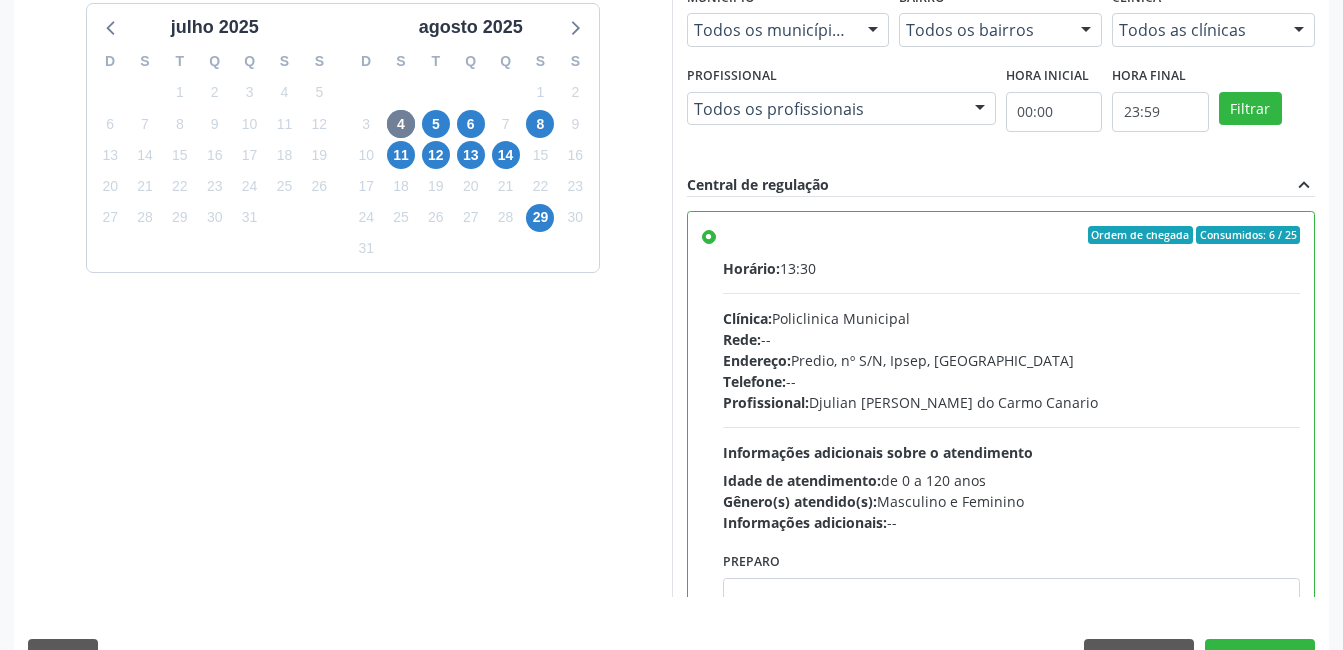 scroll, scrollTop: 545, scrollLeft: 0, axis: vertical 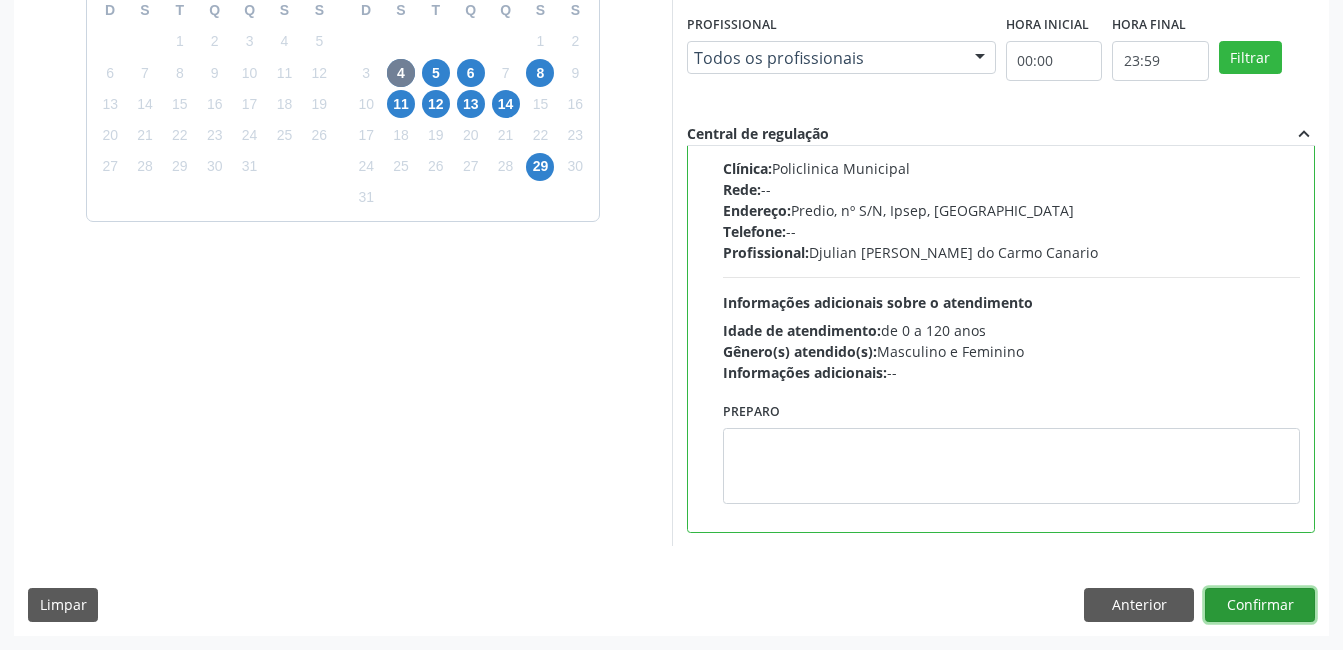 click on "Confirmar" at bounding box center [1260, 605] 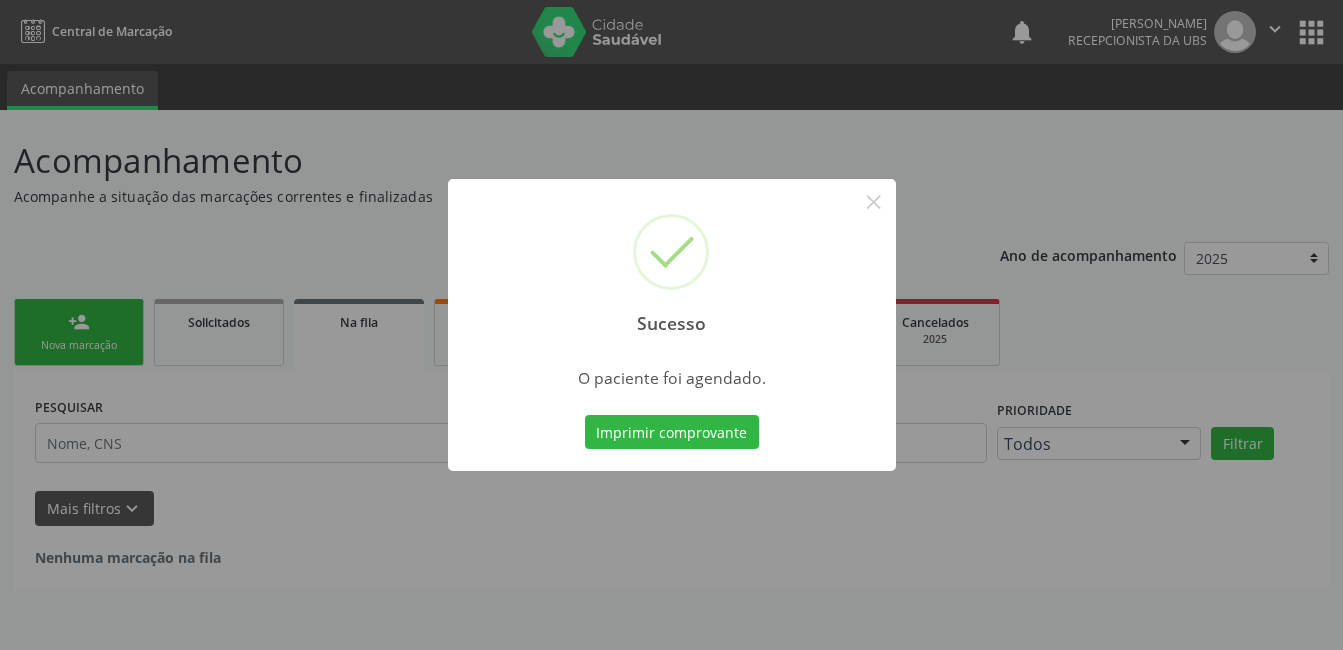 scroll, scrollTop: 0, scrollLeft: 0, axis: both 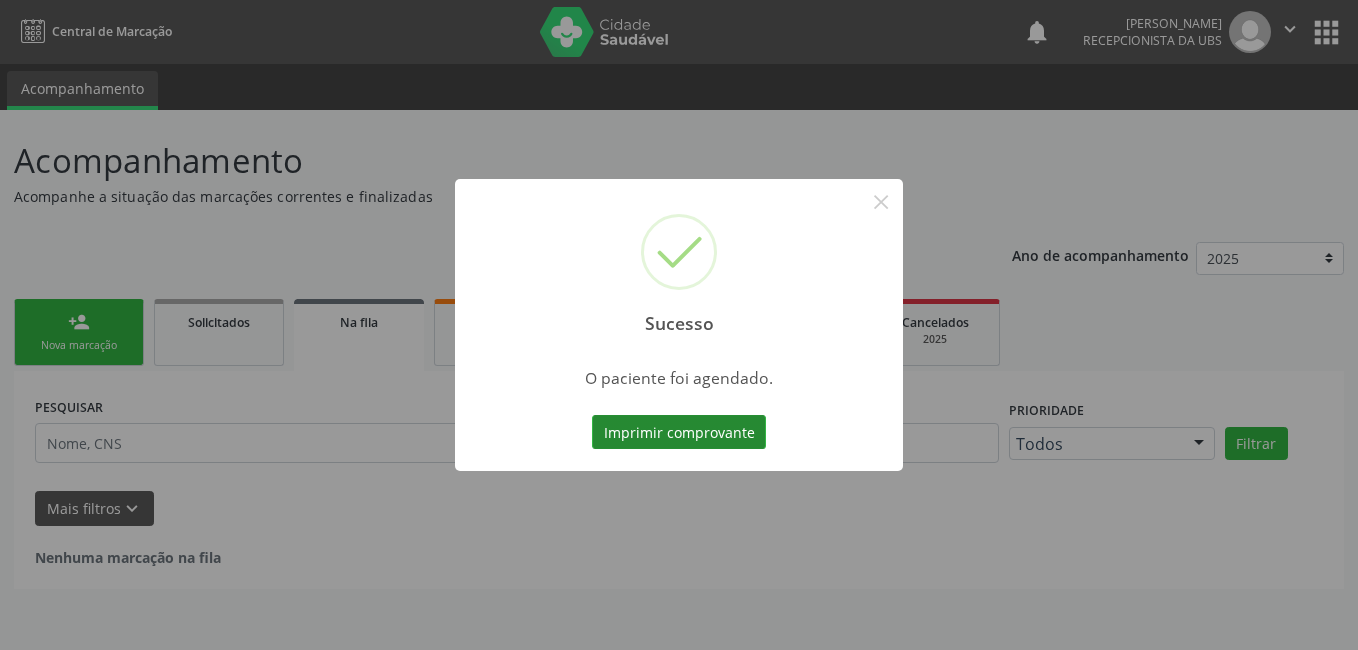 click on "Imprimir comprovante" at bounding box center (679, 432) 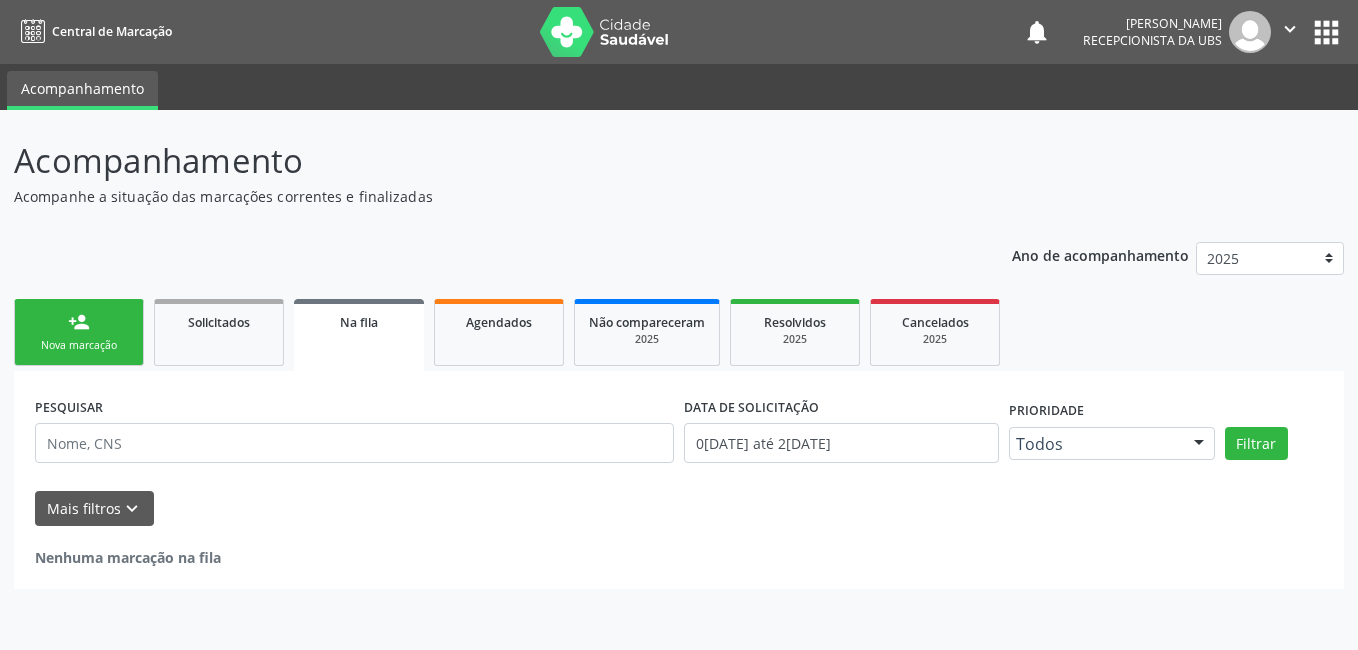 click on "person_add" at bounding box center (79, 322) 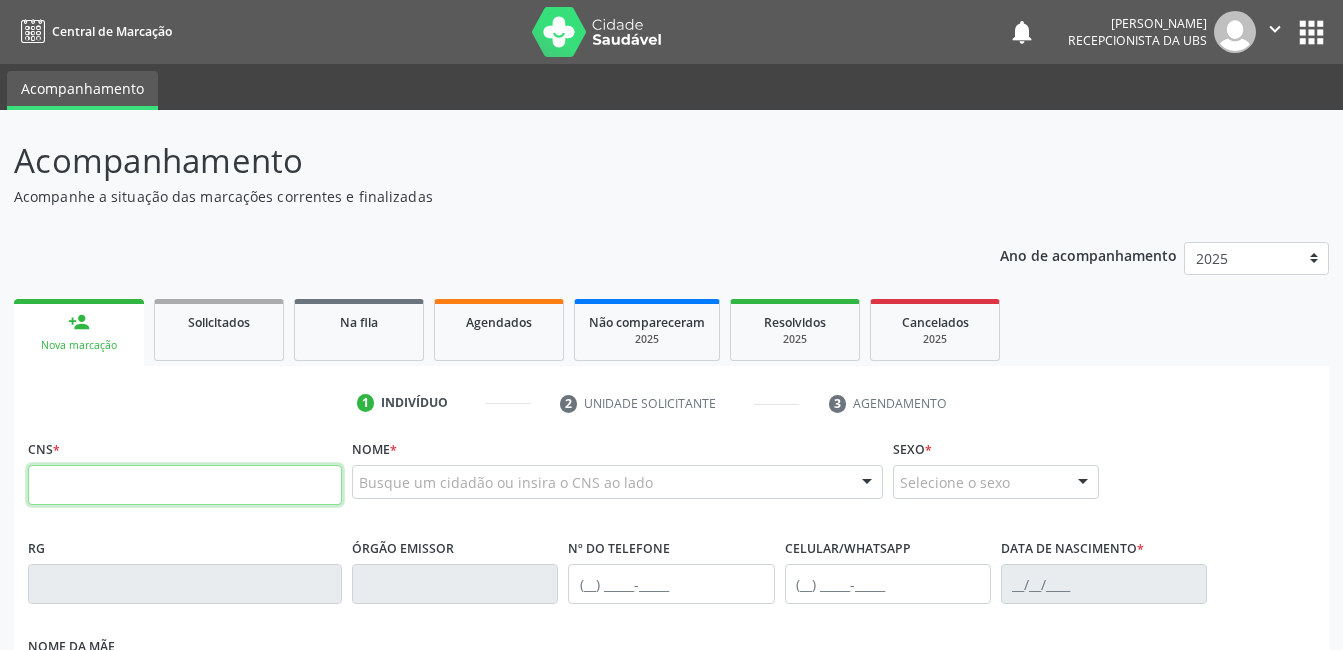 click at bounding box center [185, 485] 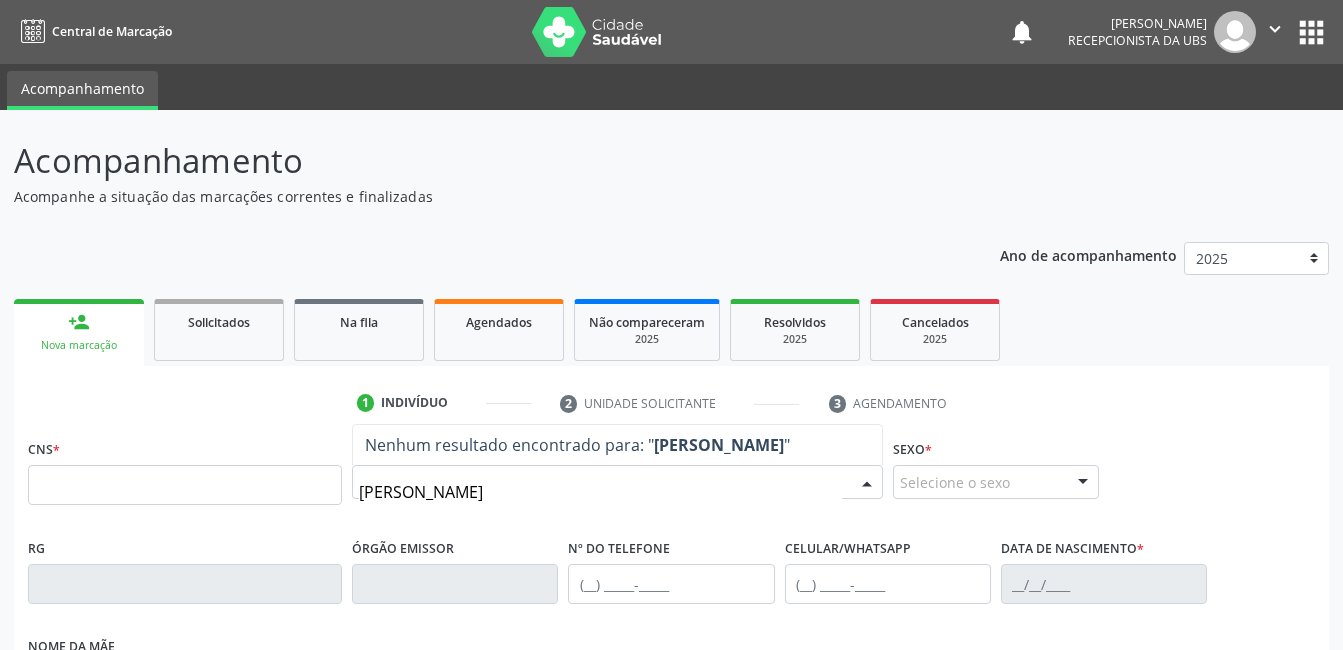 type on "BRENDA MIRELLY DE LIMA" 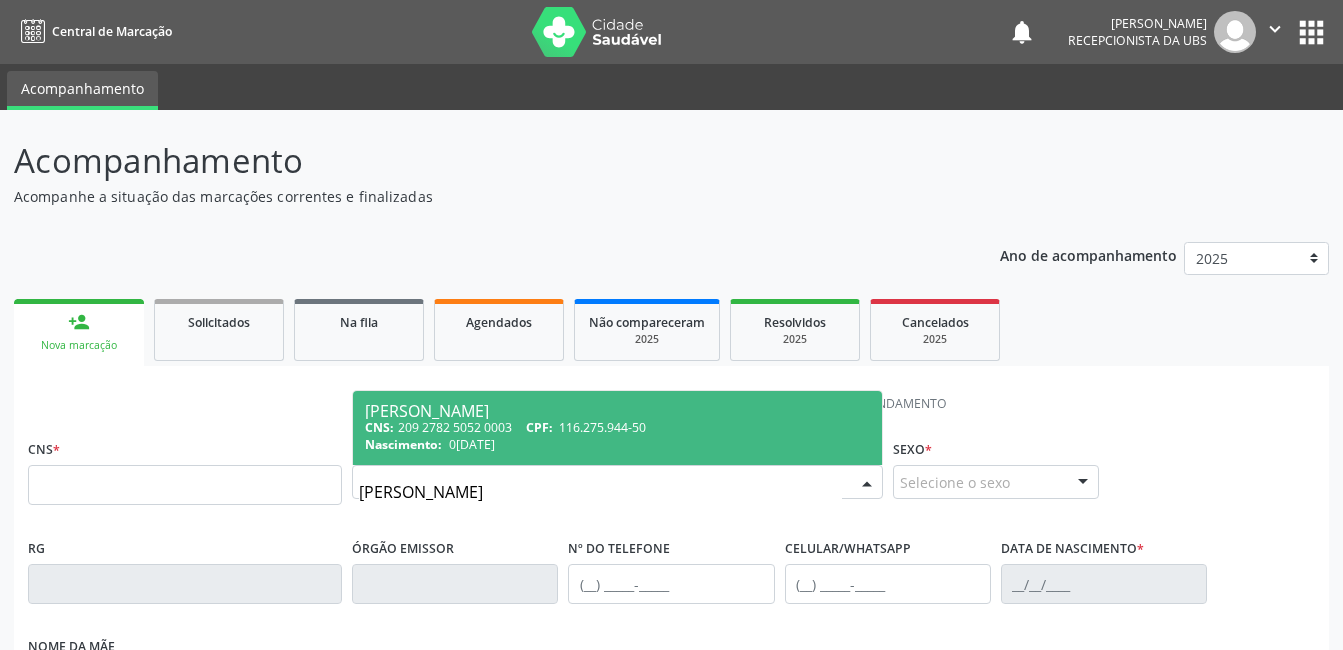 click on "CPF:" at bounding box center [539, 427] 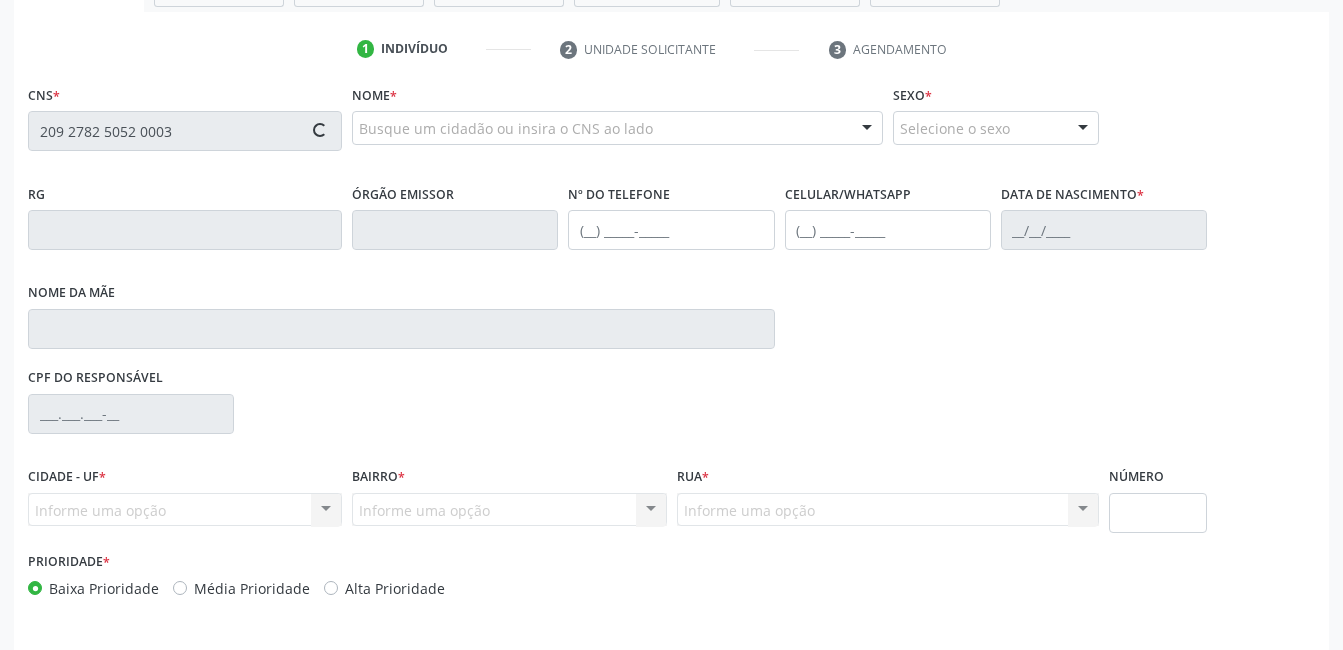 type on "209 2782 5052 0003" 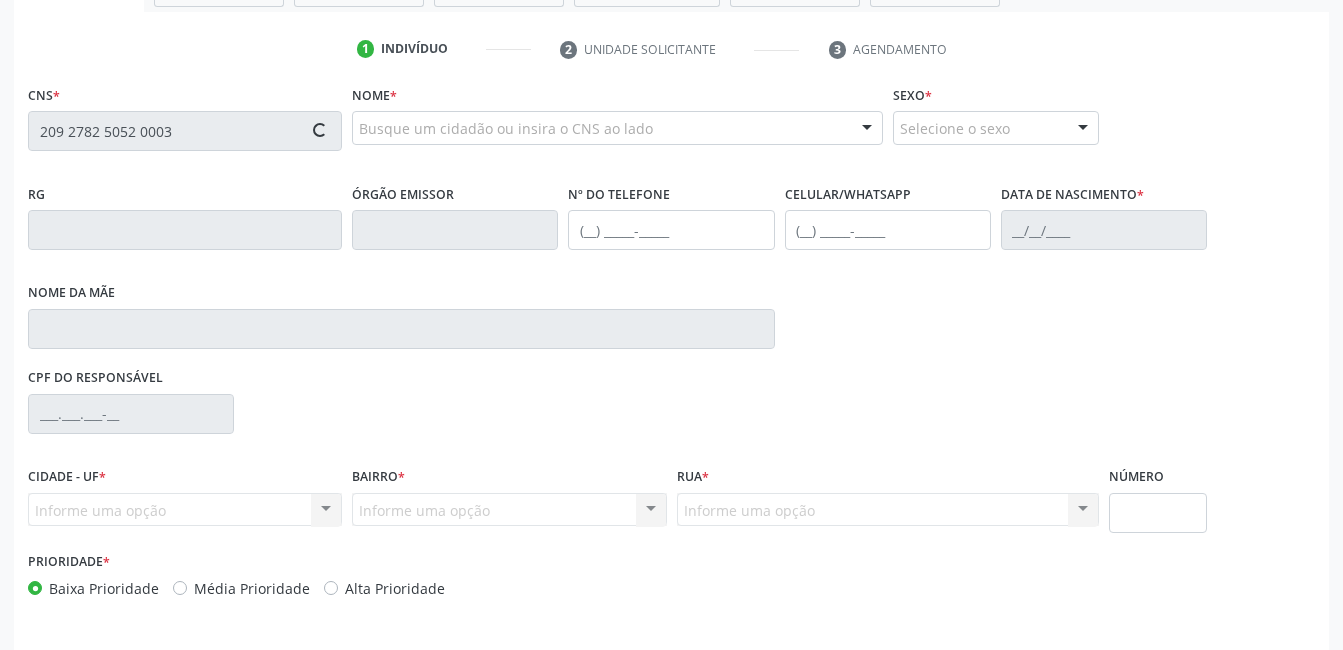 scroll, scrollTop: 420, scrollLeft: 0, axis: vertical 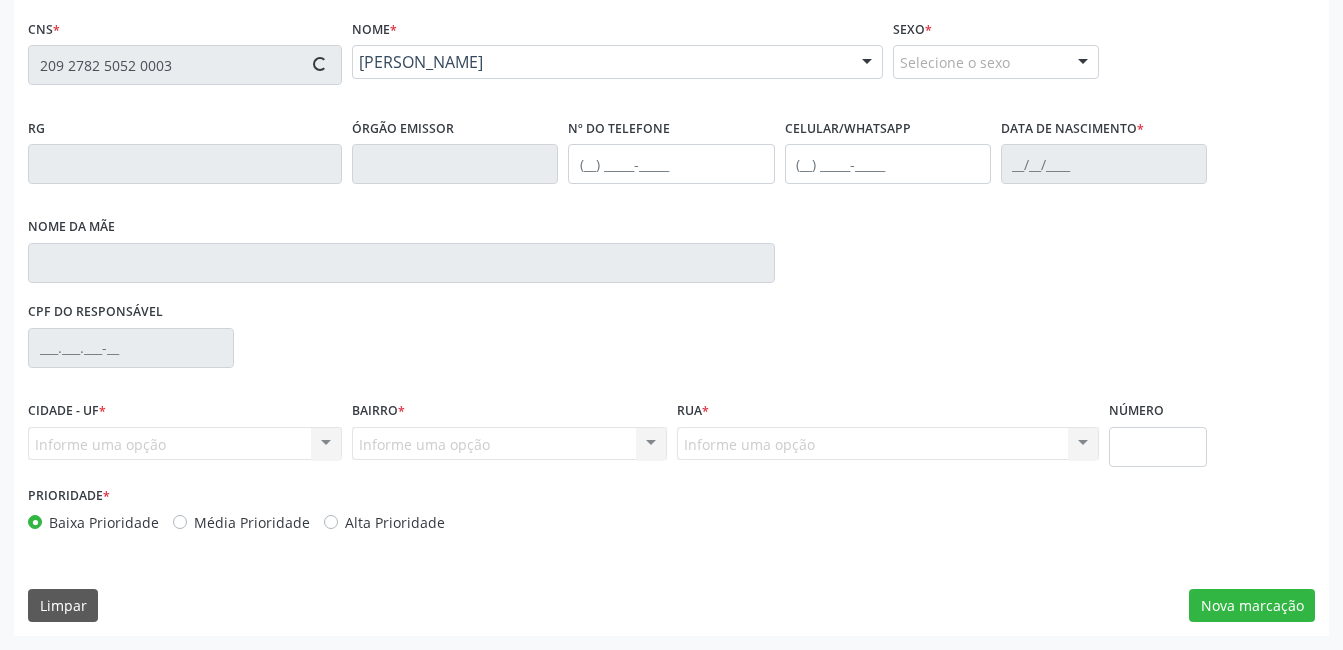 type on "(87) 99415-1788" 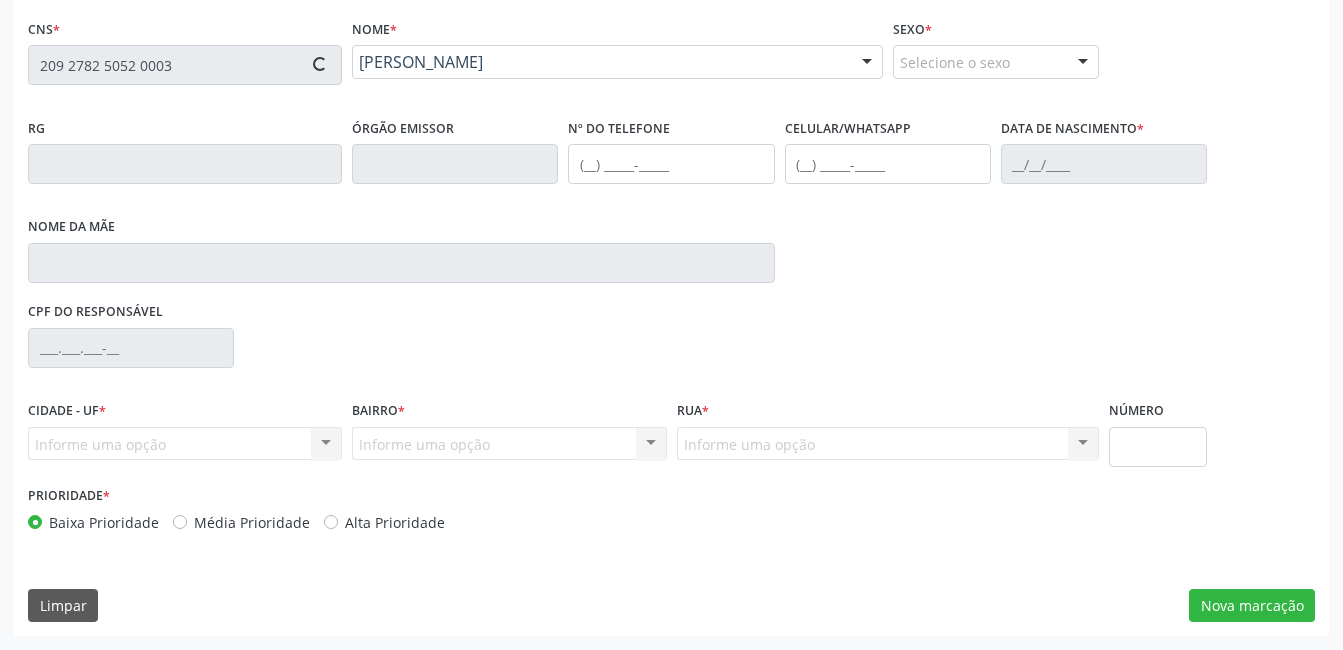 type on "02/07/1999" 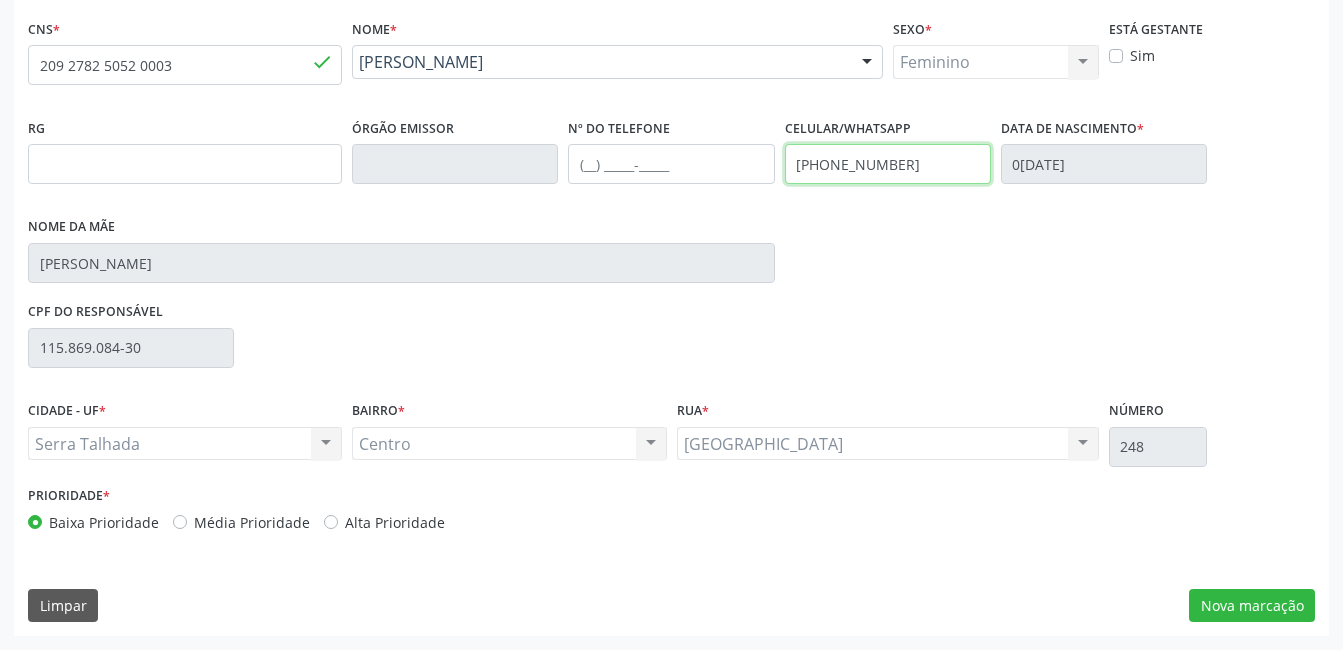 drag, startPoint x: 921, startPoint y: 171, endPoint x: 723, endPoint y: 170, distance: 198.00252 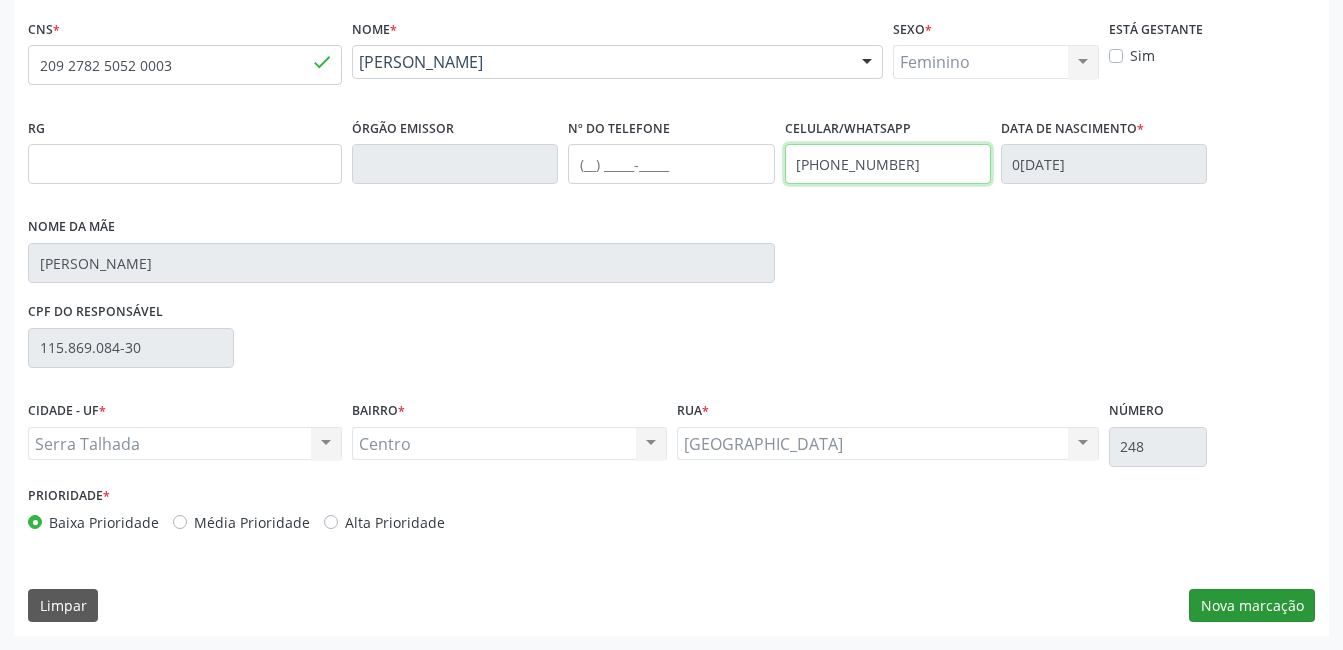 type on "(87) 99809-0301" 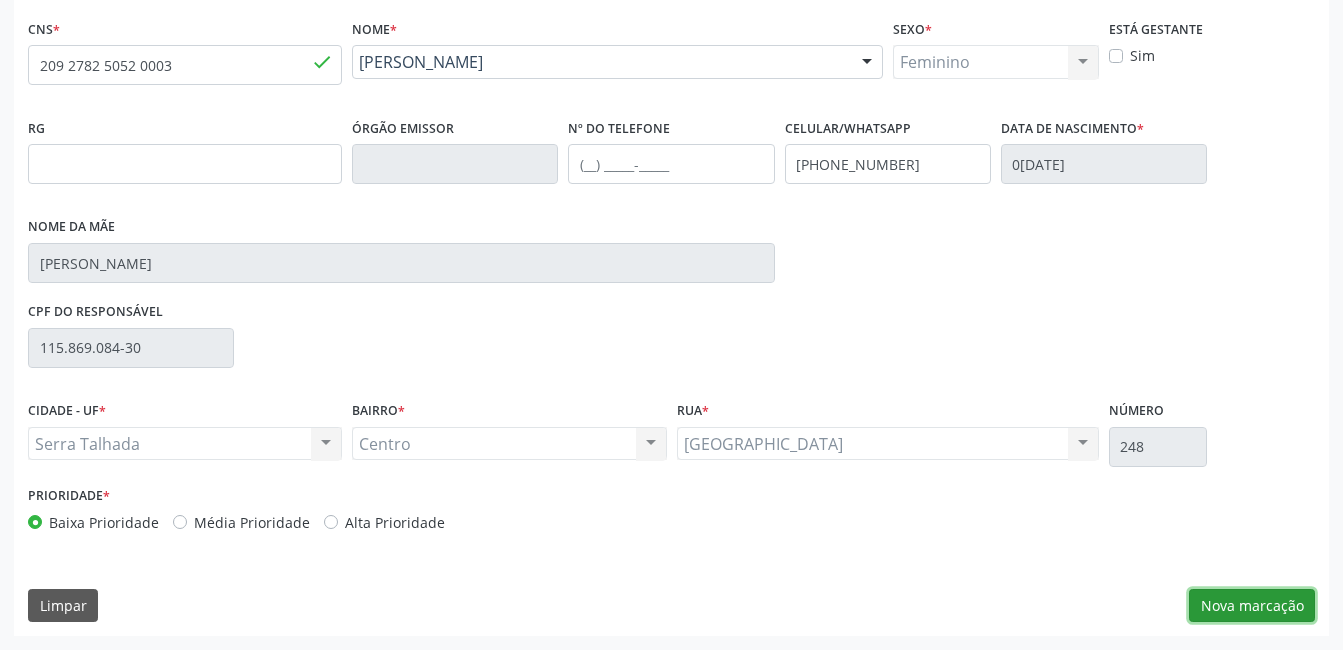 click on "Nova marcação" at bounding box center (1252, 606) 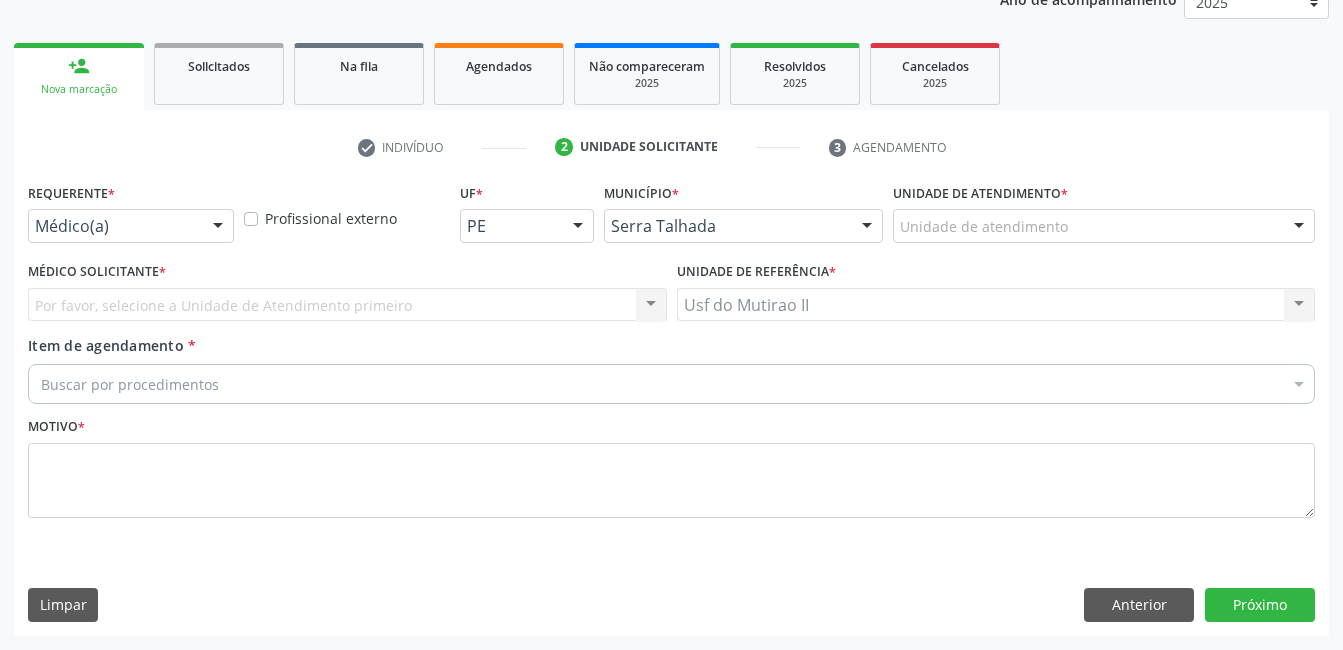 scroll, scrollTop: 256, scrollLeft: 0, axis: vertical 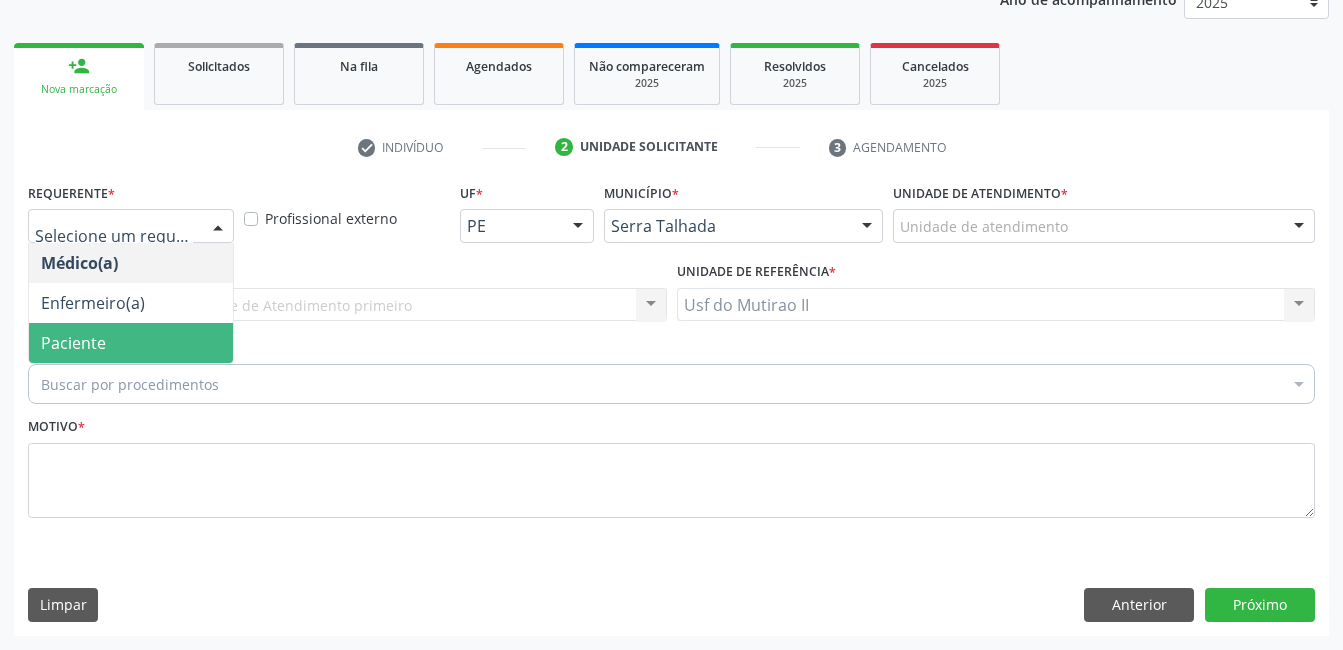 click on "Paciente" at bounding box center [131, 343] 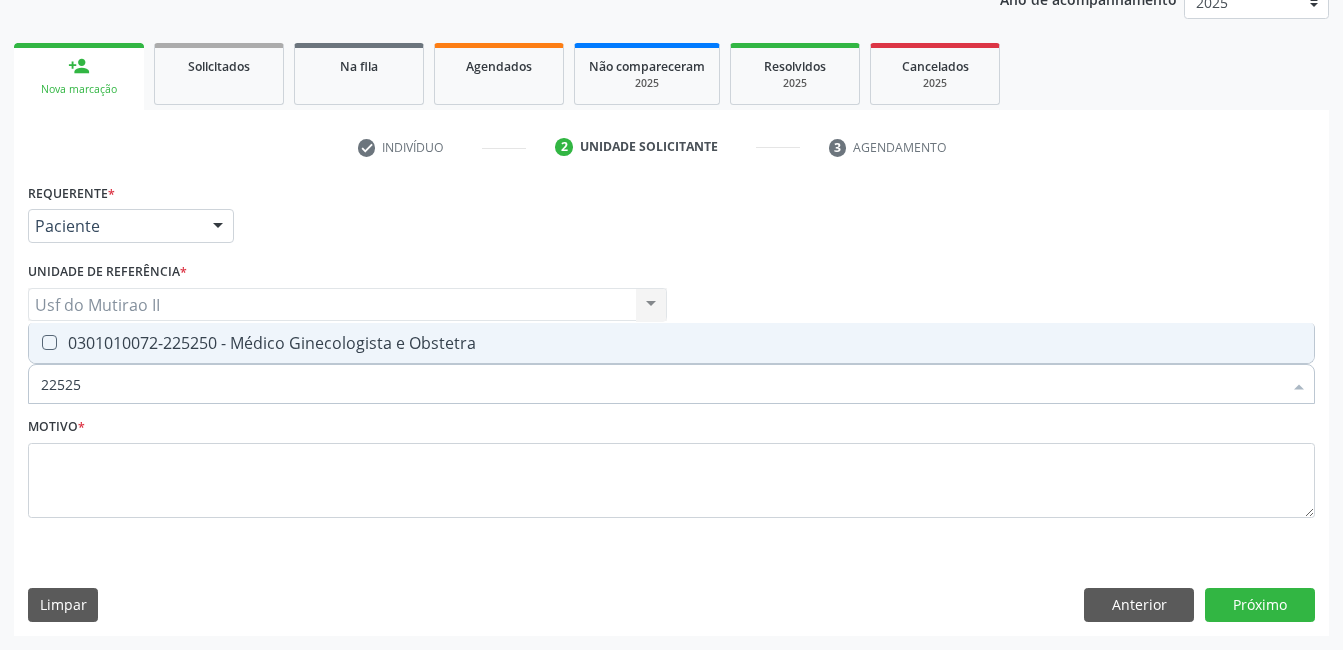 type on "225250" 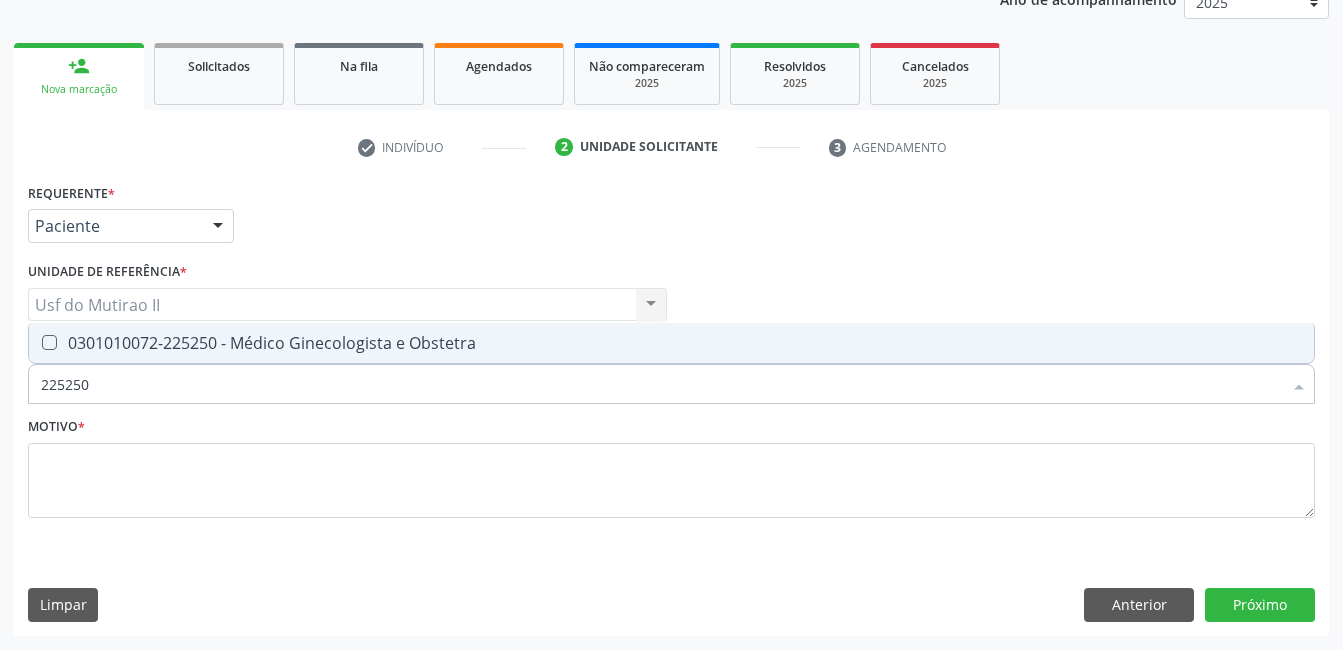 click on "0301010072-225250 - Médico Ginecologista e Obstetra" at bounding box center [671, 343] 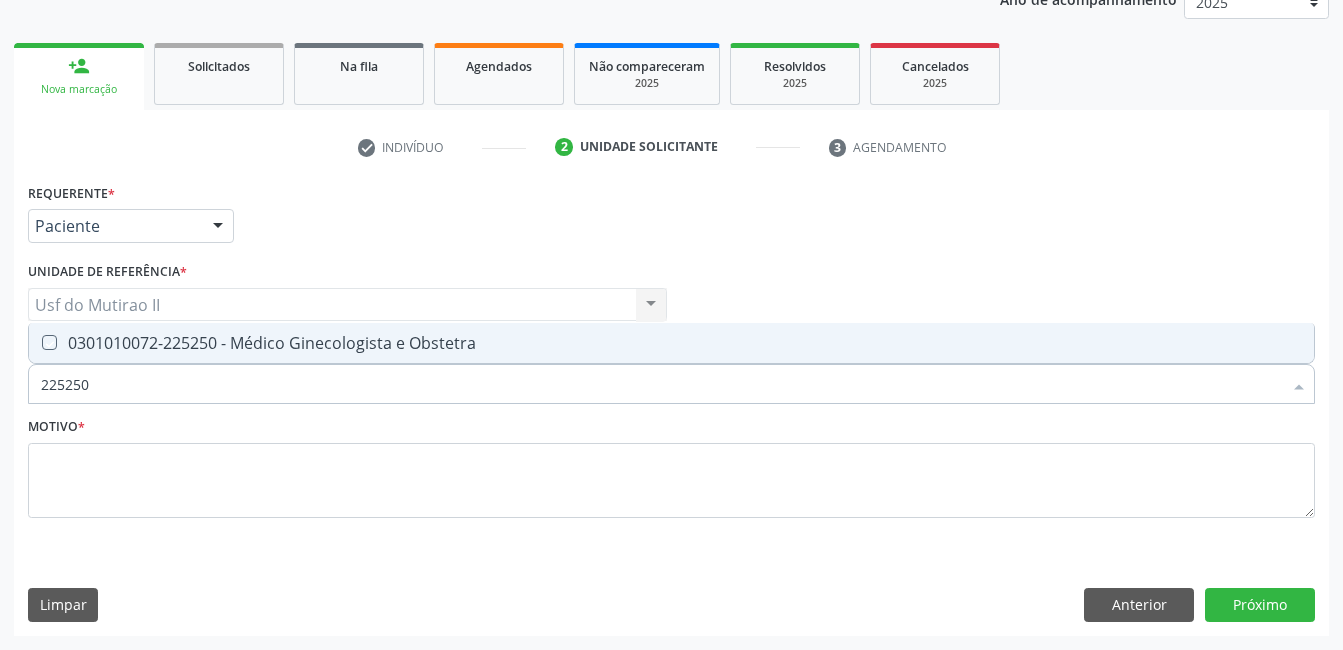checkbox on "true" 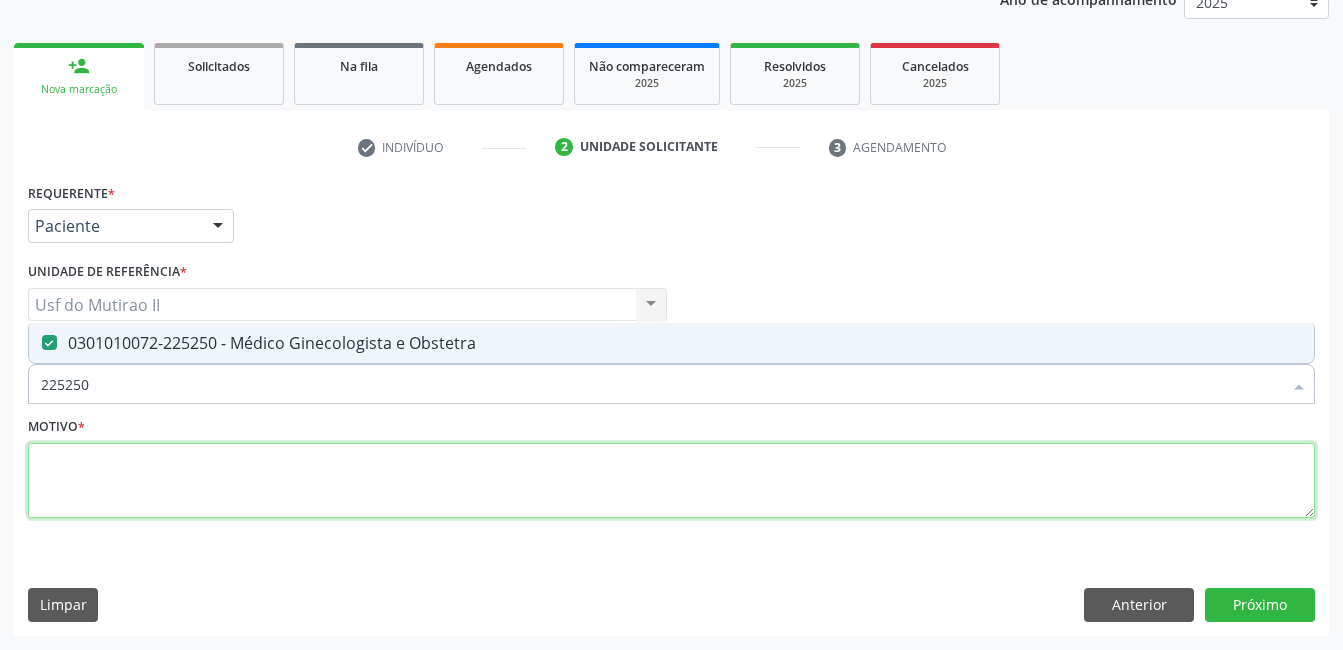 click at bounding box center [671, 481] 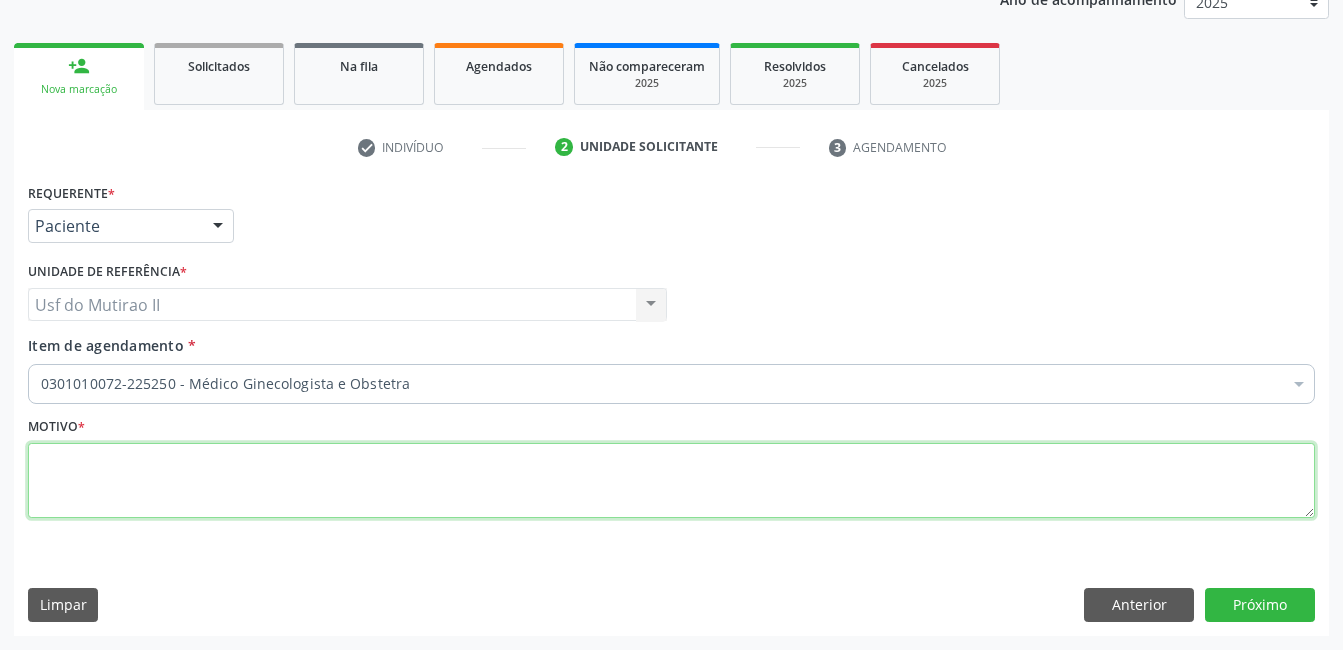 type on ";" 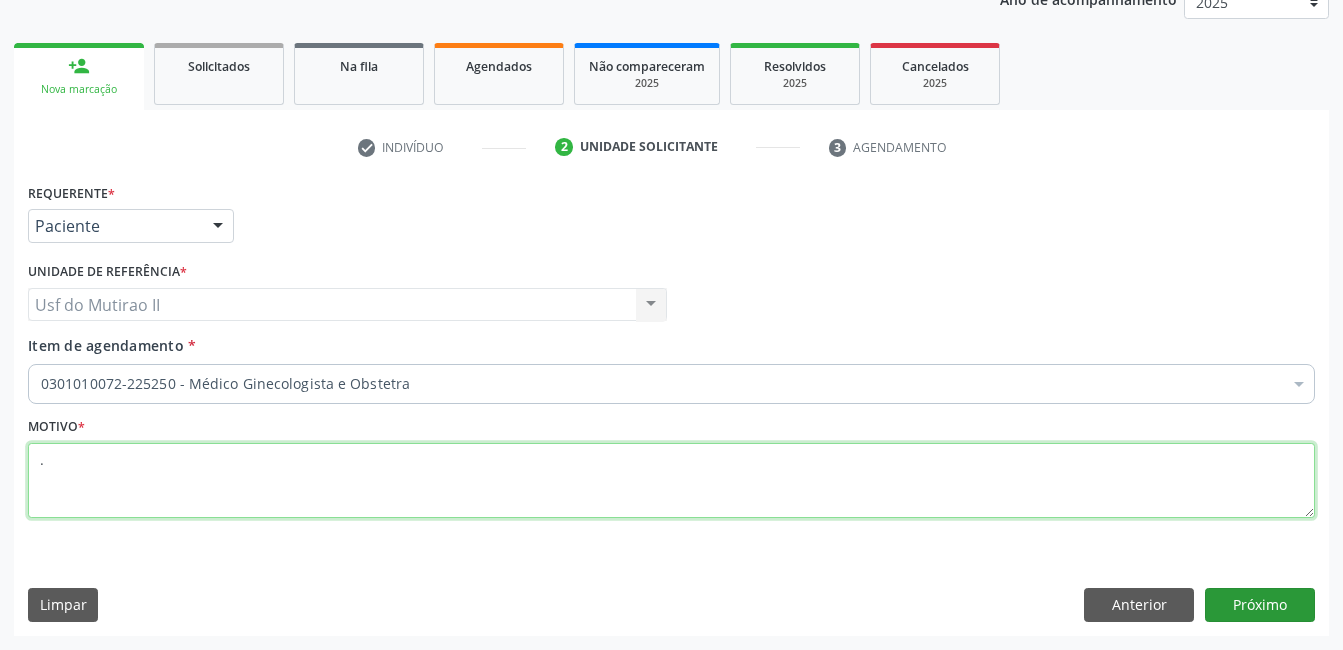 type on "." 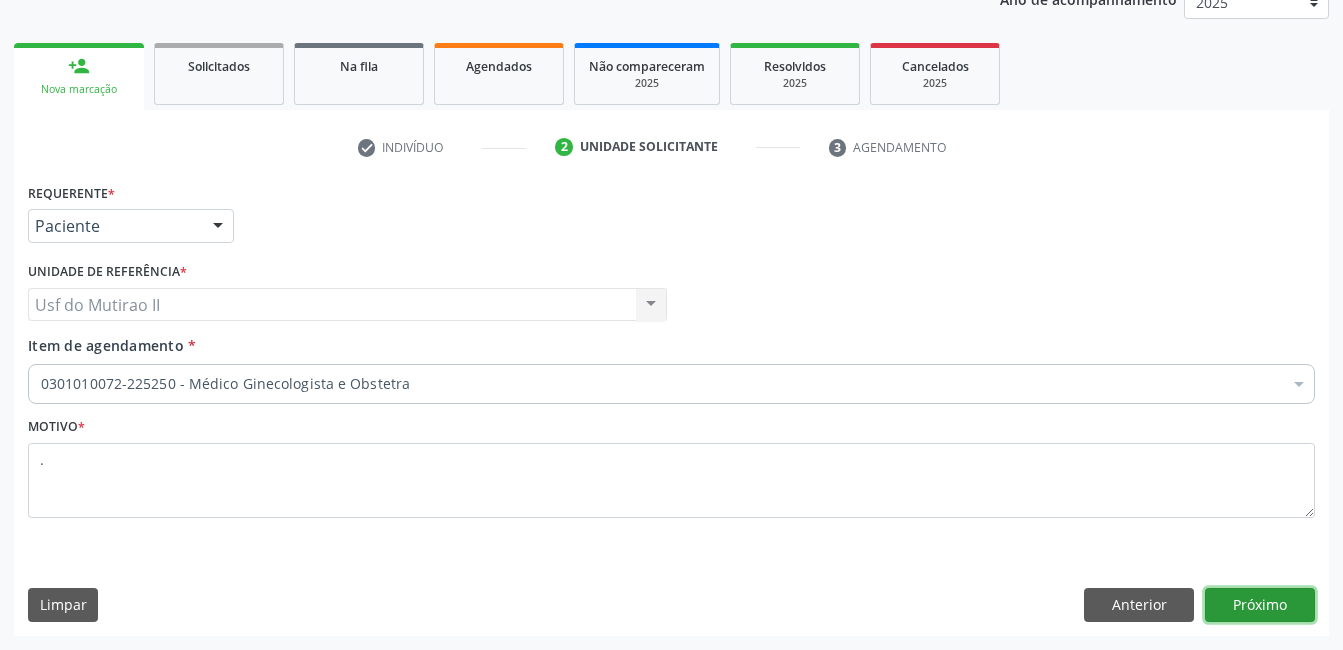click on "Próximo" at bounding box center (1260, 605) 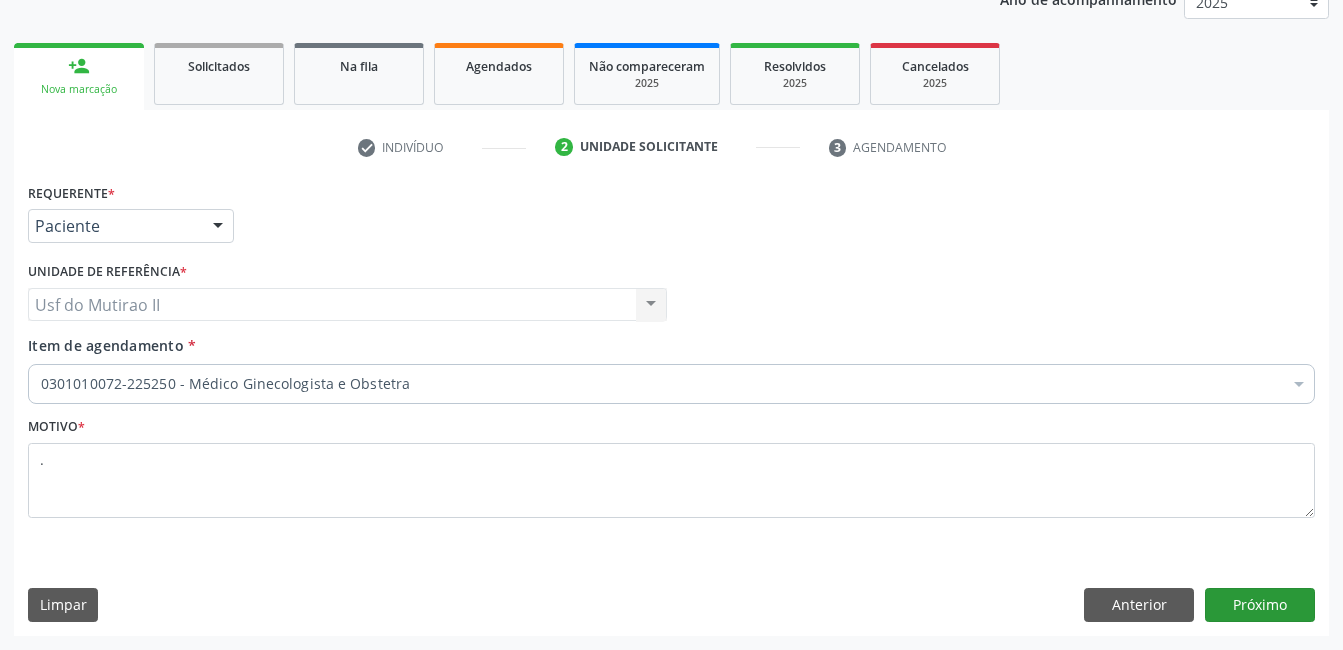 scroll, scrollTop: 220, scrollLeft: 0, axis: vertical 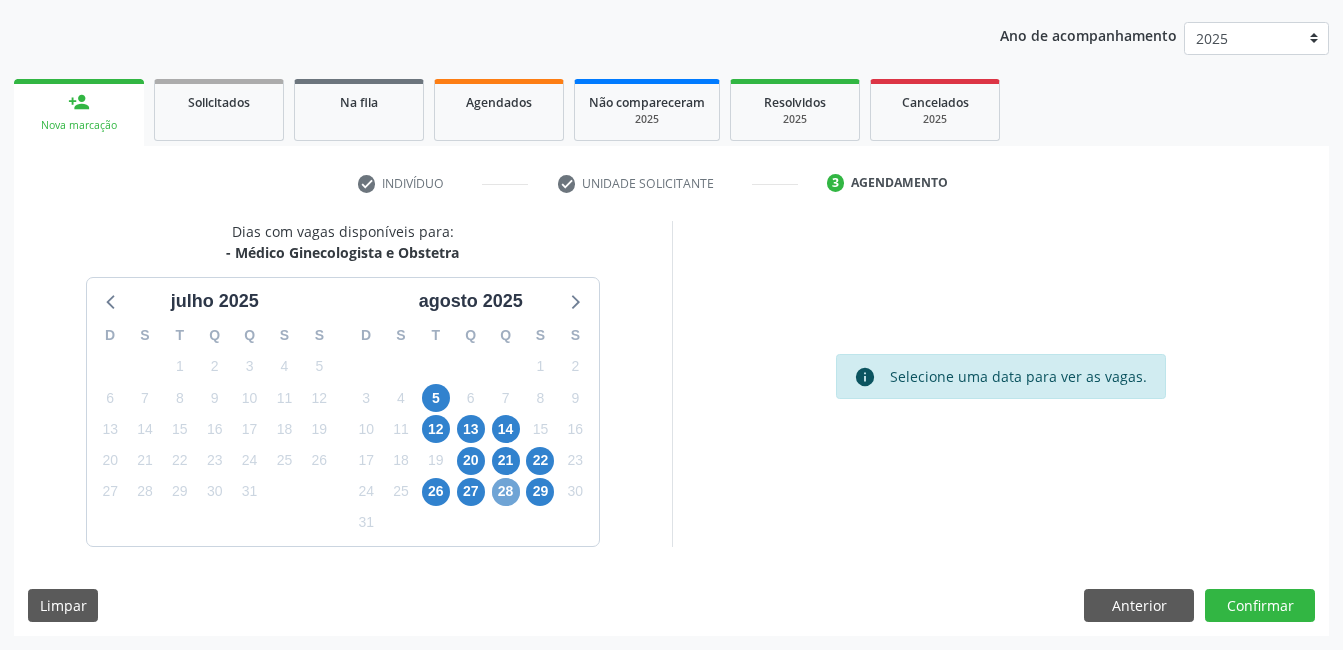 click on "28" at bounding box center [506, 492] 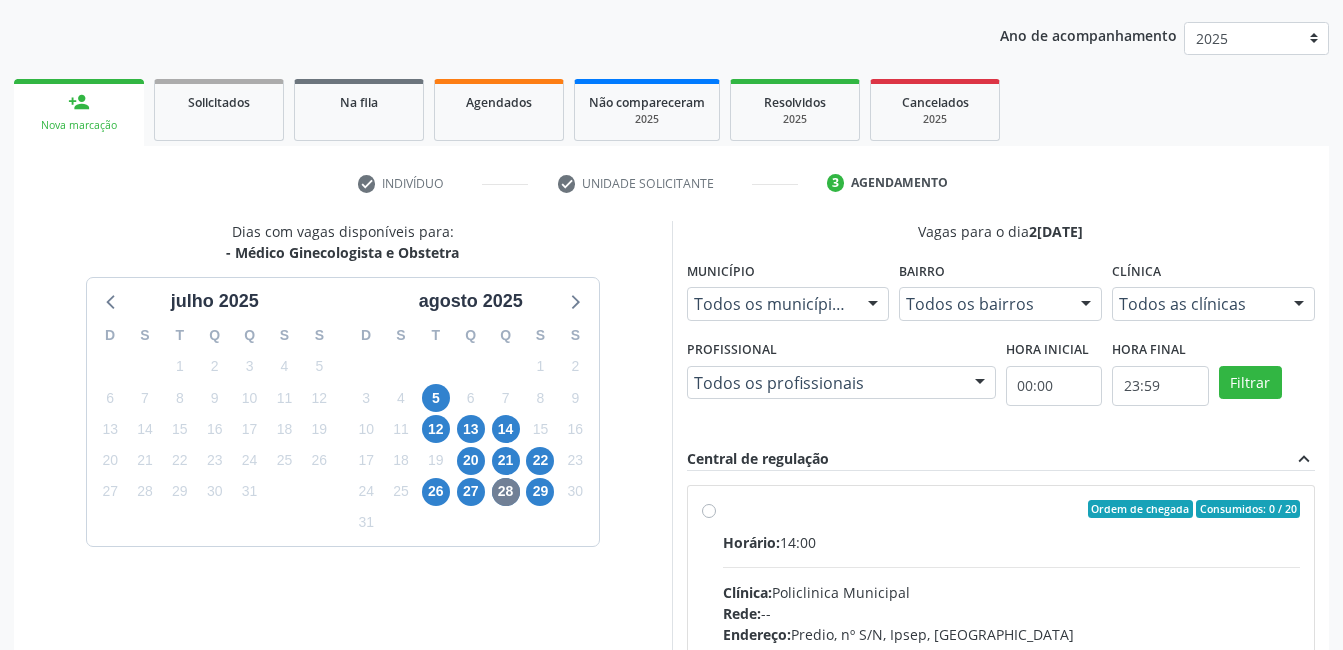 click on "Ordem de chegada
Consumidos: 0 / 20
Horário:   14:00
Clínica:  Policlinica Municipal
Rede:
--
Endereço:   Predio, nº S/N, Ipsep, Serra Talhada - PE
Telefone:   --
Profissional:
Thaisa Barbosa de Siqueira
Informações adicionais sobre o atendimento
Idade de atendimento:
de 0 a 120 anos
Gênero(s) atendido(s):
Masculino e Feminino
Informações adicionais:
--" at bounding box center (1001, 653) 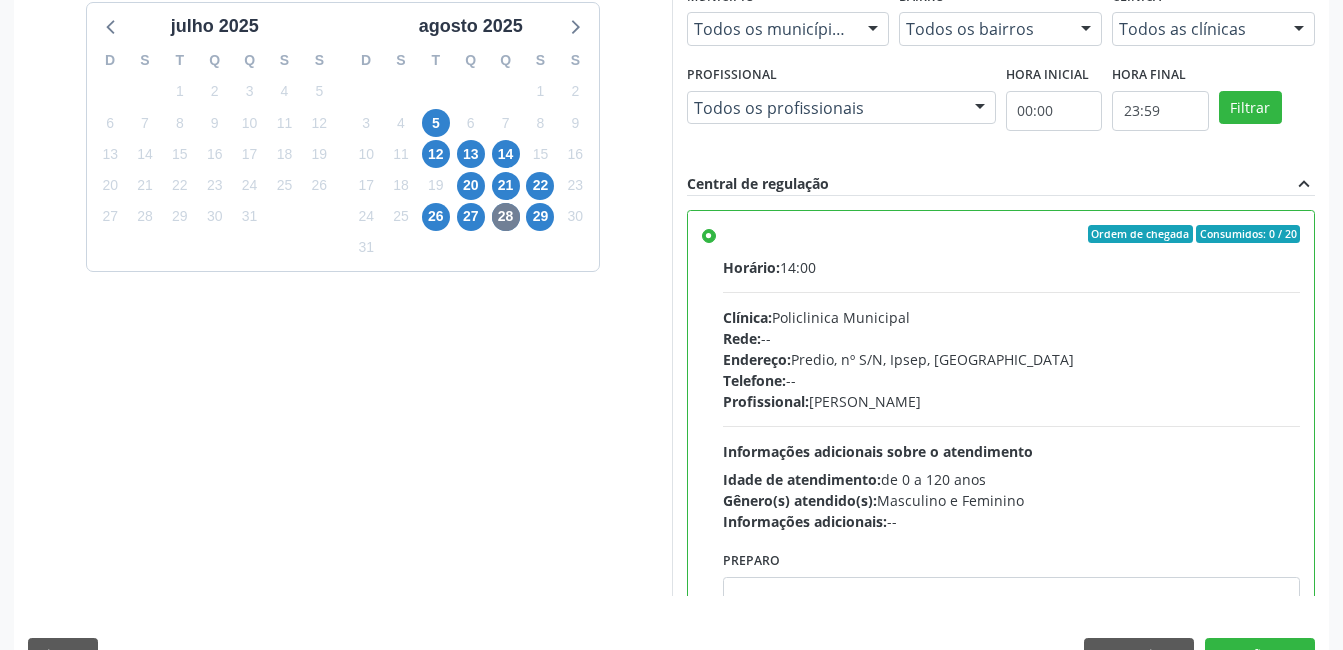 scroll, scrollTop: 545, scrollLeft: 0, axis: vertical 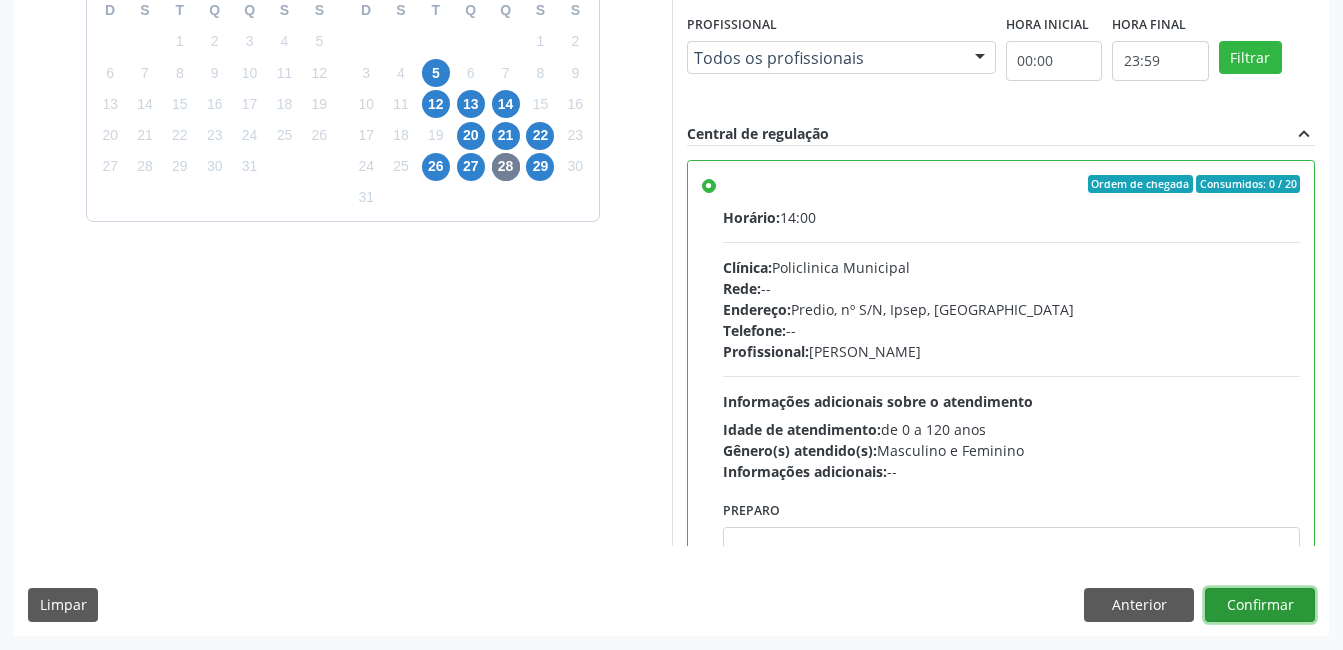 click on "Confirmar" at bounding box center (1260, 605) 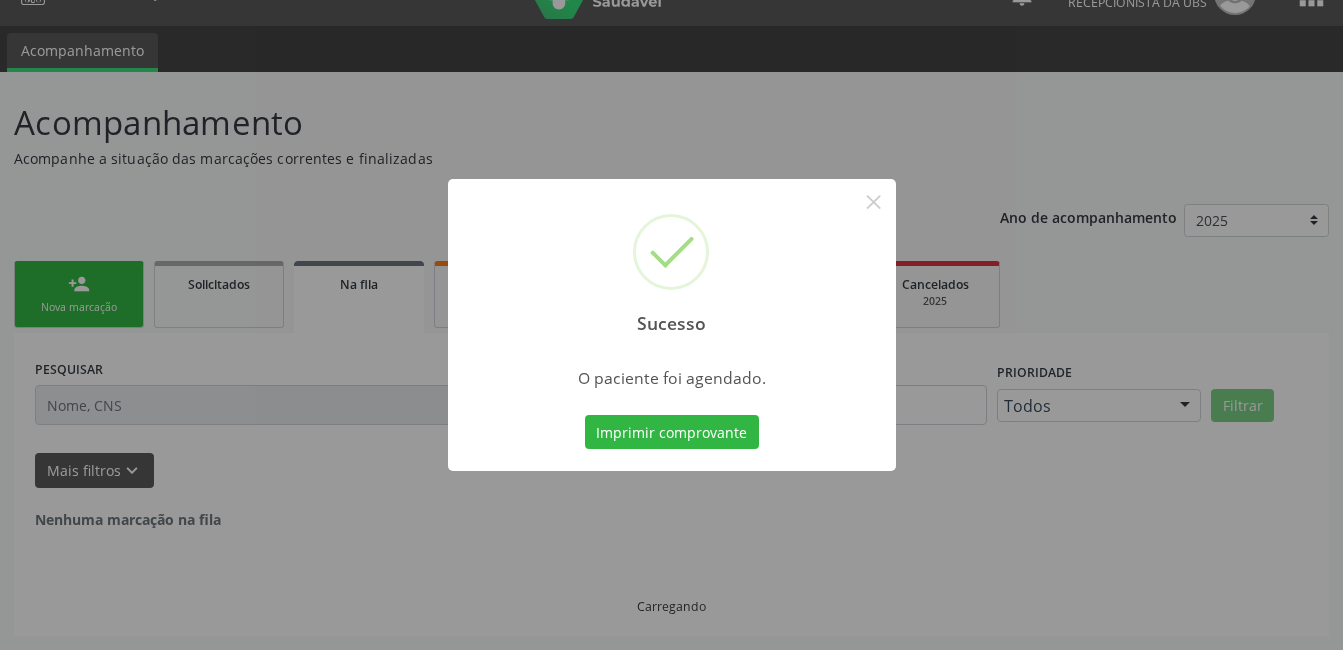 scroll, scrollTop: 0, scrollLeft: 0, axis: both 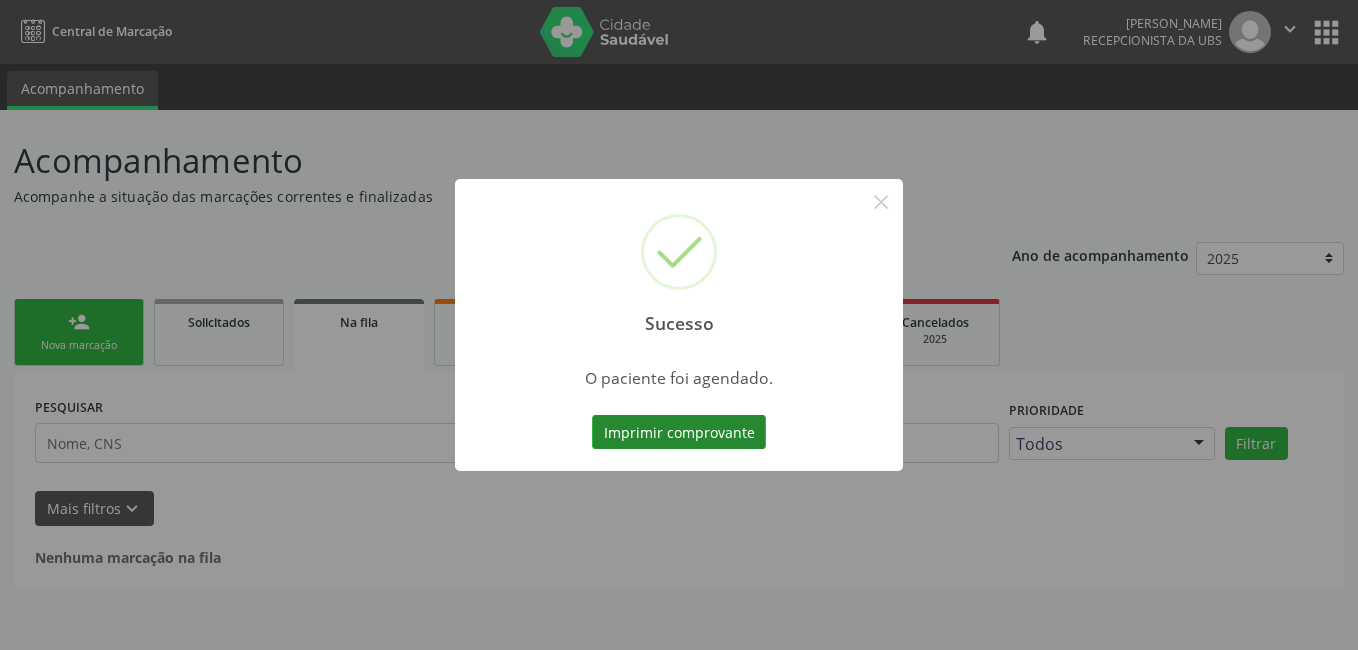click on "Imprimir comprovante" at bounding box center [679, 432] 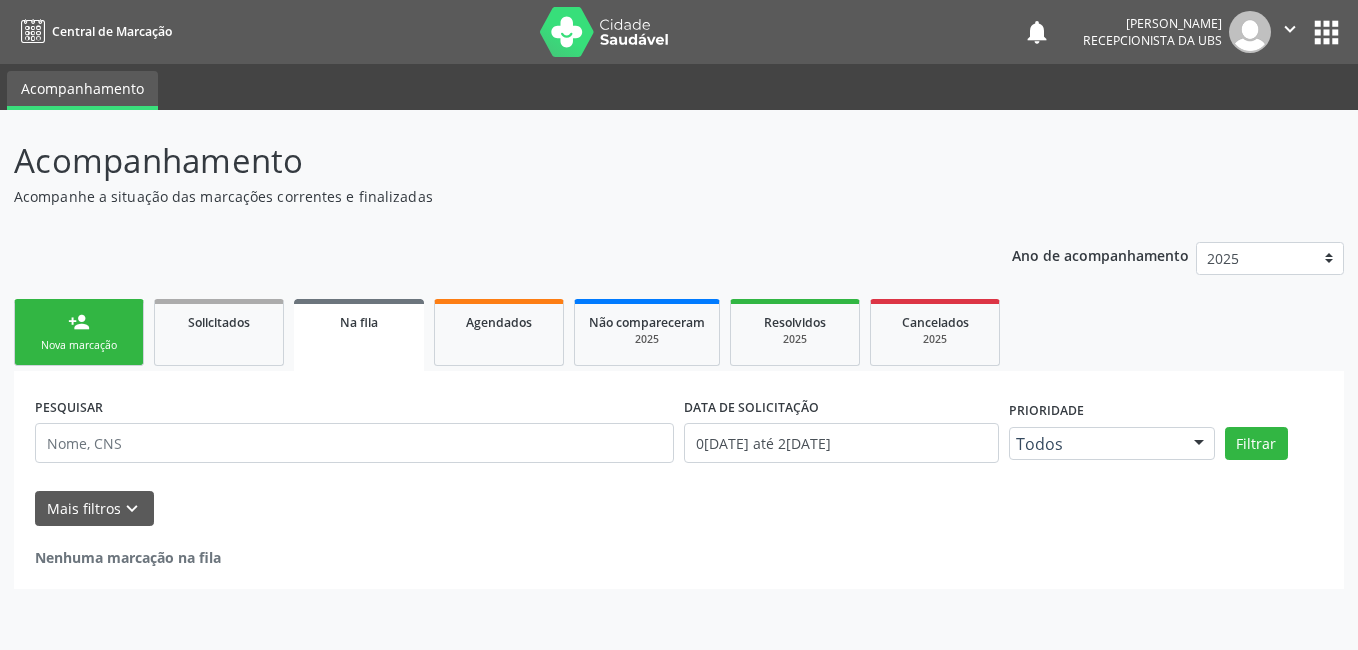click on "person_add
Nova marcação" at bounding box center [79, 332] 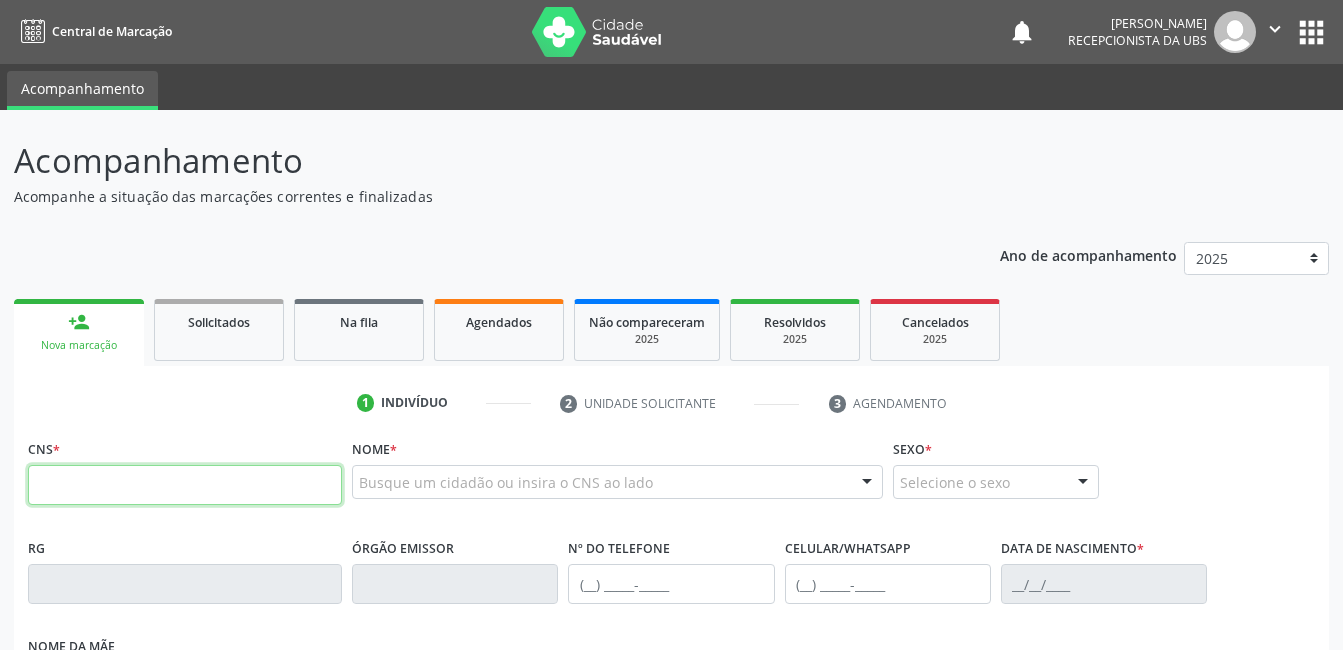 click at bounding box center (185, 485) 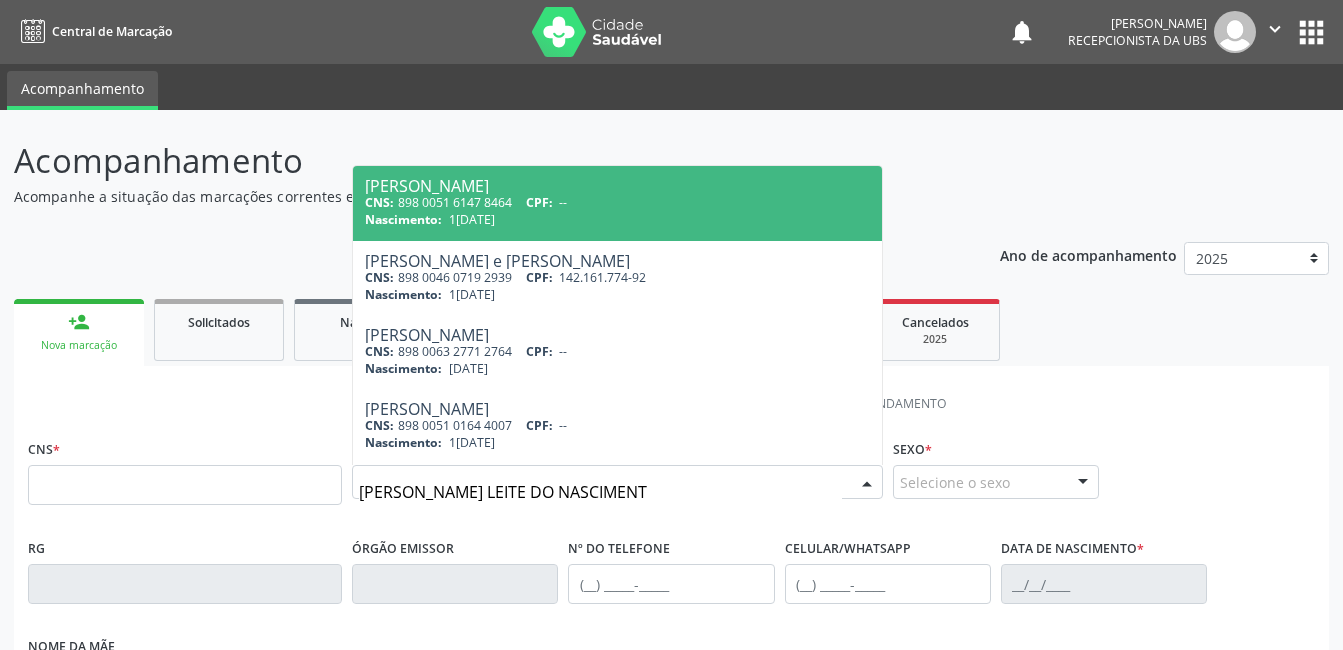 type on "ANA LIVIA LEITE DO NASCIMENTO" 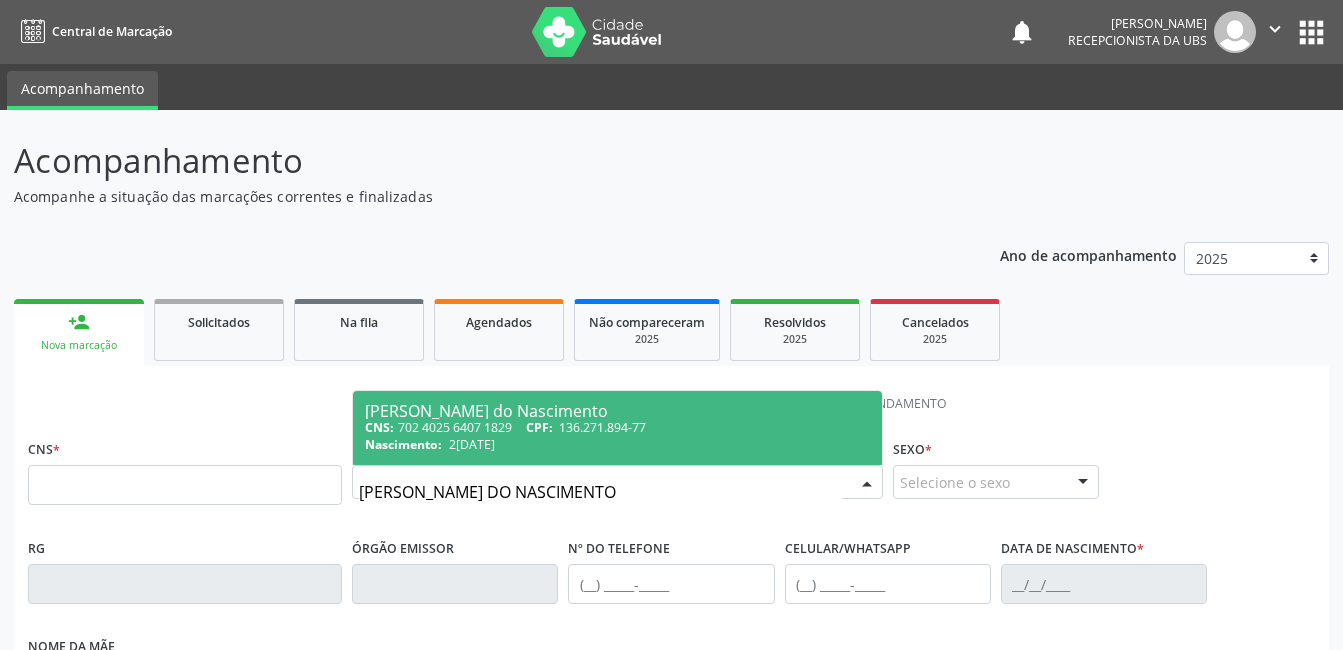 click on "CNS:
702 4025 6407 1829
CPF:
136.271.894-77" at bounding box center (617, 427) 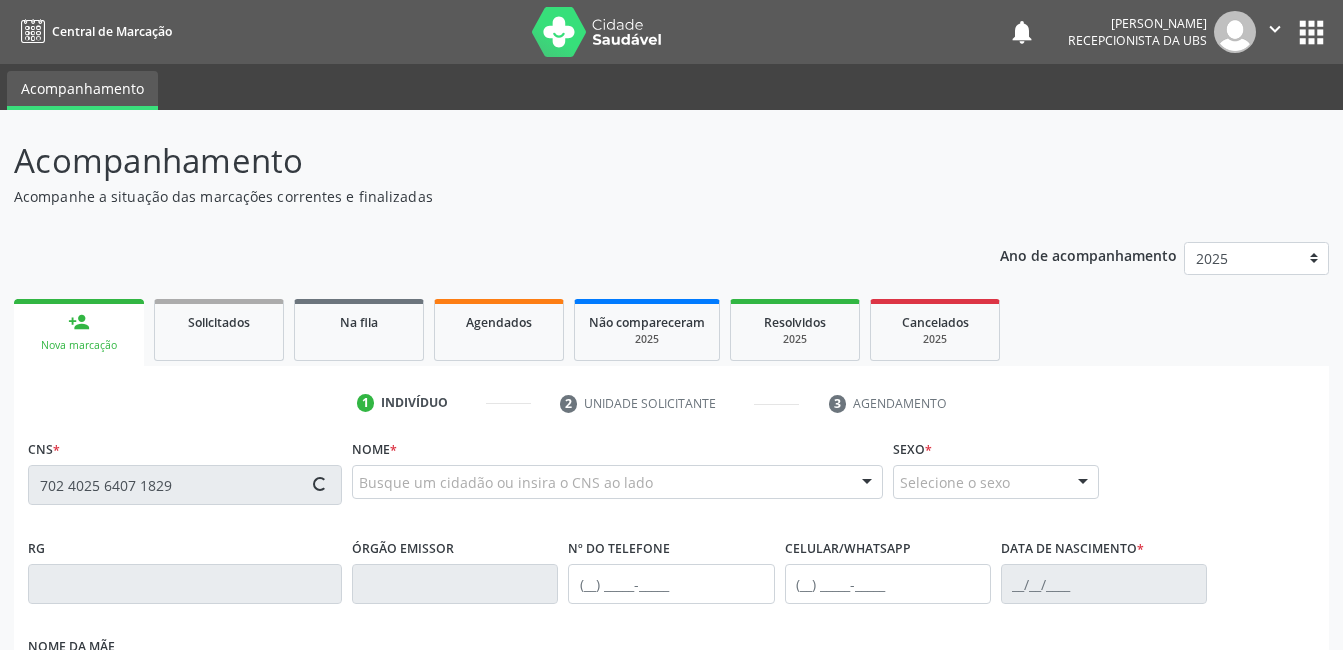 type on "702 4025 6407 1829" 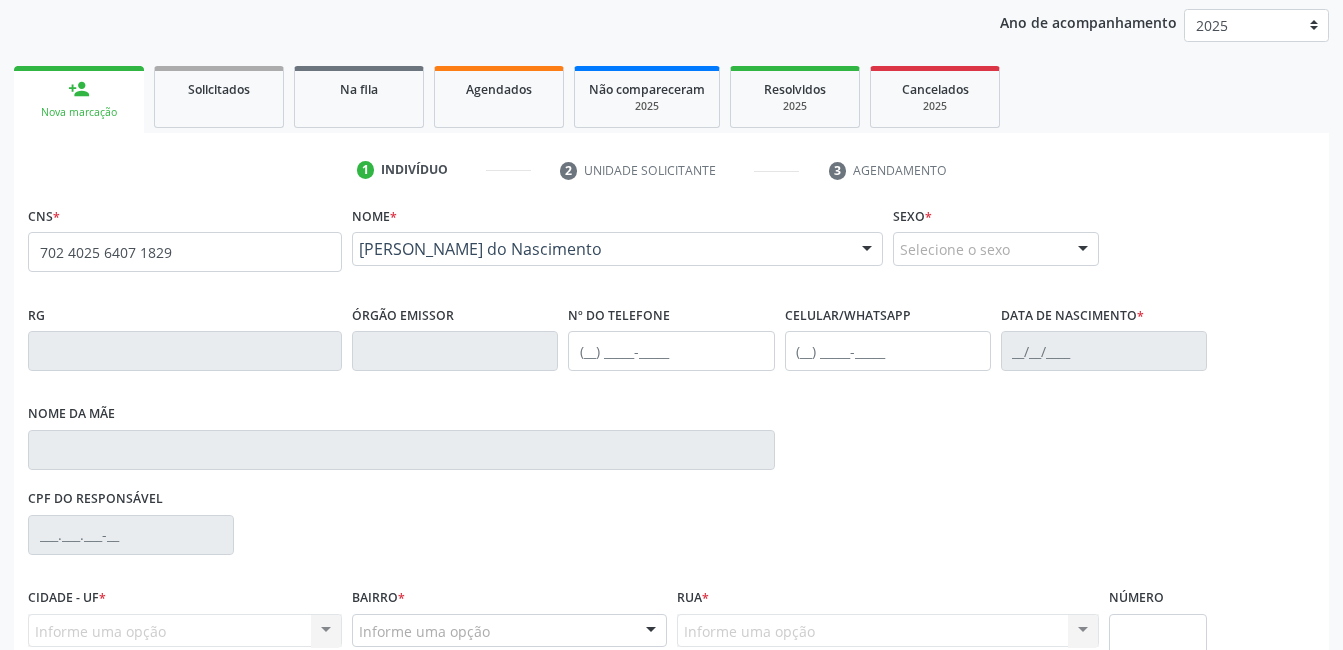 scroll, scrollTop: 300, scrollLeft: 0, axis: vertical 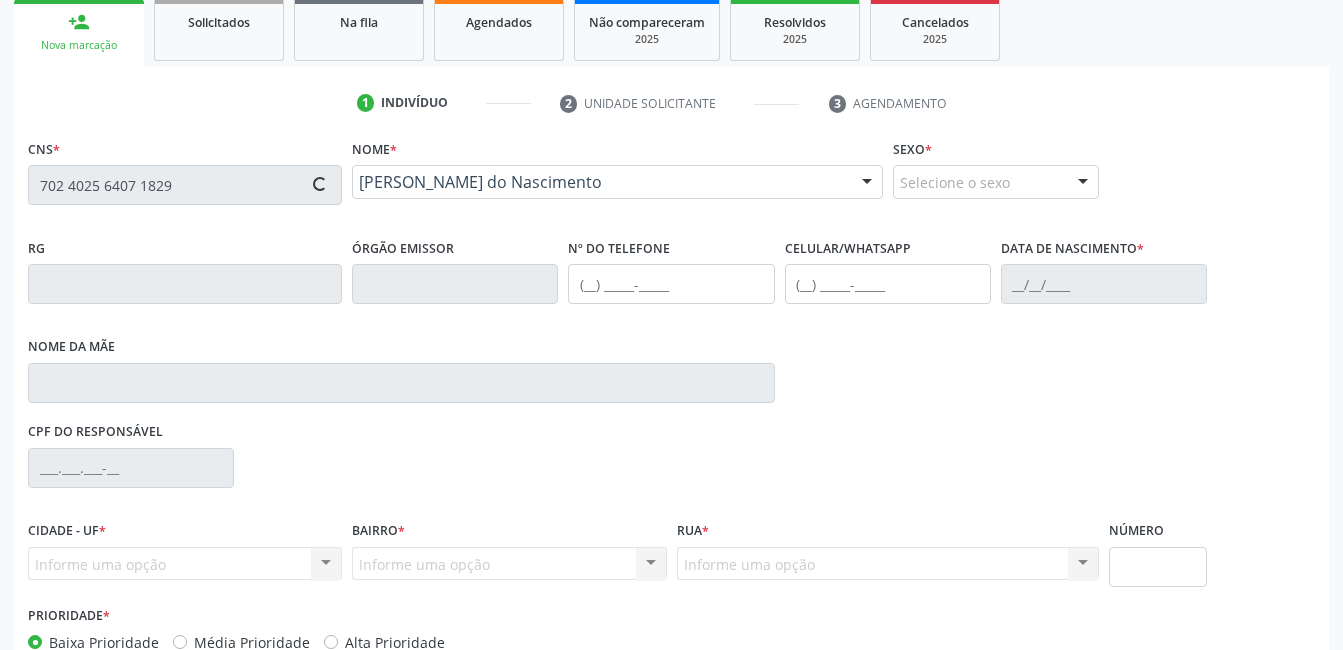 type on "(87) 99821-5747" 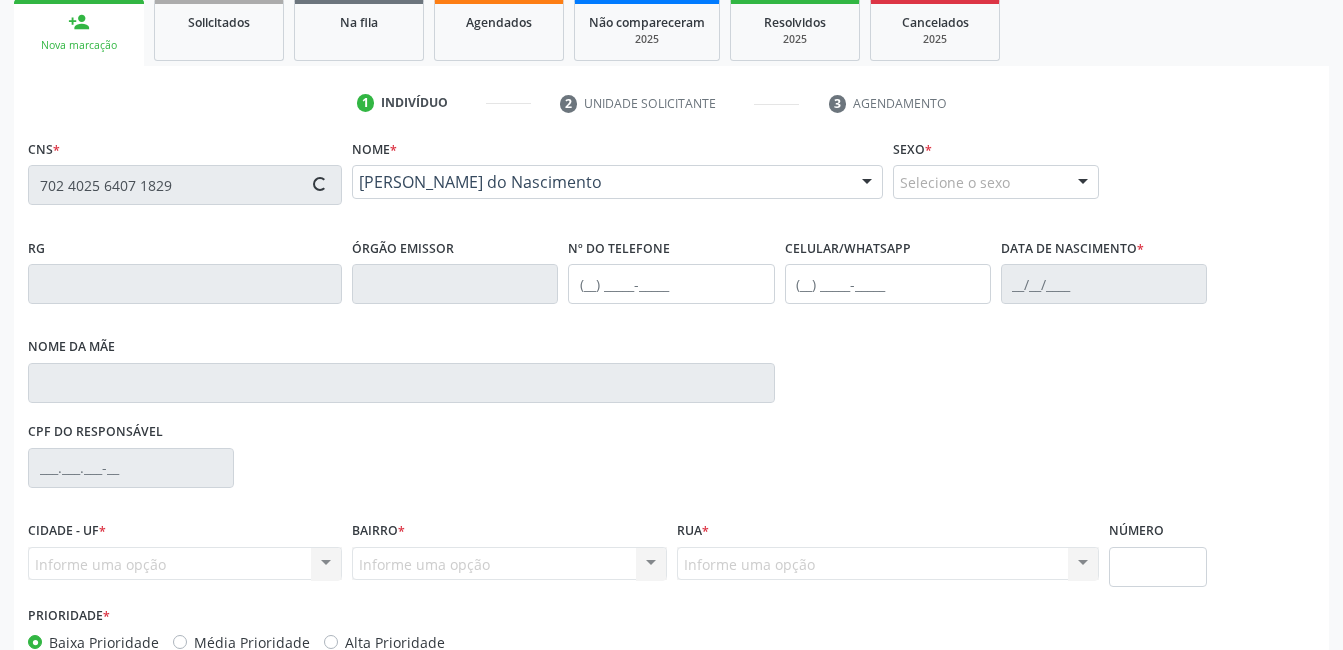 type on "(87) 99924-1589" 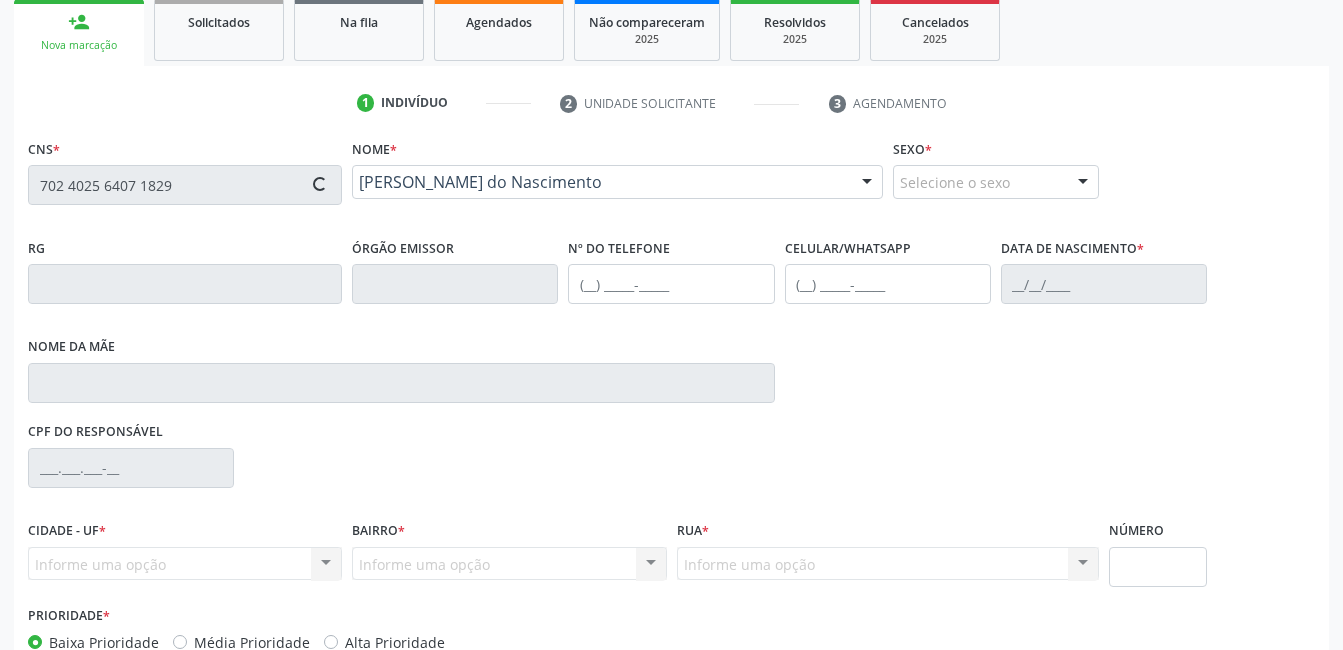 type on "29/01/2016" 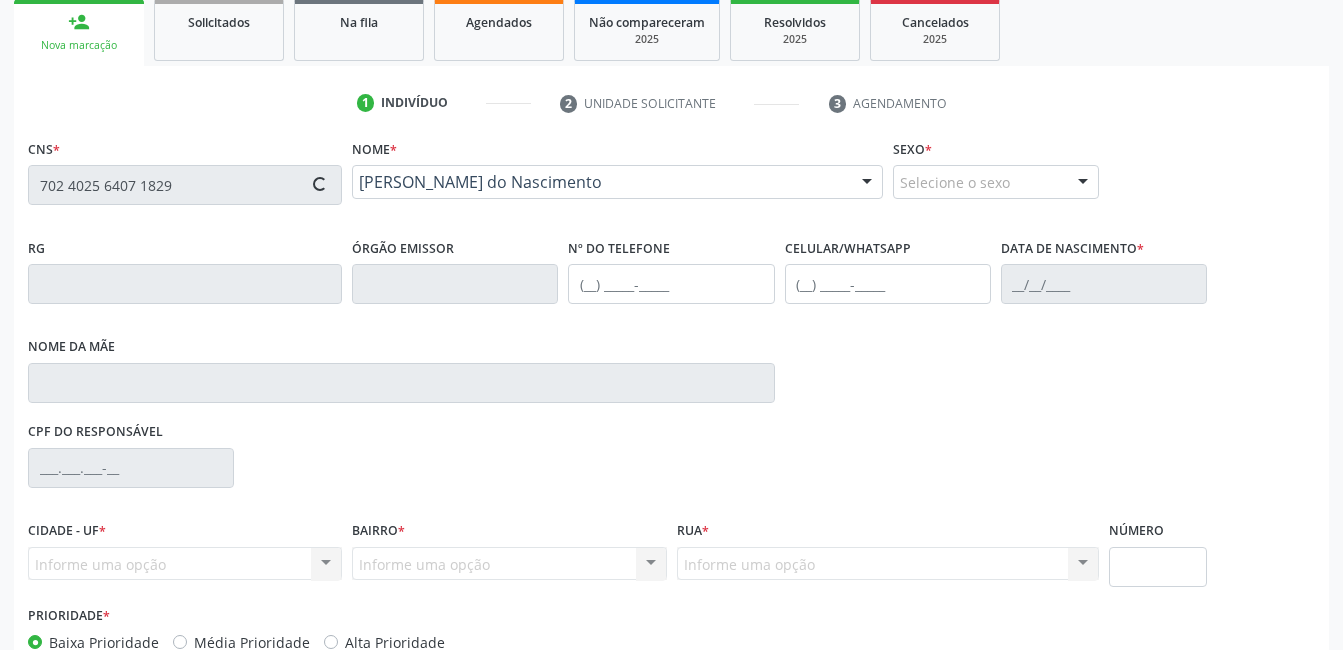 type on "131" 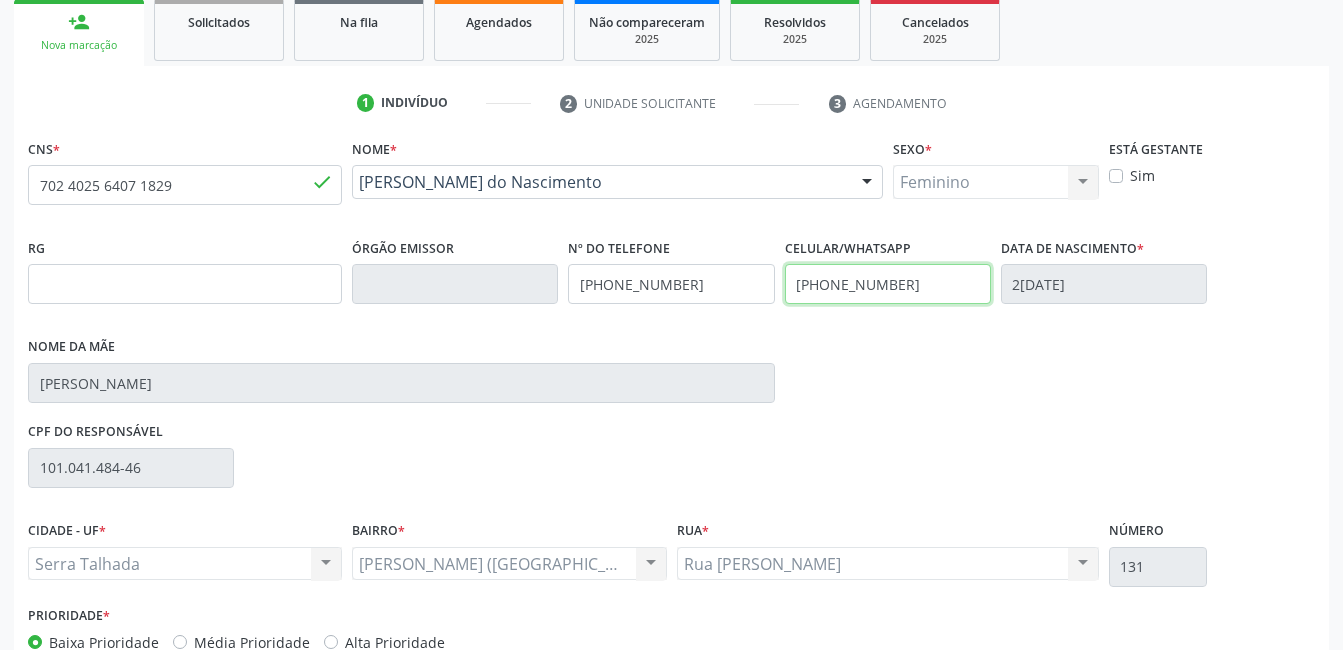 drag, startPoint x: 918, startPoint y: 289, endPoint x: 741, endPoint y: 301, distance: 177.40631 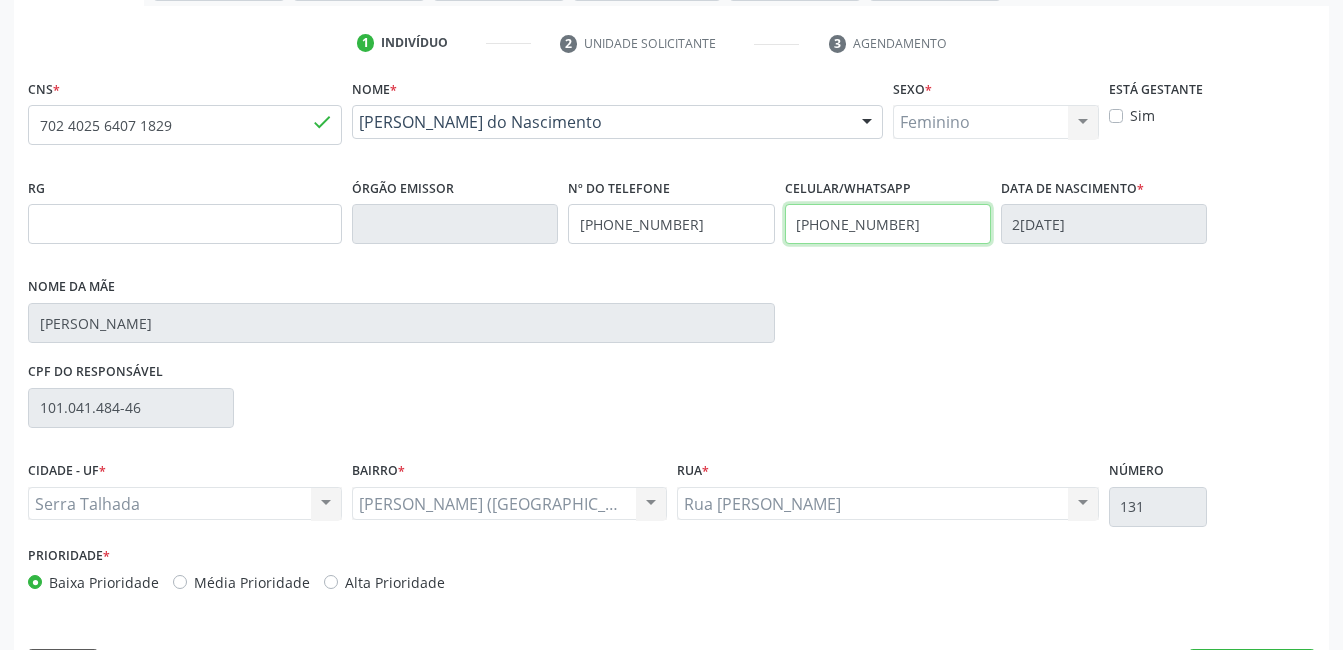 scroll, scrollTop: 420, scrollLeft: 0, axis: vertical 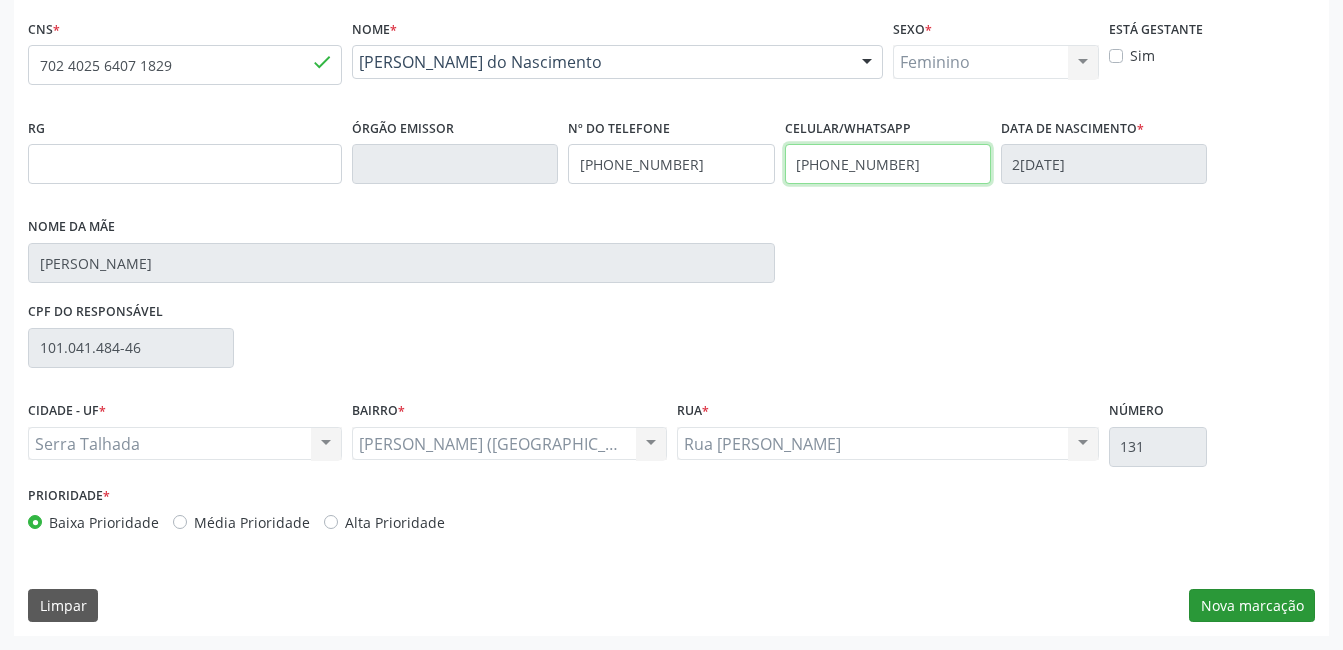 type on "(87) 99622-1094" 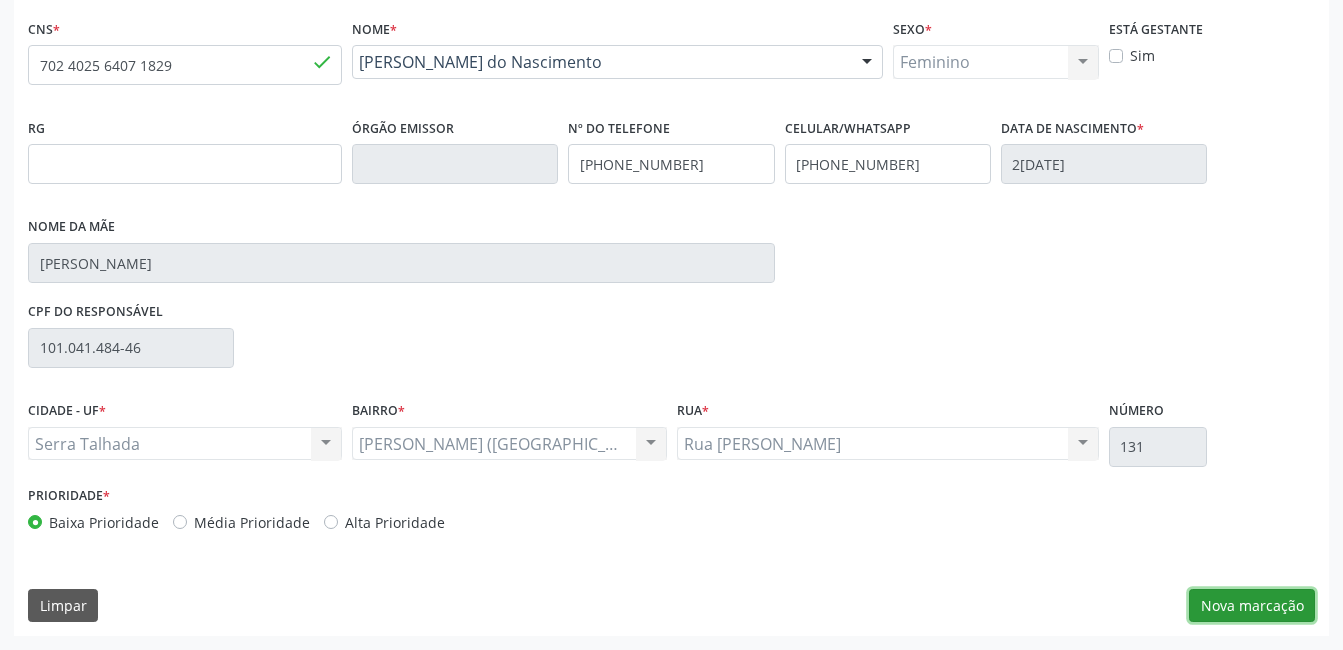 click on "Nova marcação" at bounding box center (1252, 606) 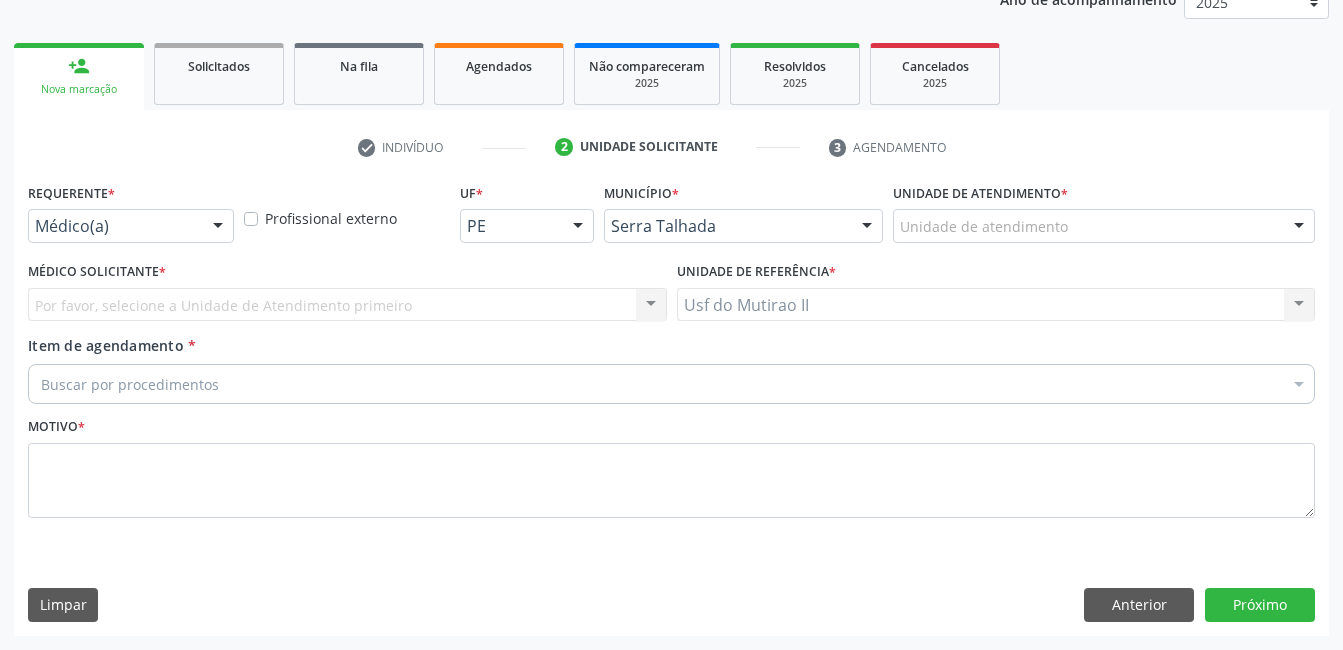 scroll, scrollTop: 256, scrollLeft: 0, axis: vertical 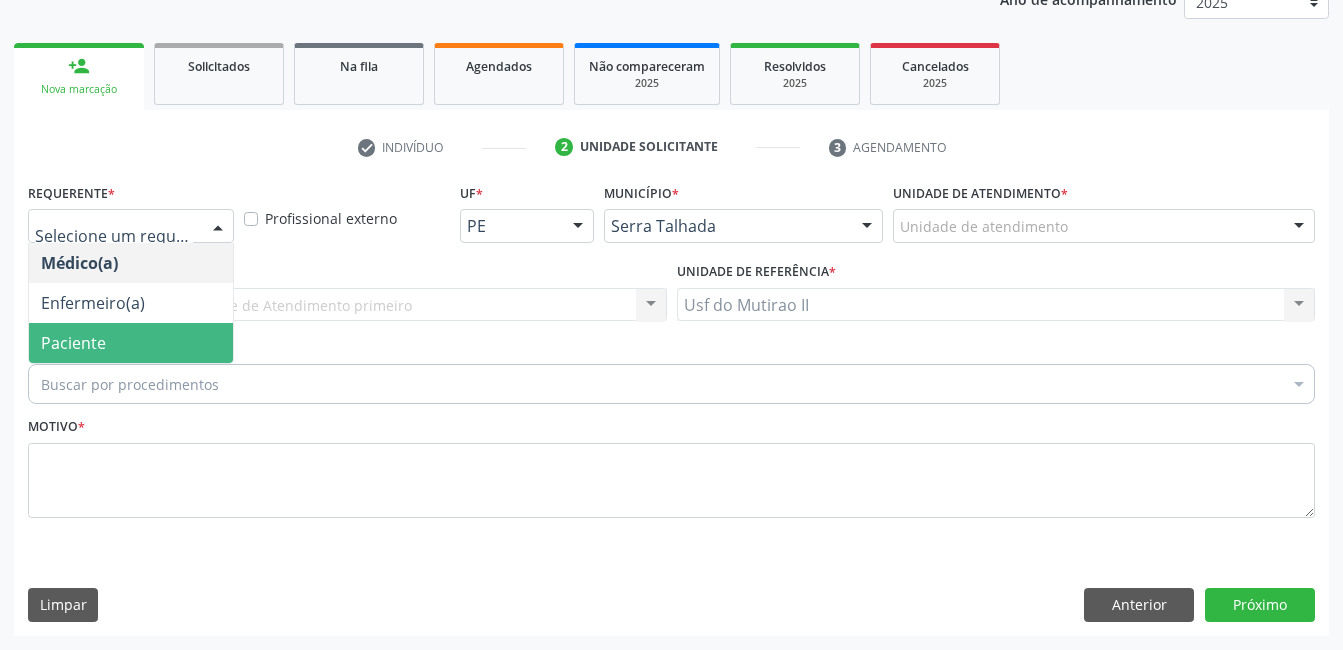 drag, startPoint x: 181, startPoint y: 333, endPoint x: 163, endPoint y: 328, distance: 18.681541 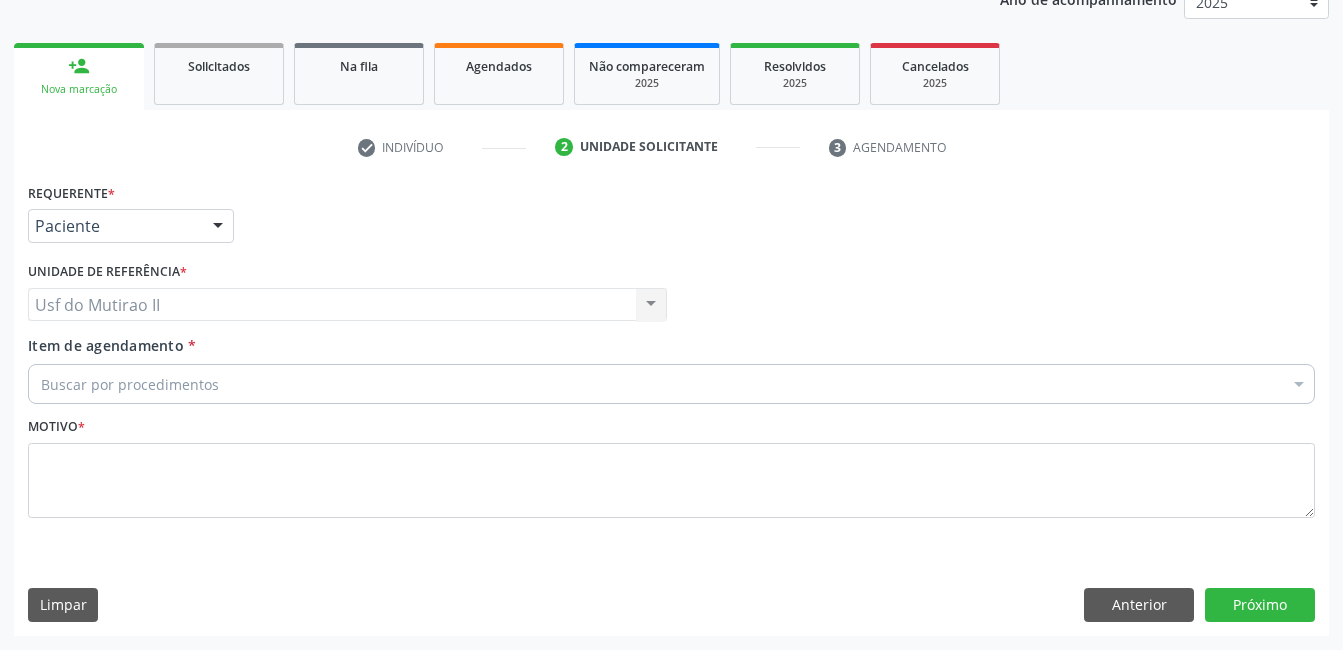 click on "Buscar por procedimentos" at bounding box center [671, 384] 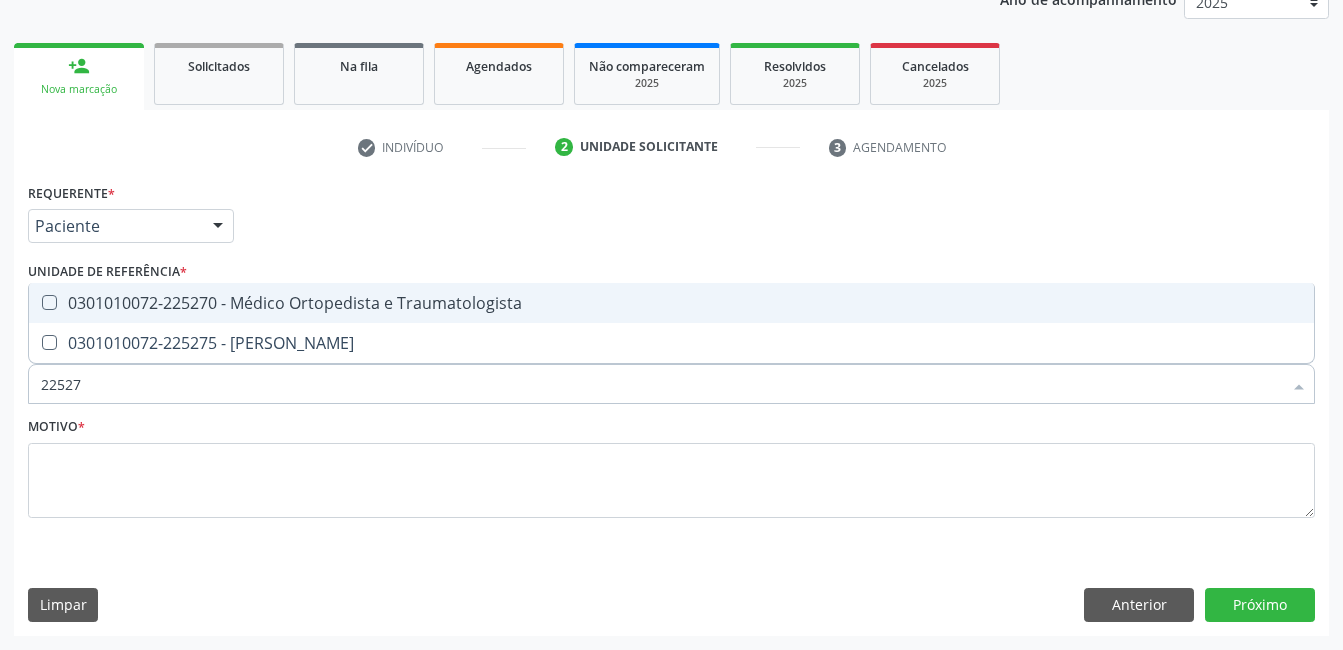 type on "225270" 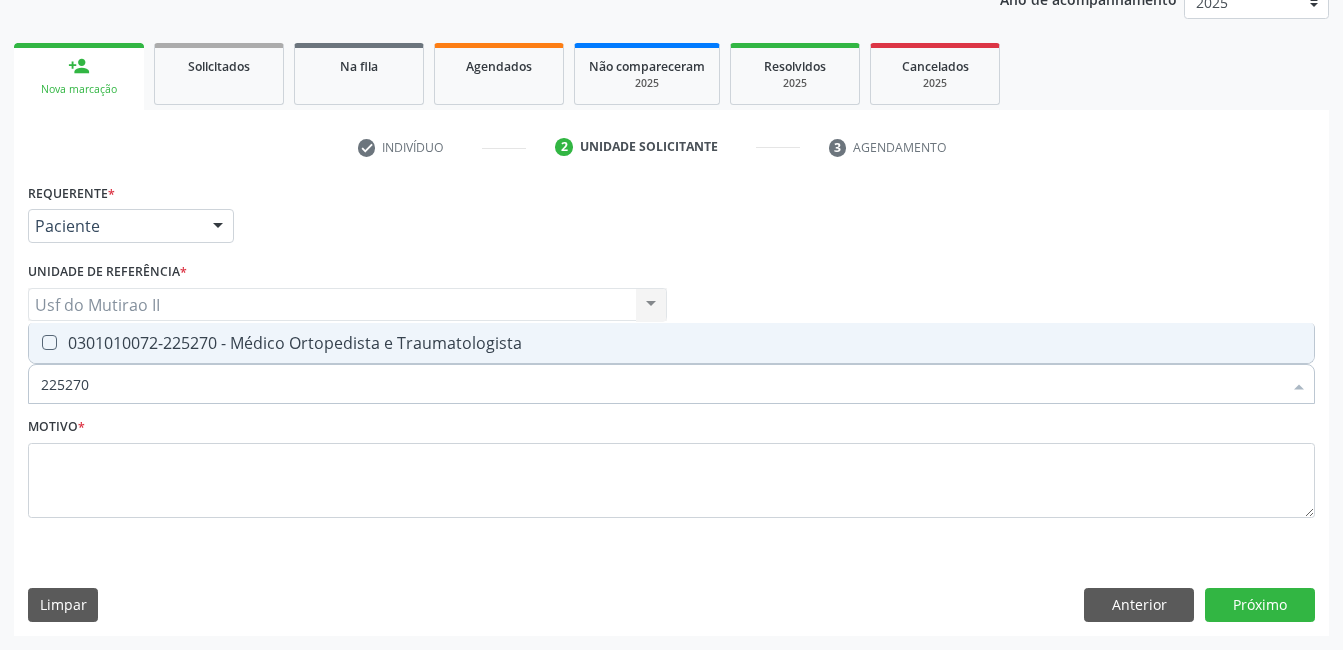 click on "0301010072-225270 - Médico Ortopedista e Traumatologista" at bounding box center [671, 343] 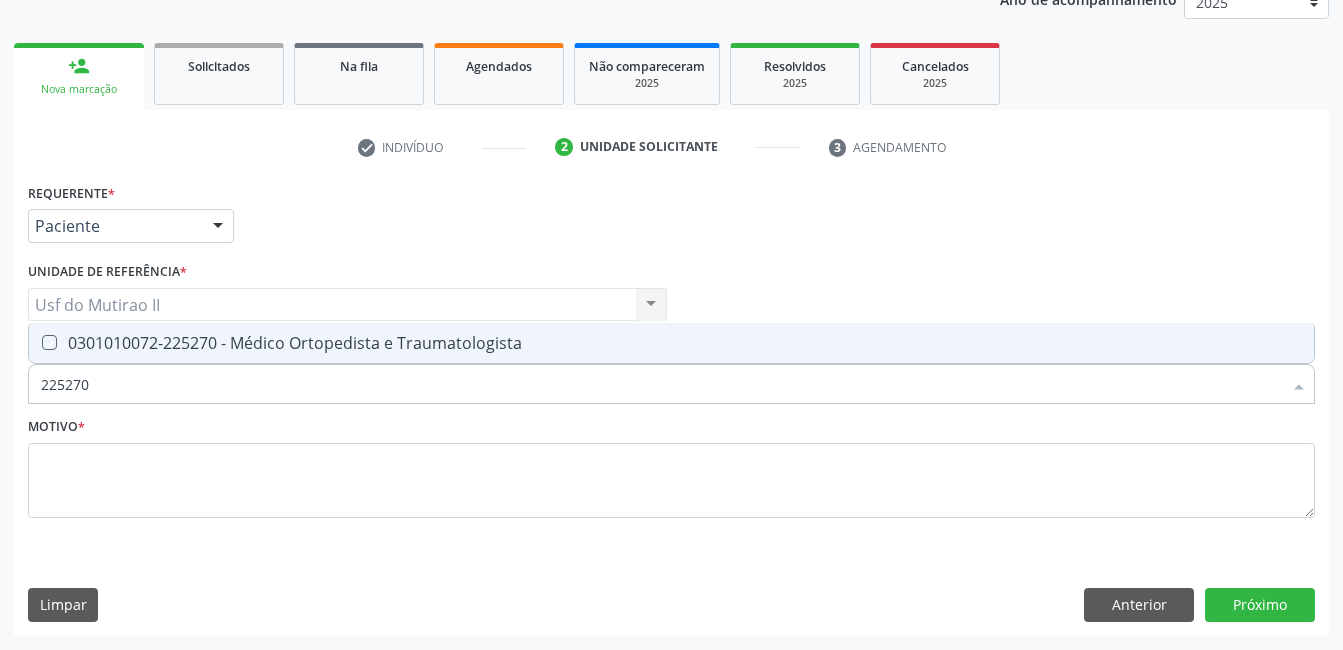checkbox on "true" 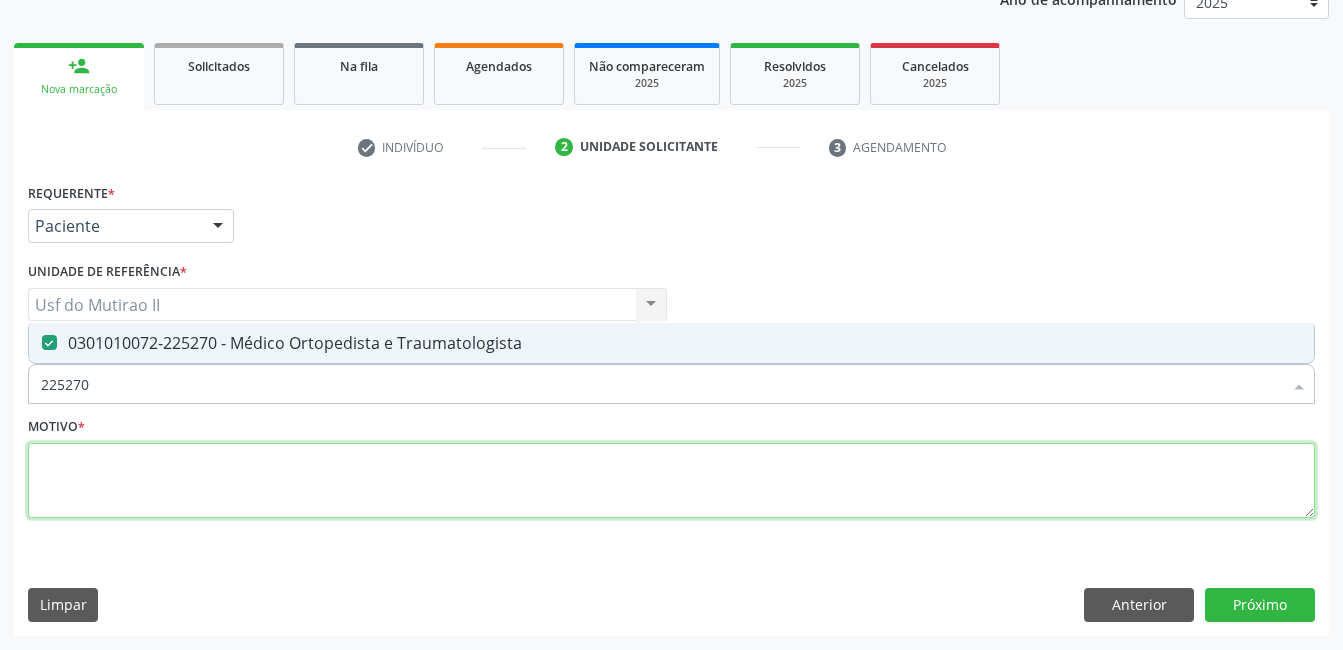 click at bounding box center [671, 481] 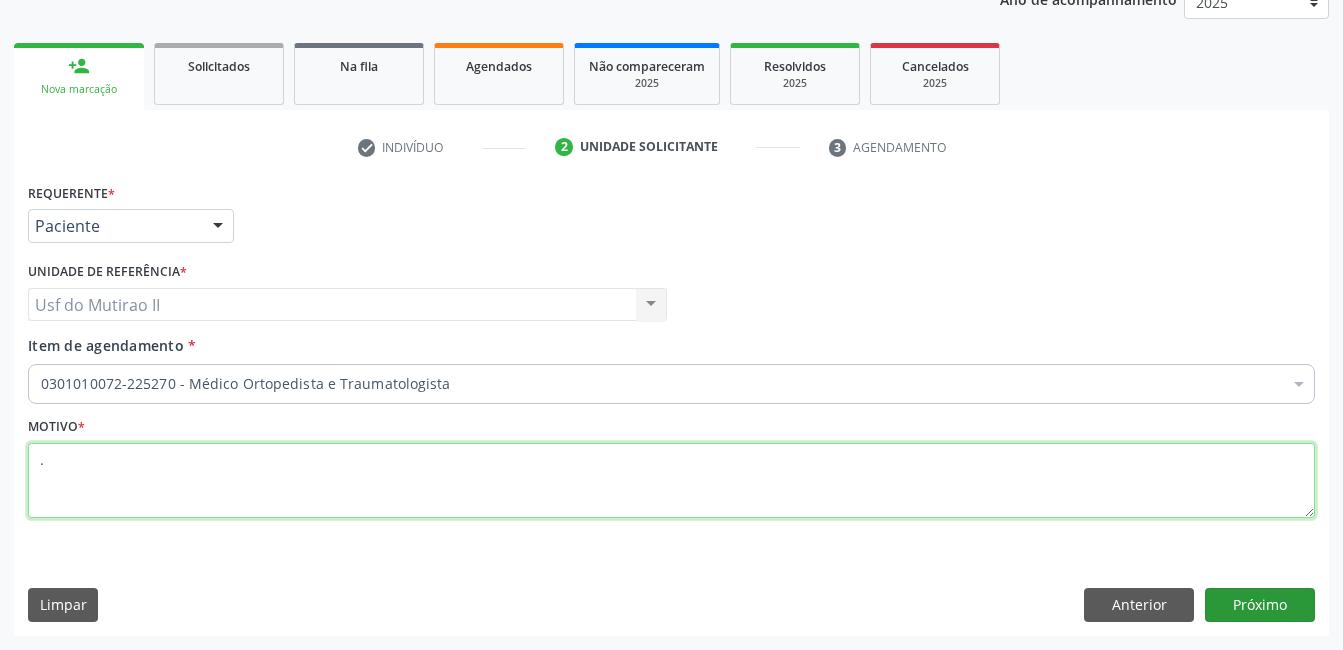 type on "." 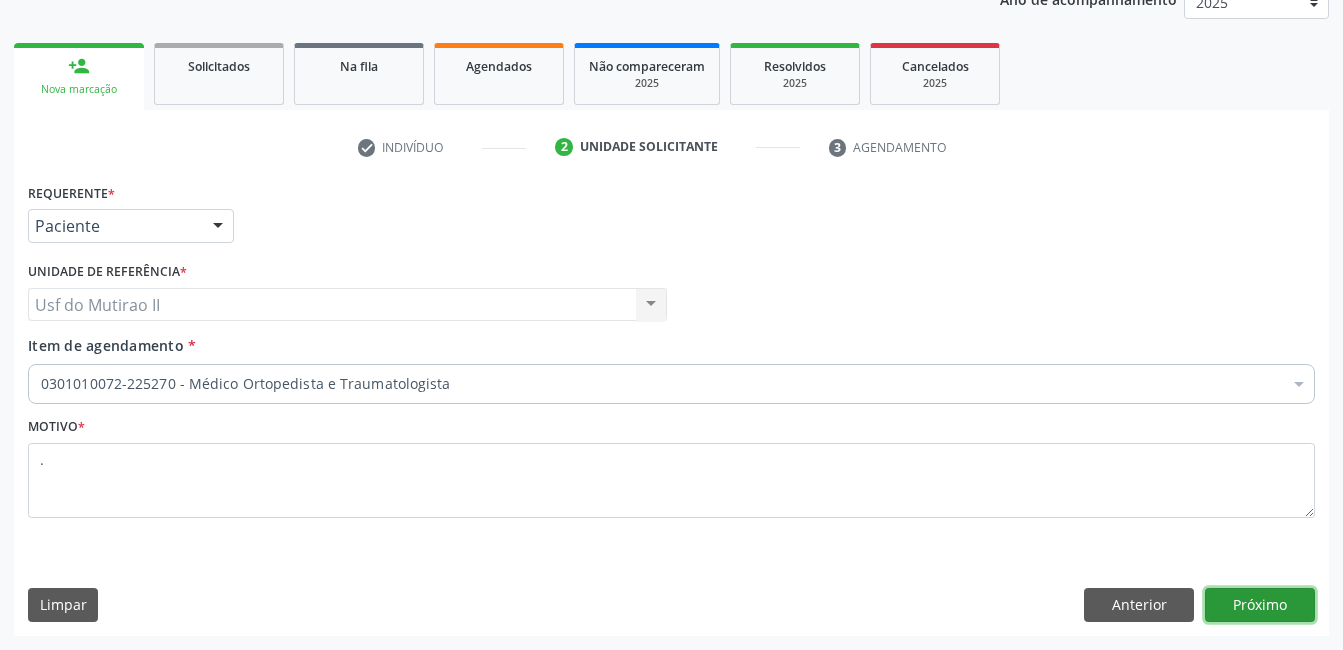 click on "Próximo" at bounding box center (1260, 605) 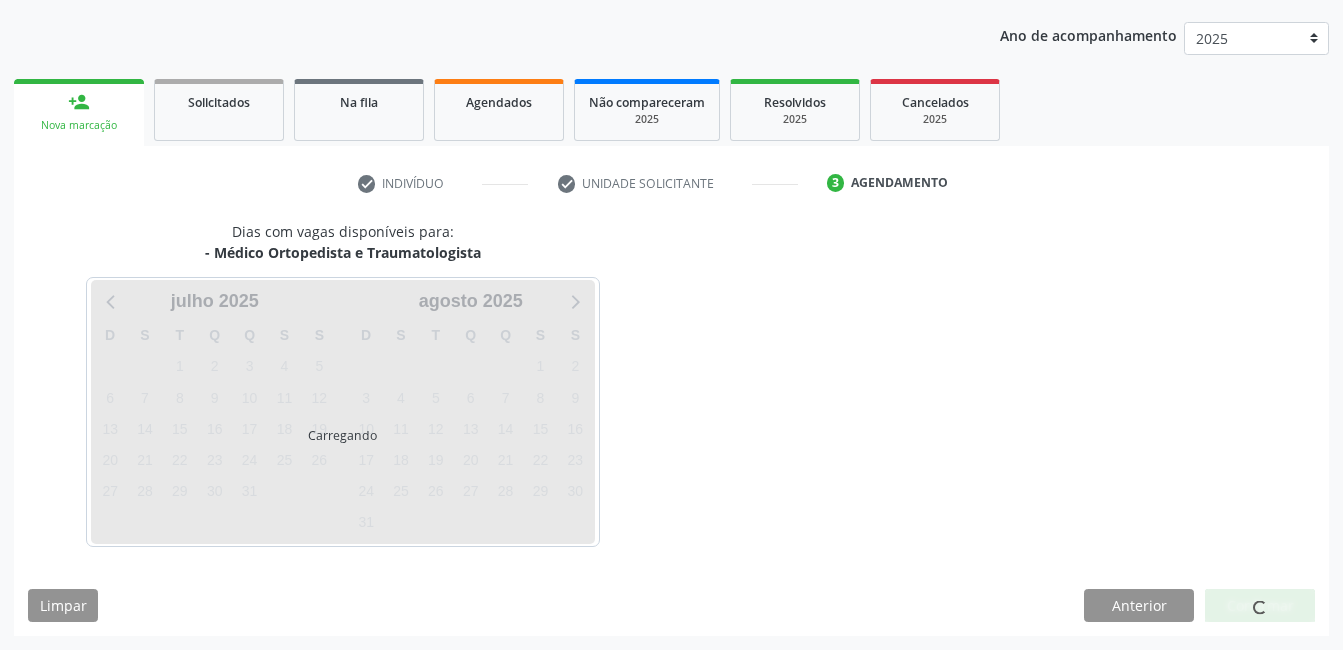 scroll, scrollTop: 220, scrollLeft: 0, axis: vertical 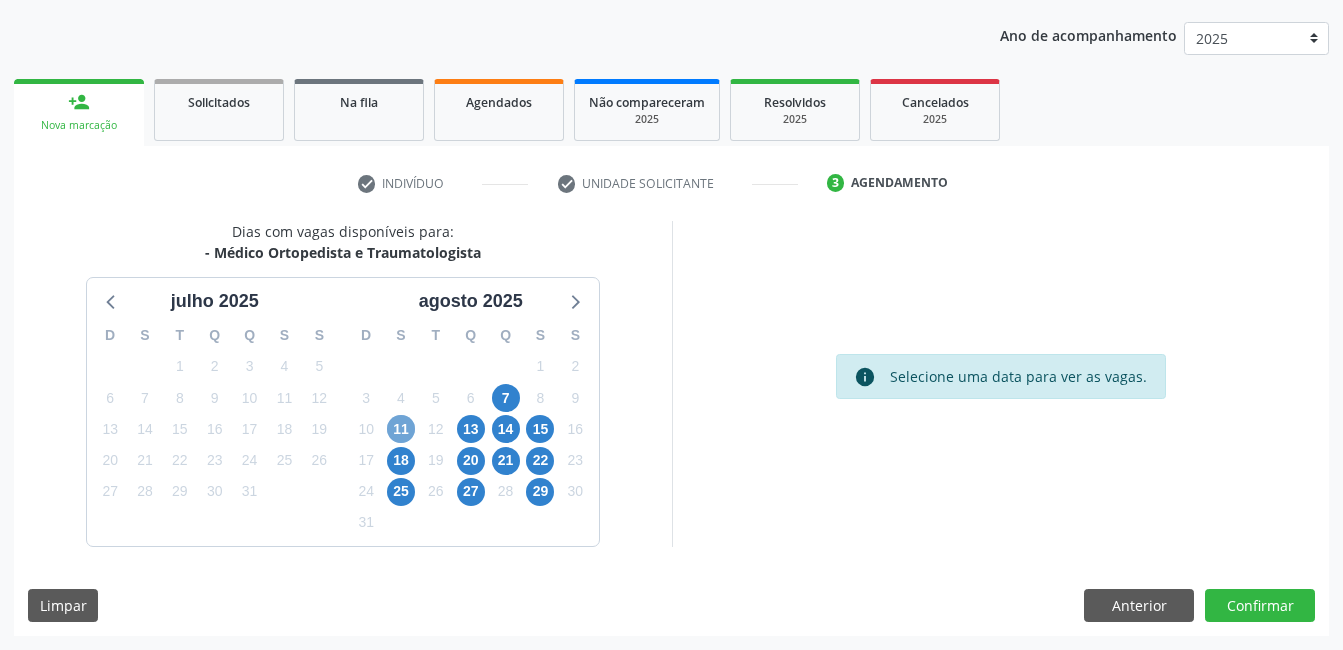 click on "11" at bounding box center [401, 429] 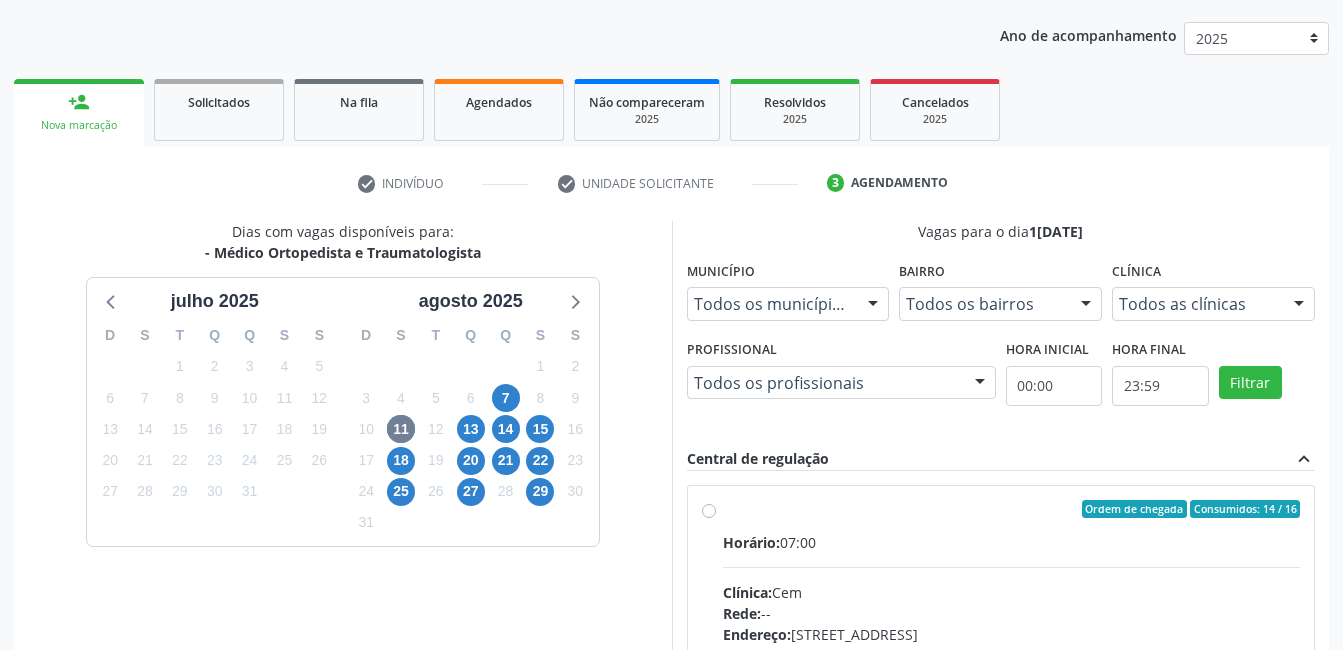 click on "Horário:" at bounding box center [751, 542] 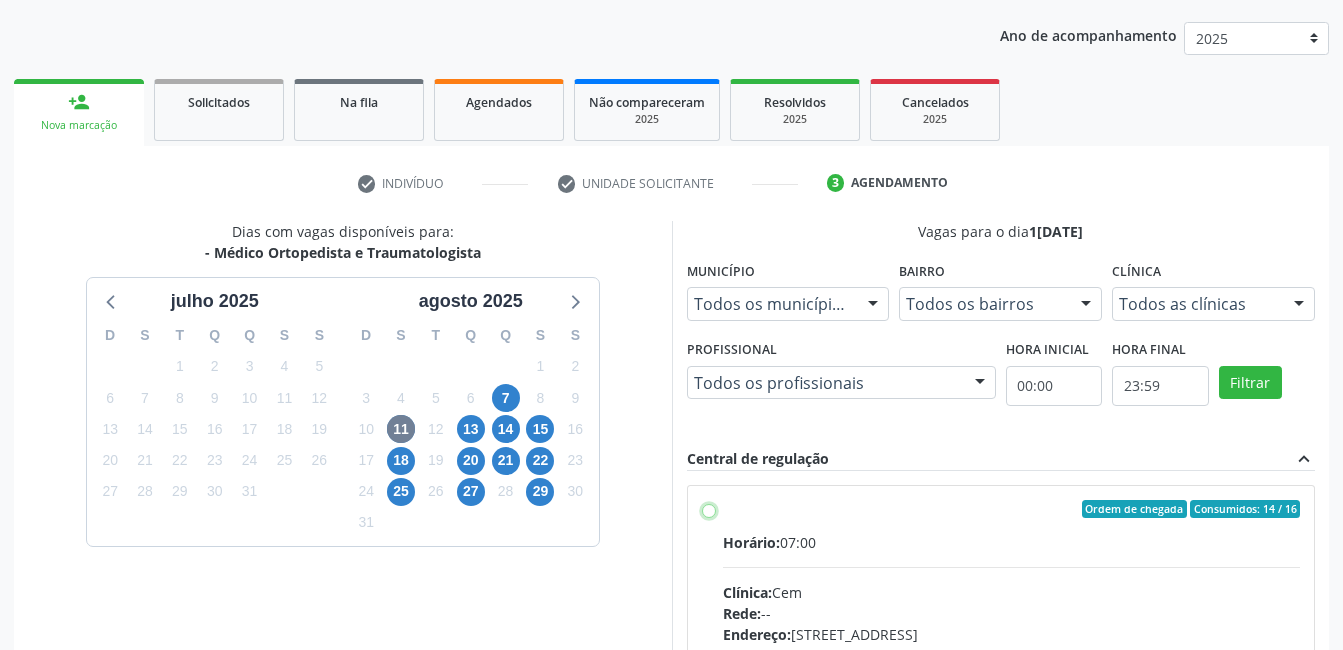 click on "Ordem de chegada
Consumidos: 14 / 16
Horário:   07:00
Clínica:  Cem
Rede:
--
Endereço:   Casa, nº 393, Nossa Senhora da Pen, Serra Talhada - PE
Telefone:   --
Profissional:
Ebenone Antonio da Silva
Informações adicionais sobre o atendimento
Idade de atendimento:
de 0 a 120 anos
Gênero(s) atendido(s):
Masculino e Feminino
Informações adicionais:
--" at bounding box center [709, 509] 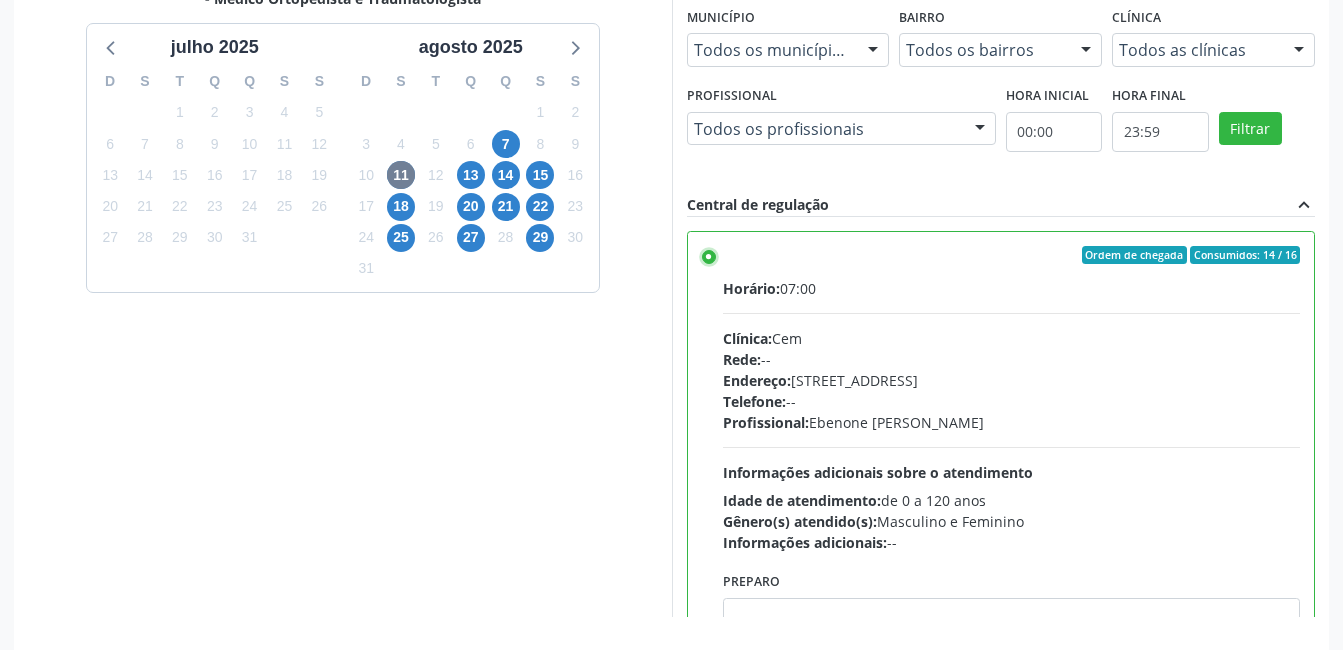 scroll, scrollTop: 545, scrollLeft: 0, axis: vertical 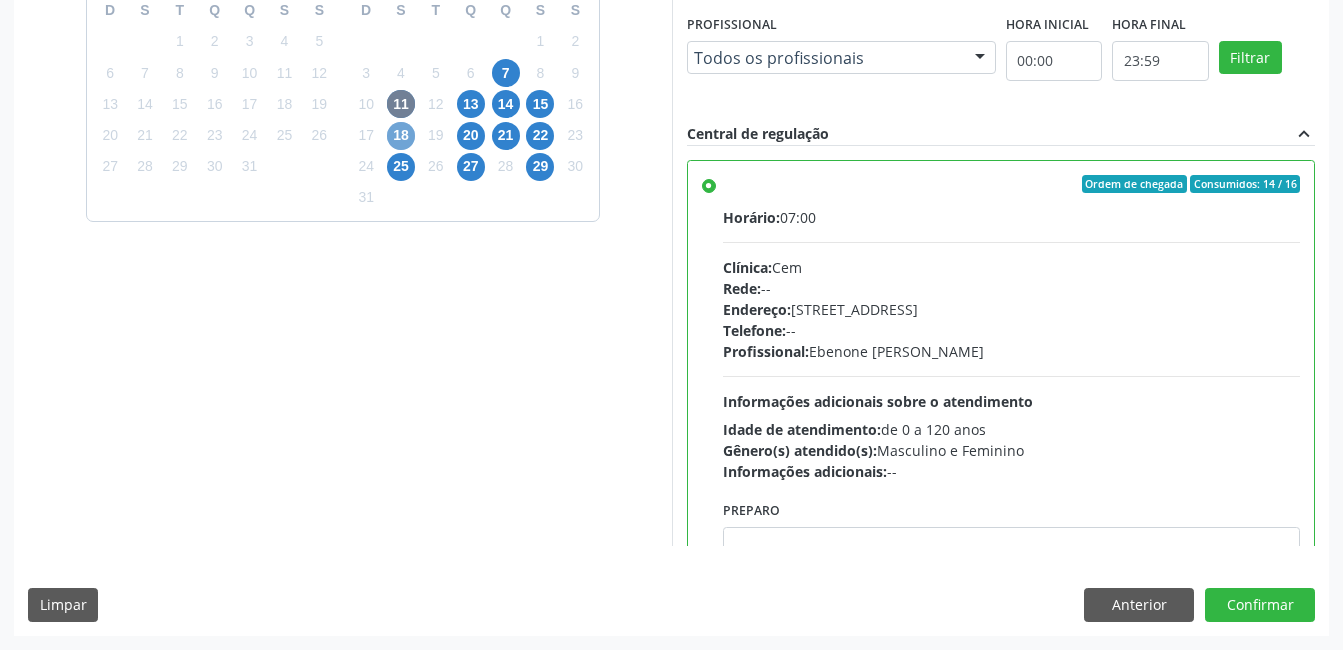 click on "18" at bounding box center (401, 136) 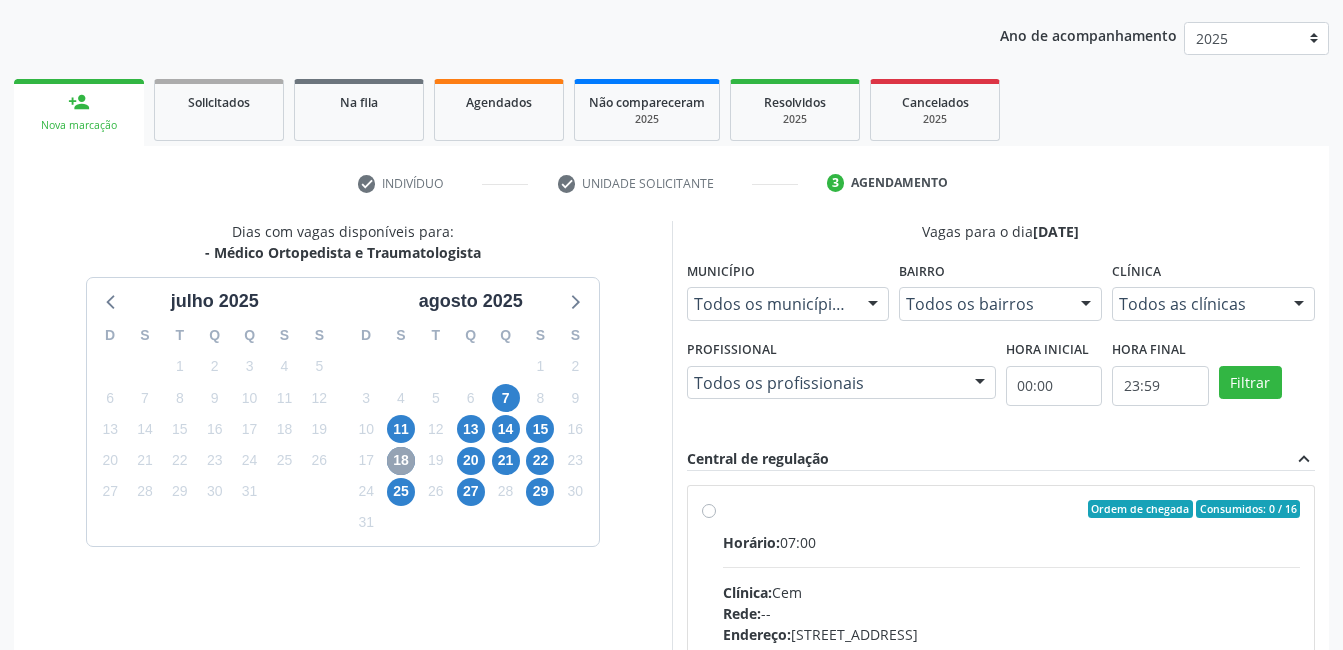 scroll, scrollTop: 545, scrollLeft: 0, axis: vertical 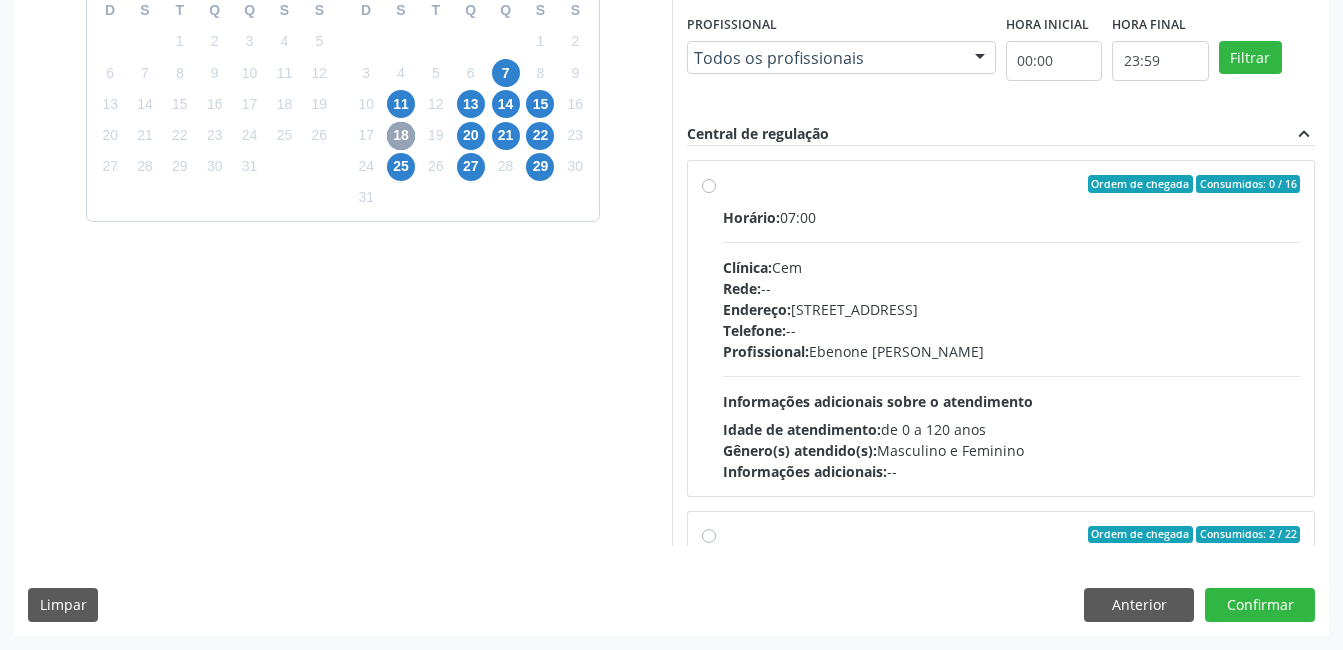 click on "18" at bounding box center (401, 136) 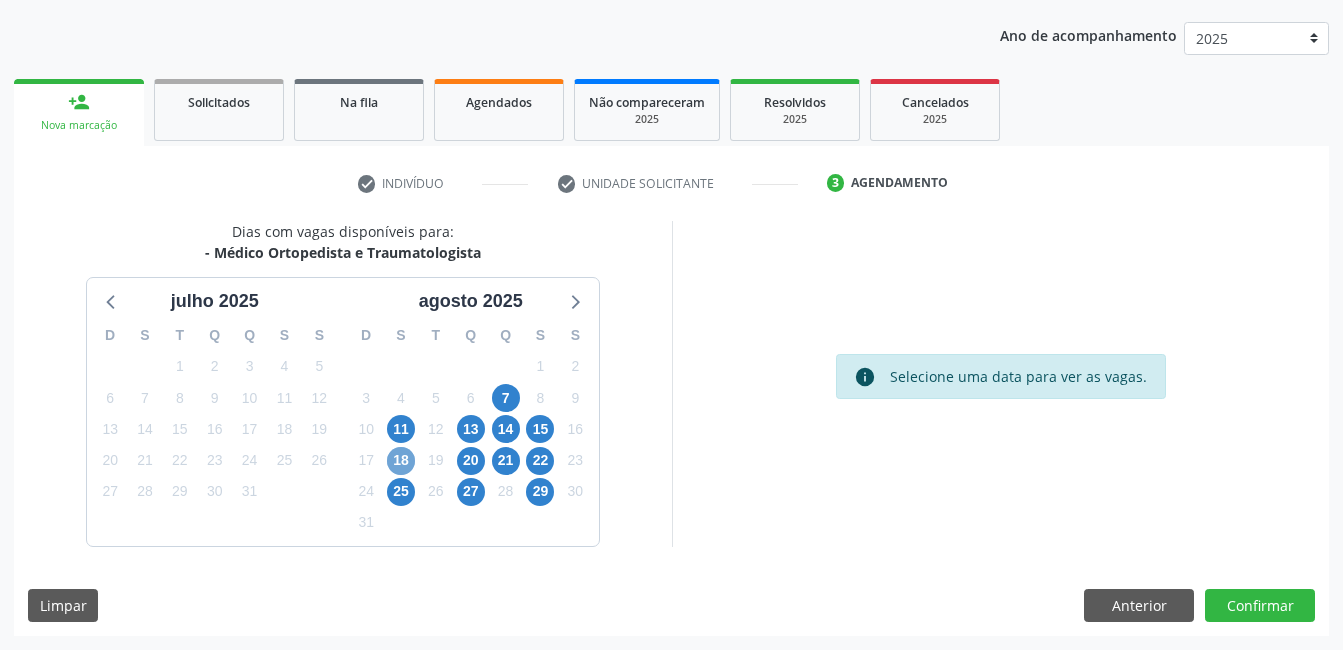 scroll, scrollTop: 220, scrollLeft: 0, axis: vertical 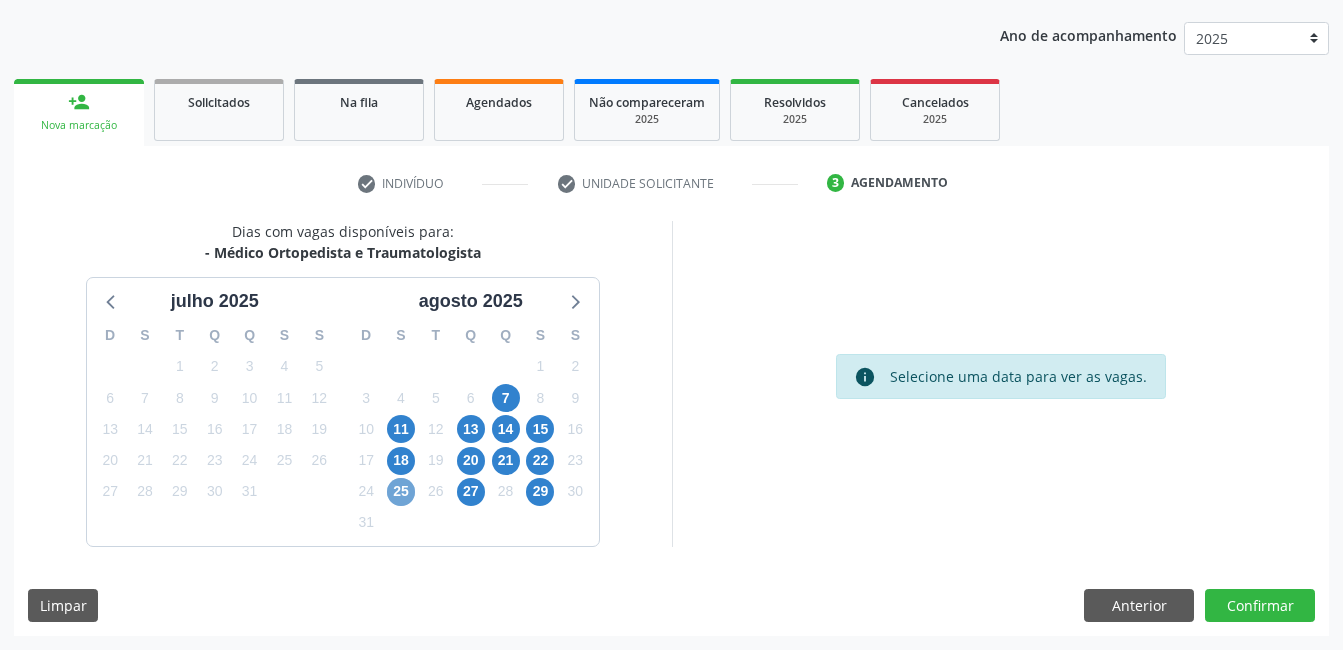 click on "25" at bounding box center [401, 492] 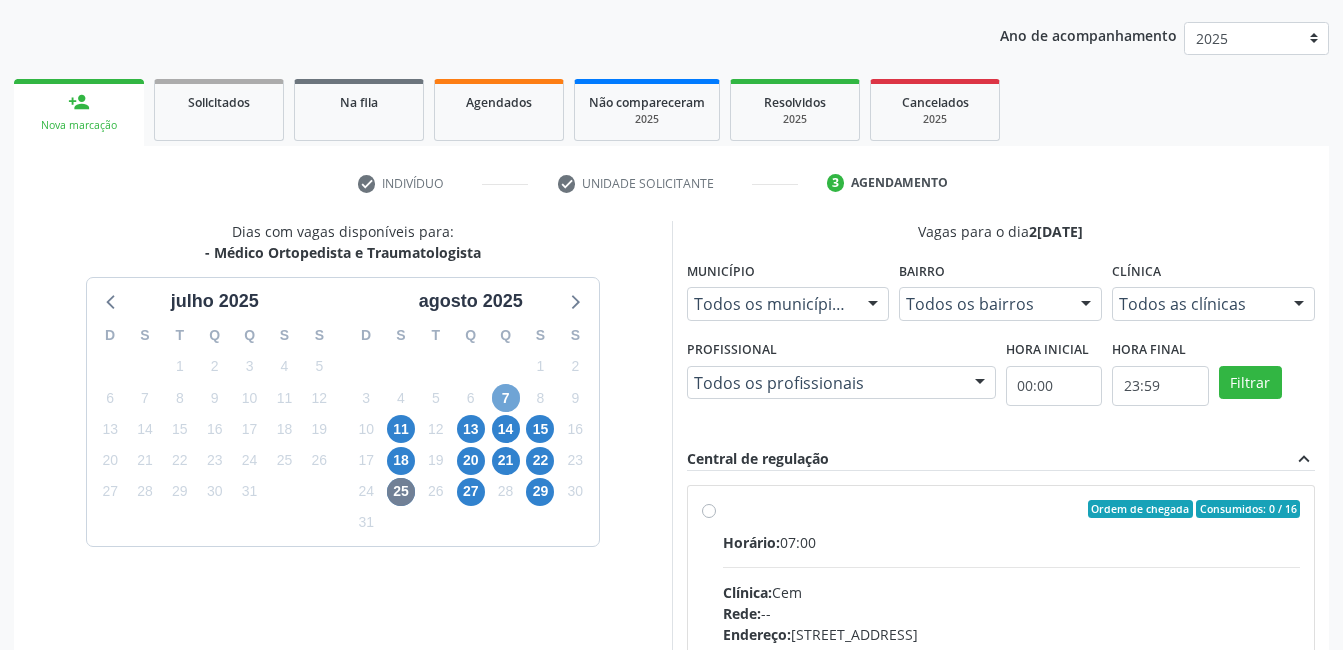 click on "7" at bounding box center (506, 398) 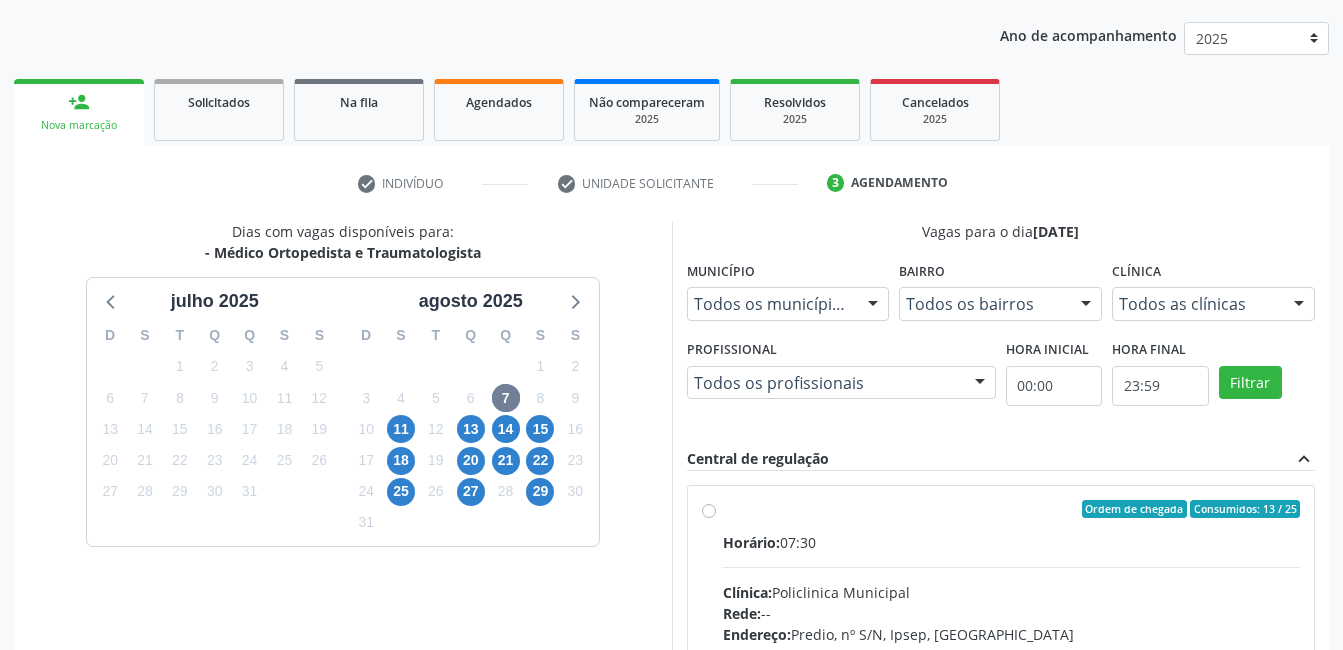 click on "Horário:   07:30" at bounding box center [1012, 542] 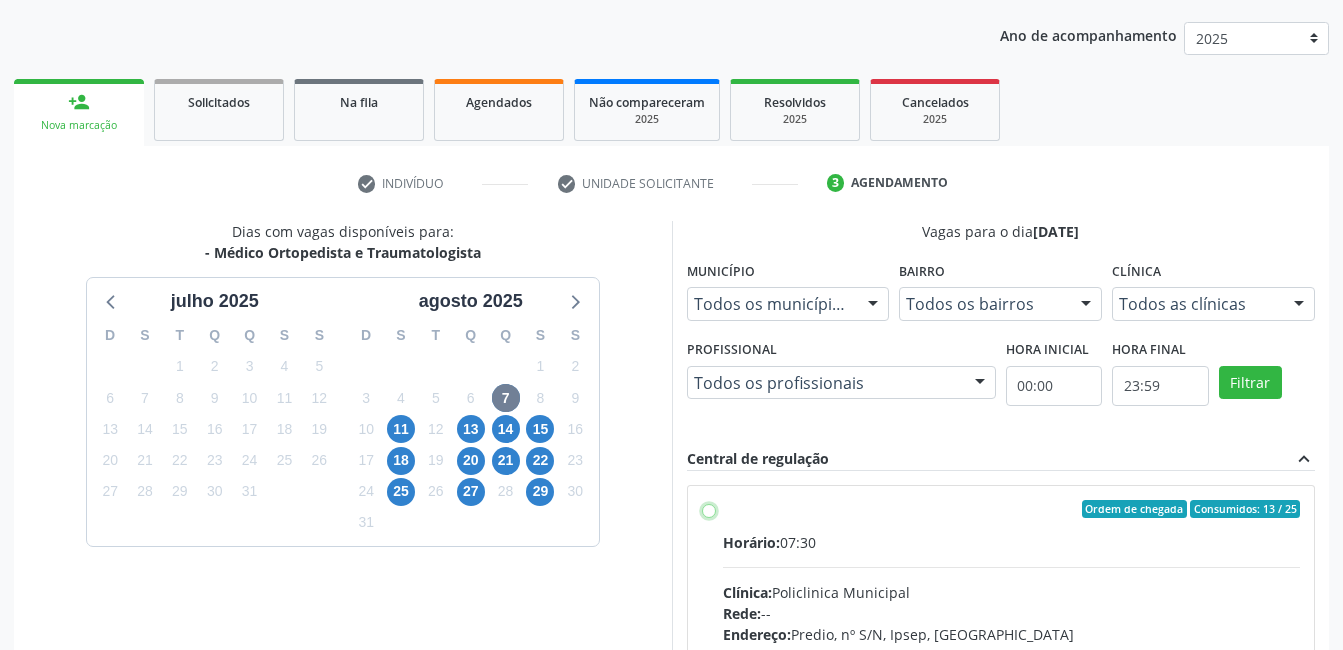 click on "Ordem de chegada
Consumidos: 13 / 25
Horário:   07:30
Clínica:  Policlinica Municipal
Rede:
--
Endereço:   Predio, nº S/N, Ipsep, Serra Talhada - PE
Telefone:   --
Profissional:
Eugenio Pericles Muniz Ferreira
Informações adicionais sobre o atendimento
Idade de atendimento:
de 0 a 120 anos
Gênero(s) atendido(s):
Masculino e Feminino
Informações adicionais:
--" at bounding box center [709, 509] 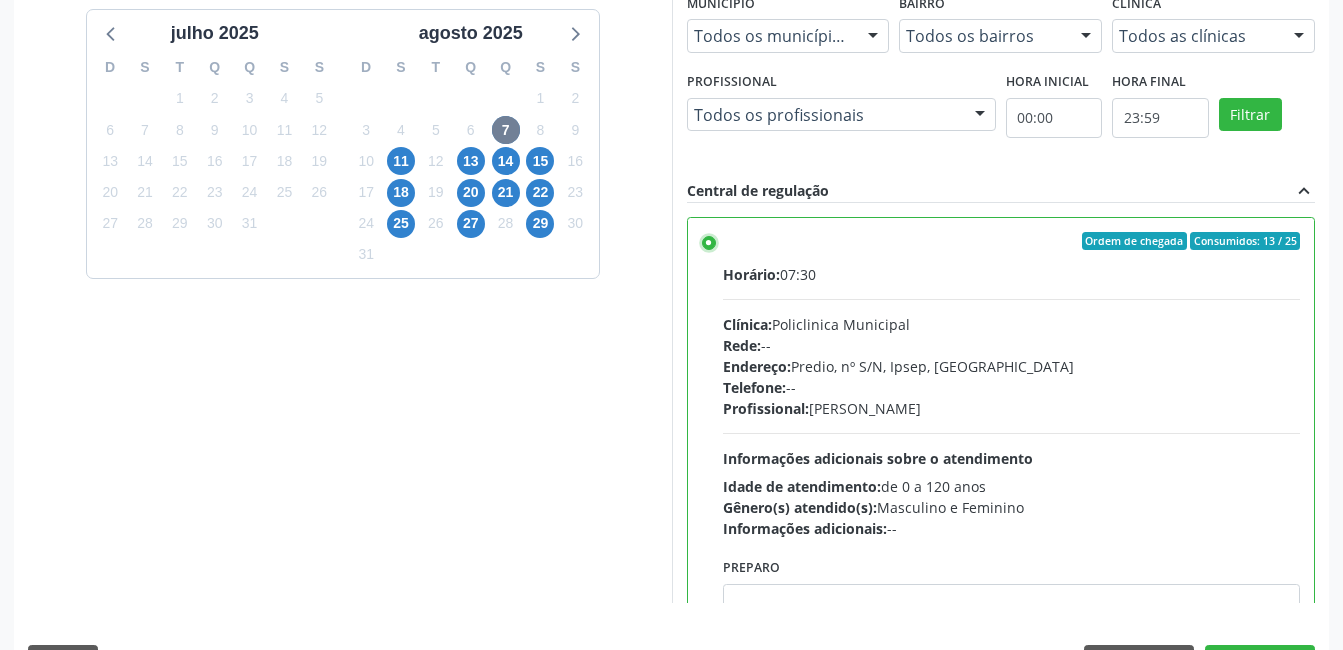 scroll, scrollTop: 545, scrollLeft: 0, axis: vertical 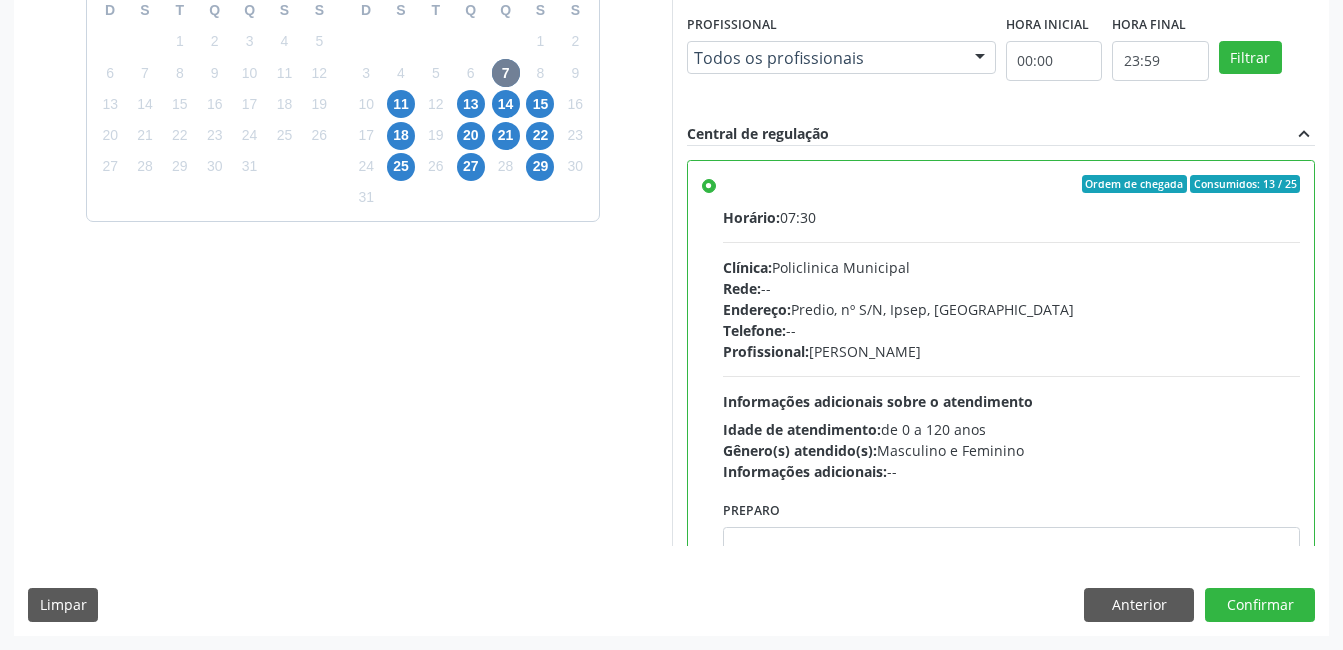 click on "Dias com vagas disponíveis para:
- Médico Ortopedista e Traumatologista
julho 2025 D S T Q Q S S 29 30 1 2 3 4 5 6 7 8 9 10 11 12 13 14 15 16 17 18 19 20 21 22 23 24 25 26 27 28 29 30 31 1 2 3 4 5 6 7 8 9 agosto 2025 D S T Q Q S S 27 28 29 30 31 1 2 3 4 5 6 7 8 9 10 11 12 13 14 15 16 17 18 19 20 21 22 23 24 25 26 27 28 29 30 31 1 2 3 4 5 6
Vagas para o dia
07/08/2025
Município
Todos os municípios         Todos os municípios   Serra Talhada - PE
Nenhum resultado encontrado para: "   "
Não há nenhuma opção para ser exibida.
Bairro
Todos os bairros         Todos os bairros   Ipsep
Nenhum resultado encontrado para: "   "
Não há nenhuma opção para ser exibida.
Clínica
Todos as clínicas         Todos as clínicas   Policlinica Municipal
Nenhum resultado encontrado para: "   "" at bounding box center [671, 265] 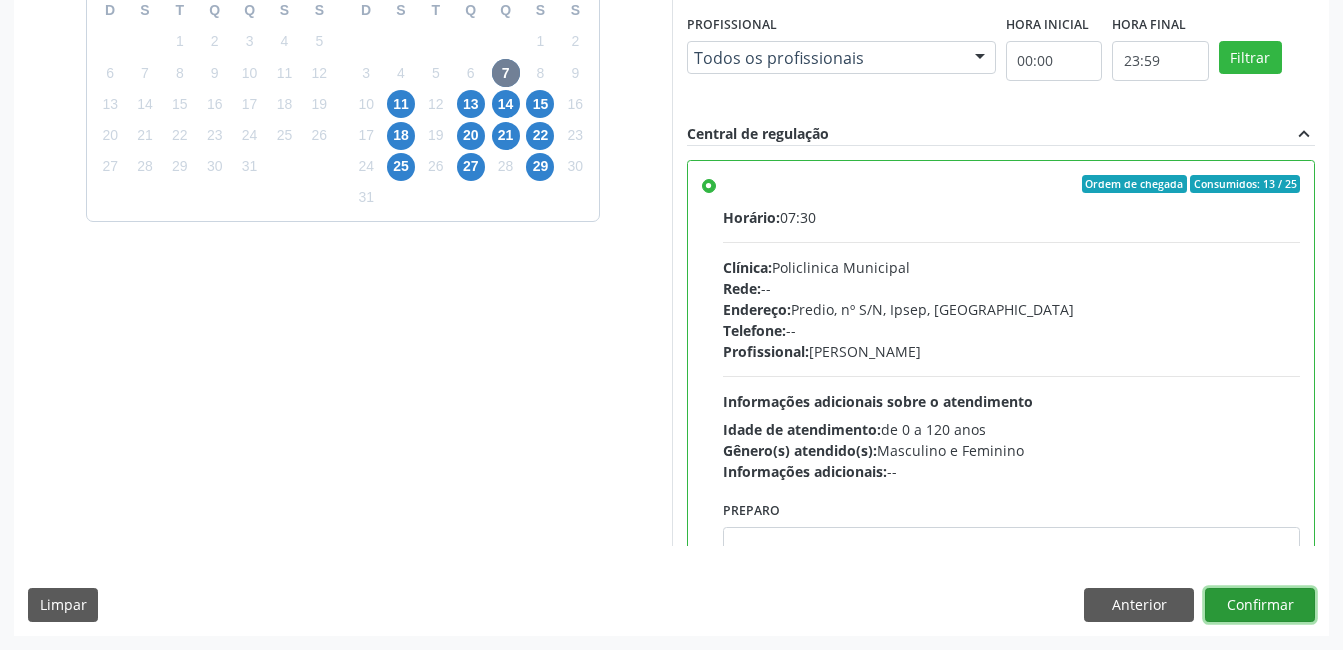 click on "Confirmar" at bounding box center [1260, 605] 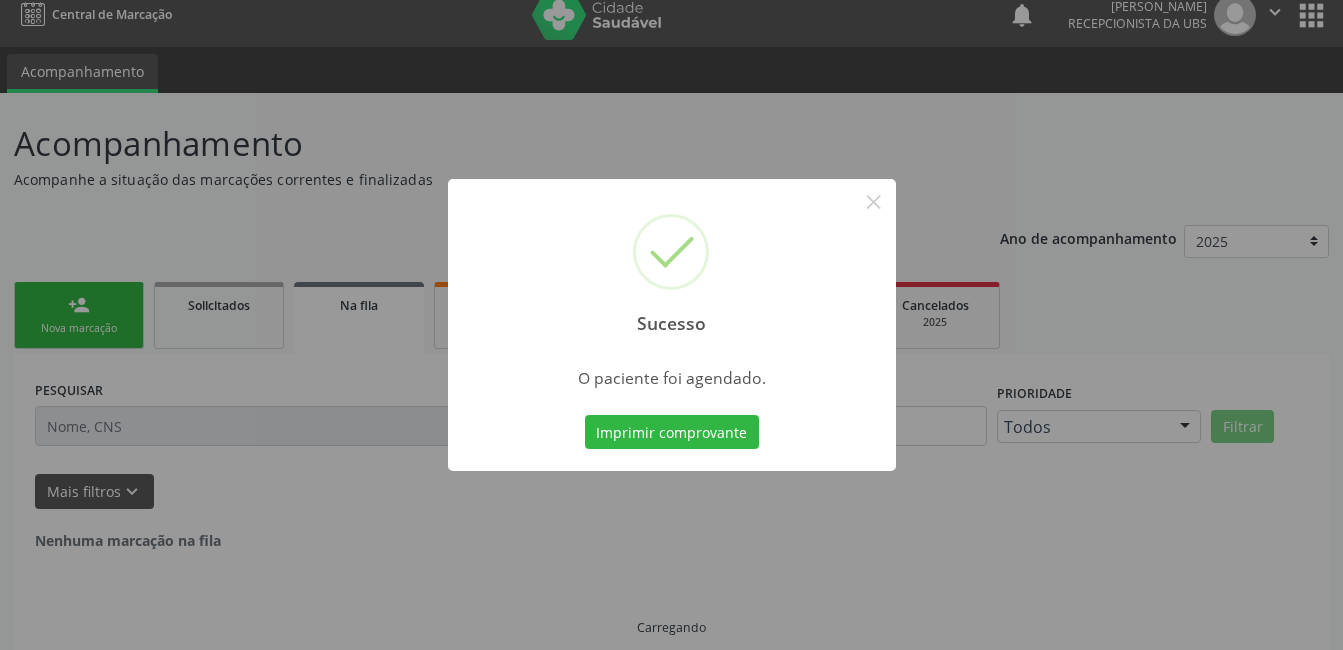 scroll, scrollTop: 0, scrollLeft: 0, axis: both 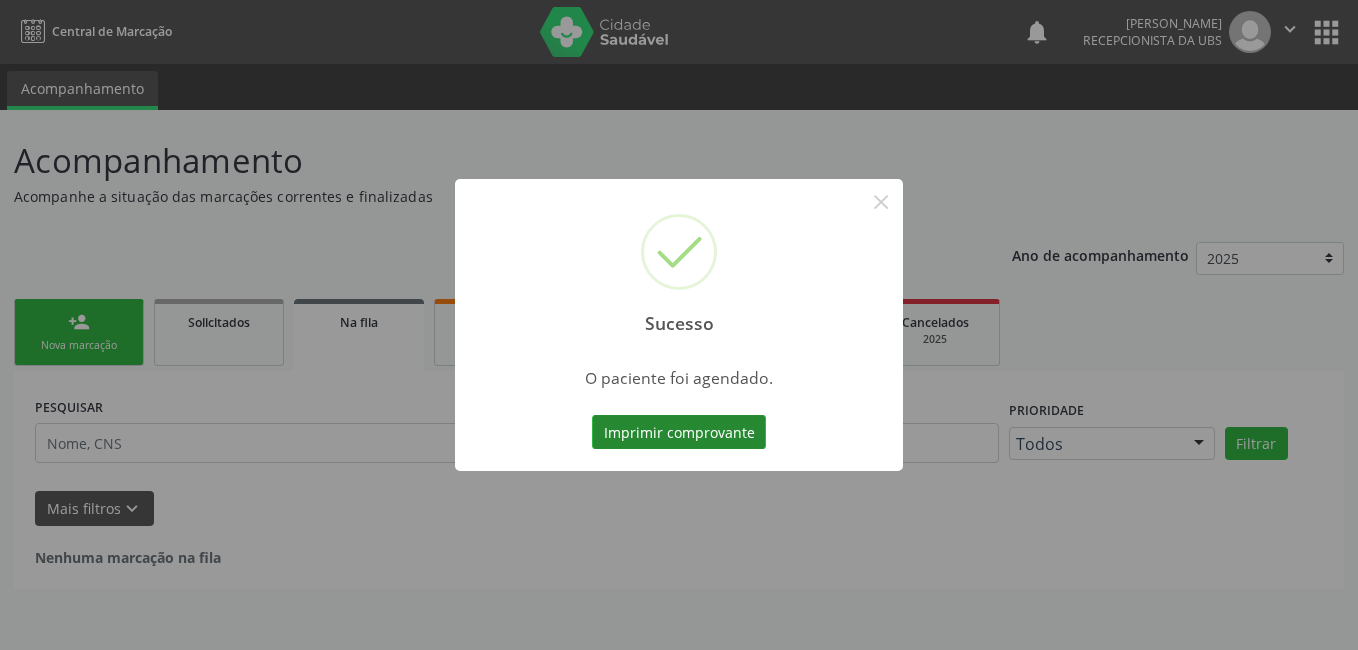 click on "Imprimir comprovante" at bounding box center [679, 432] 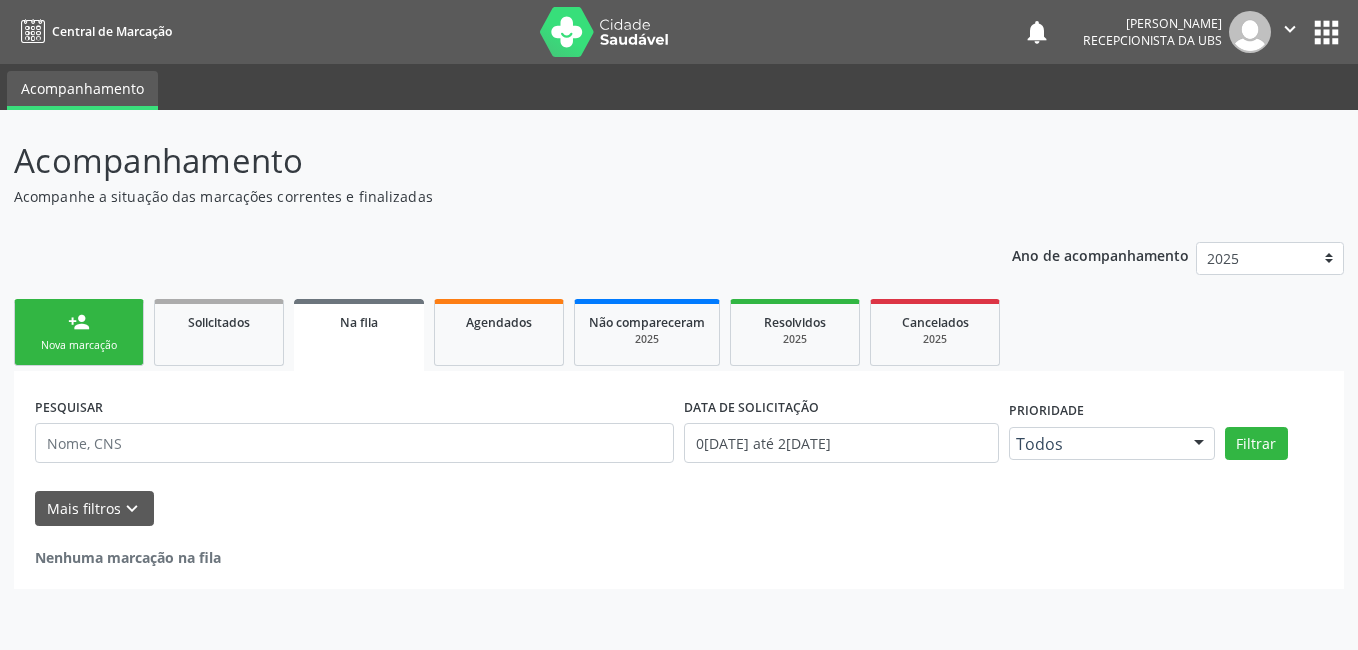 drag, startPoint x: 64, startPoint y: 332, endPoint x: 77, endPoint y: 353, distance: 24.698177 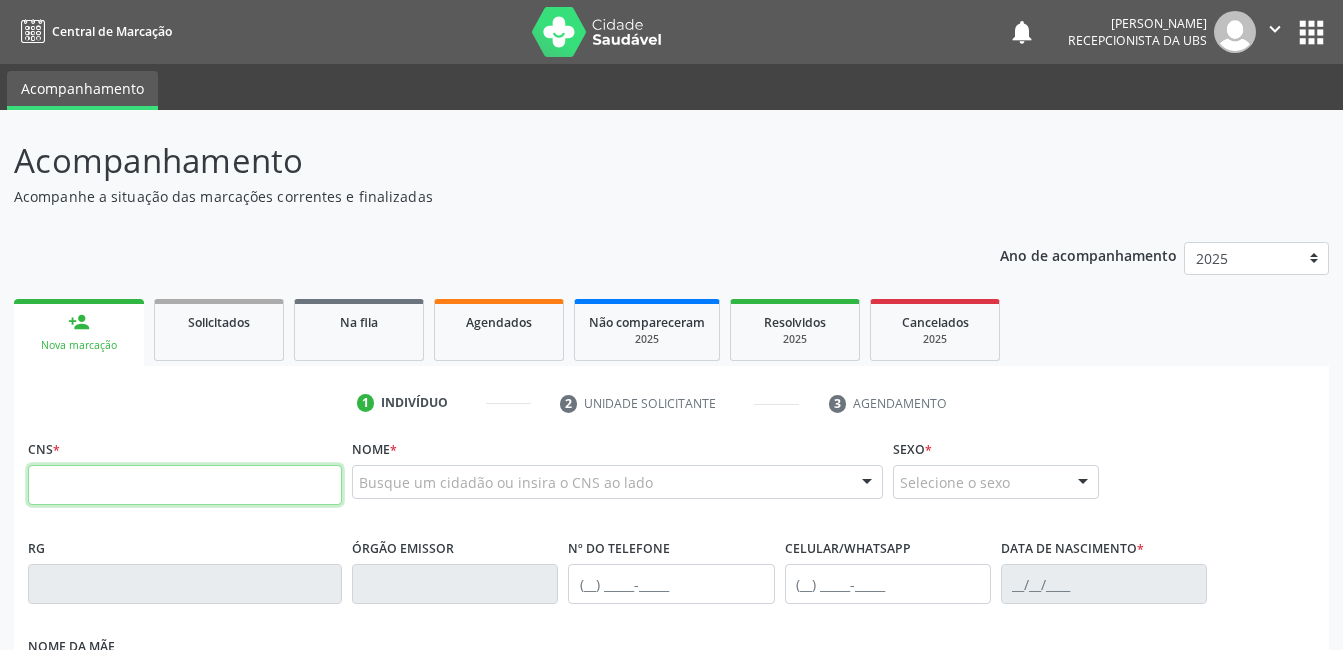 click at bounding box center [185, 485] 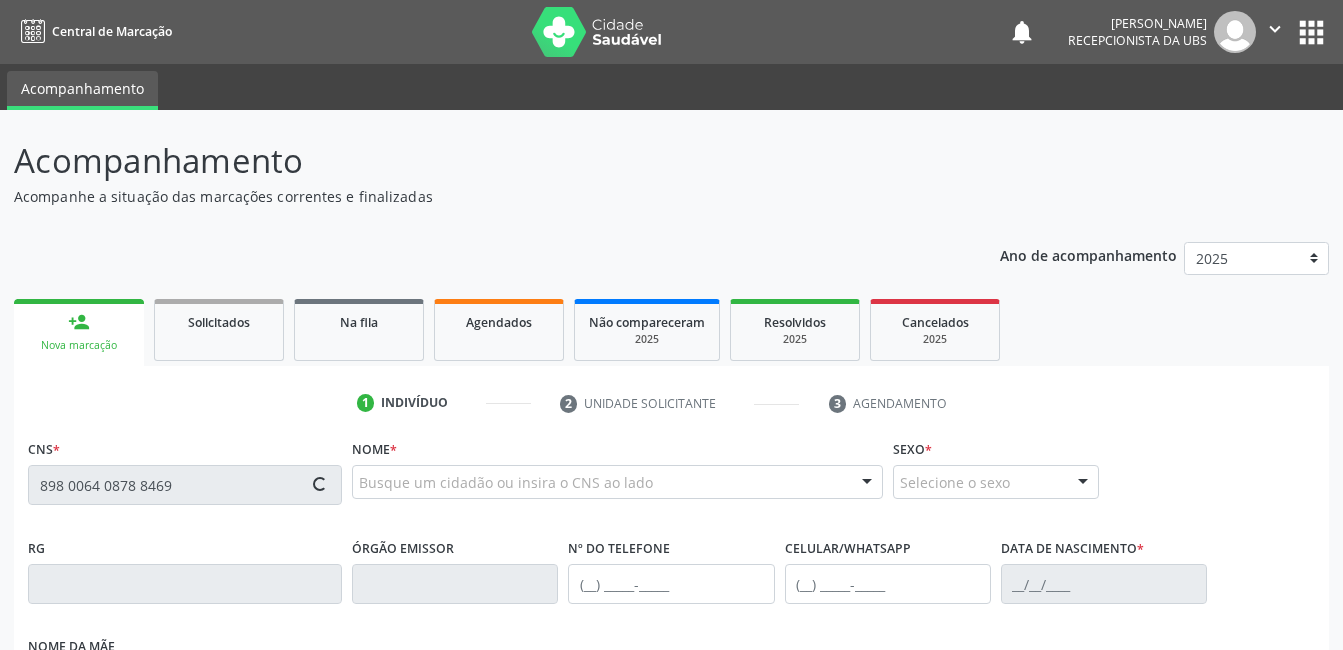 type on "898 0064 0878 8469" 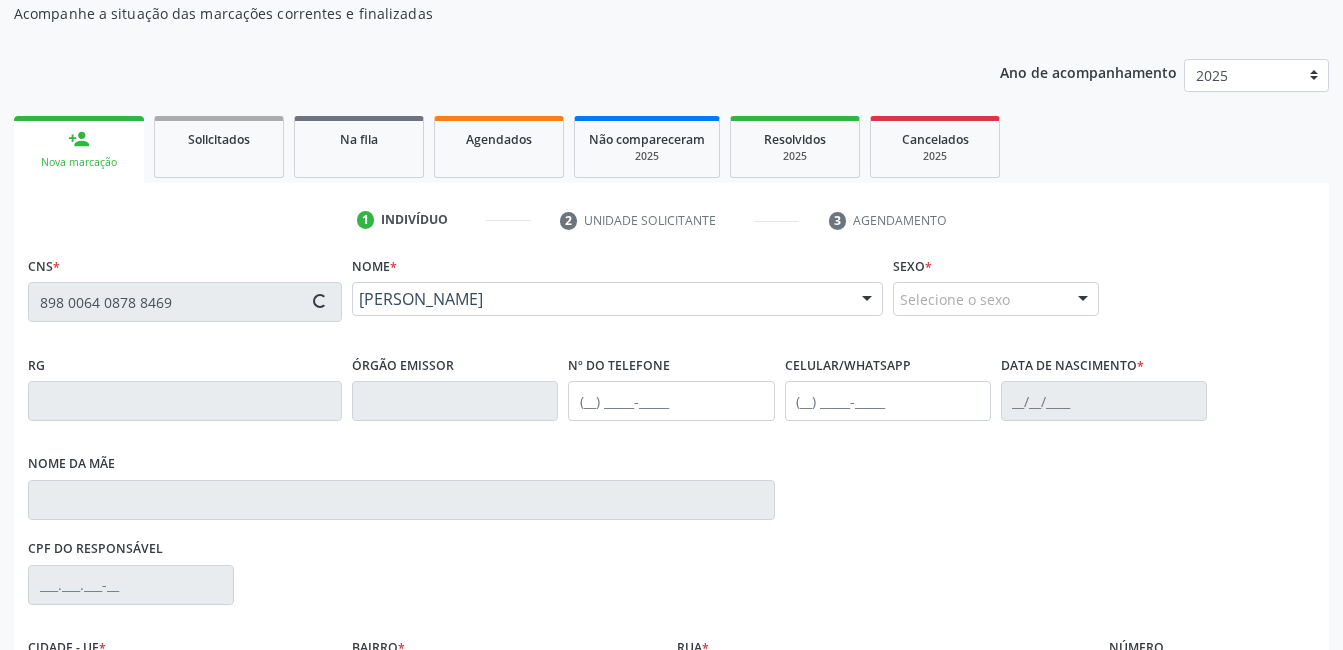 scroll, scrollTop: 300, scrollLeft: 0, axis: vertical 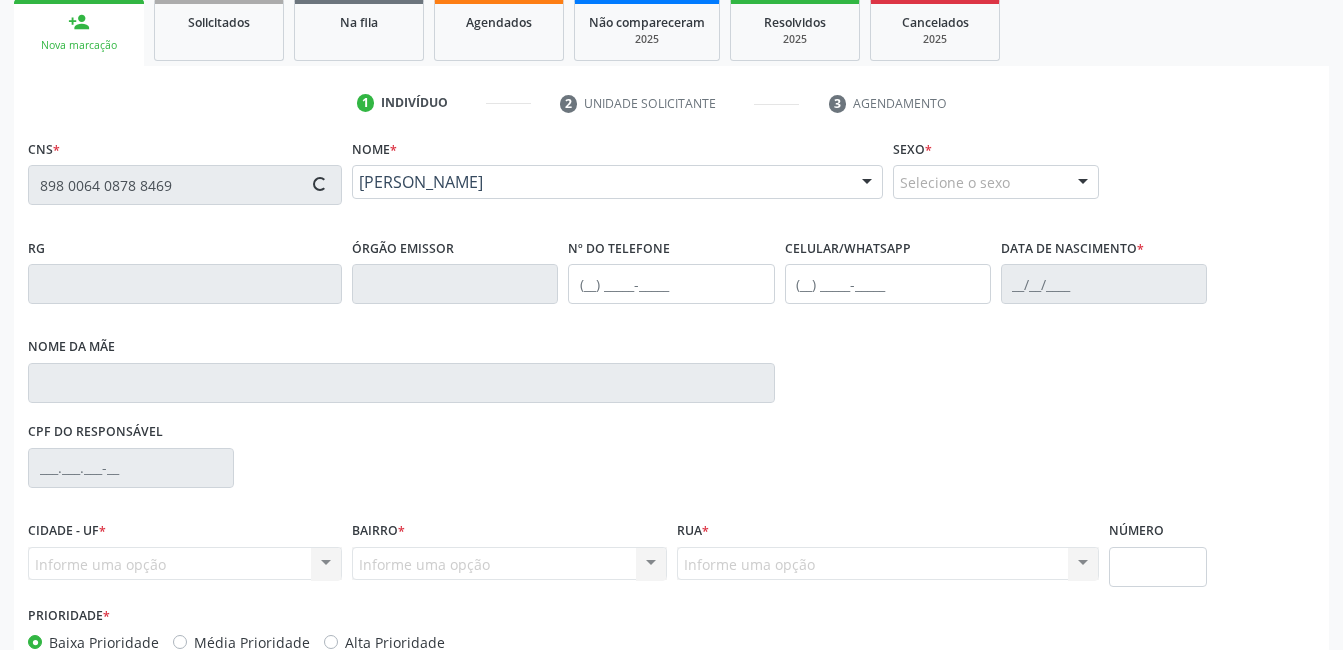 type on "(87) 98179-2110" 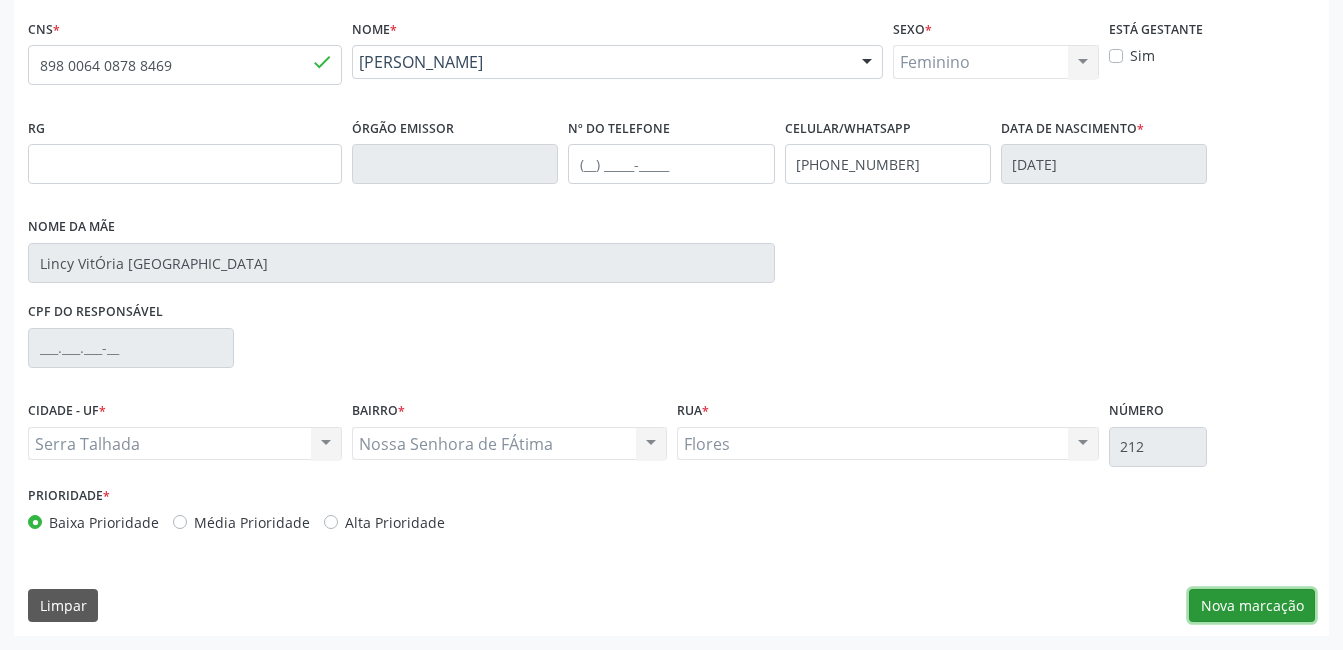 click on "Nova marcação" at bounding box center [1252, 606] 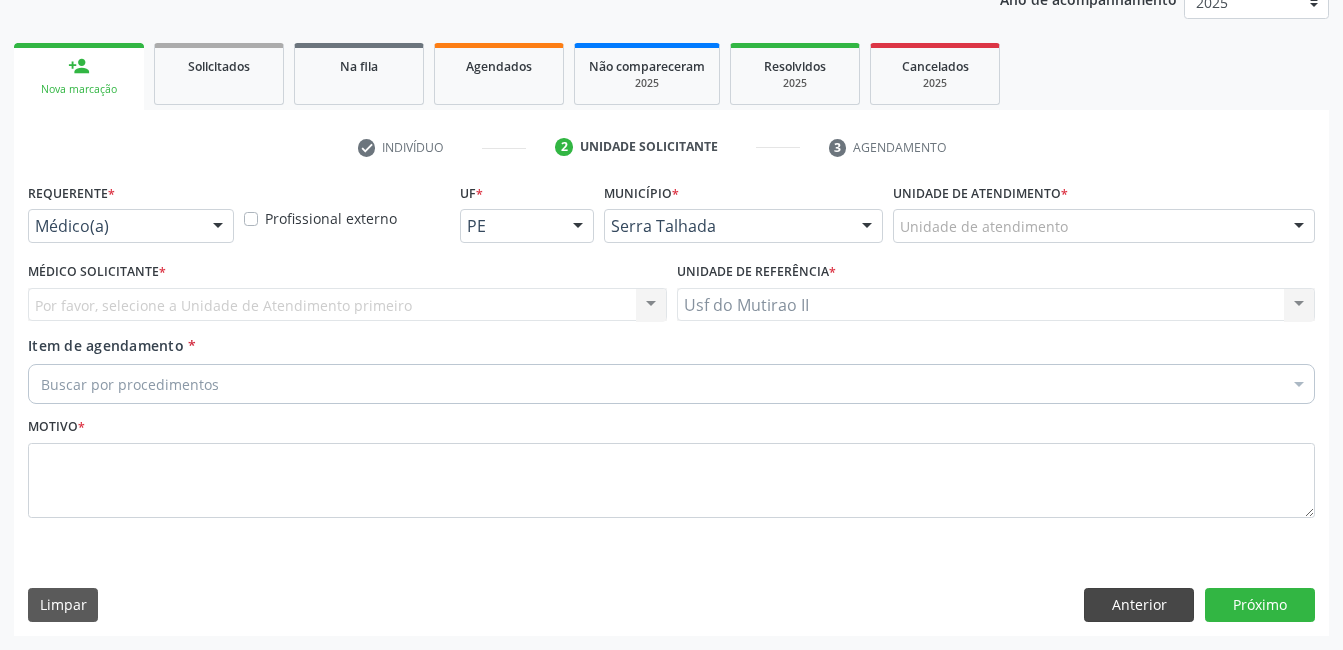 scroll, scrollTop: 256, scrollLeft: 0, axis: vertical 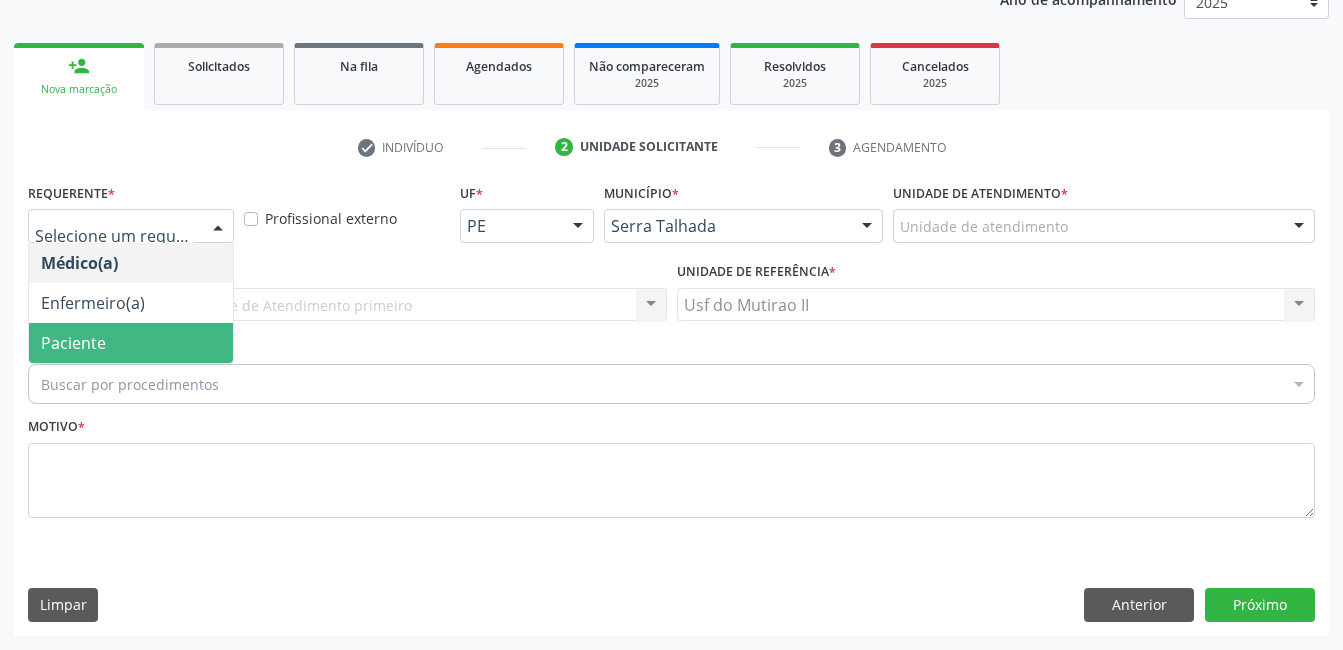 click on "Paciente" at bounding box center (131, 343) 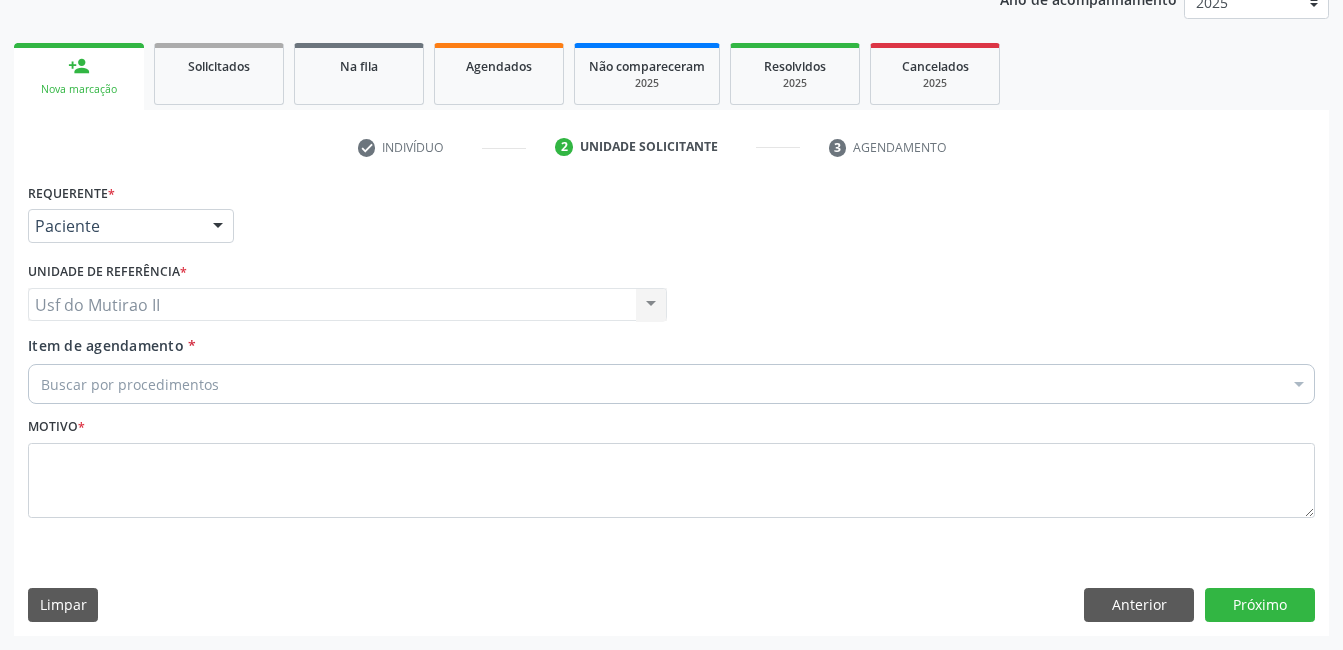 click on "Buscar por procedimentos" at bounding box center [671, 384] 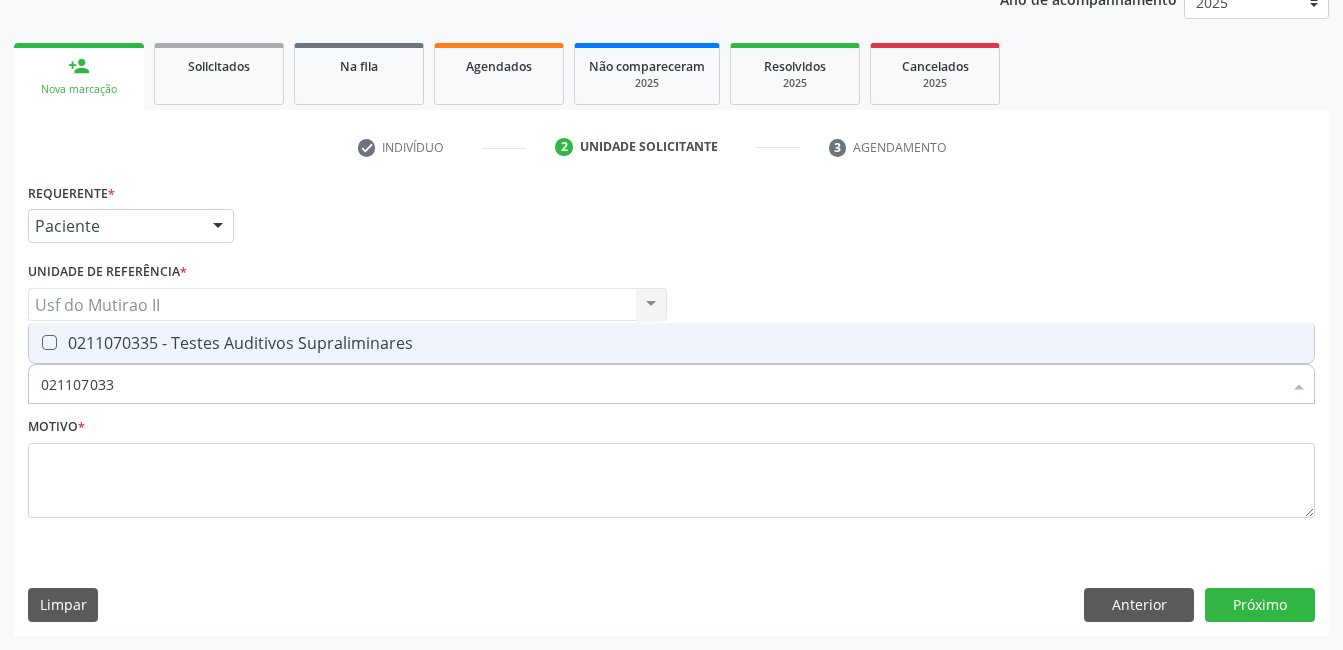 type on "0211070335" 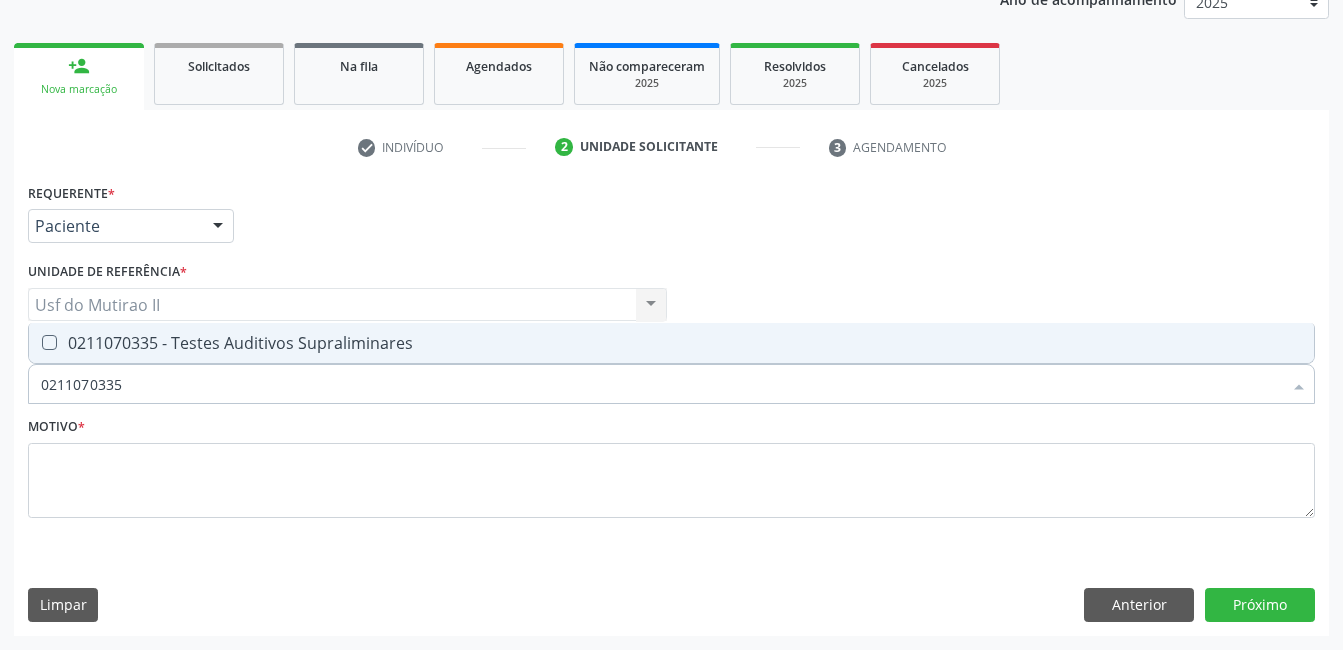 click on "0211070335 - Testes Auditivos Supraliminares" at bounding box center [671, 343] 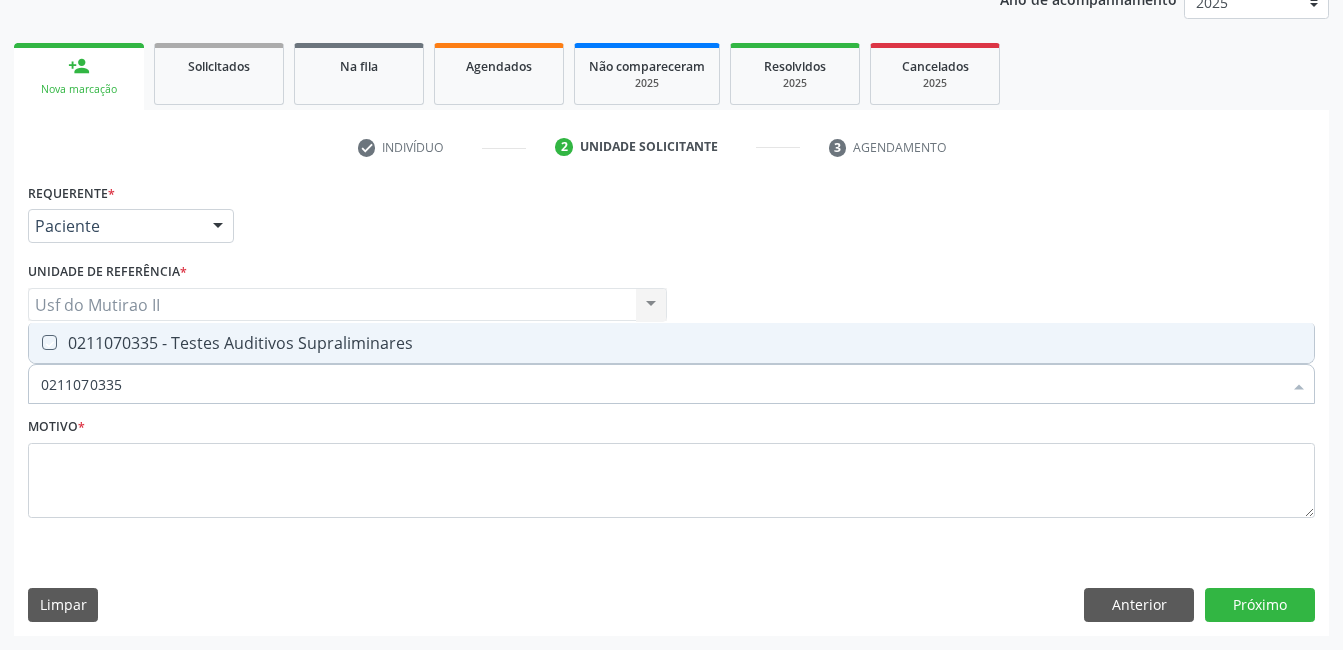 checkbox on "true" 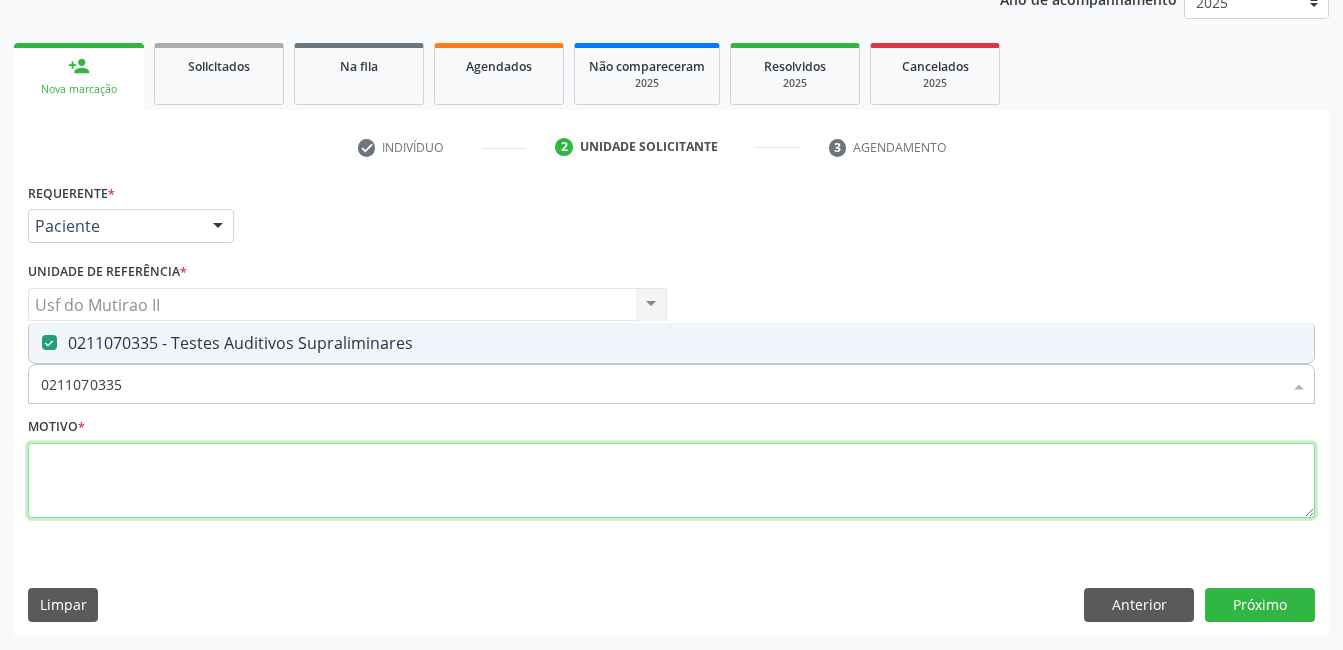 click at bounding box center [671, 481] 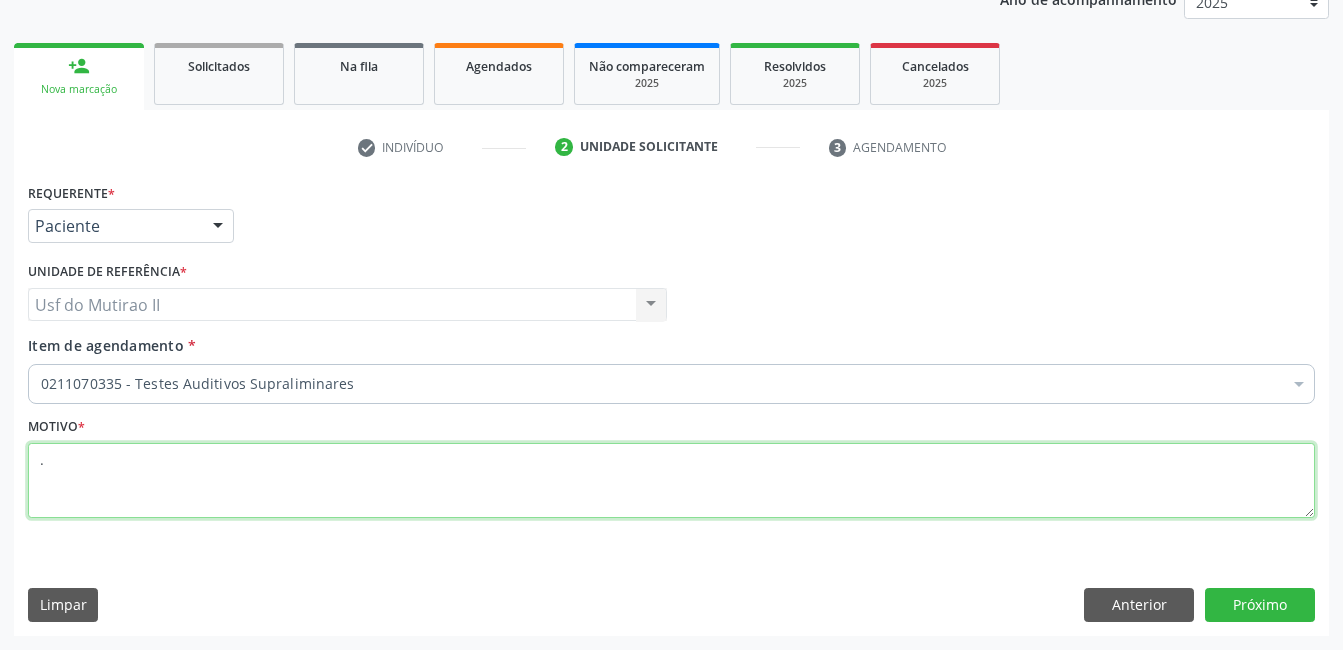 type on "." 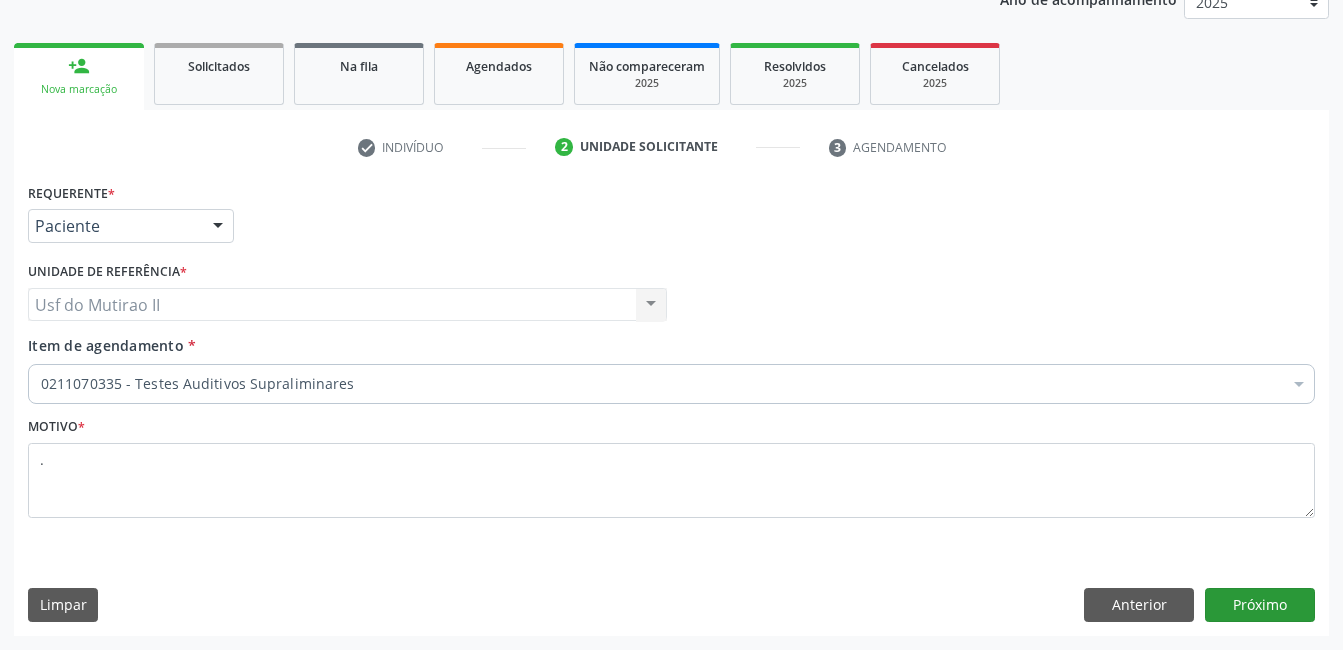 drag, startPoint x: 1328, startPoint y: 614, endPoint x: 1304, endPoint y: 614, distance: 24 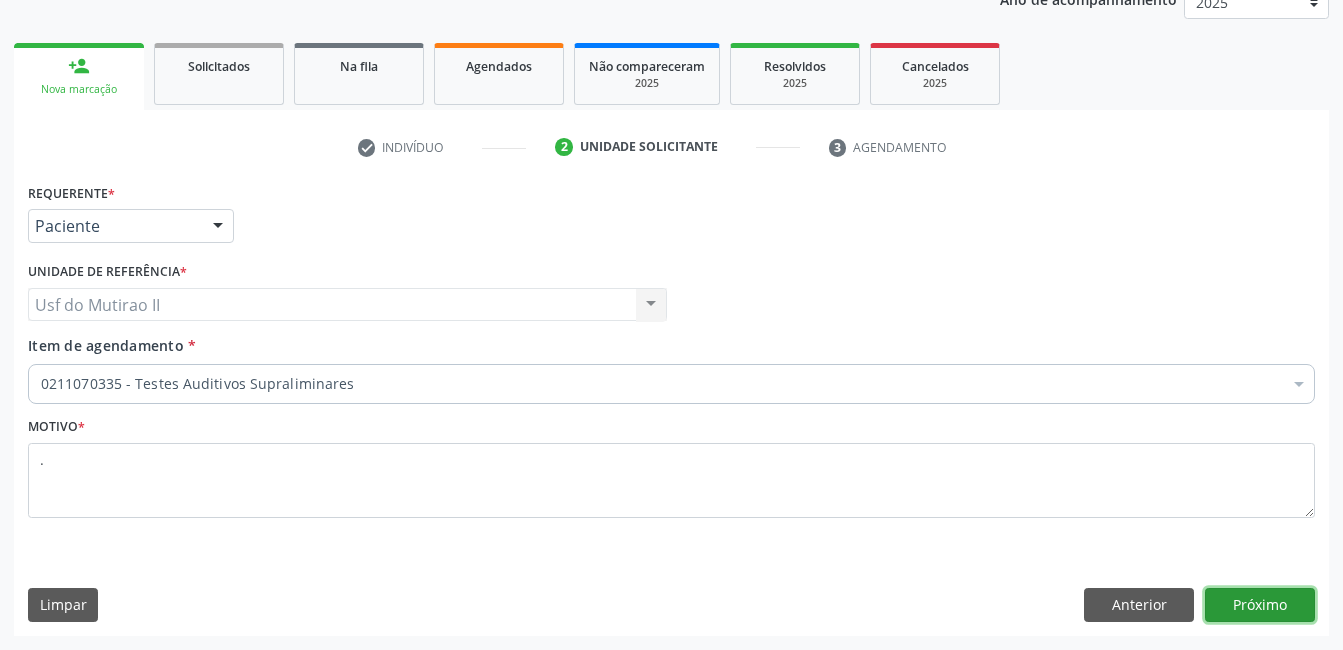 click on "Próximo" at bounding box center [1260, 605] 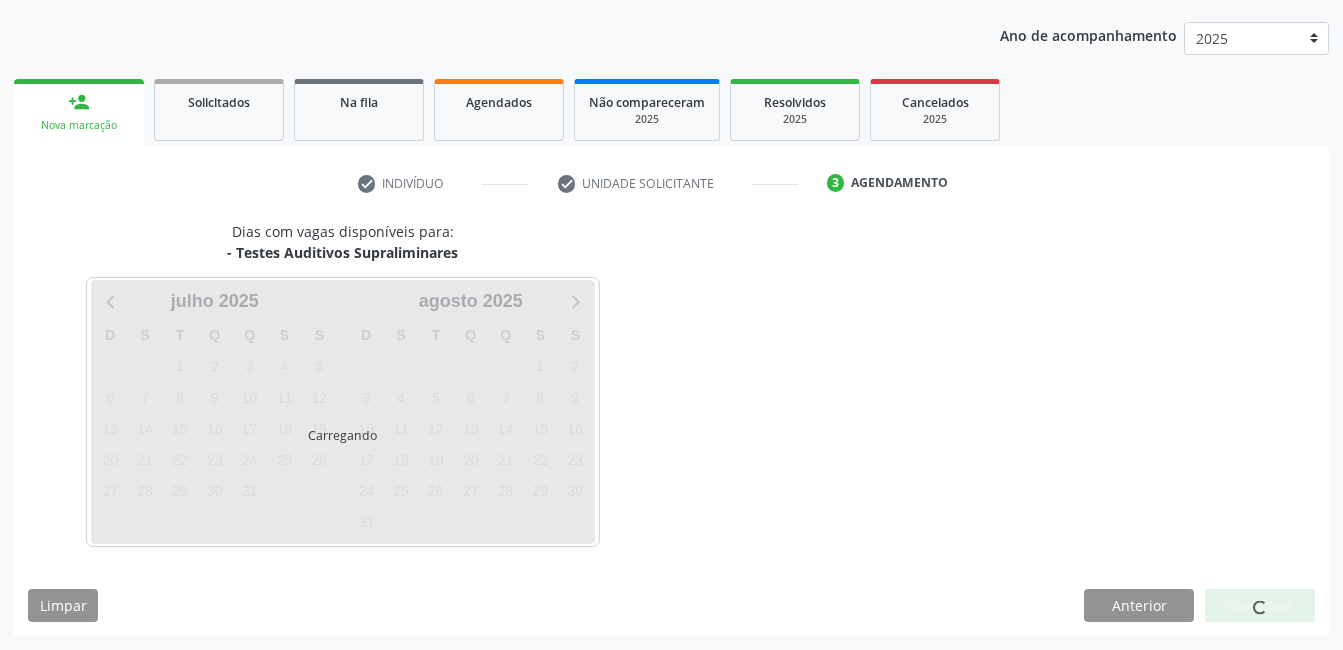 scroll, scrollTop: 220, scrollLeft: 0, axis: vertical 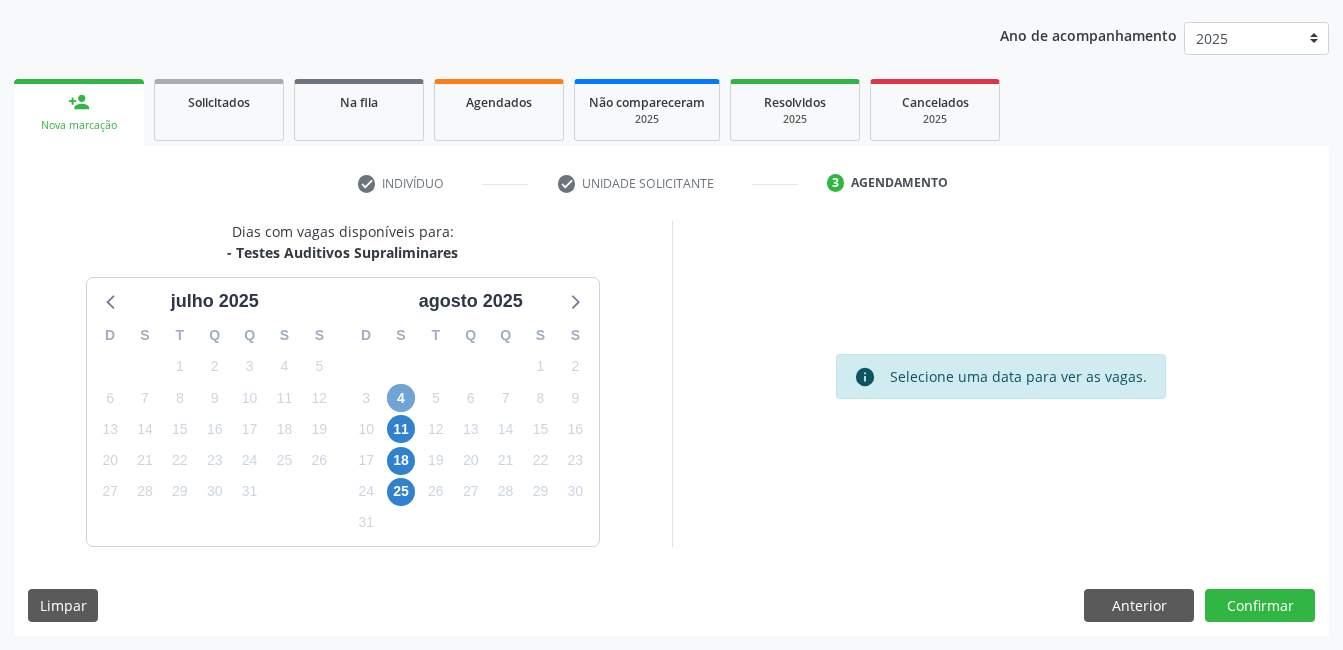 click on "4" at bounding box center (401, 398) 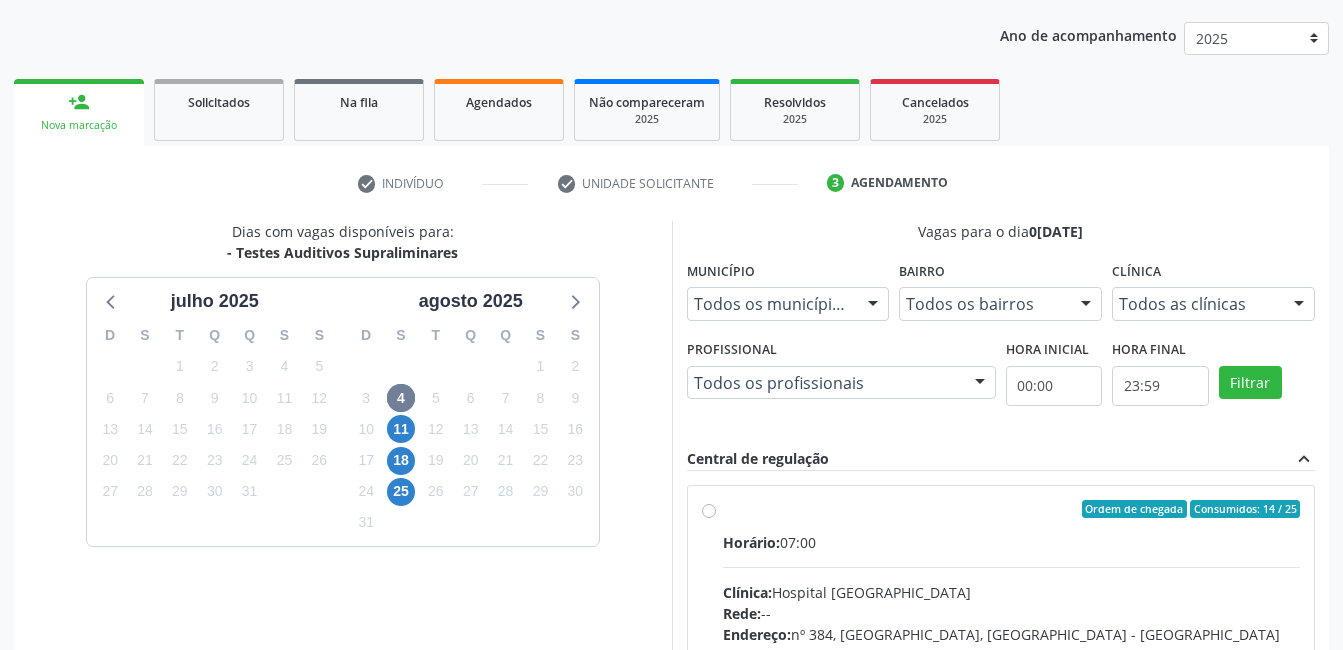 click on "Horário:   07:00" at bounding box center (1012, 542) 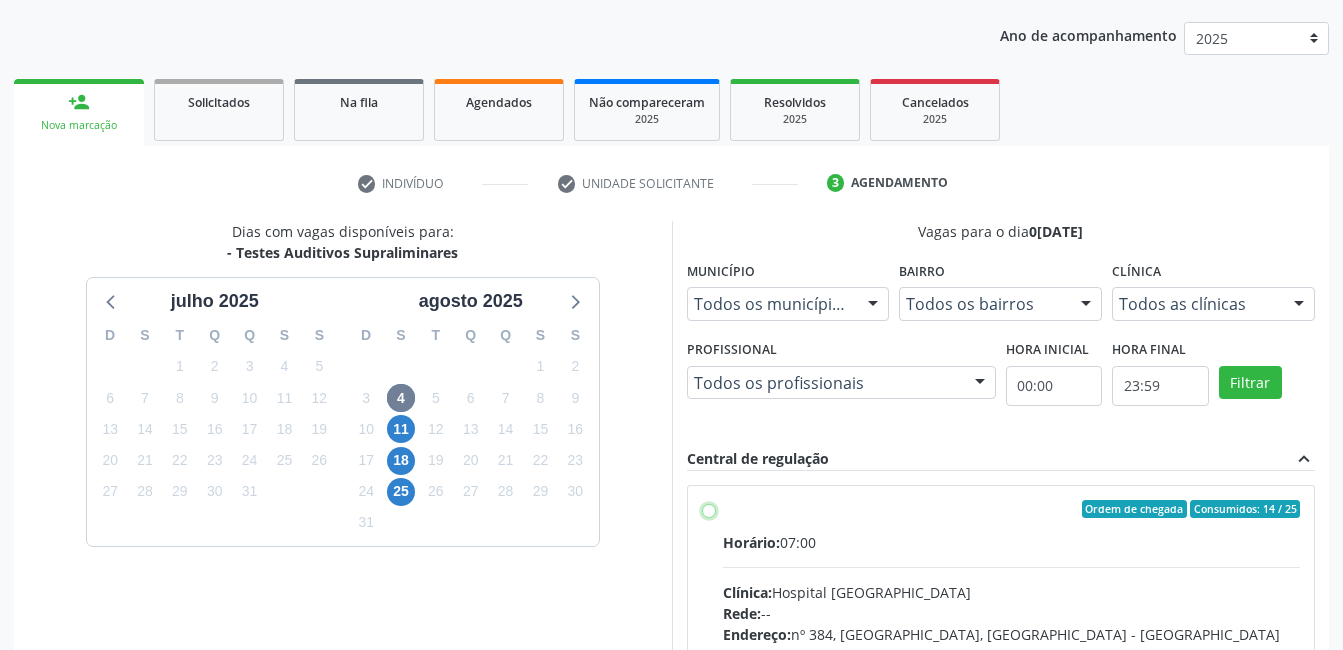 click on "Ordem de chegada
Consumidos: 14 / 25
Horário:   07:00
Clínica:  Hospital Sao Francisco
Rede:
--
Endereço:   nº 384, Varzea, Serra Talhada - PE
Telefone:   (81) 38312142
Profissional:
Cibelly de Souza Brandao
Informações adicionais sobre o atendimento
Idade de atendimento:
de 0 a 120 anos
Gênero(s) atendido(s):
Masculino e Feminino
Informações adicionais:
--" at bounding box center (709, 509) 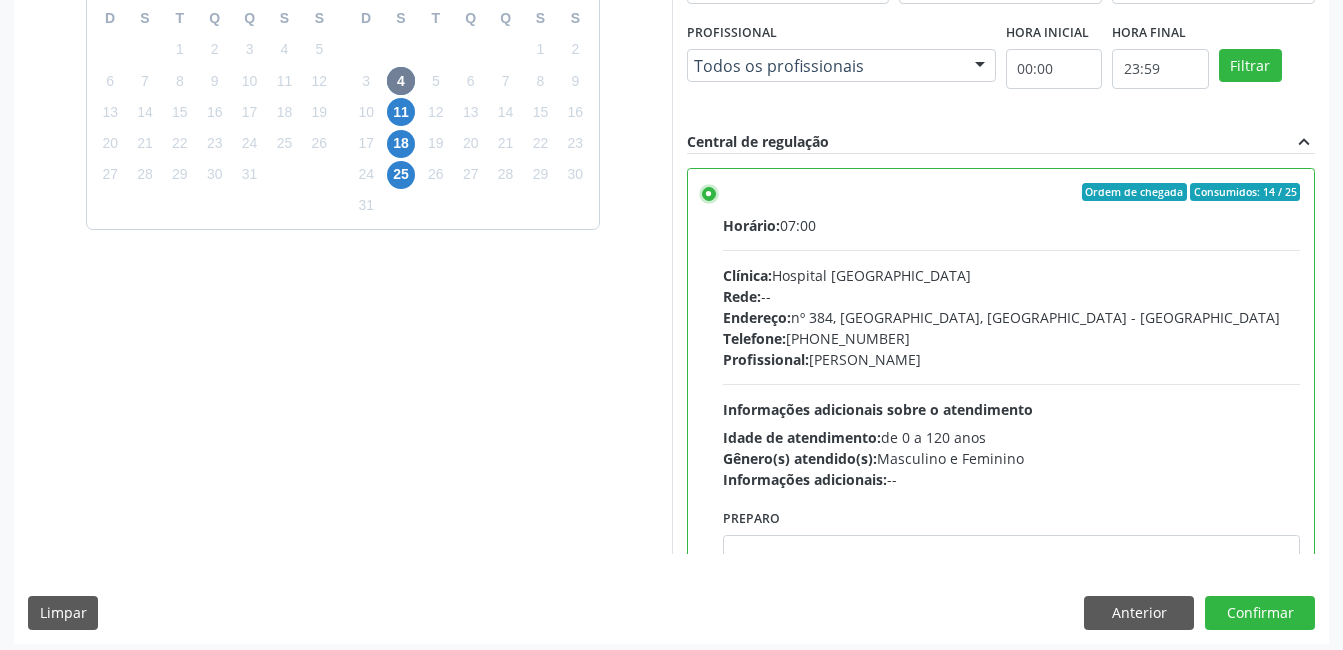 scroll, scrollTop: 545, scrollLeft: 0, axis: vertical 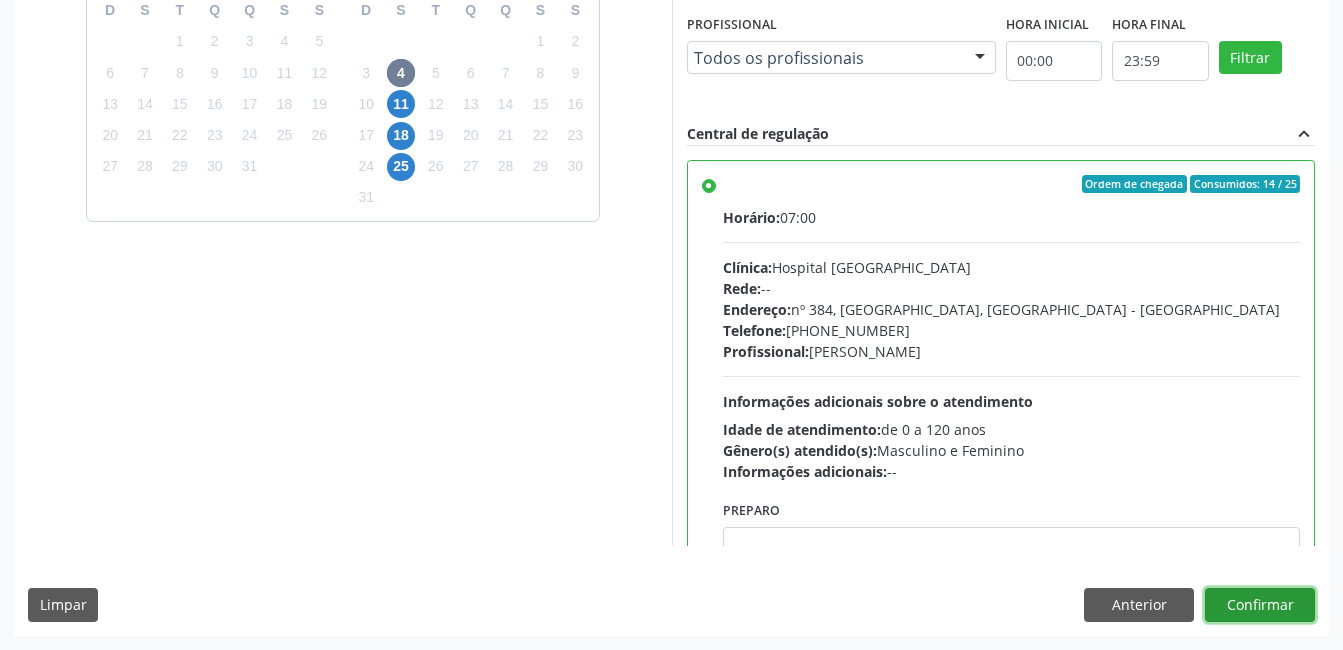 click on "Confirmar" at bounding box center (1260, 605) 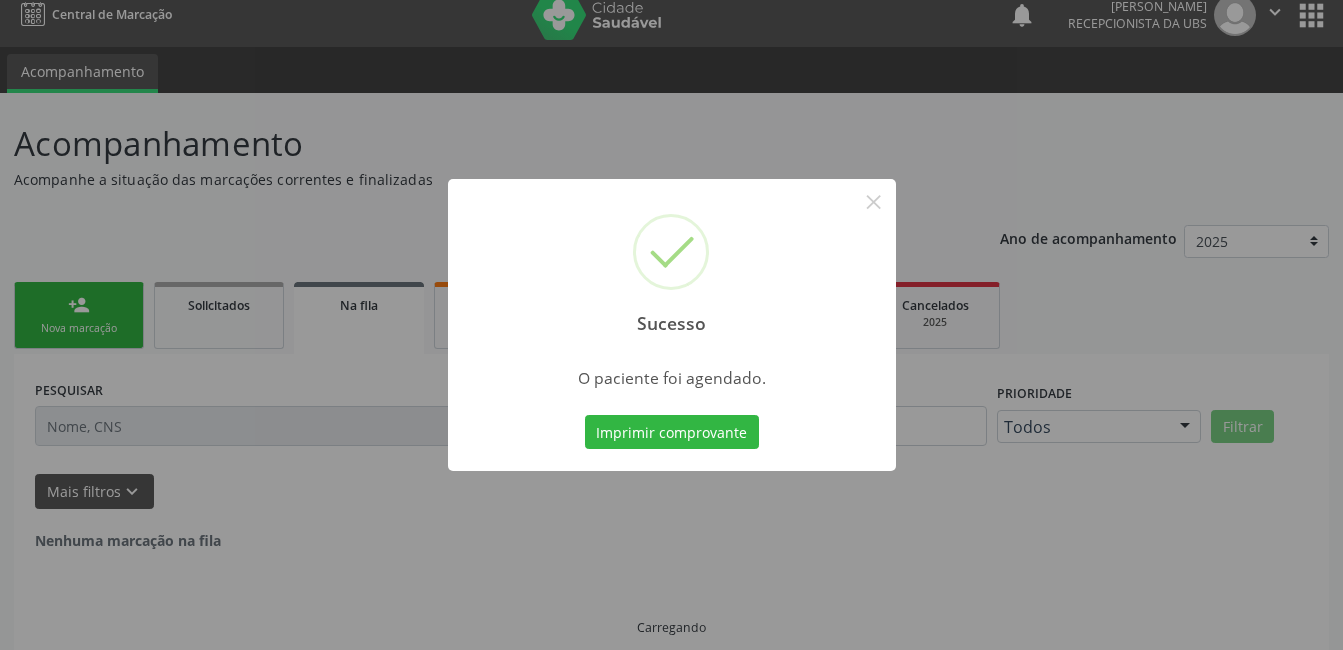 scroll, scrollTop: 0, scrollLeft: 0, axis: both 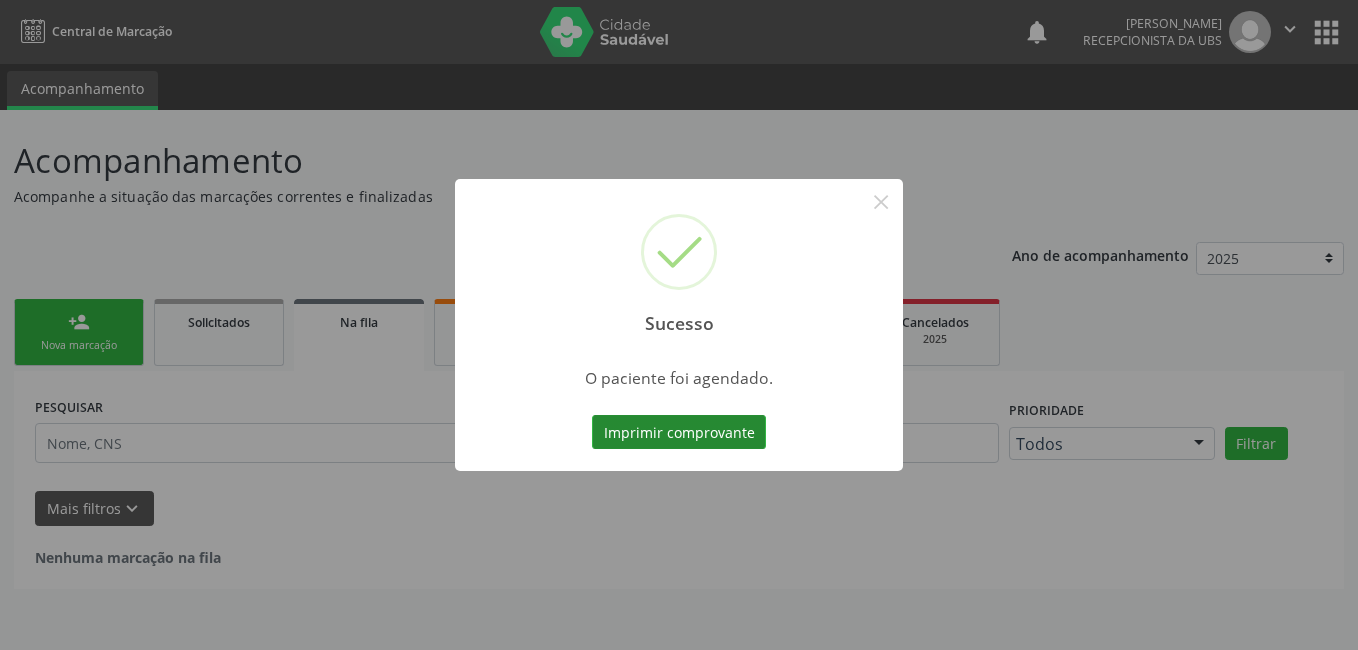 click on "Imprimir comprovante" at bounding box center (679, 432) 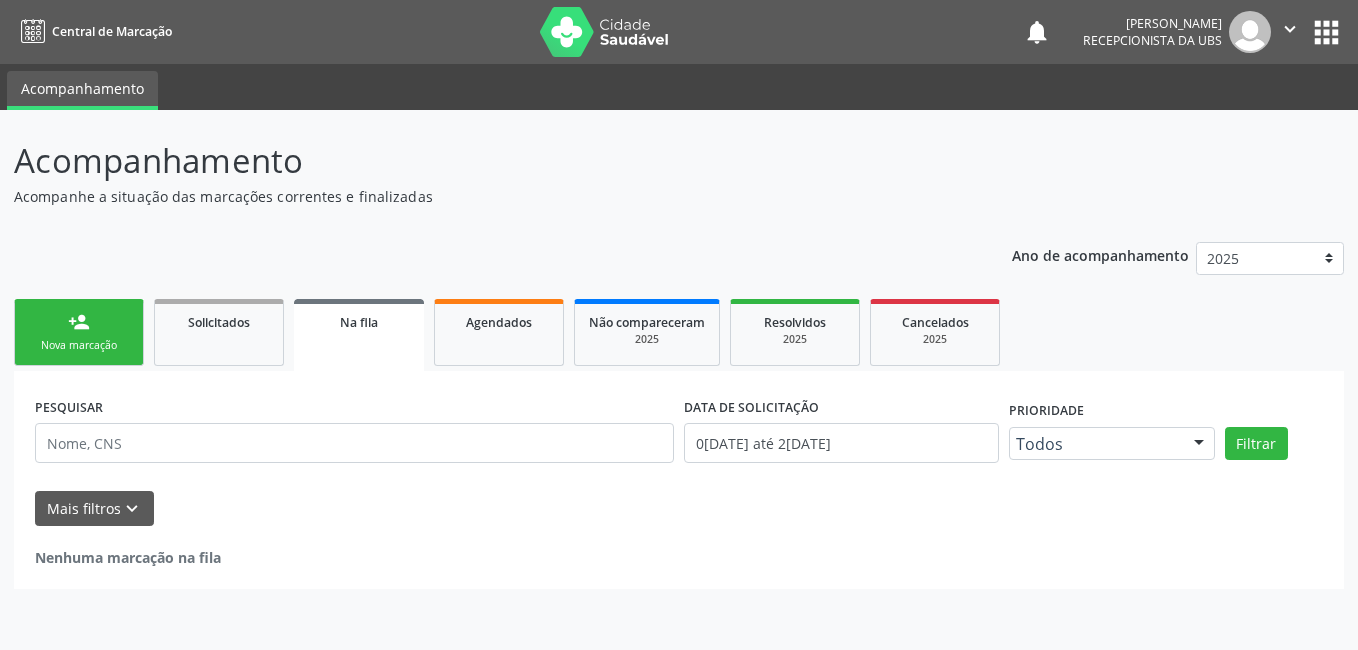 click on "person_add
Nova marcação" at bounding box center [79, 332] 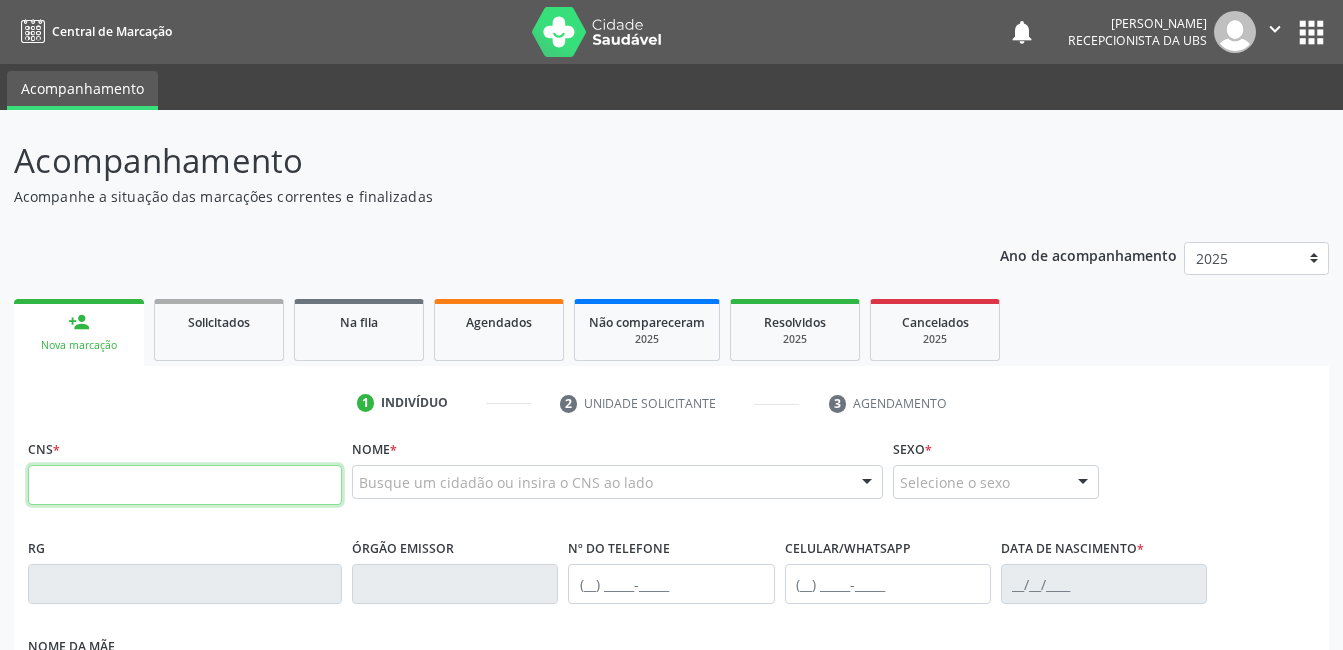 click at bounding box center (185, 485) 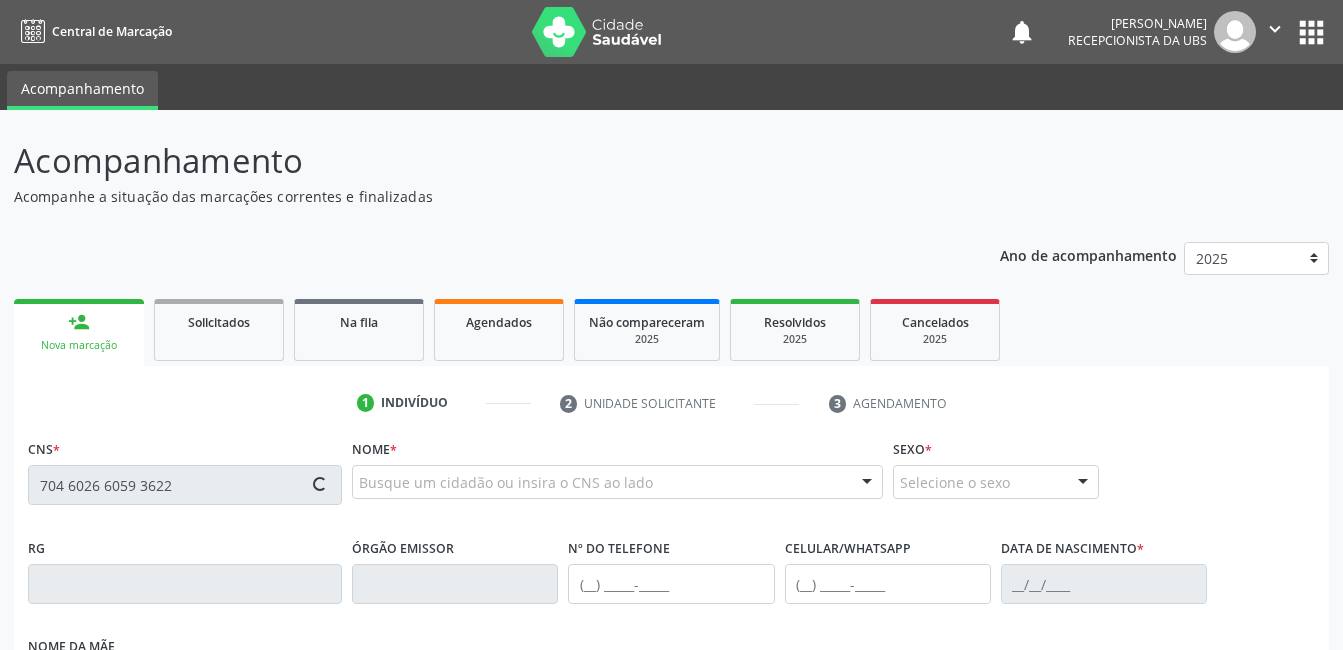 type on "704 6026 6059 3622" 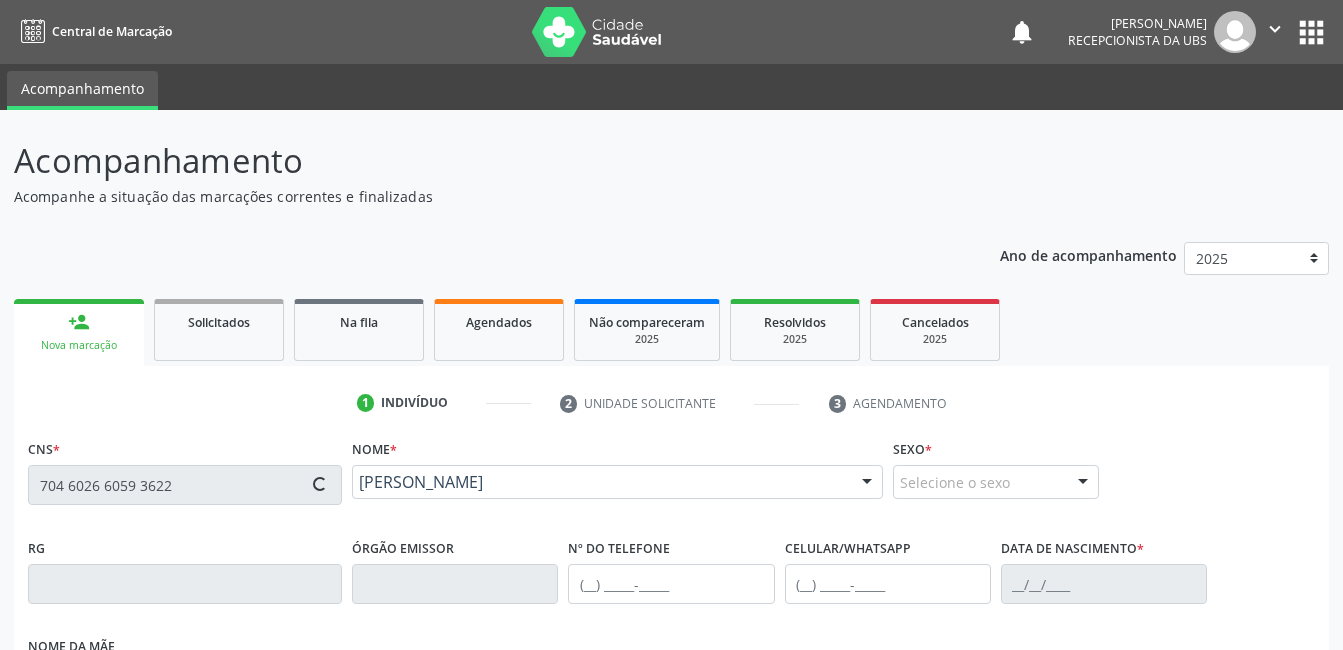 type on "(87) 99636-8917" 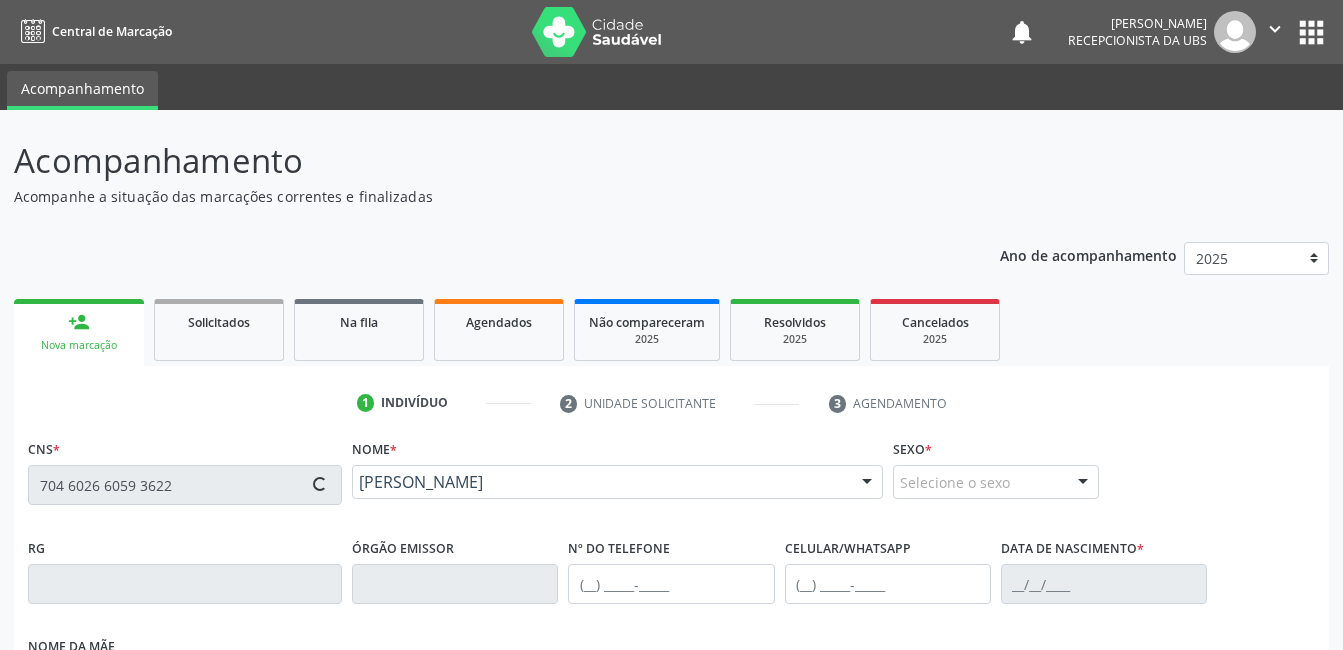 type on "25/05/1997" 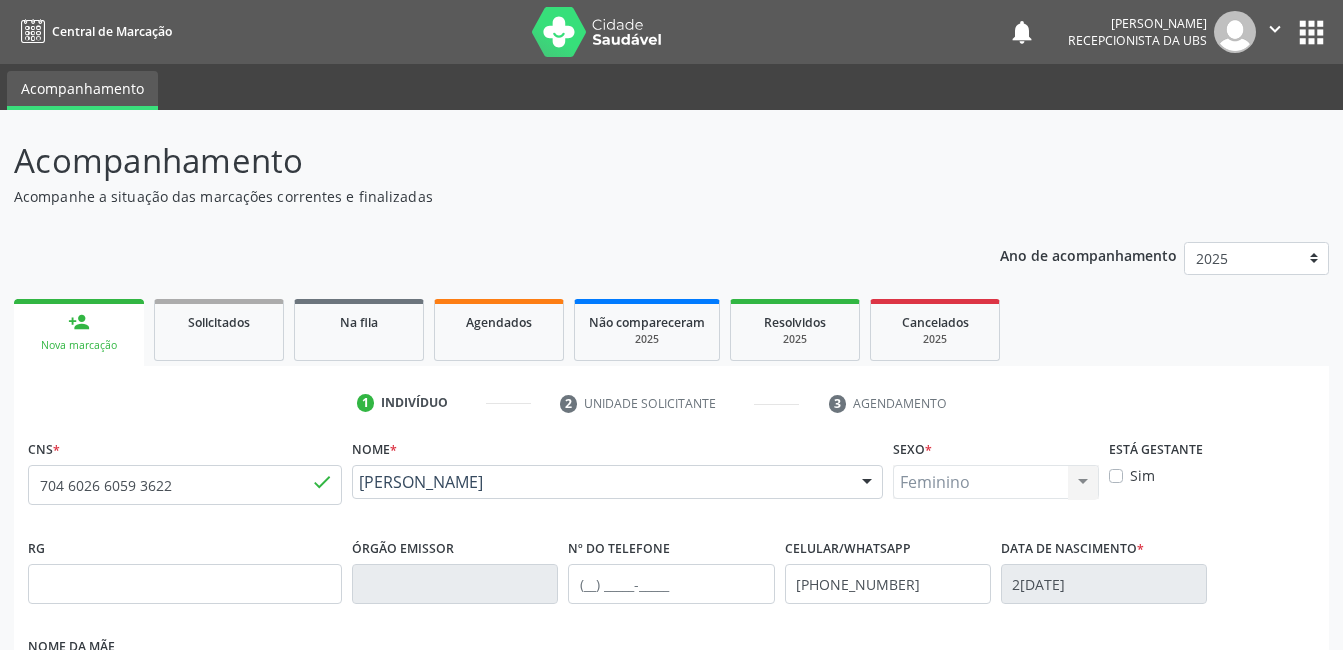 click on "Sim" at bounding box center (1142, 475) 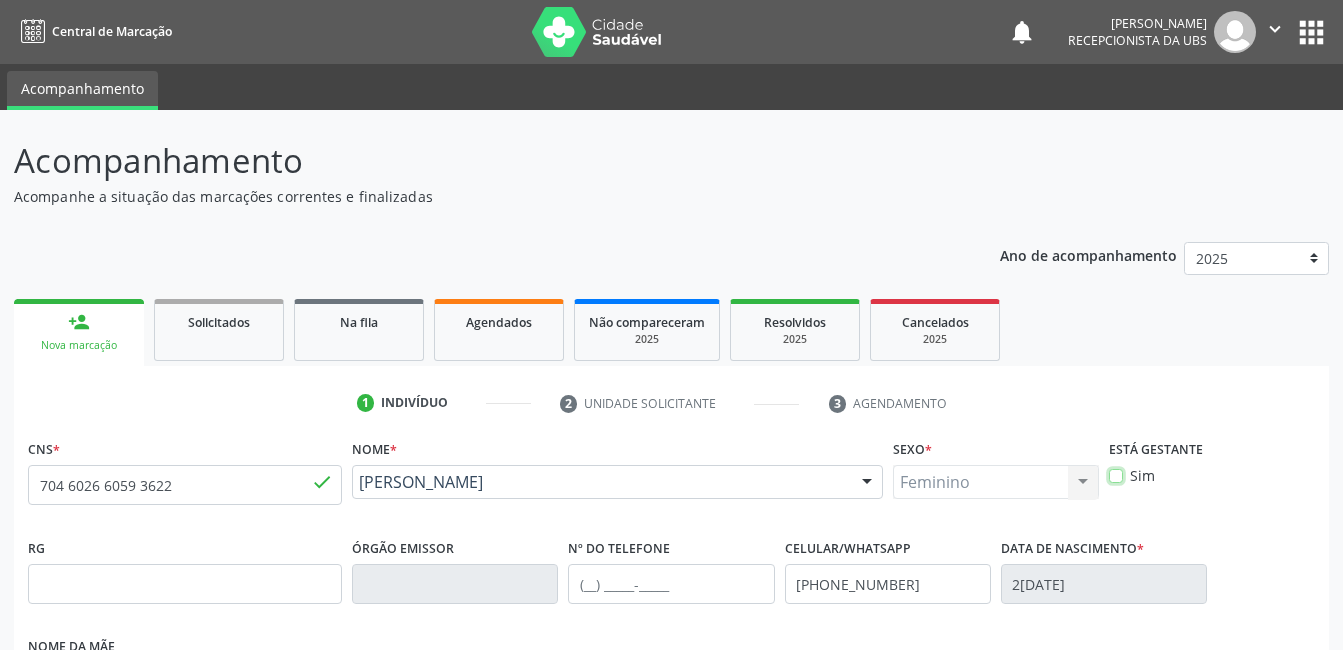 click on "Sim" at bounding box center (1116, 474) 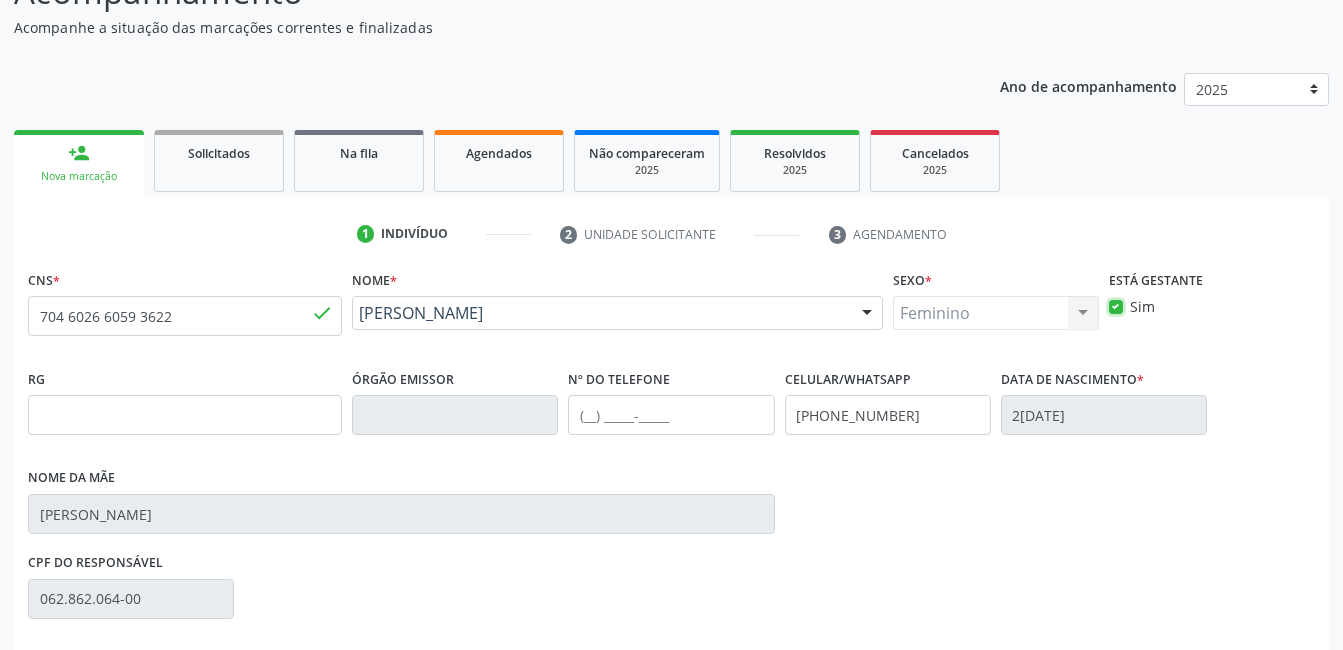 scroll, scrollTop: 200, scrollLeft: 0, axis: vertical 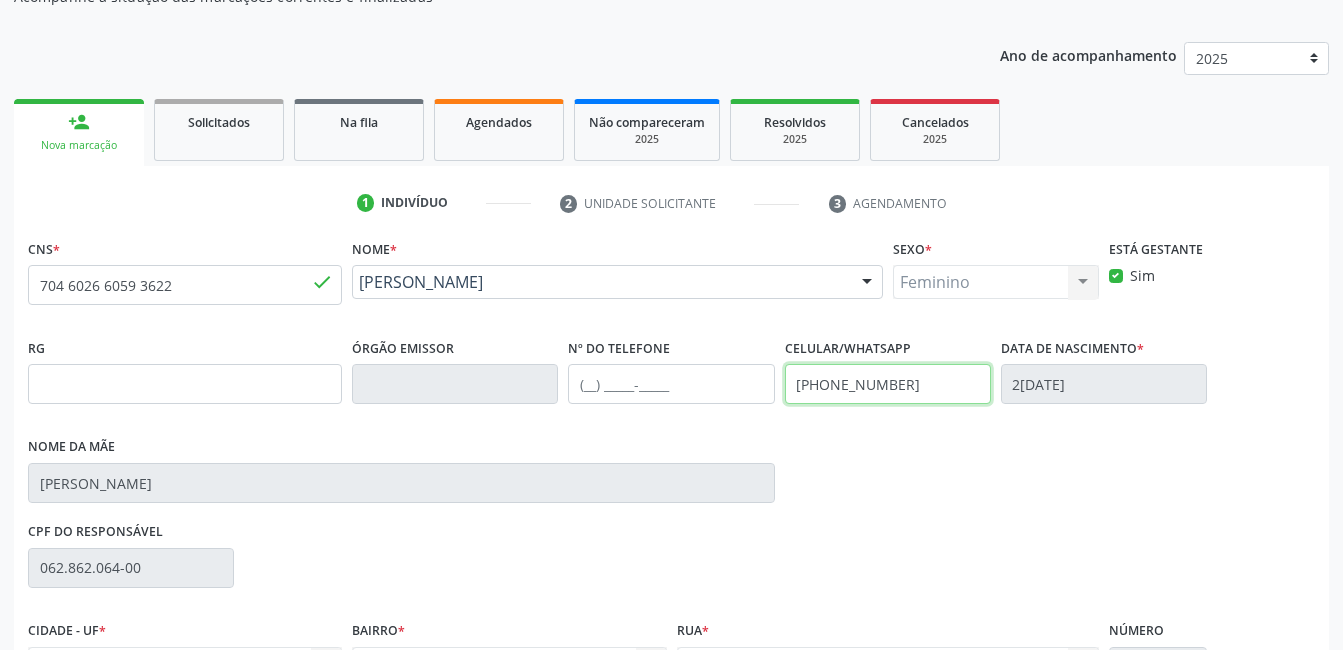 drag, startPoint x: 907, startPoint y: 385, endPoint x: 708, endPoint y: 385, distance: 199 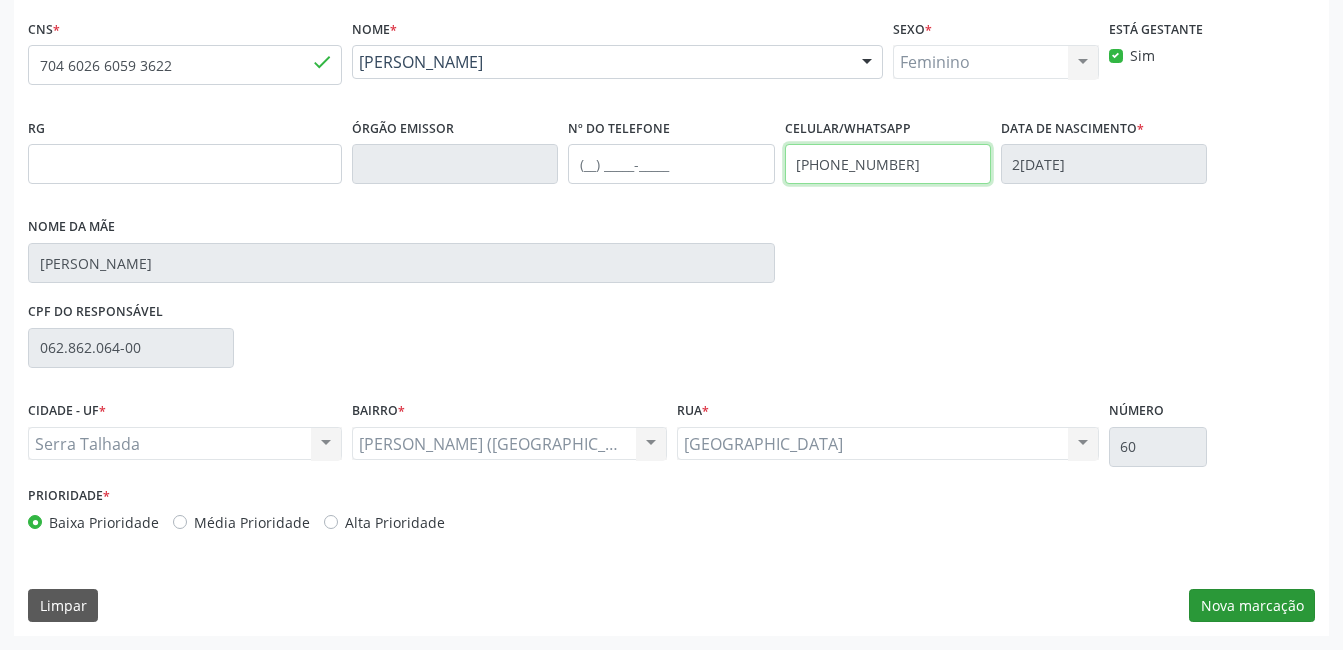 type on "(87) 9996-5071" 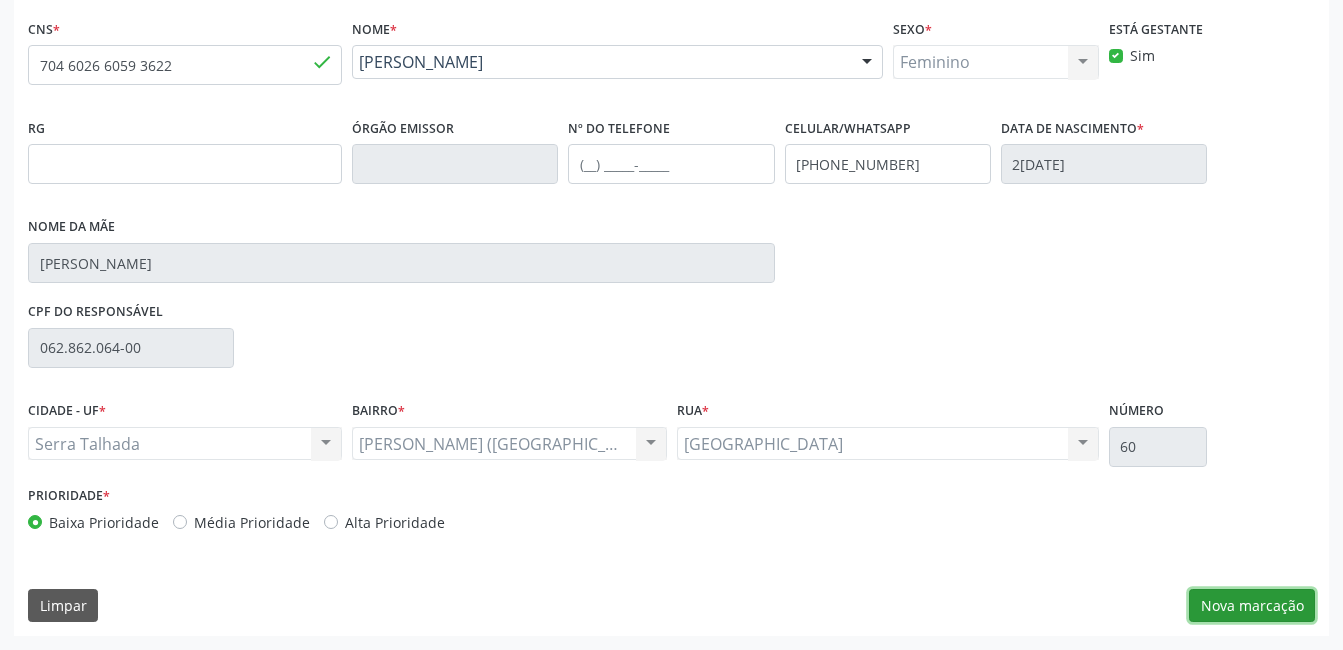 click on "Nova marcação" at bounding box center [1252, 606] 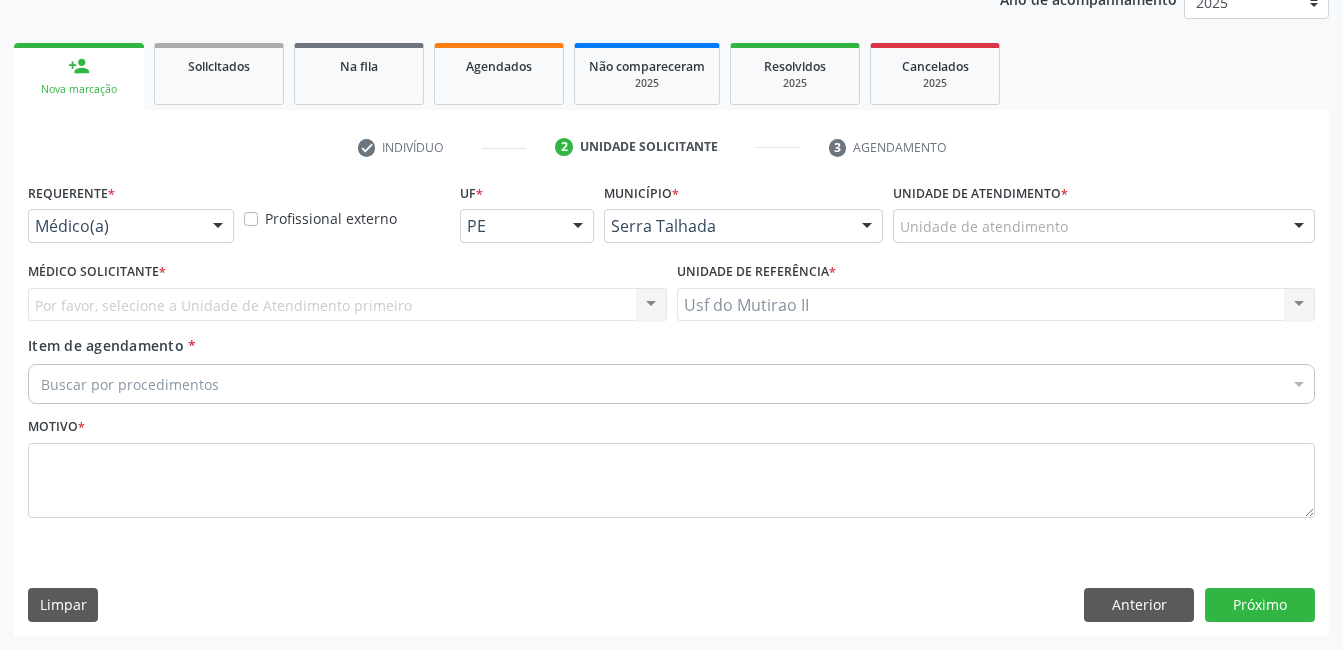 scroll, scrollTop: 256, scrollLeft: 0, axis: vertical 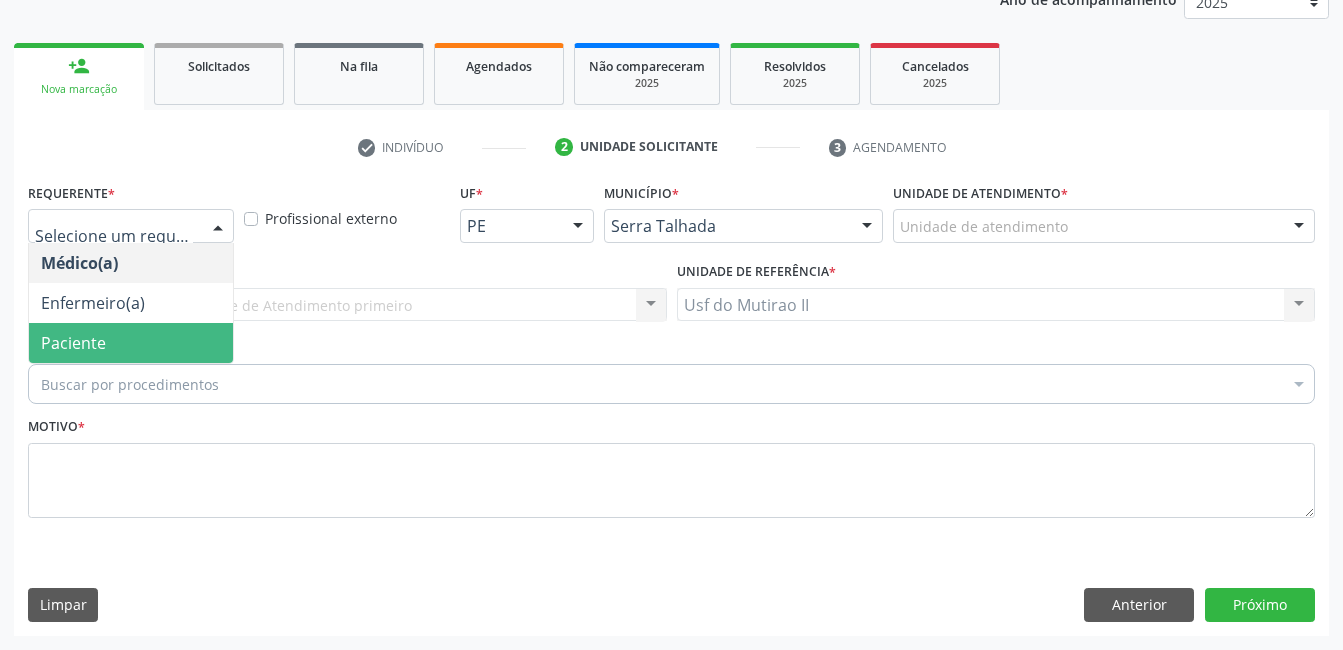 click on "Paciente" at bounding box center [131, 343] 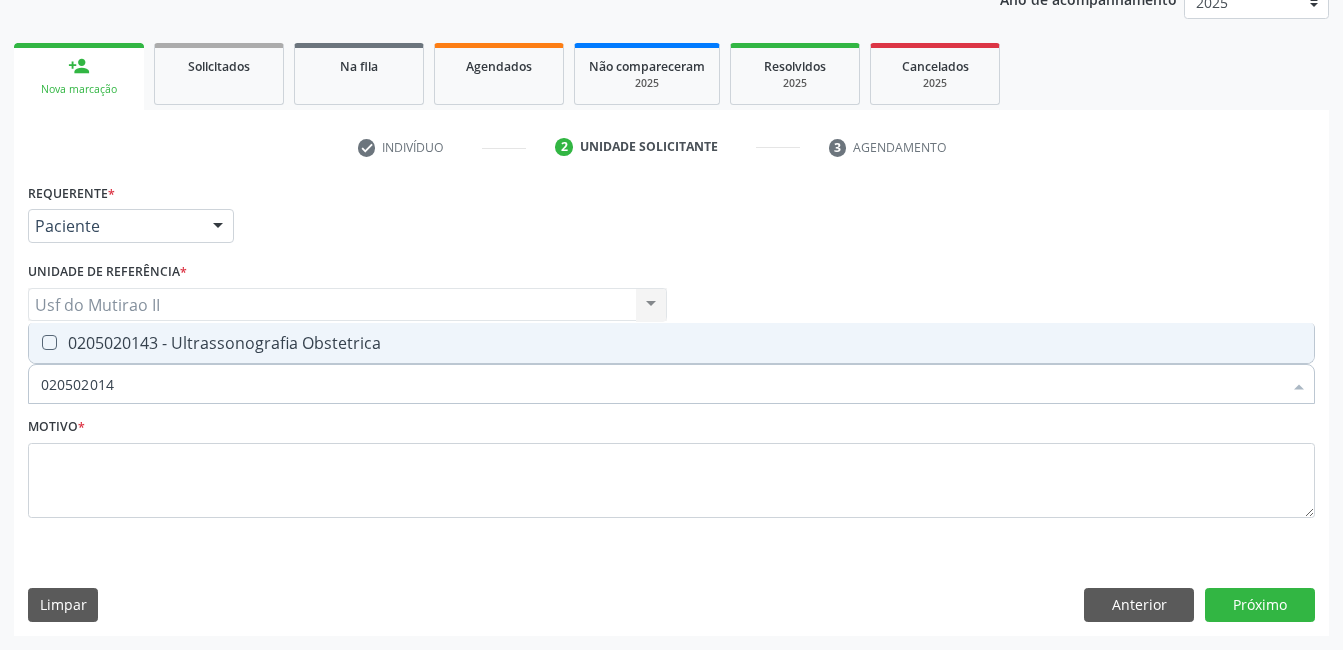 type on "0205020143" 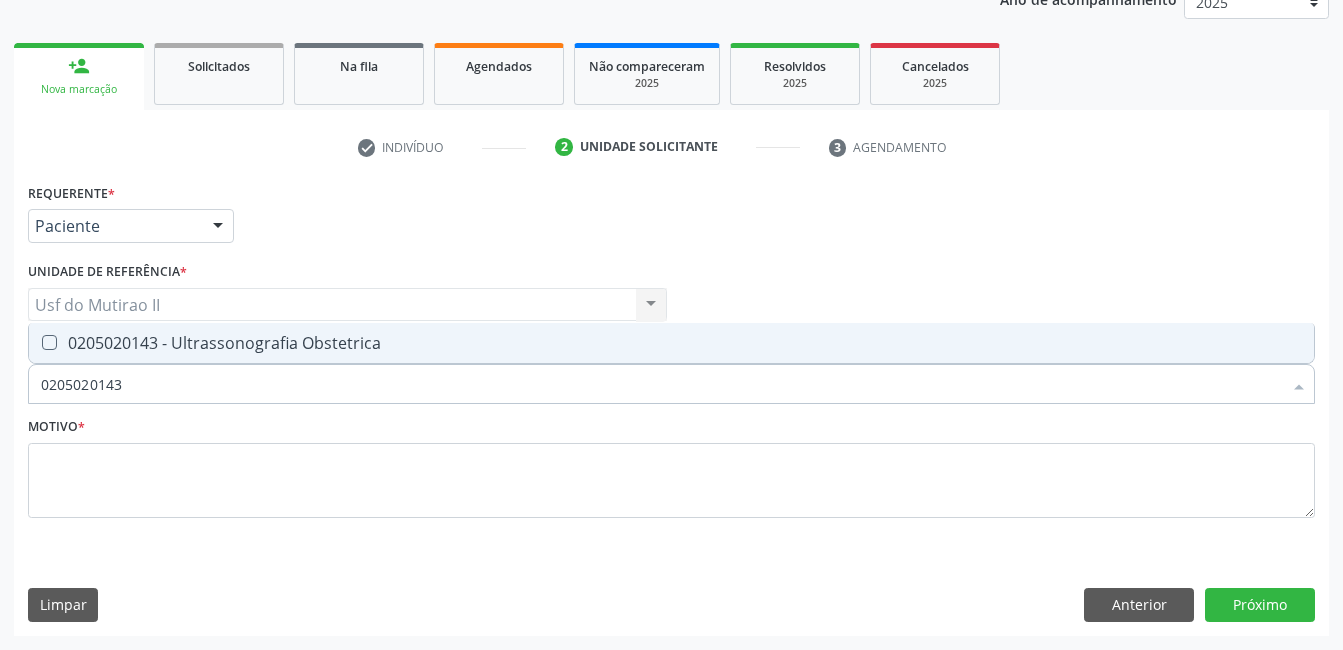 click on "0205020143 - Ultrassonografia Obstetrica" at bounding box center (671, 343) 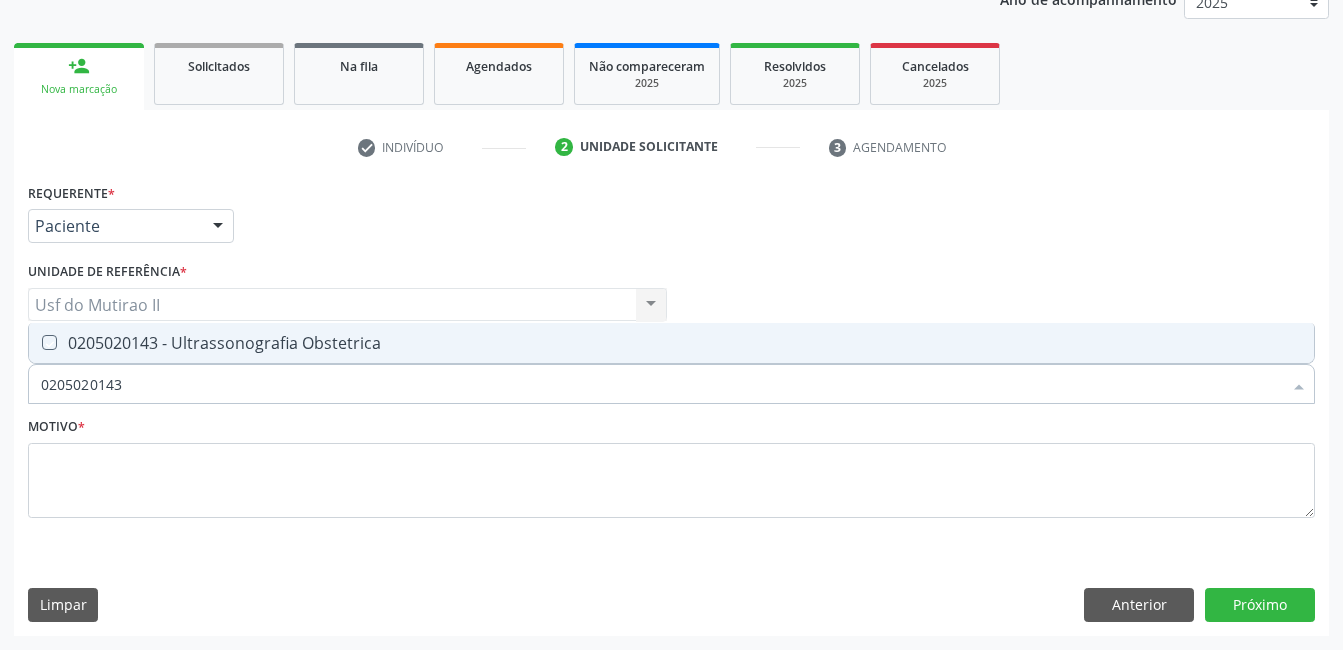 checkbox on "true" 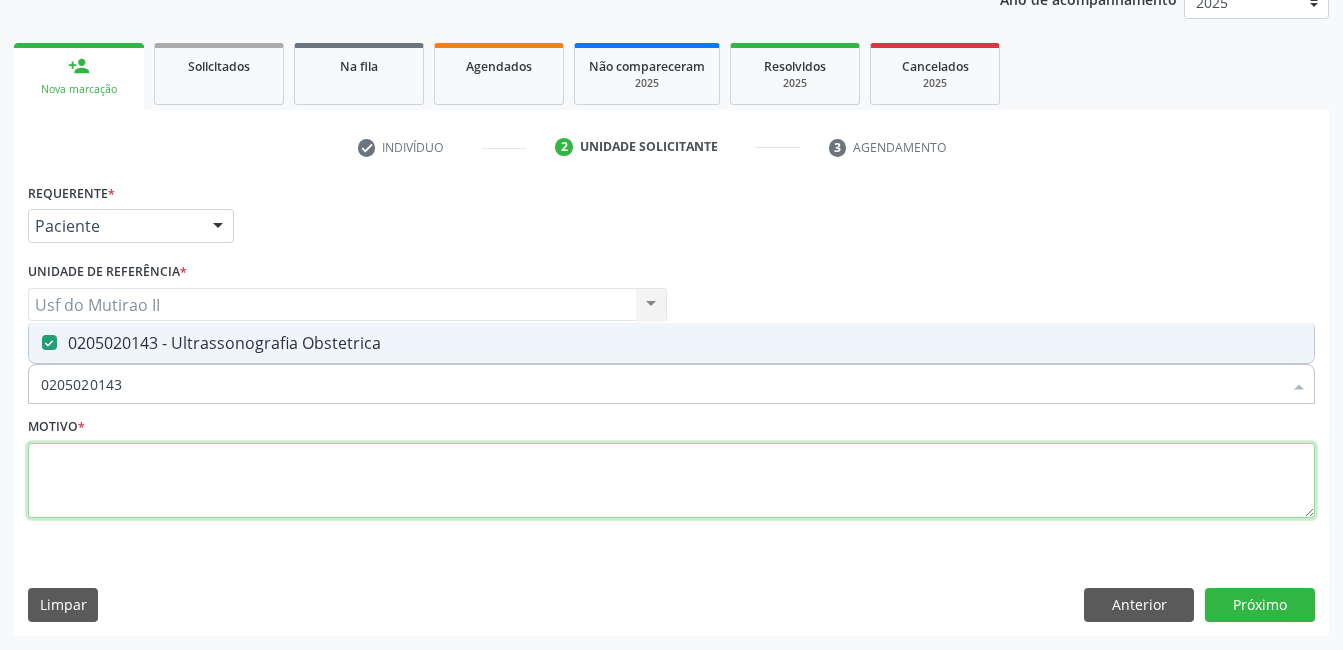 click at bounding box center [671, 481] 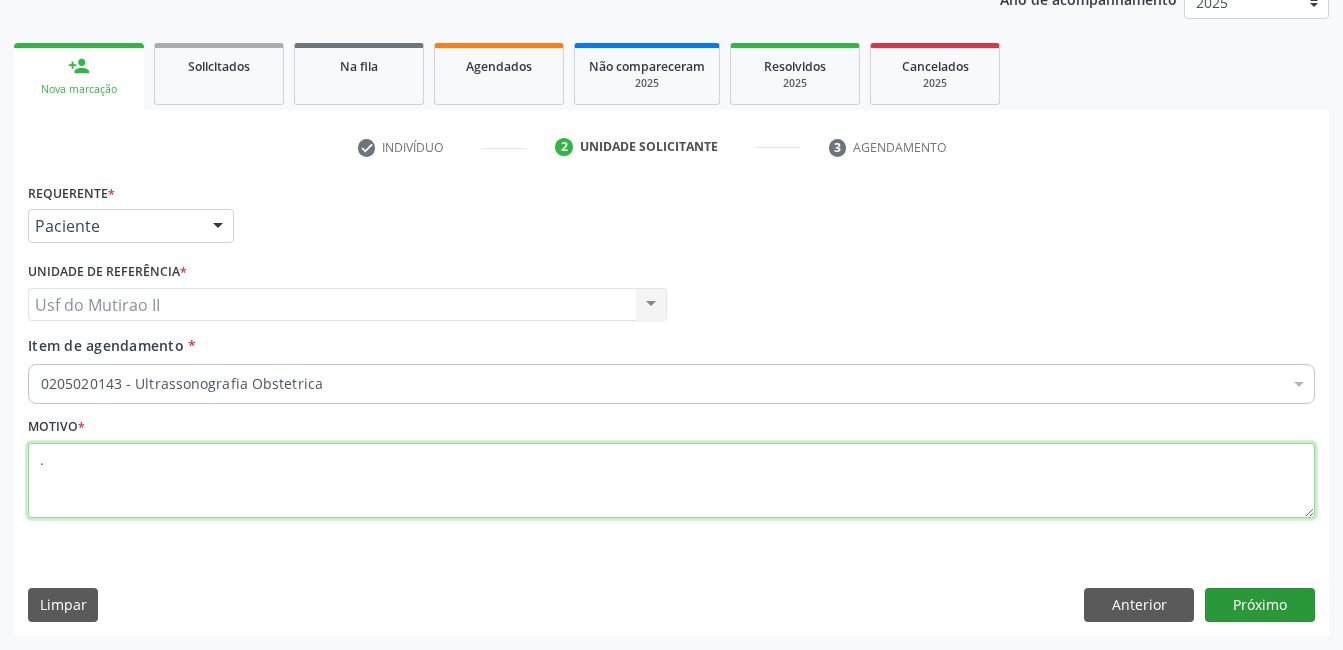 type on "." 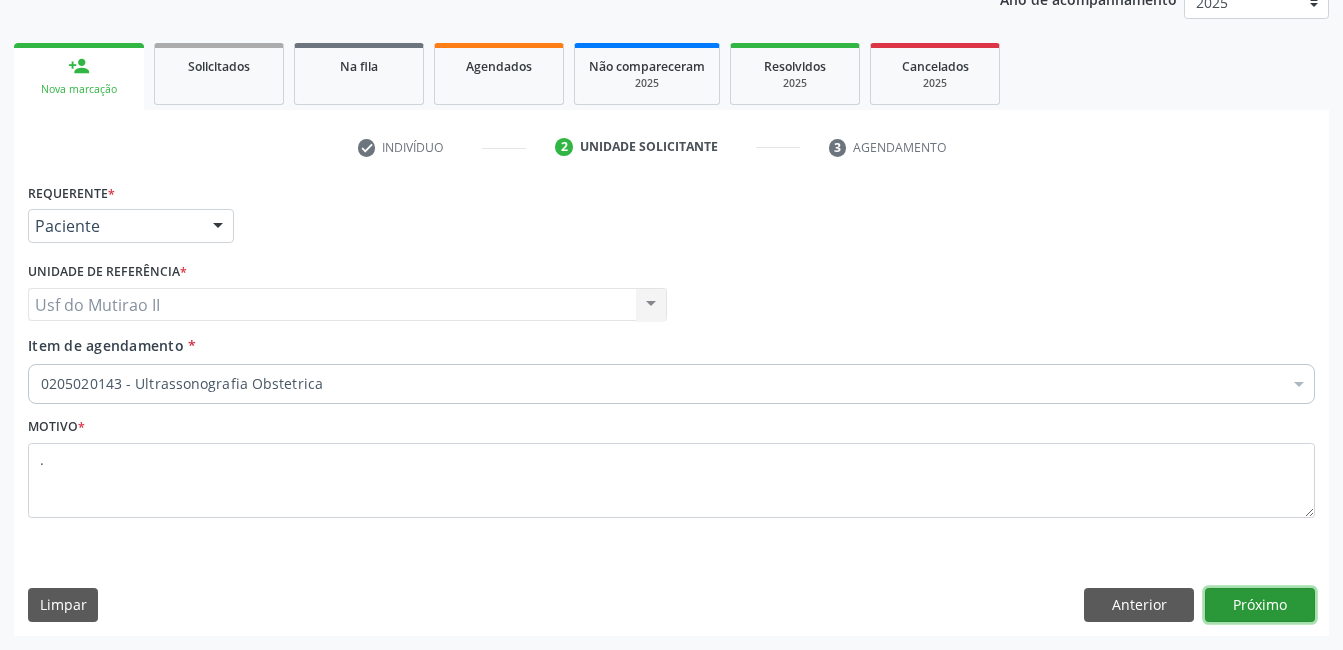click on "Próximo" at bounding box center (1260, 605) 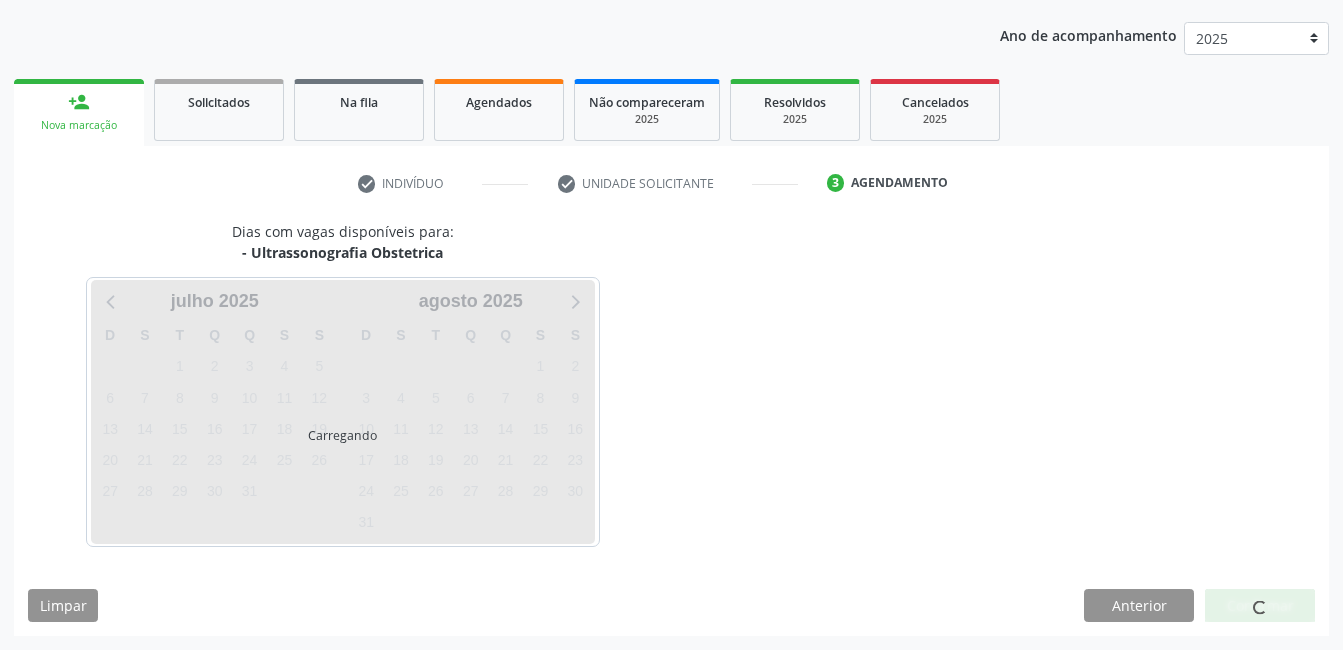 scroll, scrollTop: 220, scrollLeft: 0, axis: vertical 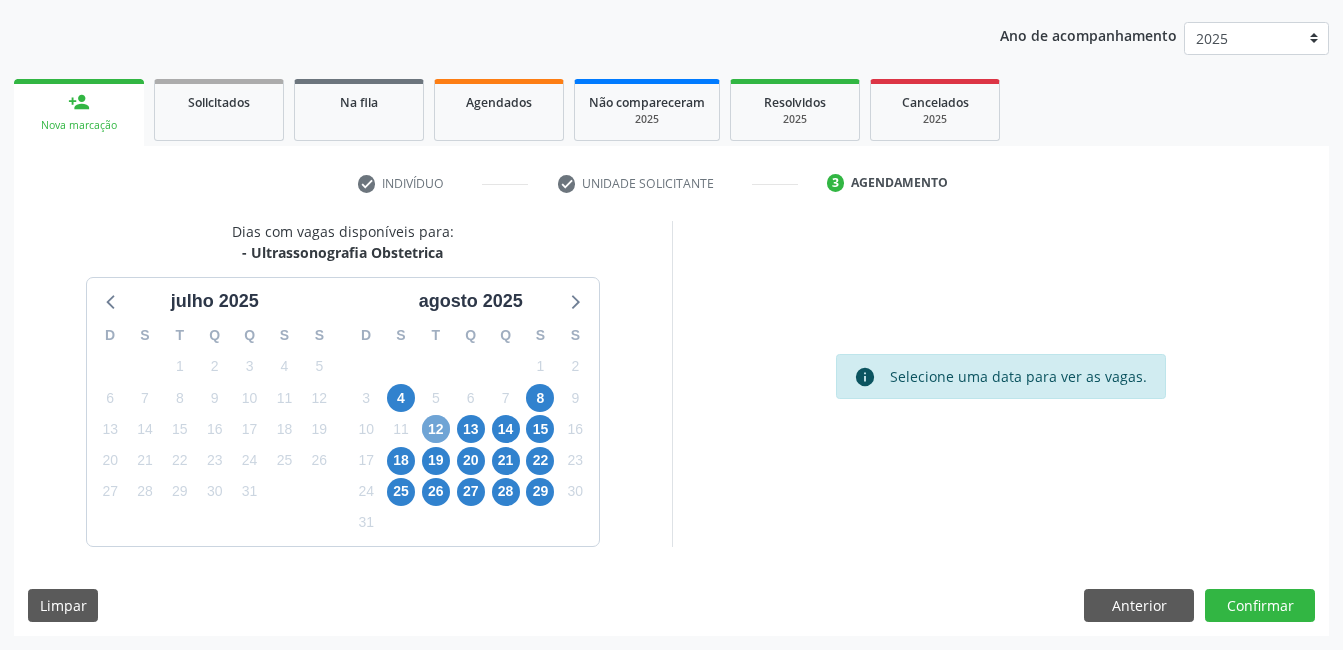 click on "12" at bounding box center (436, 429) 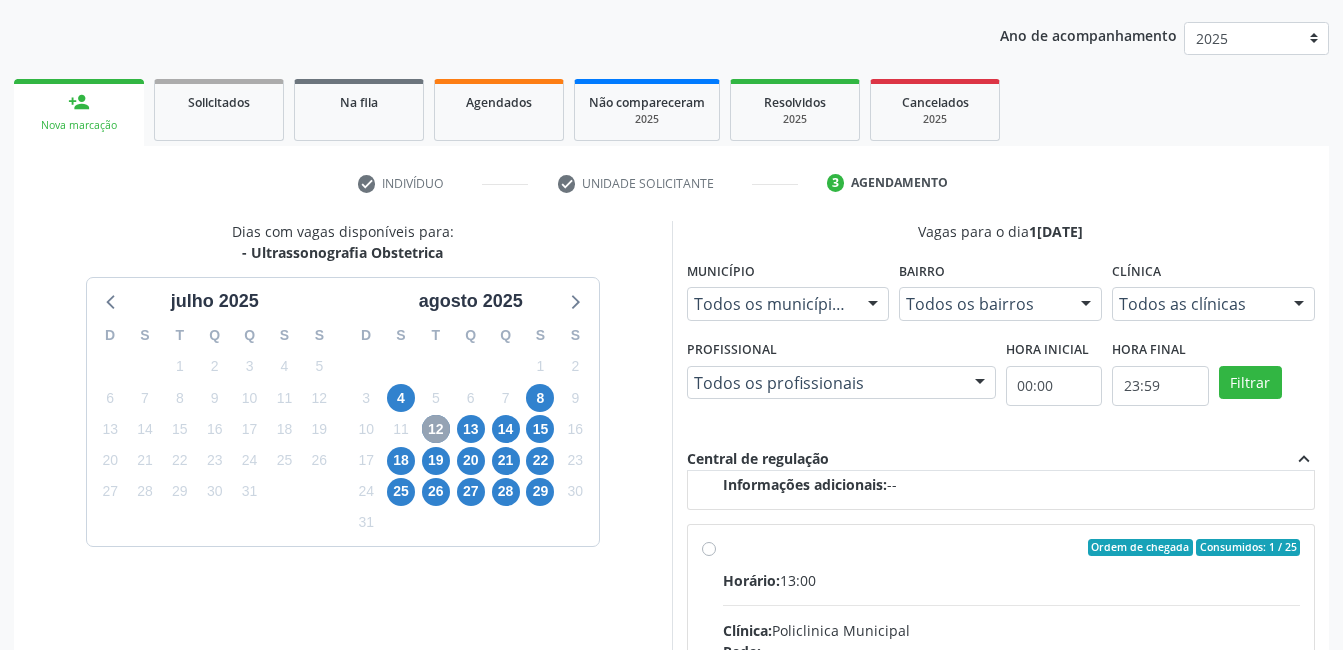 scroll, scrollTop: 315, scrollLeft: 0, axis: vertical 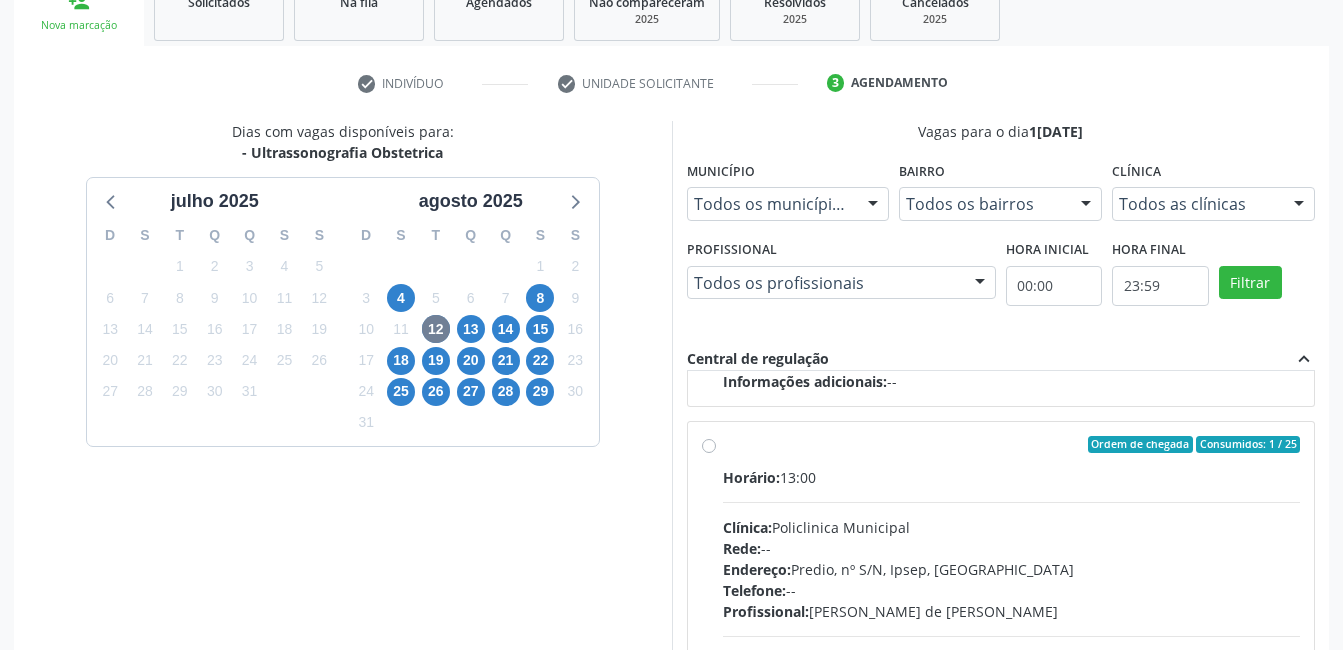 click on "Horário:   13:00
Clínica:  Policlinica Municipal
Rede:
--
Endereço:   Predio, nº S/N, Ipsep, Serra Talhada - PE
Telefone:   --
Profissional:
Ana Carolina Barboza de Andrada Melo Lyra
Informações adicionais sobre o atendimento
Idade de atendimento:
de 0 a 120 anos
Gênero(s) atendido(s):
Masculino e Feminino
Informações adicionais:
--" at bounding box center [1012, 604] 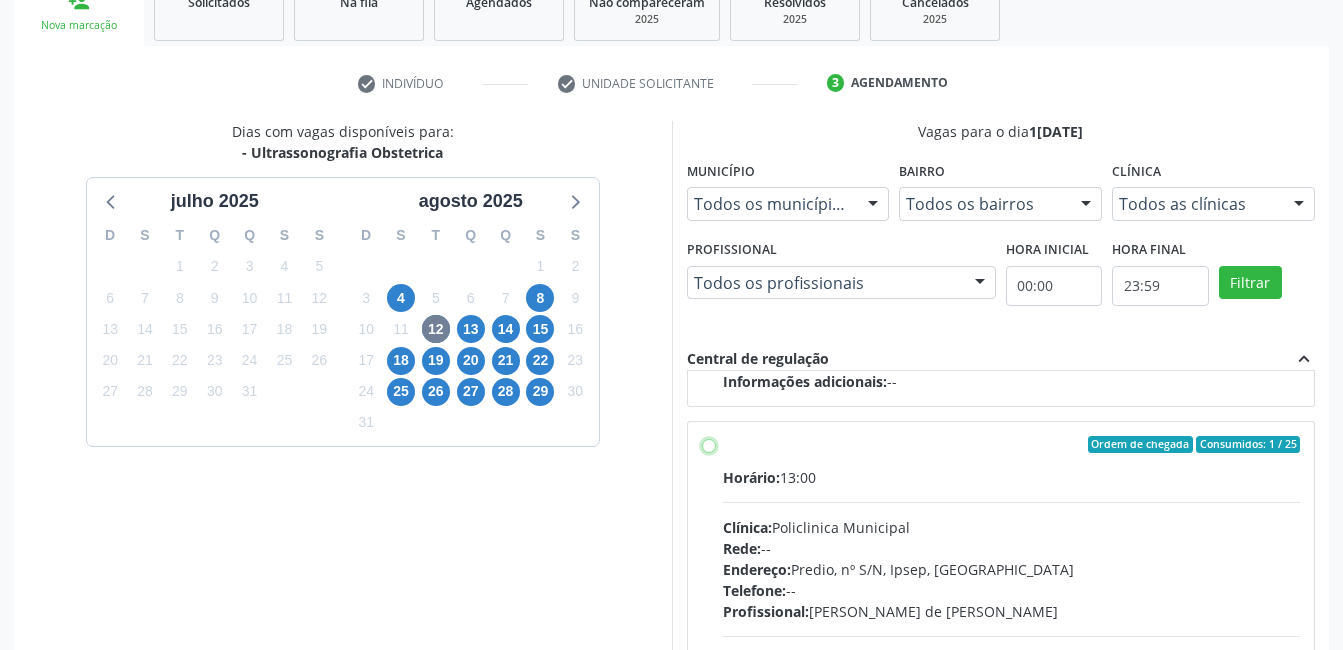 click on "Ordem de chegada
Consumidos: 1 / 25
Horário:   13:00
Clínica:  Policlinica Municipal
Rede:
--
Endereço:   Predio, nº S/N, Ipsep, Serra Talhada - PE
Telefone:   --
Profissional:
Ana Carolina Barboza de Andrada Melo Lyra
Informações adicionais sobre o atendimento
Idade de atendimento:
de 0 a 120 anos
Gênero(s) atendido(s):
Masculino e Feminino
Informações adicionais:
--" at bounding box center (709, 445) 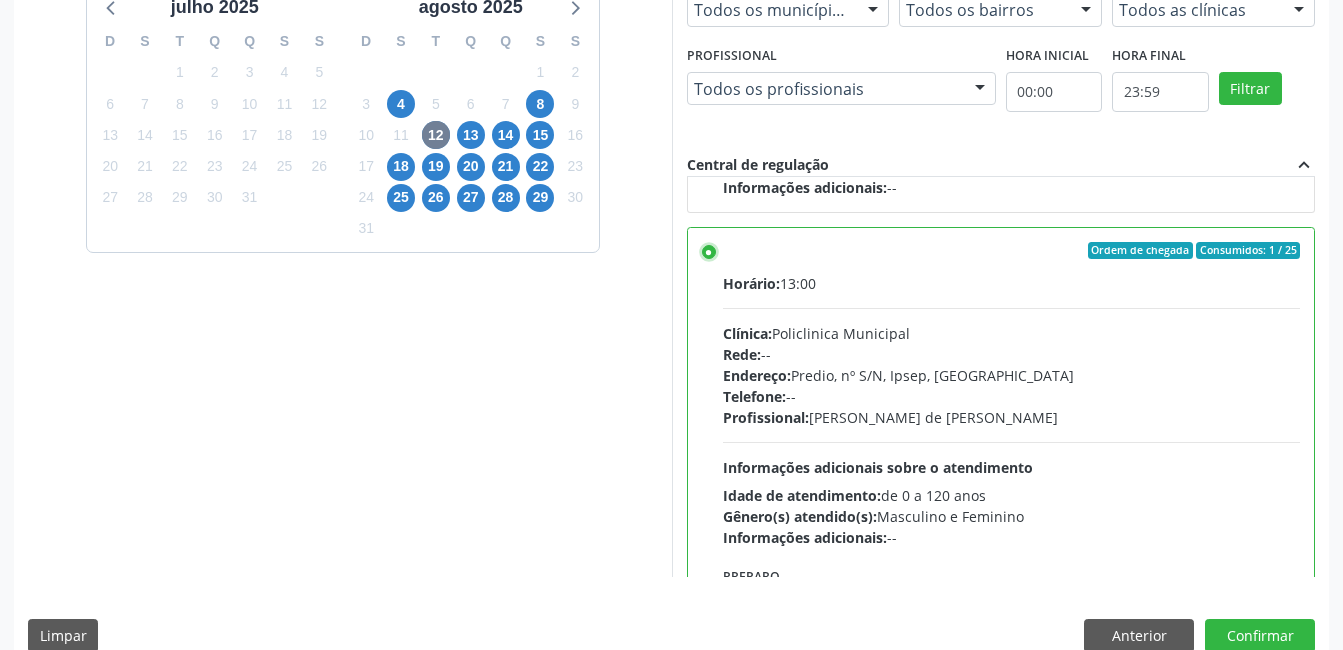 scroll, scrollTop: 545, scrollLeft: 0, axis: vertical 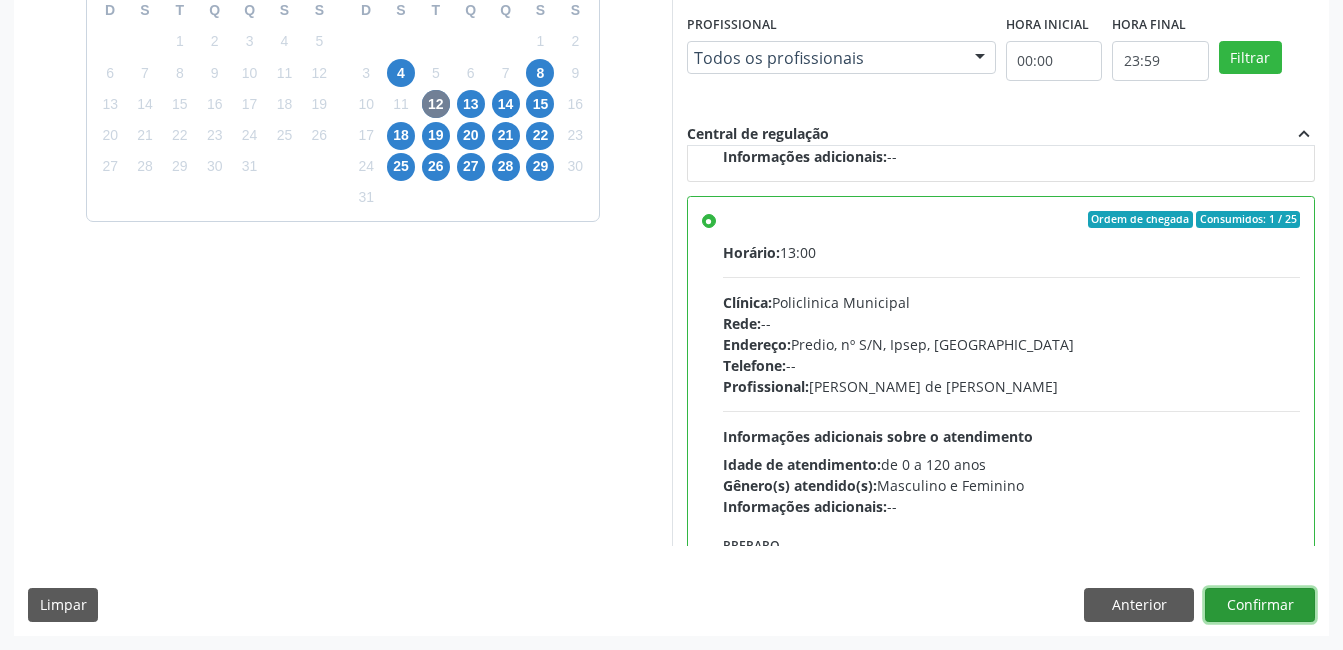 click on "Confirmar" at bounding box center [1260, 605] 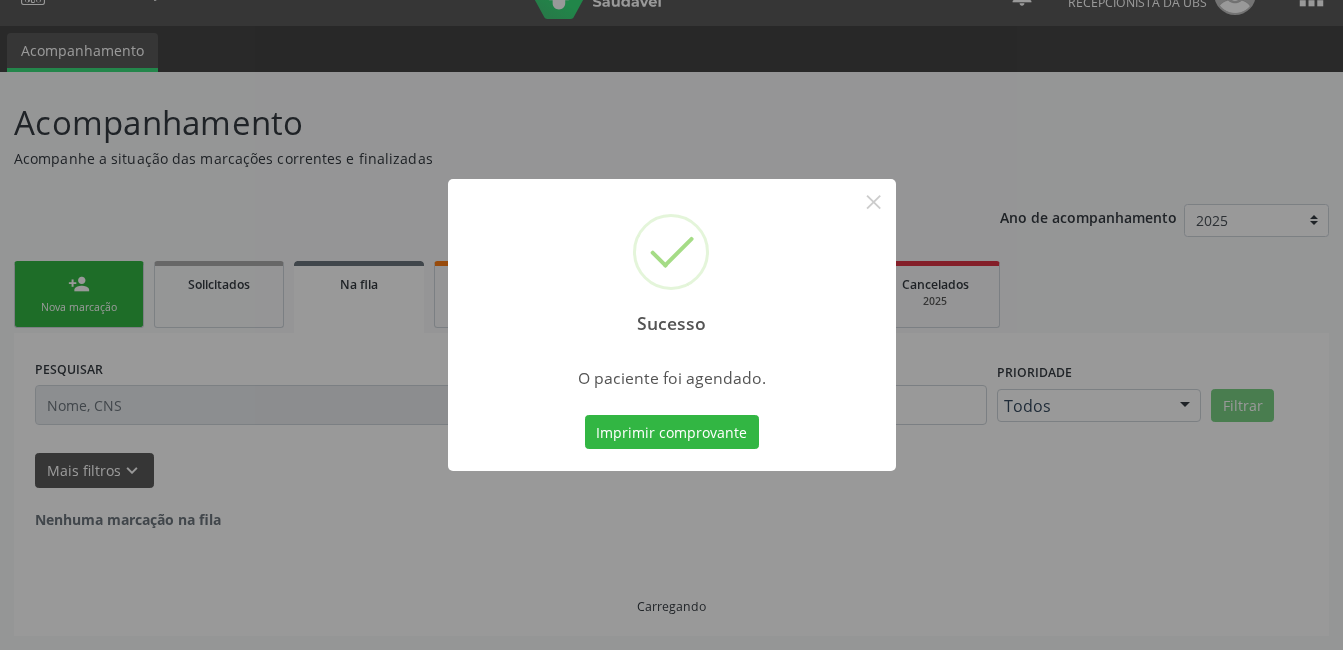 scroll, scrollTop: 0, scrollLeft: 0, axis: both 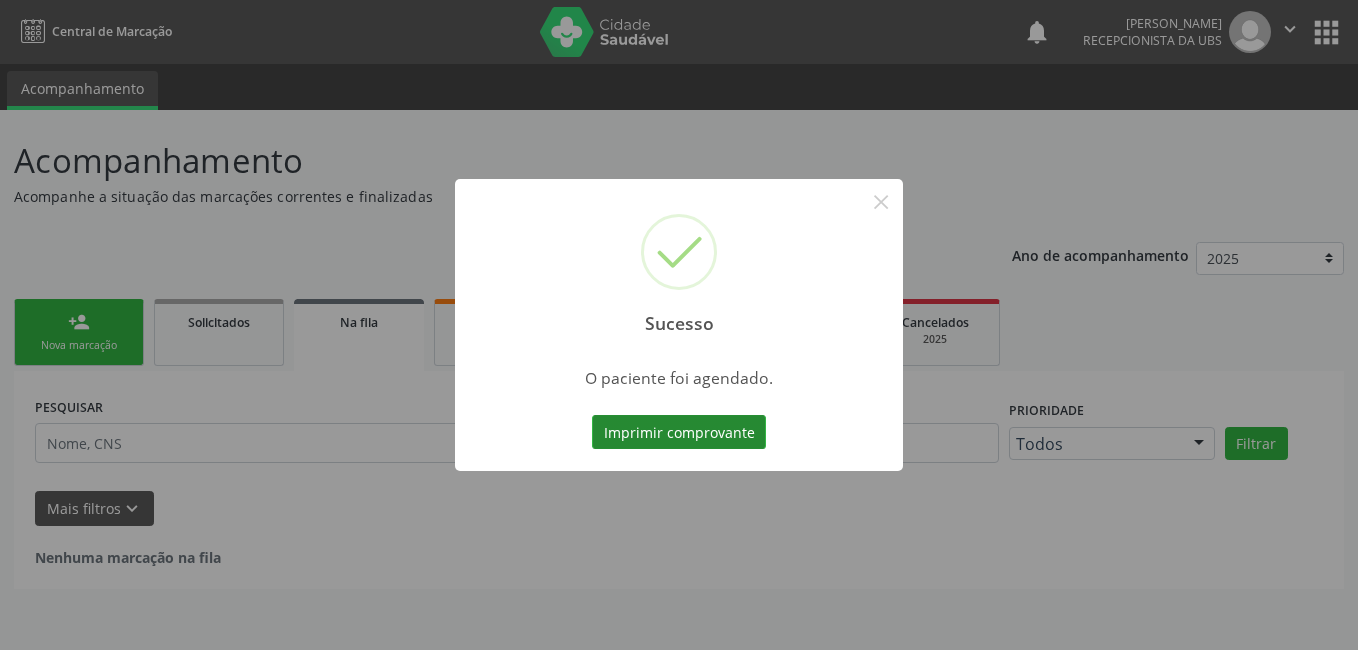 click on "Imprimir comprovante" at bounding box center (679, 432) 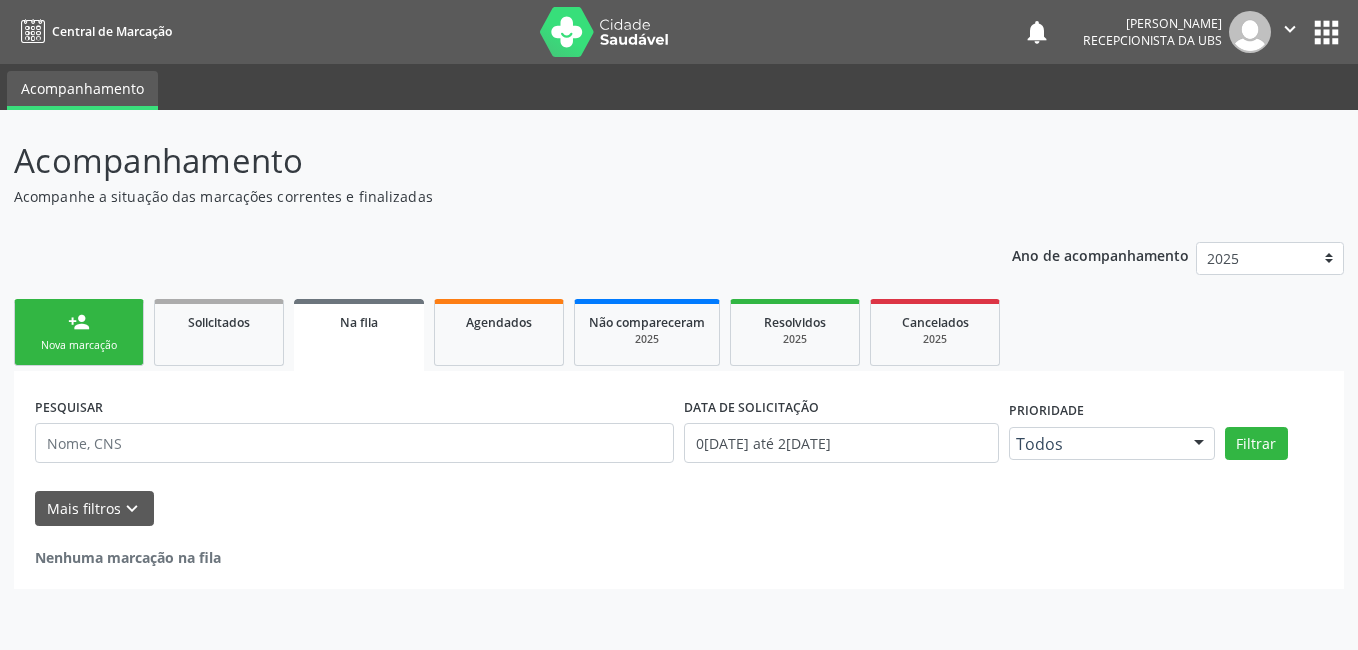 click on "Nova marcação" at bounding box center (79, 345) 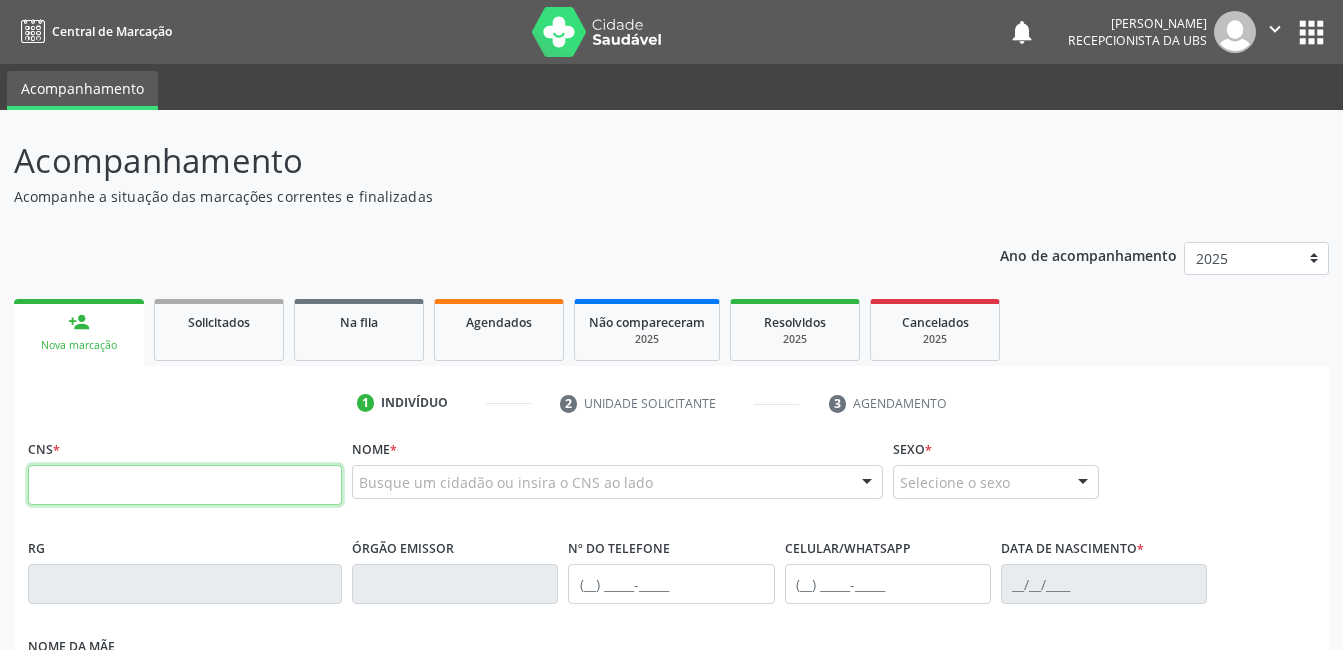 click at bounding box center (185, 485) 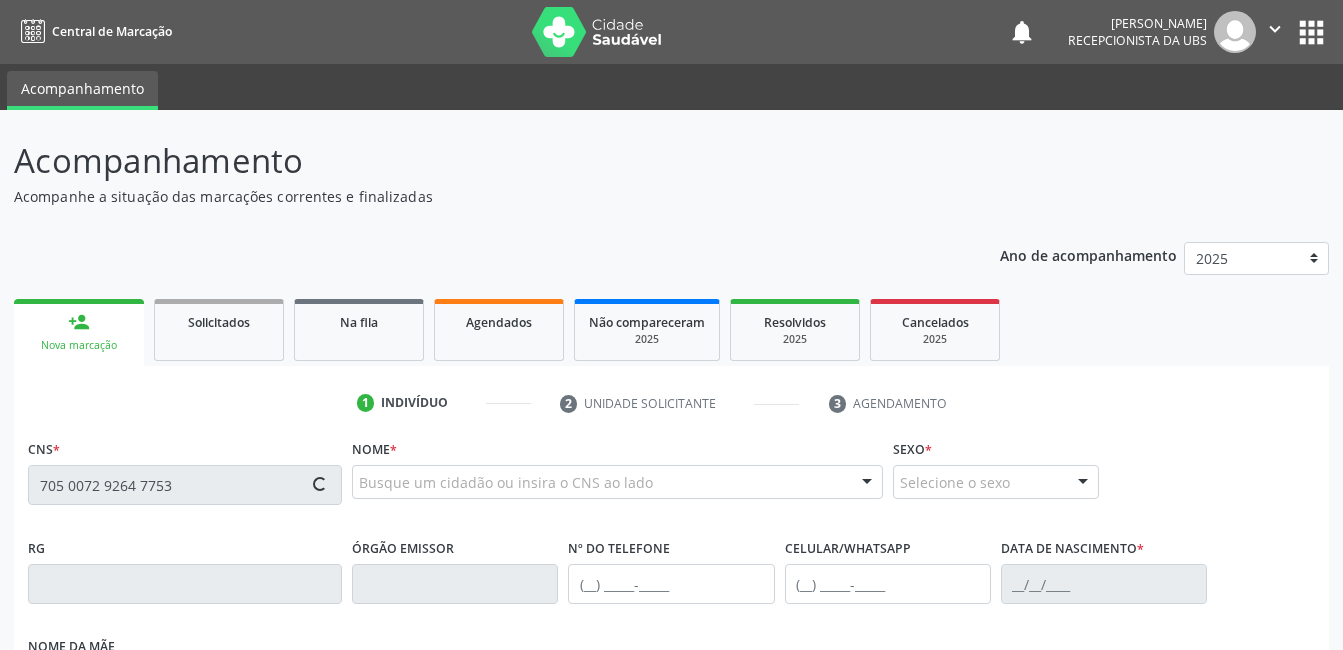type on "705 0072 9264 7753" 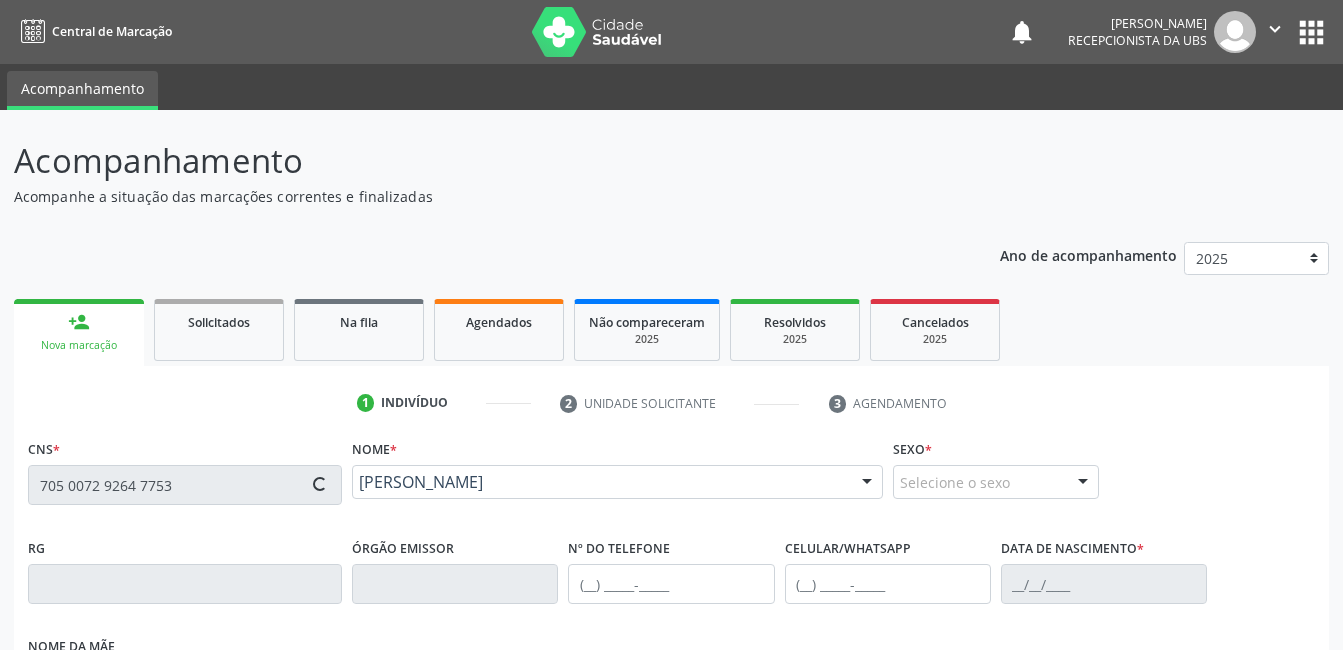 type on "(87) 99614-9379" 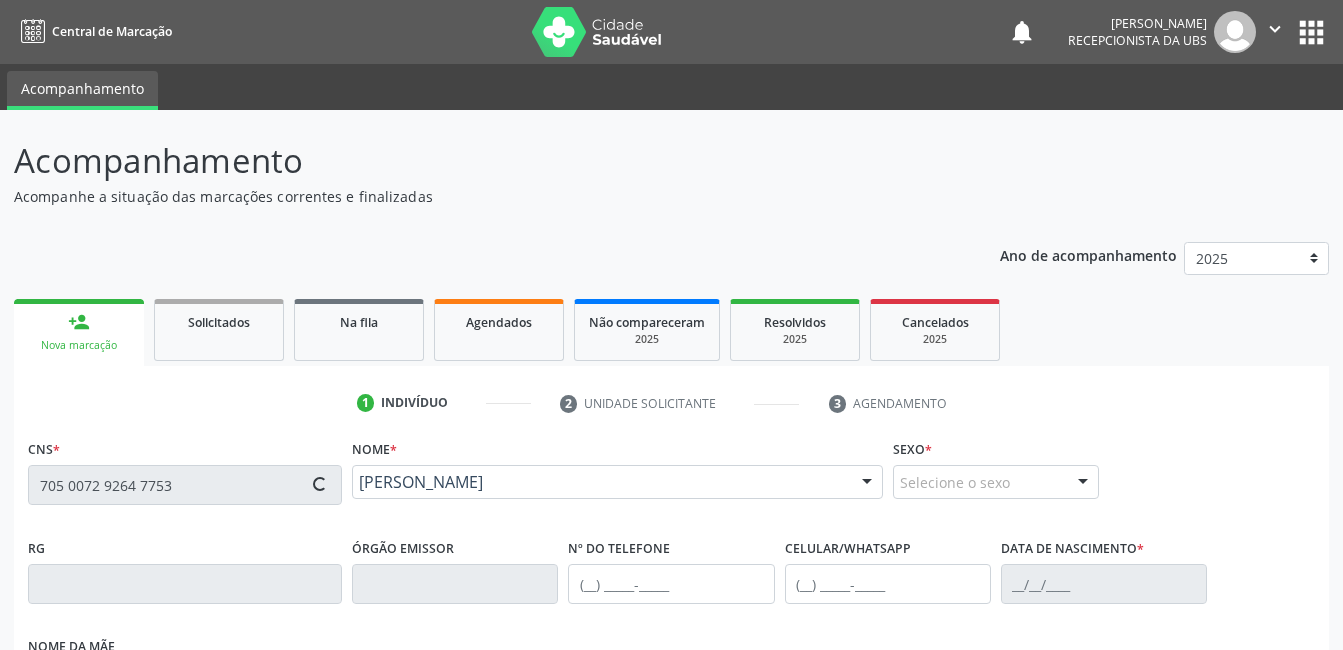 type on "(87) 99614-9379" 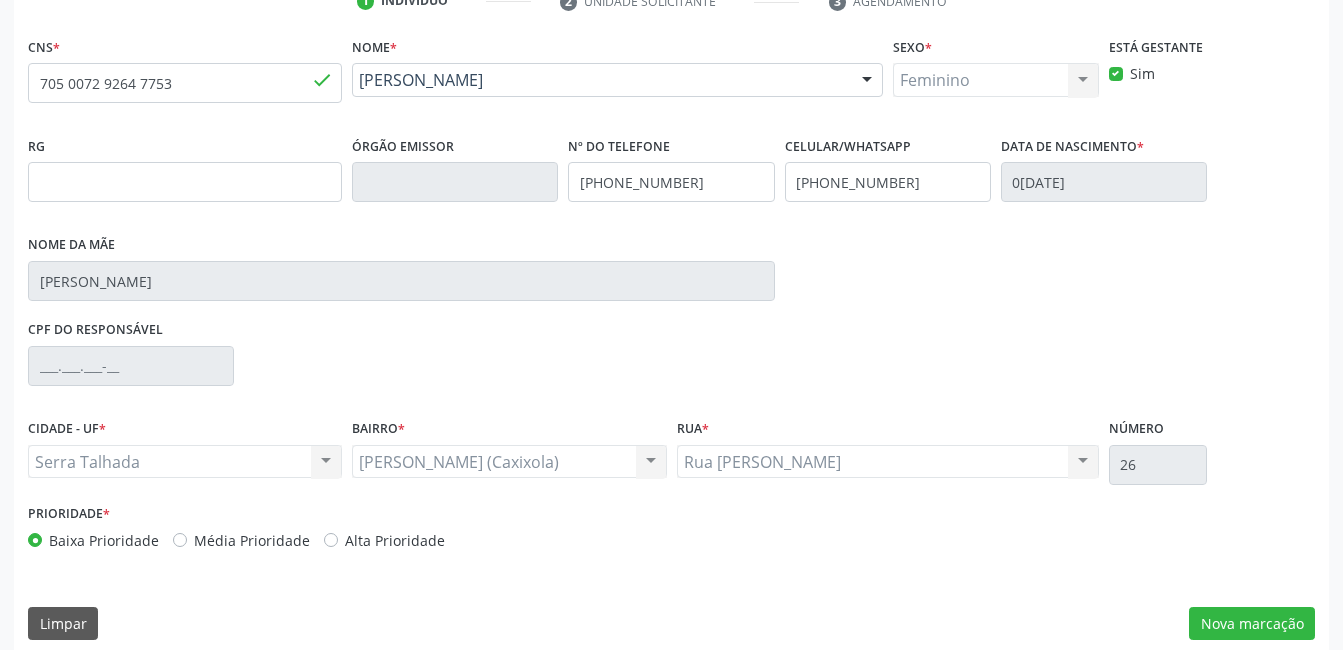 scroll, scrollTop: 420, scrollLeft: 0, axis: vertical 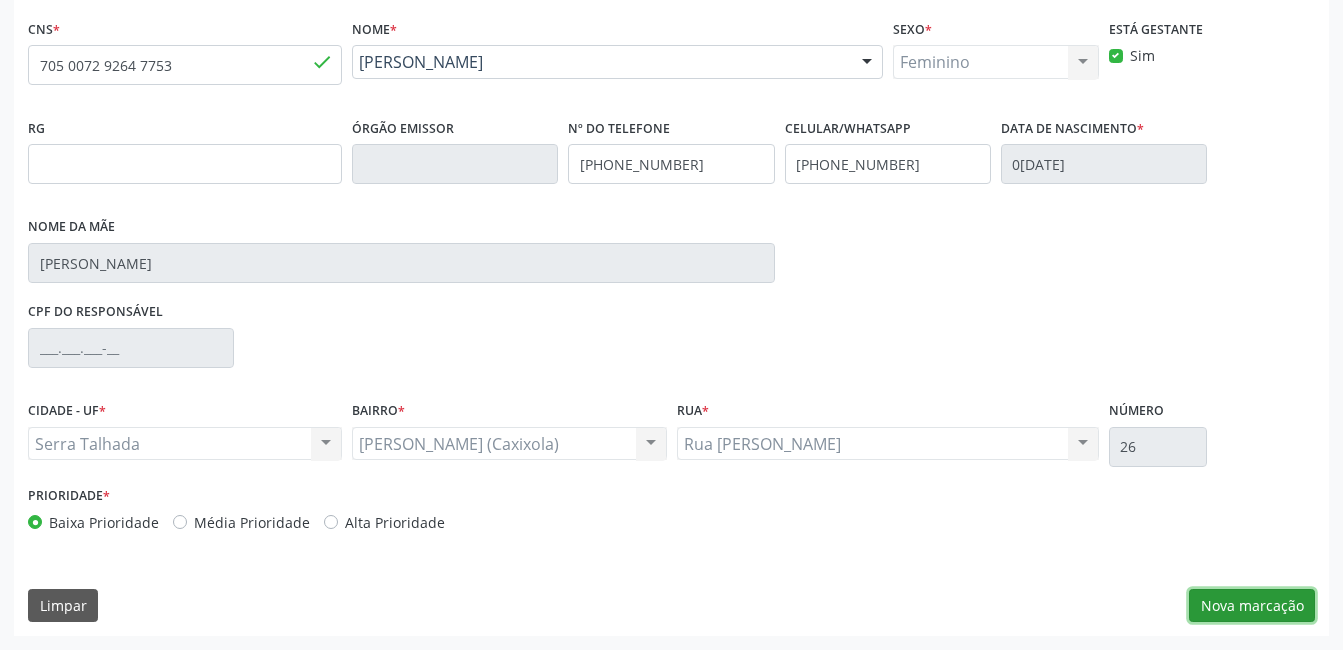 drag, startPoint x: 1265, startPoint y: 607, endPoint x: 1269, endPoint y: 579, distance: 28.284271 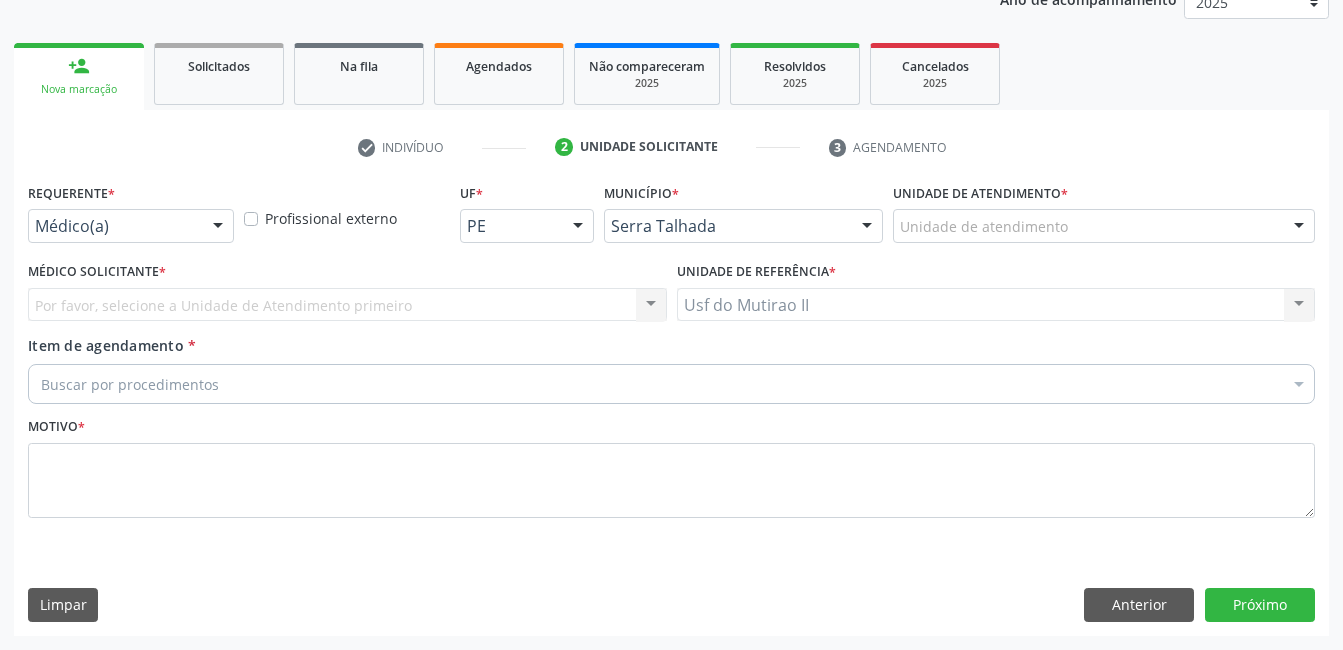 scroll, scrollTop: 256, scrollLeft: 0, axis: vertical 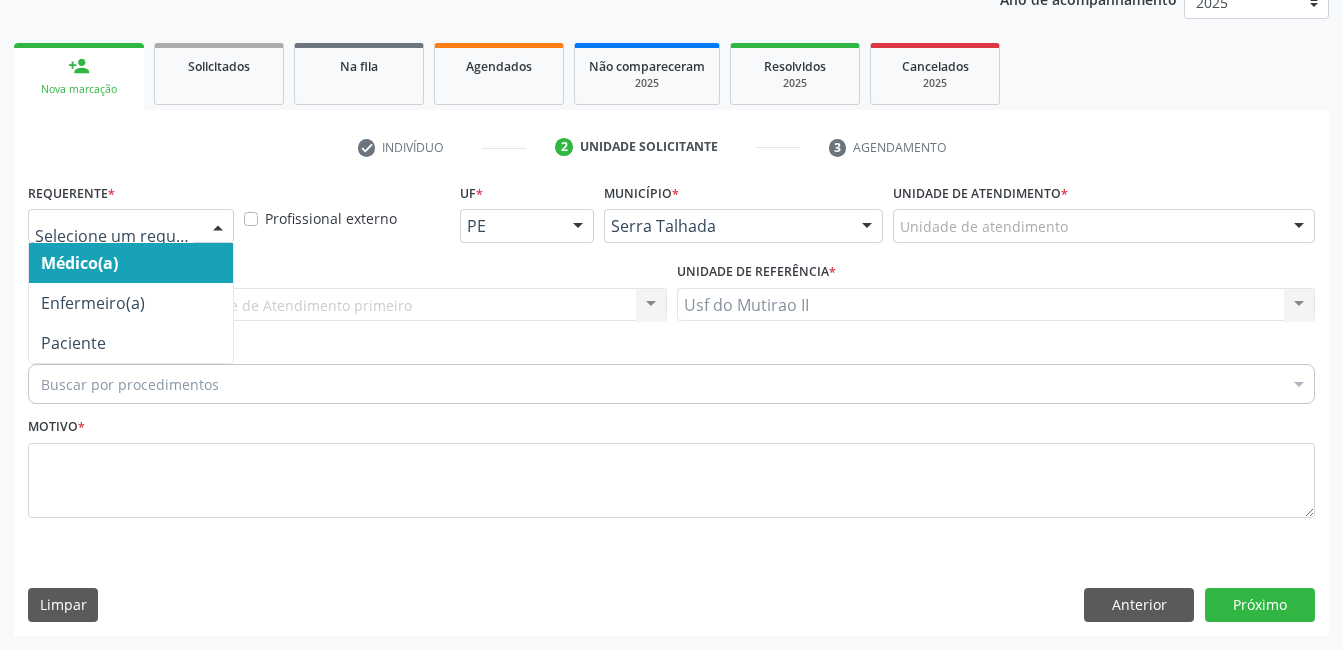 click at bounding box center (218, 227) 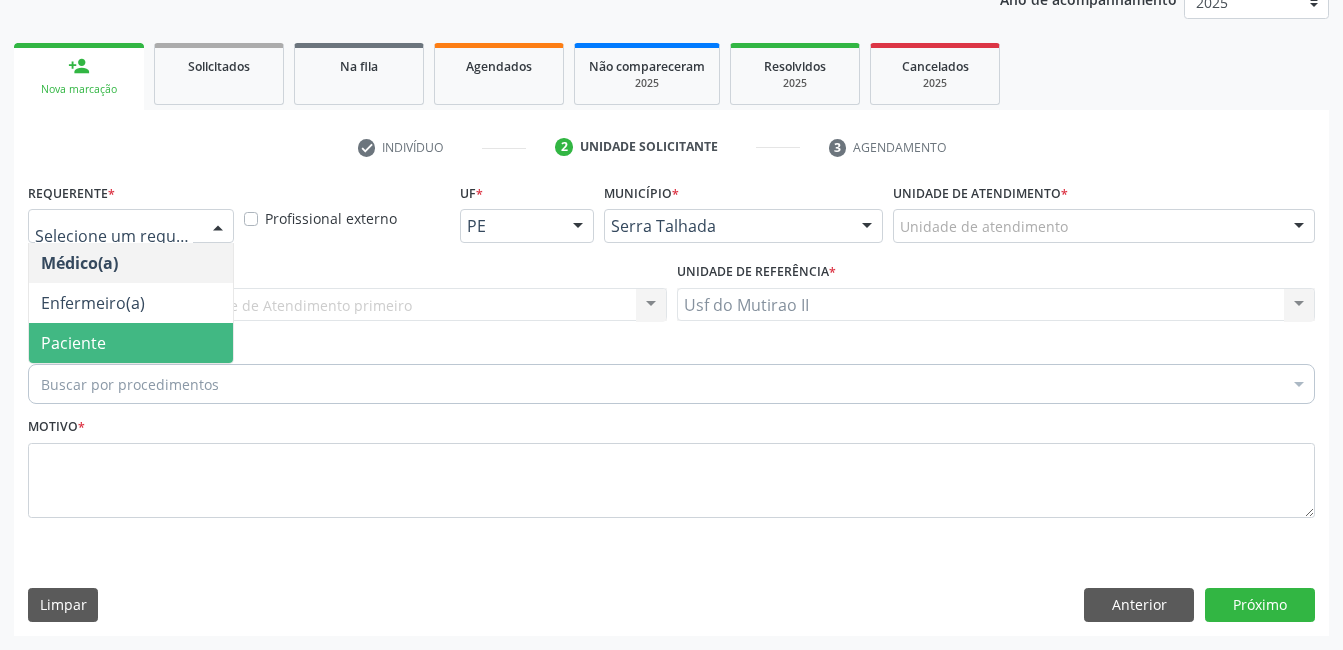 click on "Paciente" at bounding box center [131, 343] 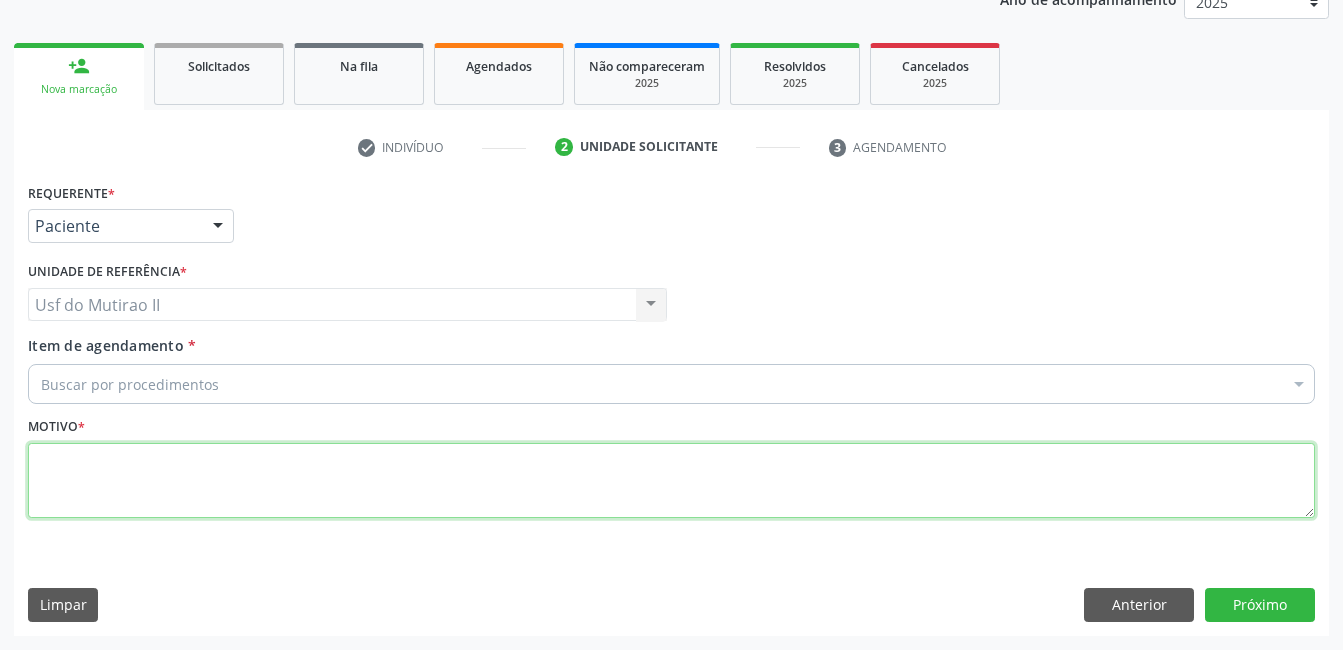 click at bounding box center (671, 481) 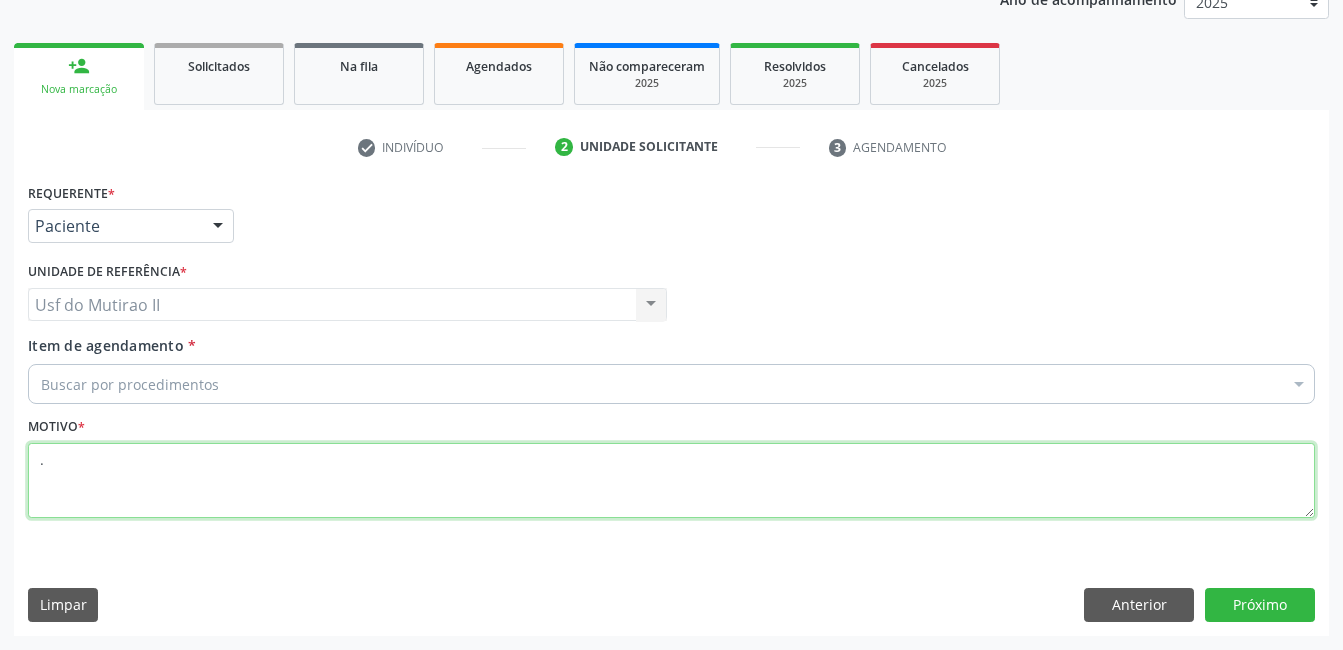 type on "." 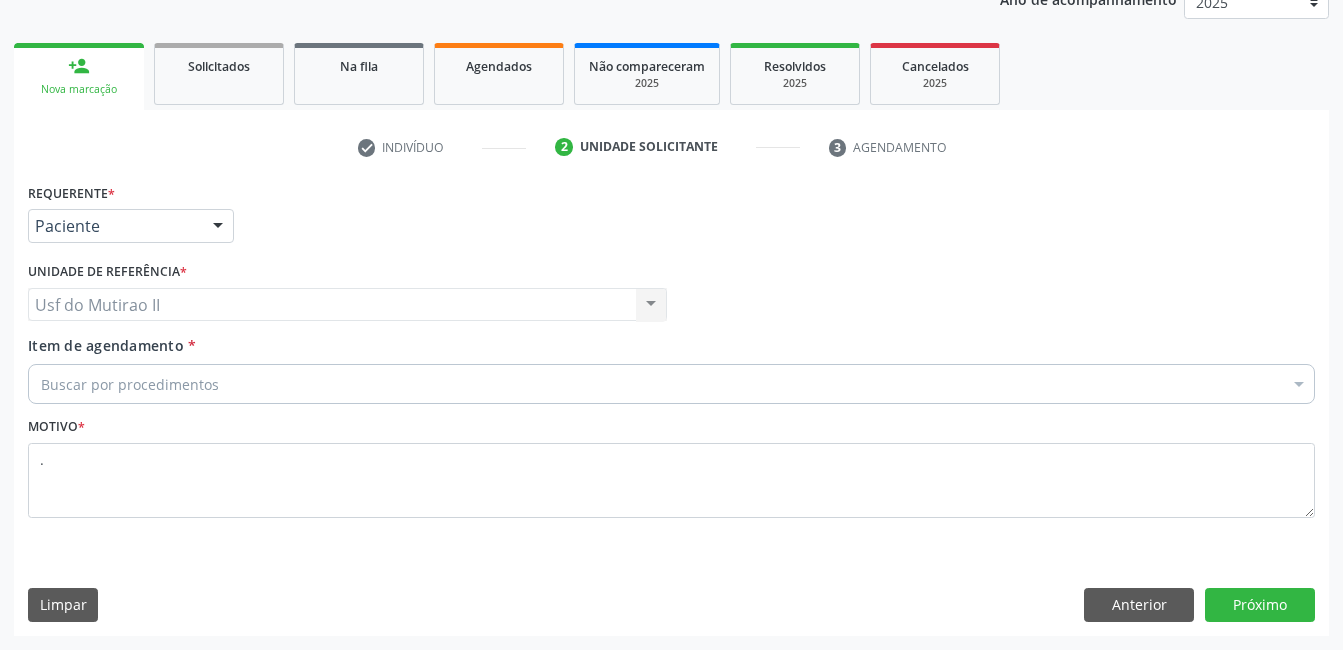 click on "Buscar por procedimentos" at bounding box center (671, 384) 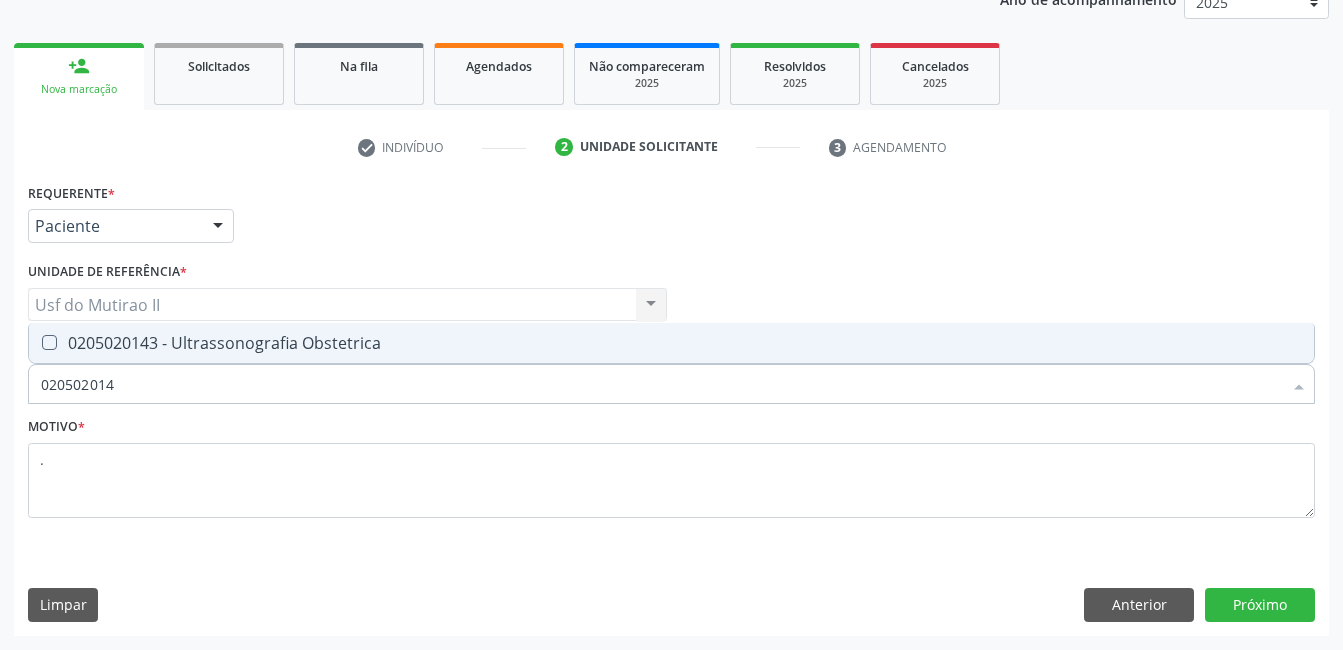 type on "0205020143" 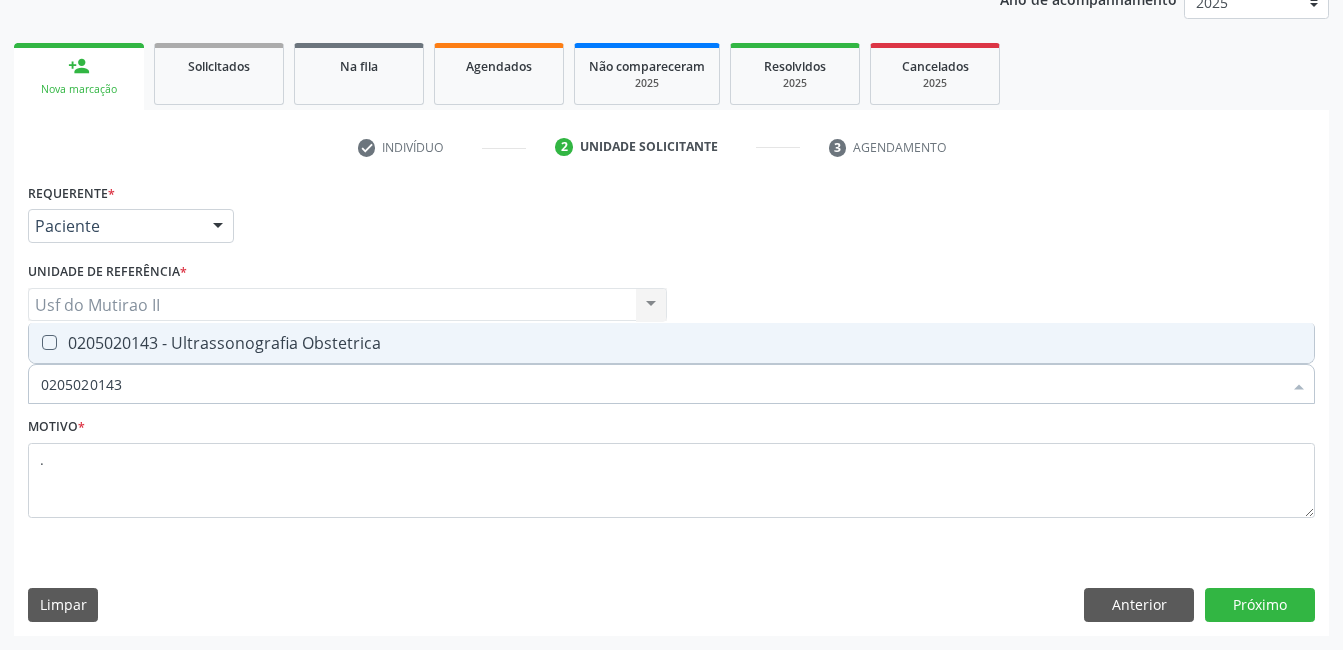 click on "0205020143 - Ultrassonografia Obstetrica" at bounding box center [671, 343] 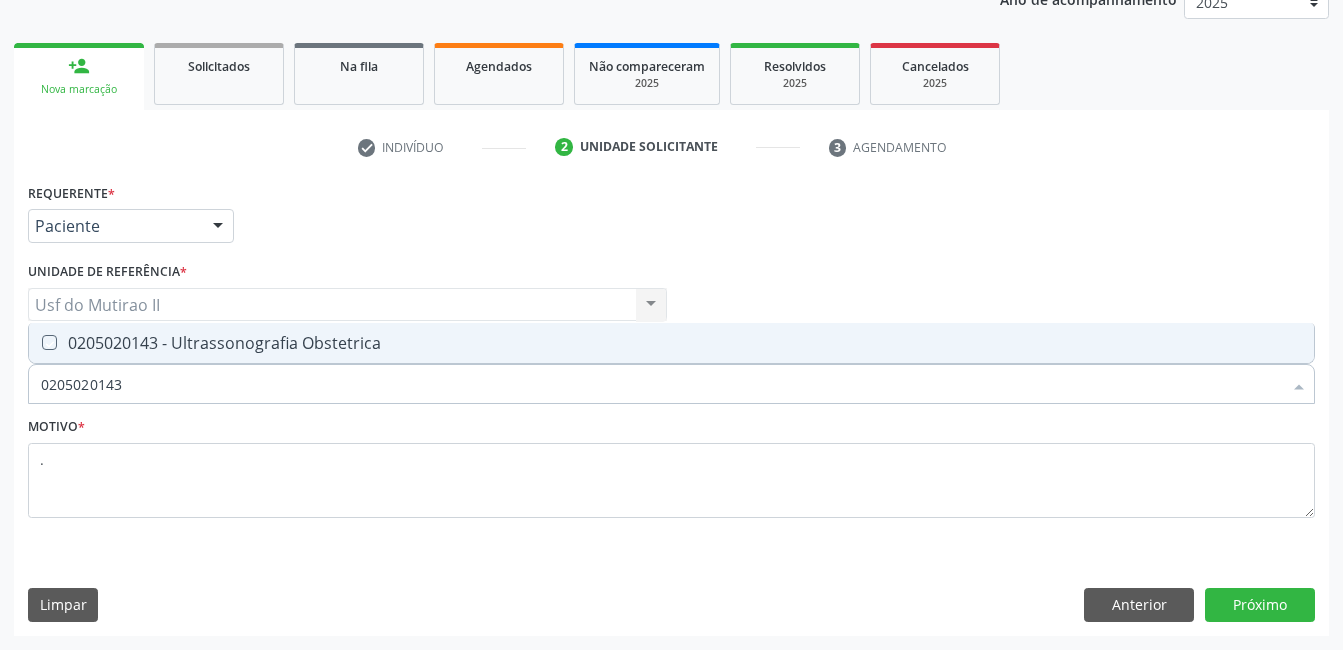 checkbox on "true" 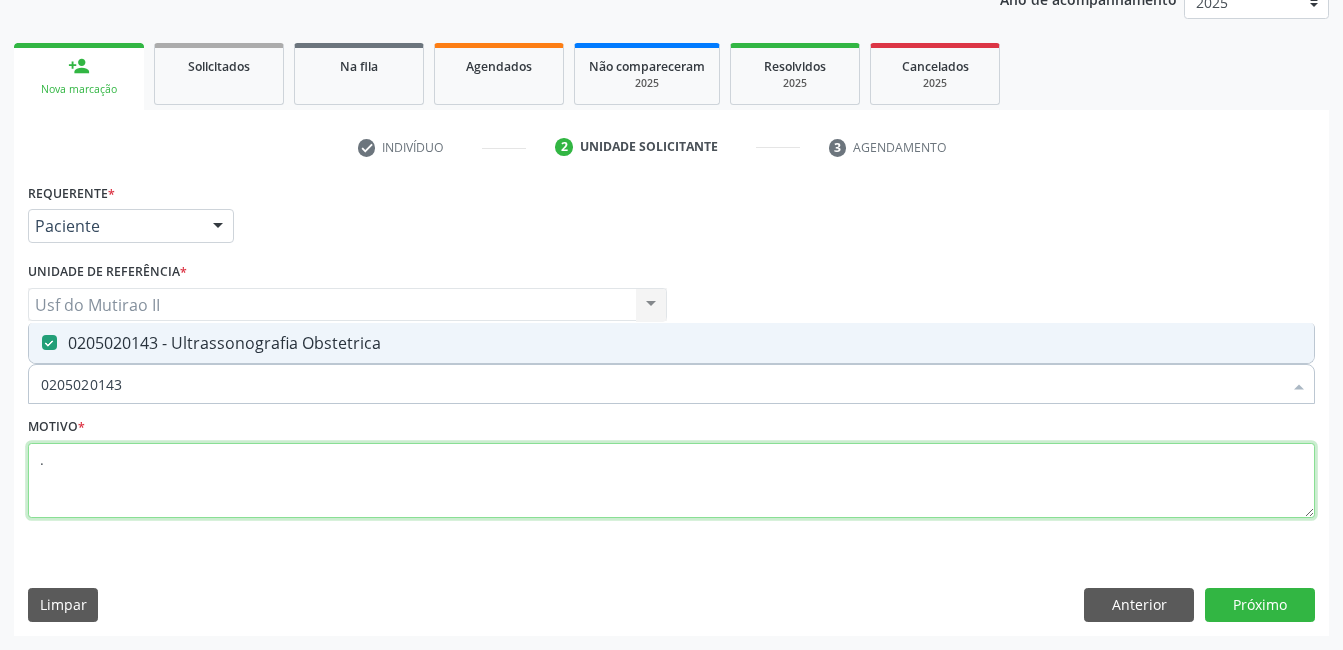 click on "." at bounding box center (671, 481) 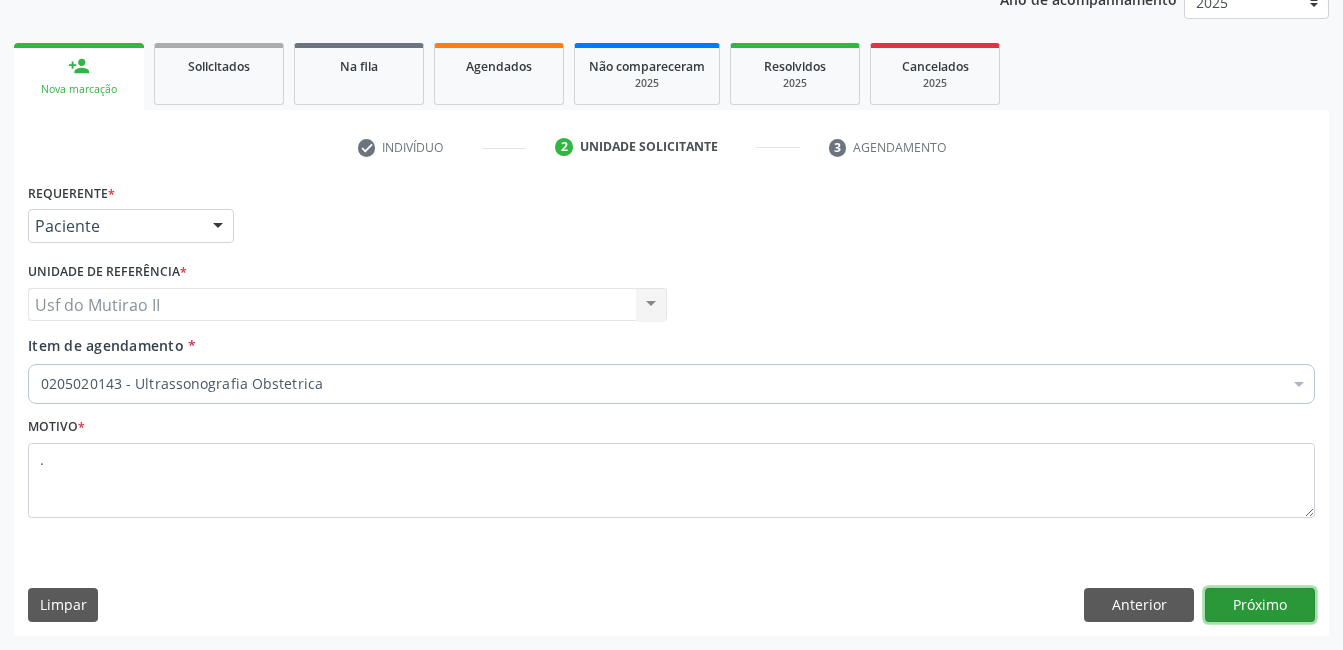 click on "Próximo" at bounding box center (1260, 605) 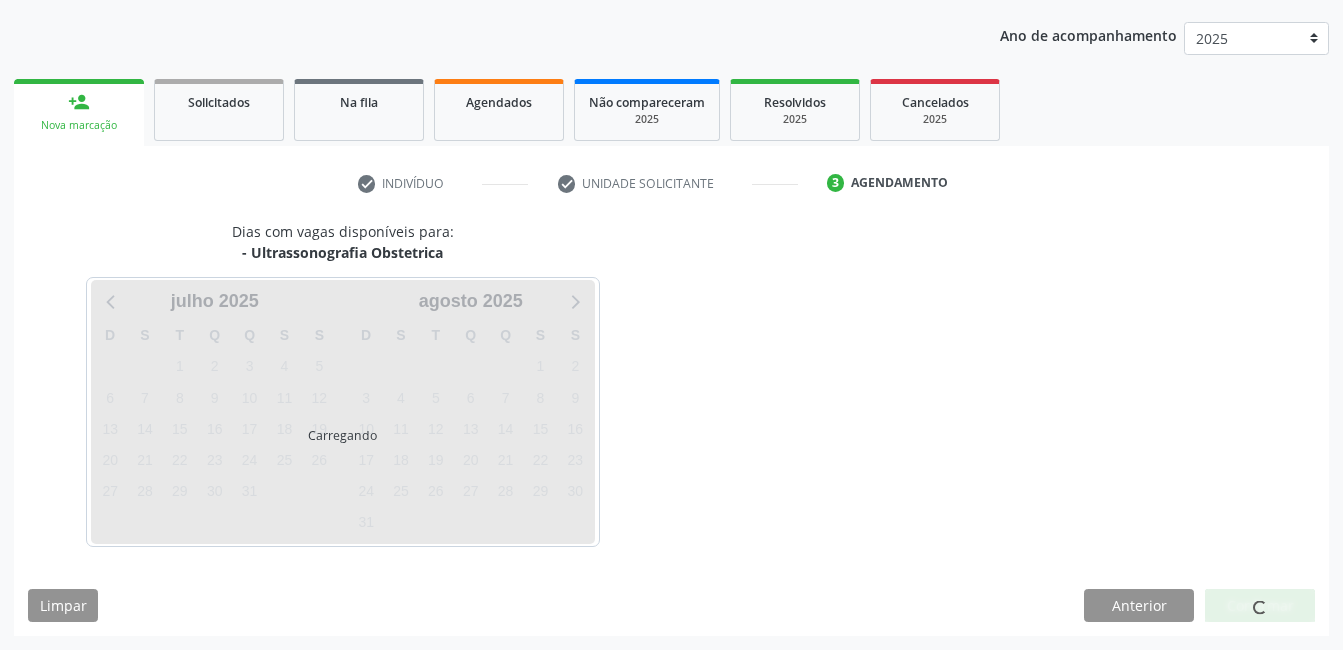 scroll, scrollTop: 220, scrollLeft: 0, axis: vertical 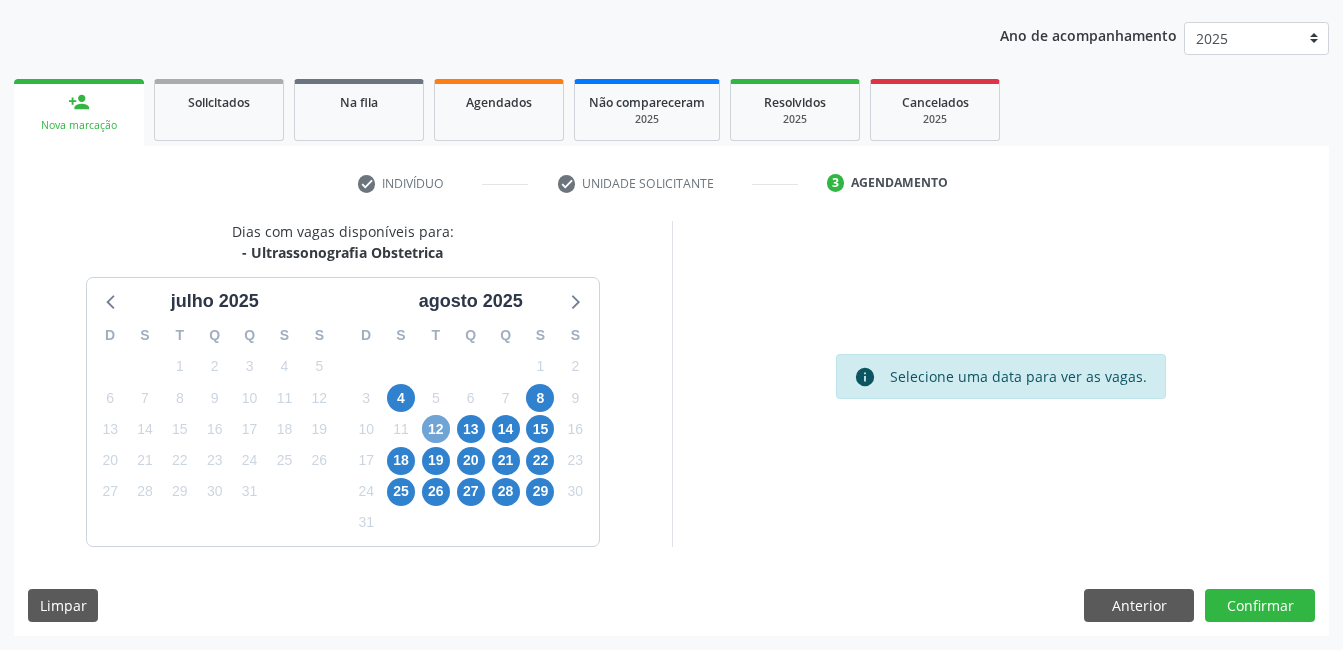 click on "12" at bounding box center (436, 429) 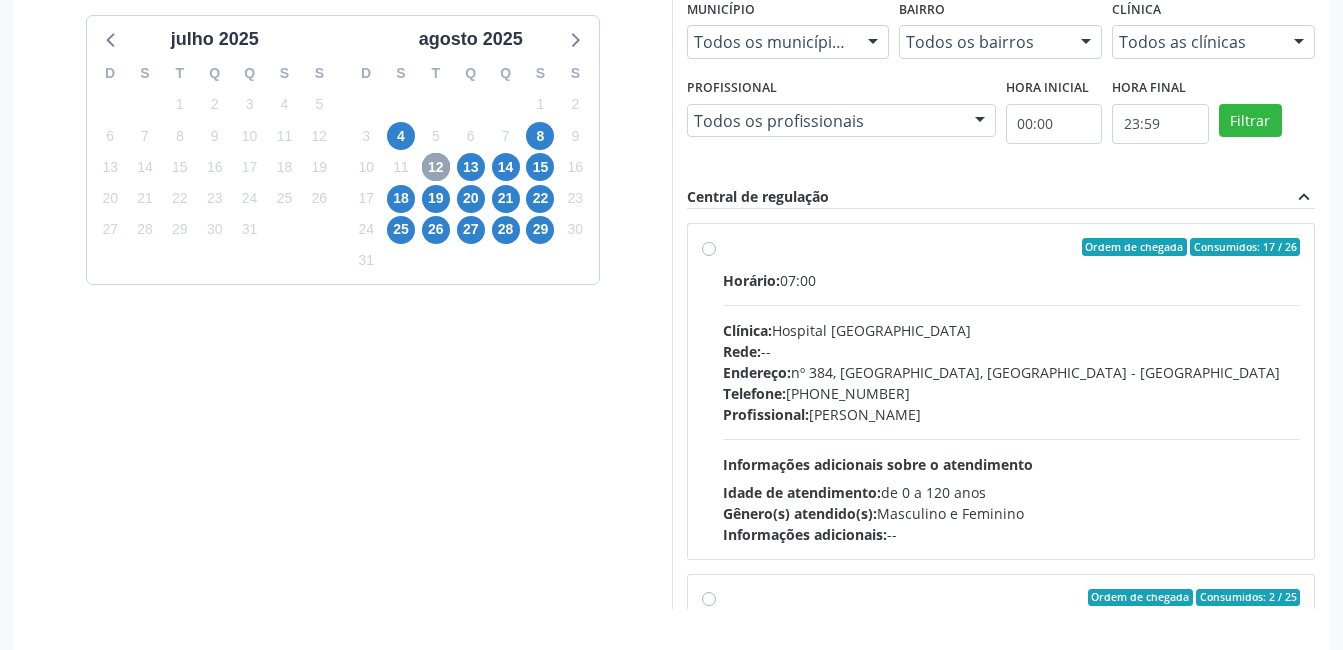 scroll, scrollTop: 545, scrollLeft: 0, axis: vertical 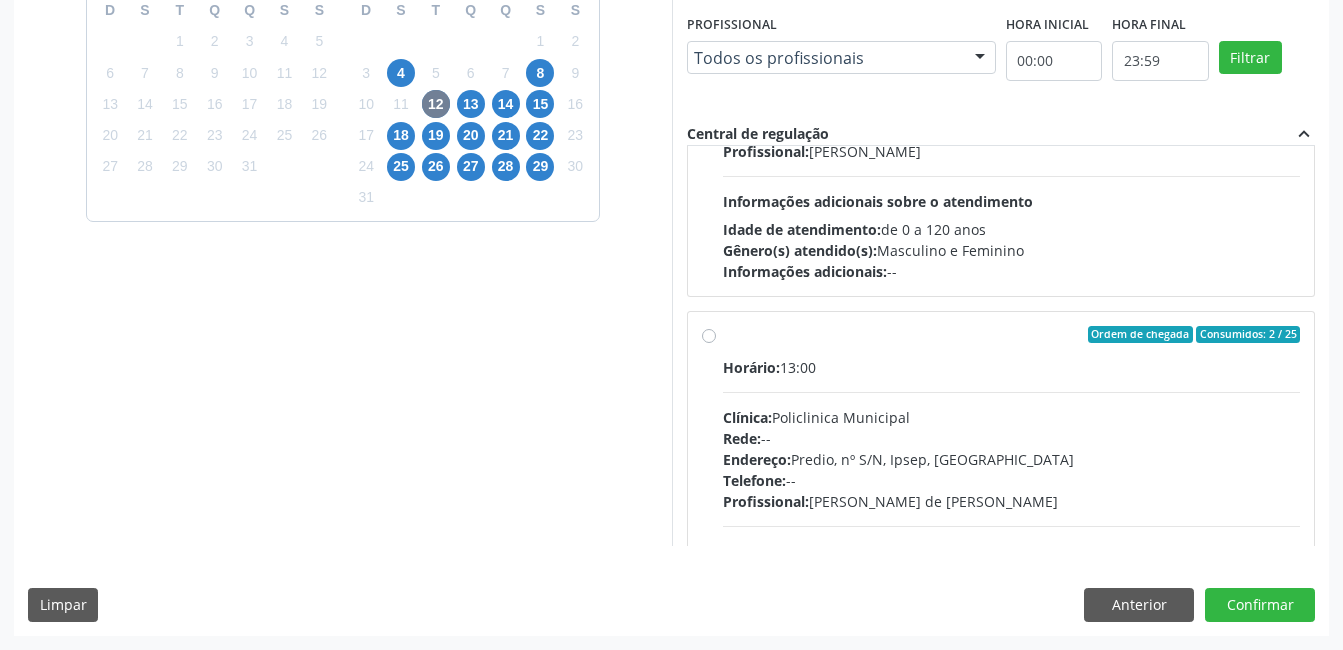 click on "Horário:" at bounding box center [751, 367] 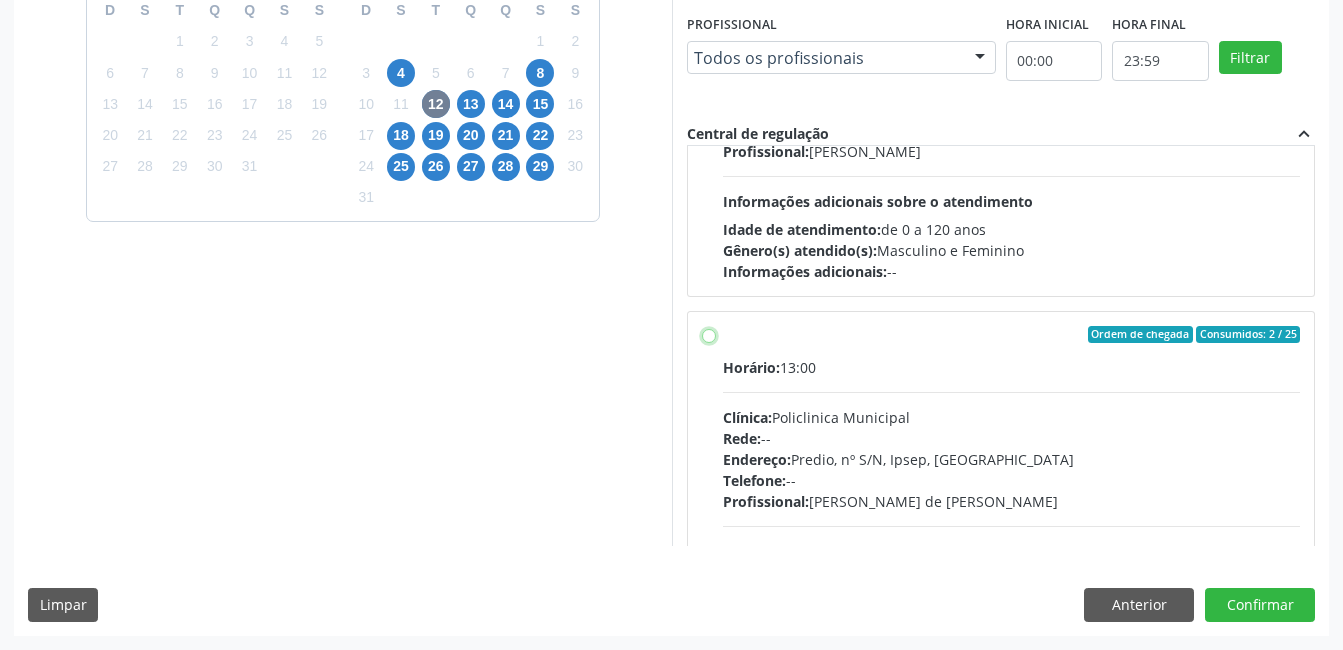 click on "Ordem de chegada
Consumidos: 2 / 25
Horário:   13:00
Clínica:  Policlinica Municipal
Rede:
--
Endereço:   Predio, nº S/N, Ipsep, Serra Talhada - PE
Telefone:   --
Profissional:
Ana Carolina Barboza de Andrada Melo Lyra
Informações adicionais sobre o atendimento
Idade de atendimento:
de 0 a 120 anos
Gênero(s) atendido(s):
Masculino e Feminino
Informações adicionais:
--" at bounding box center [709, 335] 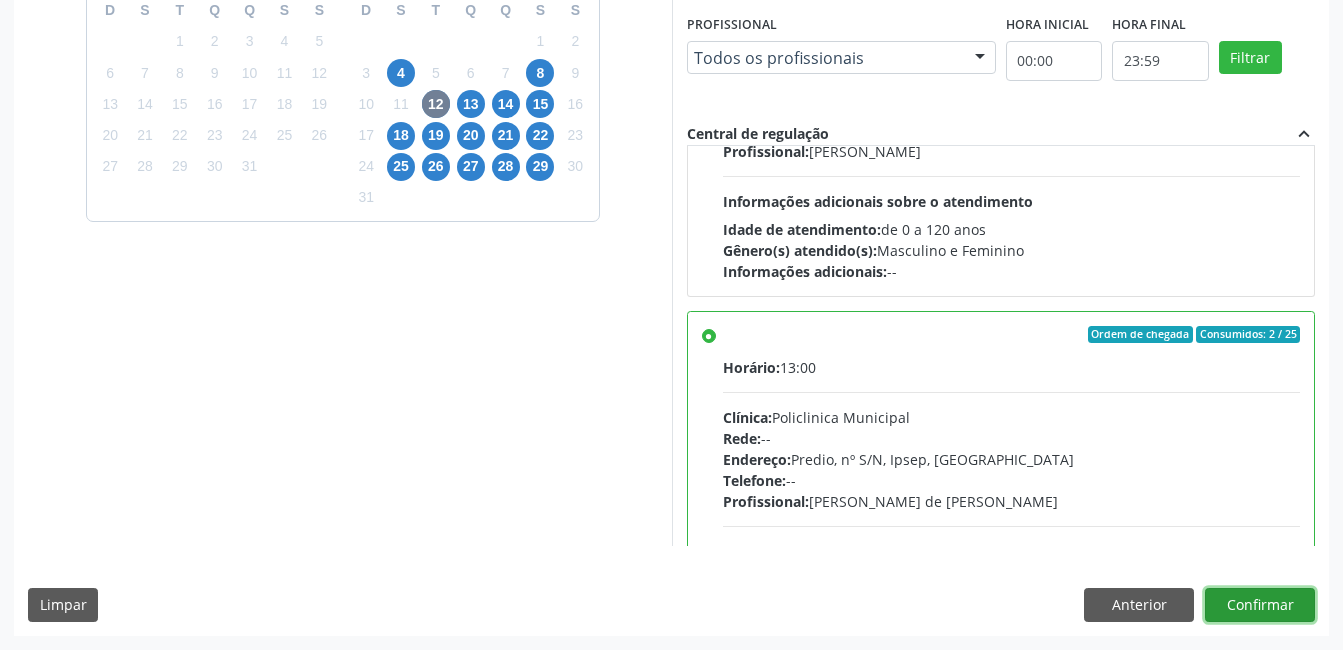 click on "Confirmar" at bounding box center (1260, 605) 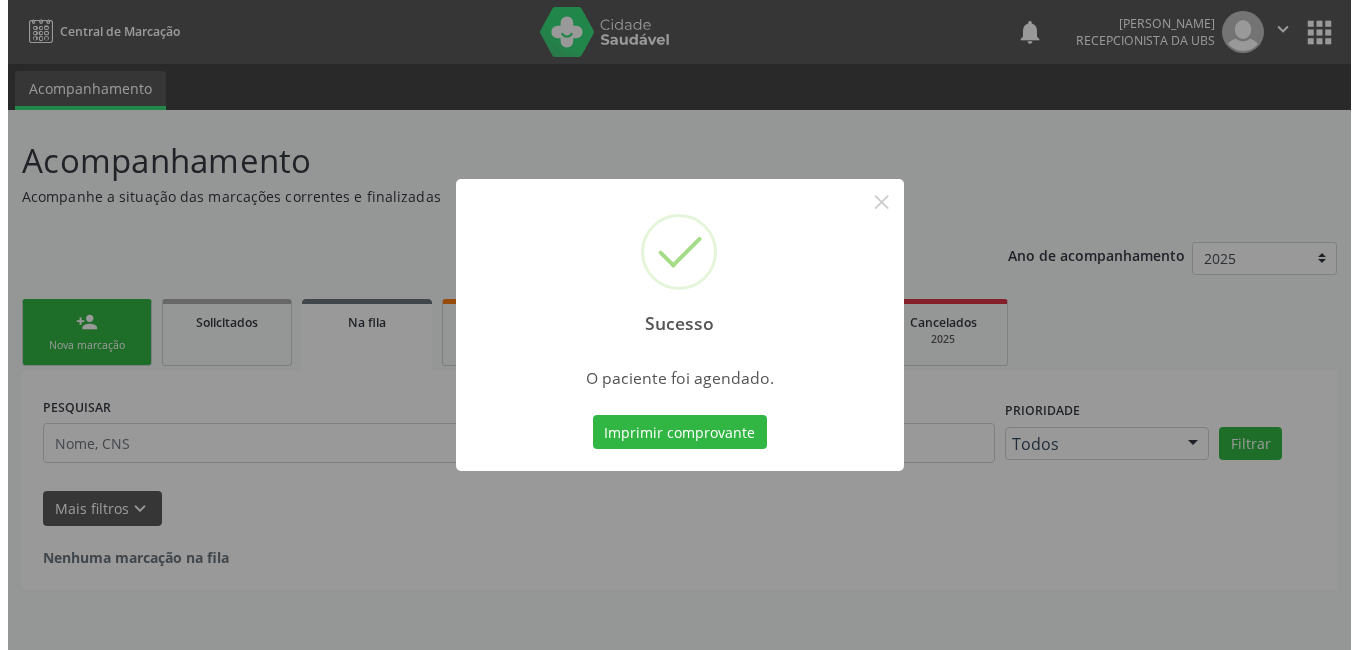 scroll, scrollTop: 0, scrollLeft: 0, axis: both 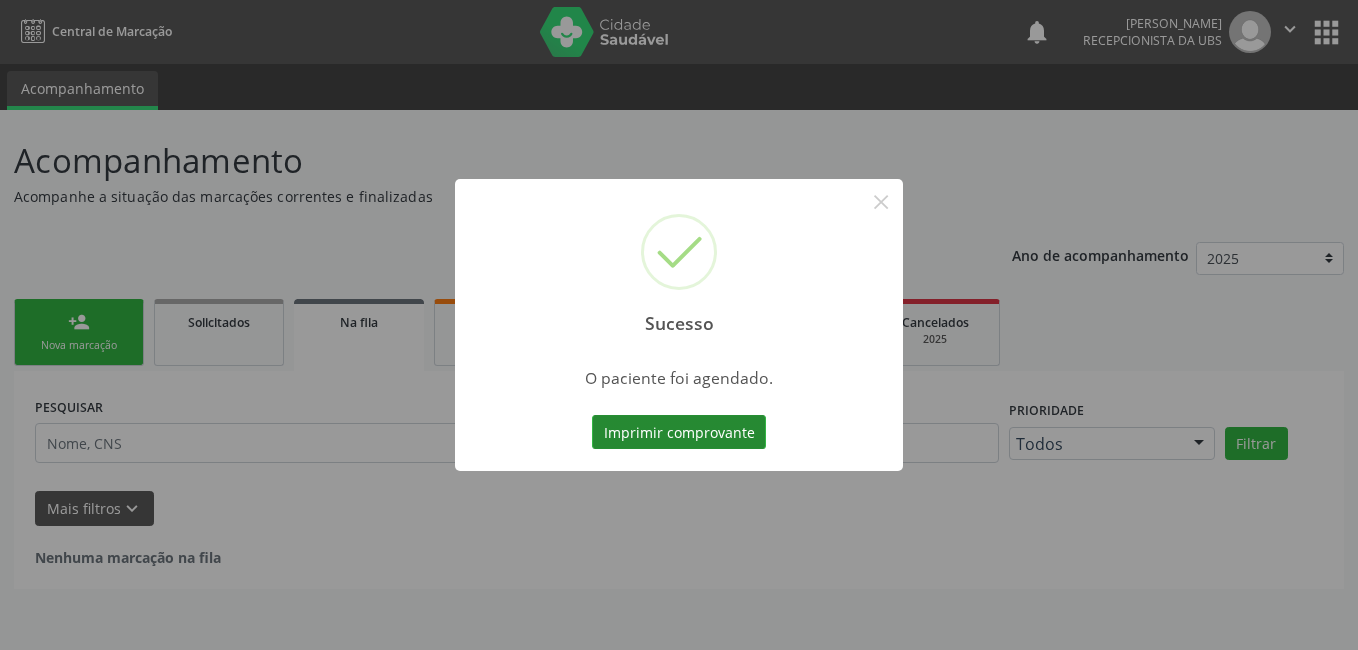 click on "Imprimir comprovante" at bounding box center [679, 432] 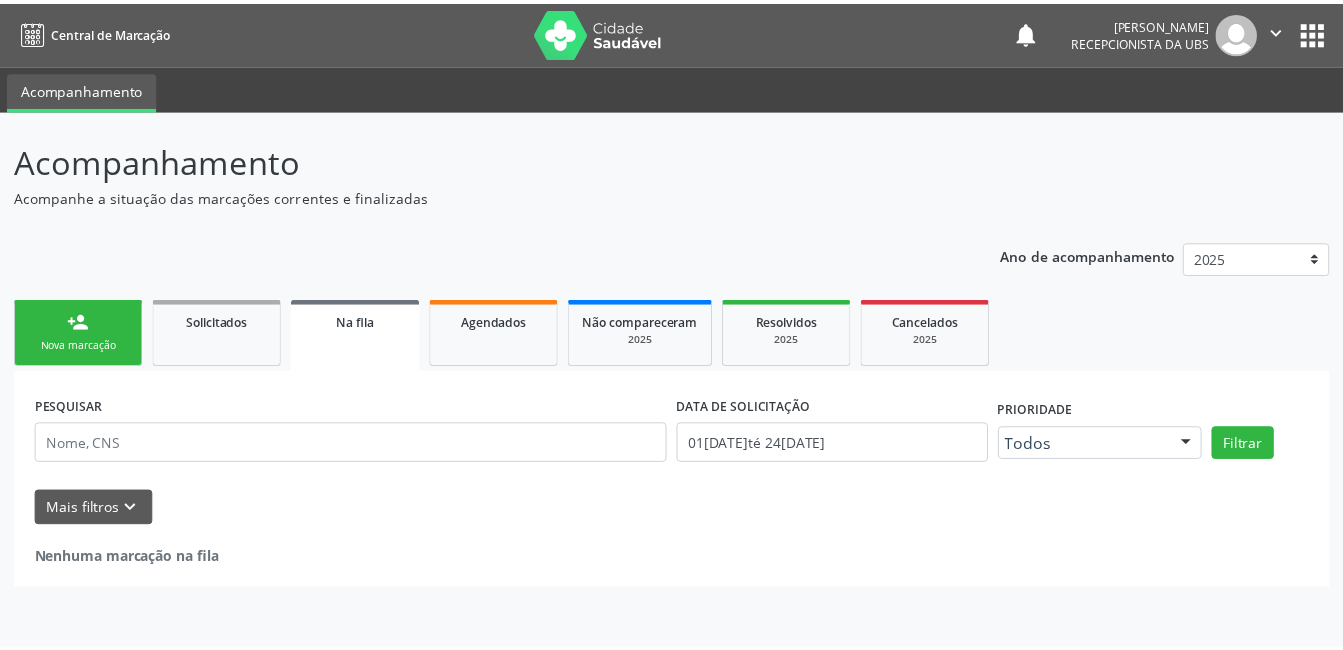 scroll, scrollTop: 0, scrollLeft: 0, axis: both 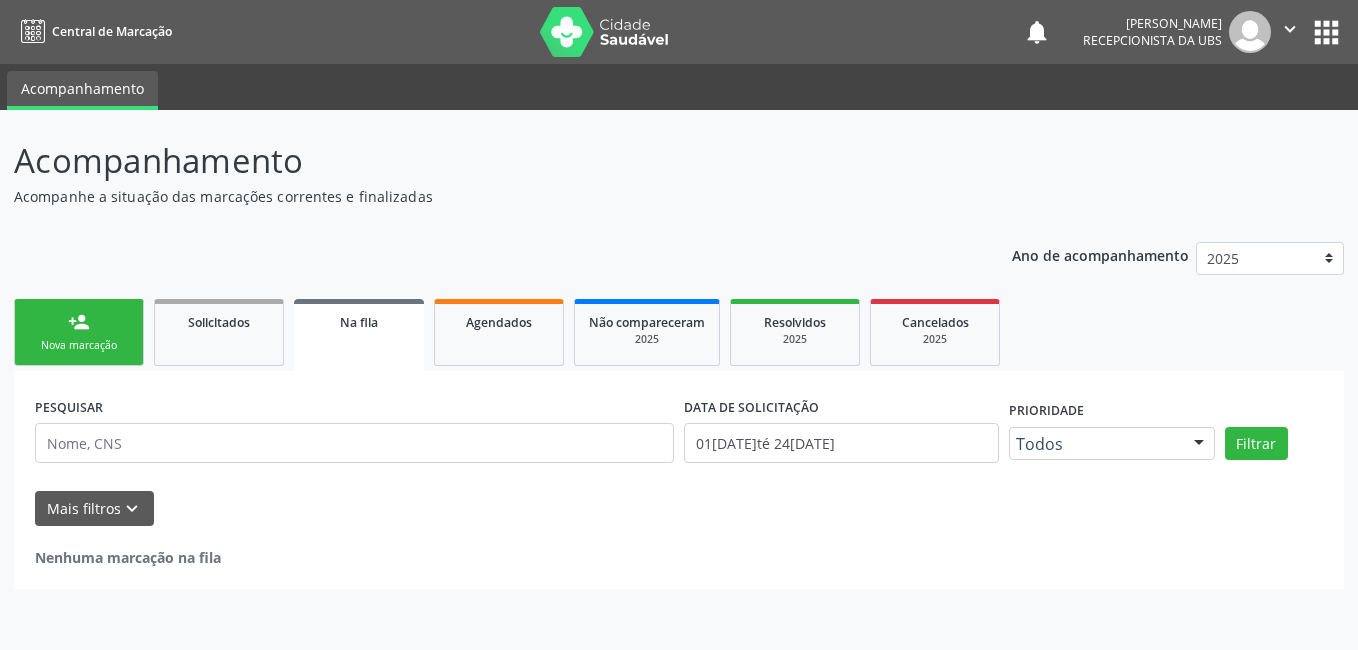 drag, startPoint x: 94, startPoint y: 342, endPoint x: 67, endPoint y: 358, distance: 31.38471 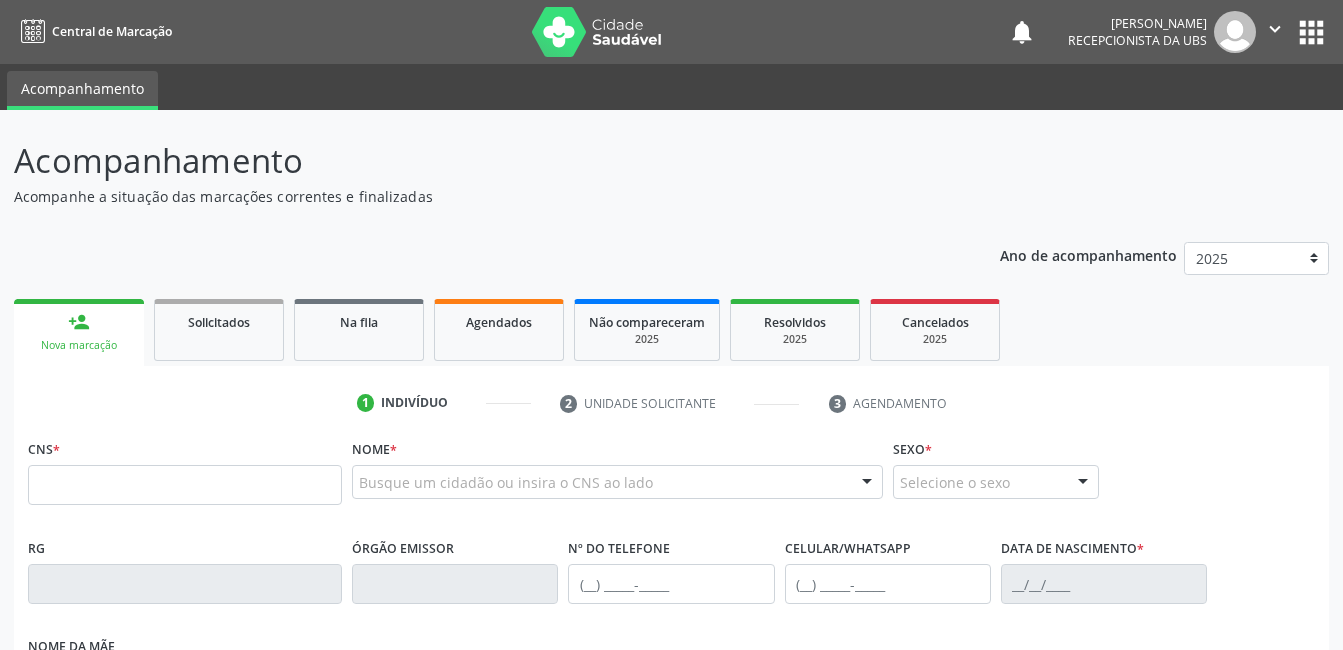 click on "Nova marcação" at bounding box center (79, 345) 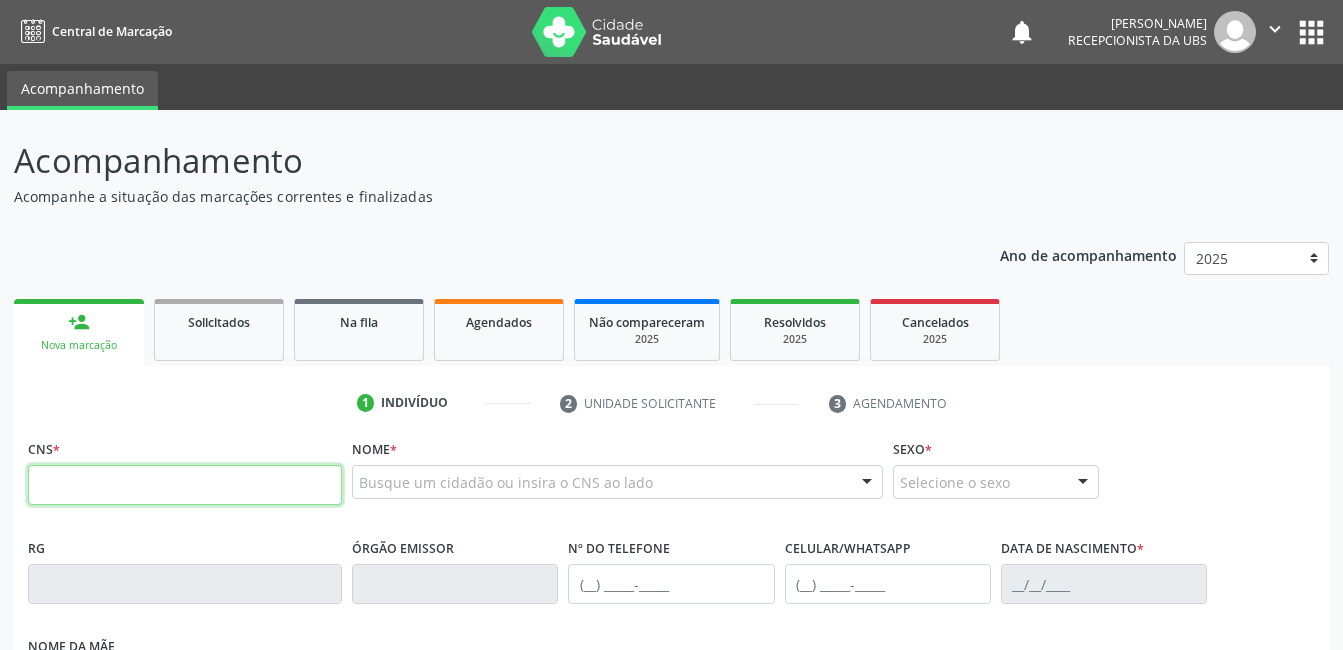click at bounding box center [185, 485] 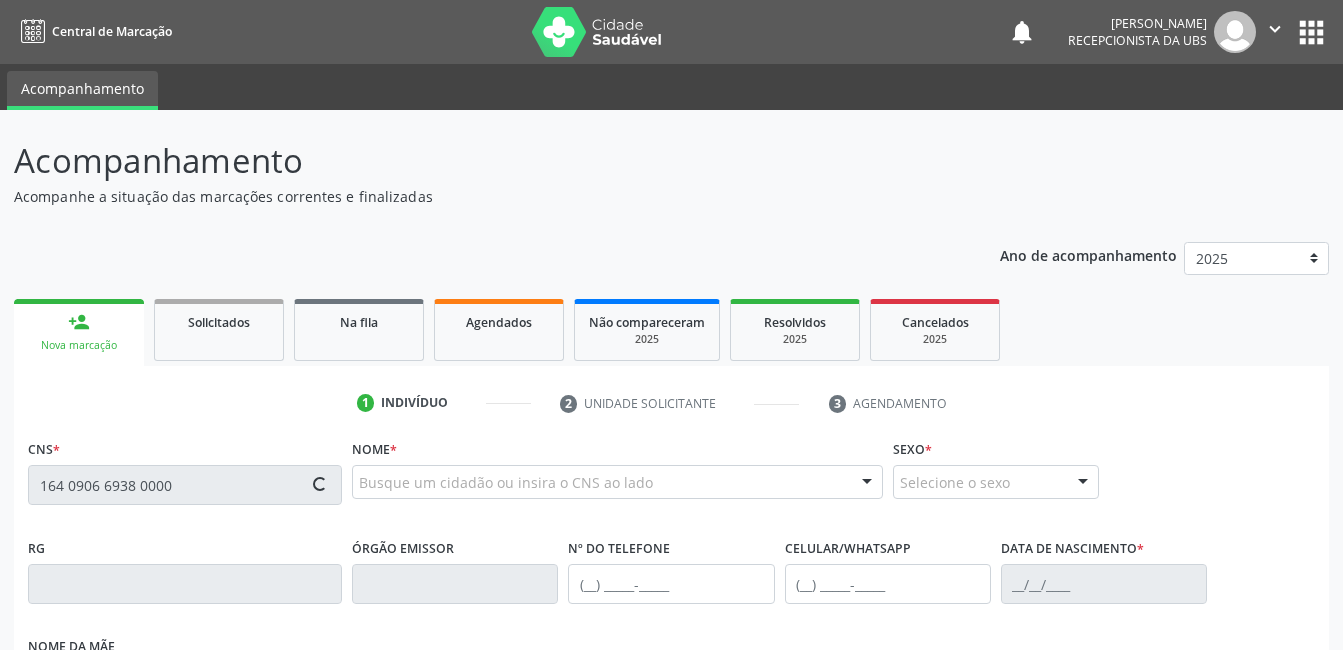type on "164 0906 6938 0000" 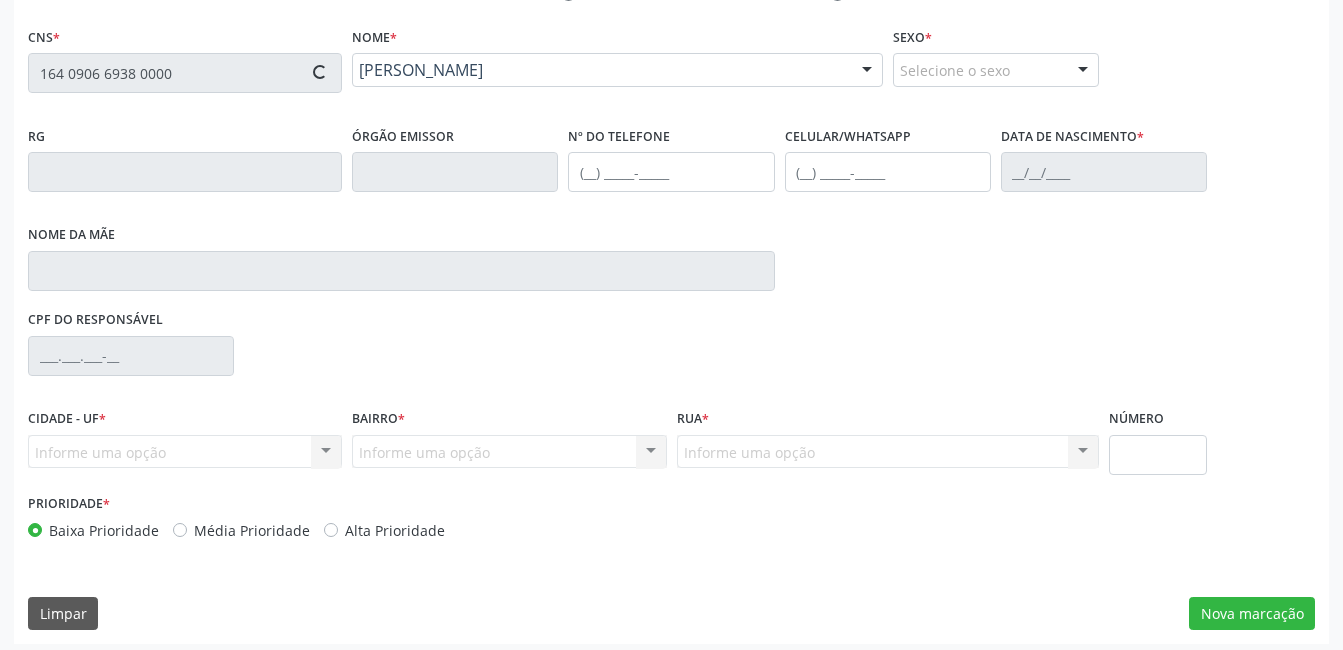 type on "(87) 99907-5489" 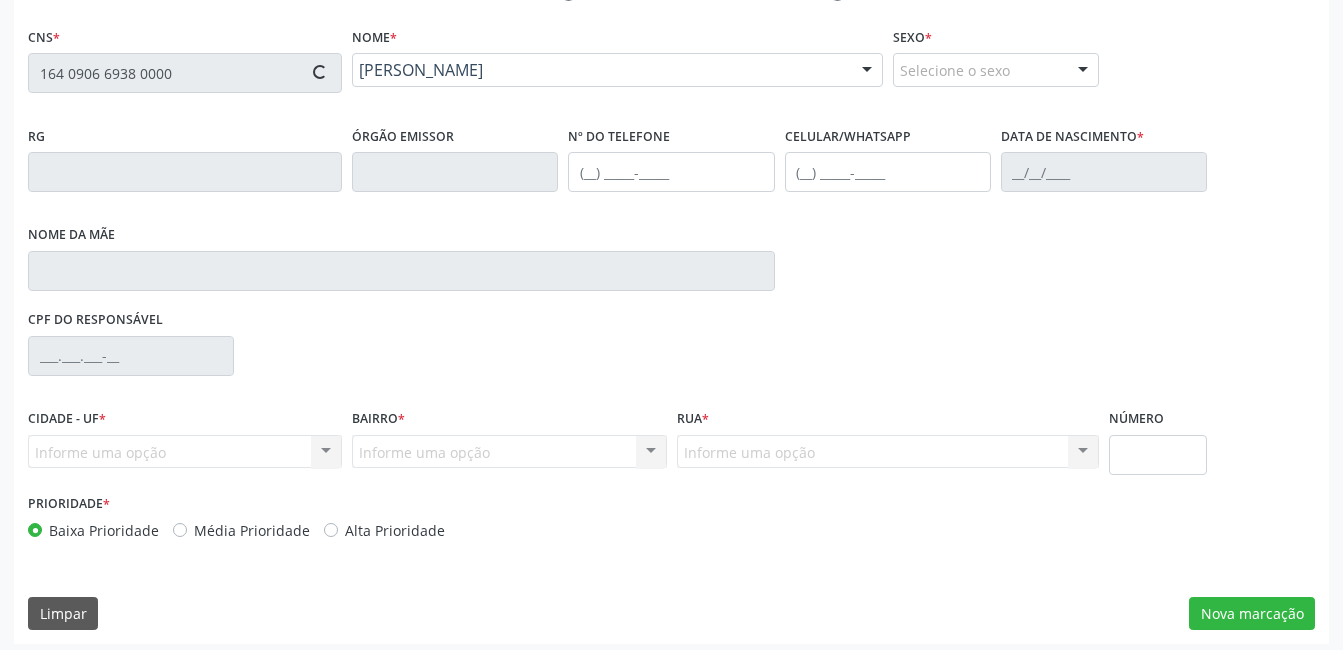 type on "28/04/1999" 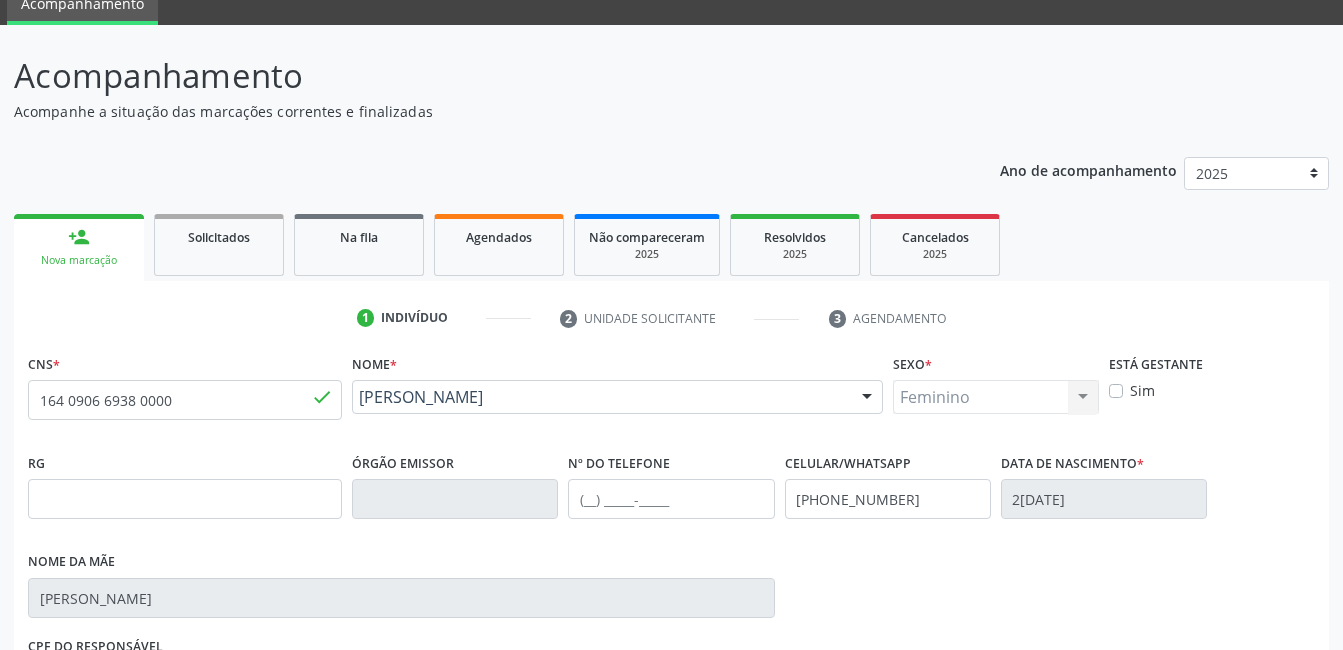 scroll, scrollTop: 20, scrollLeft: 0, axis: vertical 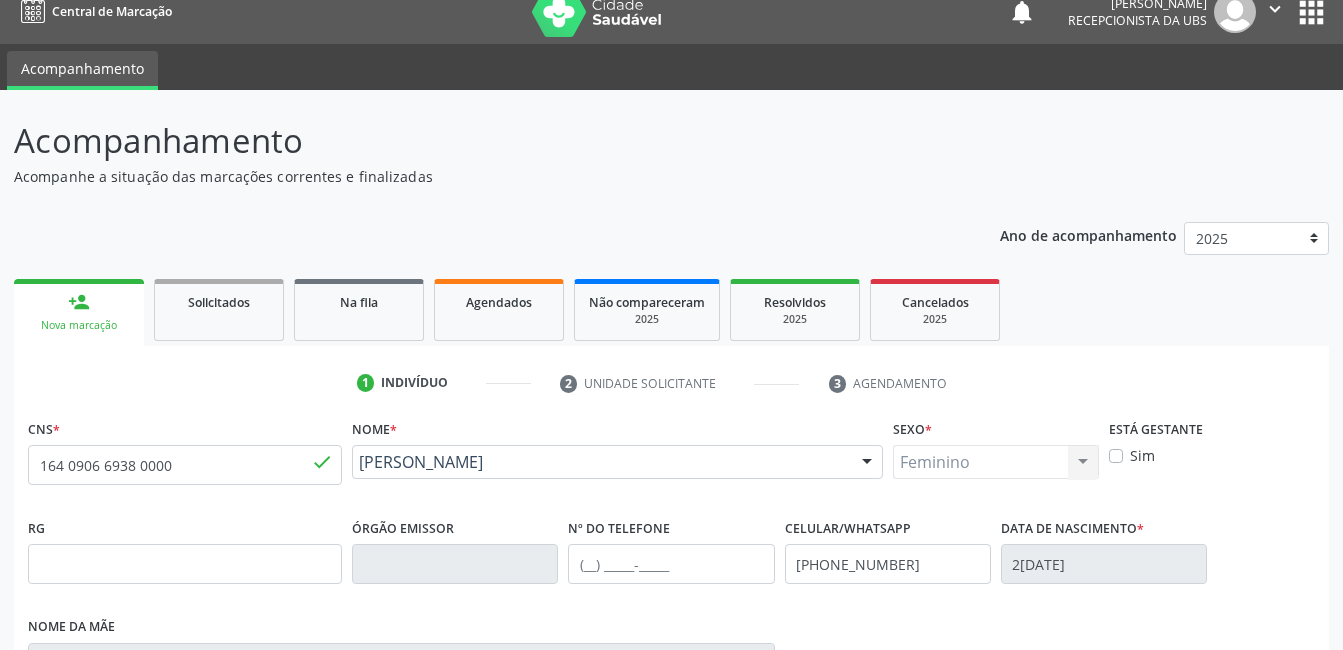 click on "Sim" at bounding box center (1142, 455) 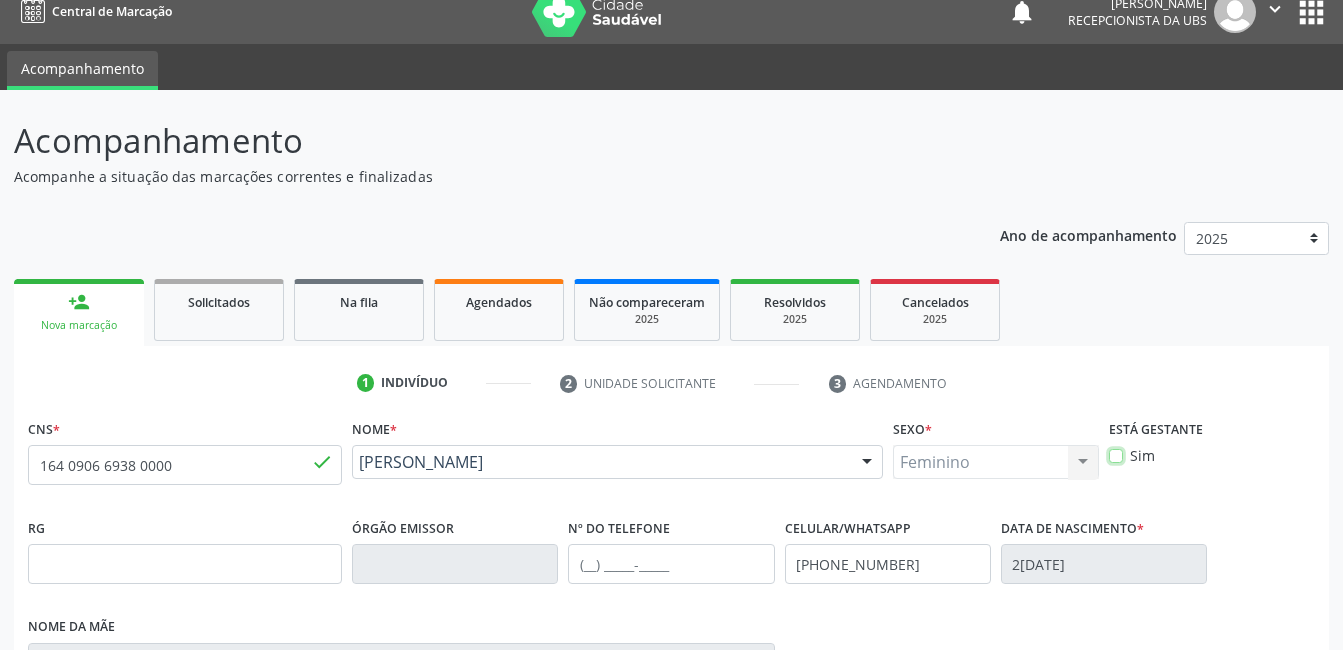 click on "Sim" at bounding box center [1116, 454] 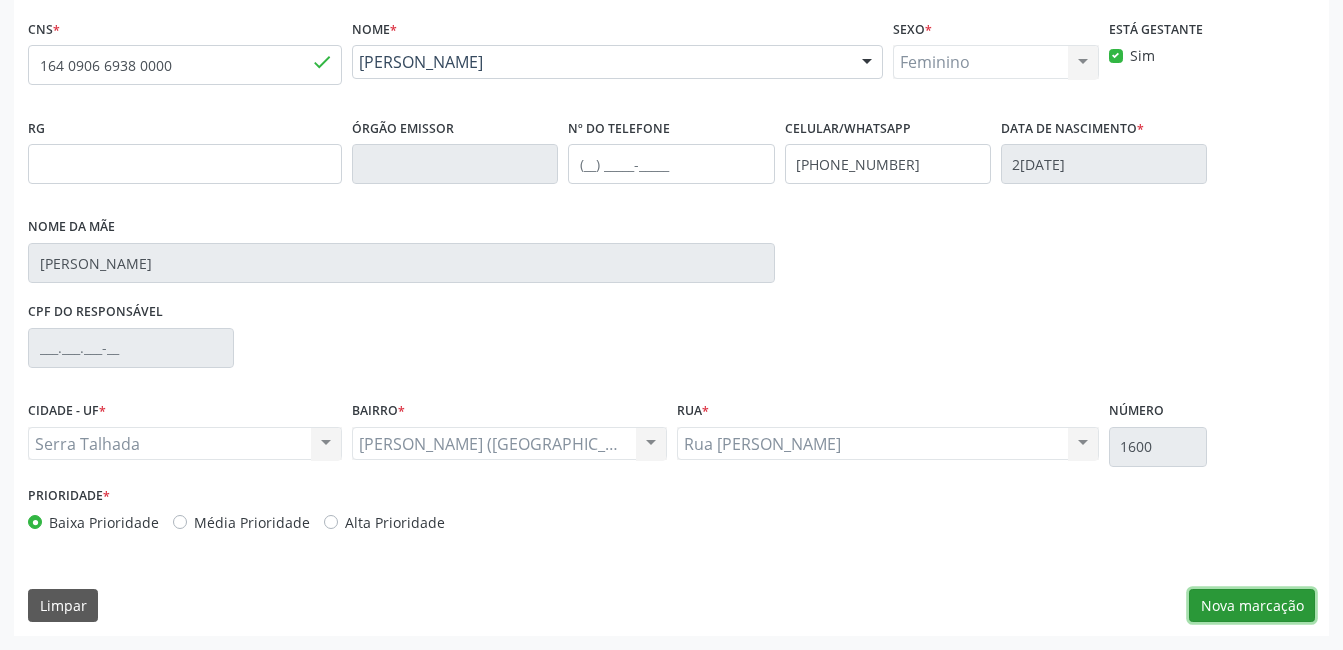 click on "Nova marcação" at bounding box center [1252, 606] 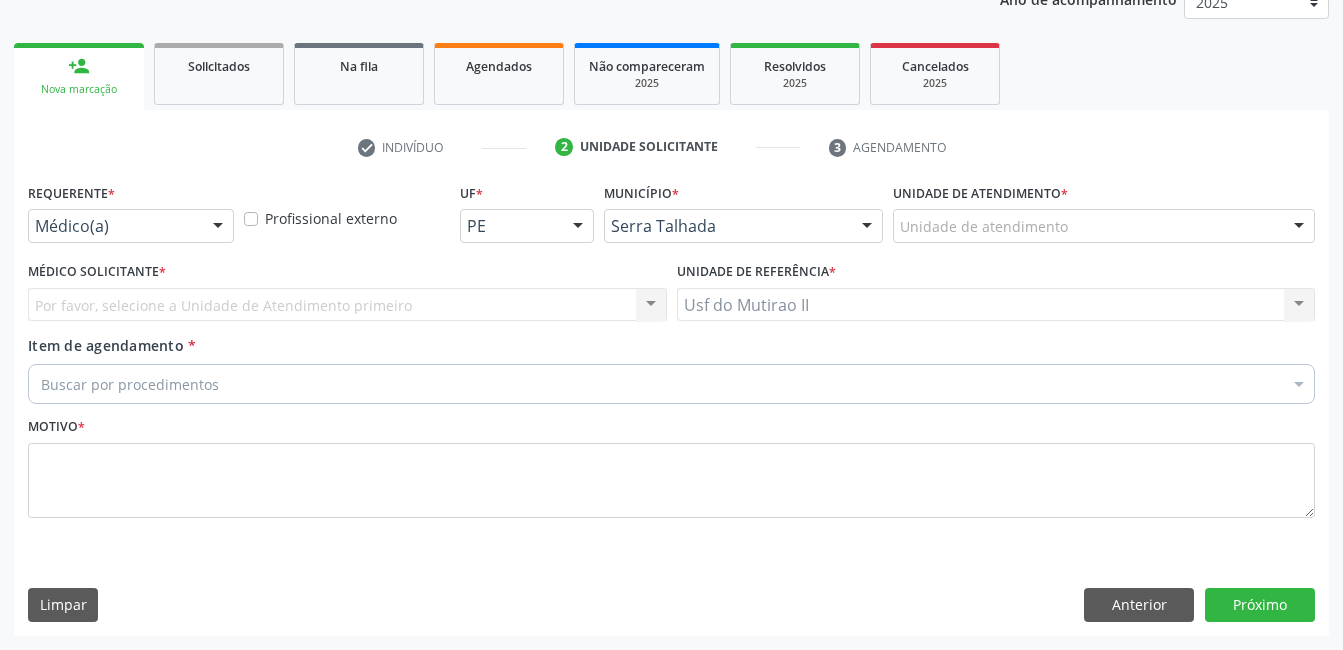 scroll, scrollTop: 256, scrollLeft: 0, axis: vertical 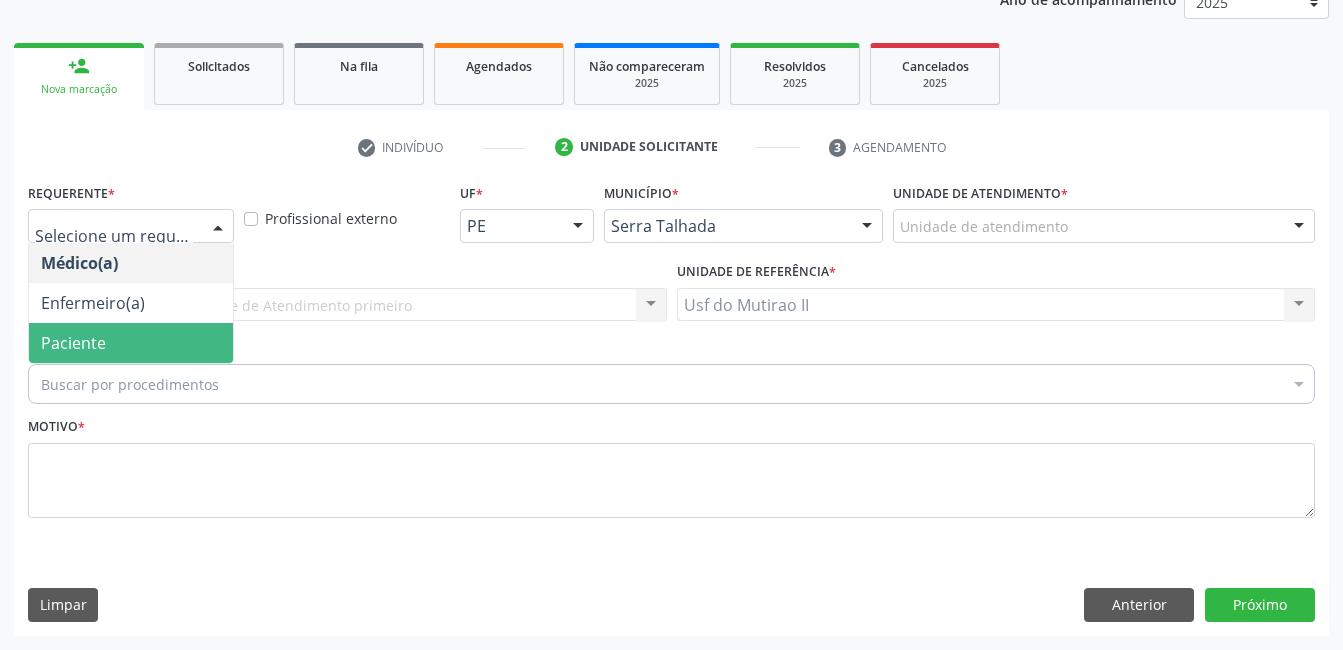 click on "Paciente" at bounding box center (131, 343) 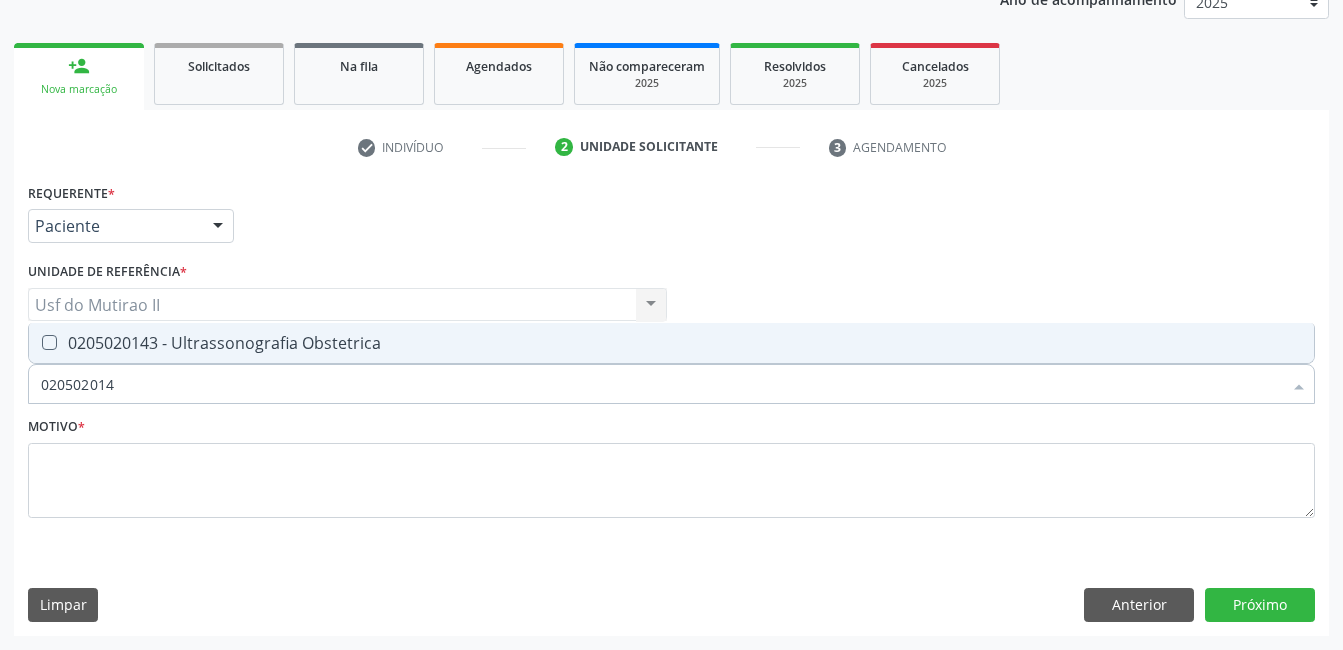 type on "0205020143" 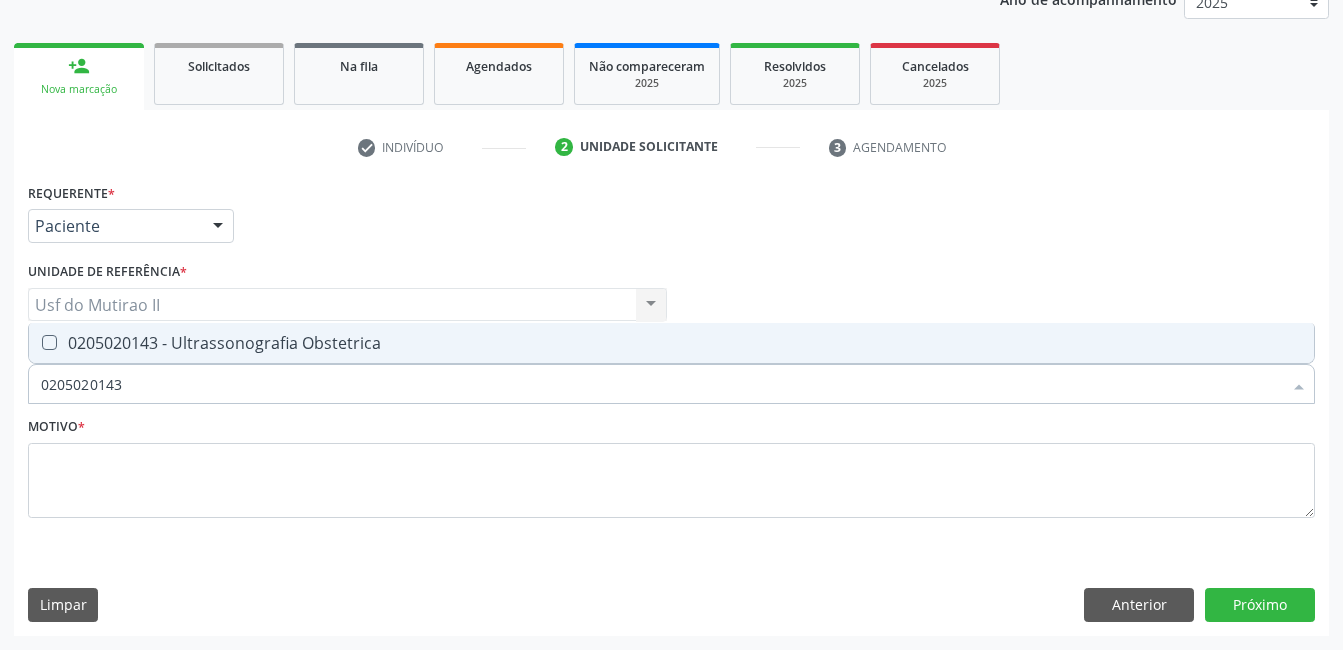 click on "0205020143 - Ultrassonografia Obstetrica" at bounding box center (671, 343) 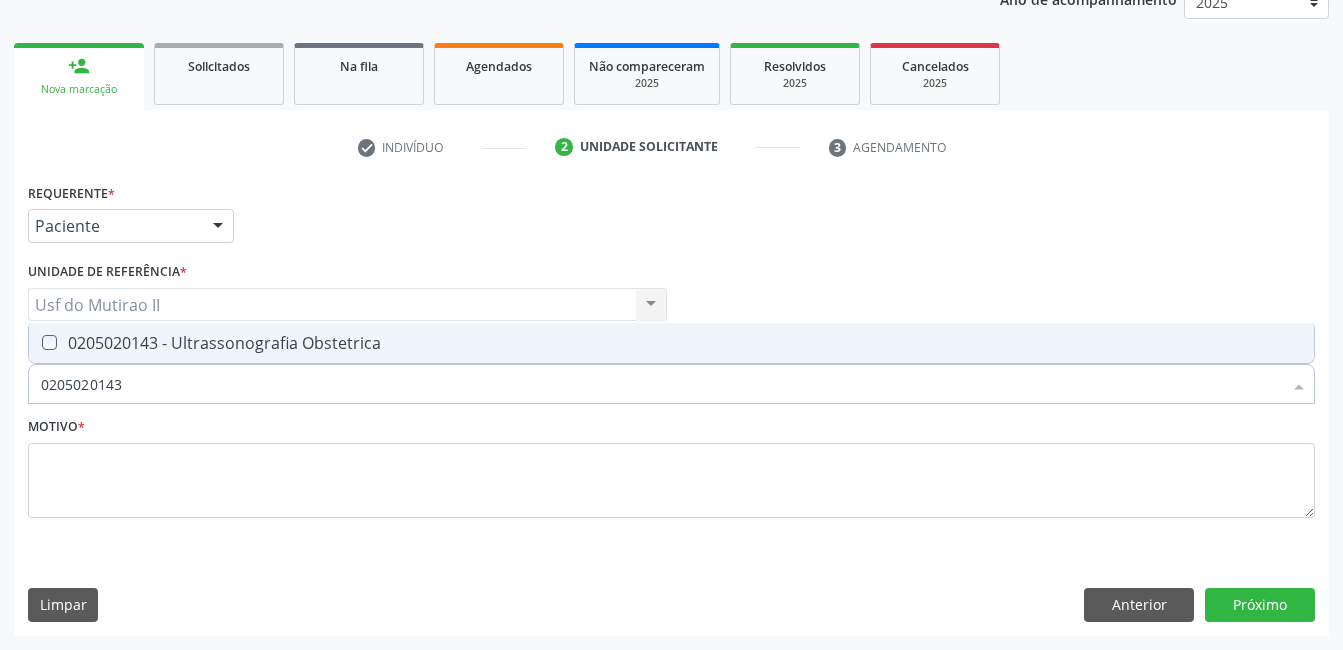 checkbox on "true" 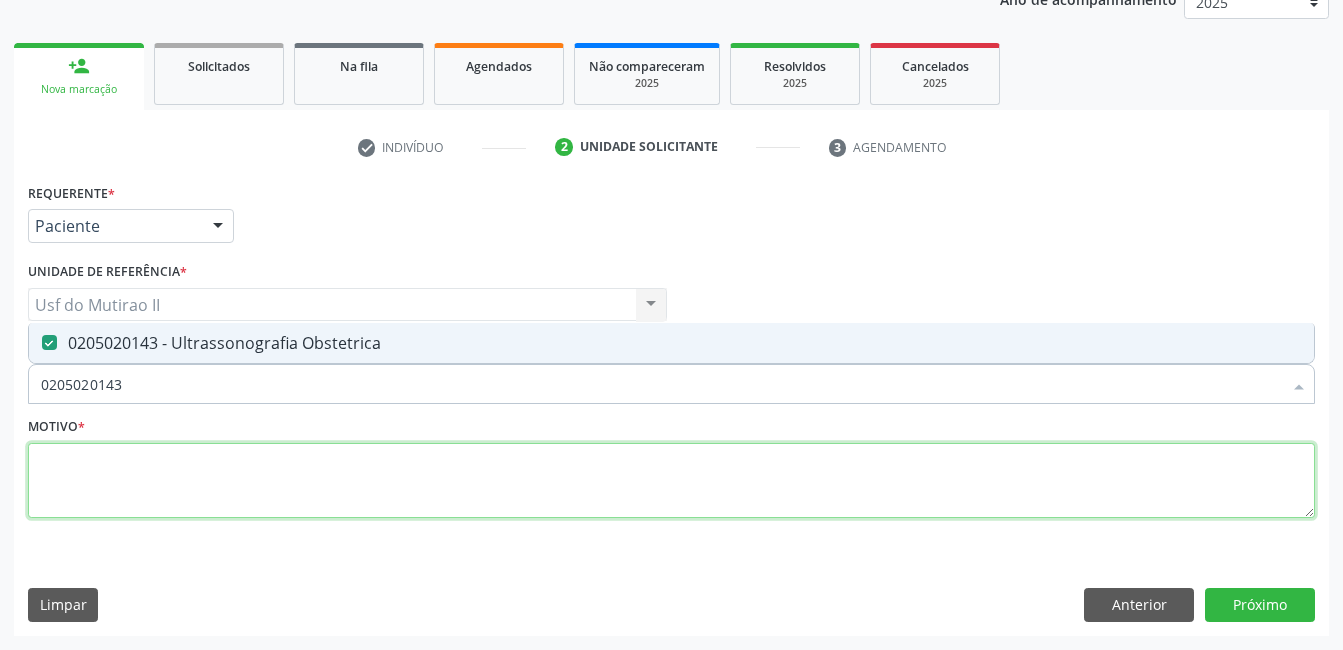 click at bounding box center (671, 481) 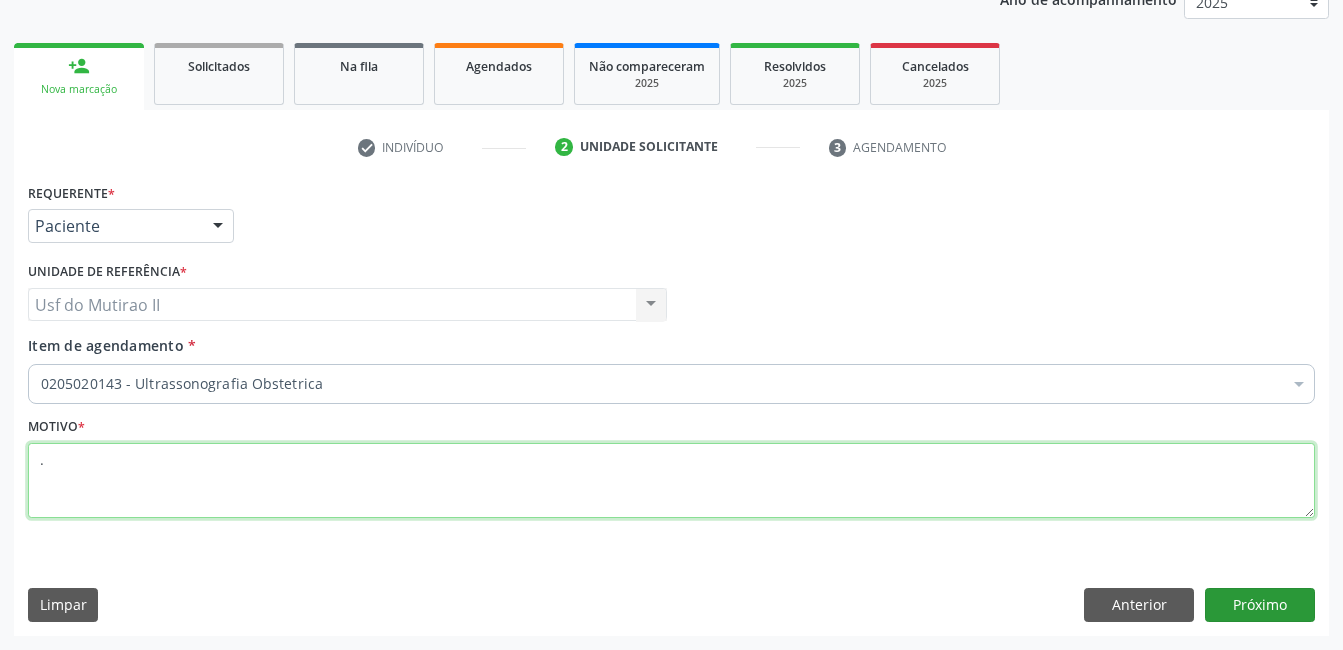 type on "." 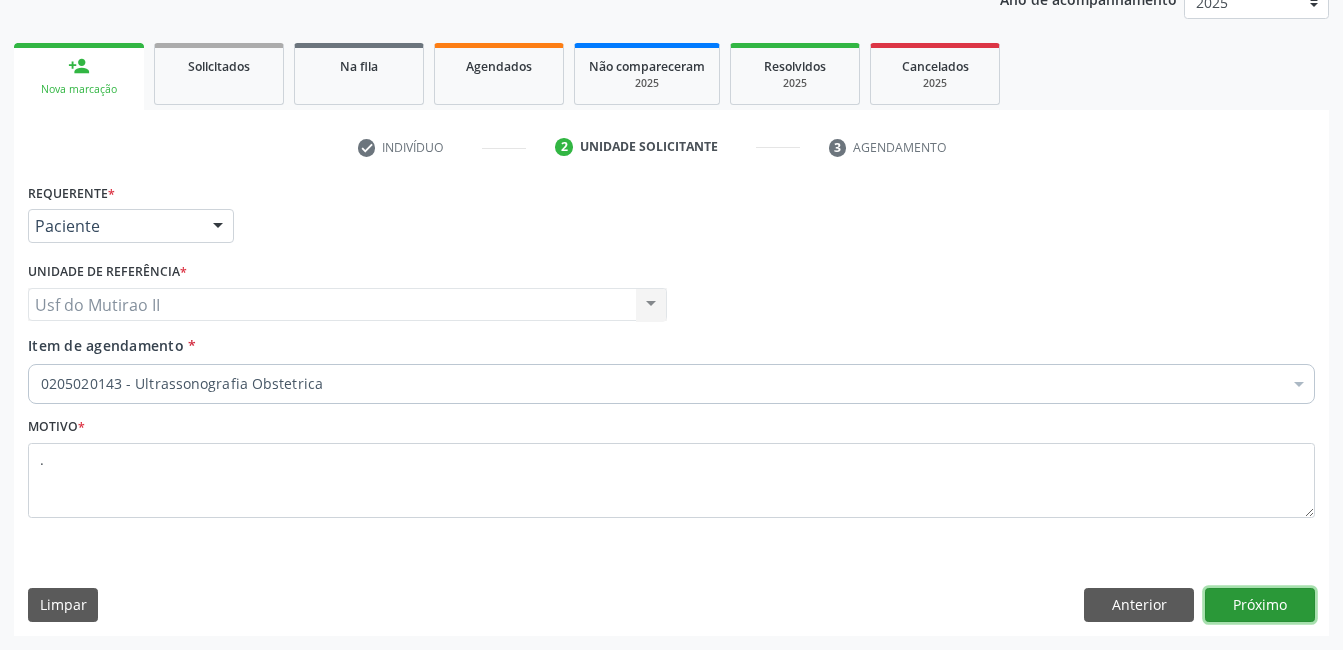 click on "Próximo" at bounding box center [1260, 605] 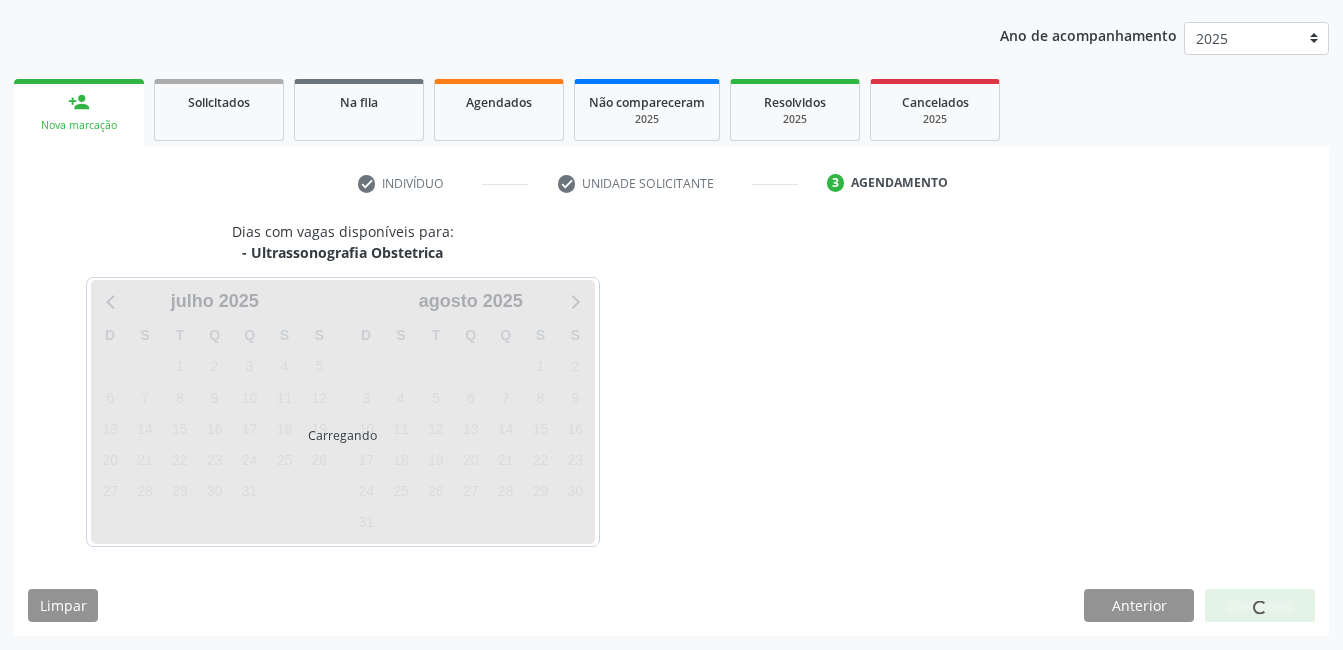 scroll, scrollTop: 220, scrollLeft: 0, axis: vertical 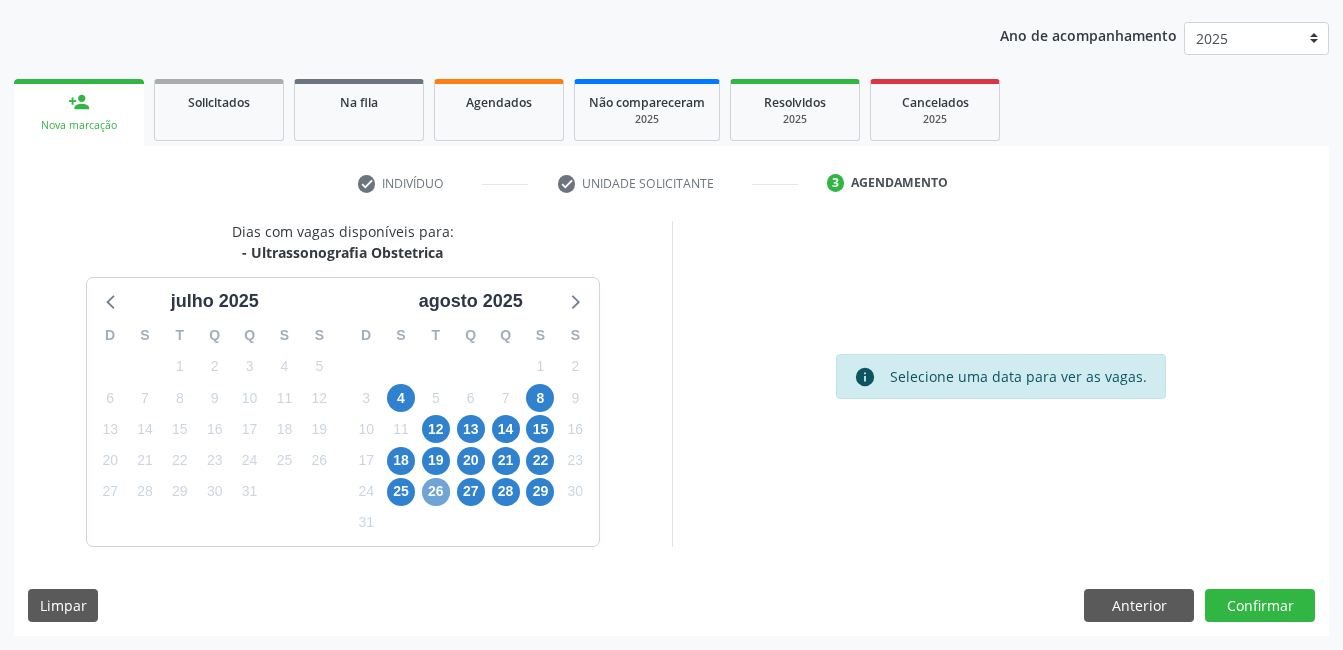 click on "26" at bounding box center (436, 492) 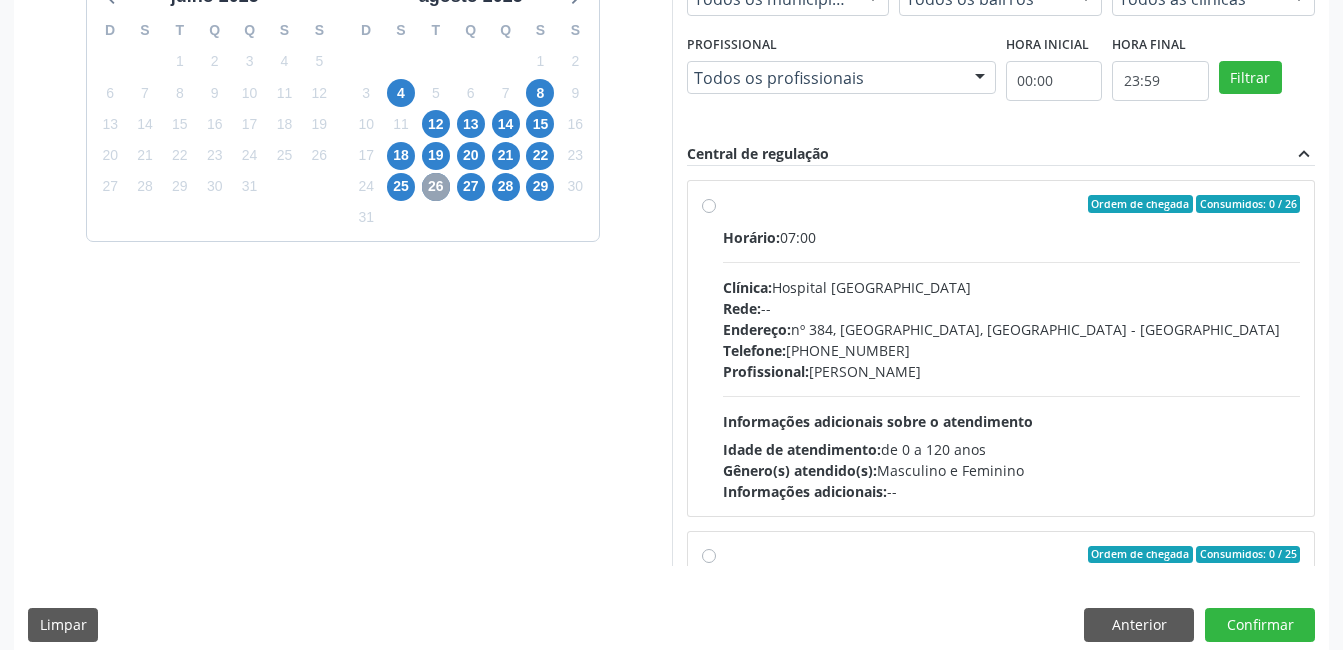 scroll, scrollTop: 545, scrollLeft: 0, axis: vertical 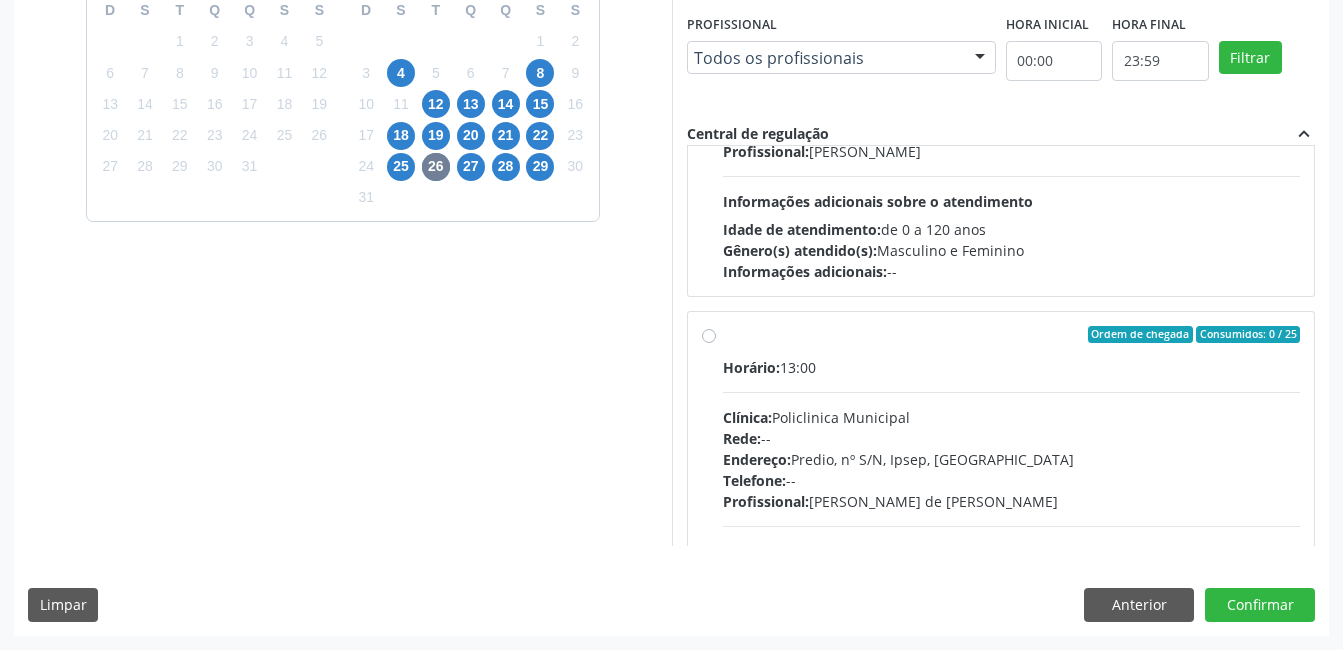 click on "Horário:" at bounding box center (751, 367) 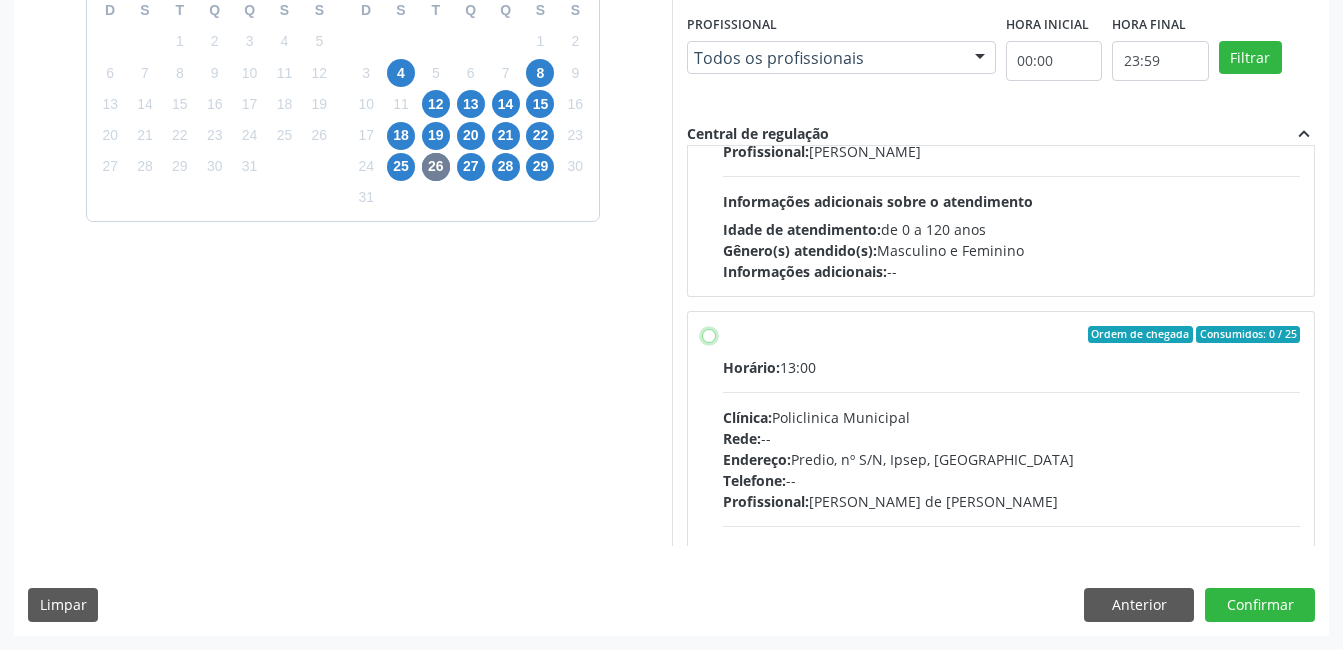 click on "Ordem de chegada
Consumidos: 0 / 25
Horário:   13:00
Clínica:  Policlinica Municipal
Rede:
--
Endereço:   Predio, nº S/N, Ipsep, Serra Talhada - PE
Telefone:   --
Profissional:
Ana Carolina Barboza de Andrada Melo Lyra
Informações adicionais sobre o atendimento
Idade de atendimento:
de 0 a 120 anos
Gênero(s) atendido(s):
Masculino e Feminino
Informações adicionais:
--" at bounding box center [709, 335] 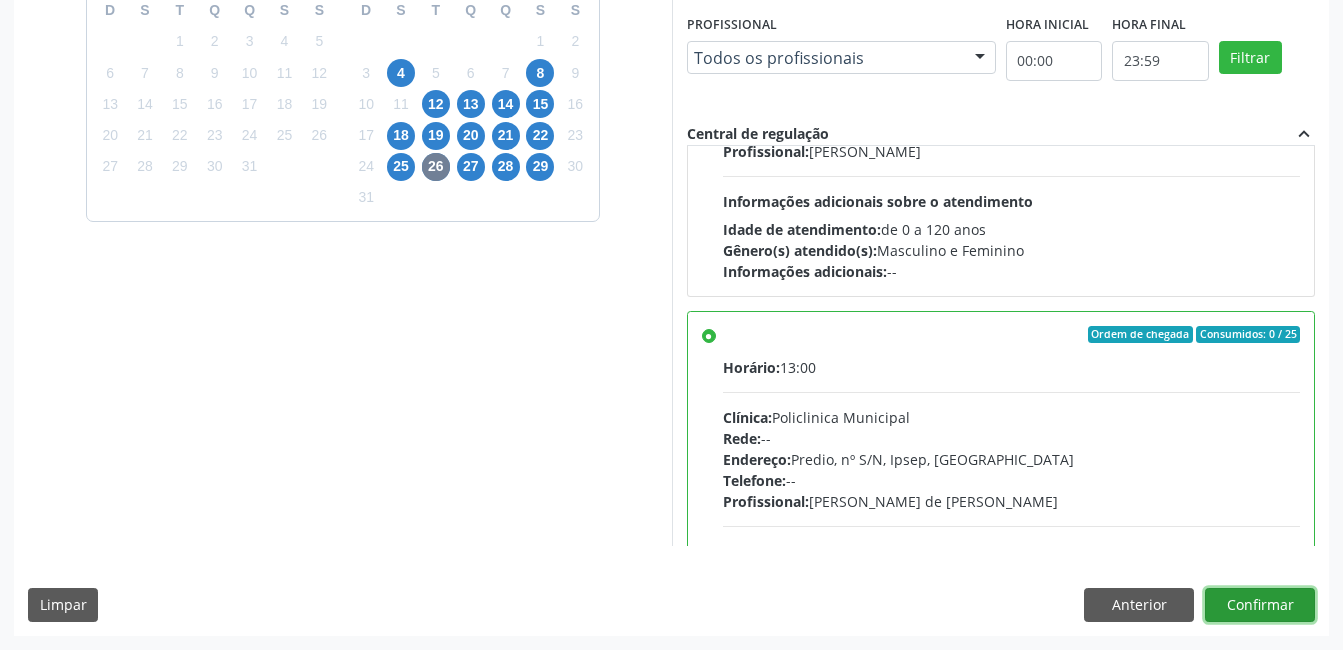 click on "Confirmar" at bounding box center (1260, 605) 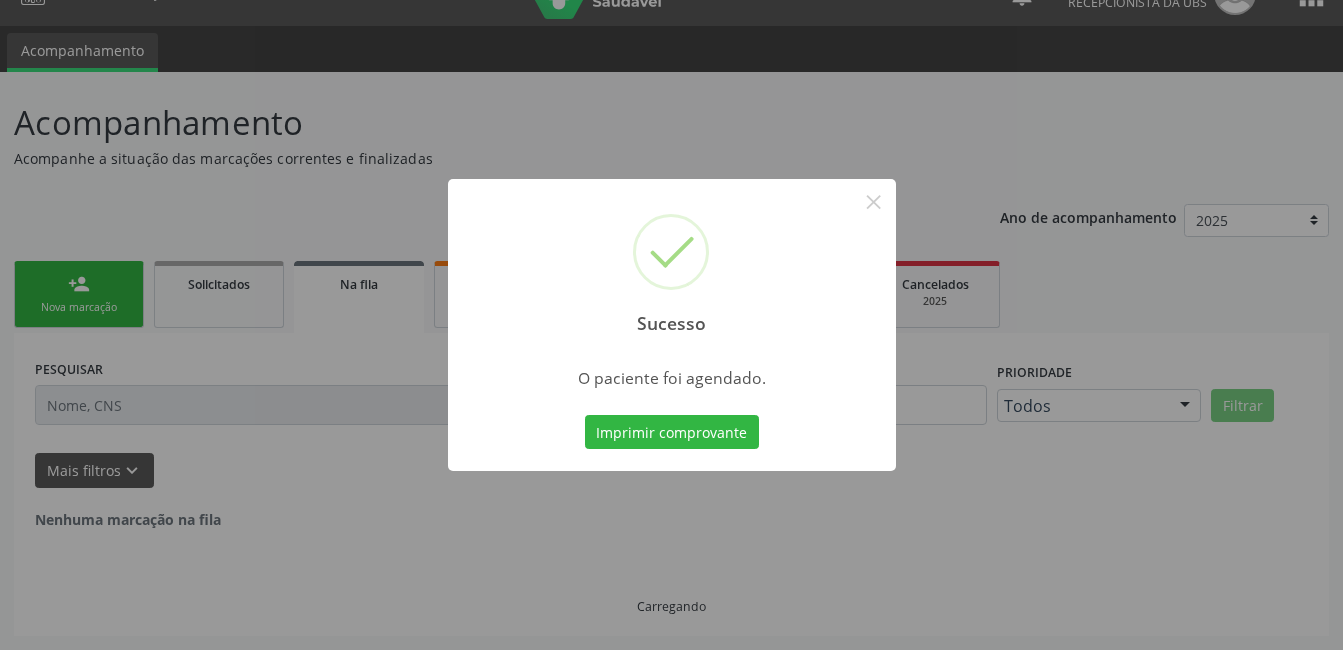 scroll, scrollTop: 0, scrollLeft: 0, axis: both 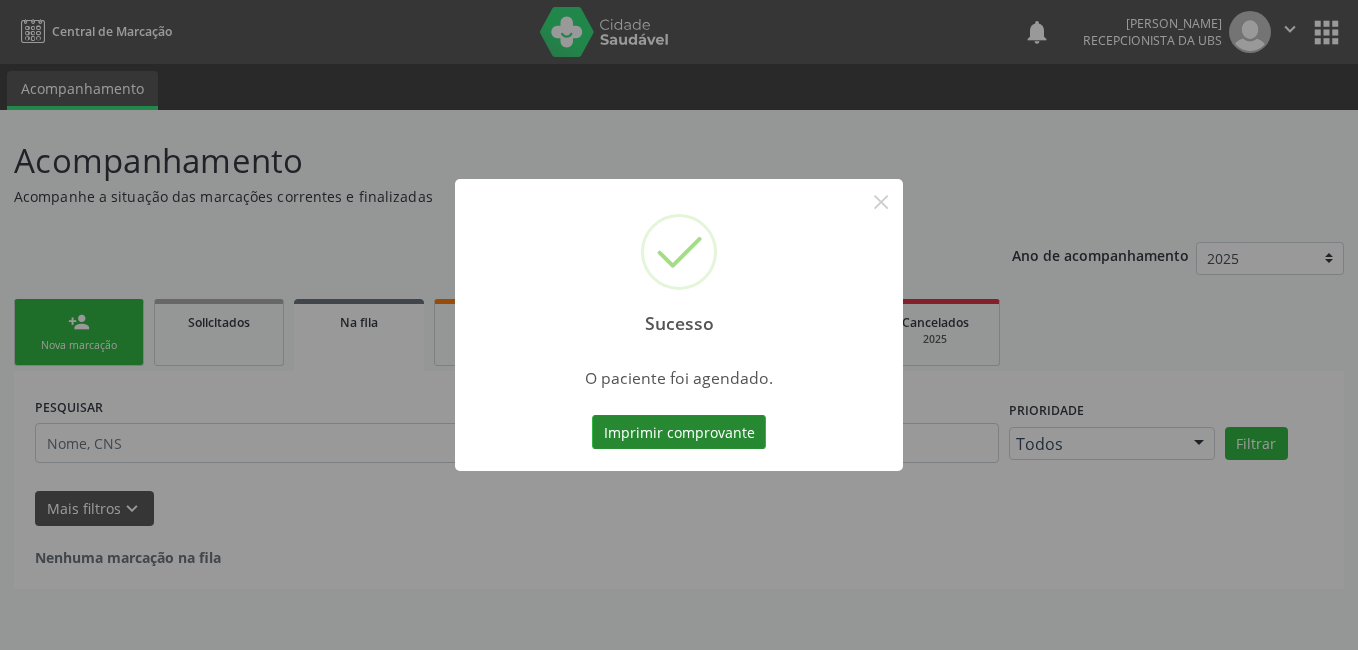 click on "Imprimir comprovante" at bounding box center (679, 432) 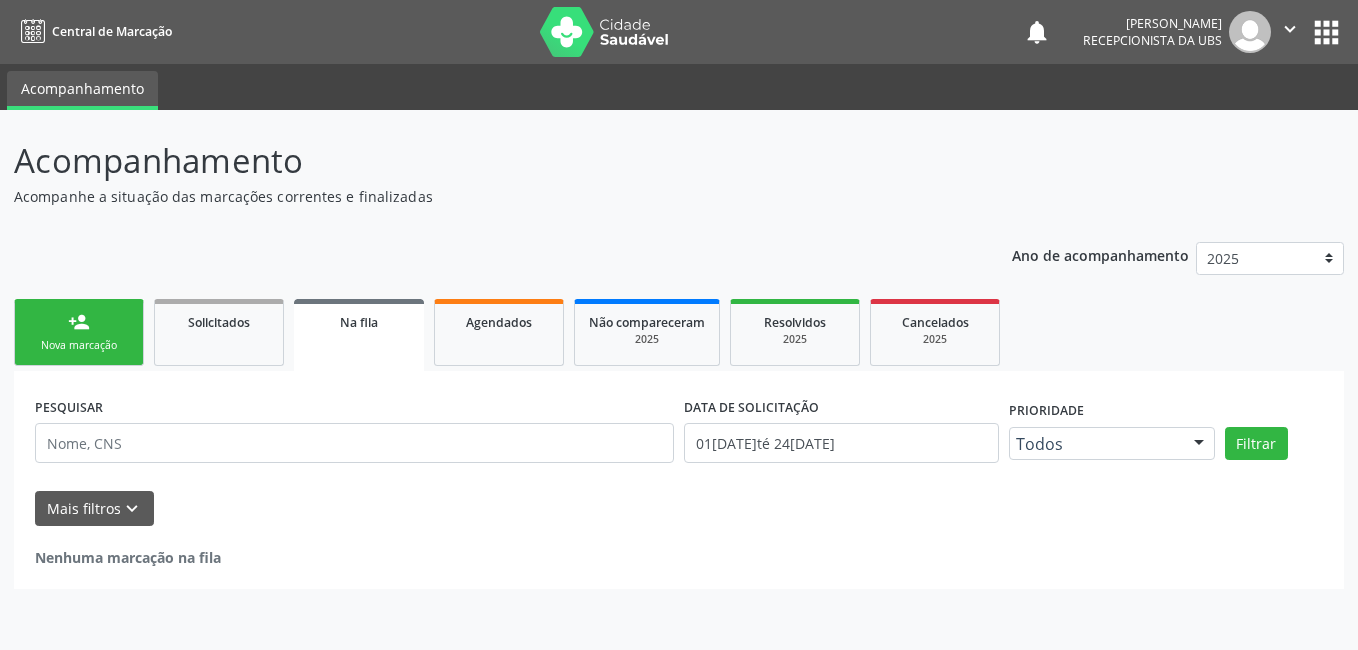 click on "person_add" at bounding box center (79, 322) 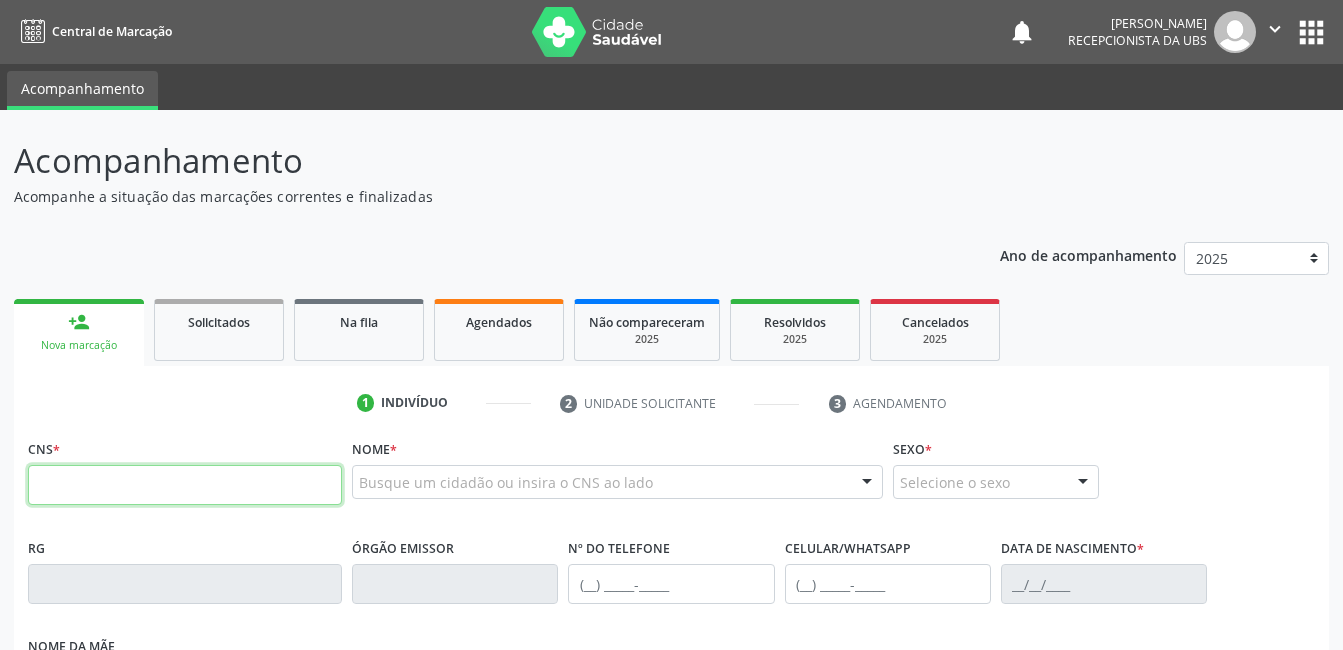 click at bounding box center (185, 485) 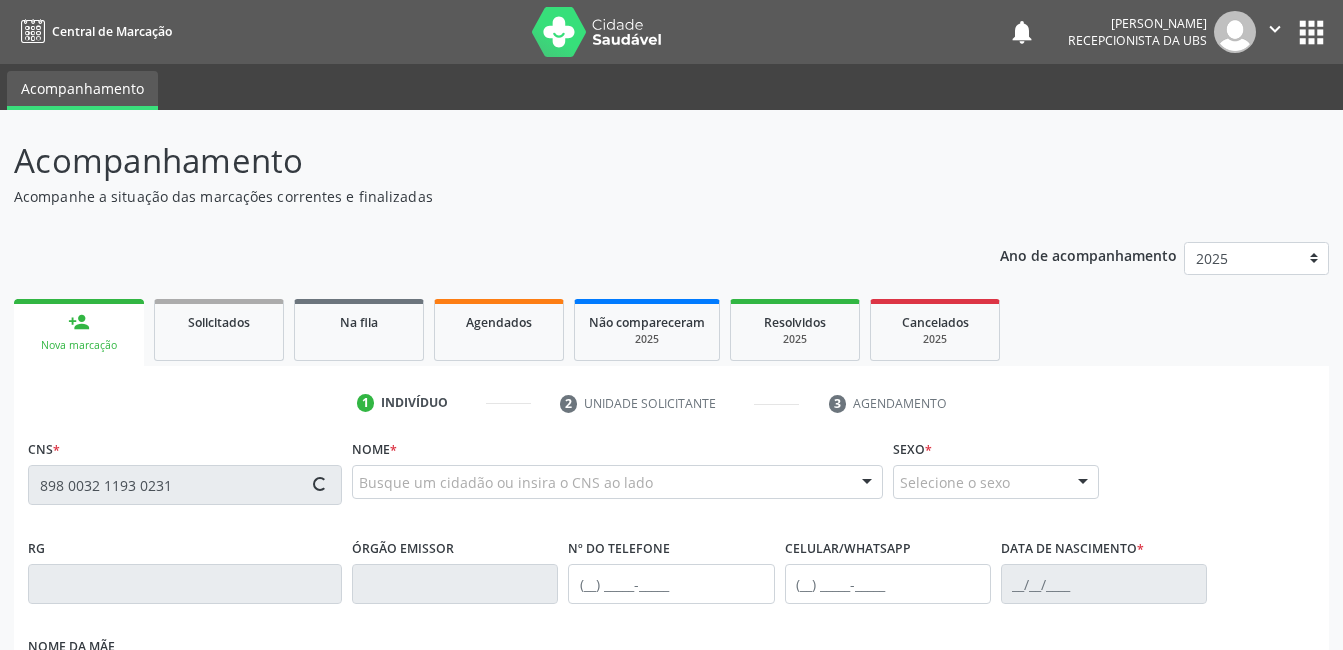 type on "898 0032 1193 0231" 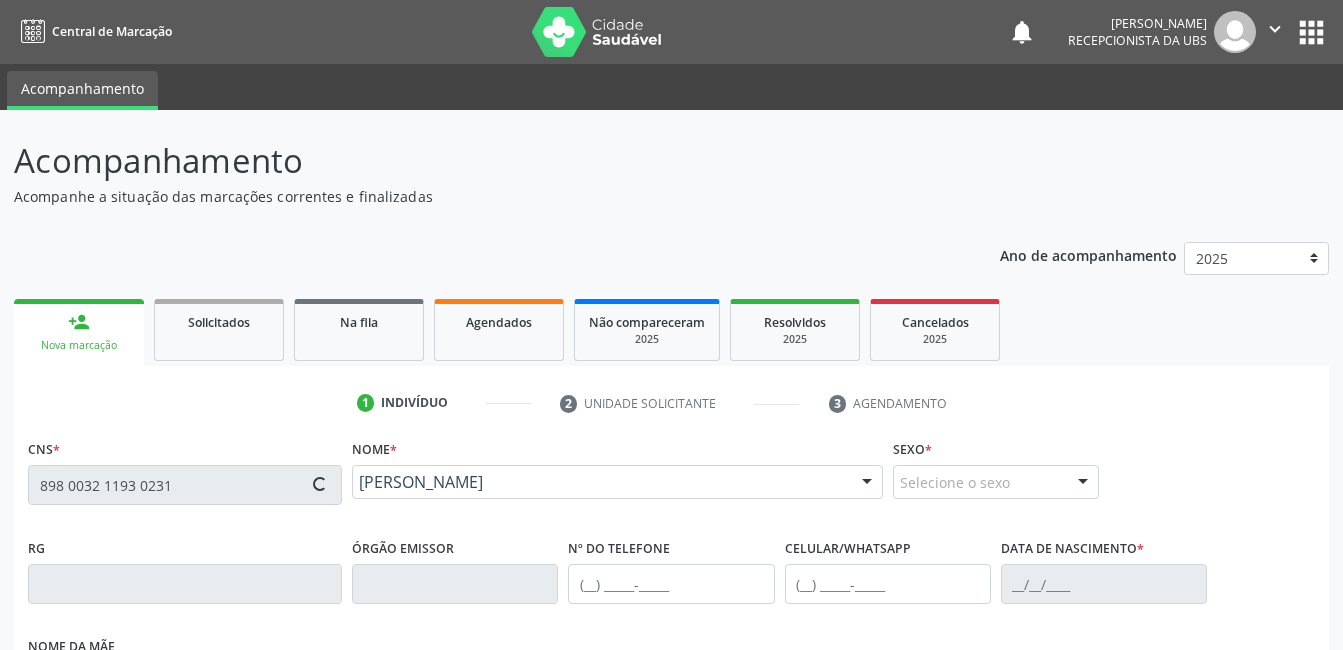 type on "[PHONE_NUMBER]" 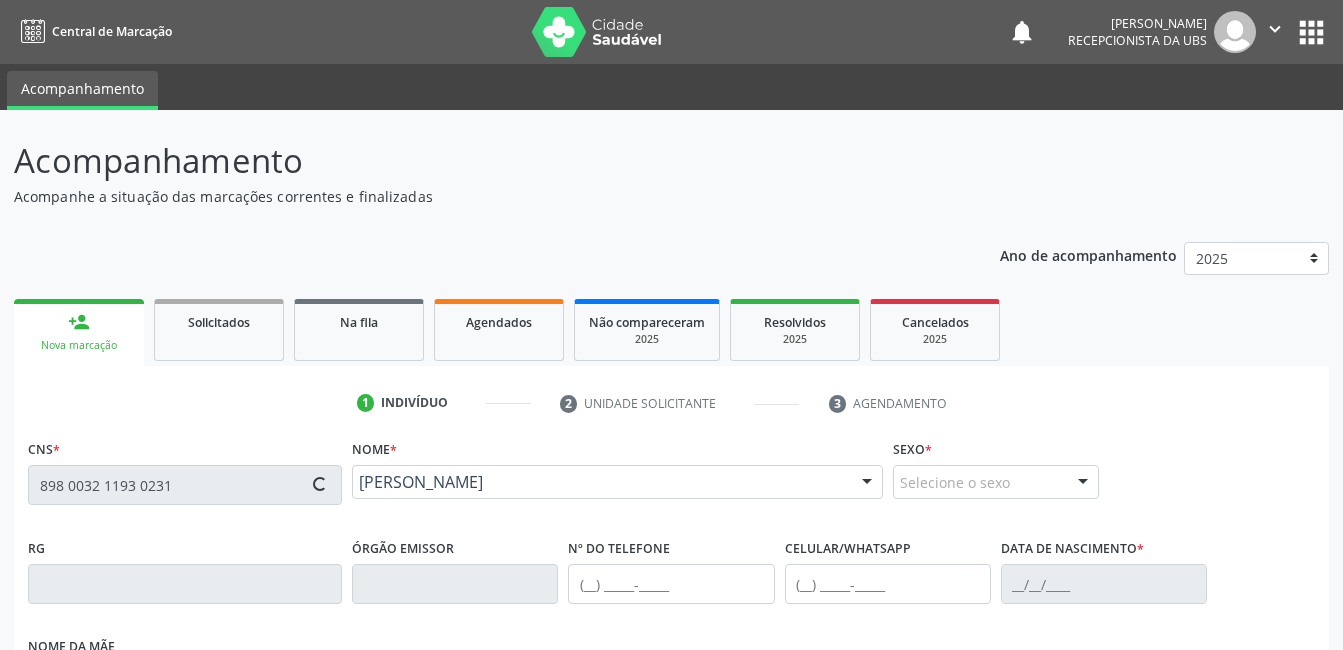 type on "[PHONE_NUMBER]" 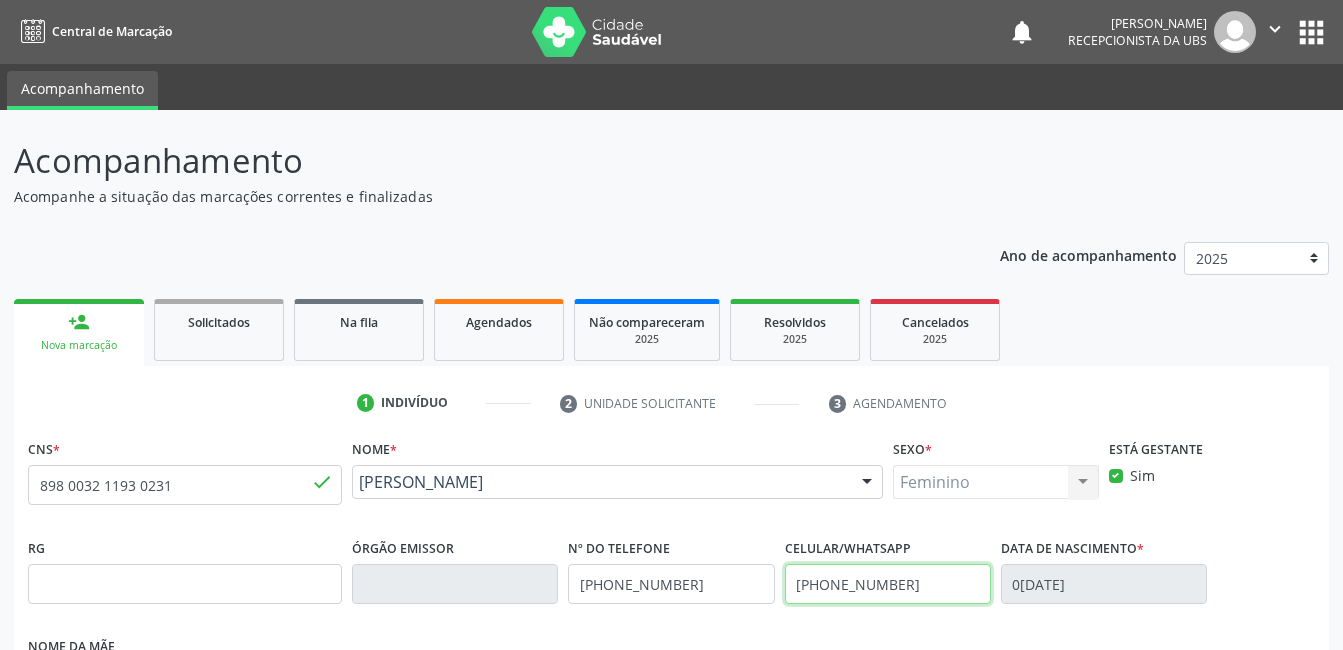 drag, startPoint x: 925, startPoint y: 600, endPoint x: 724, endPoint y: 592, distance: 201.15913 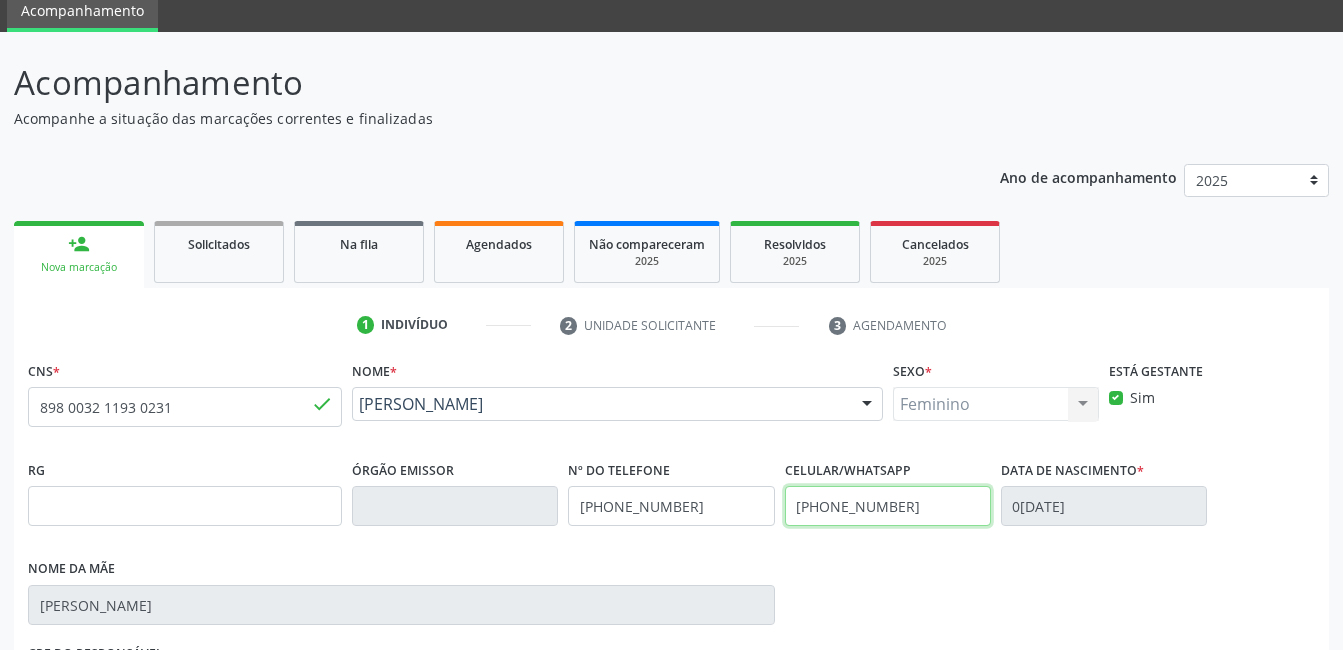 scroll, scrollTop: 420, scrollLeft: 0, axis: vertical 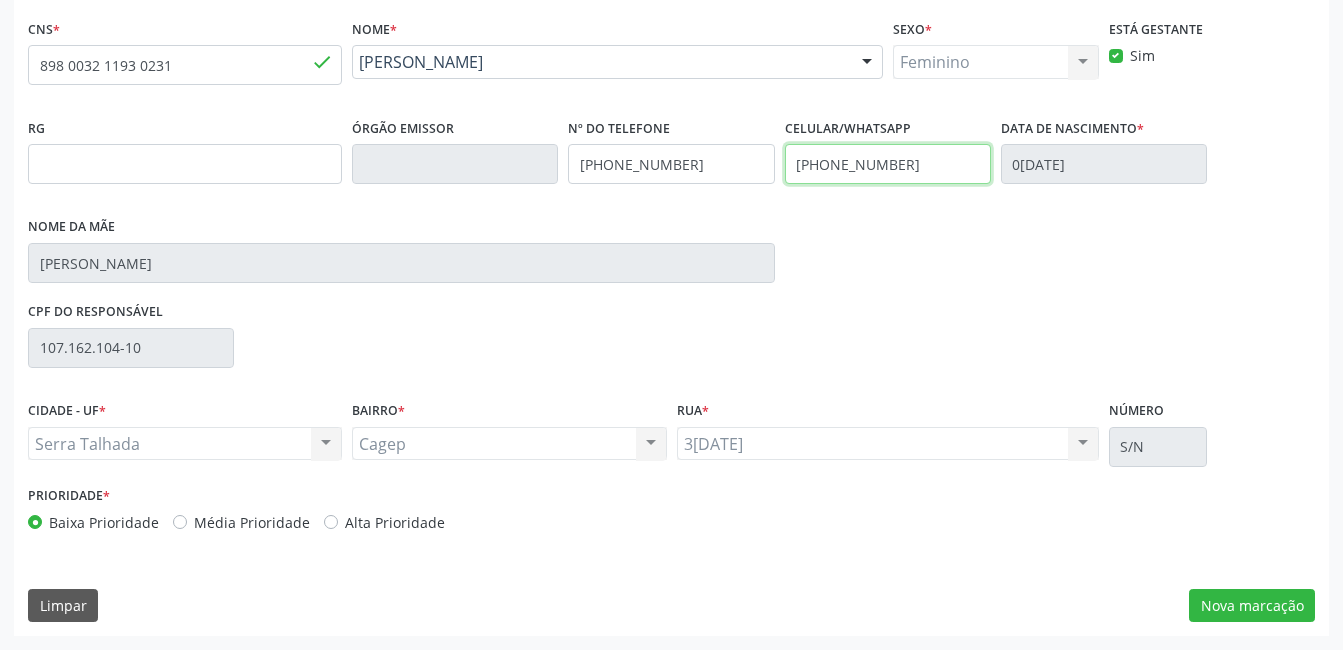 type on "(87) 99969-1705" 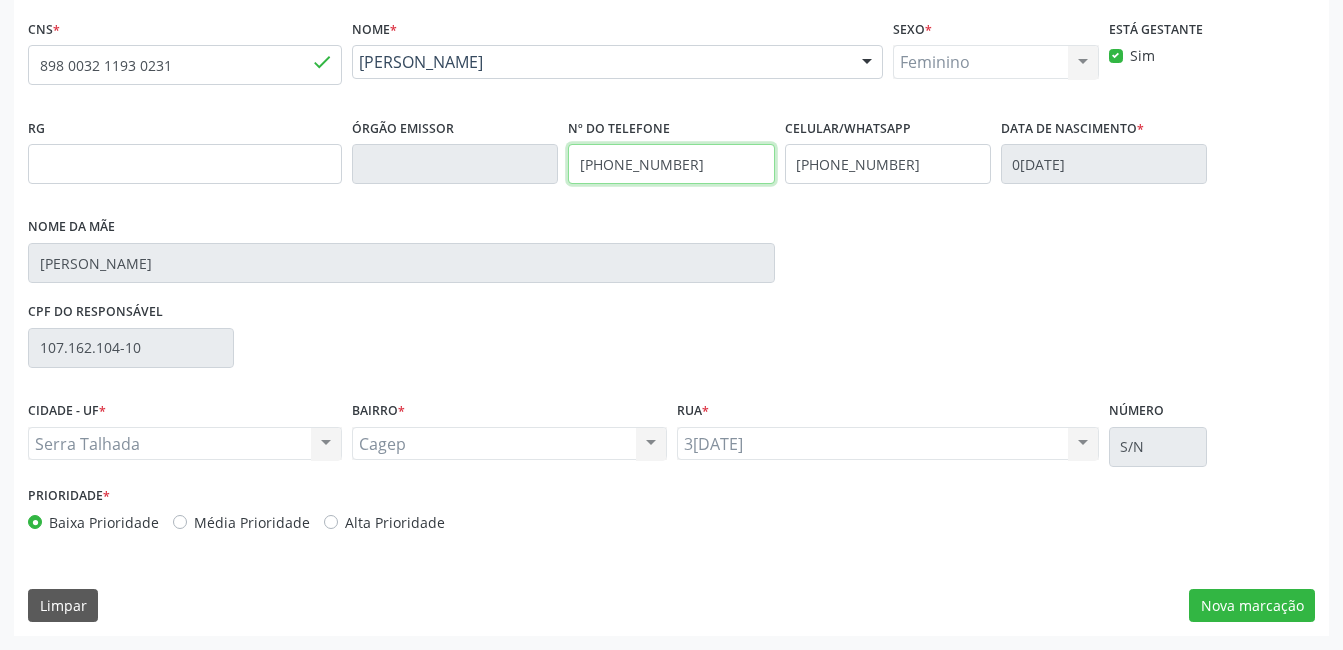 click on "RG
Órgão emissor
Nº do Telefone
(99) 99999-9999
Celular/WhatsApp
(87) 99969-1705
Data de nascimento
*
03/03/1992
Nome da mãe
Maria Julia de Sousa" at bounding box center (671, 205) 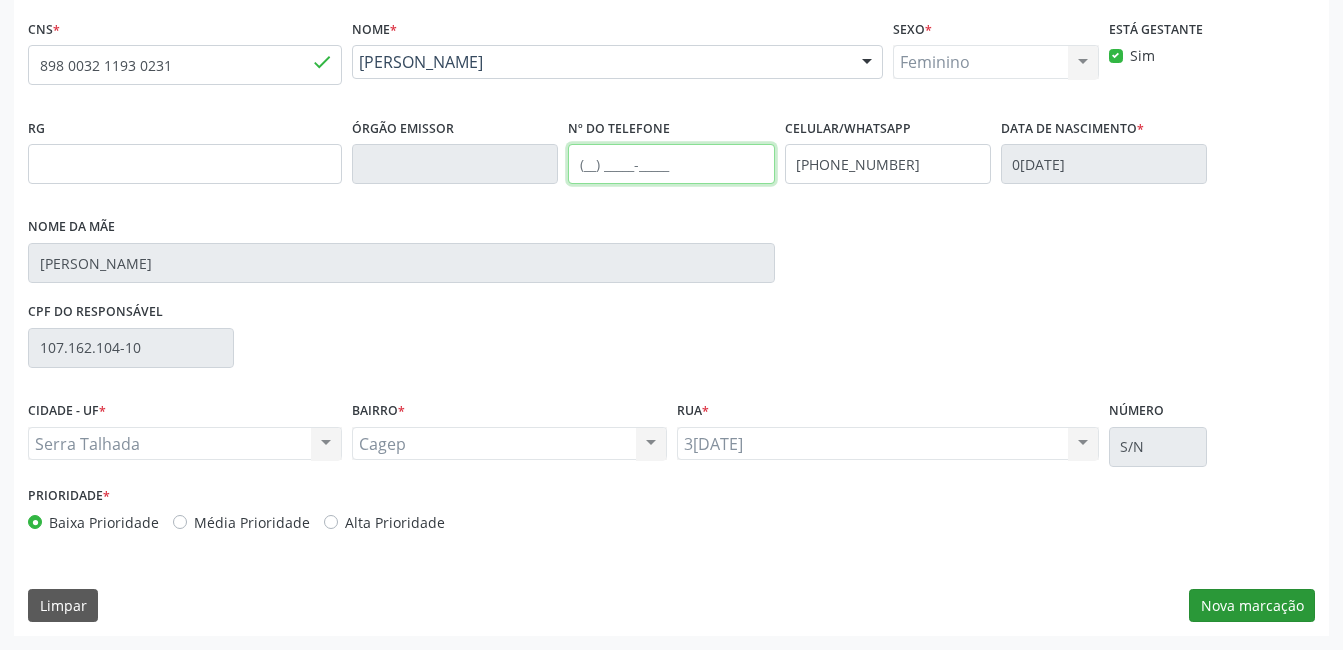 type 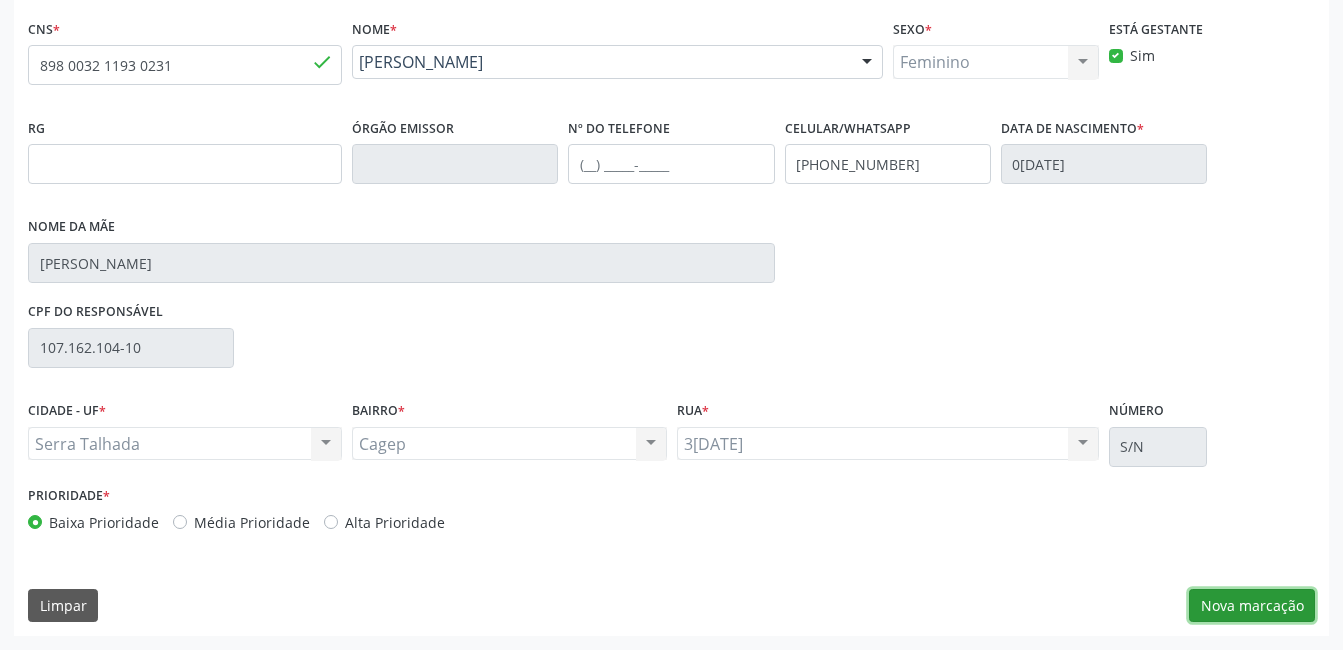 click on "Nova marcação" at bounding box center [1252, 606] 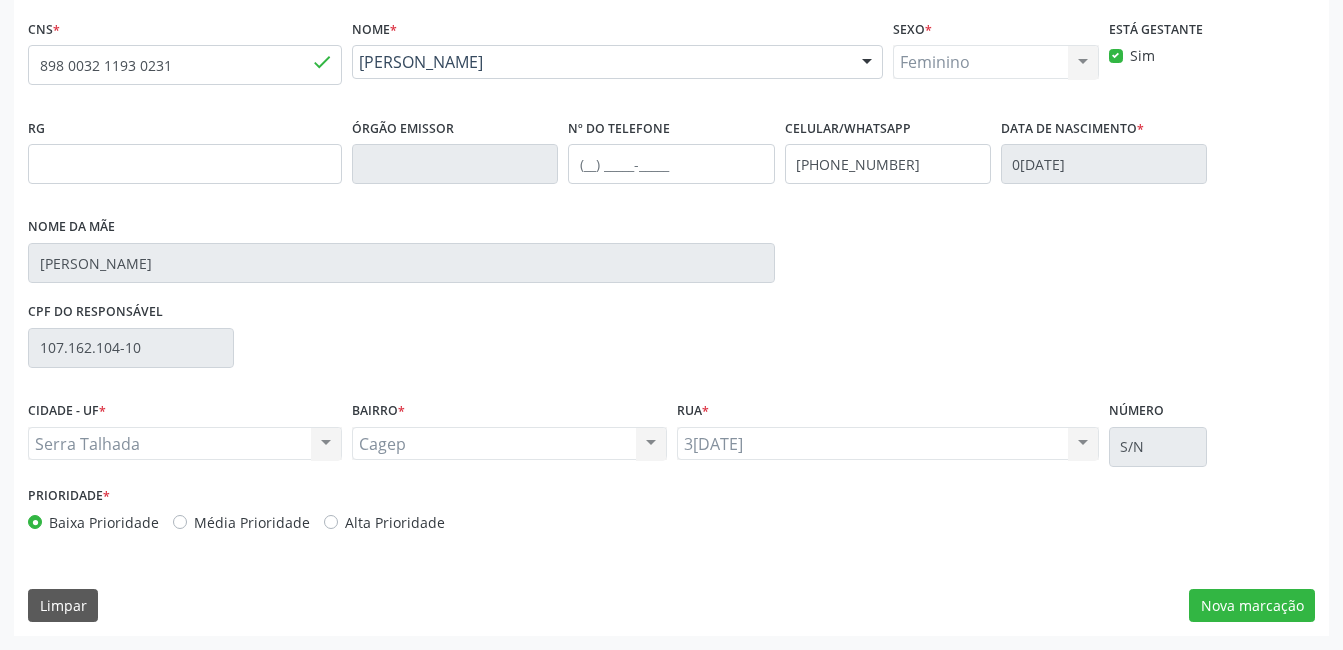 scroll, scrollTop: 256, scrollLeft: 0, axis: vertical 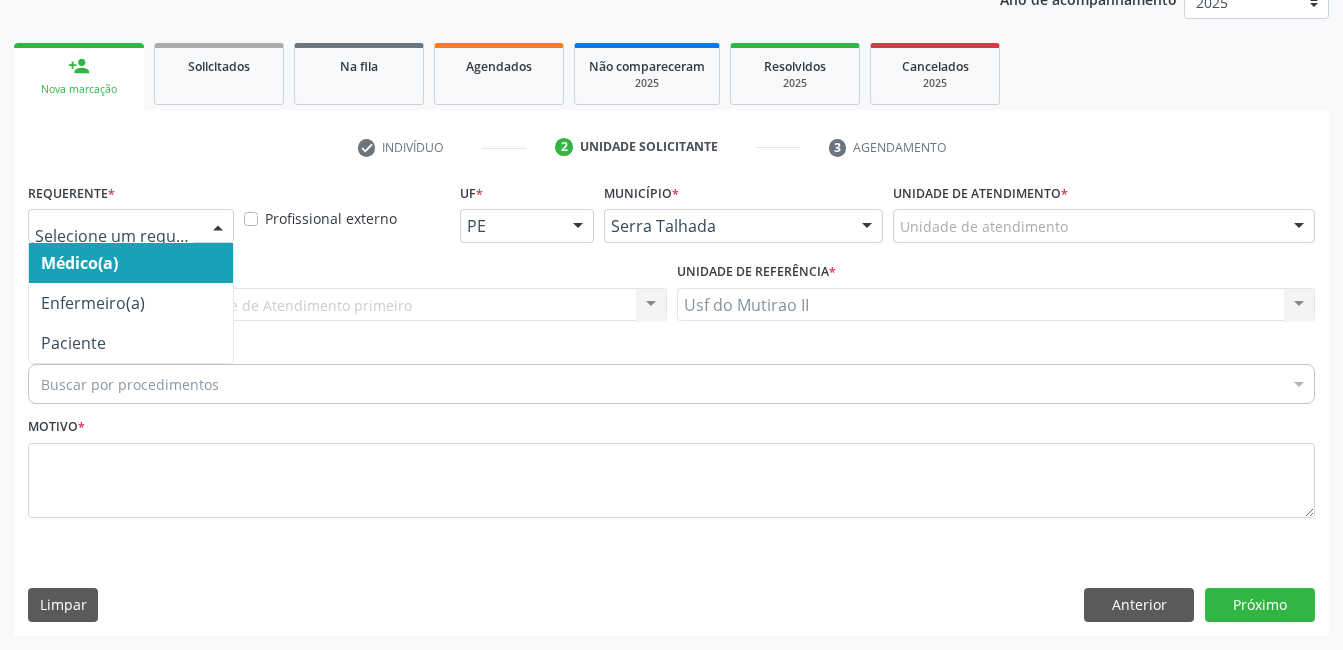 click at bounding box center (218, 227) 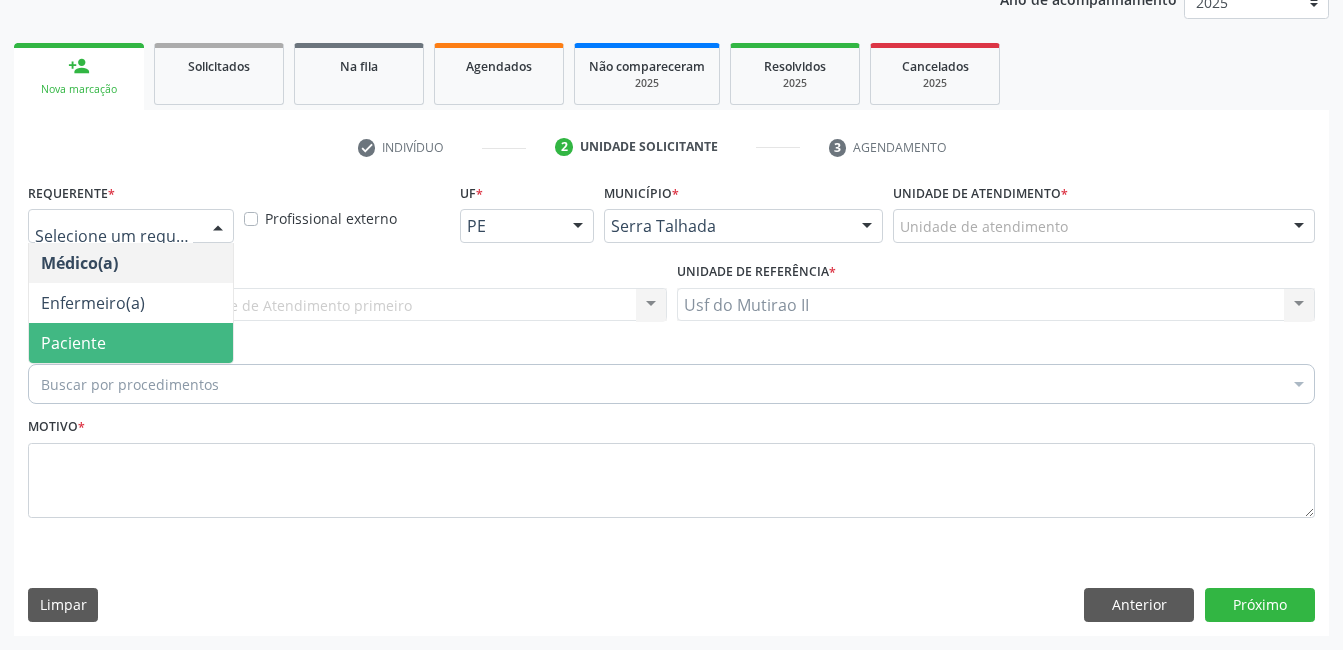 click on "Paciente" at bounding box center (131, 343) 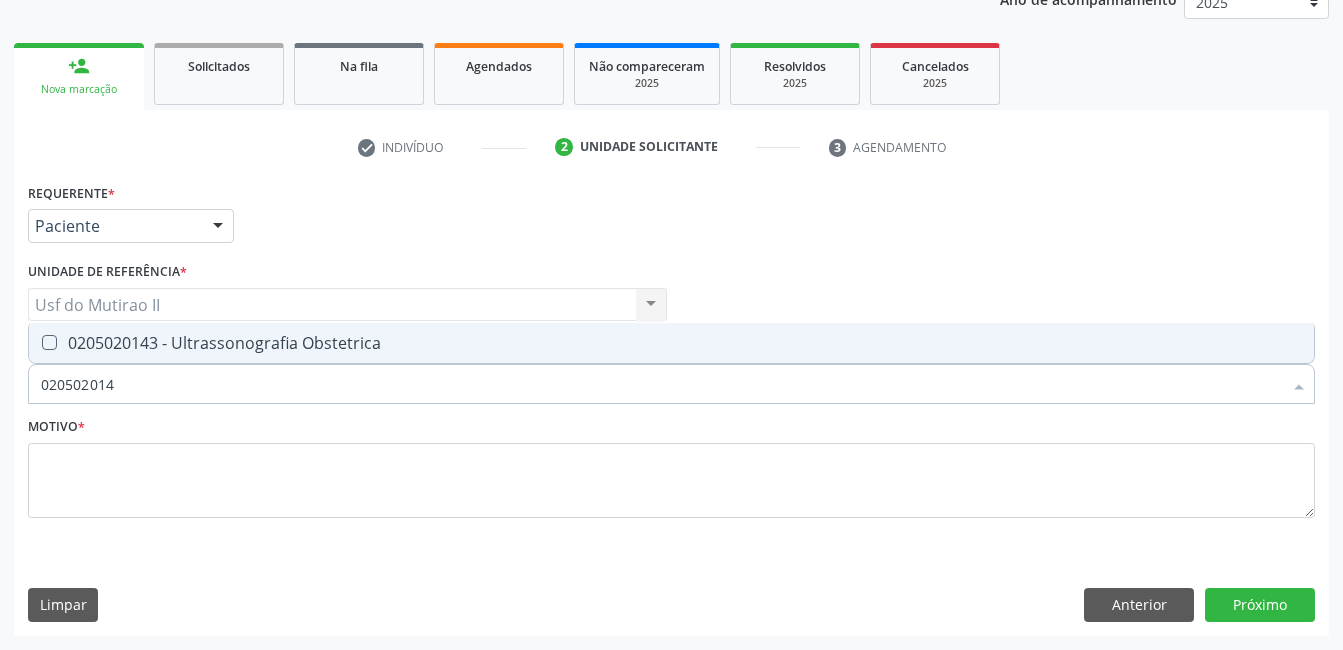 type on "0205020143" 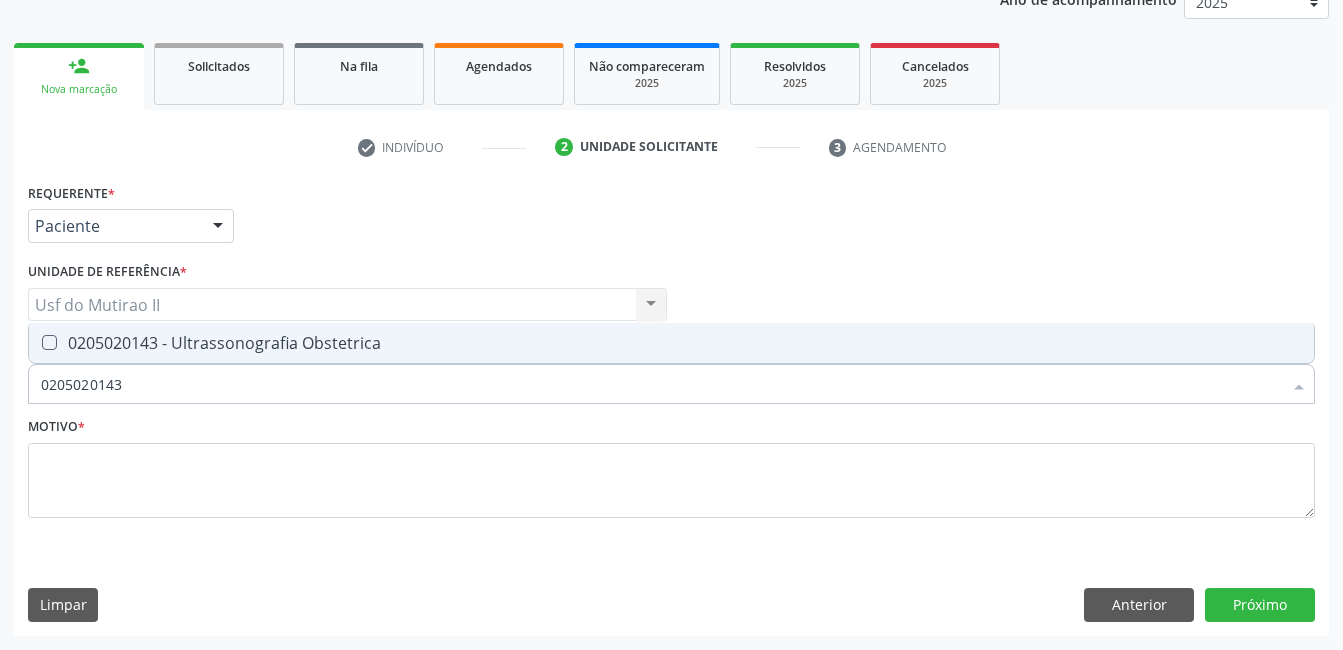 click on "0205020143 - Ultrassonografia Obstetrica" at bounding box center [671, 343] 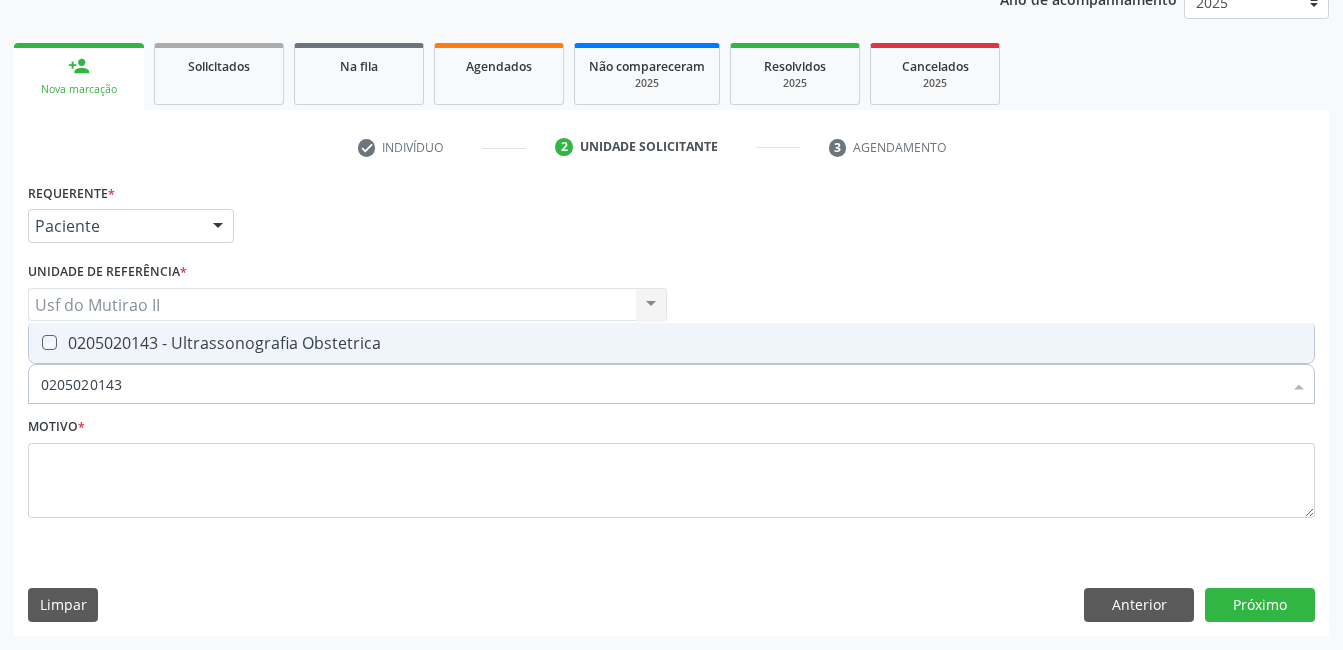 checkbox on "true" 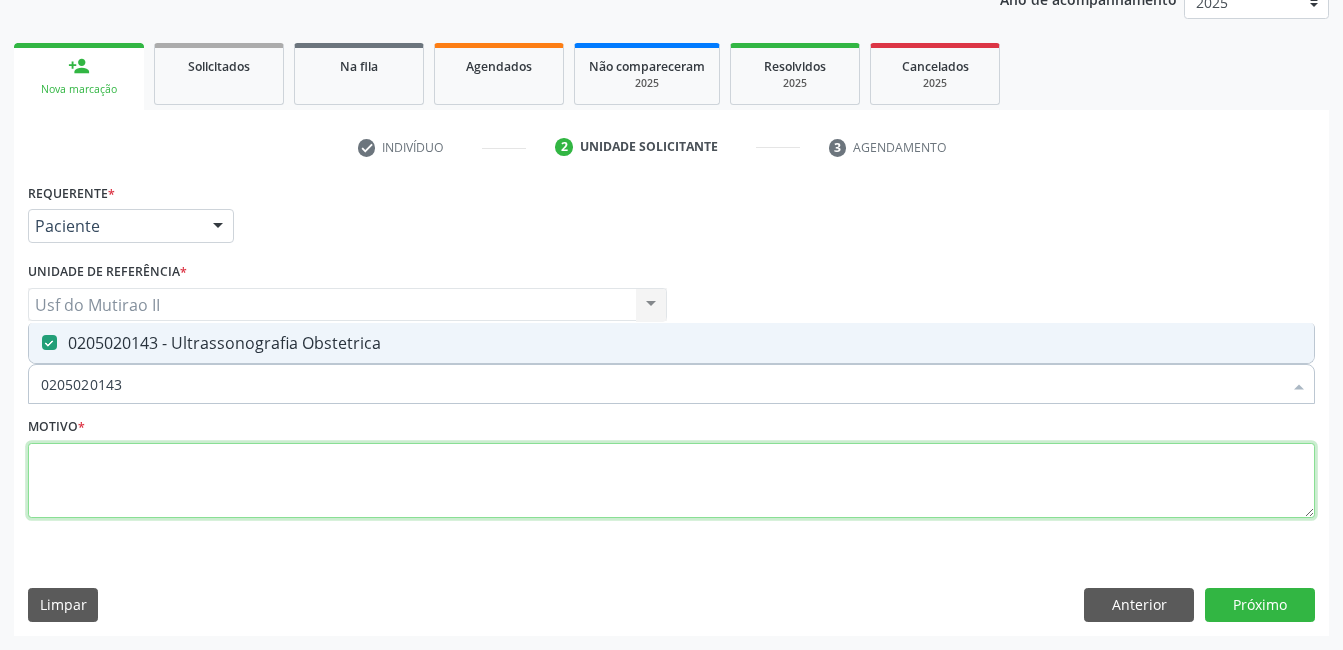 click at bounding box center [671, 481] 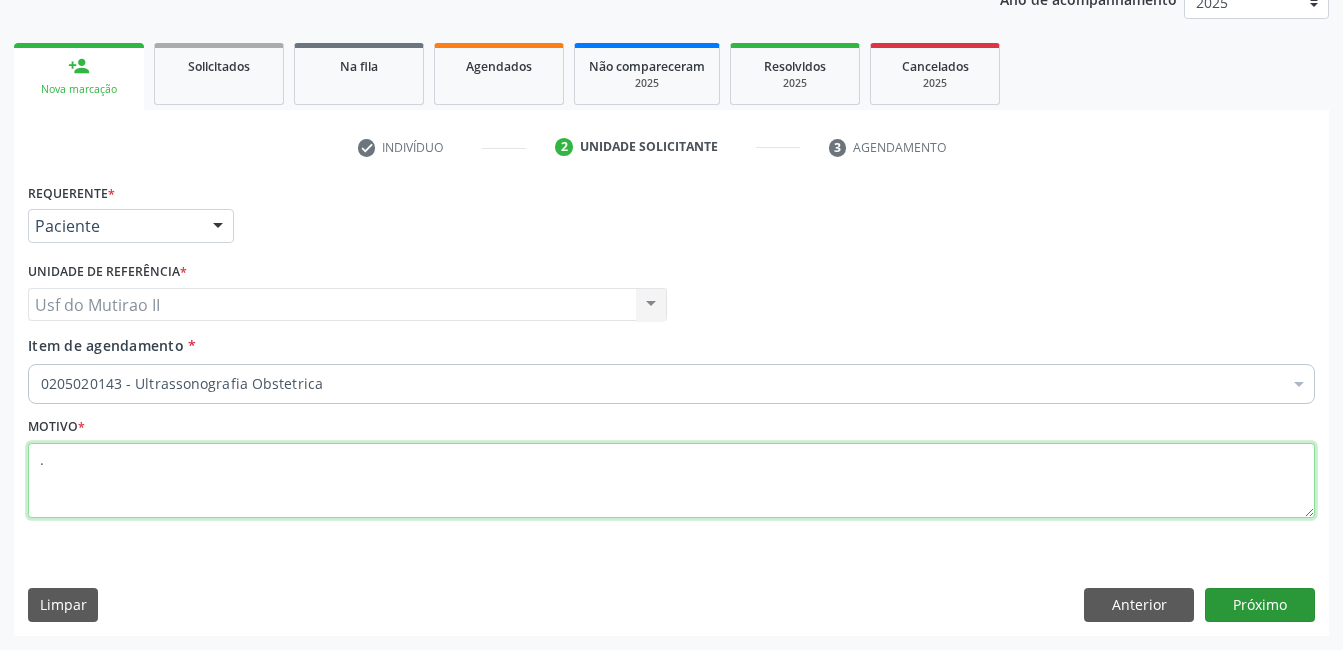 type on "." 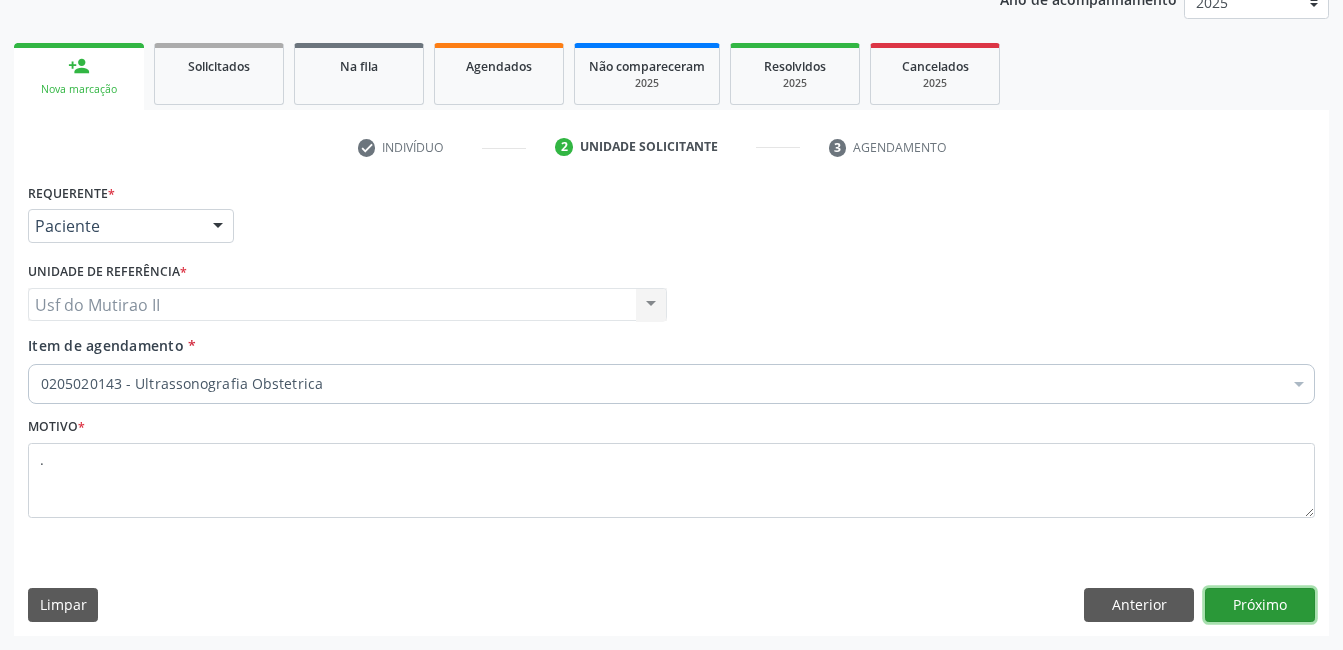 drag, startPoint x: 1288, startPoint y: 607, endPoint x: 1279, endPoint y: 600, distance: 11.401754 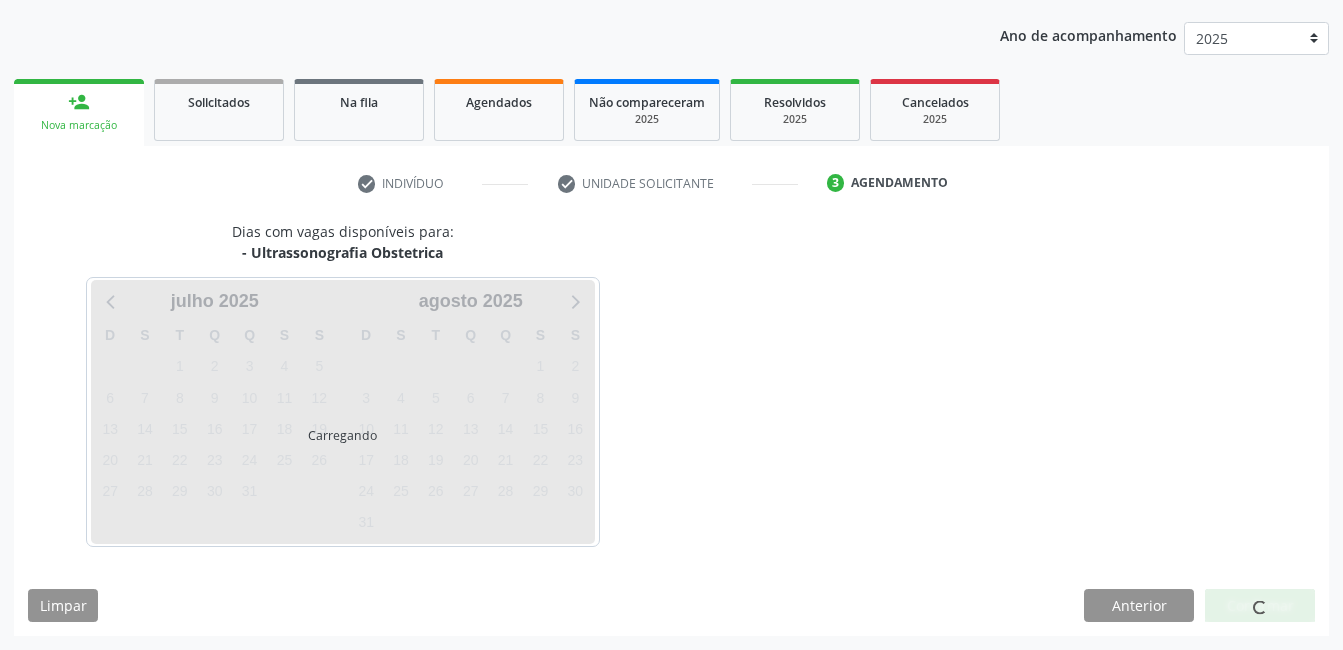 scroll, scrollTop: 220, scrollLeft: 0, axis: vertical 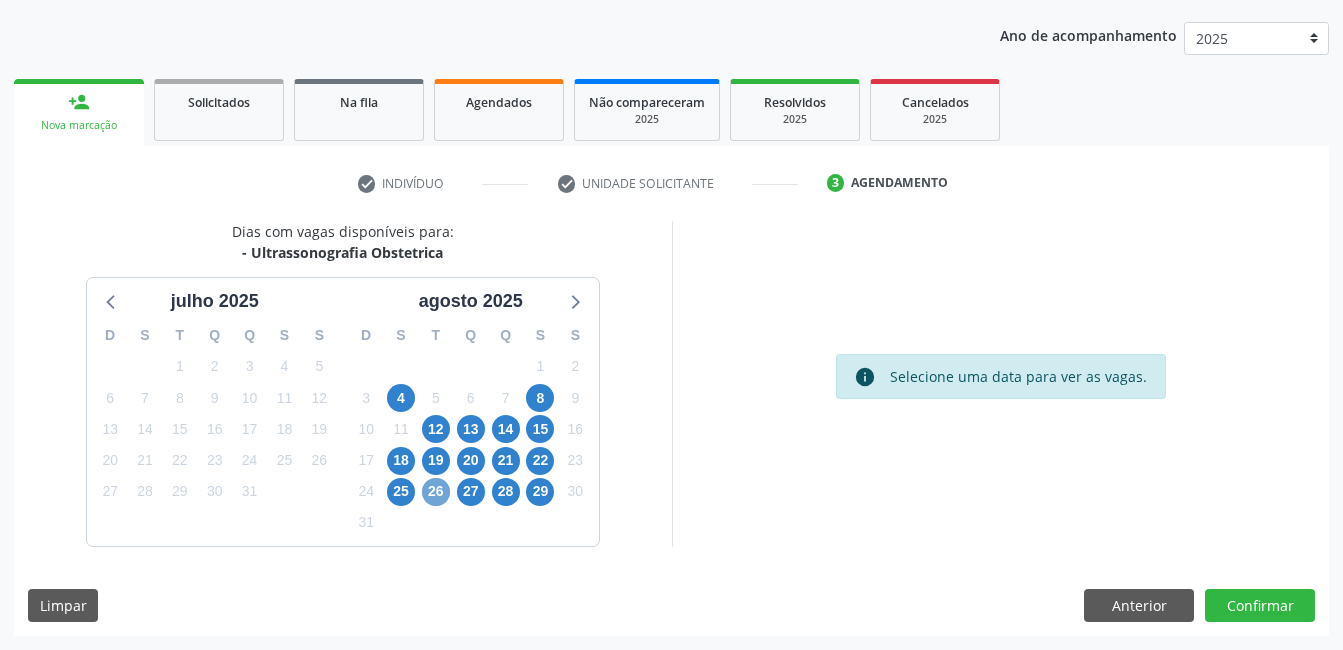 click on "26" at bounding box center [436, 492] 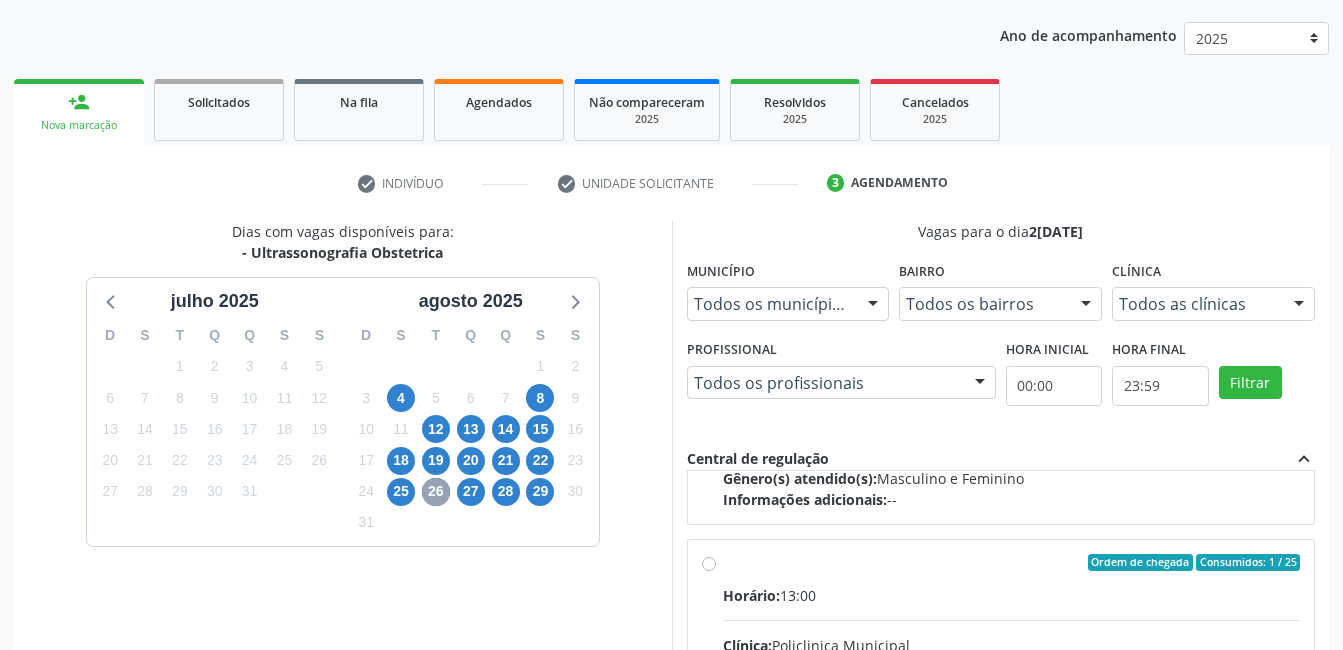 scroll, scrollTop: 315, scrollLeft: 0, axis: vertical 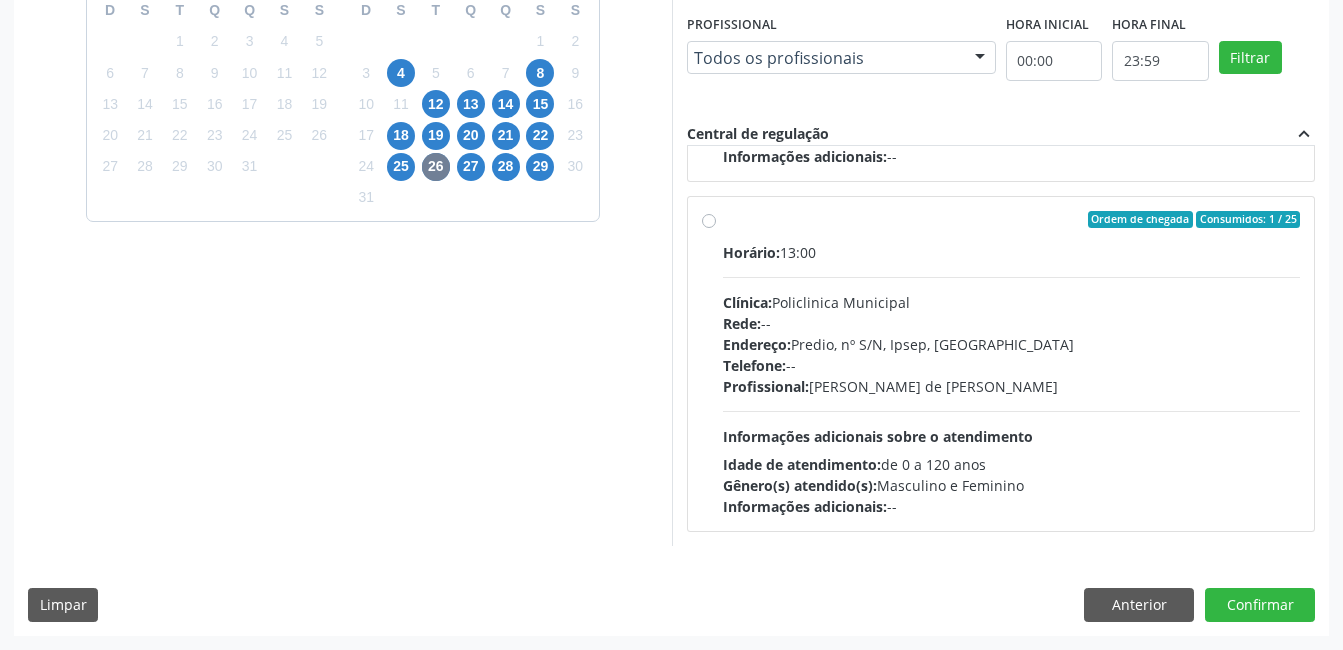 click on "Horário:   13:00" at bounding box center [1012, 252] 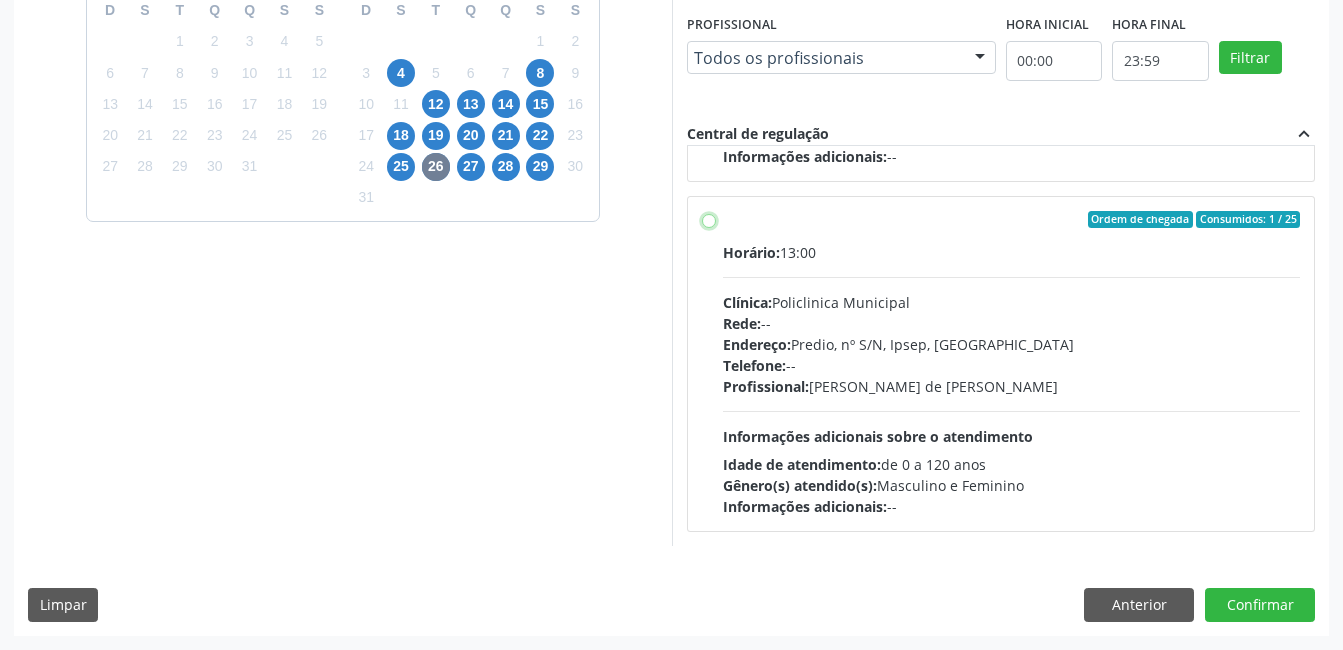 click on "Ordem de chegada
Consumidos: 1 / 25
Horário:   13:00
Clínica:  Policlinica Municipal
Rede:
--
Endereço:   Predio, nº S/N, Ipsep, Serra Talhada - PE
Telefone:   --
Profissional:
Ana Carolina Barboza de Andrada Melo Lyra
Informações adicionais sobre o atendimento
Idade de atendimento:
de 0 a 120 anos
Gênero(s) atendido(s):
Masculino e Feminino
Informações adicionais:
--" at bounding box center (709, 220) 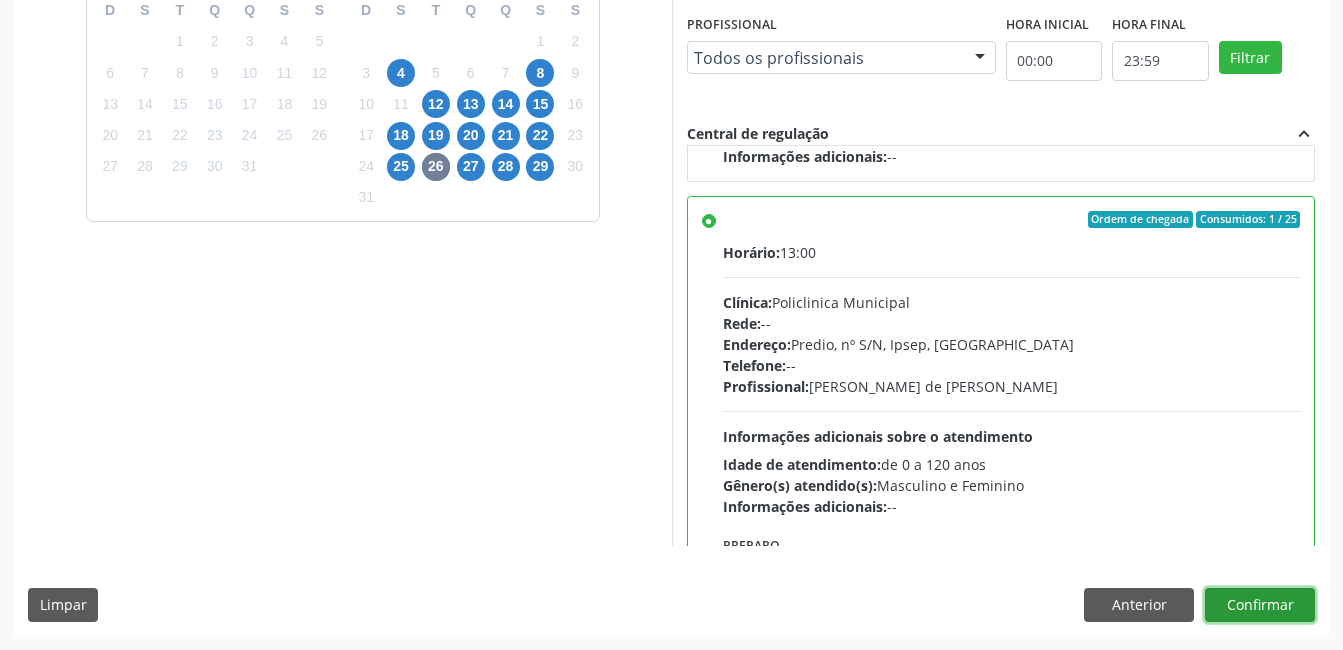 click on "Confirmar" at bounding box center [1260, 605] 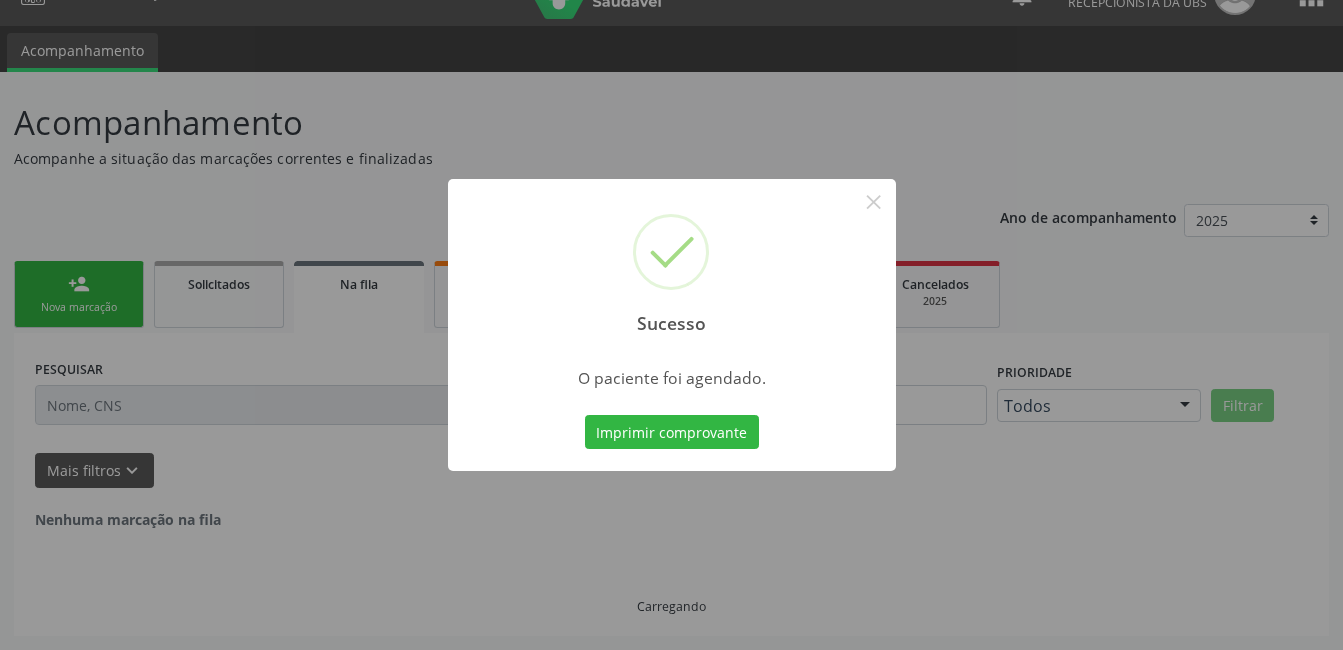 scroll, scrollTop: 0, scrollLeft: 0, axis: both 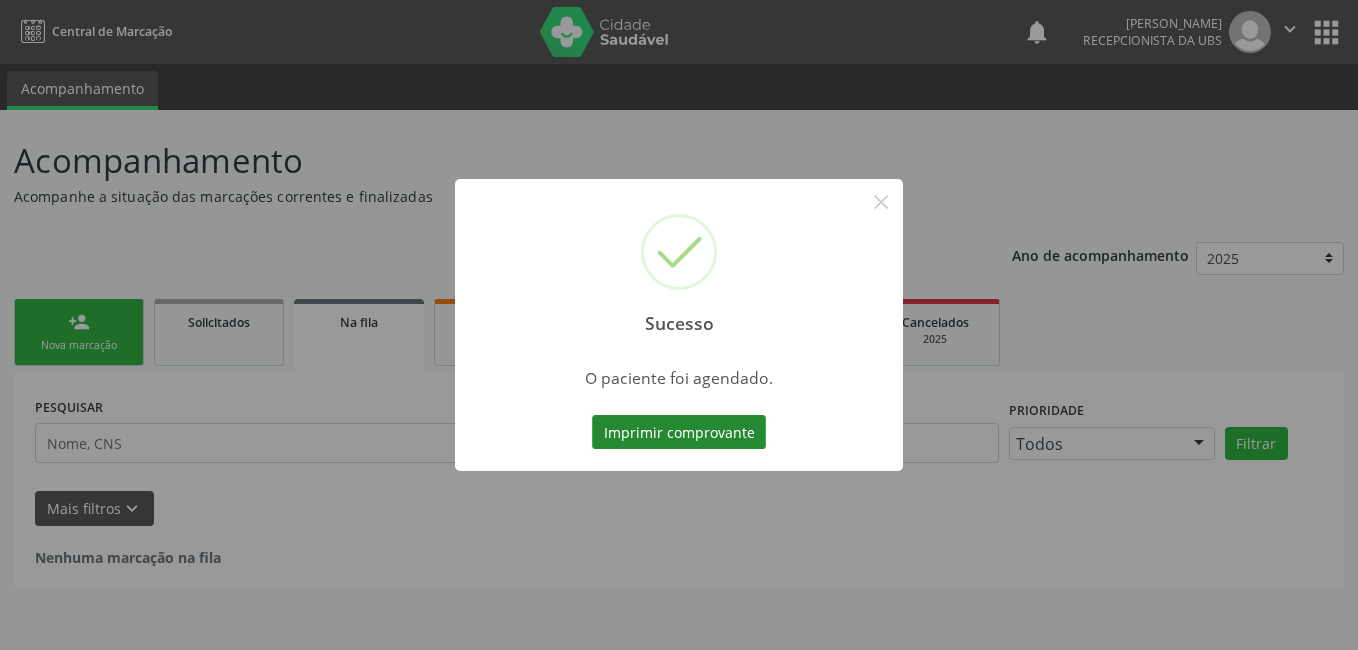 click on "Imprimir comprovante" at bounding box center (679, 432) 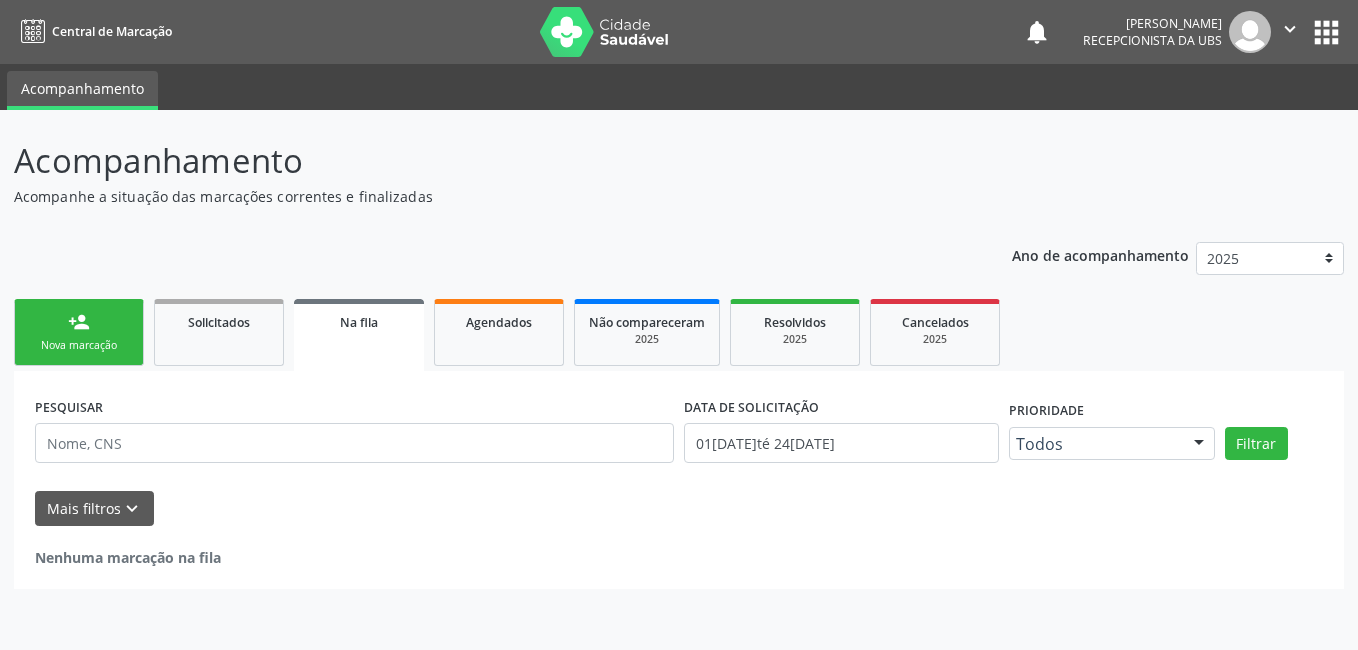 click on "person_add
Nova marcação" at bounding box center [79, 332] 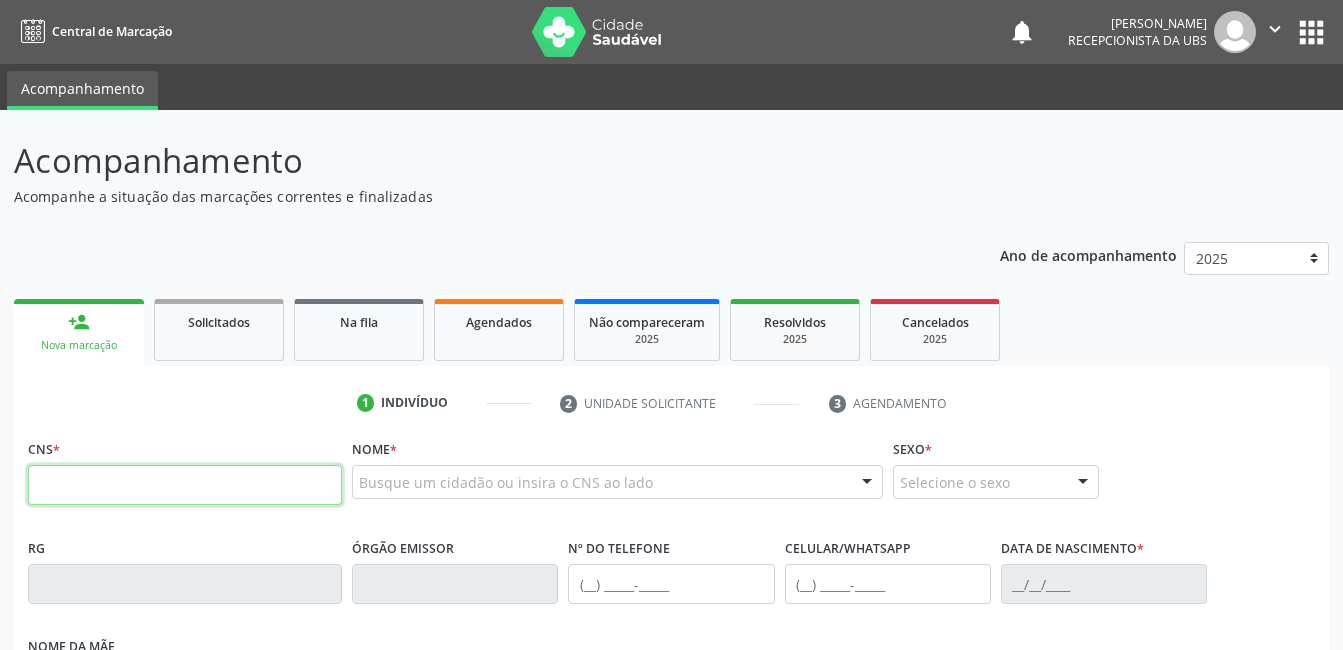 click at bounding box center (185, 485) 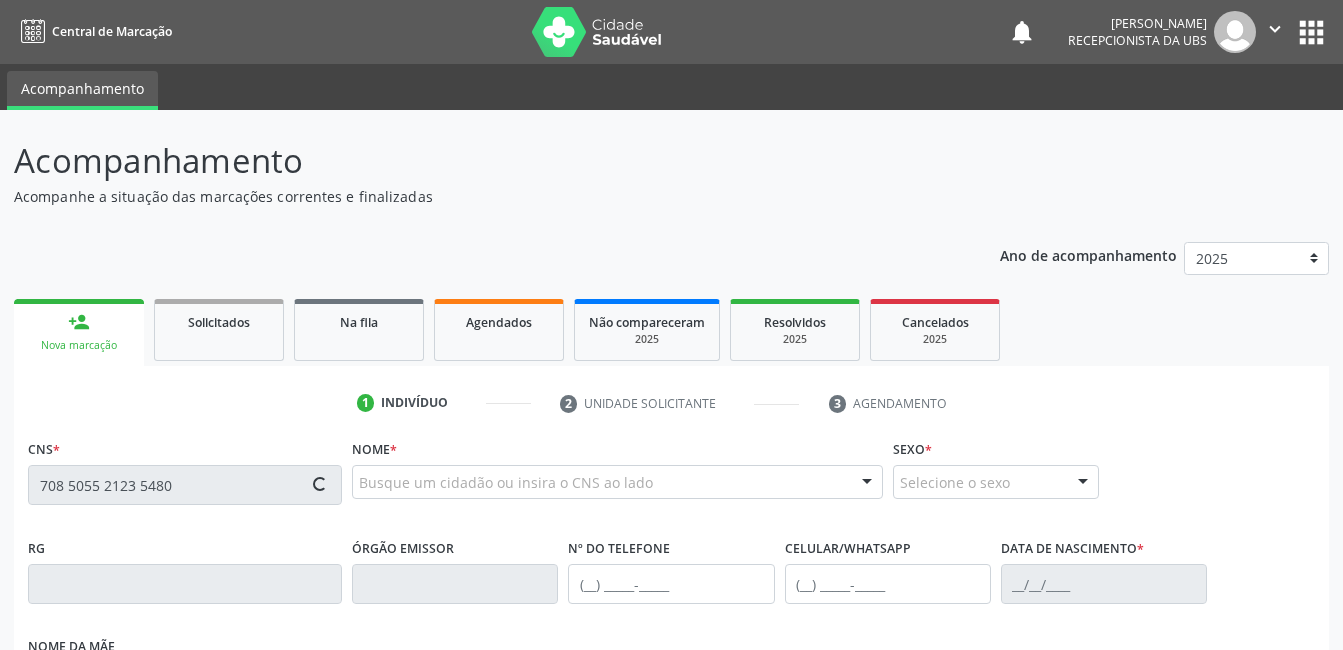 type on "708 5055 2123 5480" 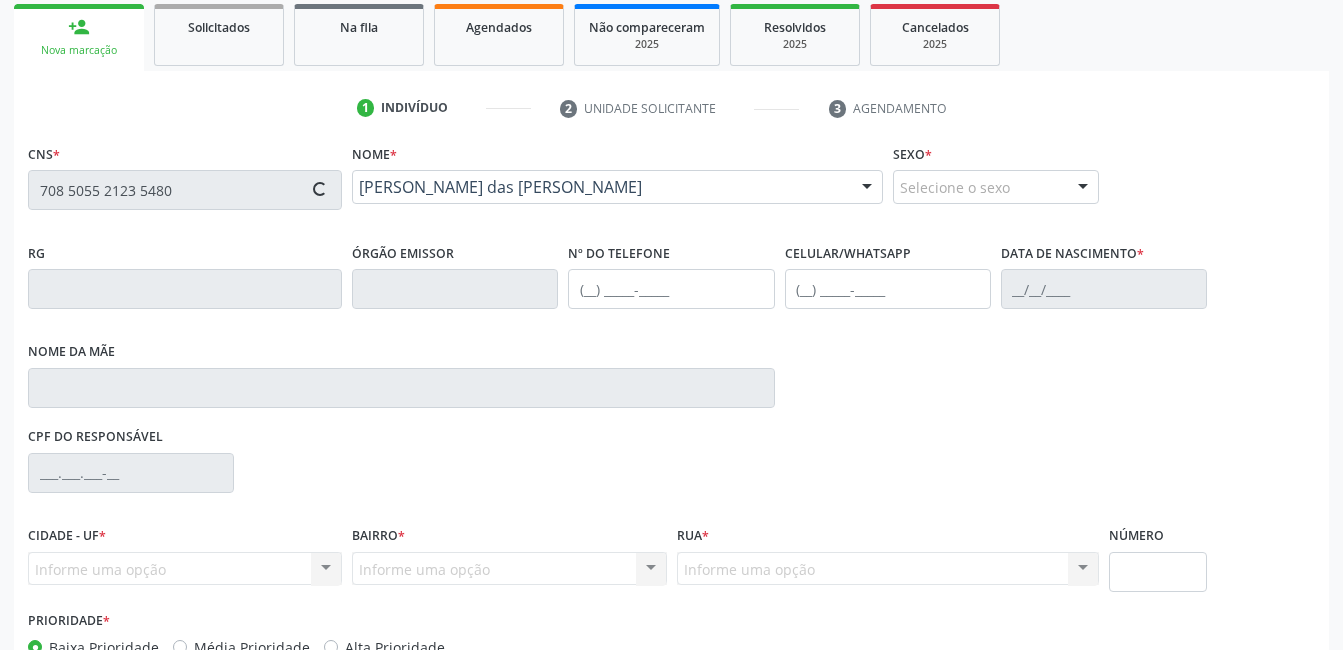 scroll, scrollTop: 300, scrollLeft: 0, axis: vertical 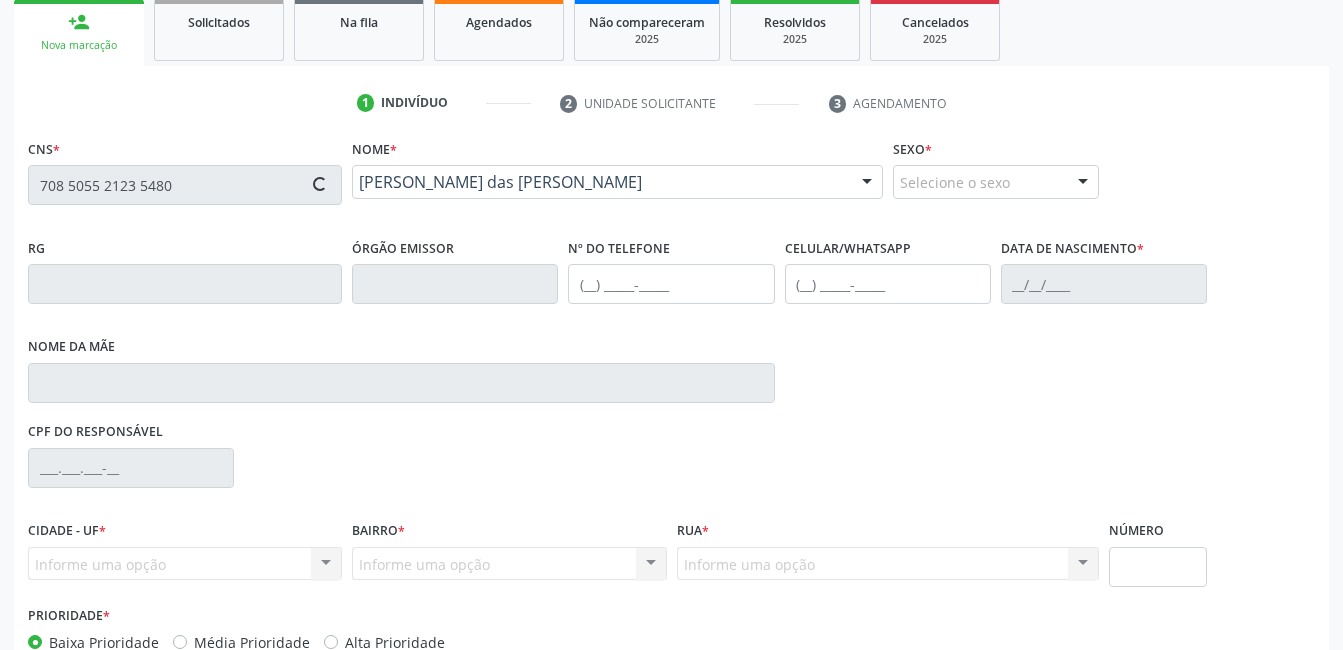 type on "(87) 99908-6553" 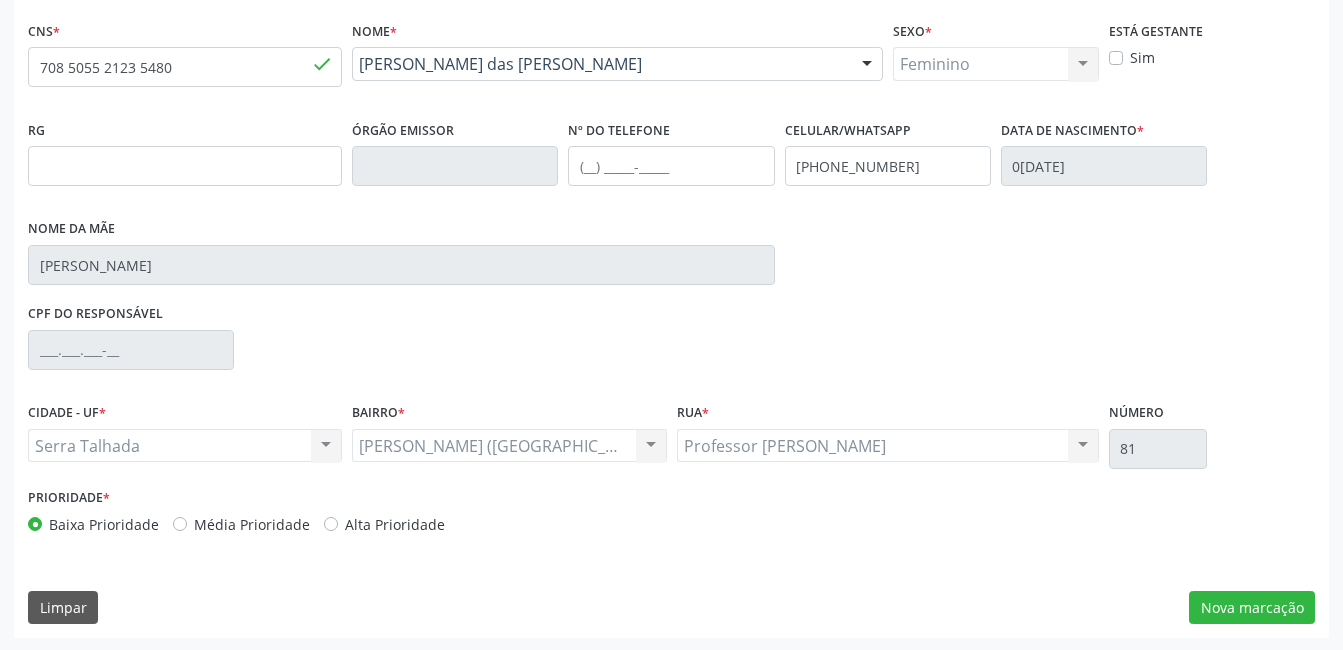 scroll, scrollTop: 420, scrollLeft: 0, axis: vertical 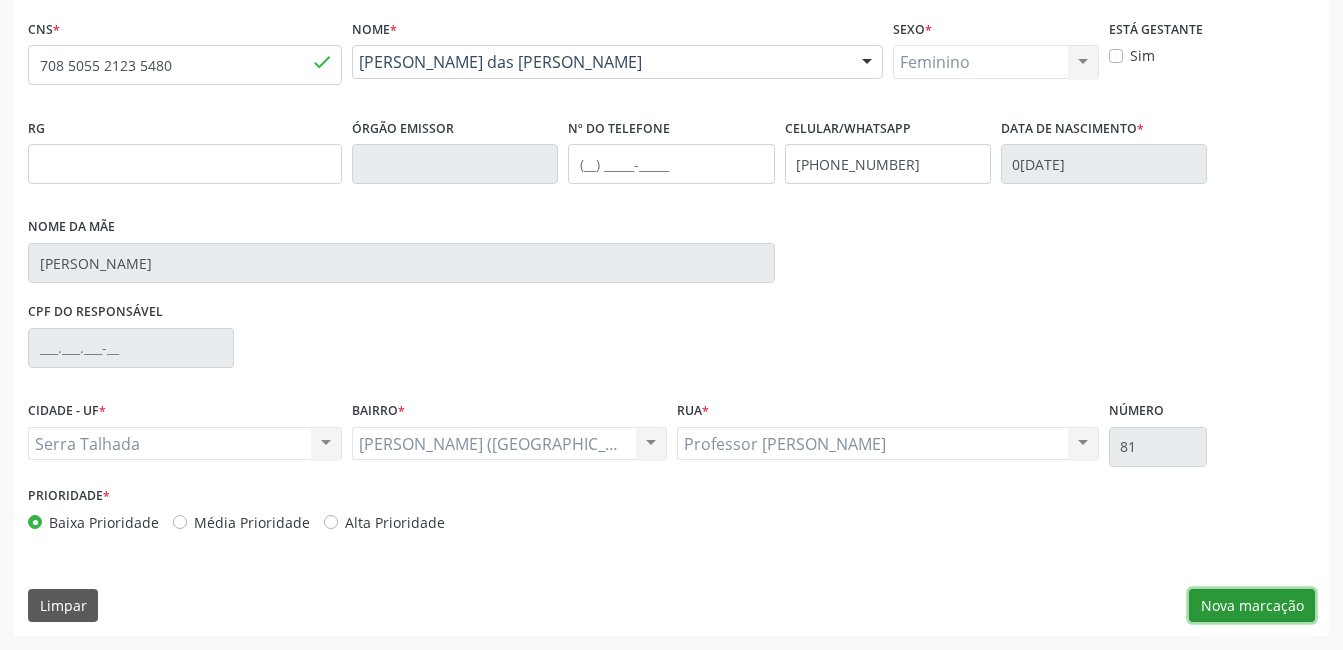 click on "Nova marcação" at bounding box center [1252, 606] 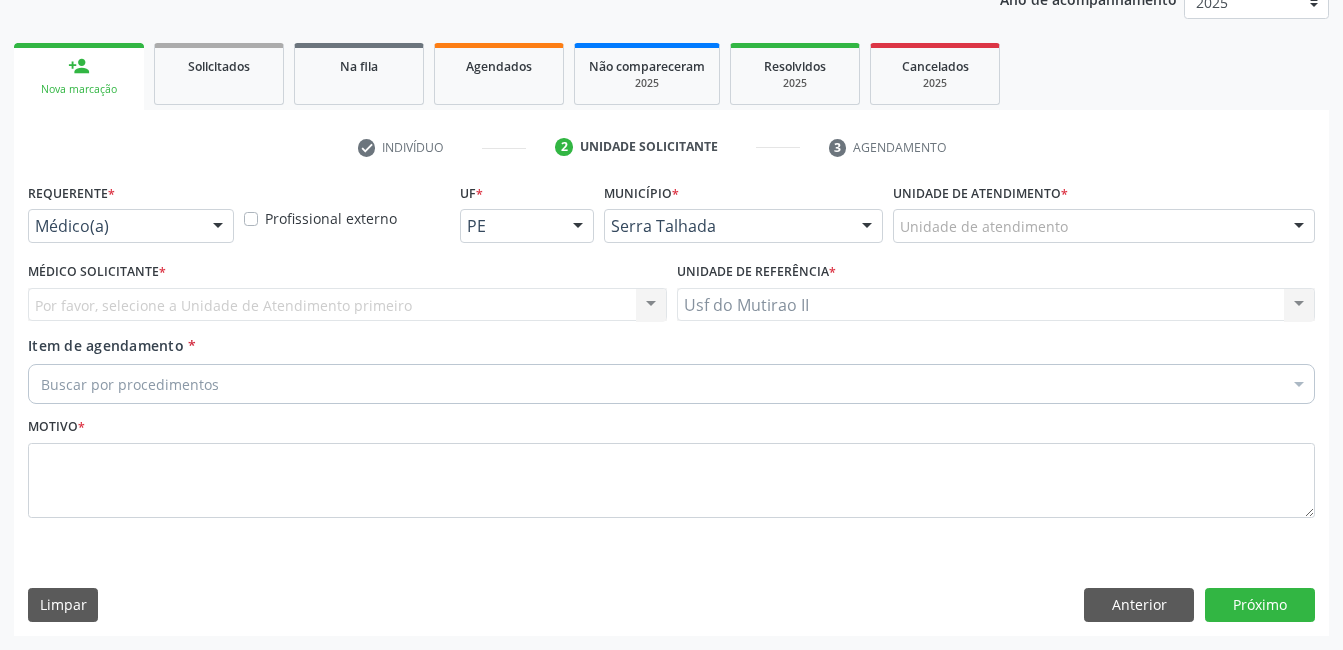 scroll, scrollTop: 256, scrollLeft: 0, axis: vertical 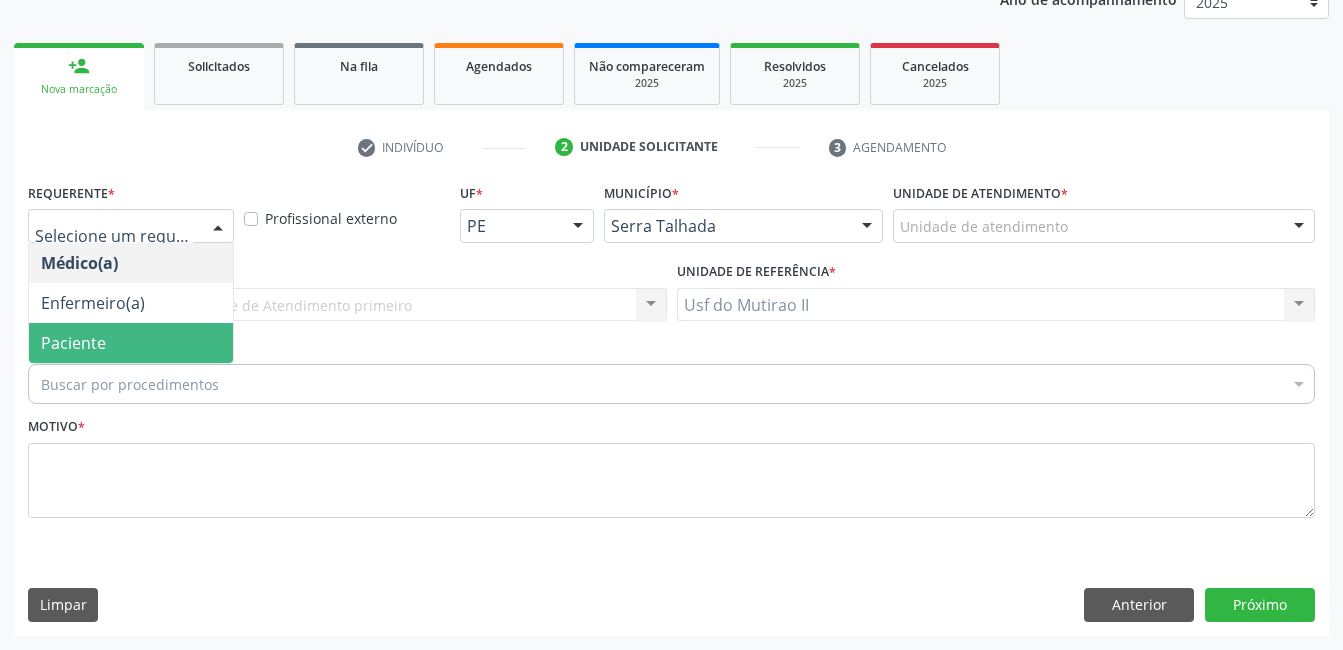 click on "Paciente" at bounding box center [131, 343] 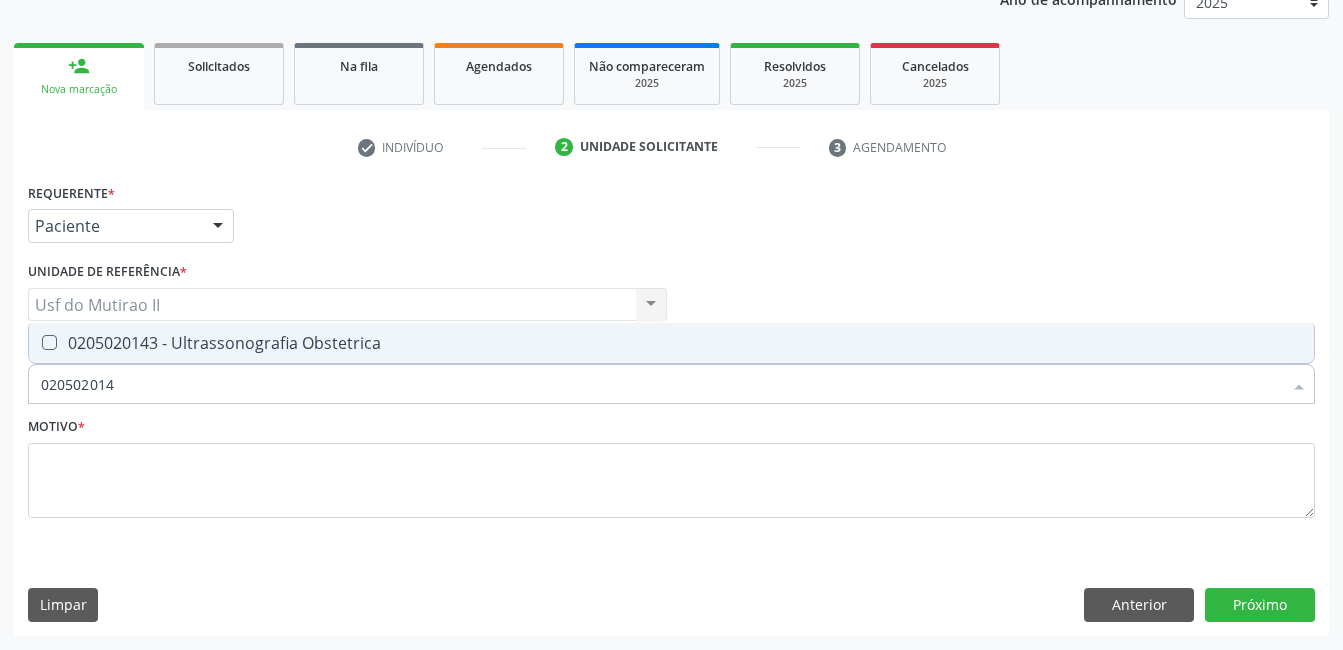 type on "0205020143" 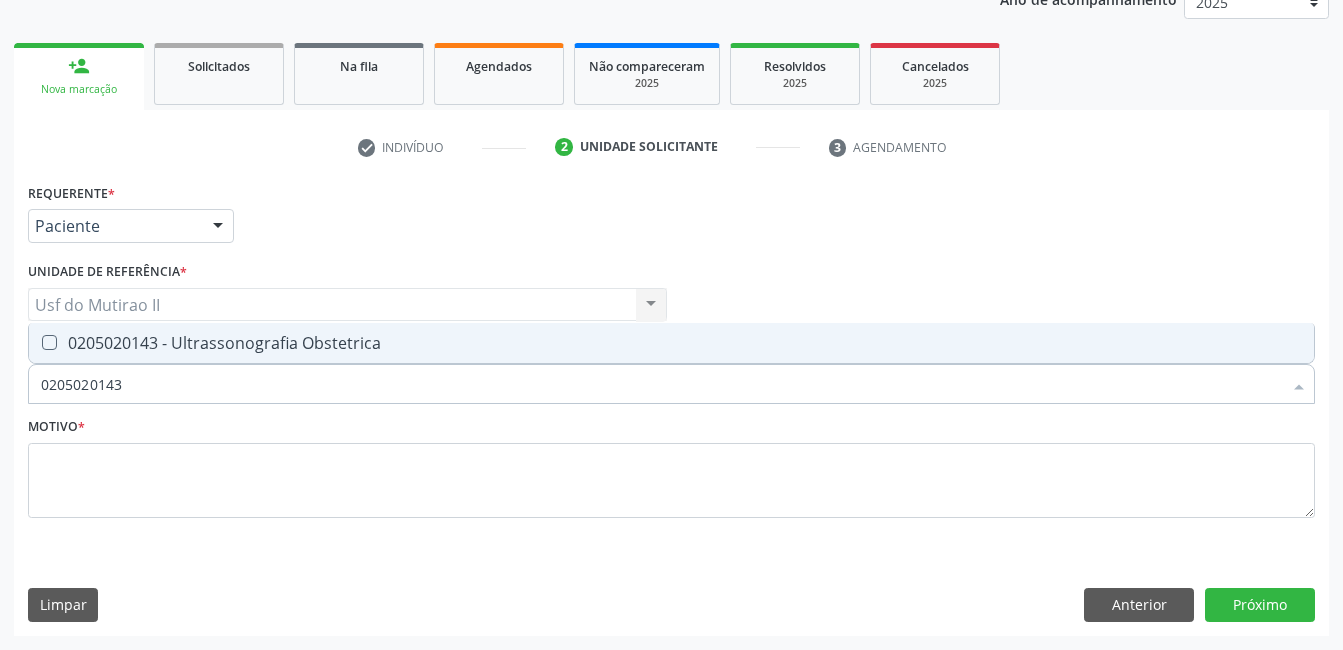 click on "0205020143 - Ultrassonografia Obstetrica" at bounding box center [671, 343] 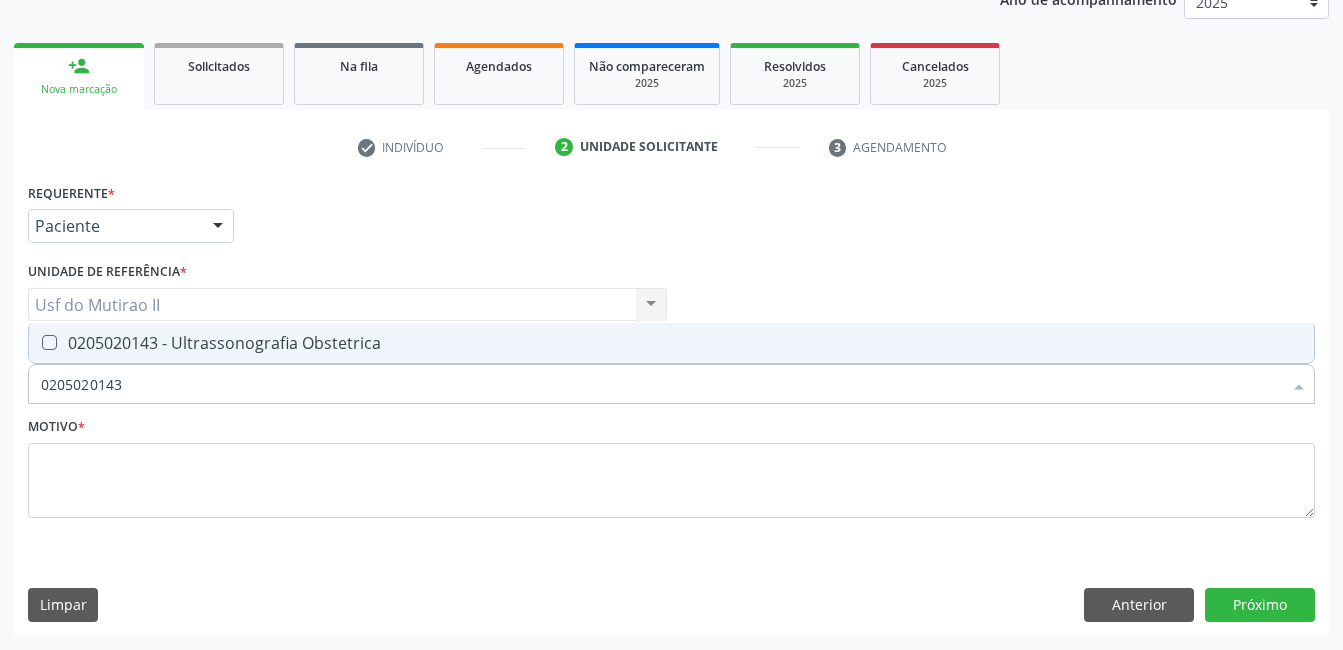 checkbox on "true" 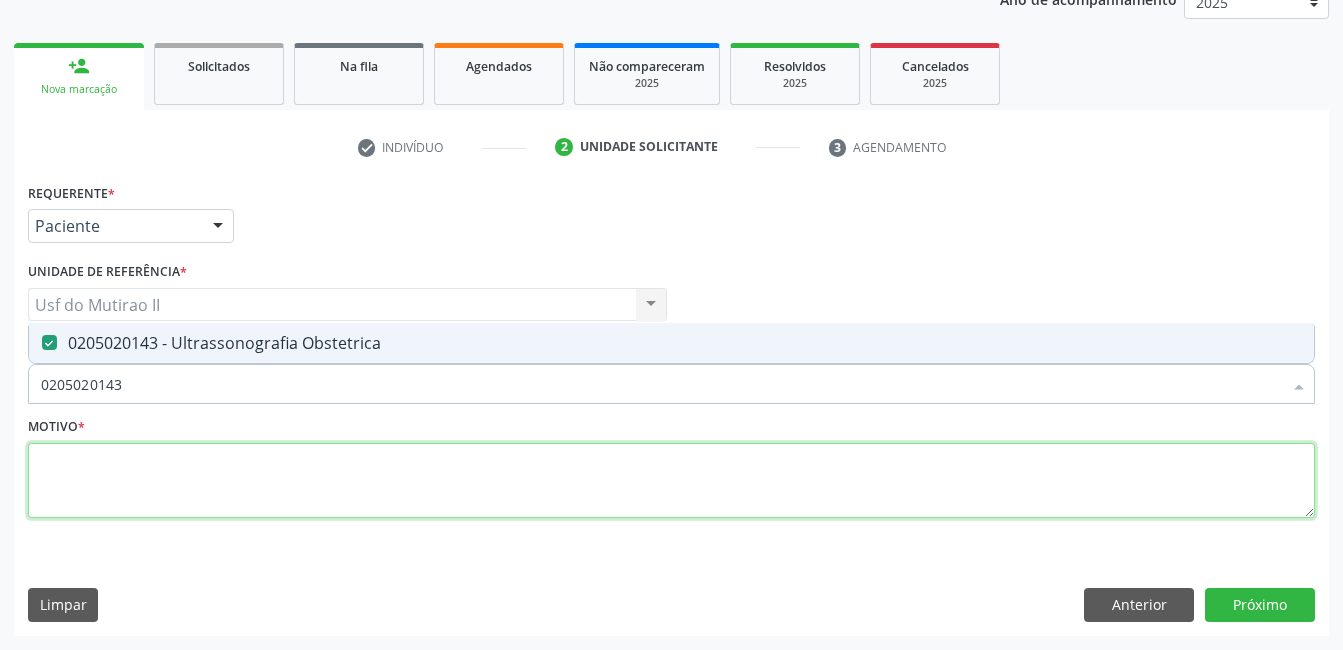 click at bounding box center (671, 481) 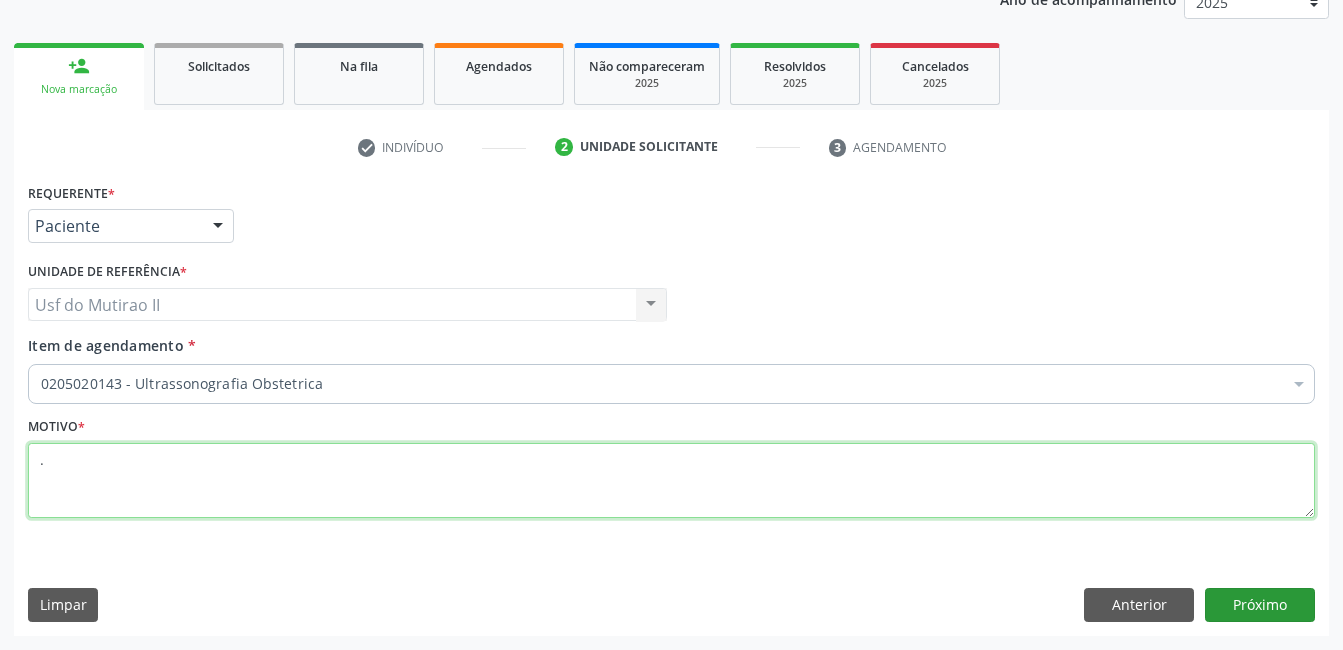type on "." 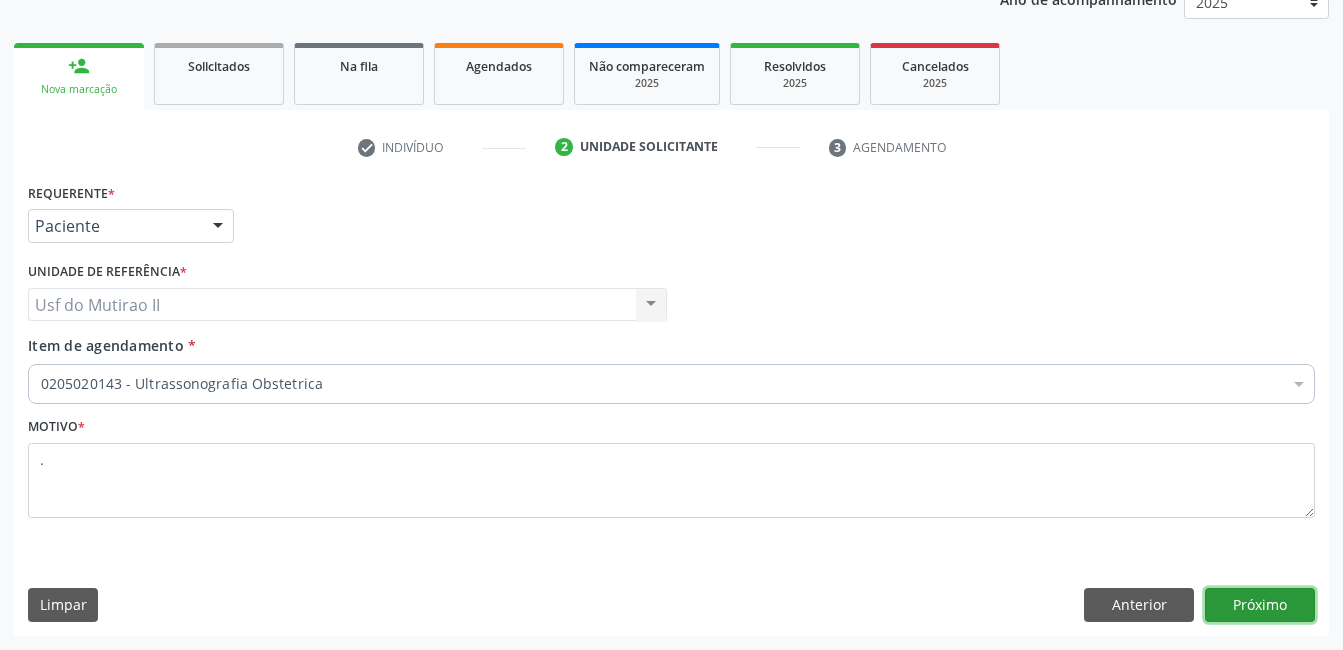 click on "Próximo" at bounding box center [1260, 605] 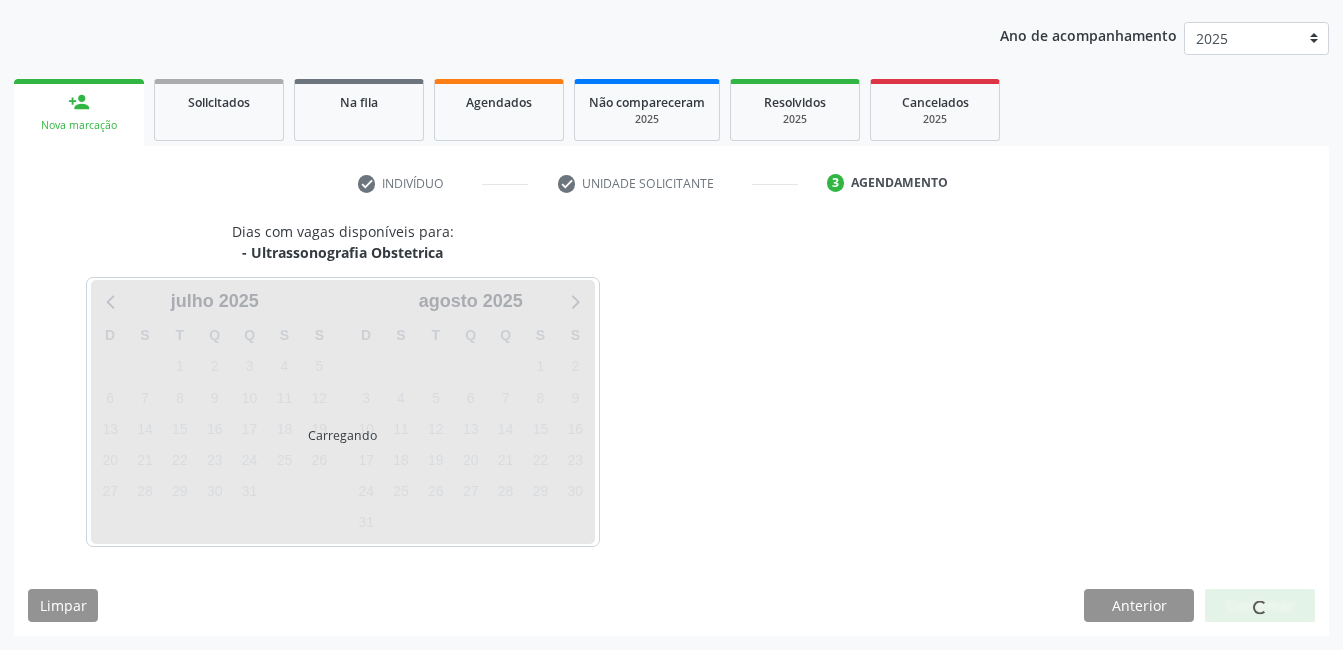 scroll, scrollTop: 220, scrollLeft: 0, axis: vertical 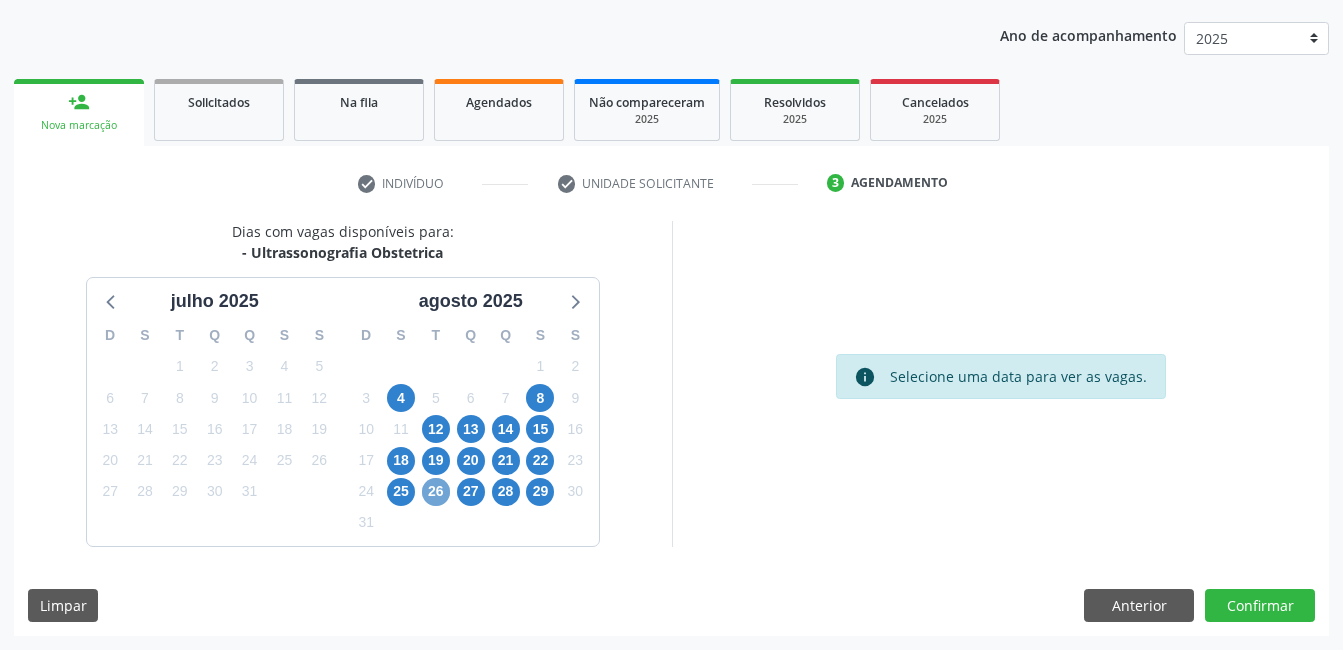 click on "26" at bounding box center (436, 492) 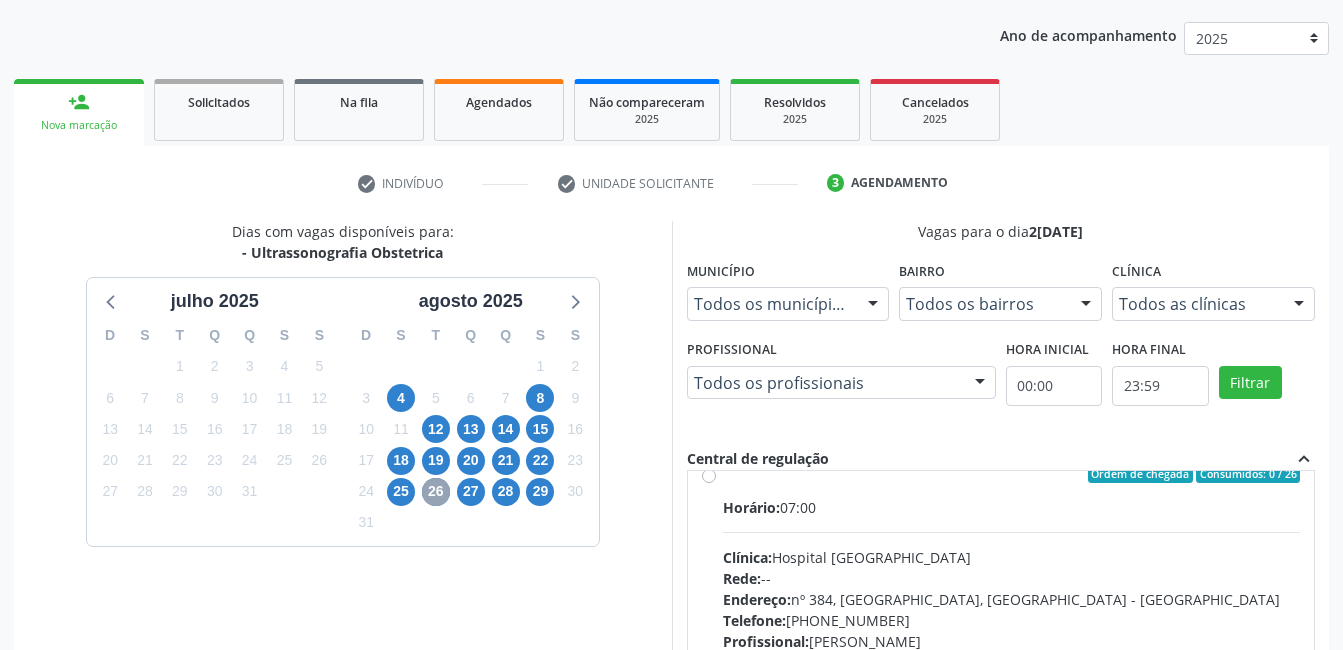 scroll, scrollTop: 0, scrollLeft: 0, axis: both 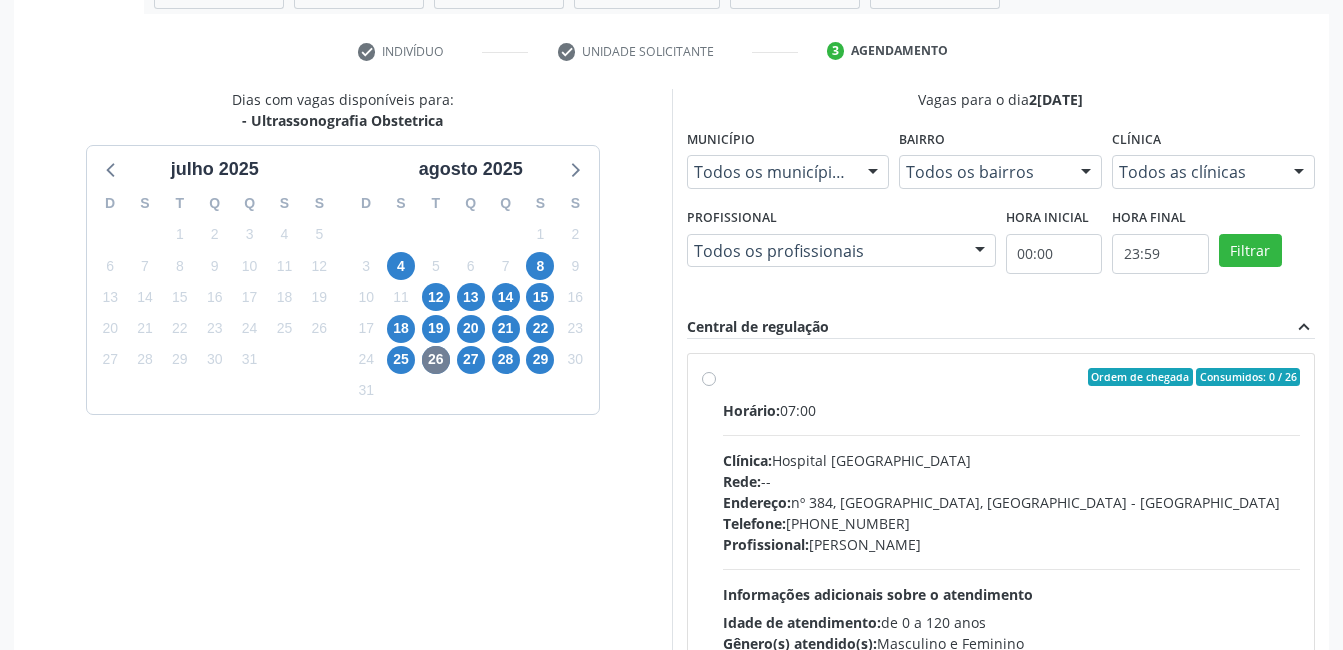 click on "Ordem de chegada
Consumidos: 0 / 26
Horário:   07:00
Clínica:  Hospital Sao Francisco
Rede:
--
Endereço:   nº 384, Varzea, Serra Talhada - PE
Telefone:   (81) 38312142
Profissional:
Yuri Araujo Magalhaes
Informações adicionais sobre o atendimento
Idade de atendimento:
de 0 a 120 anos
Gênero(s) atendido(s):
Masculino e Feminino
Informações adicionais:
--" at bounding box center (1001, 521) 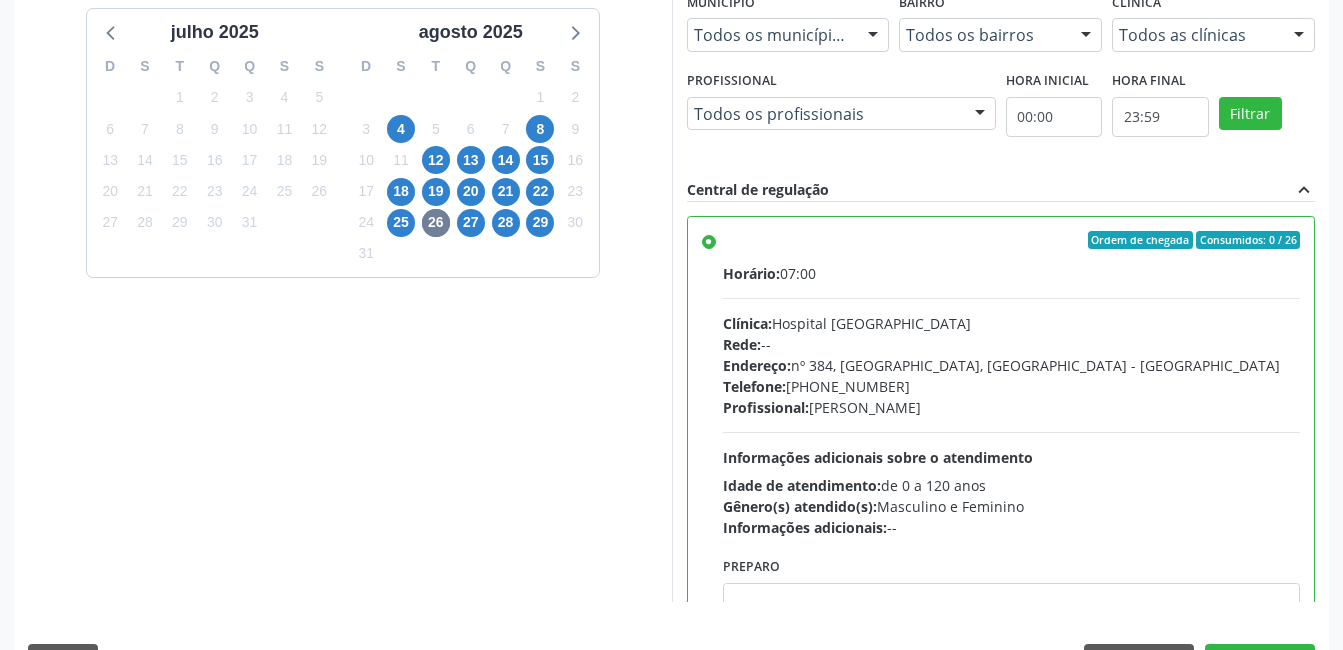 scroll, scrollTop: 545, scrollLeft: 0, axis: vertical 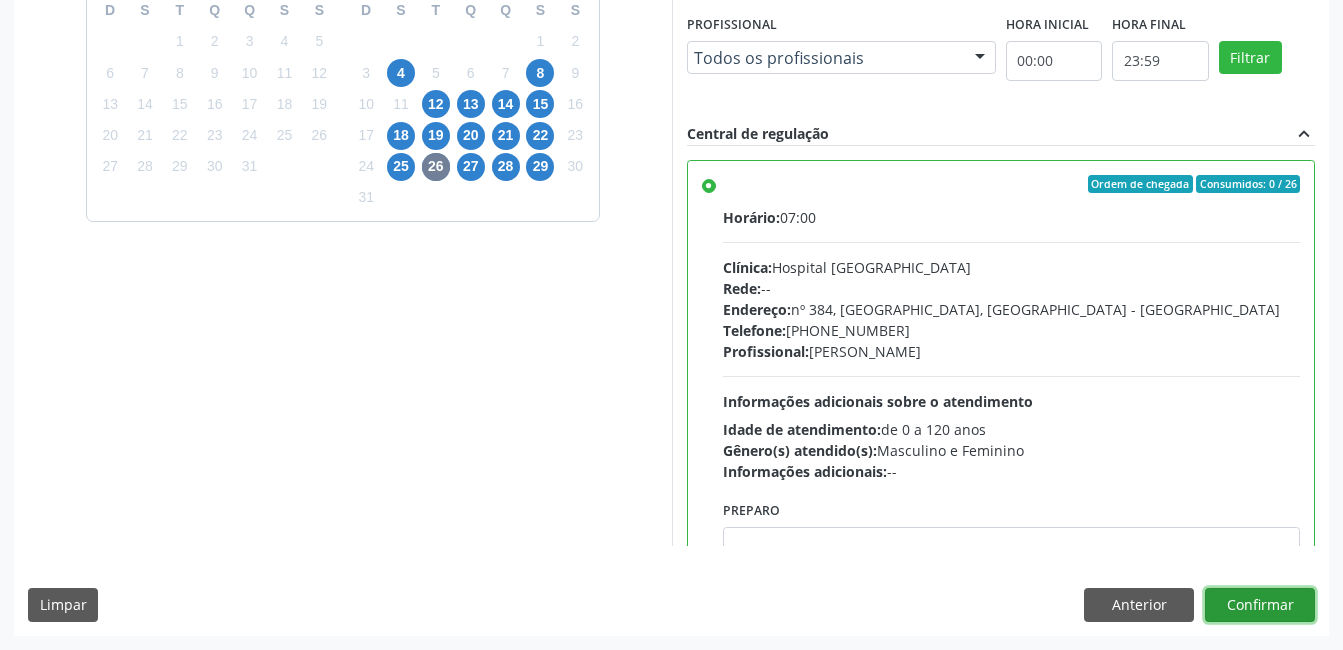 click on "Confirmar" at bounding box center (1260, 605) 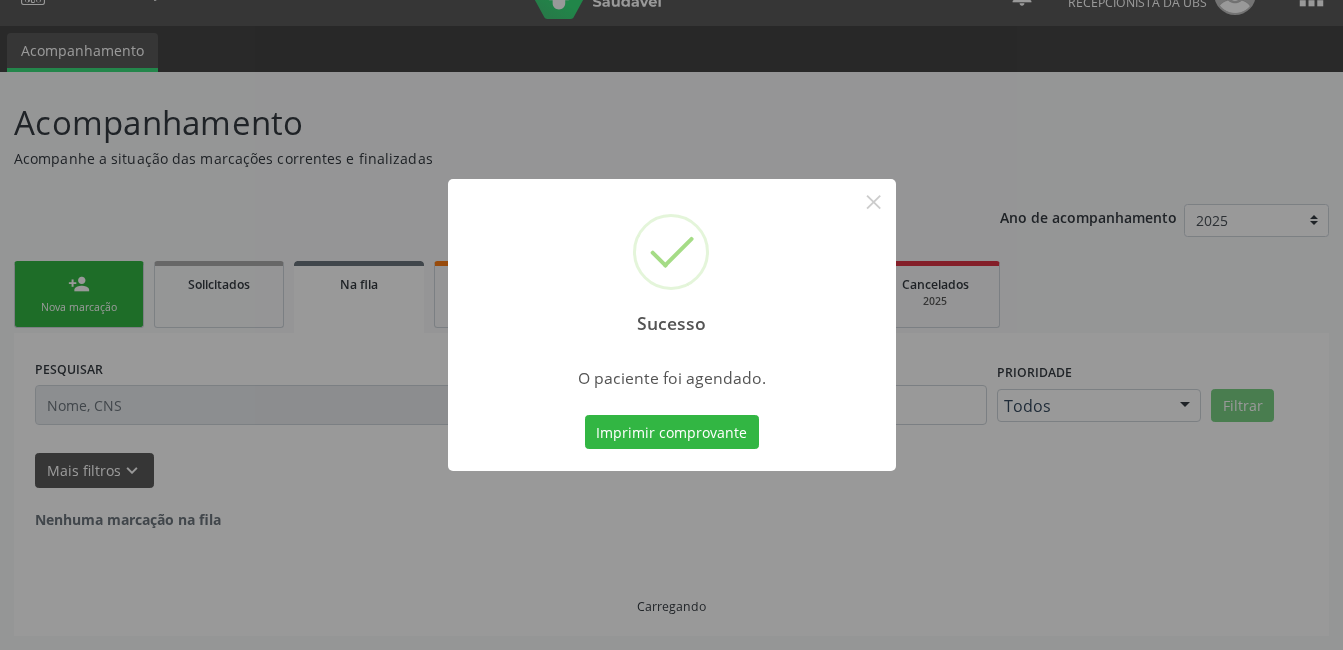 scroll, scrollTop: 0, scrollLeft: 0, axis: both 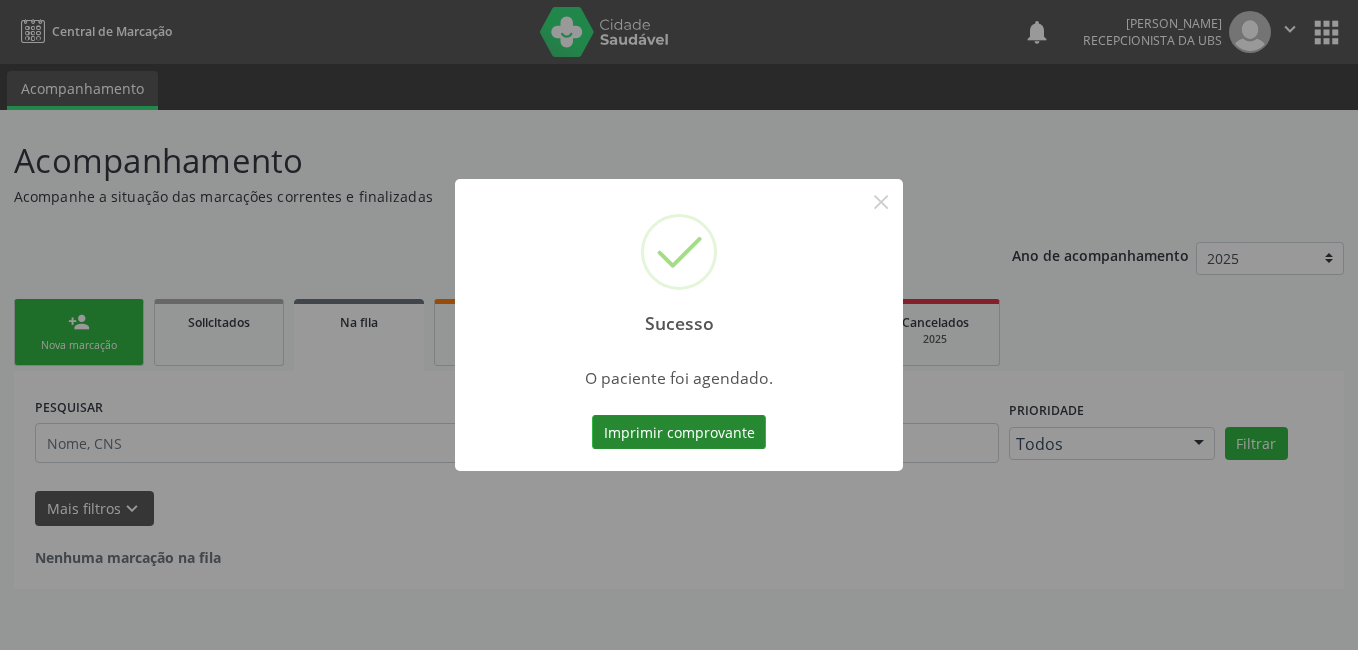 click on "Imprimir comprovante" at bounding box center [679, 432] 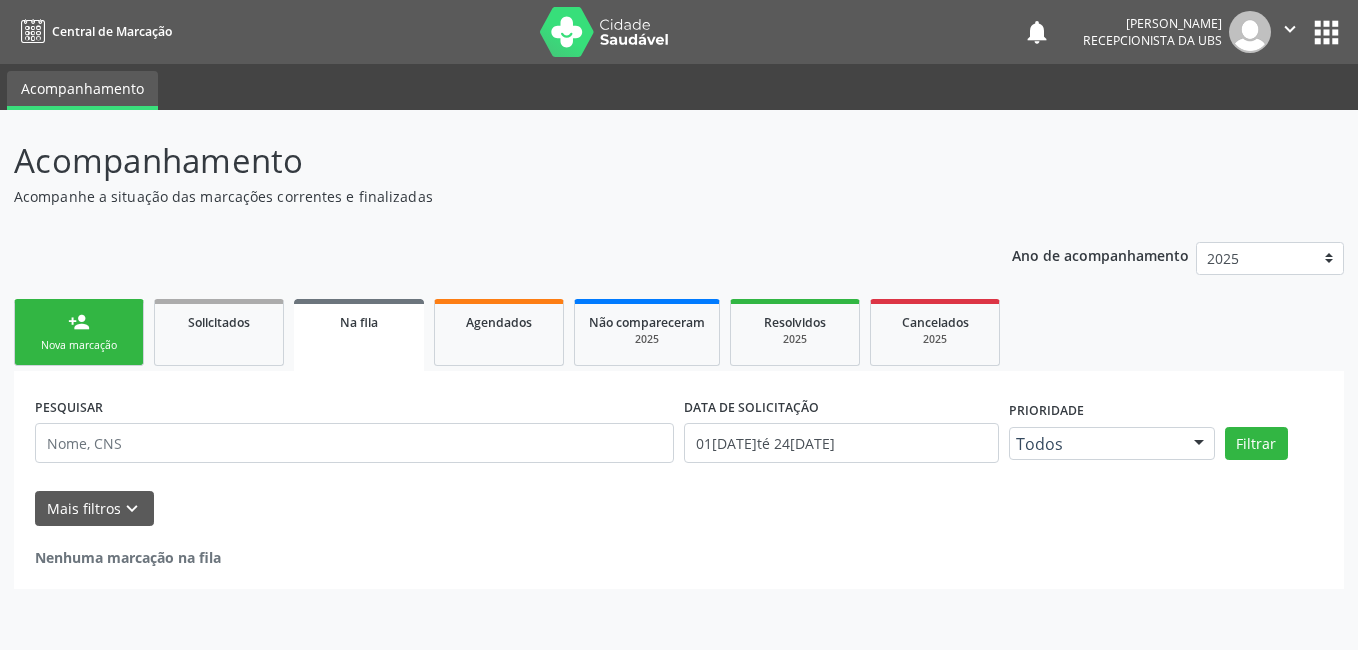 drag, startPoint x: 81, startPoint y: 311, endPoint x: 90, endPoint y: 364, distance: 53.75872 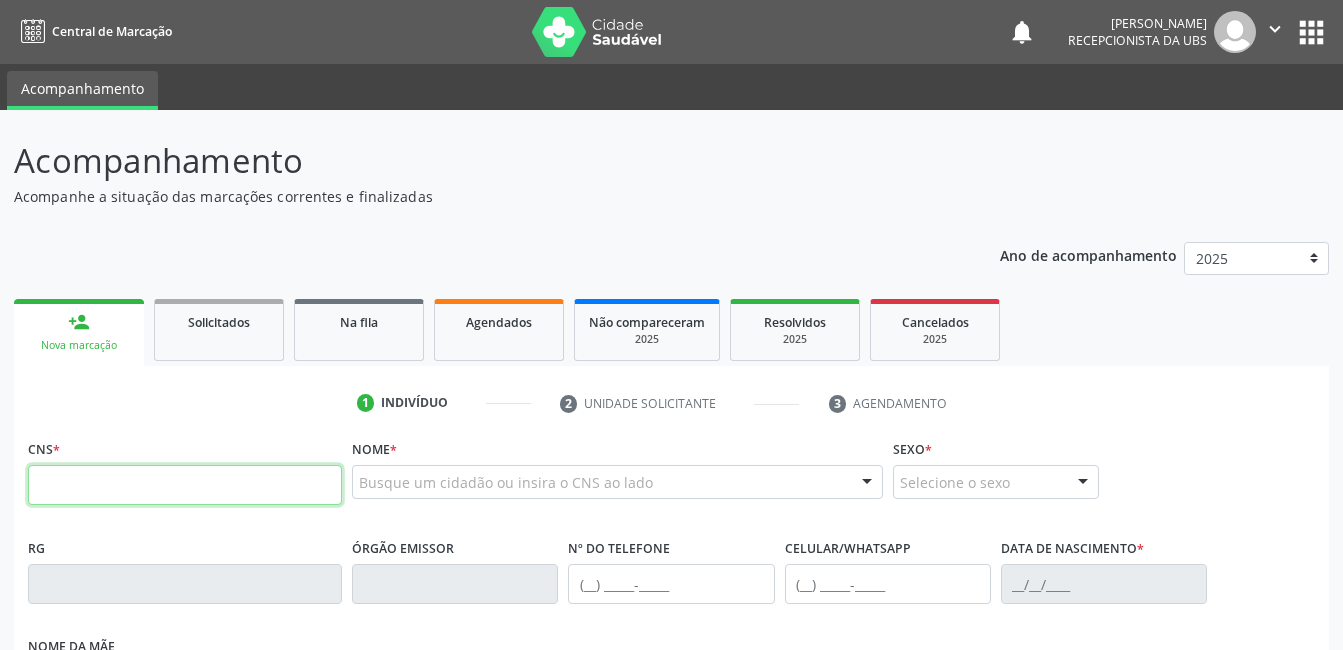 click at bounding box center (185, 485) 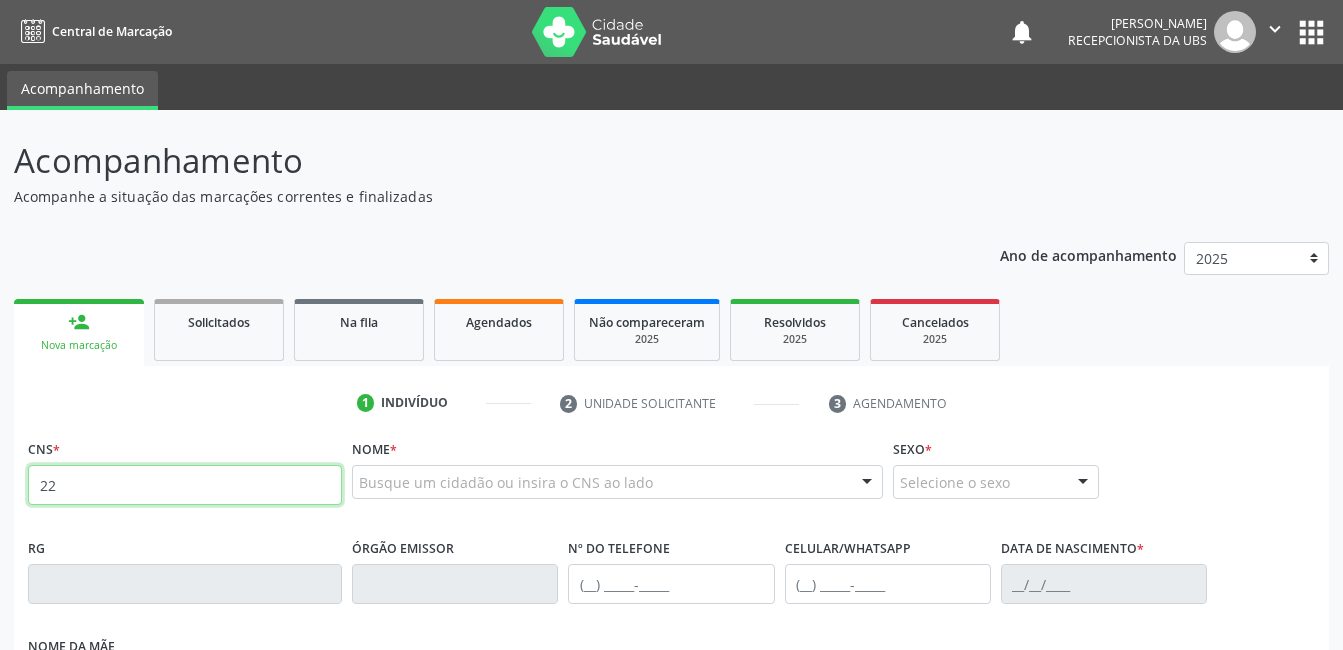 type on "2" 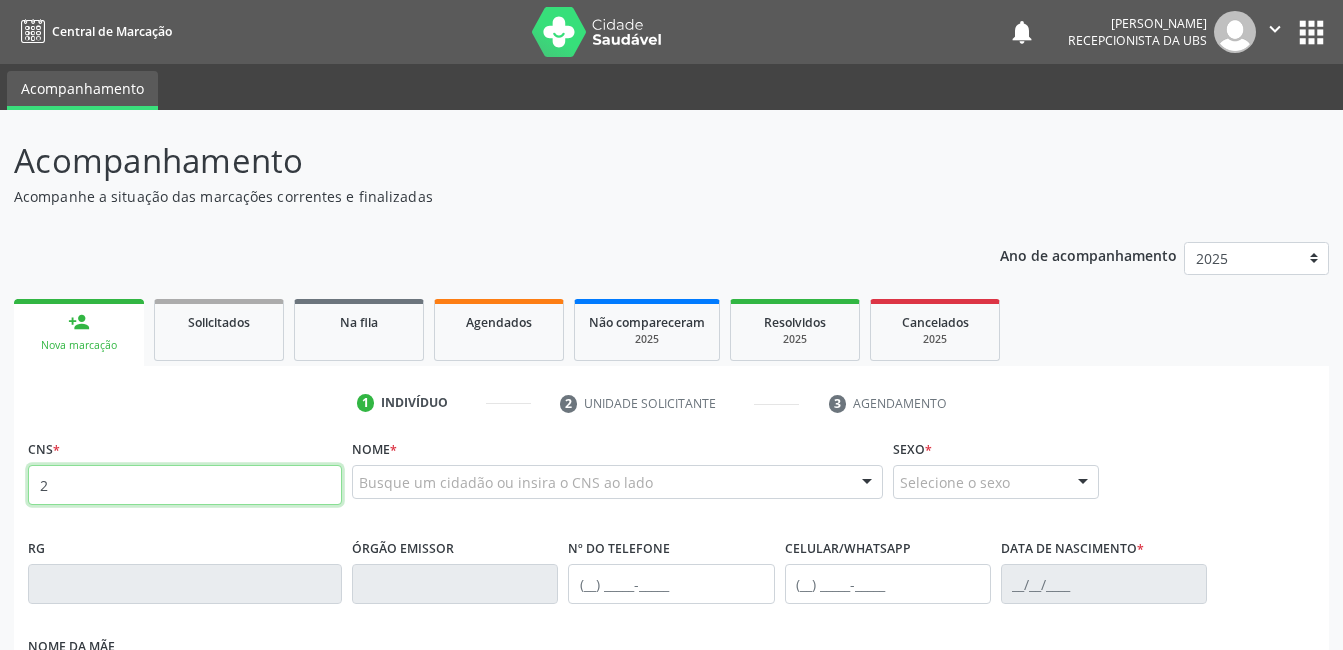 type 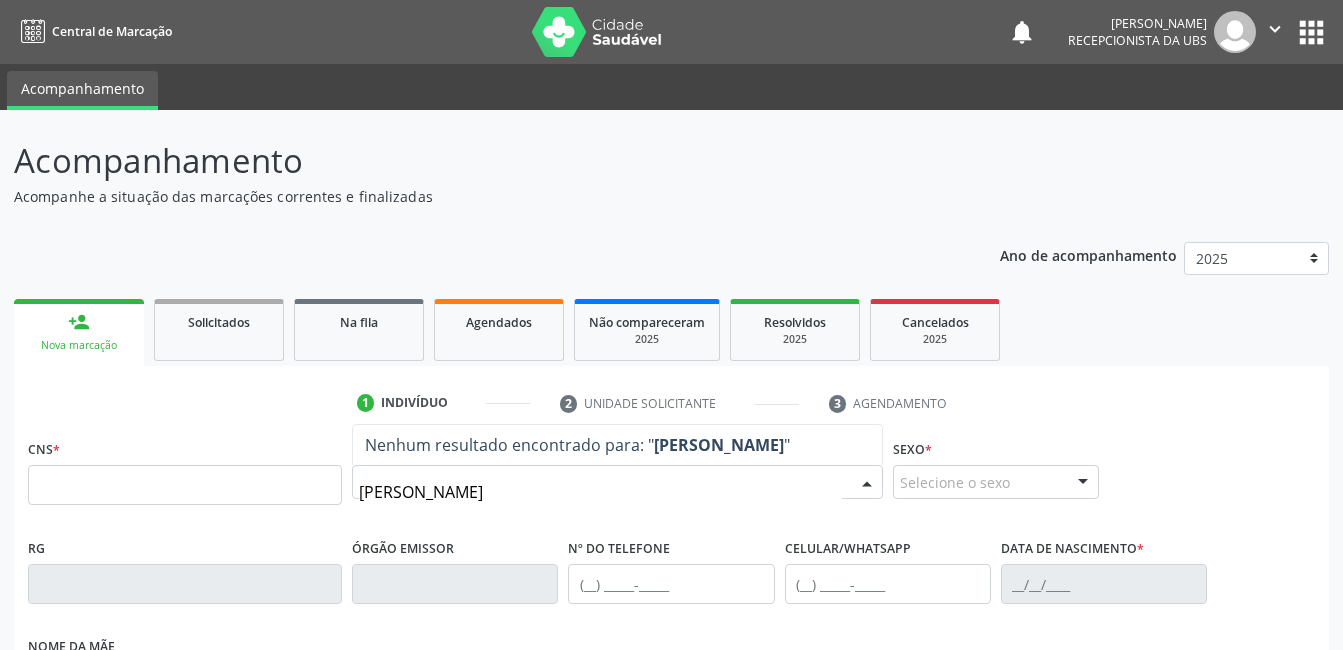 type on "ANA LAURA PEREIRA NUNES" 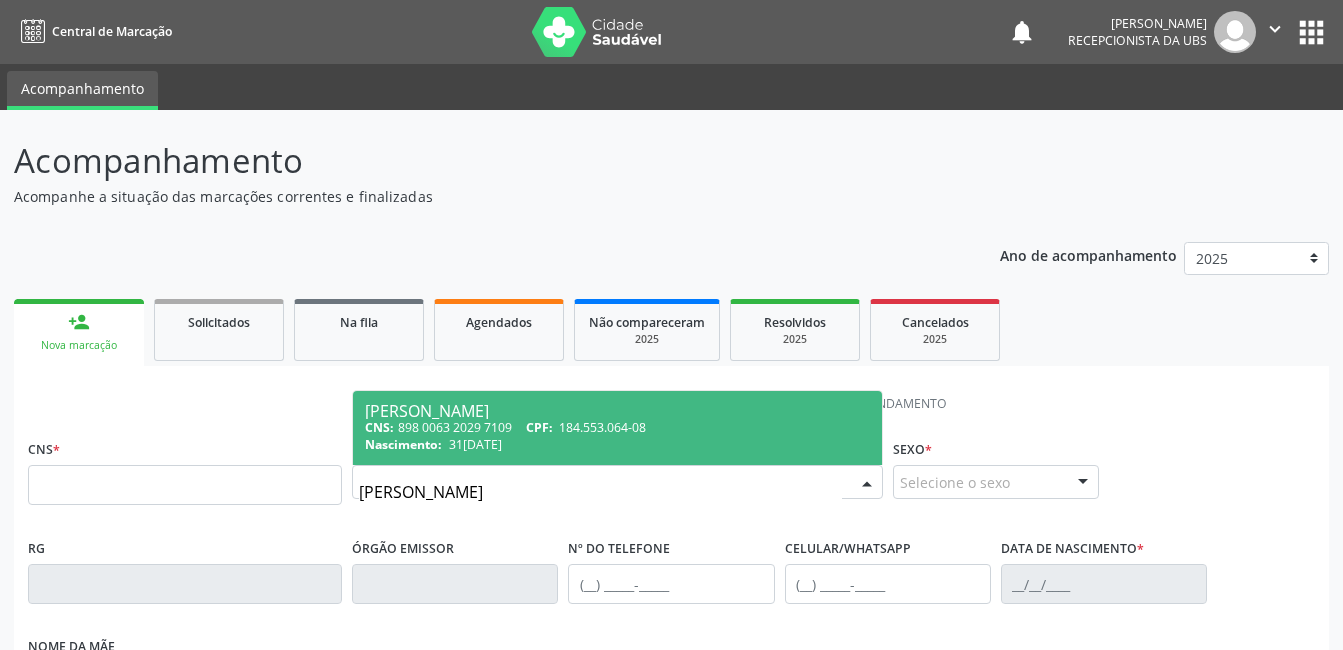 click on "184.553.064-08" at bounding box center (602, 427) 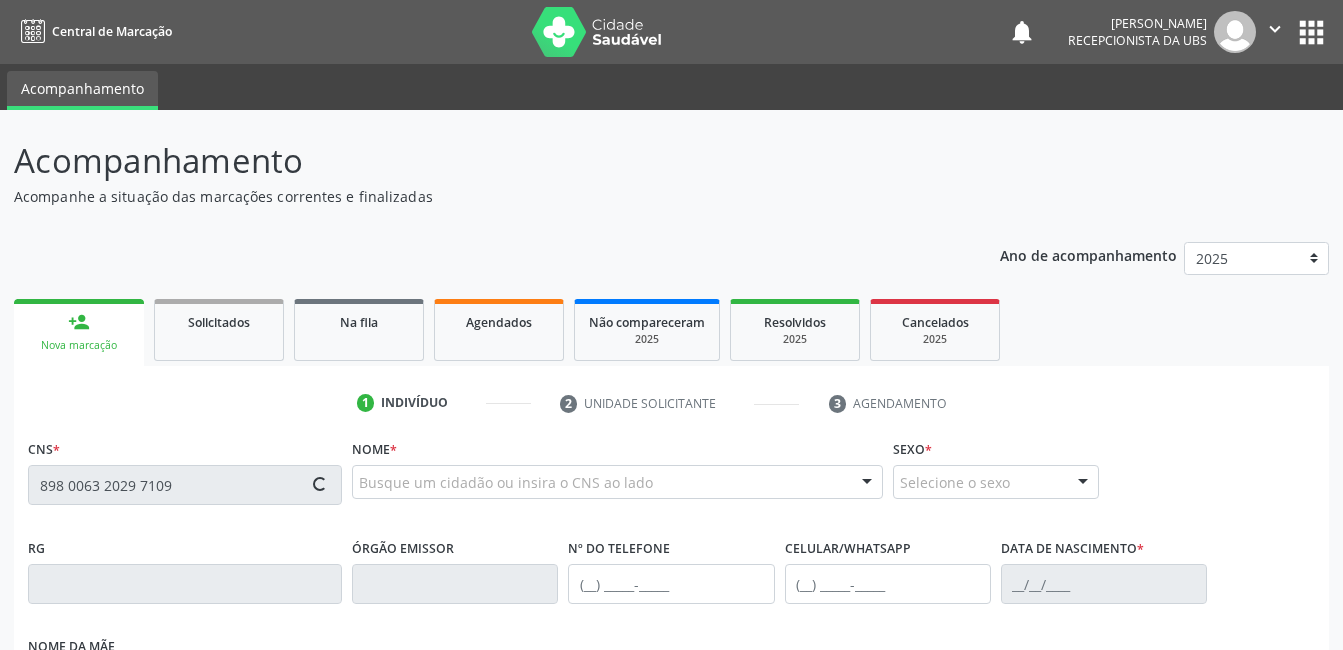 type on "898 0063 2029 7109" 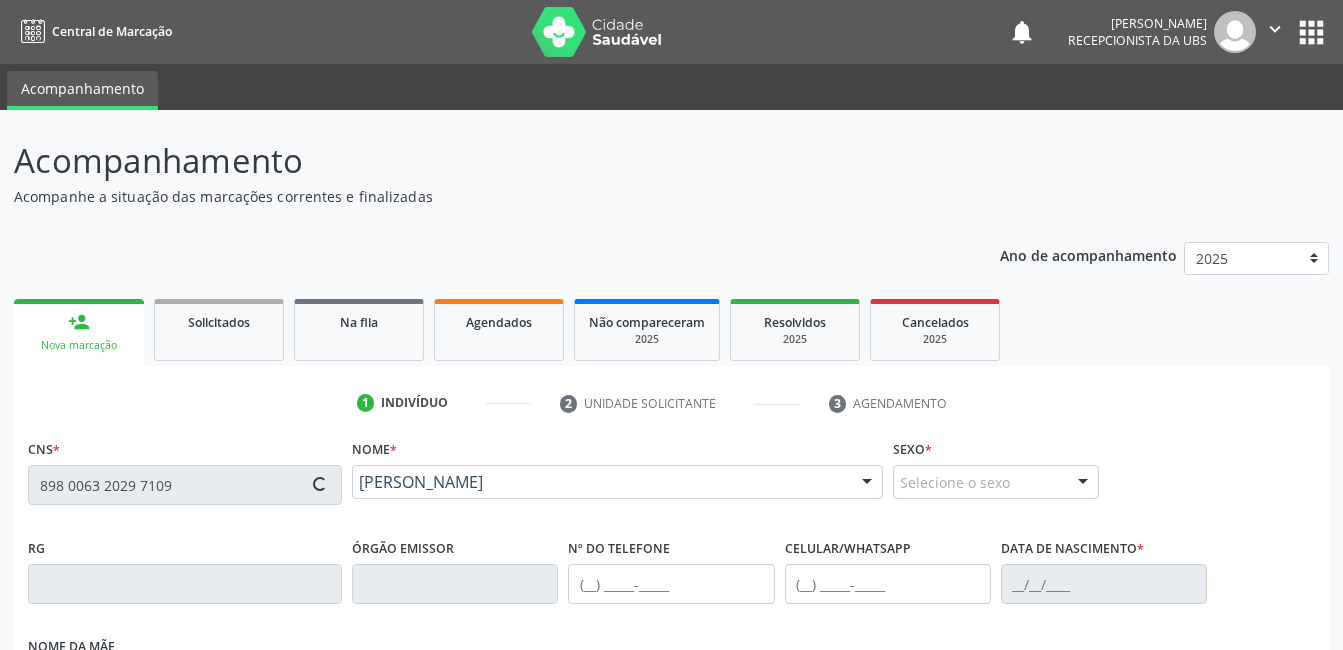 type on "(87) 99972-0072" 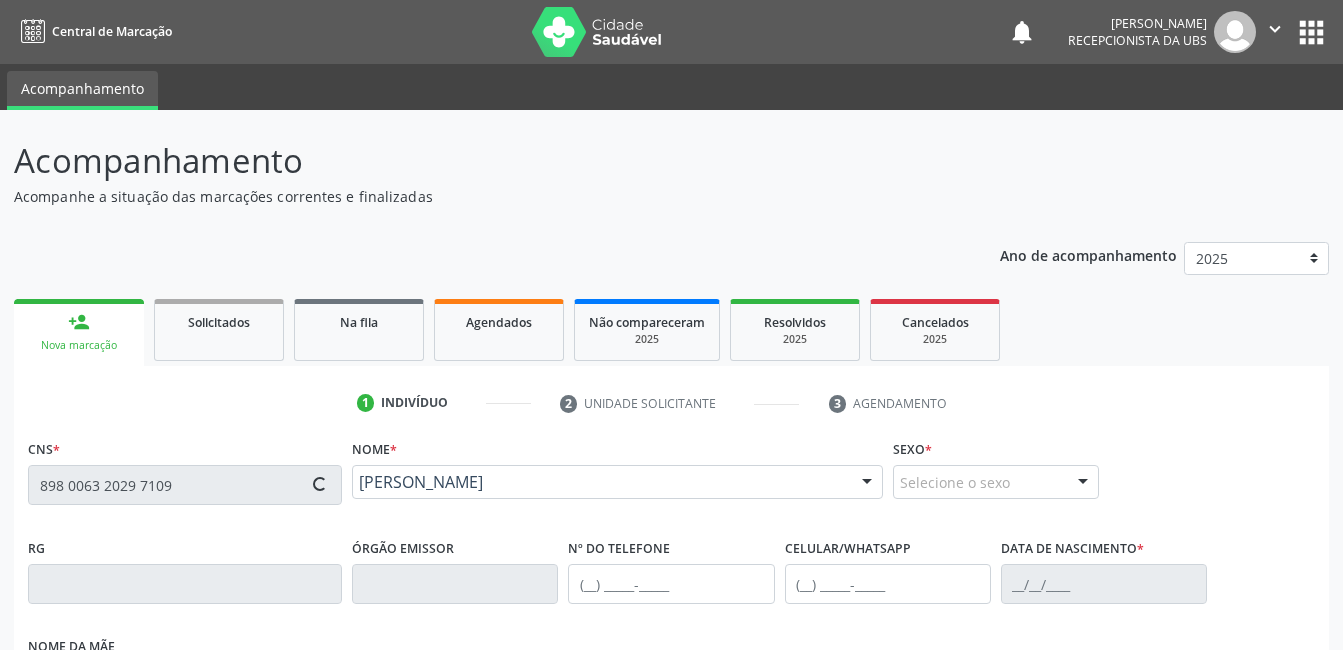 type on "31/01/2023" 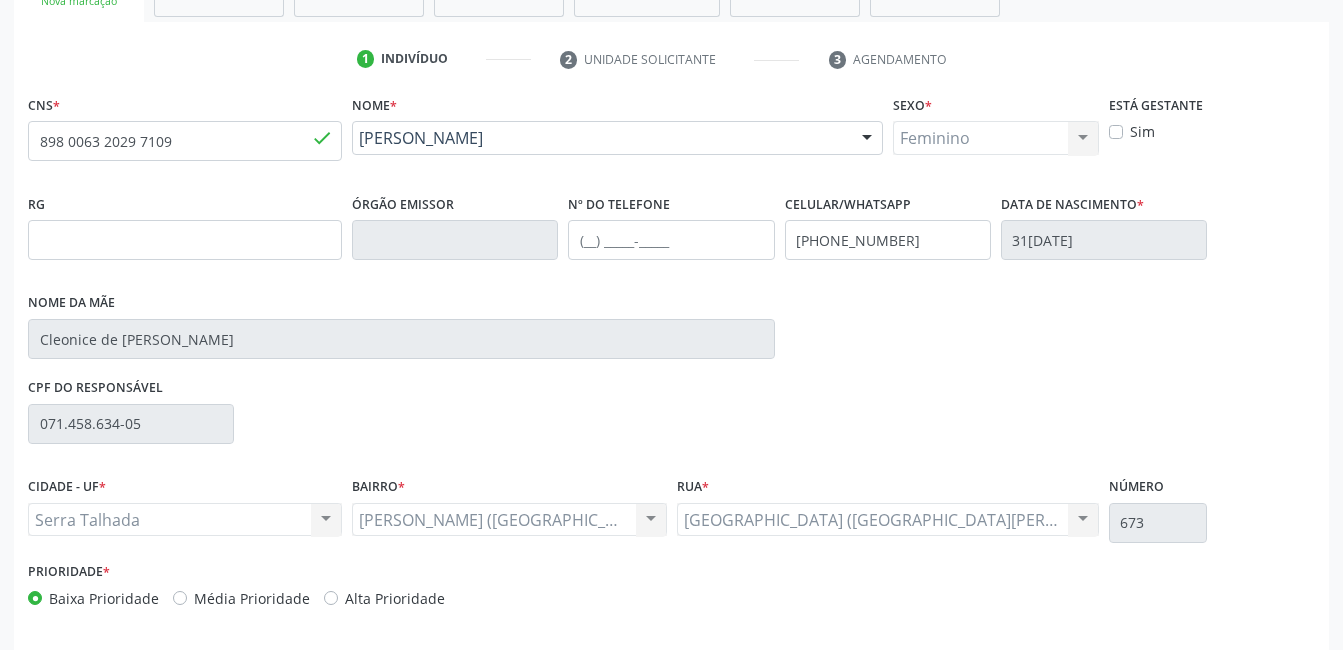 scroll, scrollTop: 363, scrollLeft: 0, axis: vertical 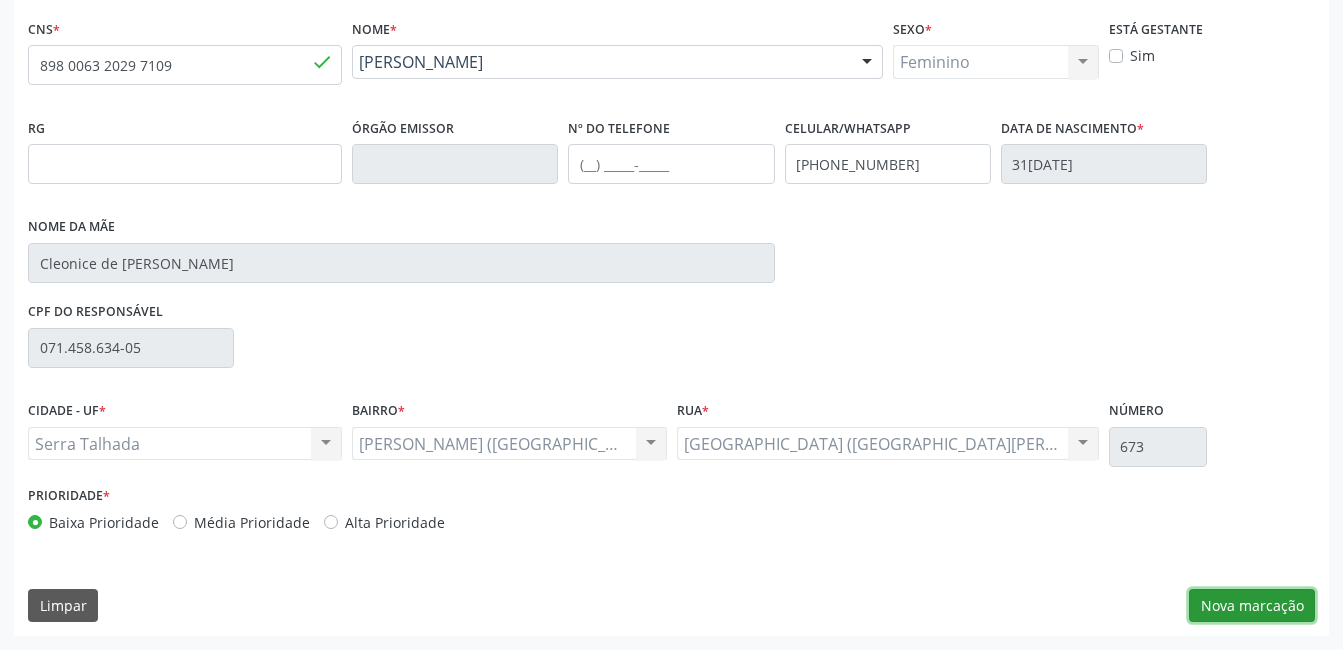 click on "Nova marcação" at bounding box center [1252, 606] 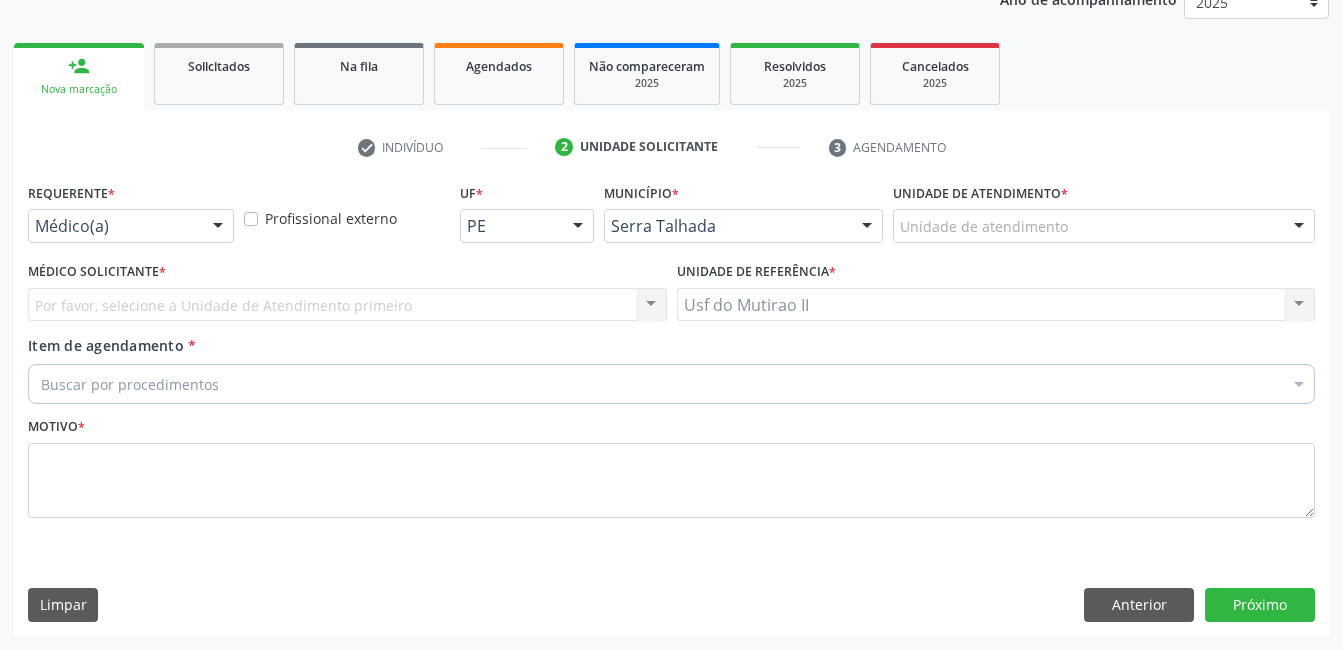 scroll, scrollTop: 256, scrollLeft: 0, axis: vertical 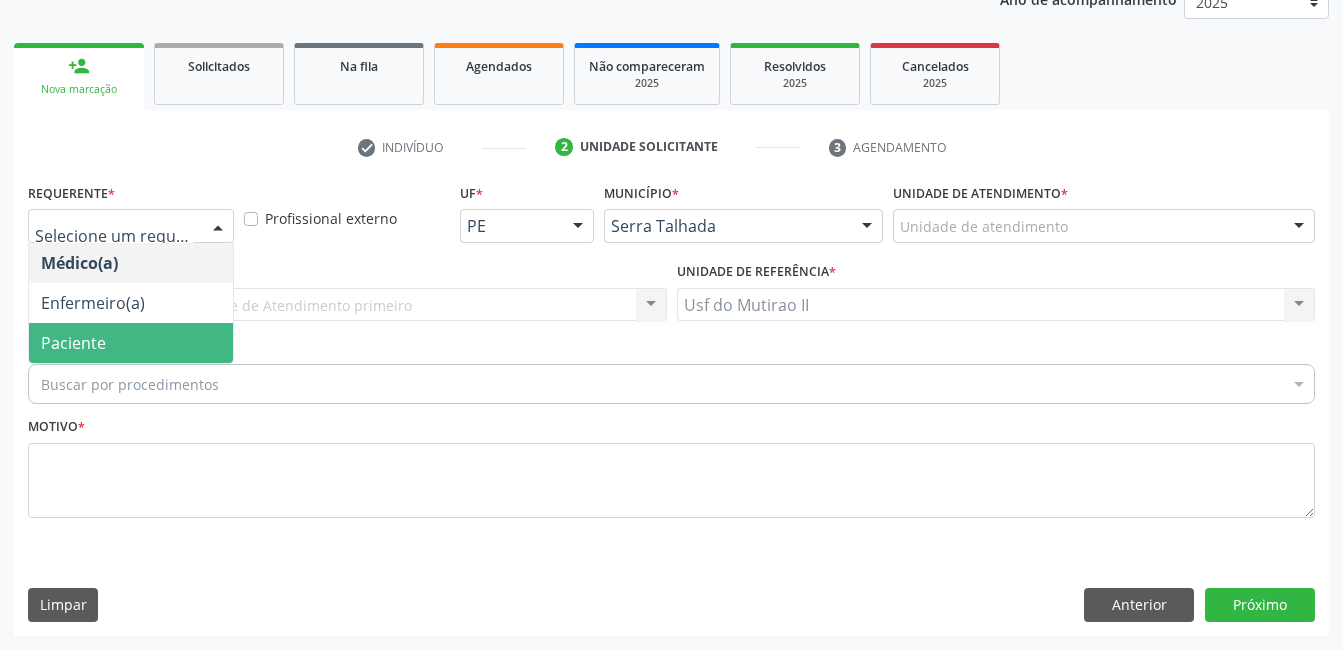 click on "Paciente" at bounding box center (131, 343) 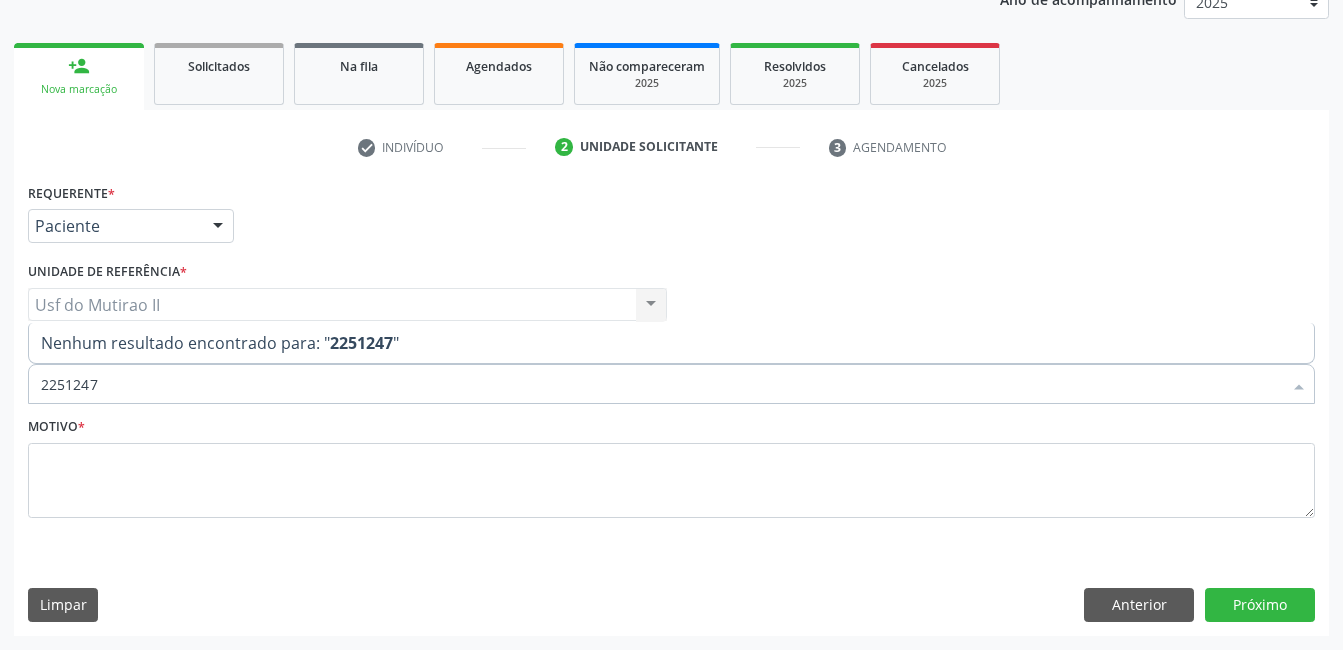 type on "225124" 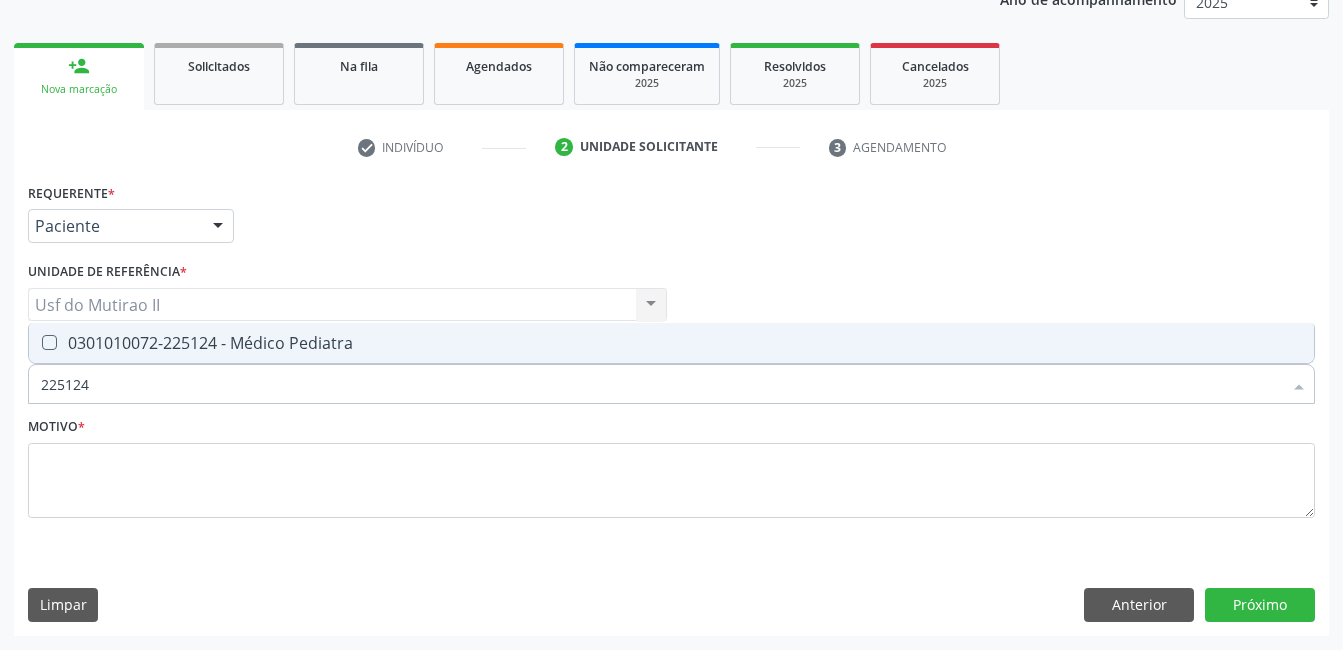 click on "0301010072-225124 - Médico Pediatra" at bounding box center [671, 343] 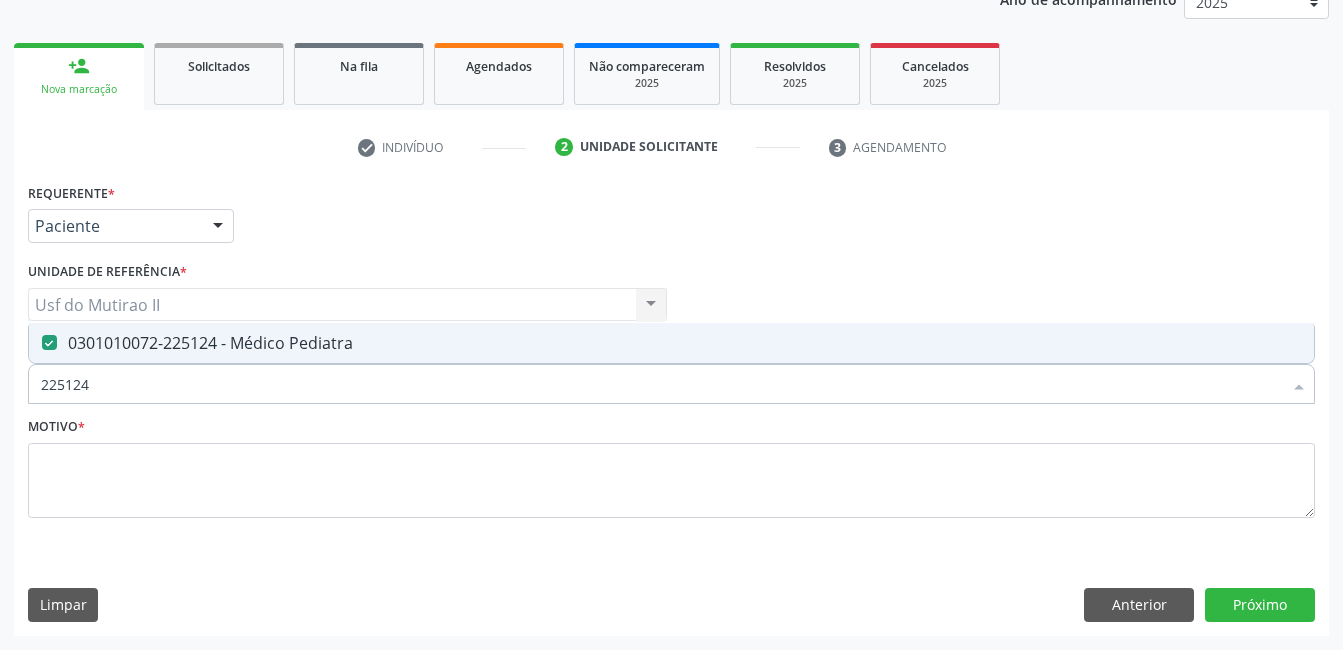 click on "0301010072-225124 - Médico Pediatra" at bounding box center [671, 343] 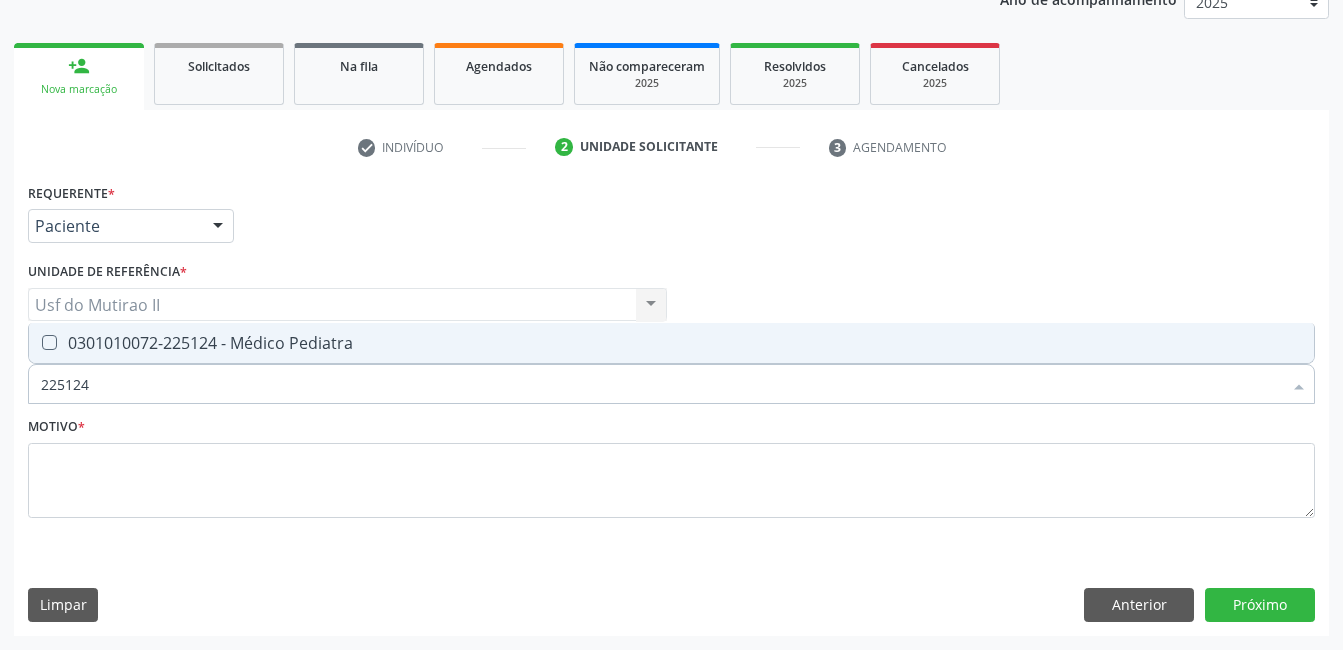 click on "0301010072-225124 - Médico Pediatra" at bounding box center [671, 343] 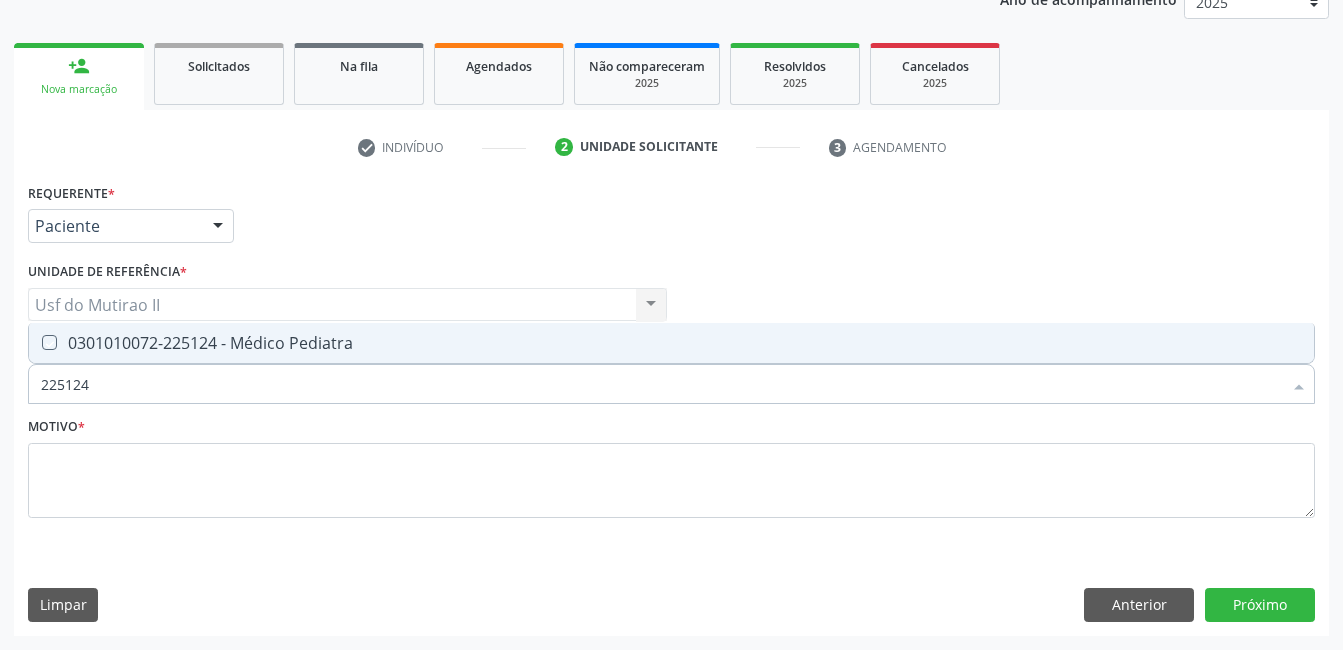 checkbox on "true" 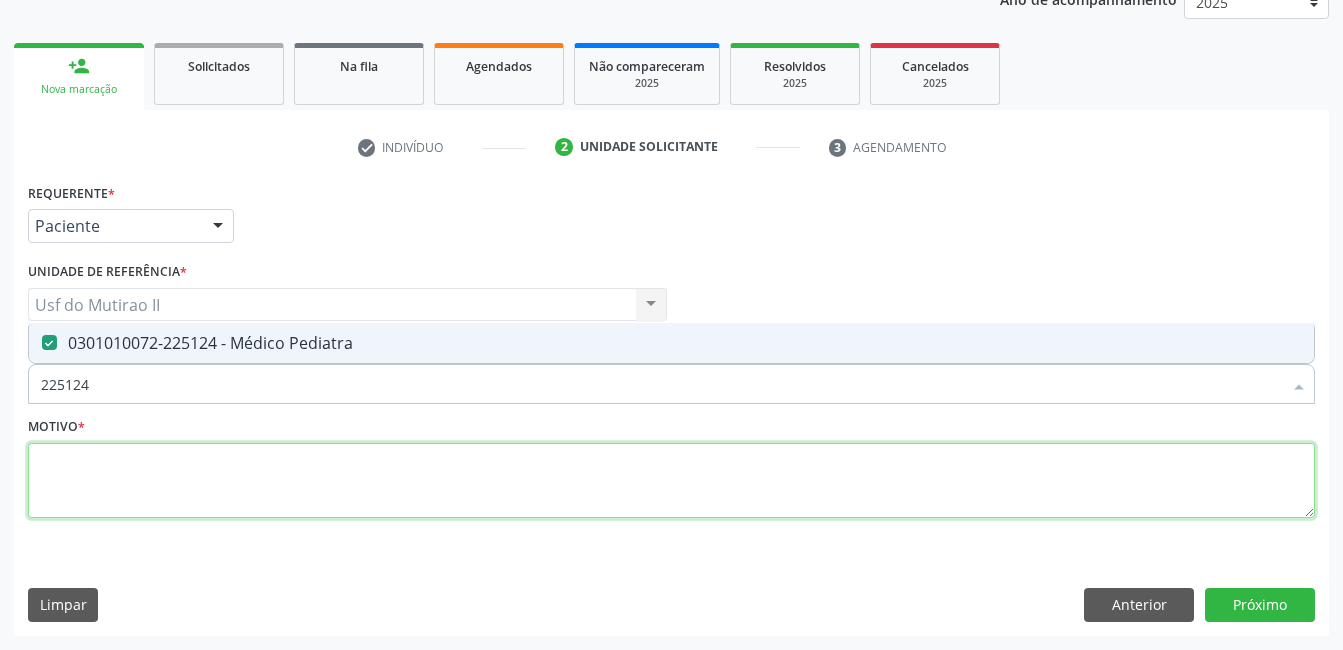 click at bounding box center [671, 481] 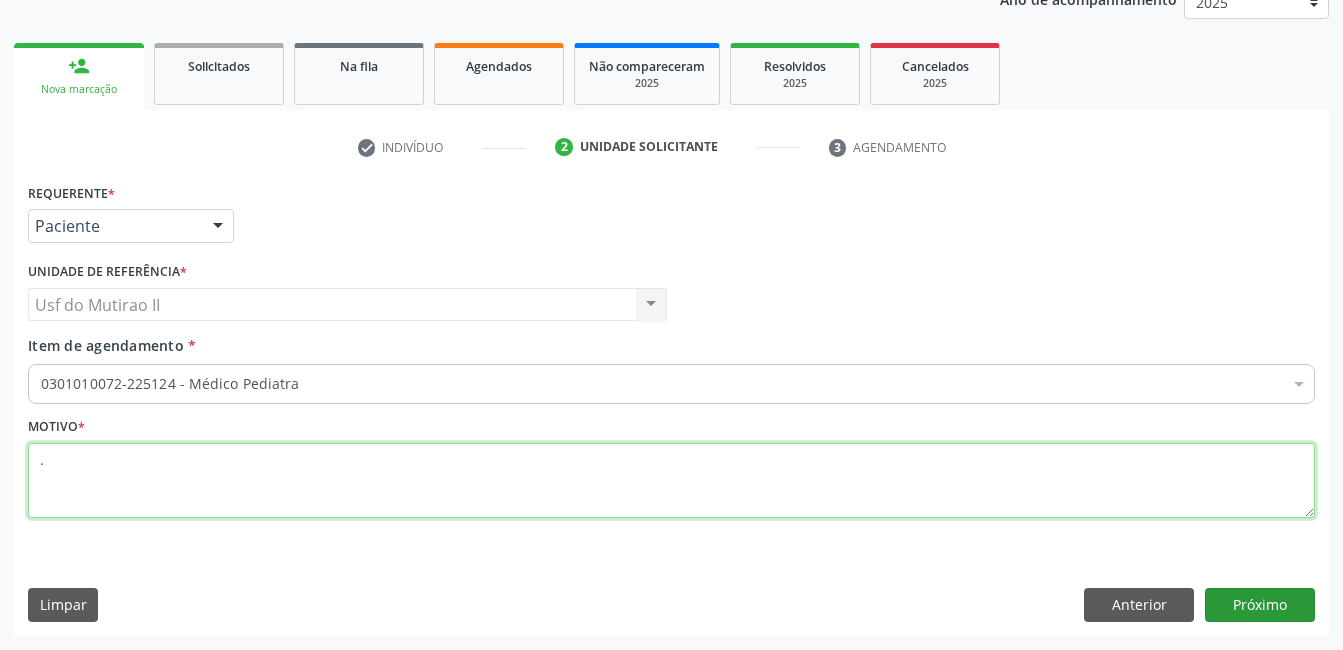 type on "." 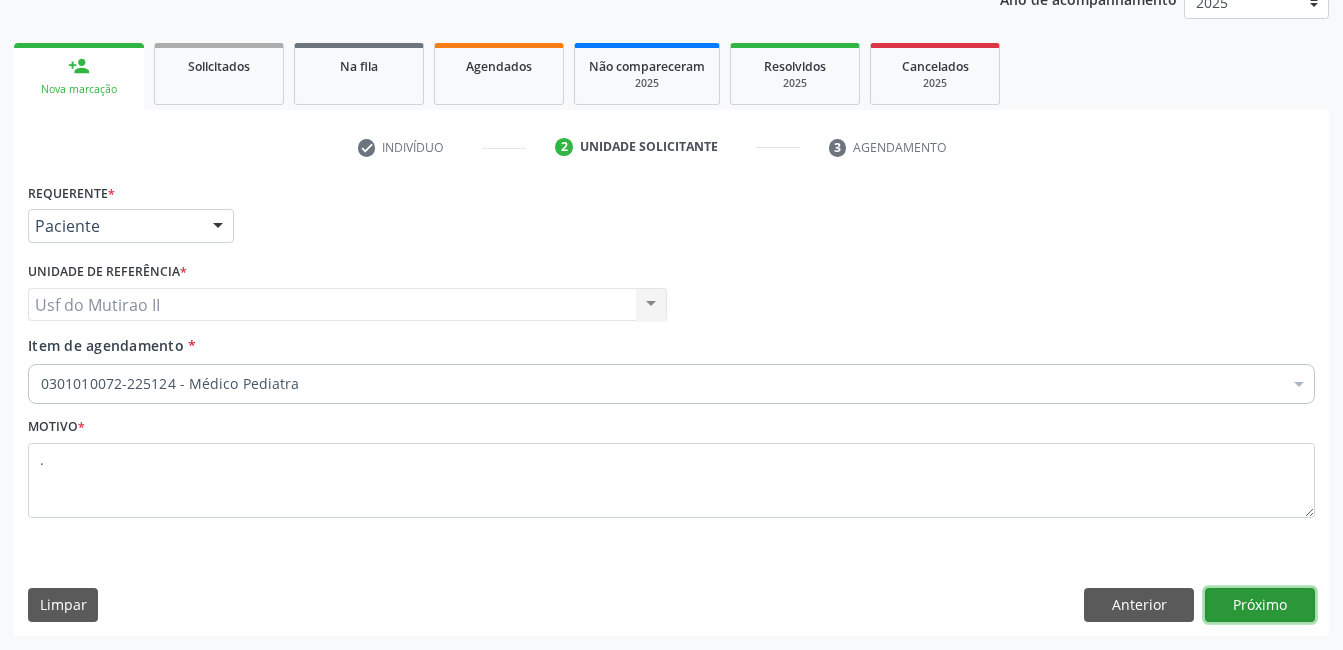click on "Próximo" at bounding box center (1260, 605) 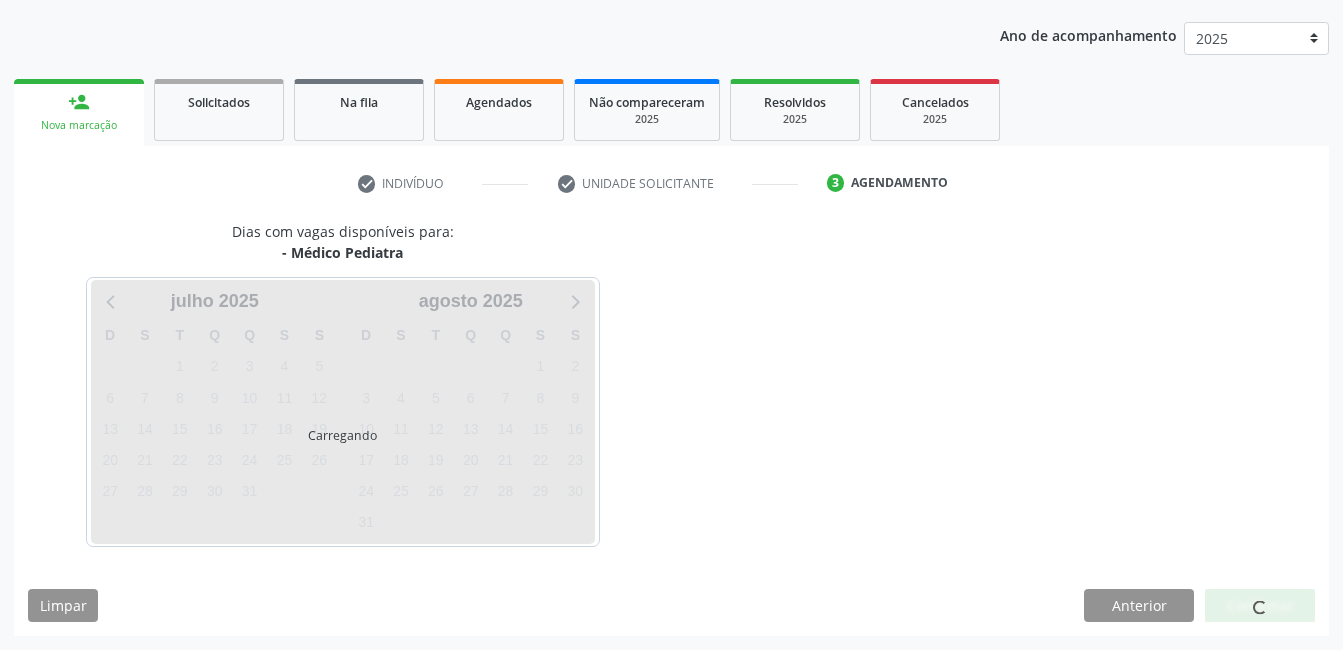 scroll, scrollTop: 220, scrollLeft: 0, axis: vertical 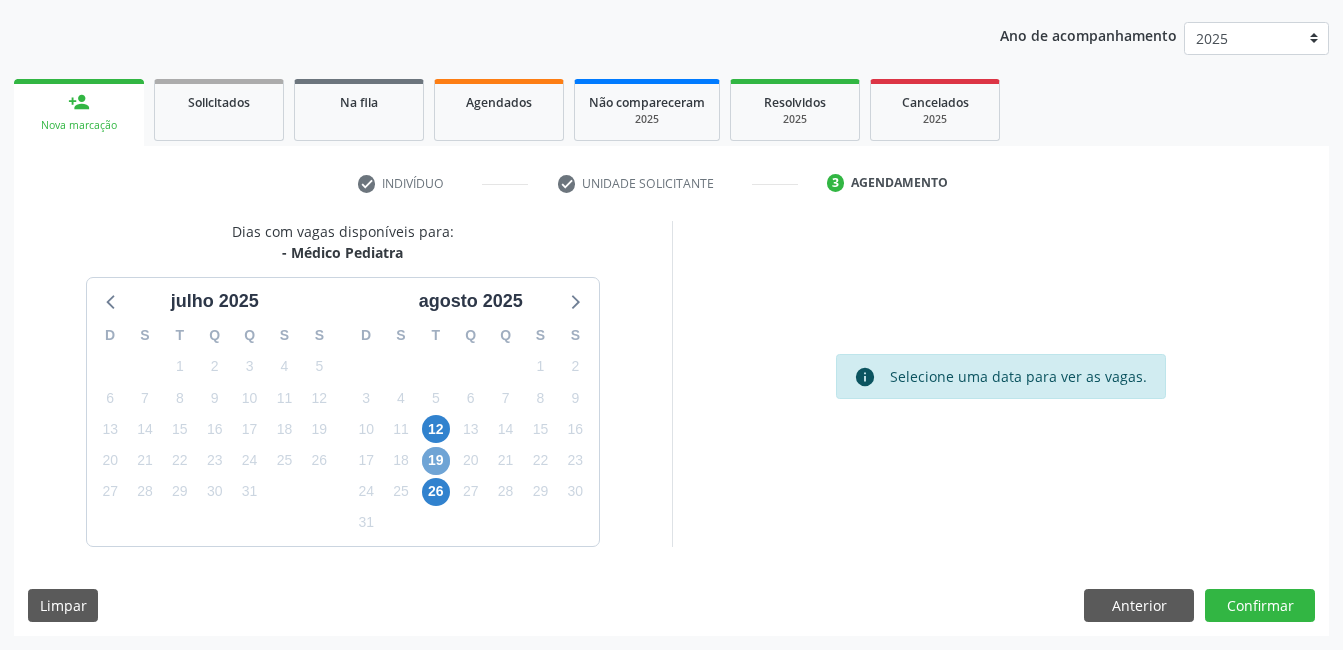 click on "19" at bounding box center [436, 461] 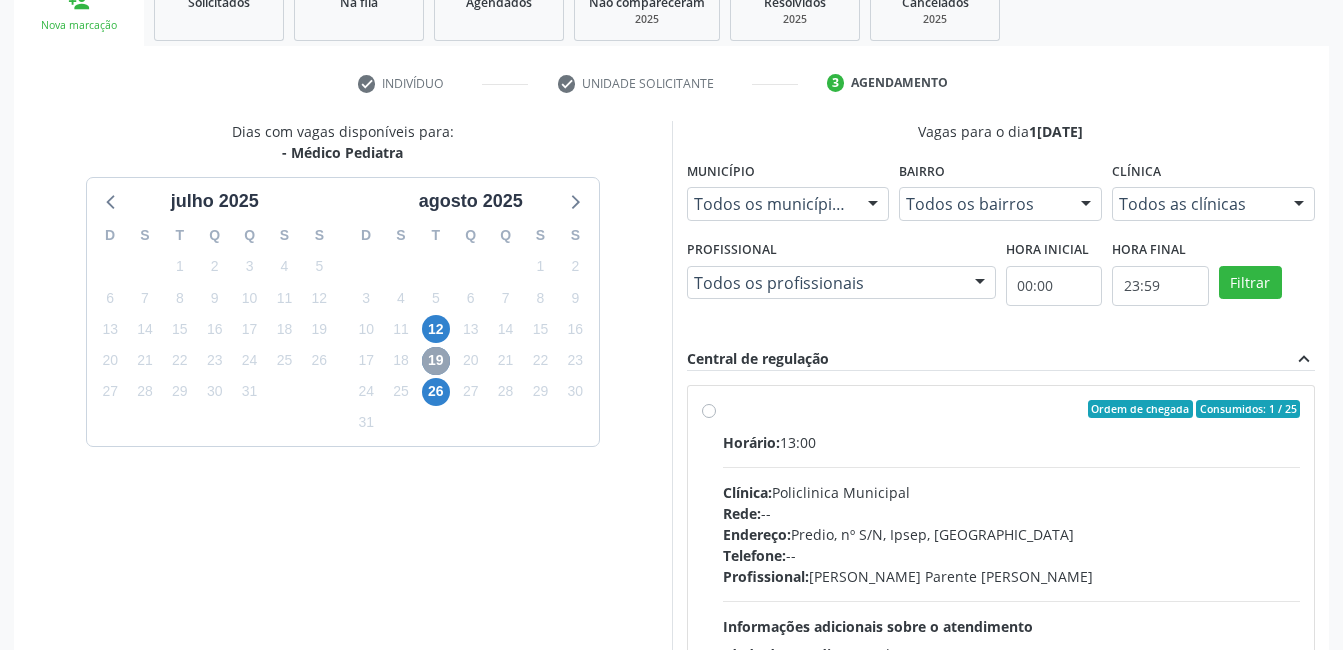 scroll, scrollTop: 420, scrollLeft: 0, axis: vertical 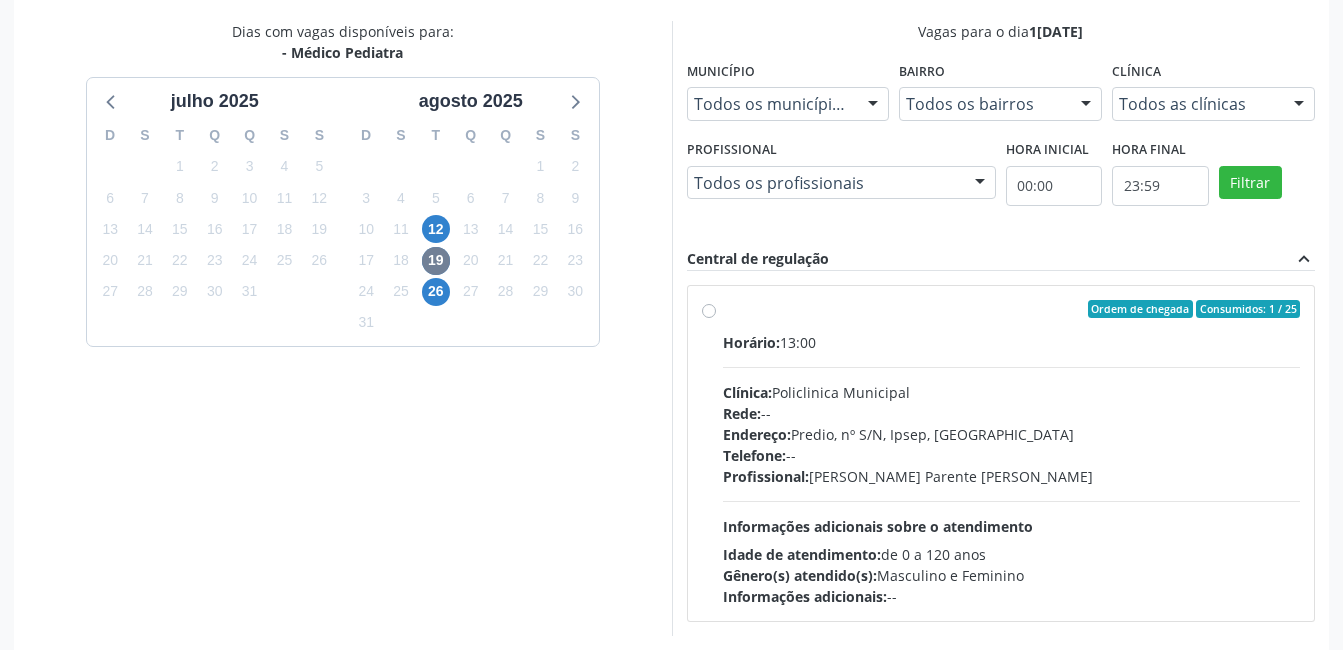 click on "Ordem de chegada
Consumidos: 1 / 25
Horário:   13:00
Clínica:  Policlinica Municipal
Rede:
--
Endereço:   Predio, nº S/N, Ipsep, Serra Talhada - PE
Telefone:   --
Profissional:
Bianca de Oliveira Parente Bezerra
Informações adicionais sobre o atendimento
Idade de atendimento:
de 0 a 120 anos
Gênero(s) atendido(s):
Masculino e Feminino
Informações adicionais:
--" at bounding box center [1012, 453] 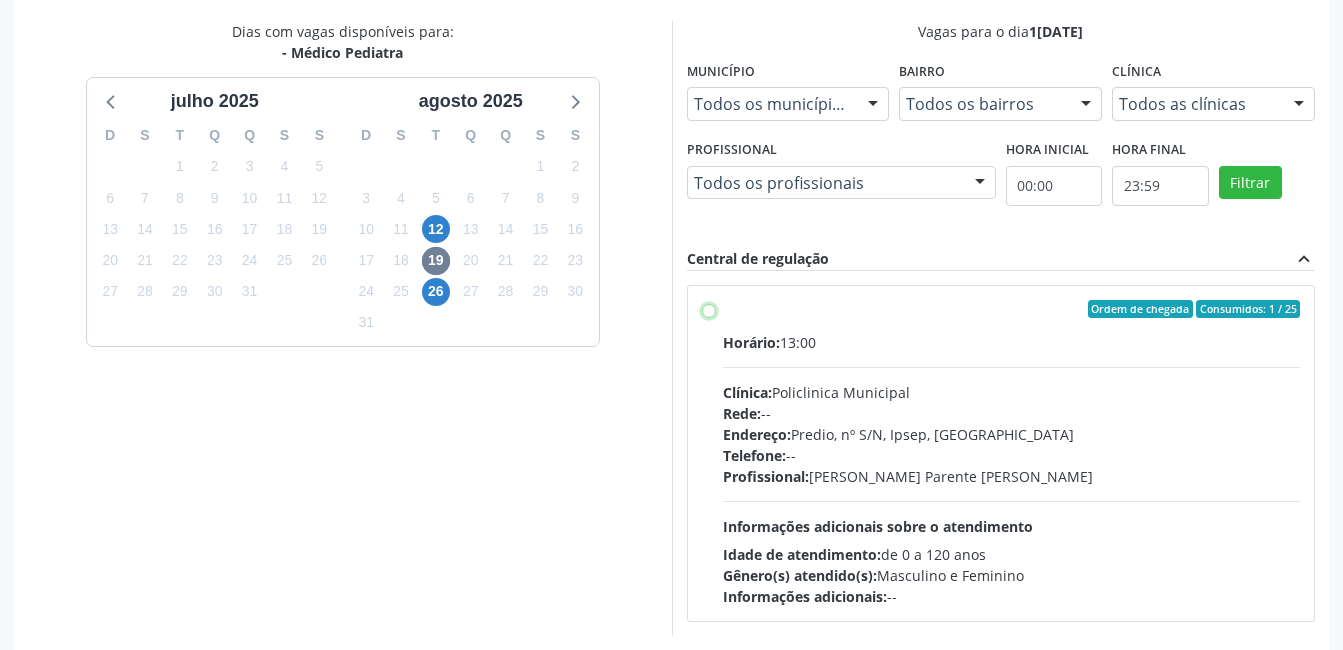 click on "Ordem de chegada
Consumidos: 1 / 25
Horário:   13:00
Clínica:  Policlinica Municipal
Rede:
--
Endereço:   Predio, nº S/N, Ipsep, Serra Talhada - PE
Telefone:   --
Profissional:
Bianca de Oliveira Parente Bezerra
Informações adicionais sobre o atendimento
Idade de atendimento:
de 0 a 120 anos
Gênero(s) atendido(s):
Masculino e Feminino
Informações adicionais:
--" at bounding box center (709, 309) 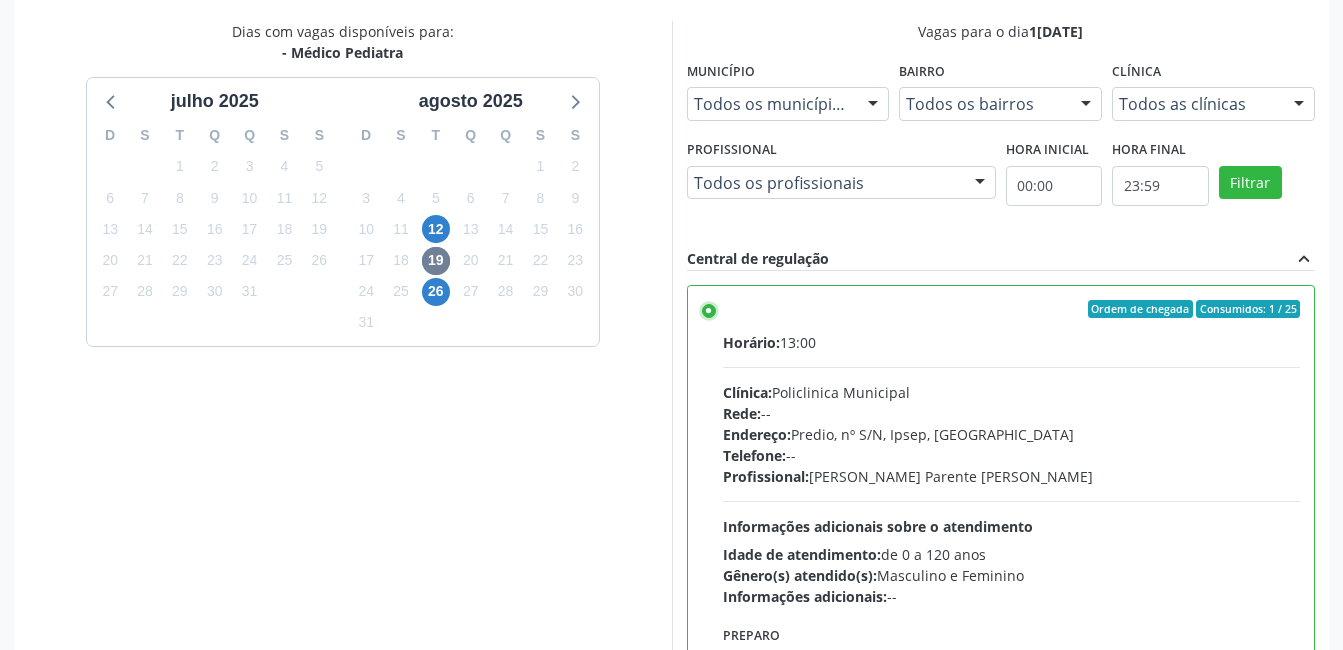 scroll, scrollTop: 545, scrollLeft: 0, axis: vertical 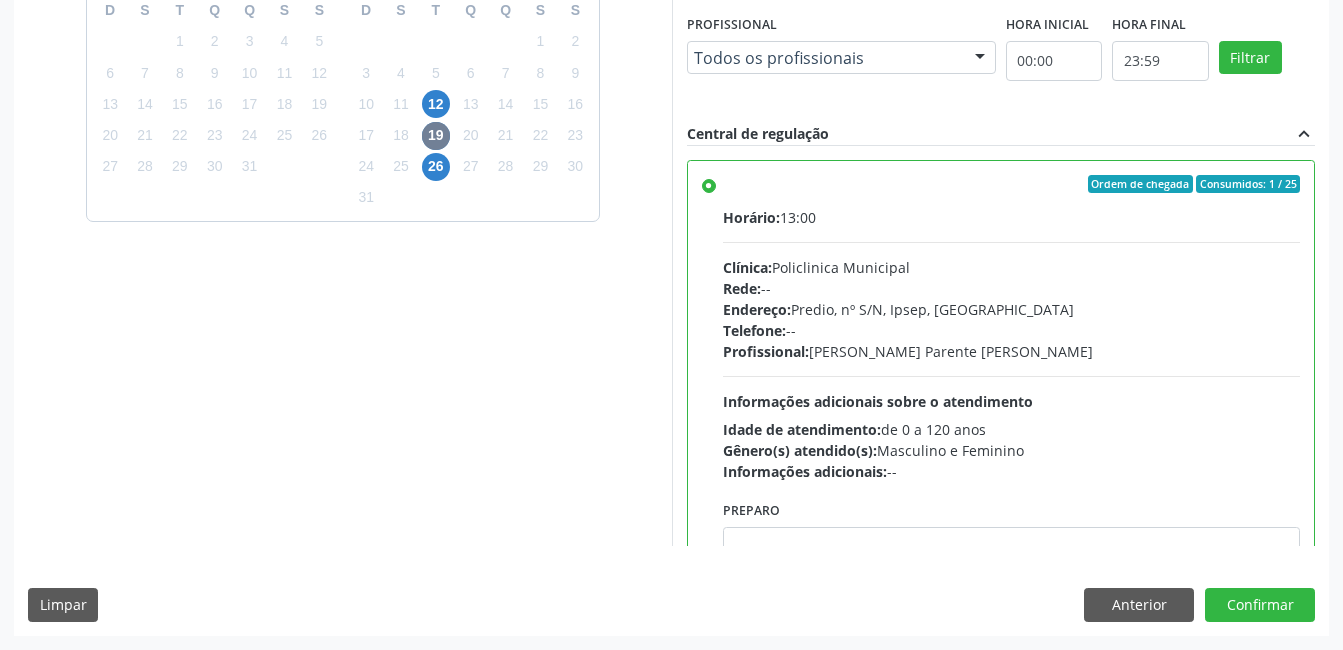 click on "Dias com vagas disponíveis para:
- Médico Pediatra
julho 2025 D S T Q Q S S 29 30 1 2 3 4 5 6 7 8 9 10 11 12 13 14 15 16 17 18 19 20 21 22 23 24 25 26 27 28 29 30 31 1 2 3 4 5 6 7 8 9 agosto 2025 D S T Q Q S S 27 28 29 30 31 1 2 3 4 5 6 7 8 9 10 11 12 13 14 15 16 17 18 19 20 21 22 23 24 25 26 27 28 29 30 31 1 2 3 4 5 6
Vagas para o dia
19/08/2025
Município
Todos os municípios         Todos os municípios   Serra Talhada - PE
Nenhum resultado encontrado para: "   "
Não há nenhuma opção para ser exibida.
Bairro
Todos os bairros         Todos os bairros   Ipsep
Nenhum resultado encontrado para: "   "
Não há nenhuma opção para ser exibida.
Clínica
Todos as clínicas         Todos as clínicas   Policlinica Municipal
Nenhum resultado encontrado para: "   "
Profissional" at bounding box center [671, 265] 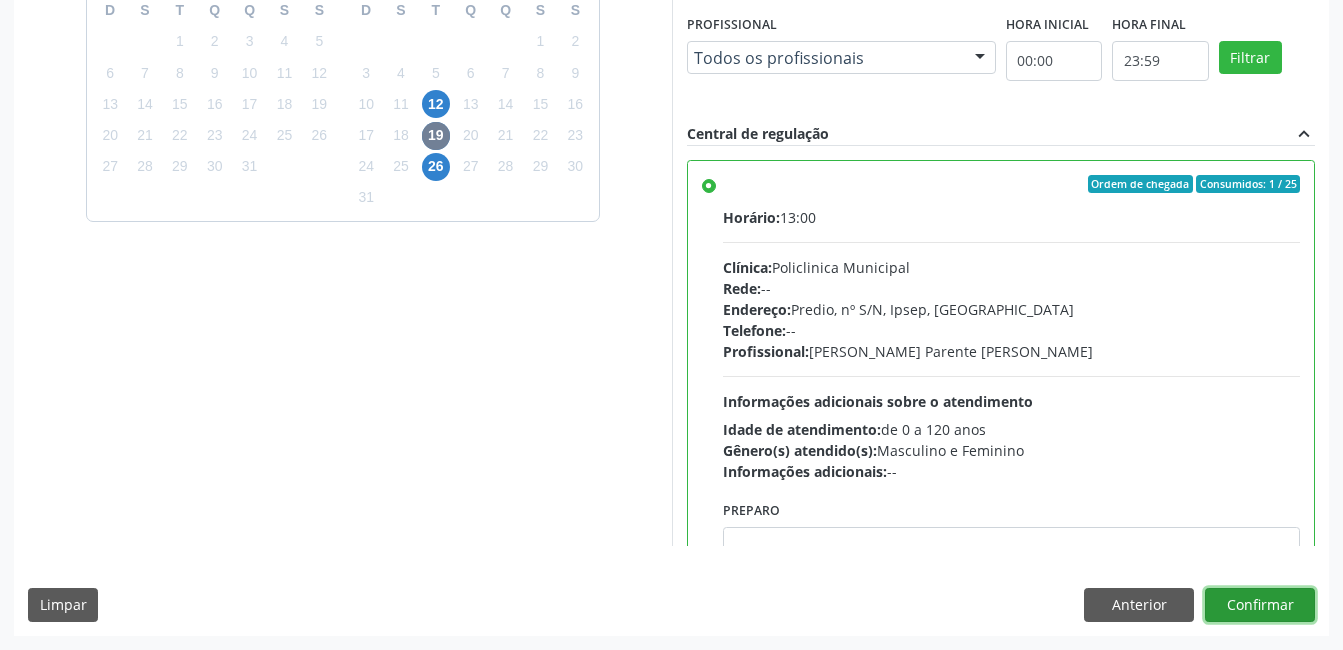 click on "Confirmar" at bounding box center [1260, 605] 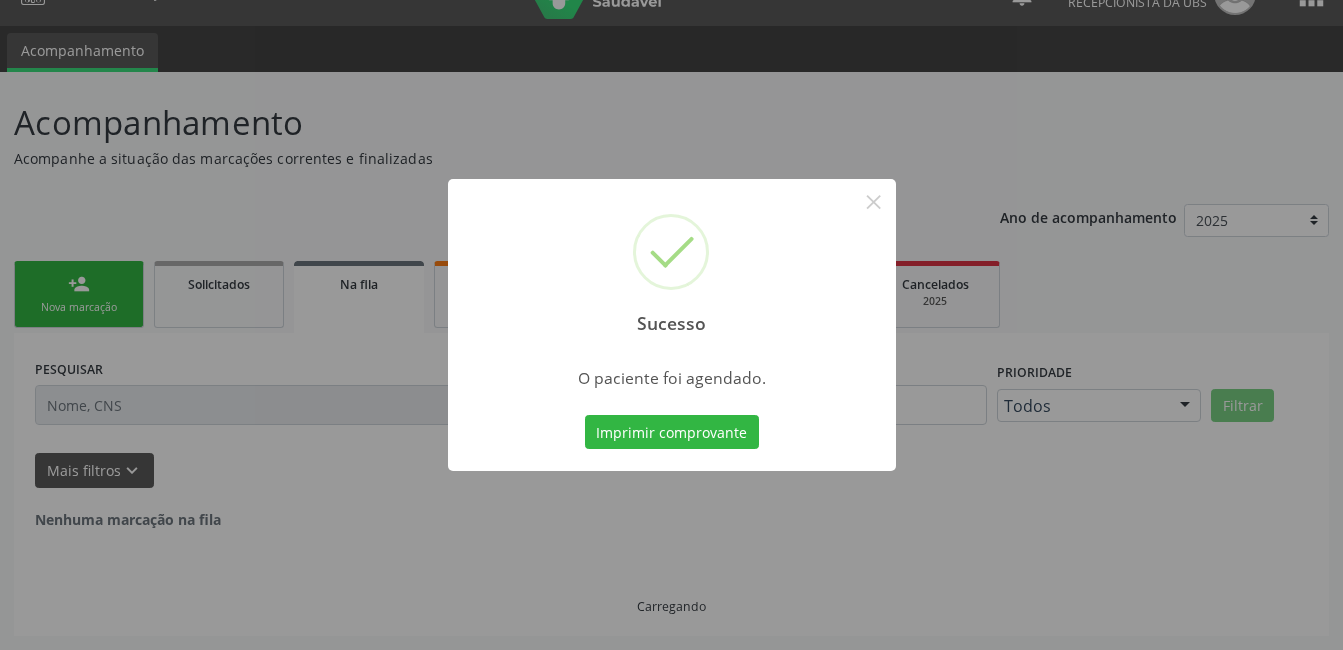 scroll, scrollTop: 0, scrollLeft: 0, axis: both 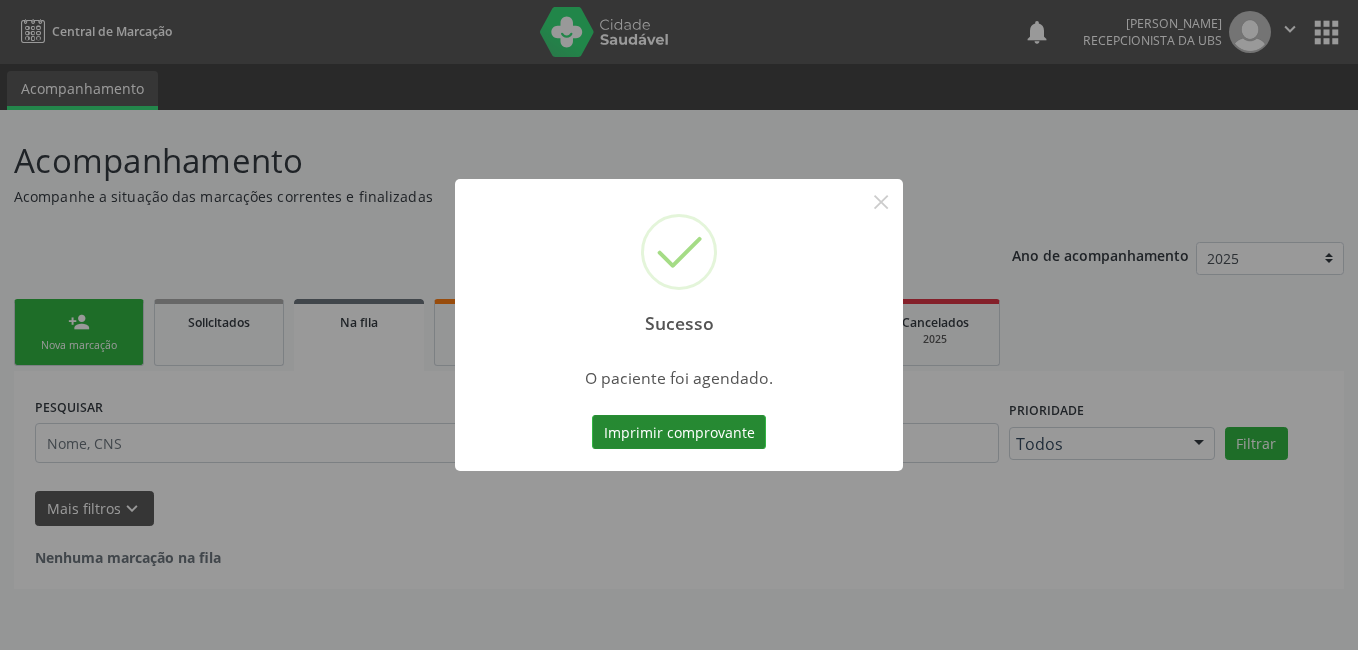 click on "Imprimir comprovante" at bounding box center (679, 432) 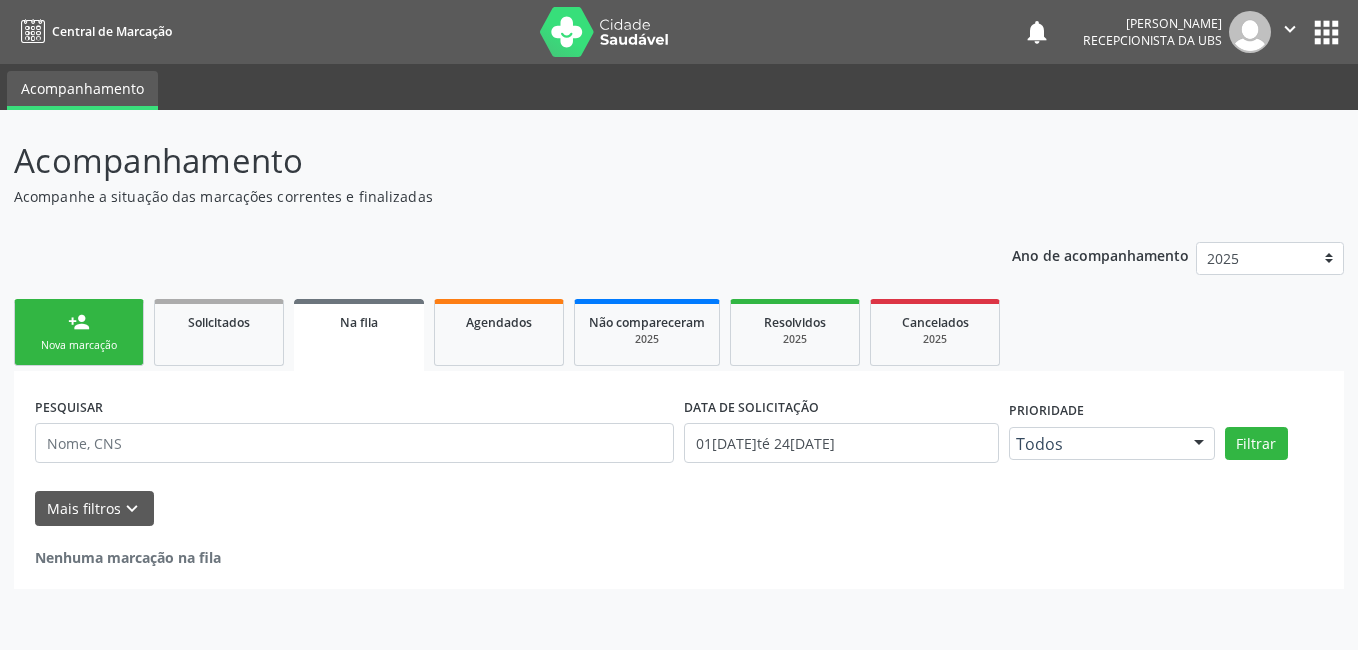 click on "person_add
Nova marcação" at bounding box center [79, 332] 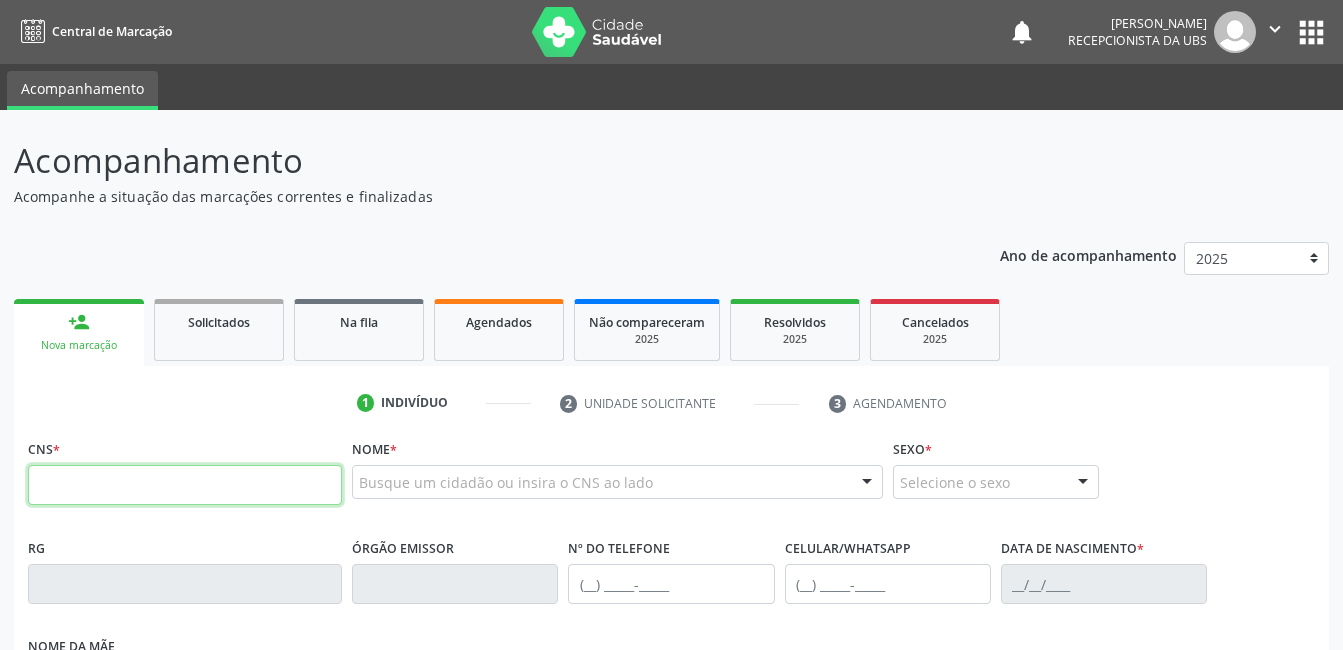 click at bounding box center [185, 485] 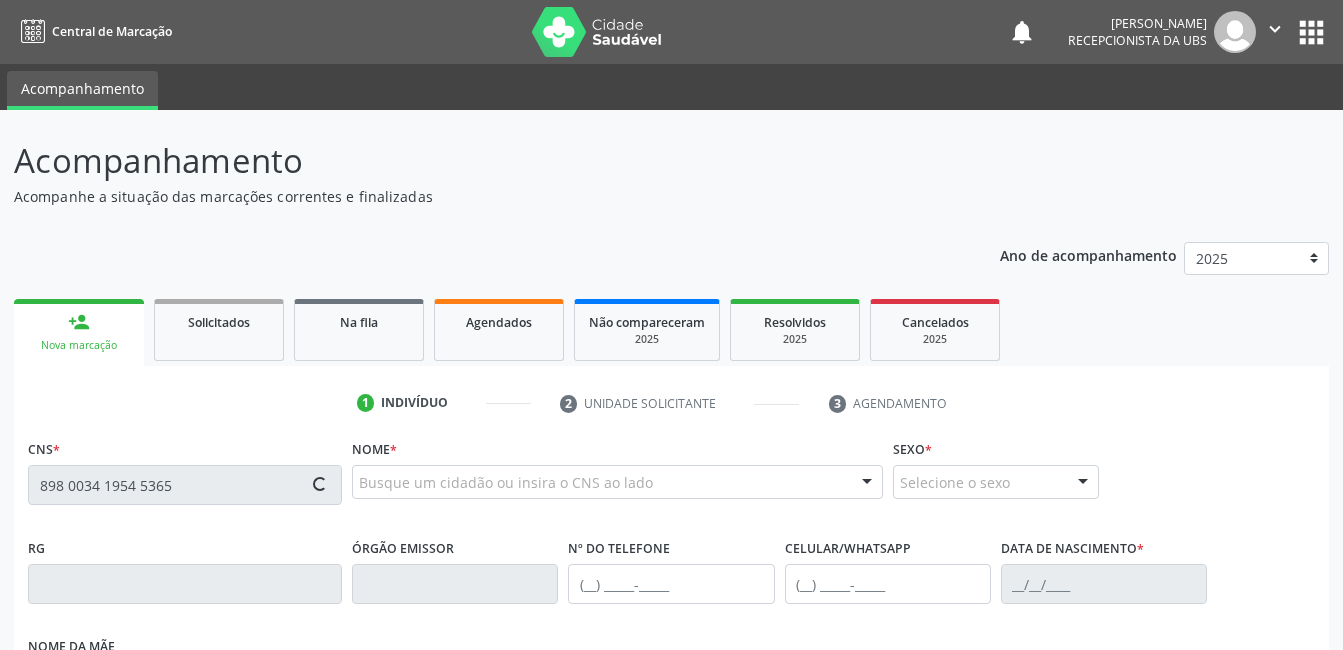 type on "898 0034 1954 5365" 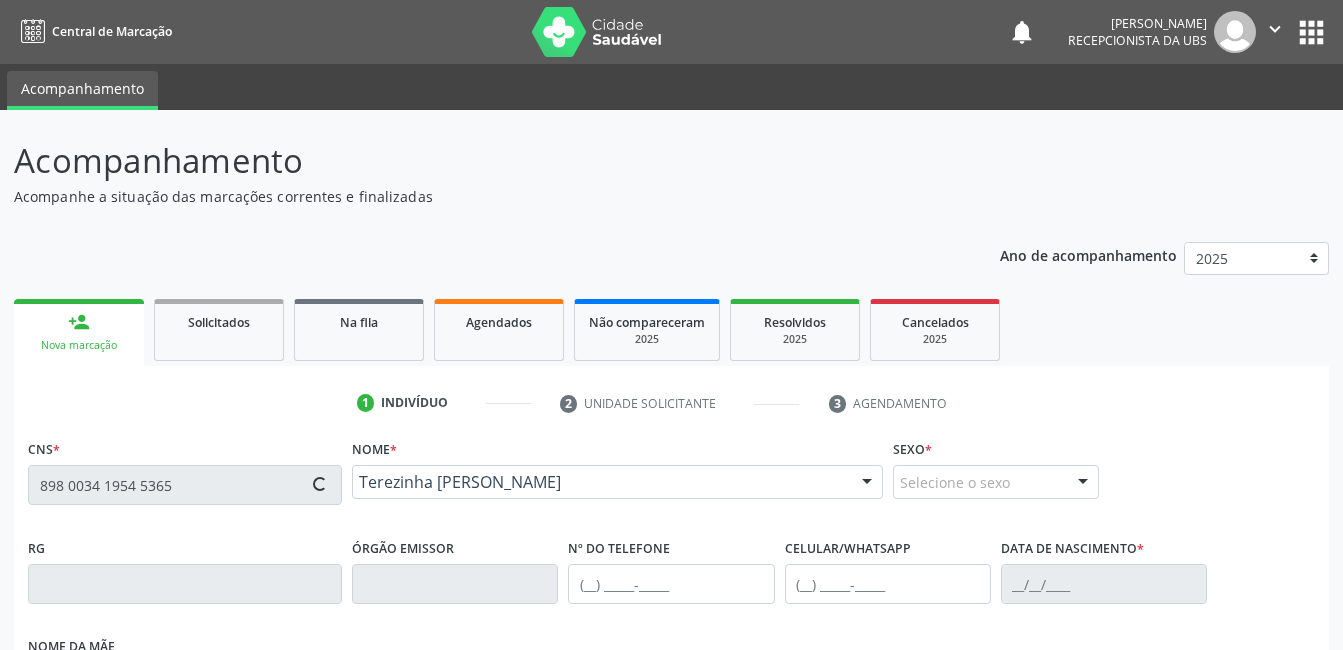 type on "(87) 99637-9553" 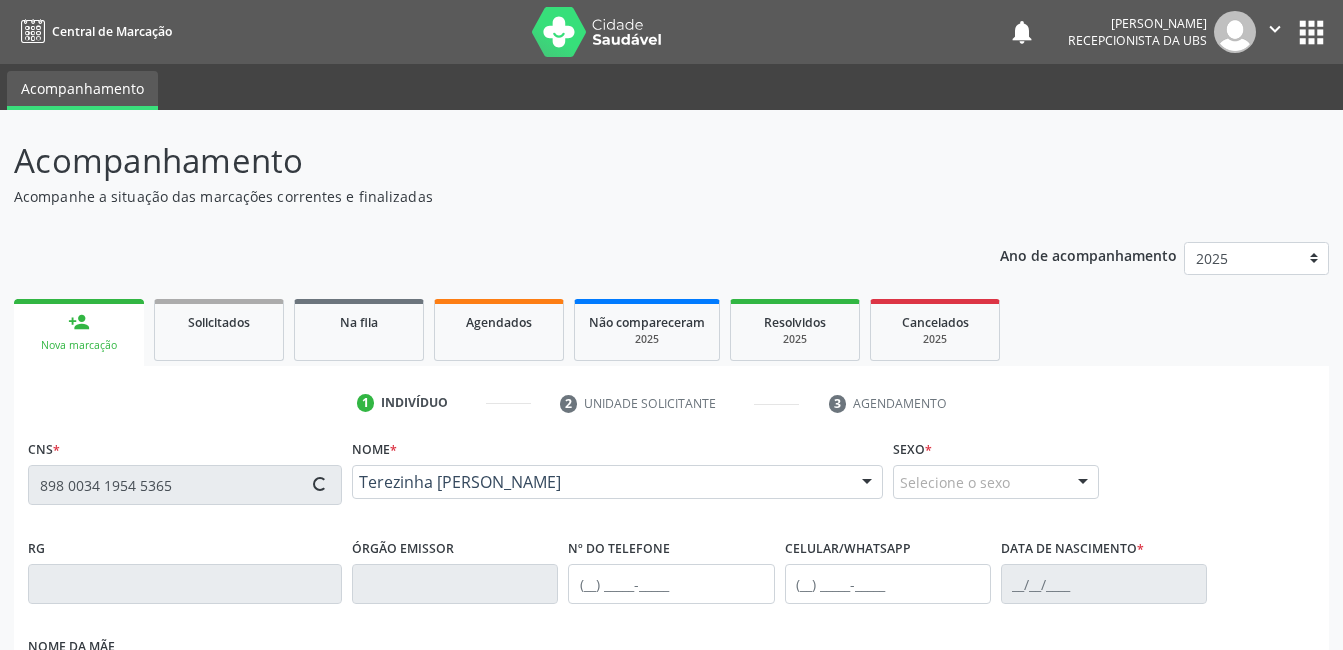 type on "19/04/1967" 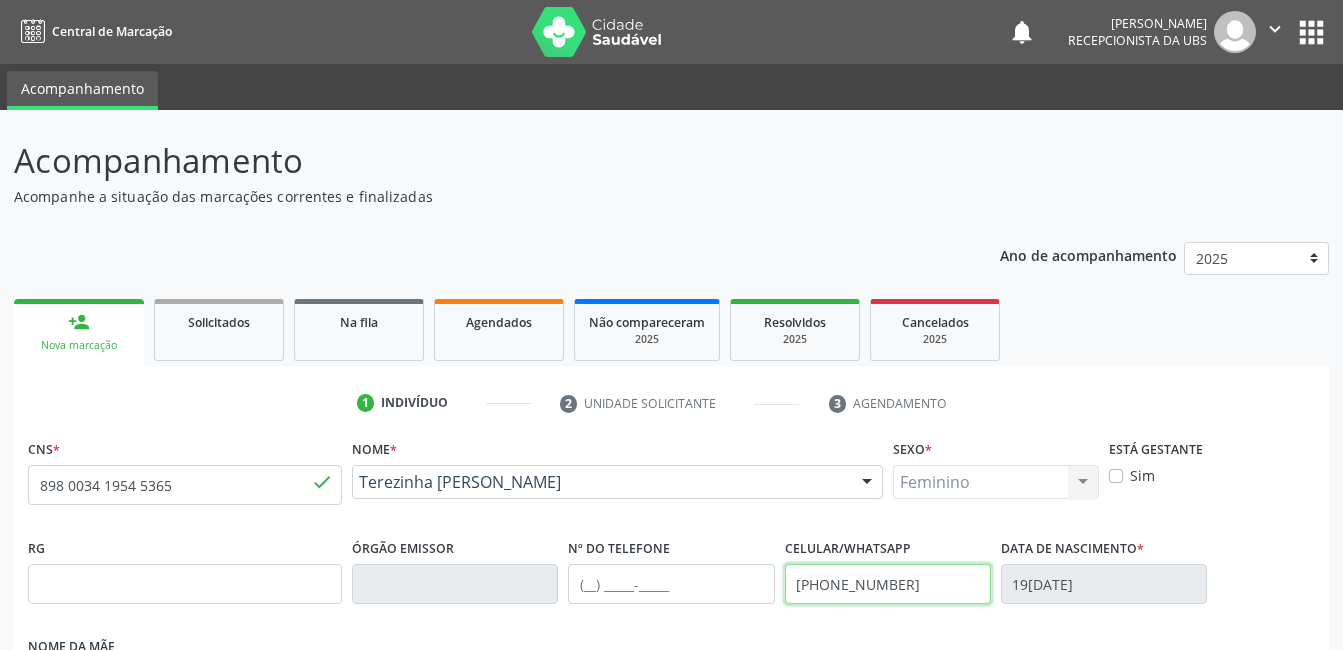 drag, startPoint x: 932, startPoint y: 591, endPoint x: 738, endPoint y: 560, distance: 196.4612 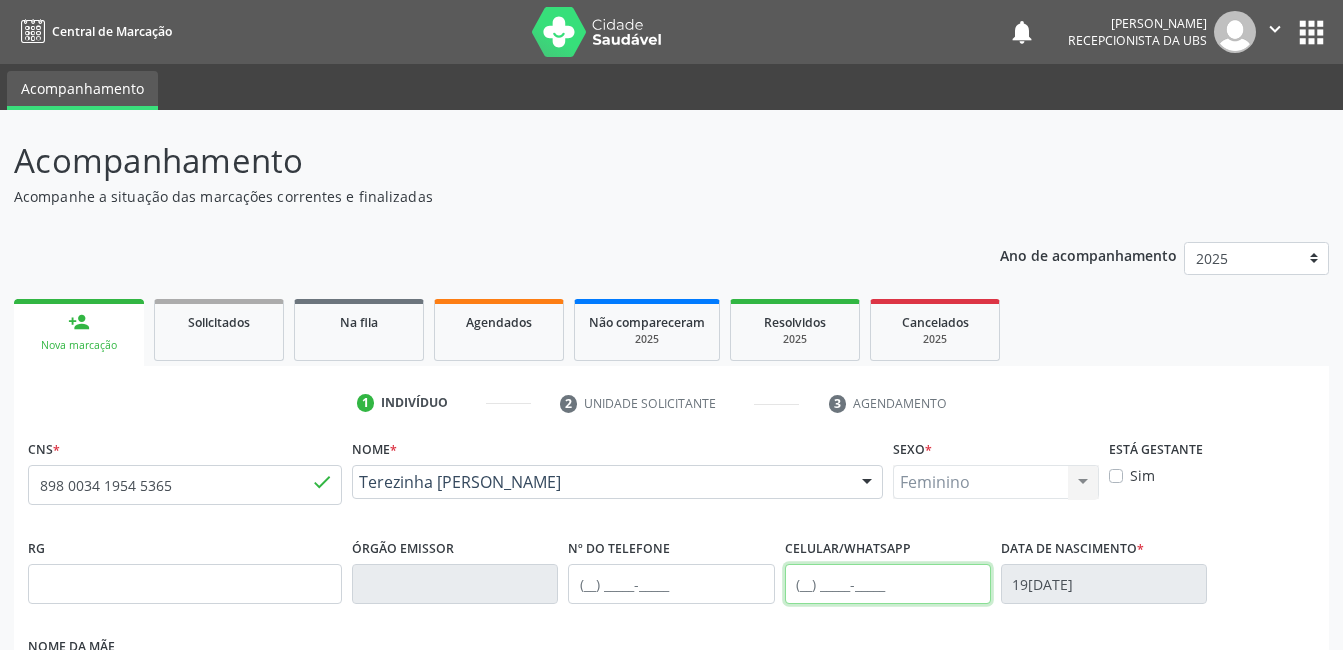 click at bounding box center (888, 584) 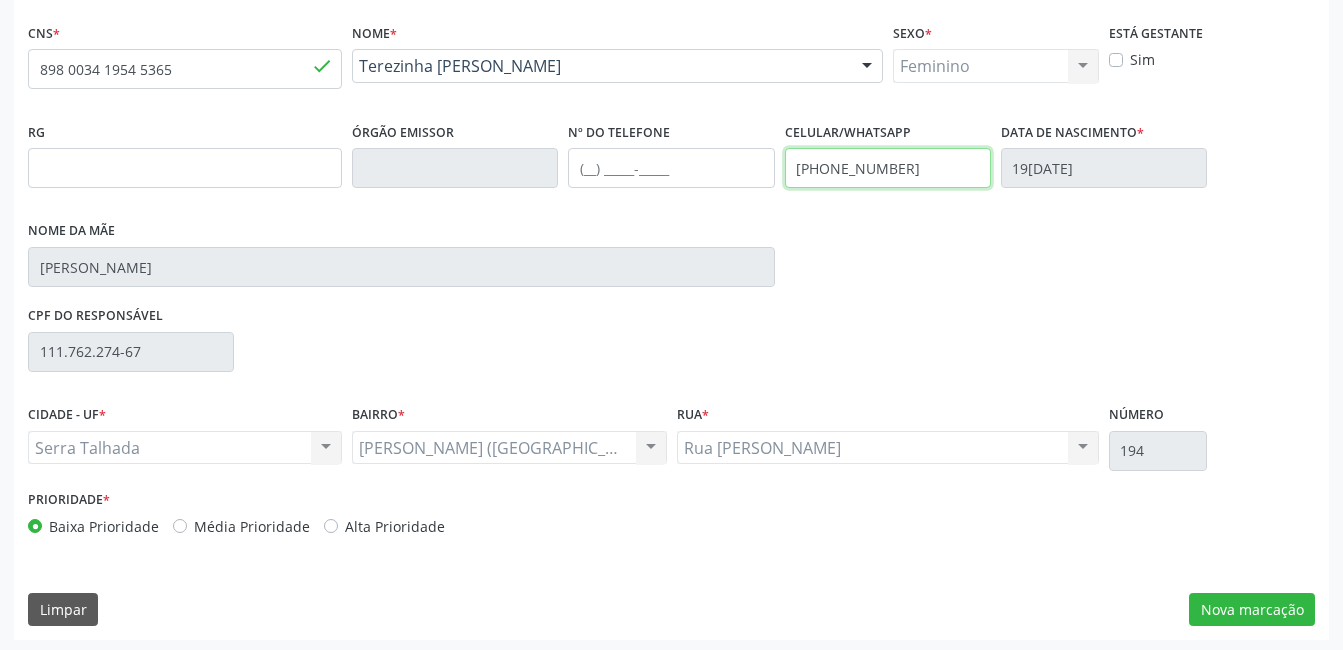 scroll, scrollTop: 420, scrollLeft: 0, axis: vertical 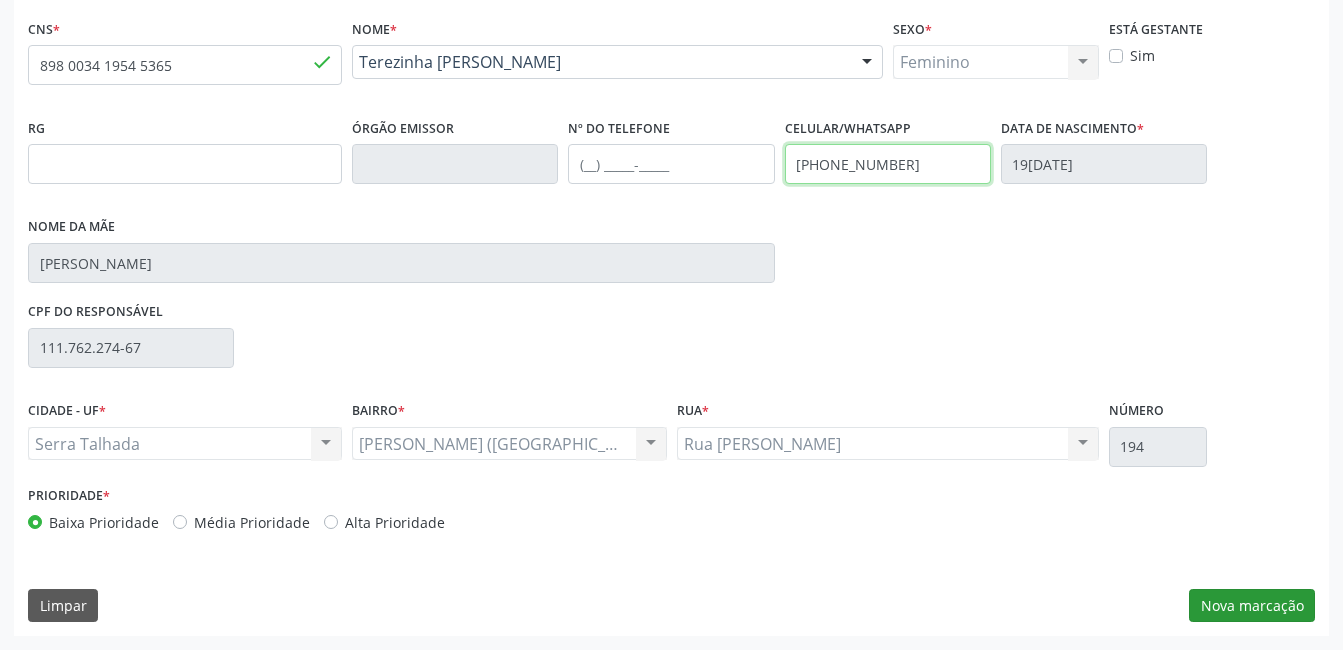 type on "(87) 99804-3773" 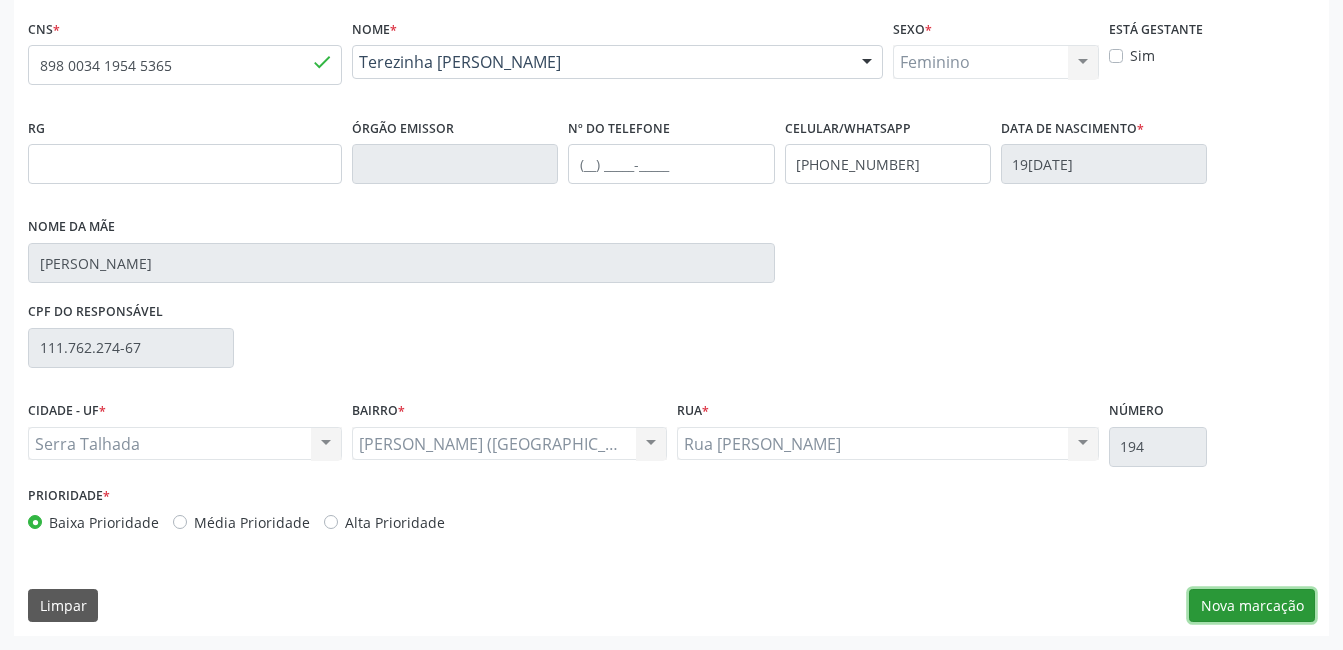 drag, startPoint x: 1283, startPoint y: 612, endPoint x: 1273, endPoint y: 610, distance: 10.198039 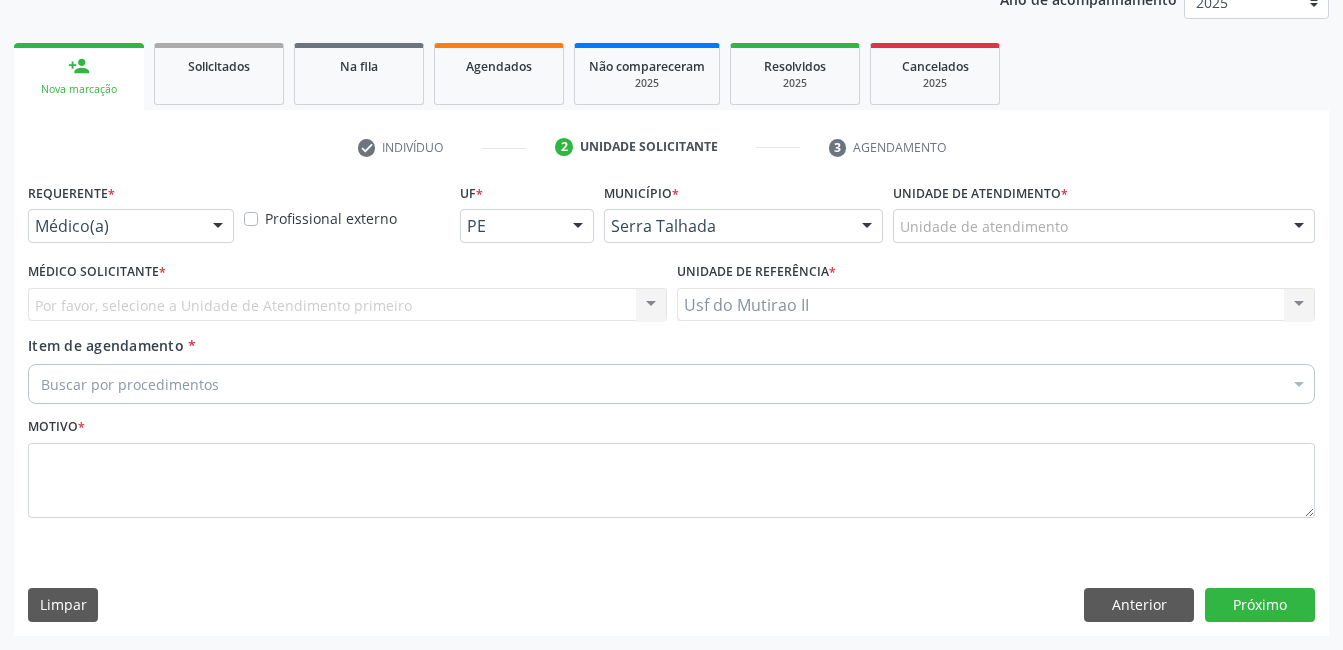 scroll, scrollTop: 256, scrollLeft: 0, axis: vertical 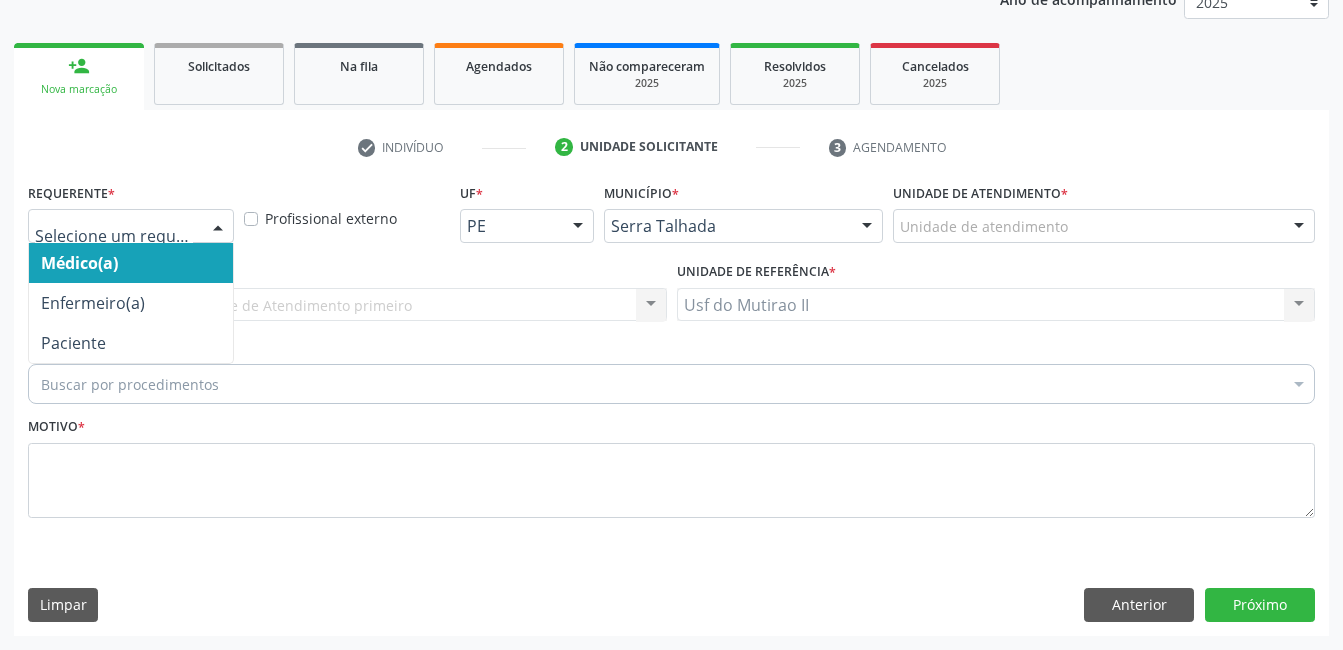 click on "Médico(a)   Enfermeiro(a)   Paciente
Nenhum resultado encontrado para: "   "
Não há nenhuma opção para ser exibida." at bounding box center [131, 226] 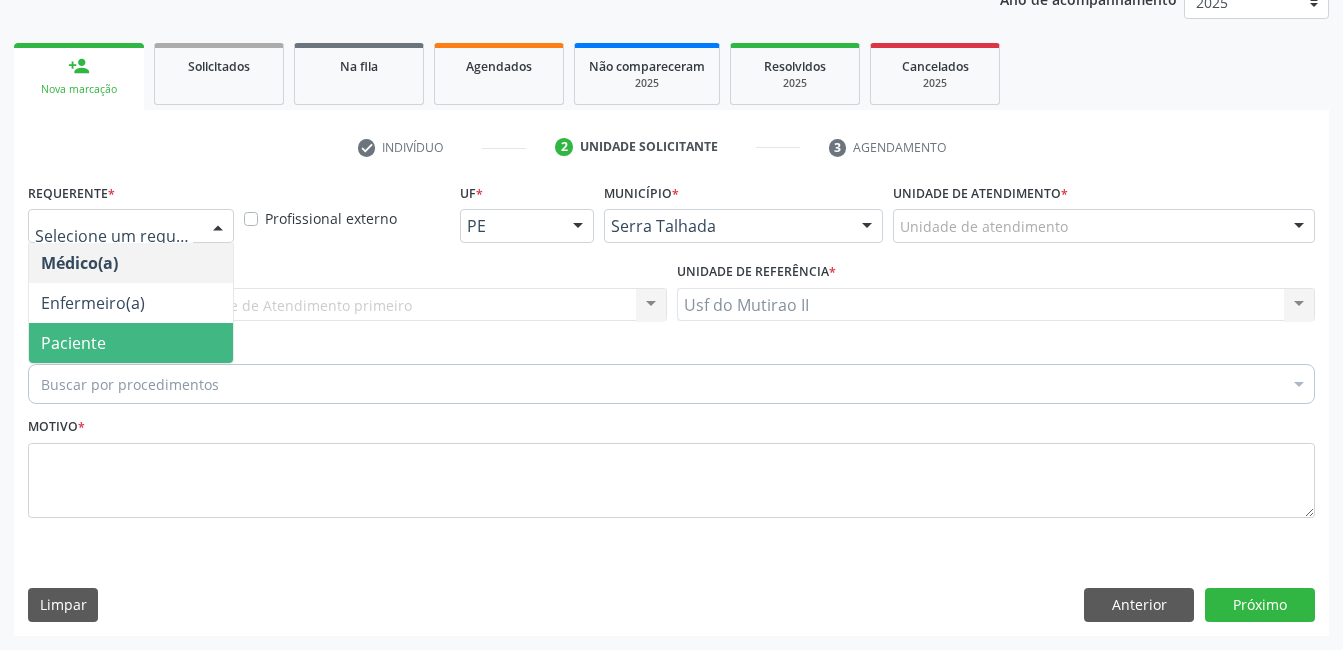drag, startPoint x: 163, startPoint y: 340, endPoint x: 162, endPoint y: 400, distance: 60.00833 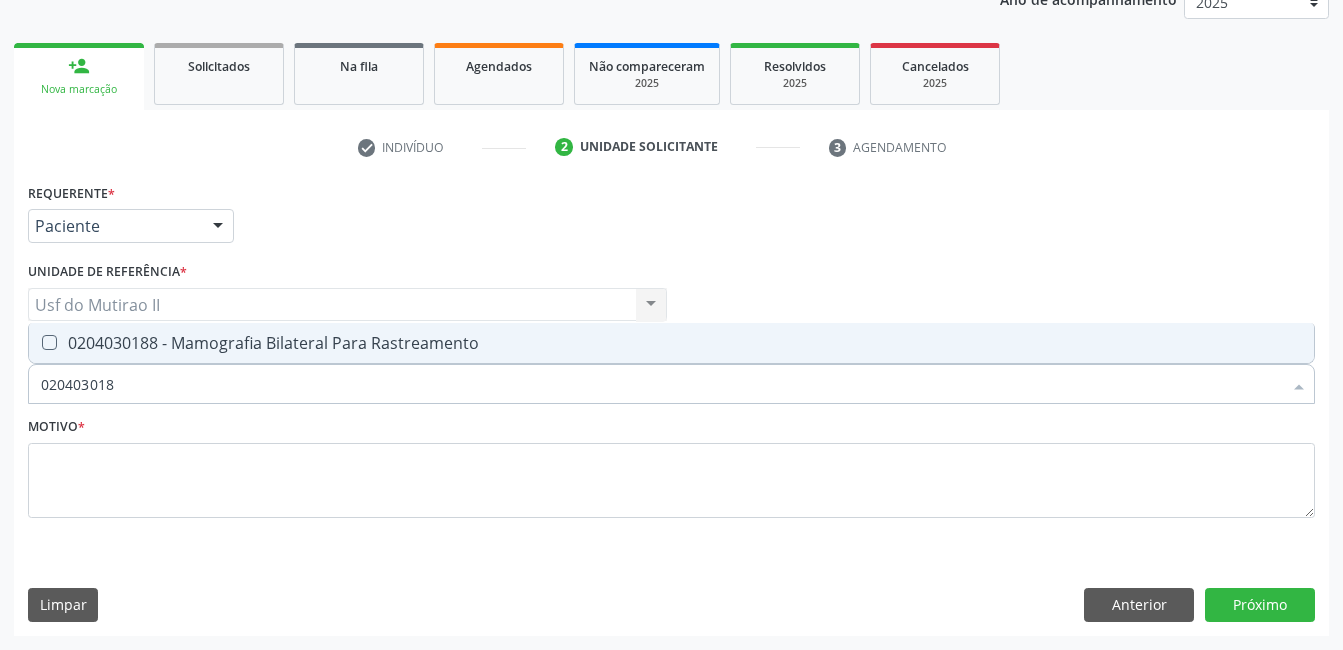 type on "0204030188" 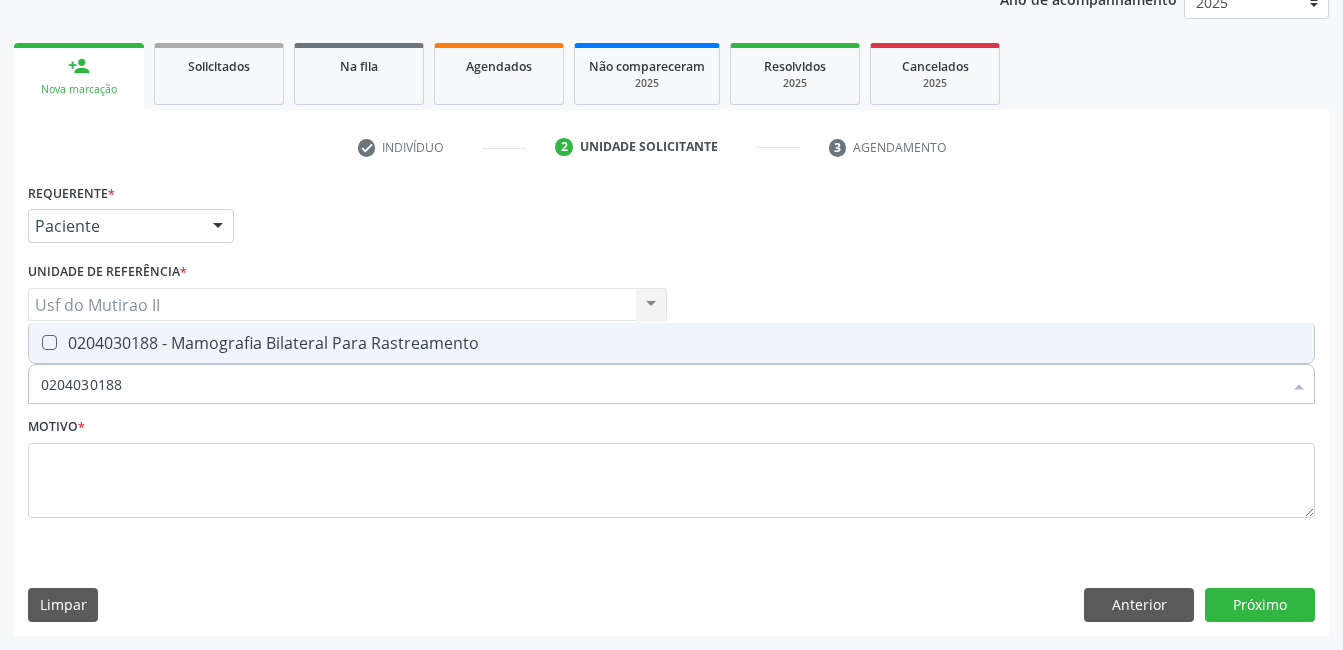click on "0204030188 - Mamografia Bilateral Para Rastreamento" at bounding box center (671, 343) 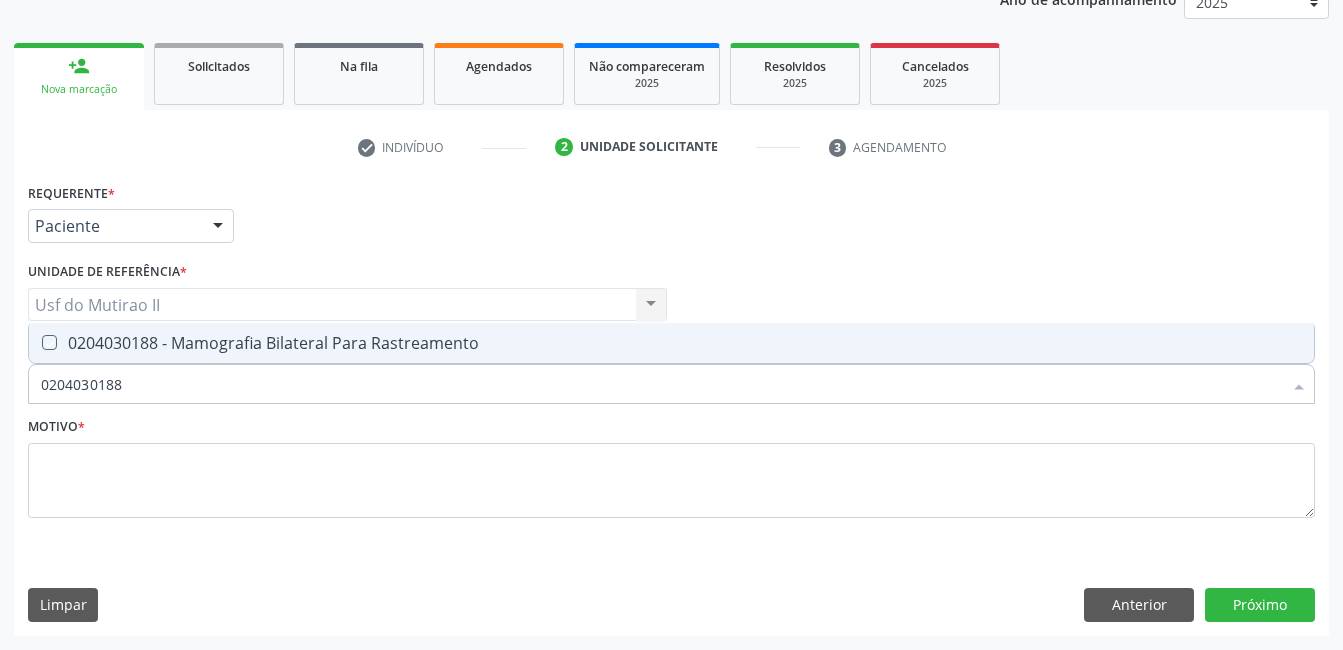 checkbox on "true" 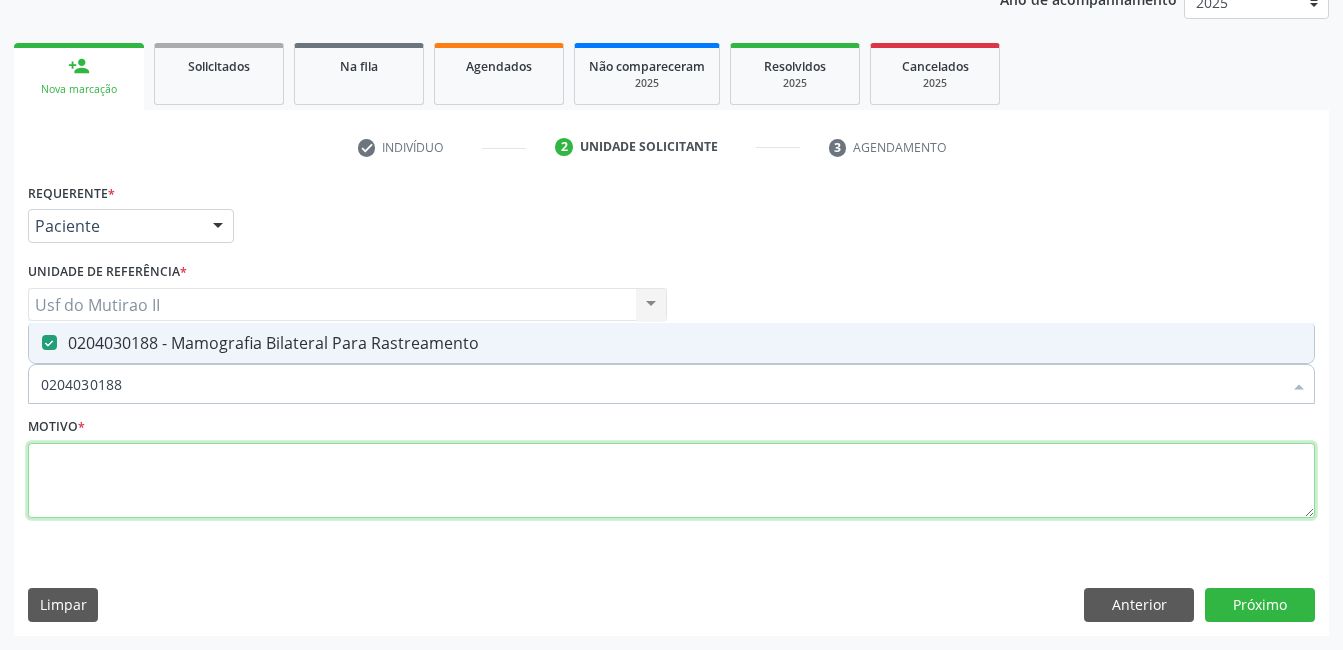 click at bounding box center (671, 481) 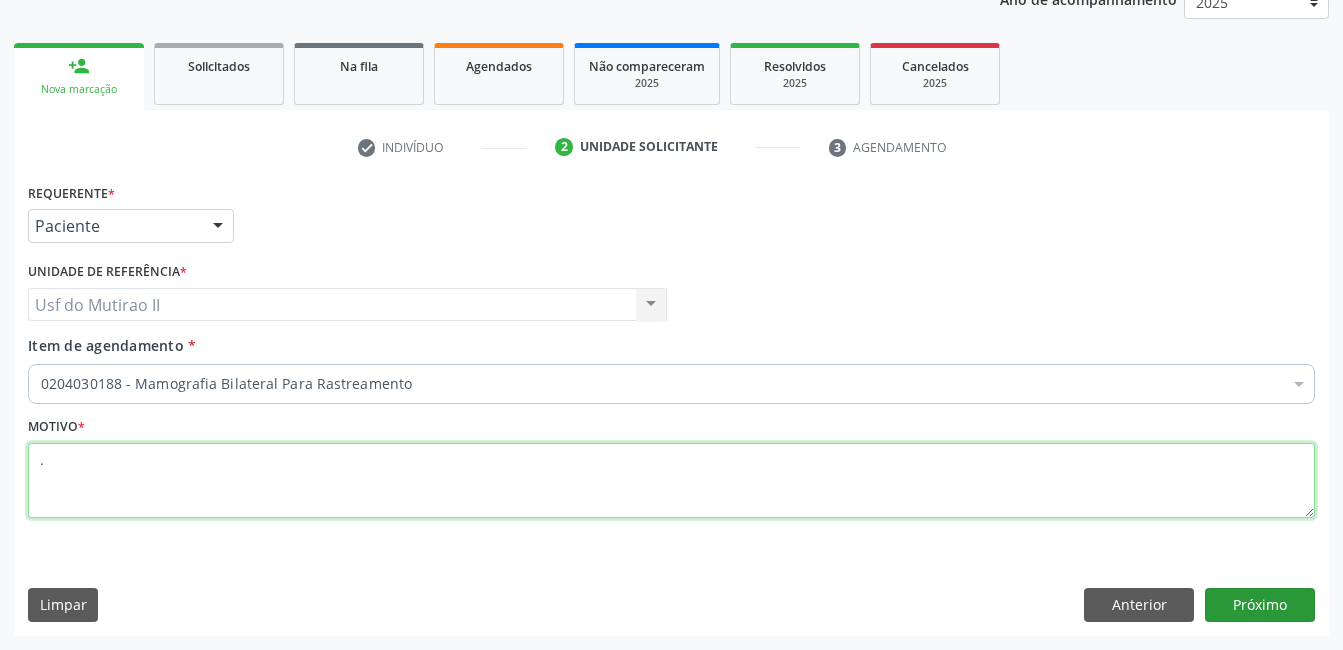 type on "." 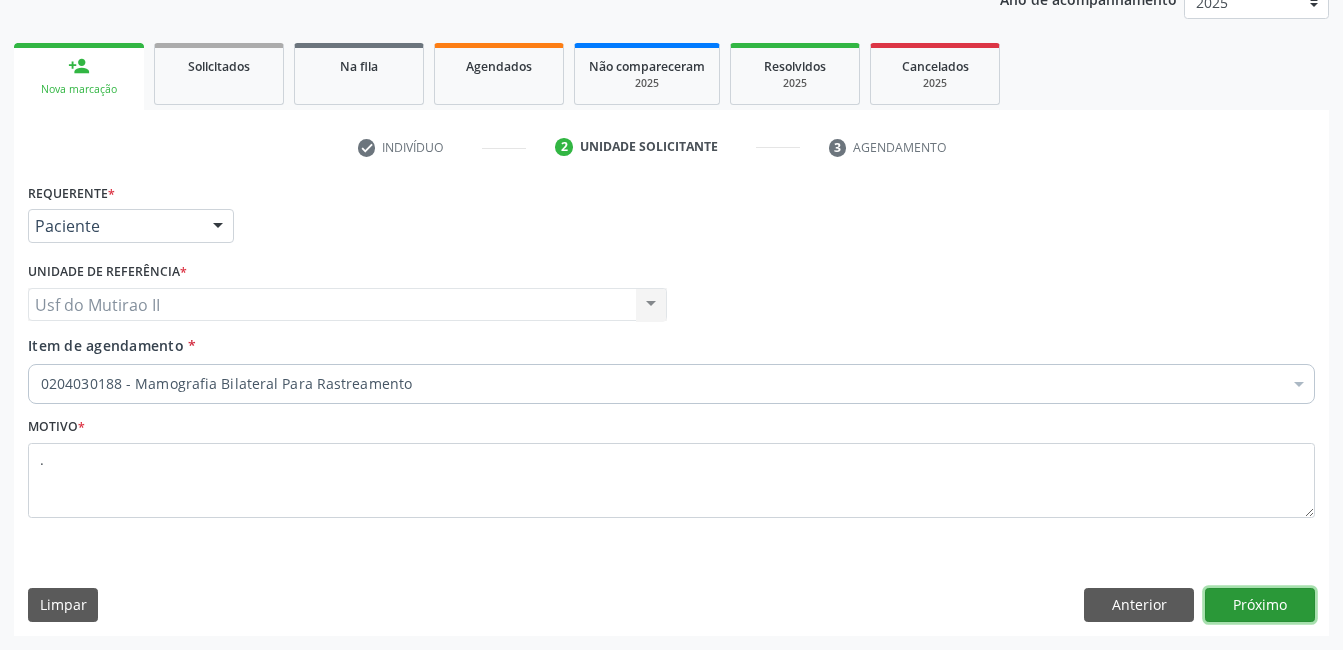 click on "Próximo" at bounding box center (1260, 605) 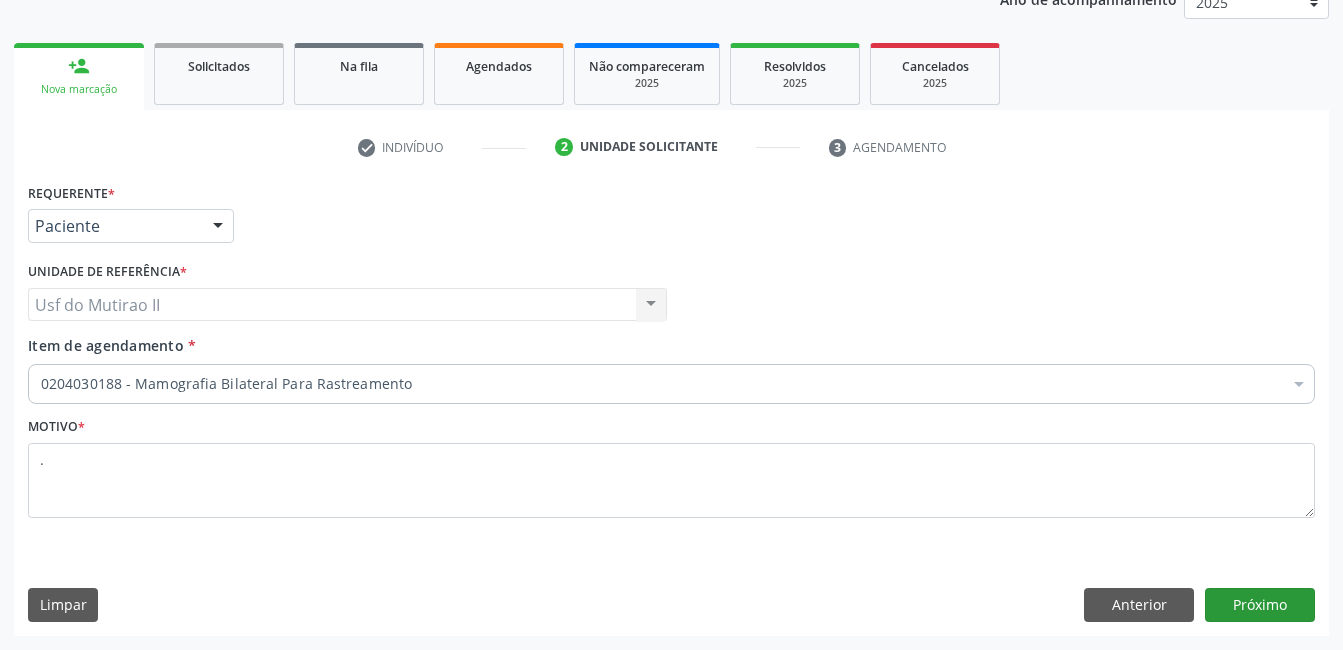 scroll, scrollTop: 220, scrollLeft: 0, axis: vertical 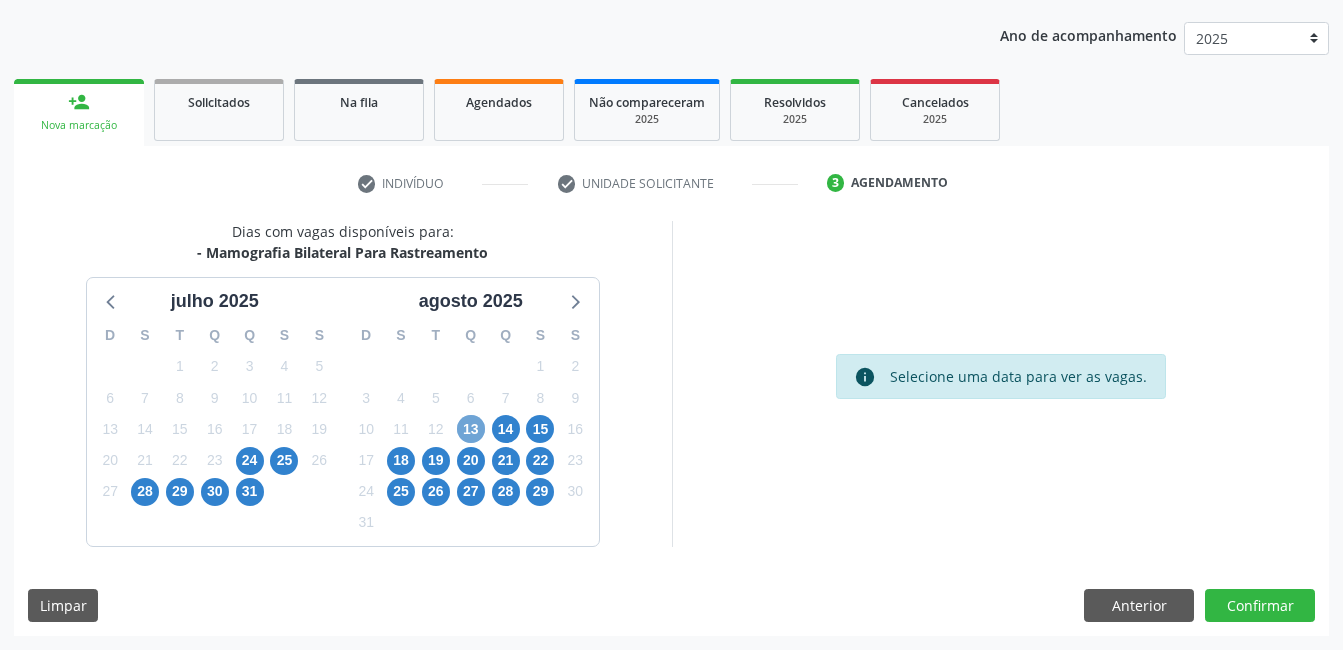 click on "13" at bounding box center [471, 429] 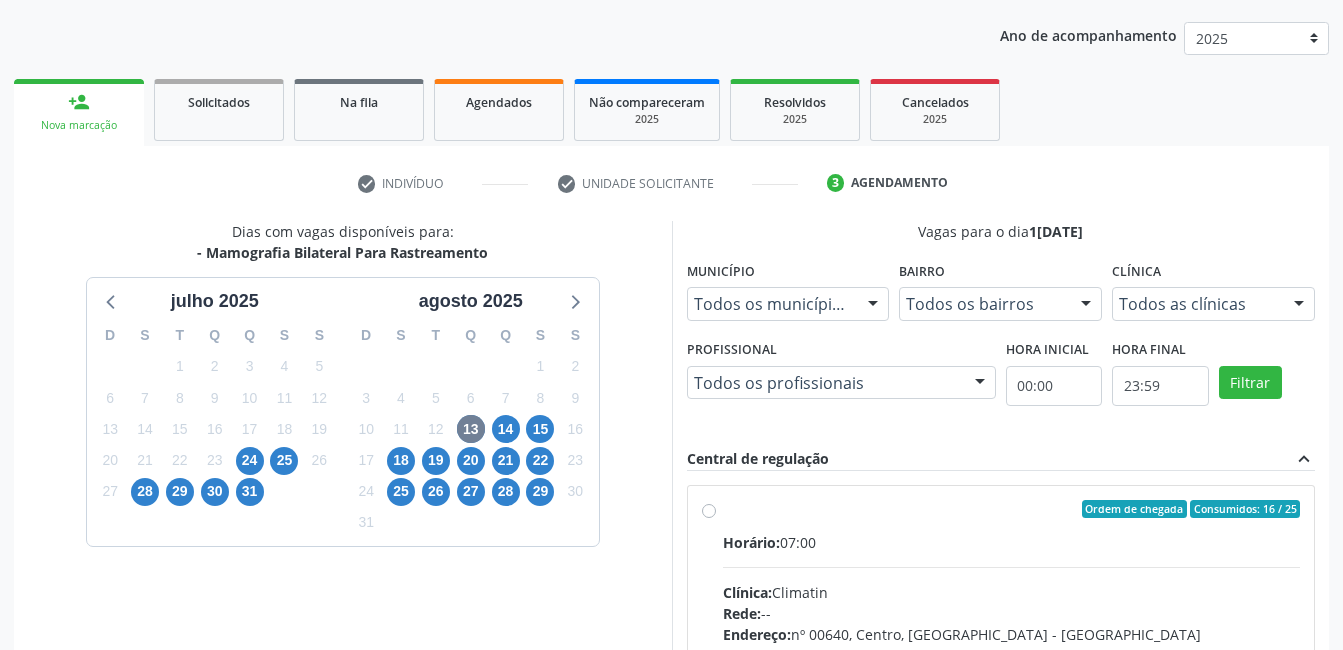 click on "Ordem de chegada
Consumidos: 16 / 25
Horário:   07:00
Clínica:  Climatin
Rede:
--
Endereço:   nº 00640, Centro, Serra Talhada - PE
Telefone:   (81) 38311133
Profissional:
Ana Carolina Barboza de Andrada Melo Lyra
Informações adicionais sobre o atendimento
Idade de atendimento:
de 0 a 120 anos
Gênero(s) atendido(s):
Masculino e Feminino
Informações adicionais:
--" at bounding box center (1012, 653) 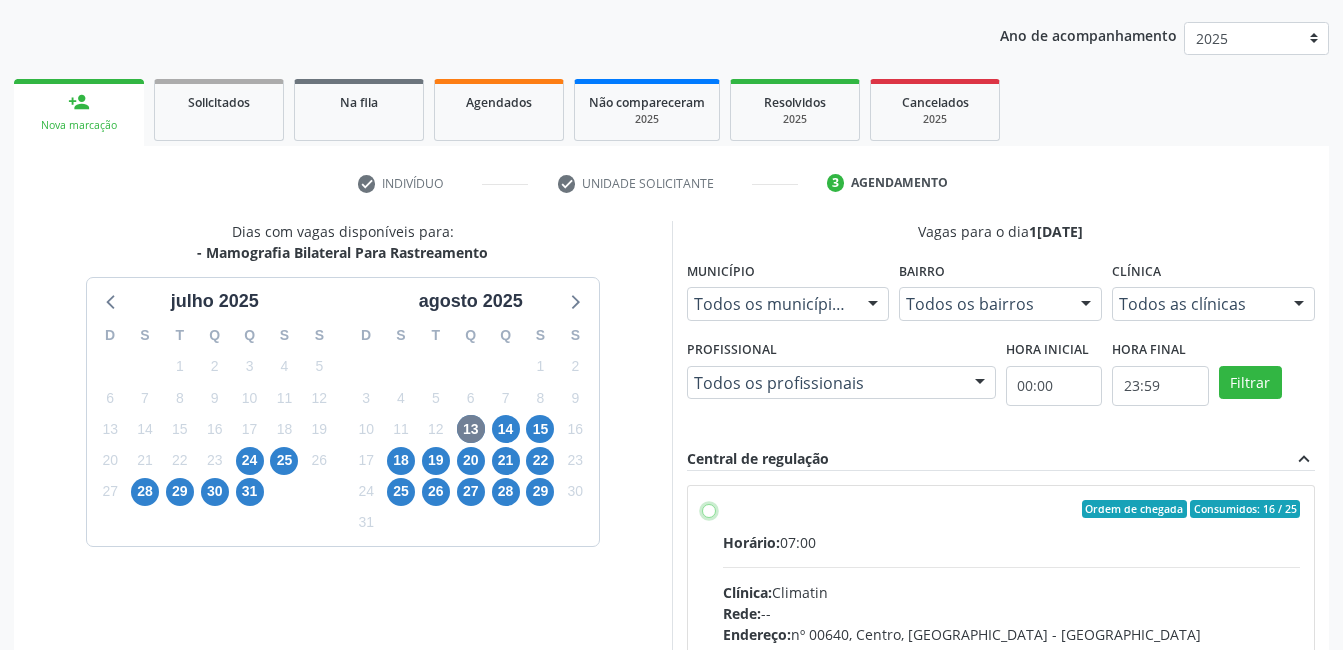 click on "Ordem de chegada
Consumidos: 16 / 25
Horário:   07:00
Clínica:  Climatin
Rede:
--
Endereço:   nº 00640, Centro, Serra Talhada - PE
Telefone:   (81) 38311133
Profissional:
Ana Carolina Barboza de Andrada Melo Lyra
Informações adicionais sobre o atendimento
Idade de atendimento:
de 0 a 120 anos
Gênero(s) atendido(s):
Masculino e Feminino
Informações adicionais:
--" at bounding box center [709, 509] 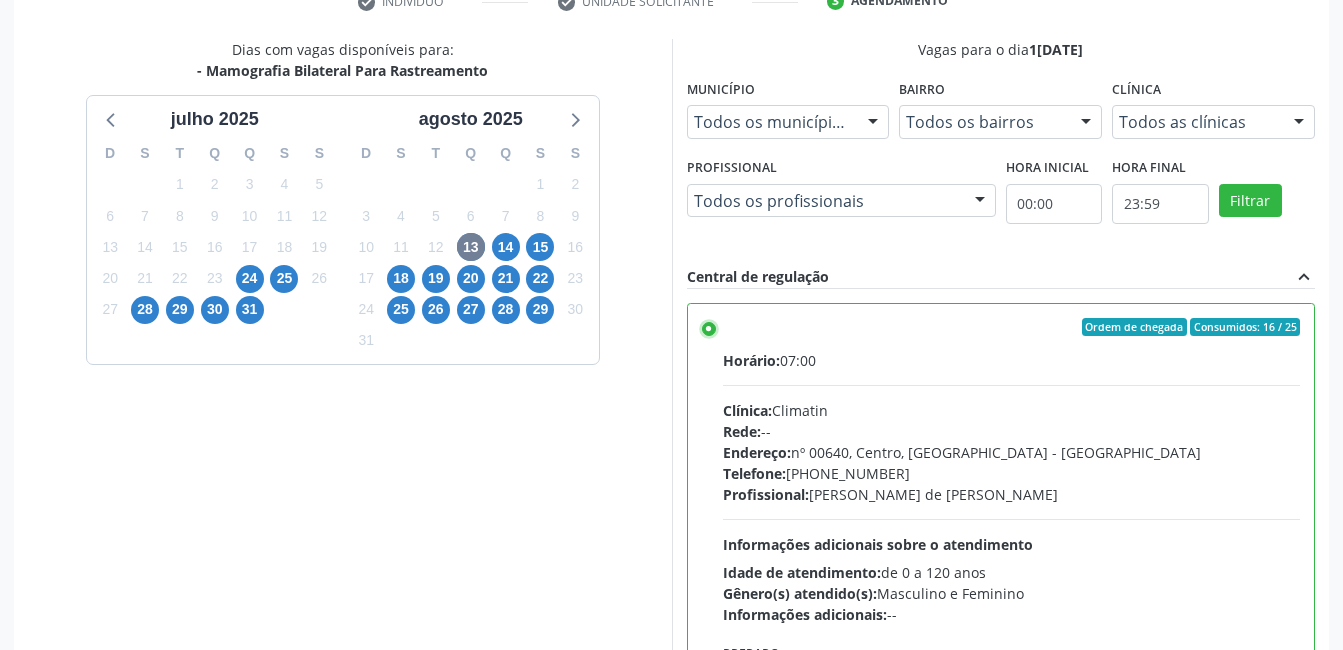 scroll, scrollTop: 545, scrollLeft: 0, axis: vertical 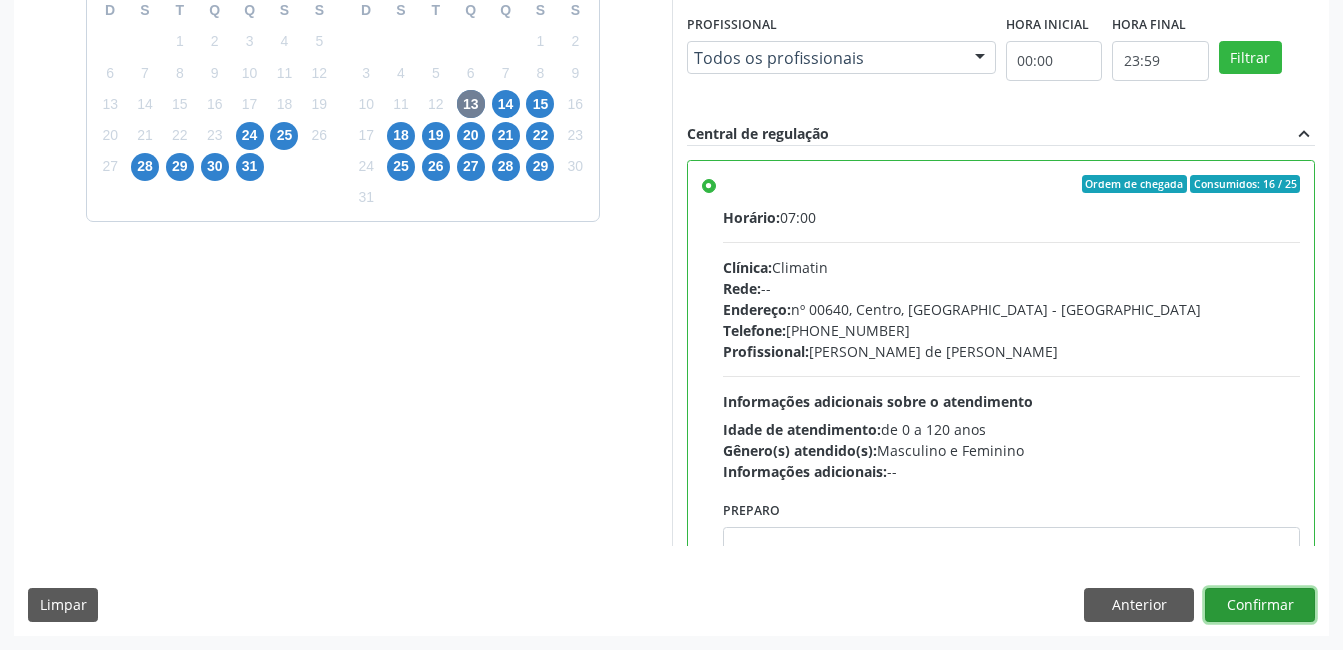 click on "Confirmar" at bounding box center (1260, 605) 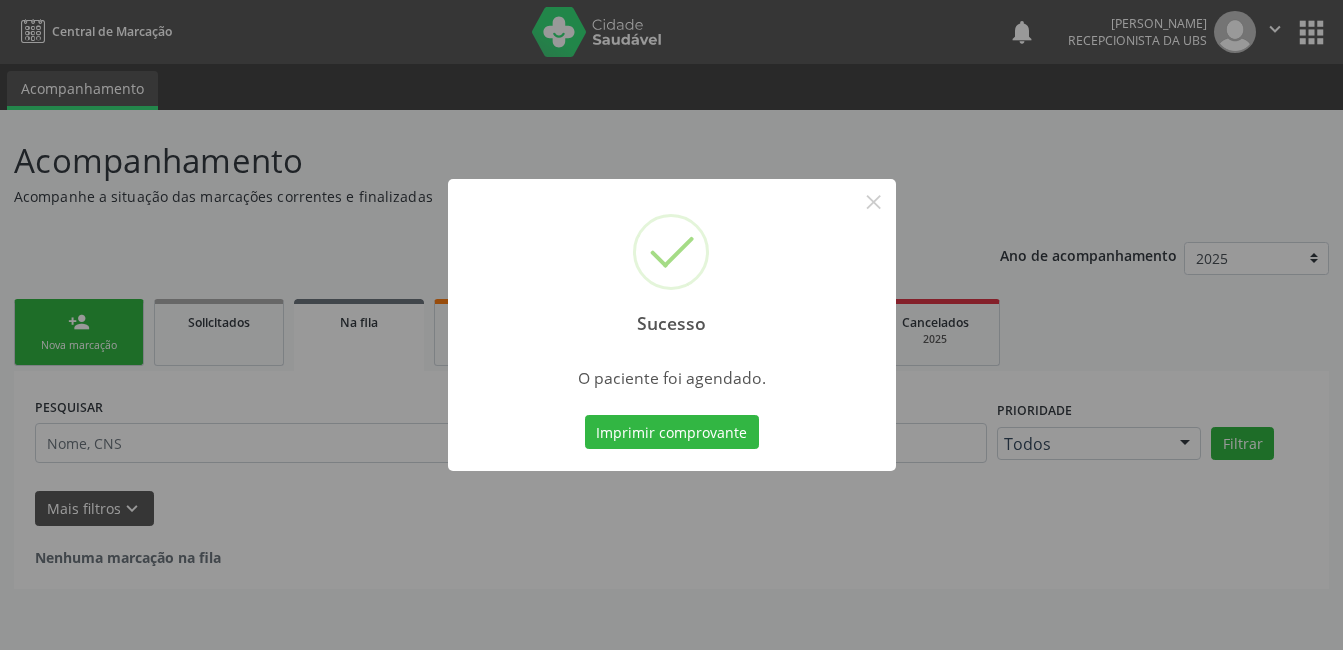 scroll, scrollTop: 0, scrollLeft: 0, axis: both 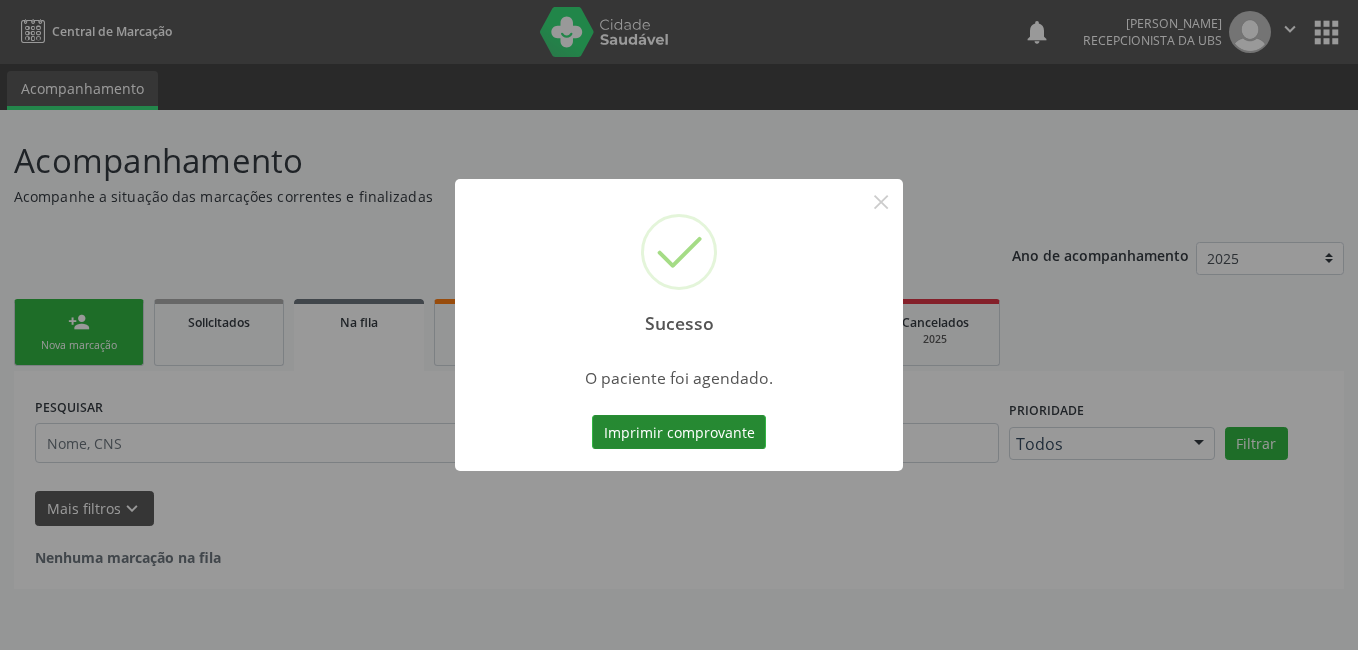 click on "Imprimir comprovante" at bounding box center (679, 432) 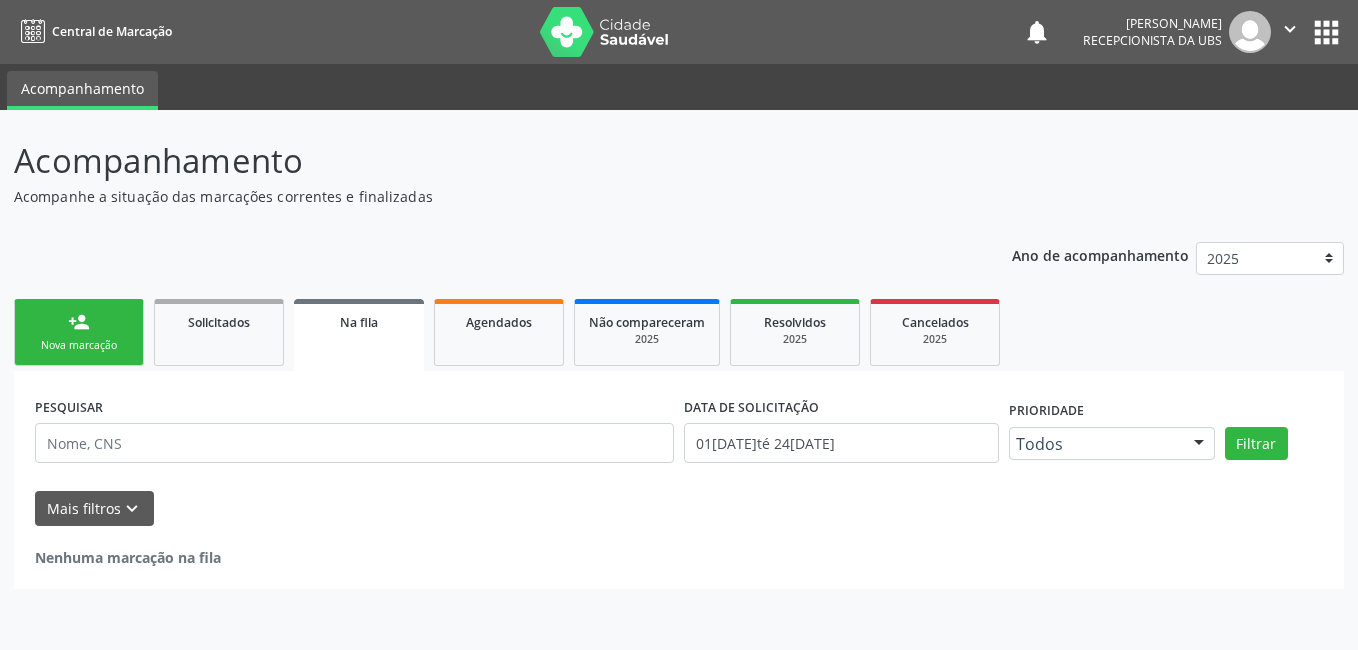 click on "person_add" at bounding box center [79, 322] 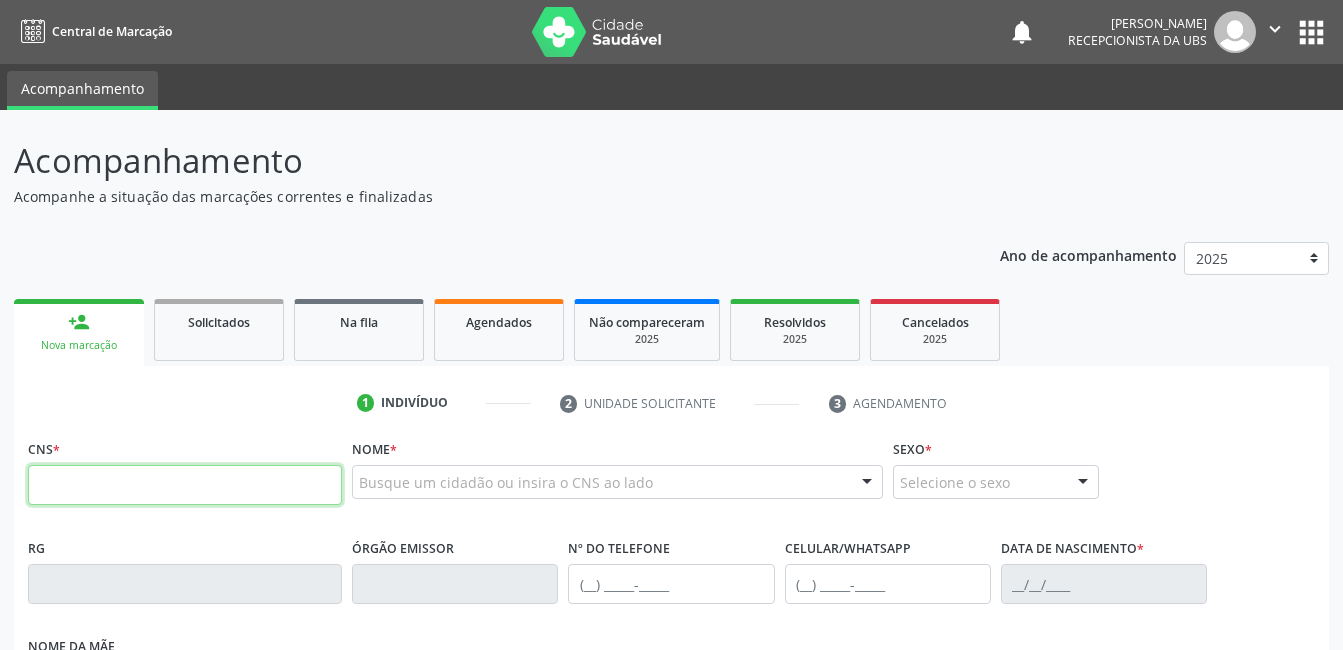 click at bounding box center [185, 485] 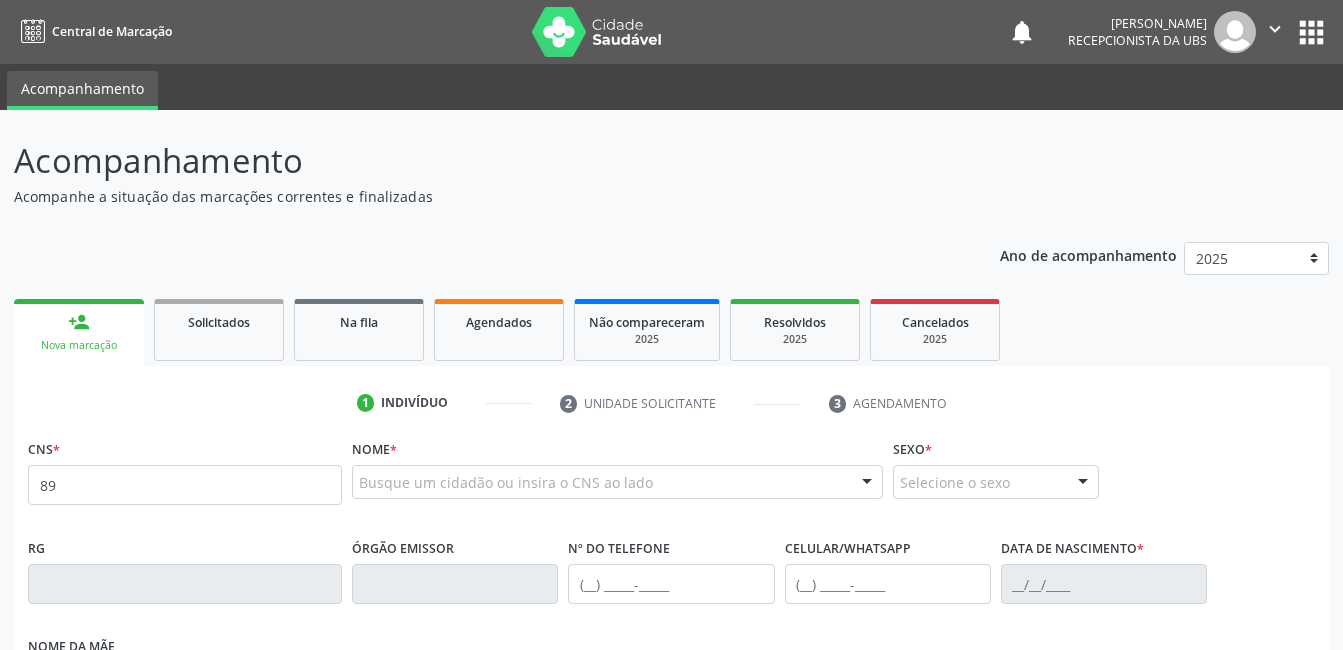 scroll, scrollTop: 0, scrollLeft: 0, axis: both 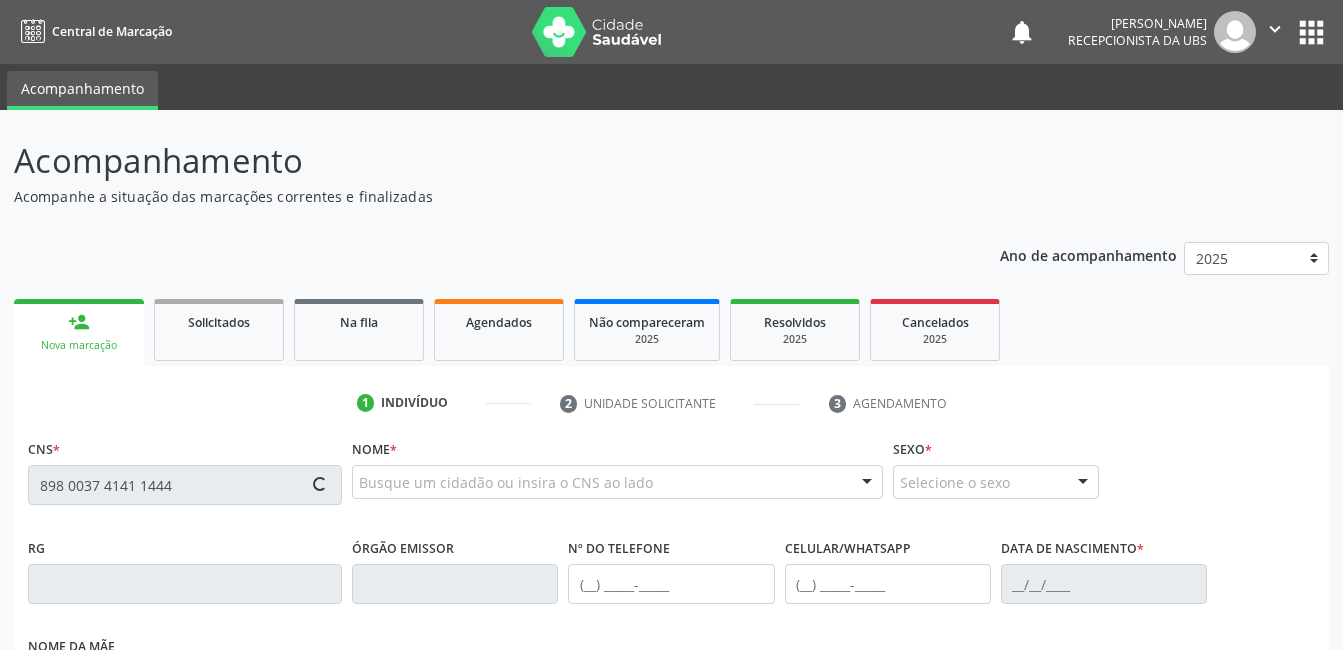 type on "898 0037 4141 1444" 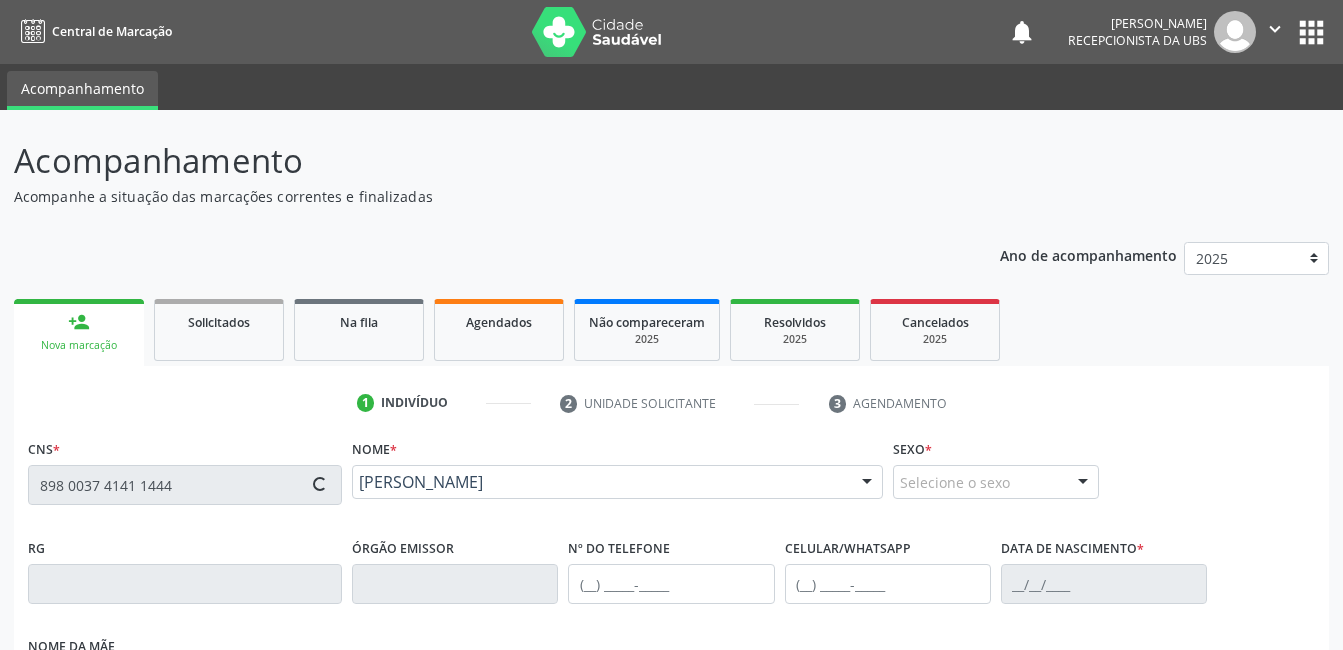 type on "[PHONE_NUMBER]" 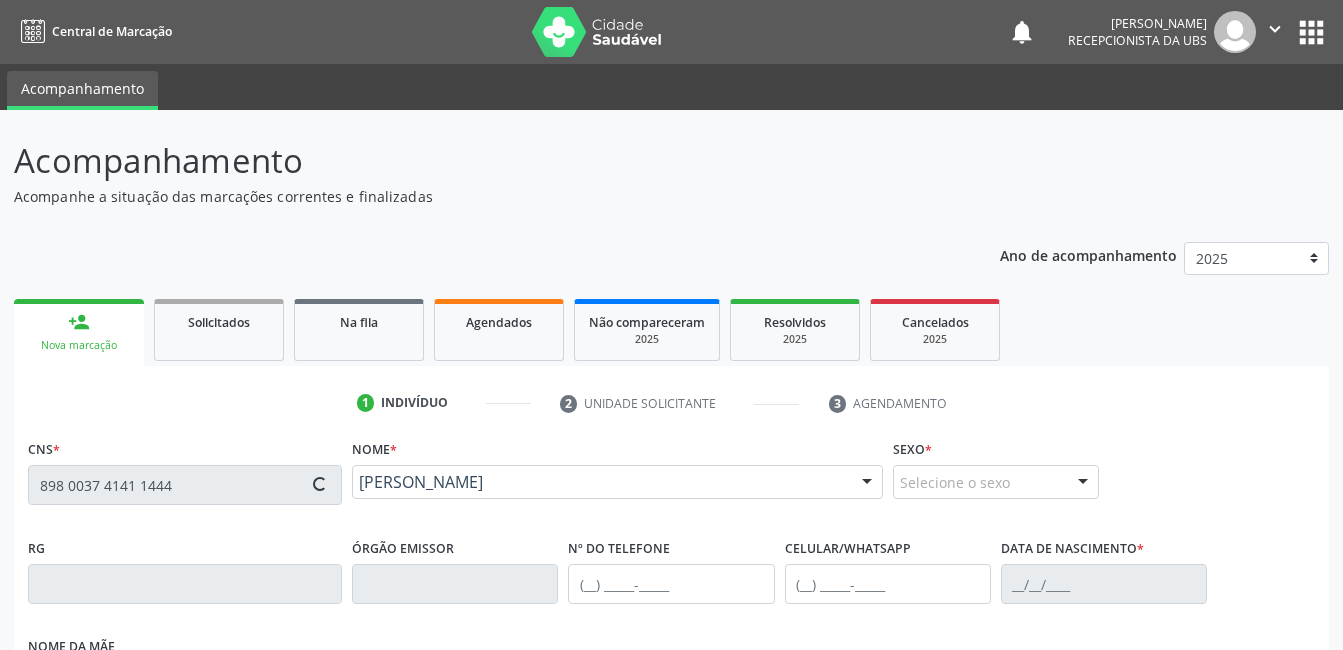 type on "[PHONE_NUMBER]" 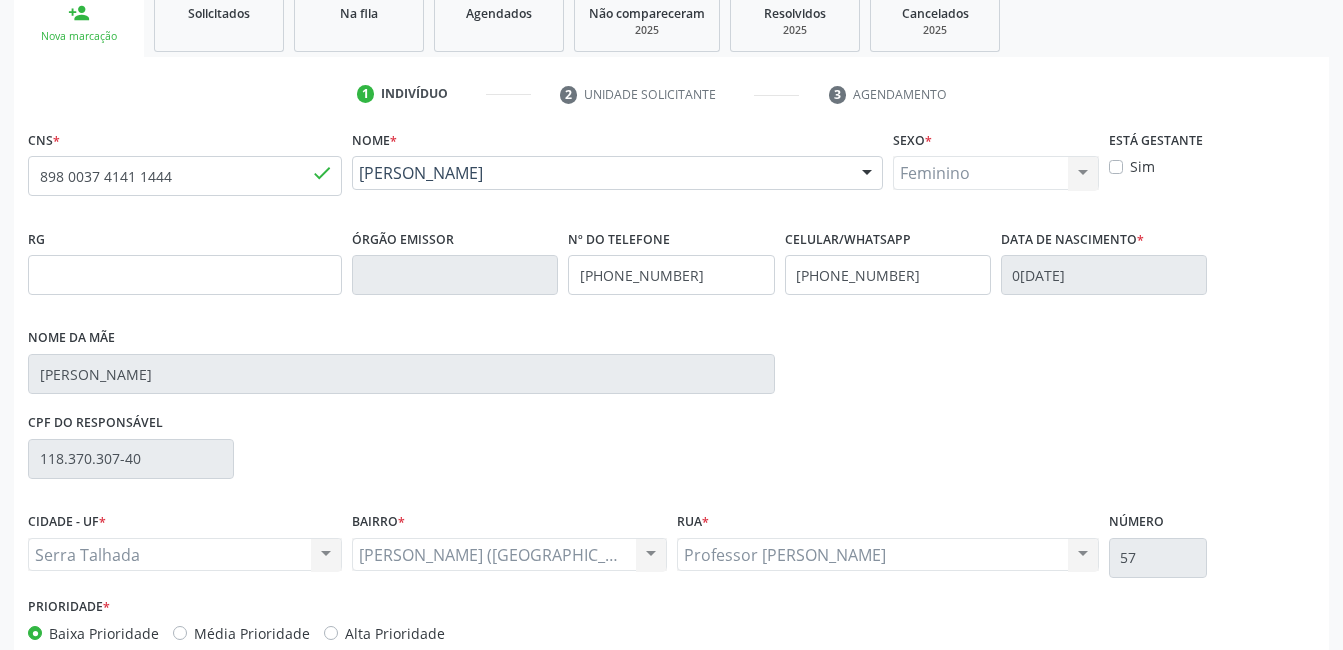 scroll, scrollTop: 420, scrollLeft: 0, axis: vertical 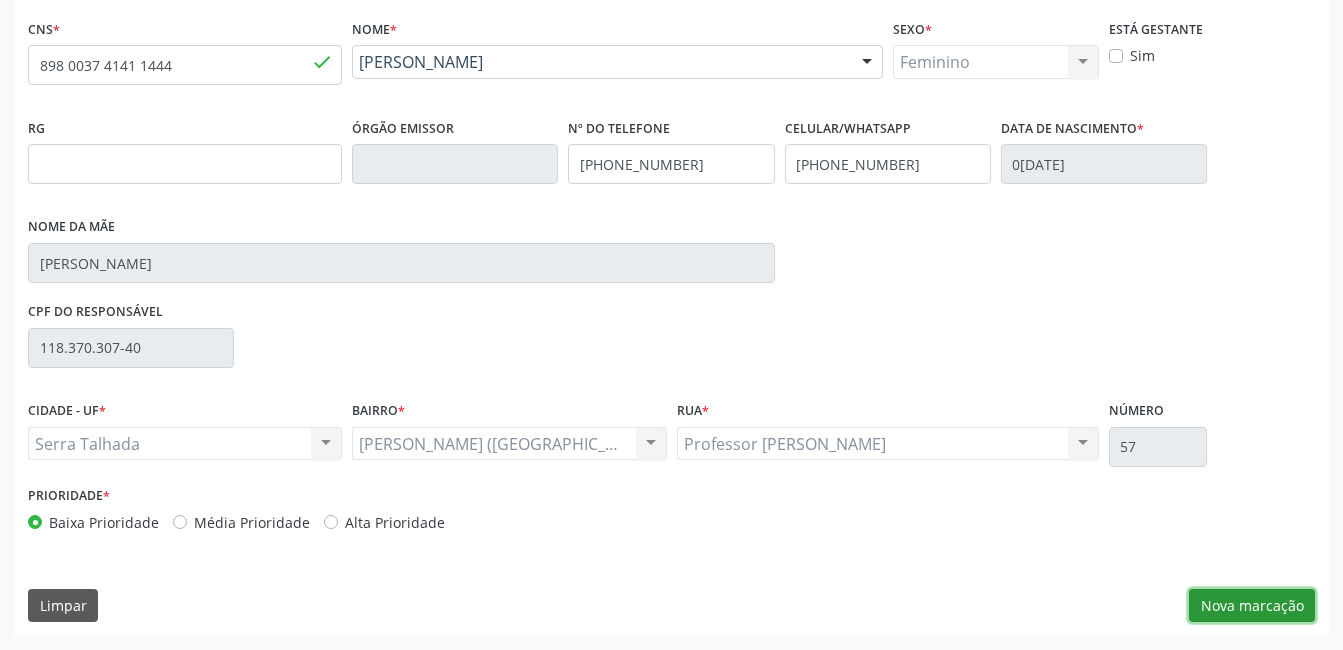 click on "Nova marcação" at bounding box center [1252, 606] 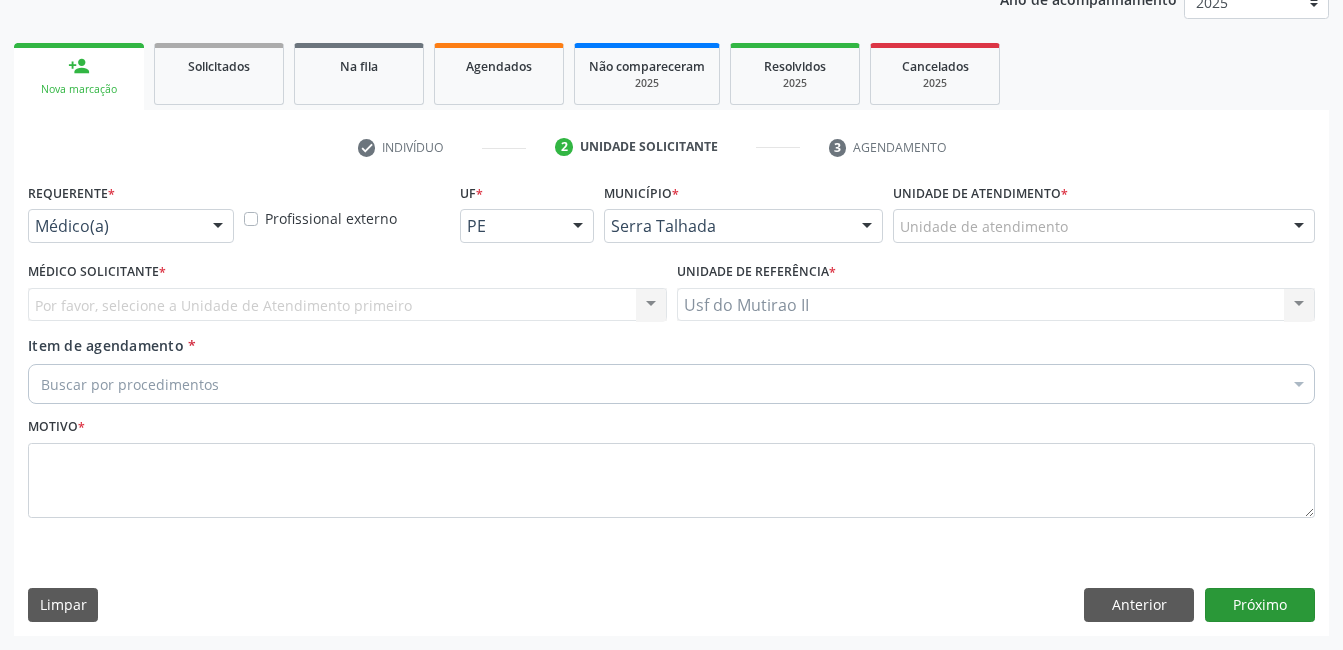 scroll, scrollTop: 256, scrollLeft: 0, axis: vertical 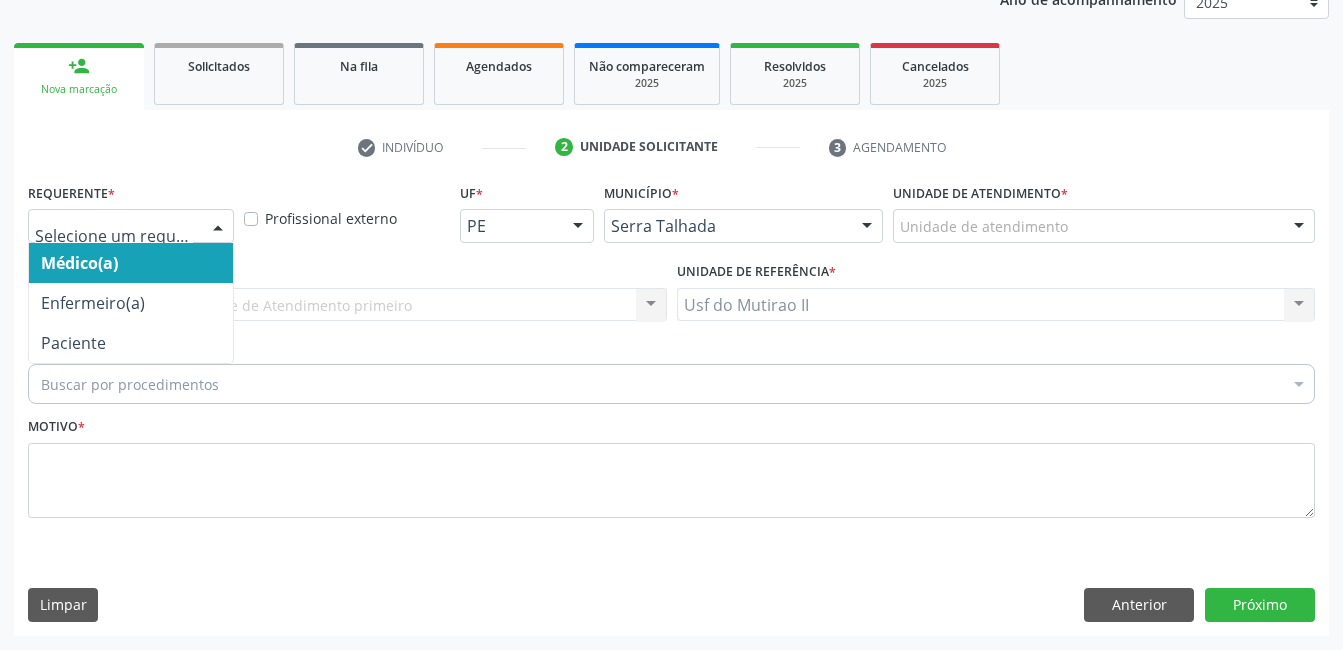 click at bounding box center (131, 226) 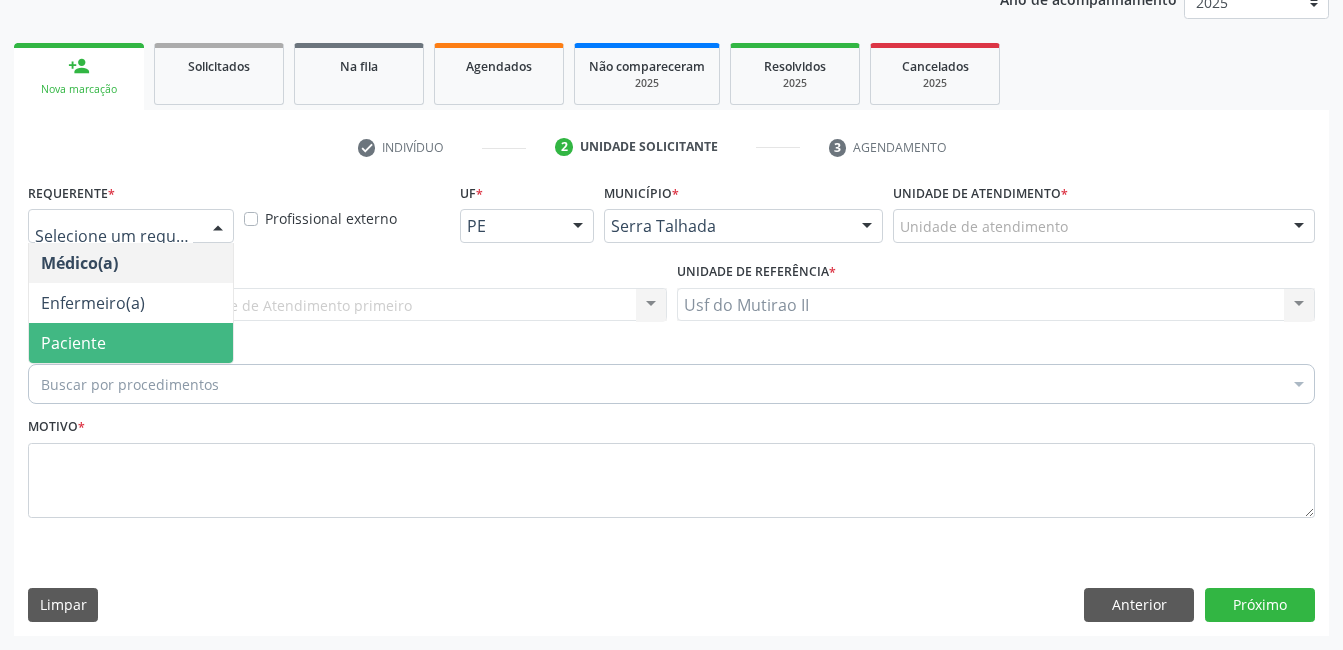 click on "Paciente" at bounding box center (131, 343) 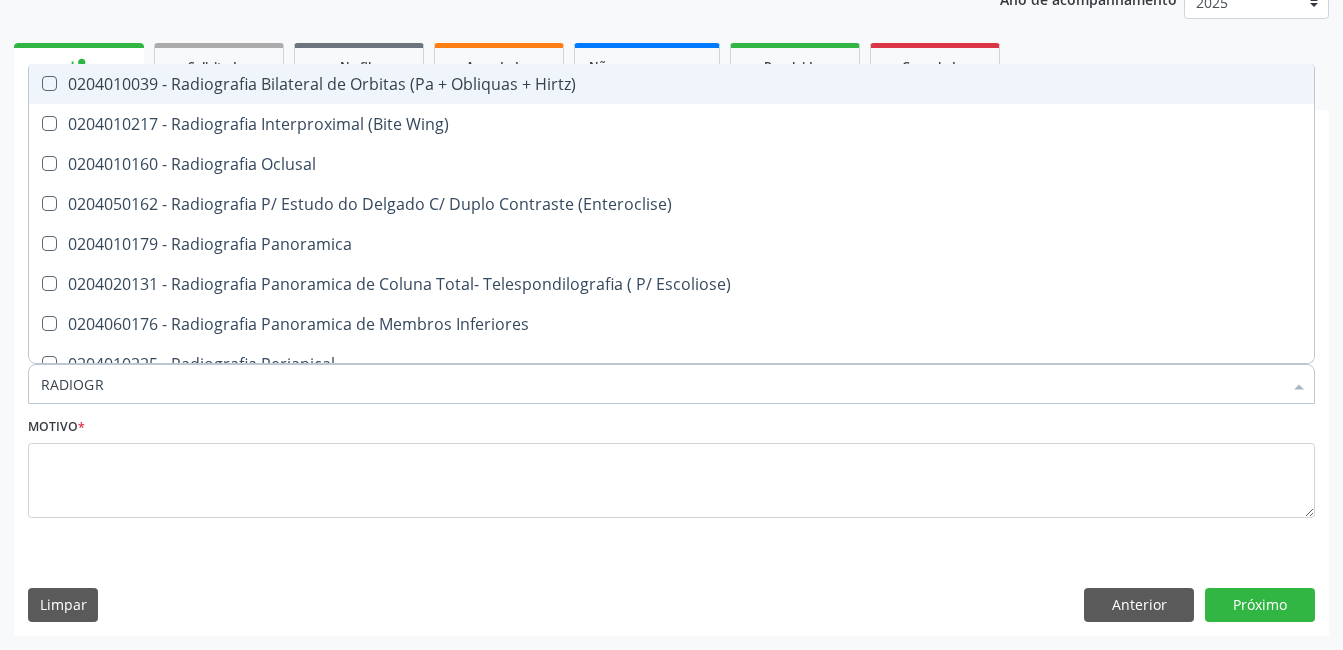 type on "RADIOGRA" 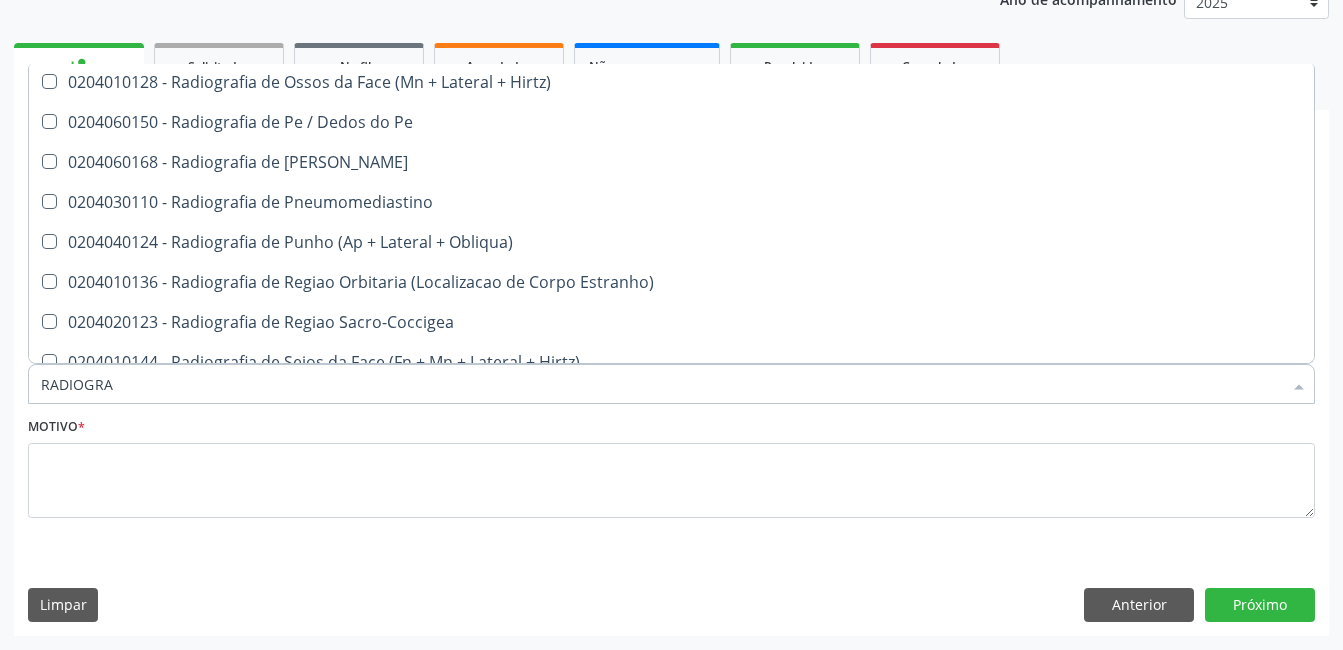 scroll, scrollTop: 2181, scrollLeft: 0, axis: vertical 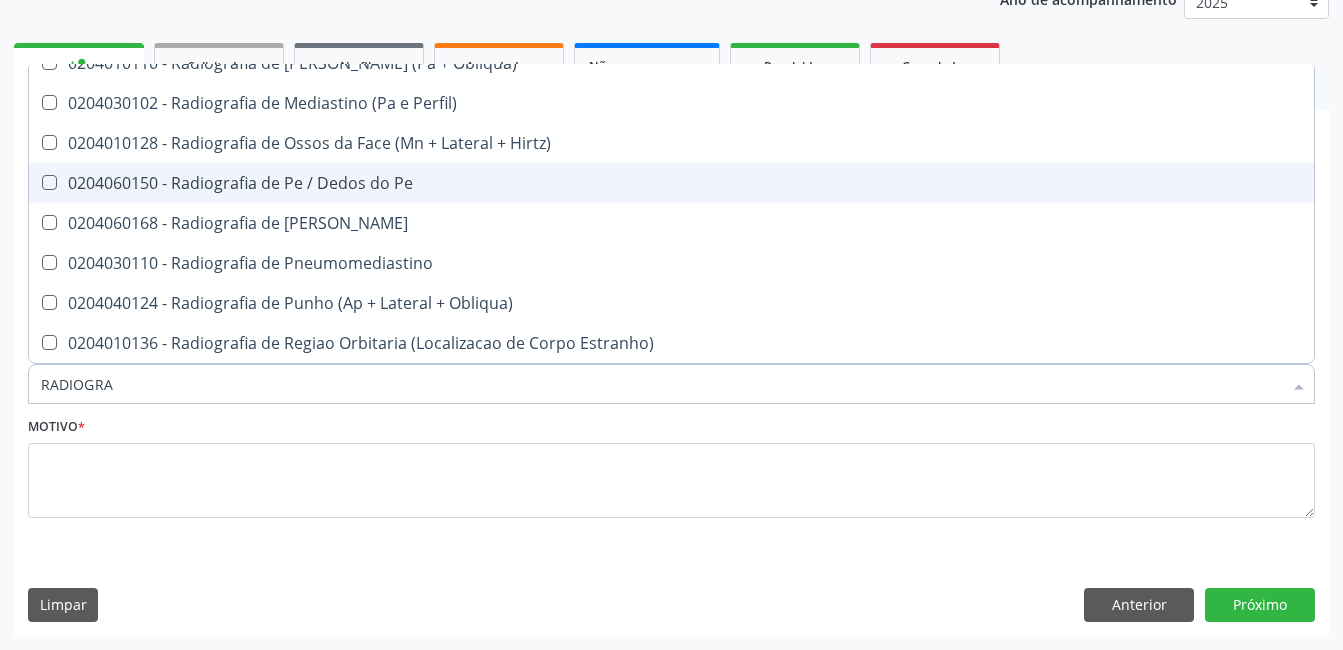 click on "0204060150 - Radiografia de Pe / Dedos do Pe" at bounding box center (671, 183) 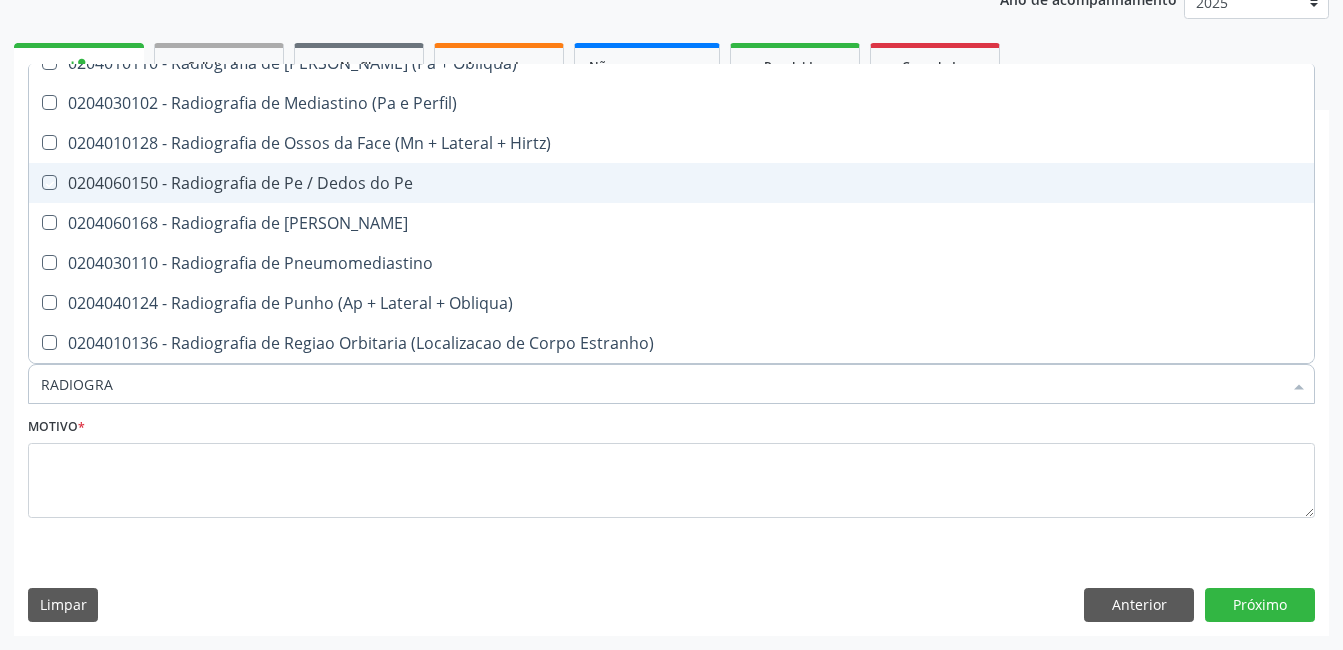 checkbox on "true" 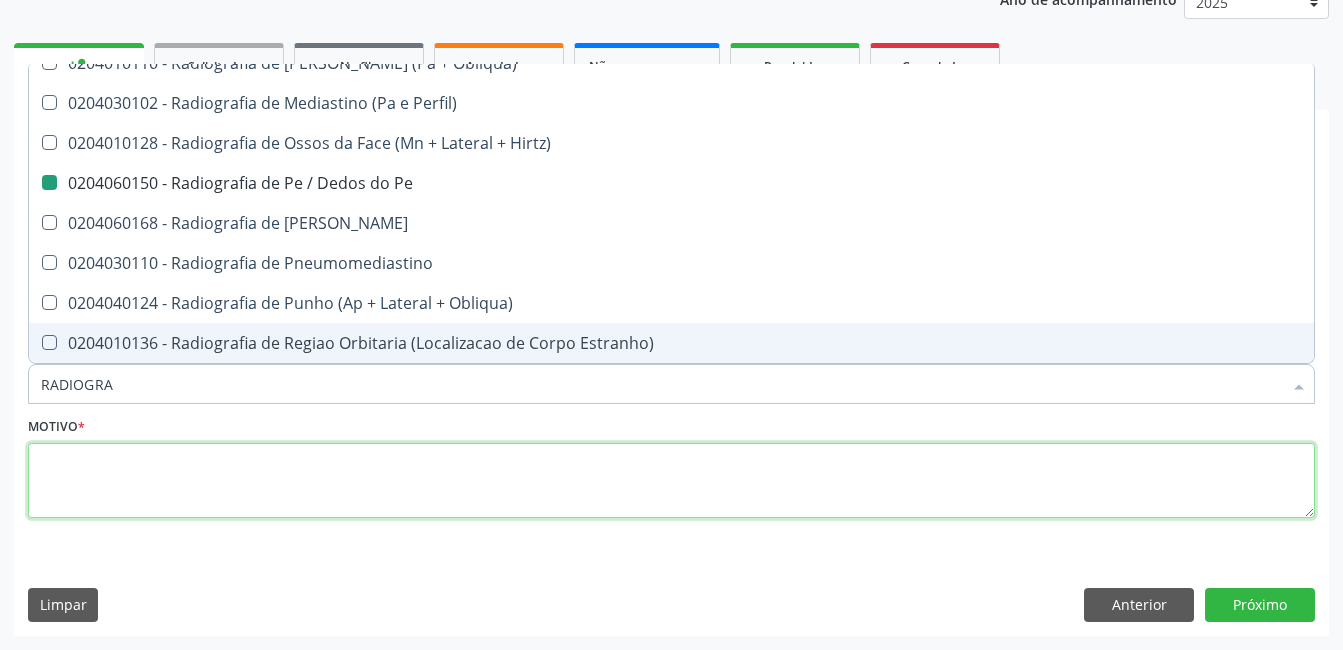 click at bounding box center [671, 481] 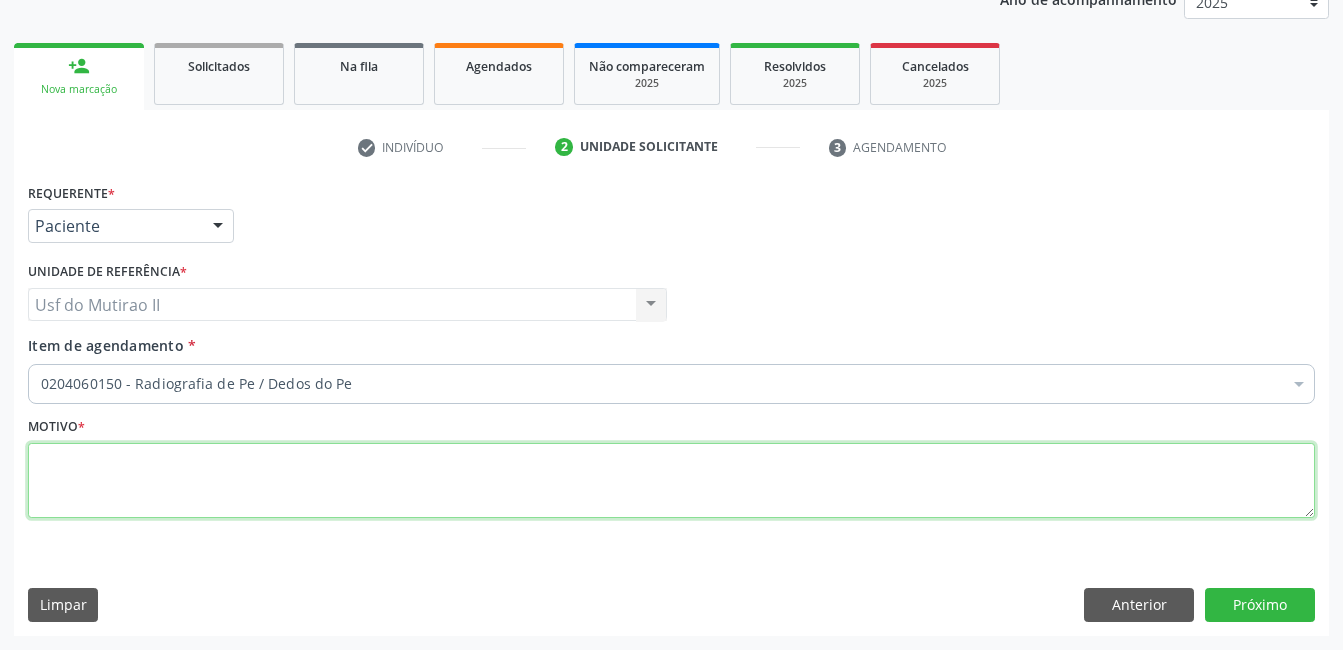 scroll, scrollTop: 0, scrollLeft: 0, axis: both 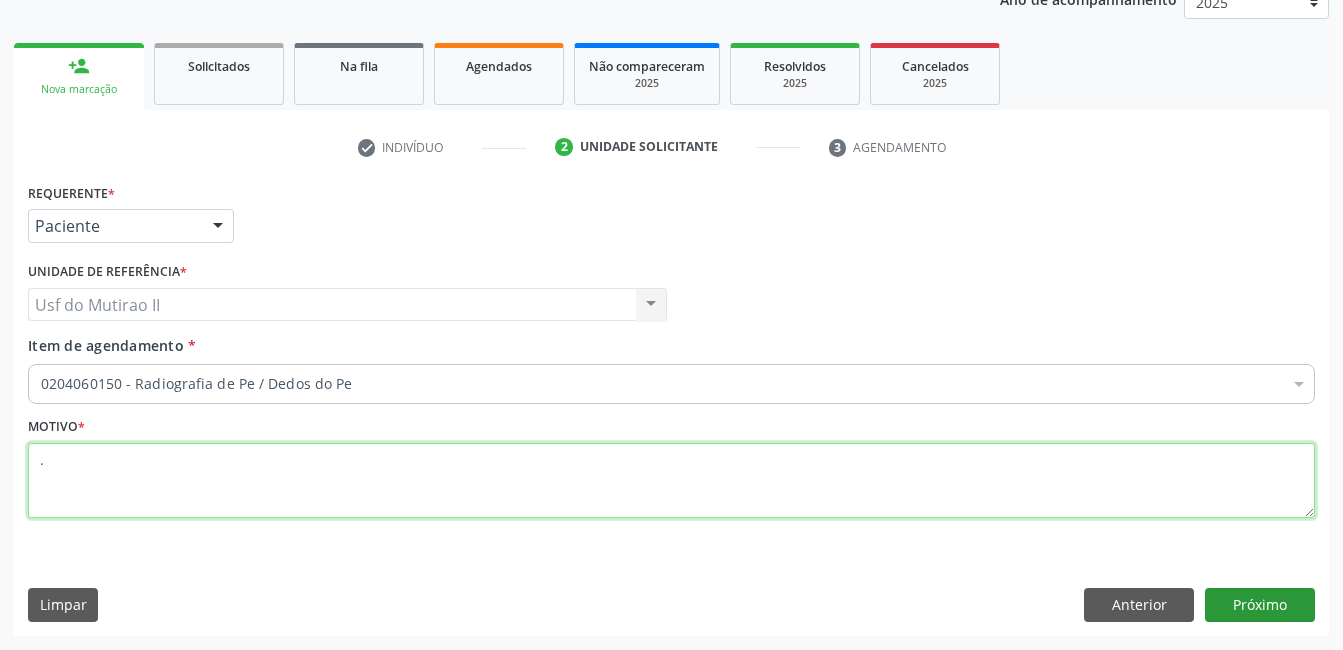 type on "." 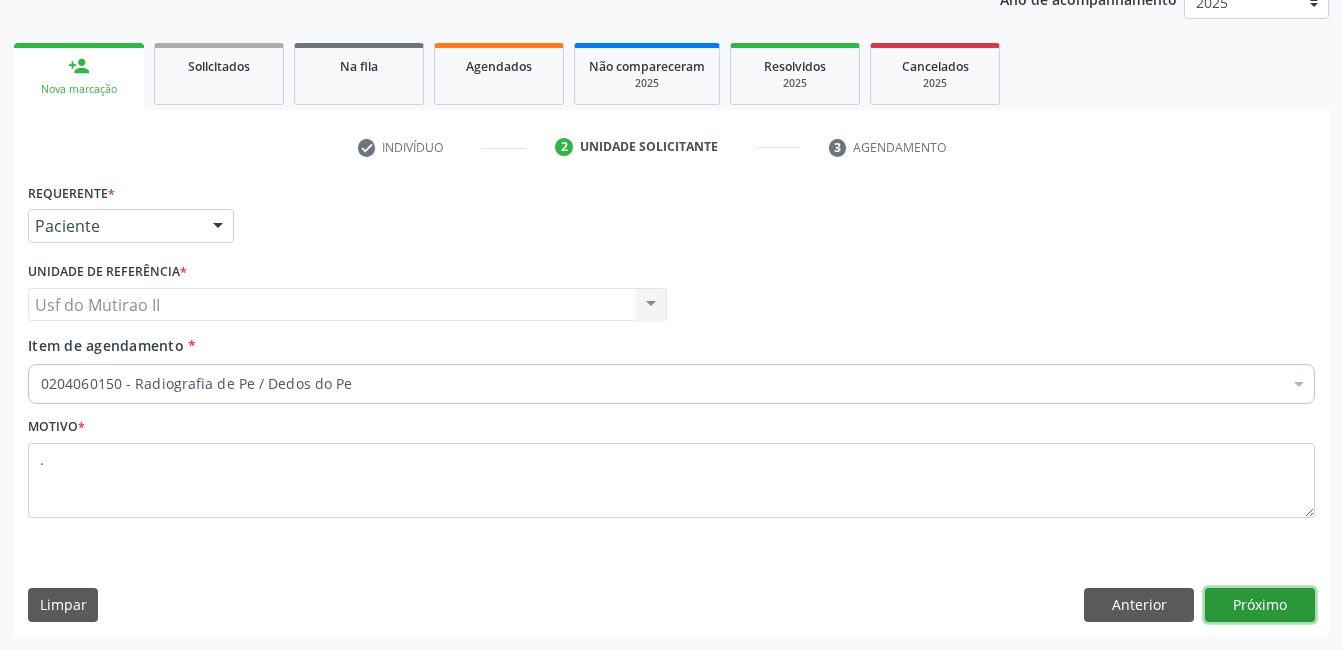 click on "Próximo" at bounding box center (1260, 605) 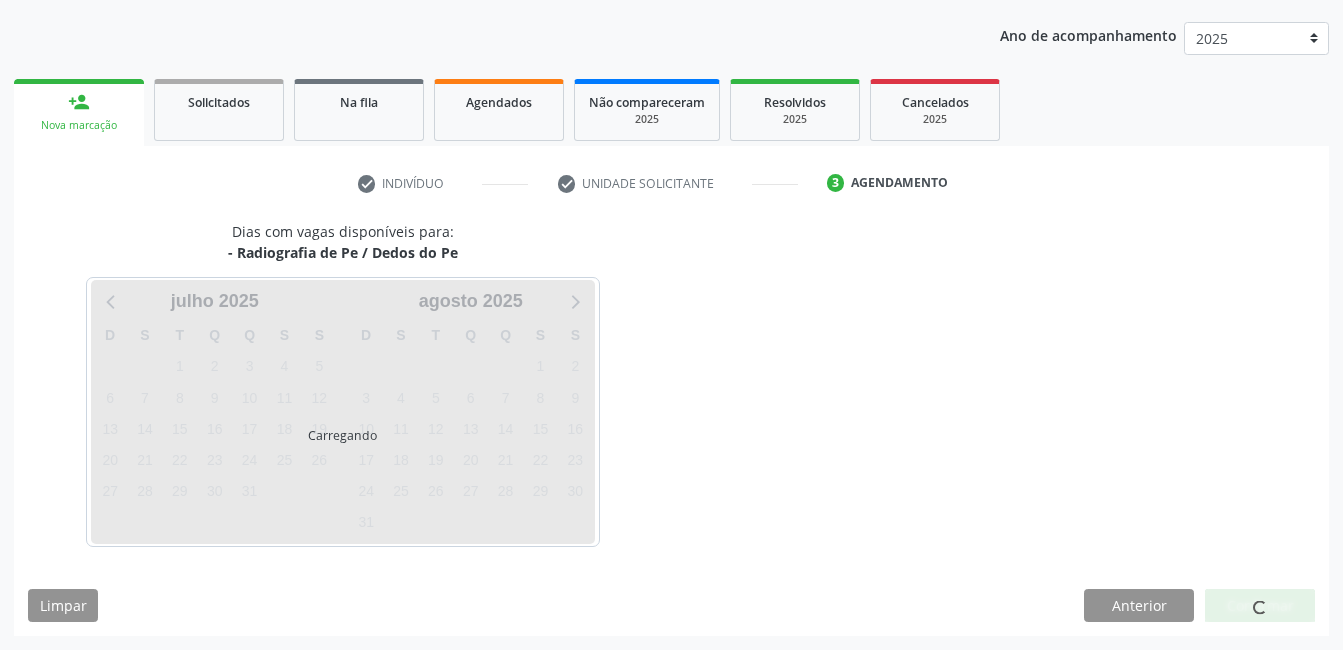 scroll, scrollTop: 220, scrollLeft: 0, axis: vertical 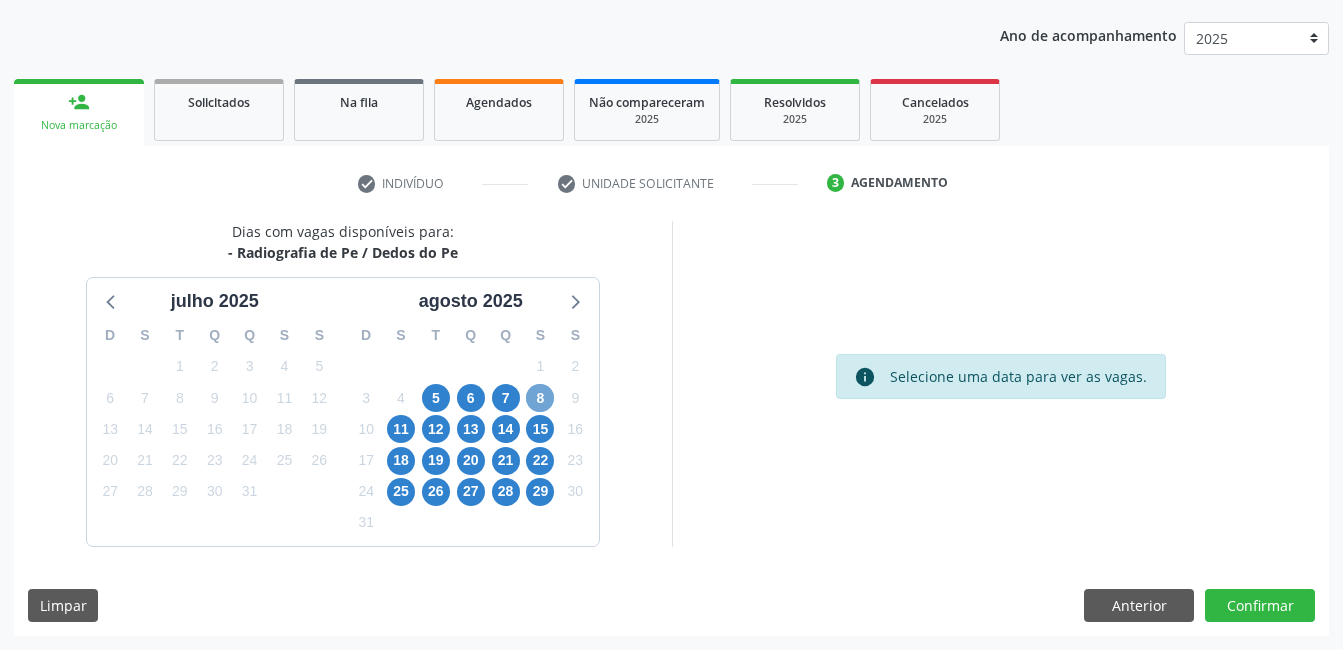 click on "8" at bounding box center (540, 398) 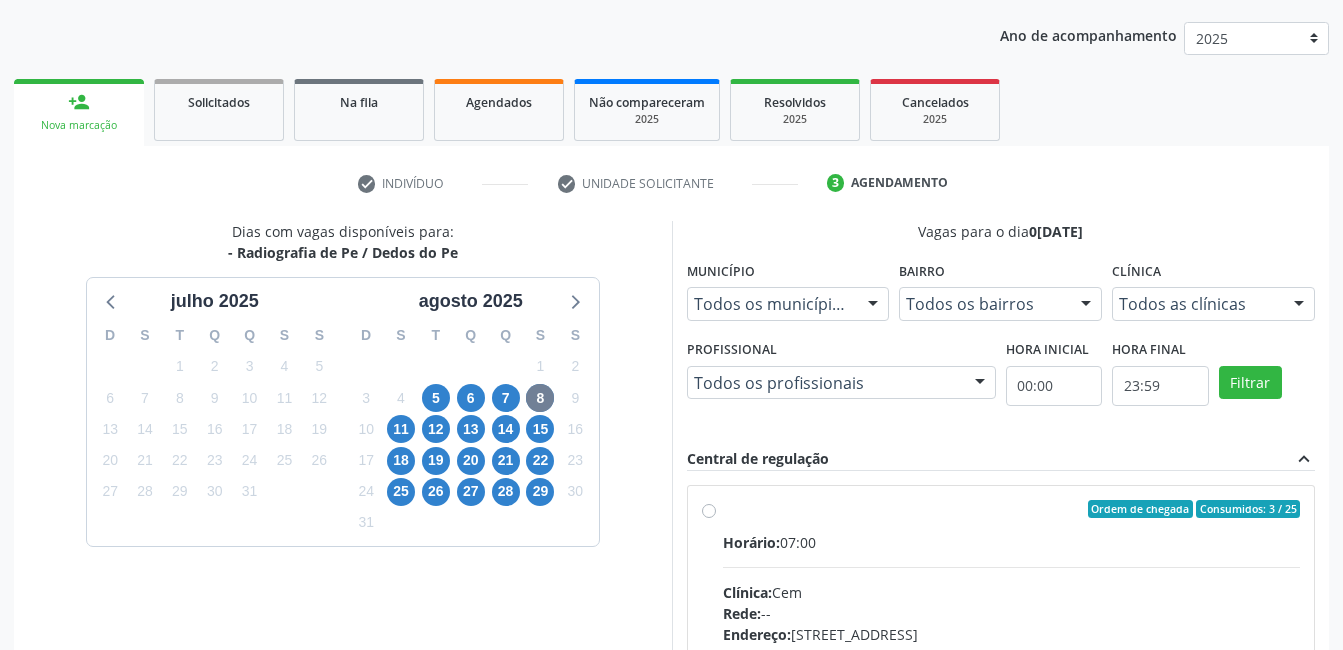 click on "Ordem de chegada
Consumidos: 3 / 25
Horário:   07:00
Clínica:  Cem
Rede:
--
Endereço:   [STREET_ADDRESS]
Telefone:   --
Profissional:
[PERSON_NAME]
Informações adicionais sobre o atendimento
Idade de atendimento:
de 0 a 120 anos
Gênero(s) atendido(s):
Masculino e Feminino
Informações adicionais:
--" at bounding box center [1012, 653] 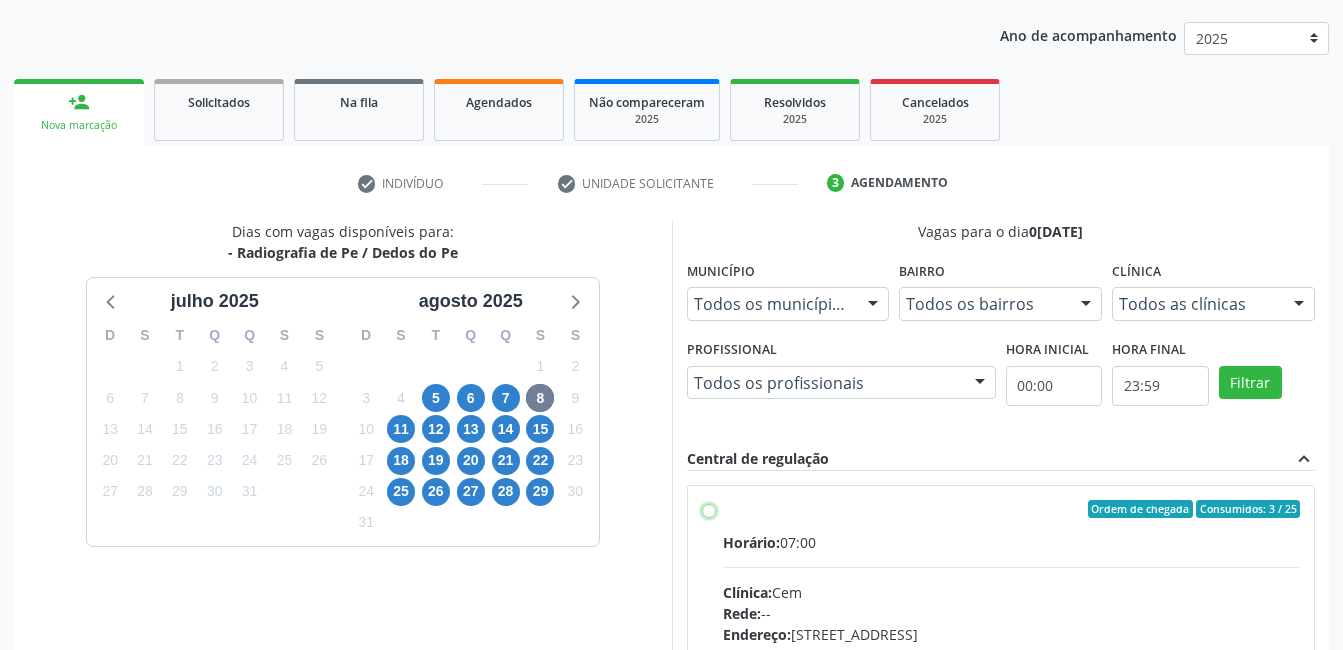 click on "Ordem de chegada
Consumidos: 3 / 25
Horário:   07:00
Clínica:  Cem
Rede:
--
Endereço:   [STREET_ADDRESS]
Telefone:   --
Profissional:
[PERSON_NAME]
Informações adicionais sobre o atendimento
Idade de atendimento:
de 0 a 120 anos
Gênero(s) atendido(s):
Masculino e Feminino
Informações adicionais:
--" at bounding box center (709, 509) 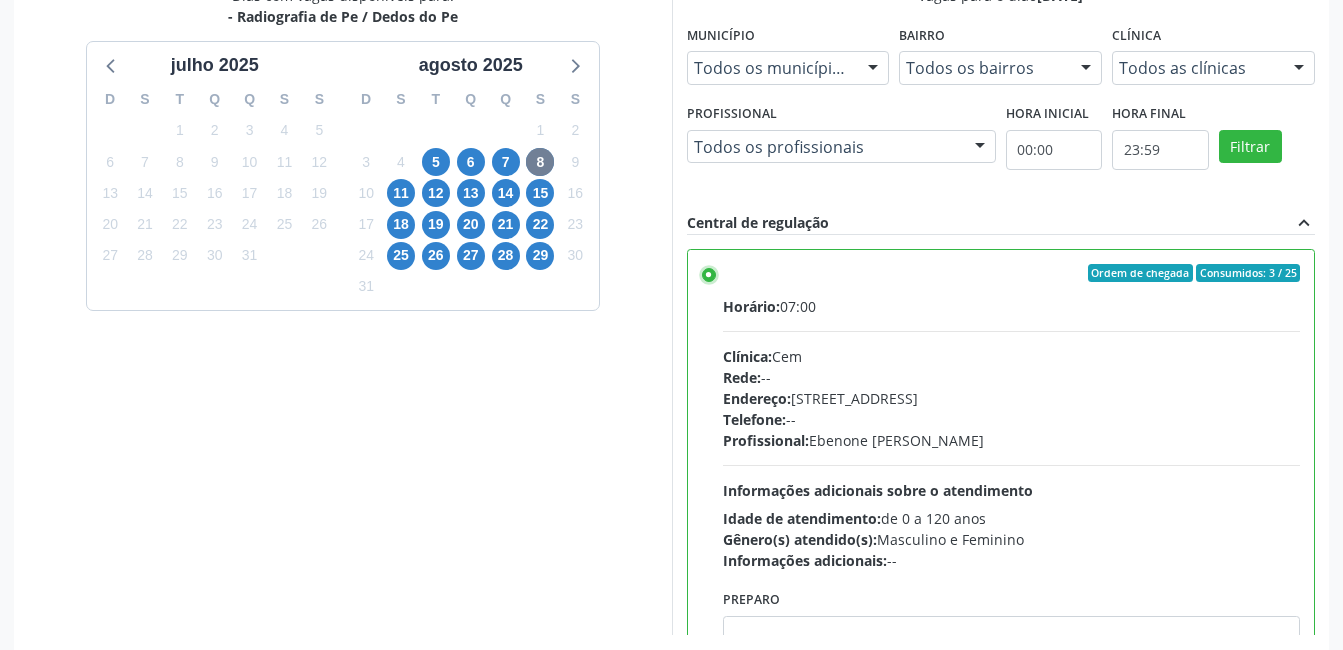 scroll, scrollTop: 545, scrollLeft: 0, axis: vertical 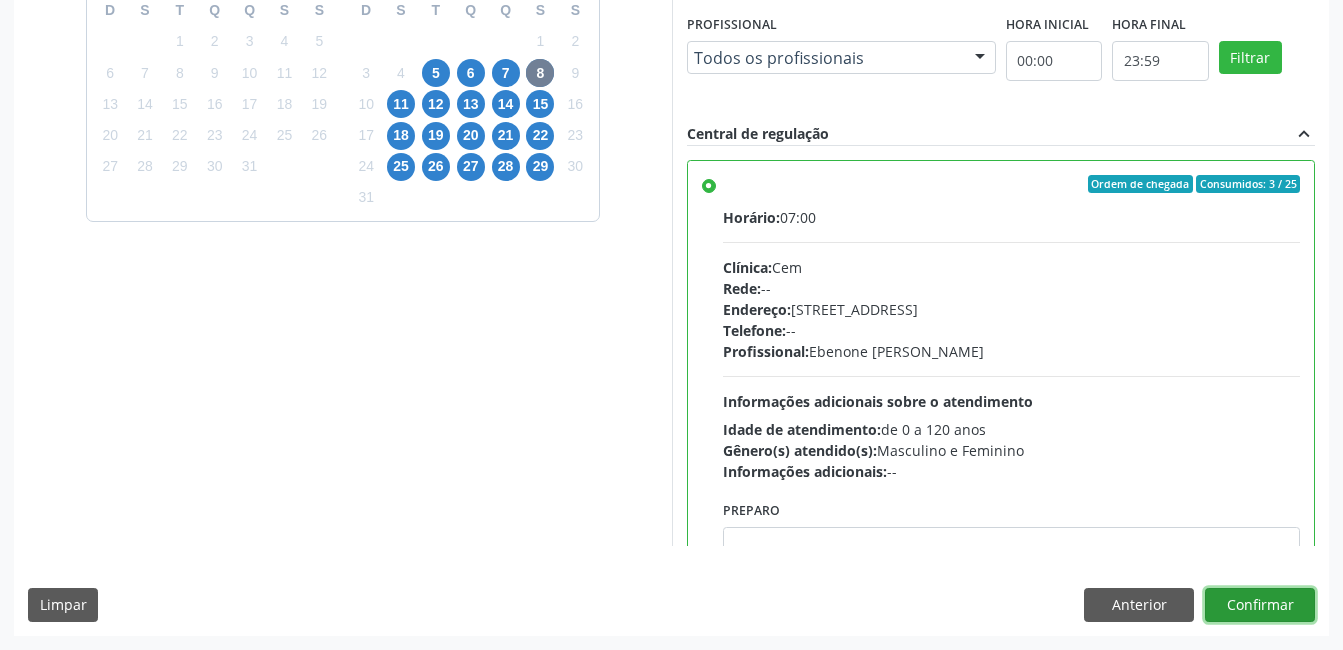 click on "Confirmar" at bounding box center [1260, 605] 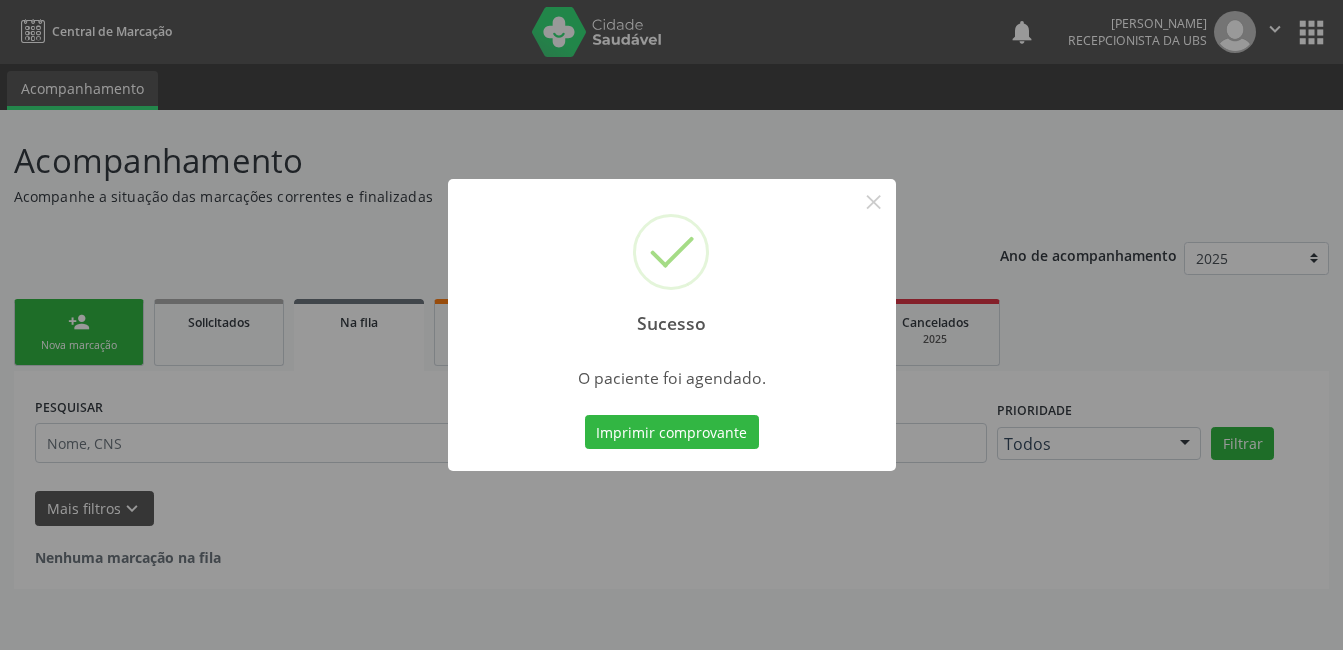 scroll, scrollTop: 0, scrollLeft: 0, axis: both 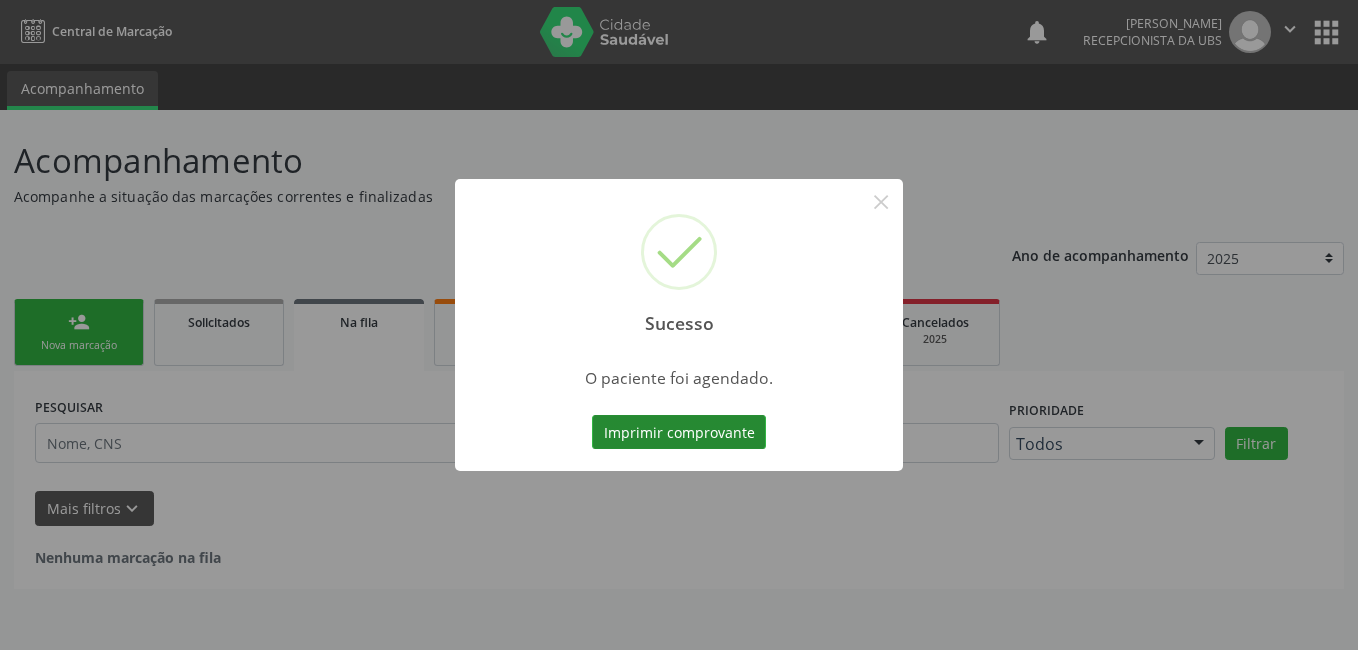 drag, startPoint x: 636, startPoint y: 450, endPoint x: 636, endPoint y: 431, distance: 19 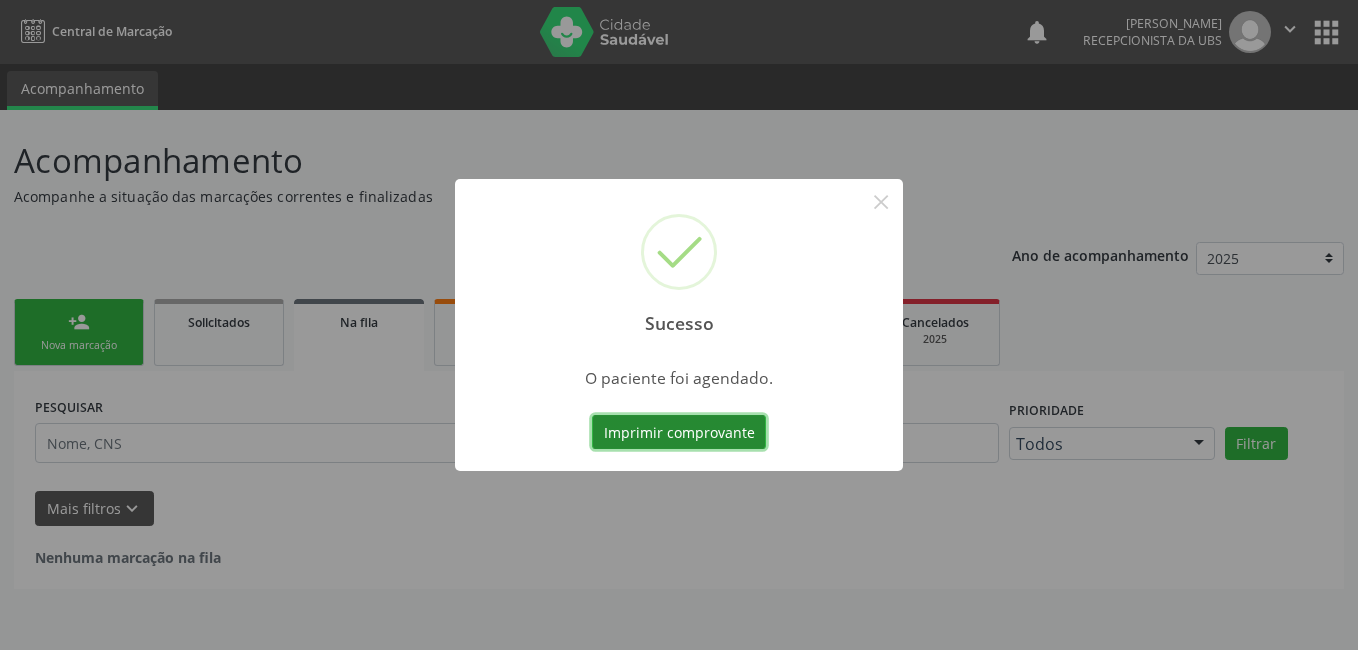 click on "Imprimir comprovante" at bounding box center [679, 432] 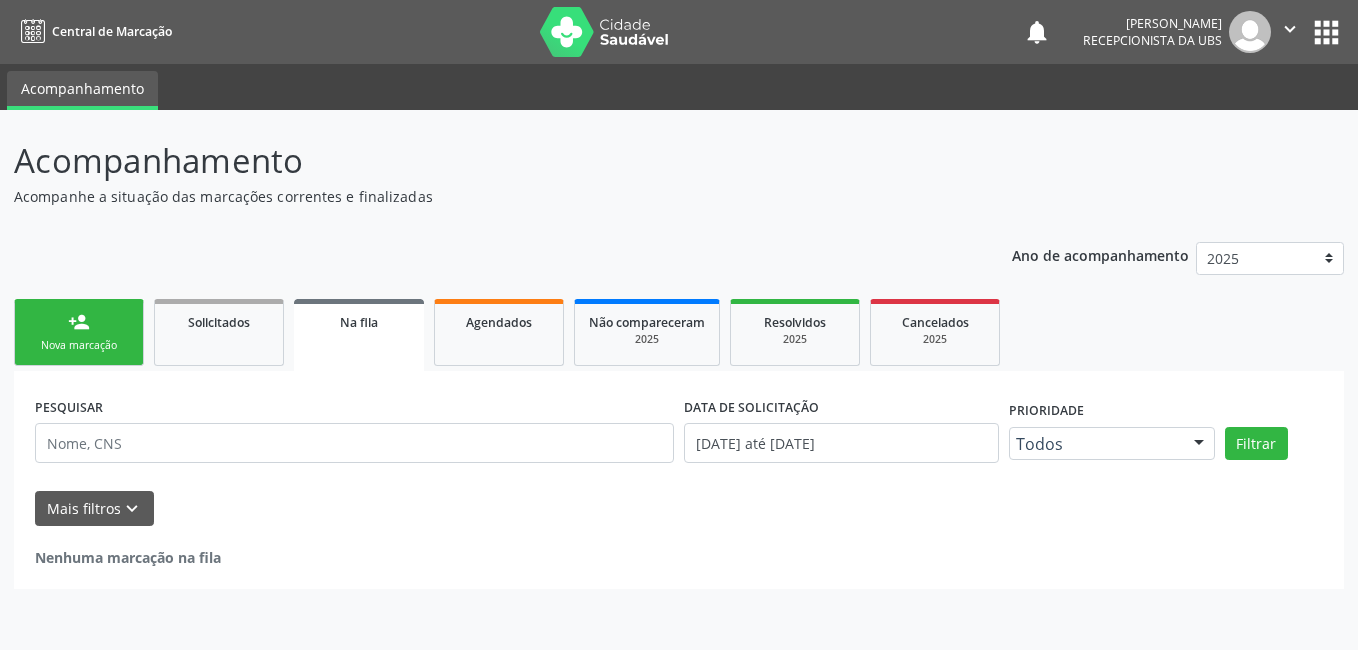 click on "person_add
Nova marcação" at bounding box center (79, 332) 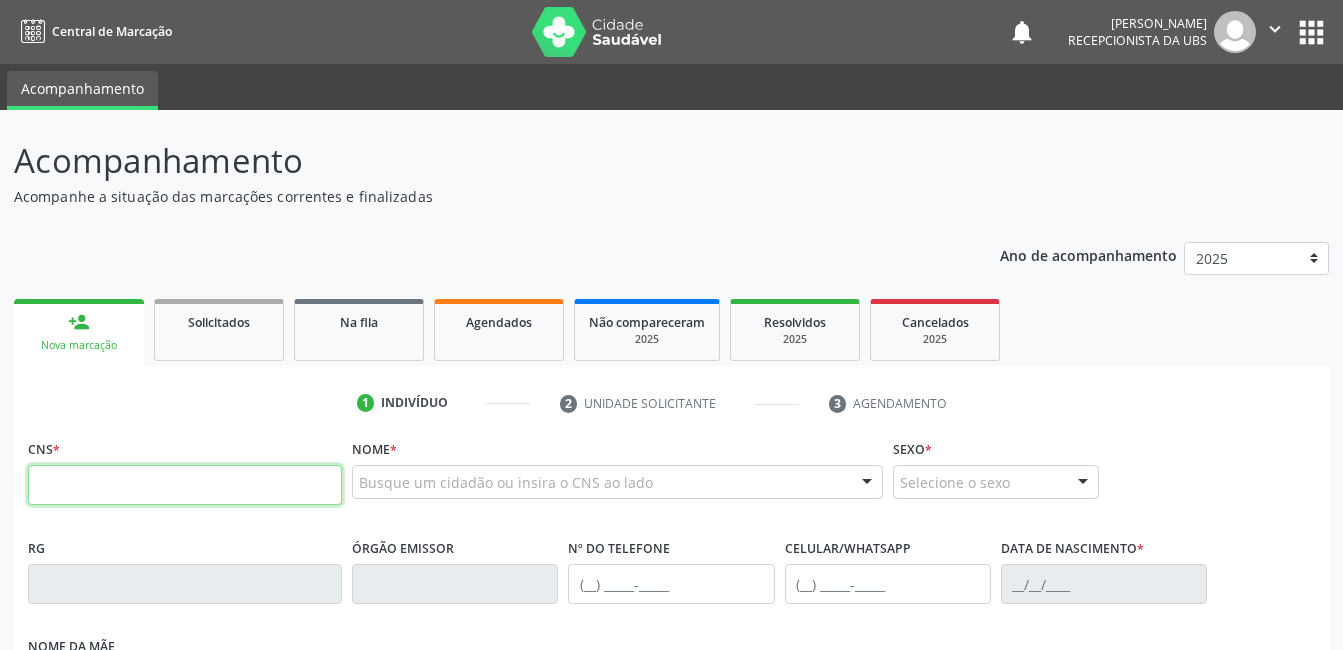 click at bounding box center [185, 485] 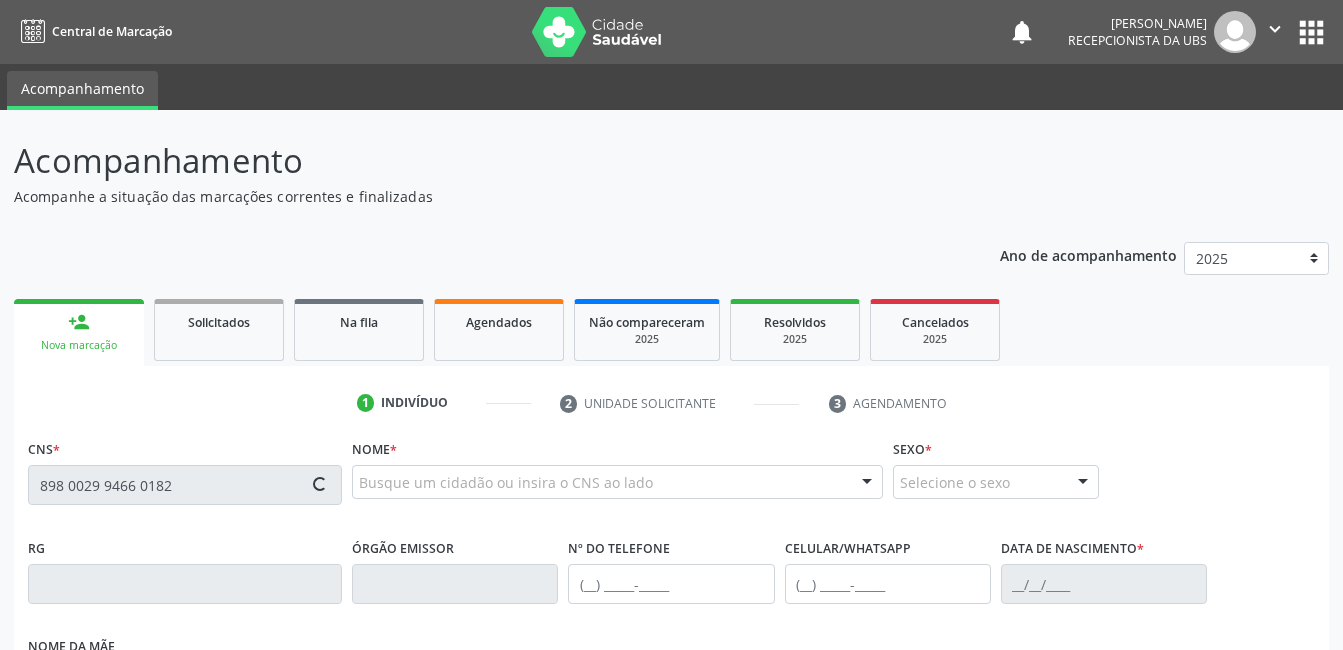type on "898 0029 9466 0182" 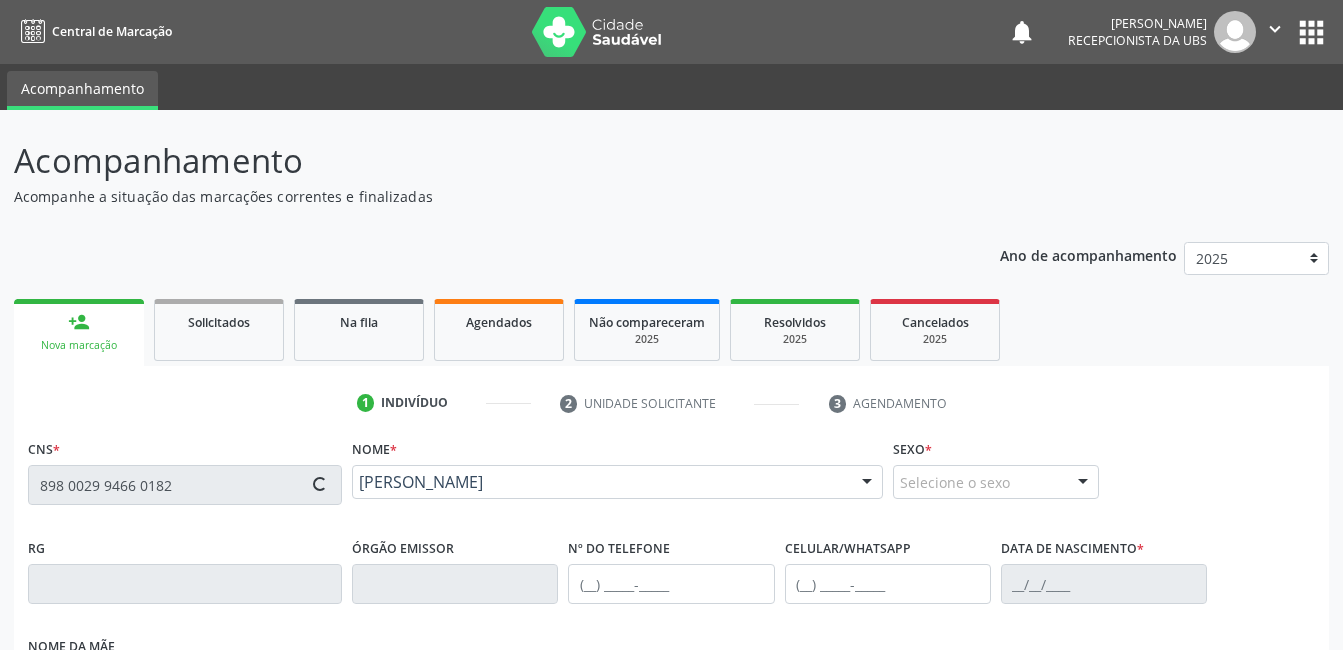 type on "[PHONE_NUMBER]" 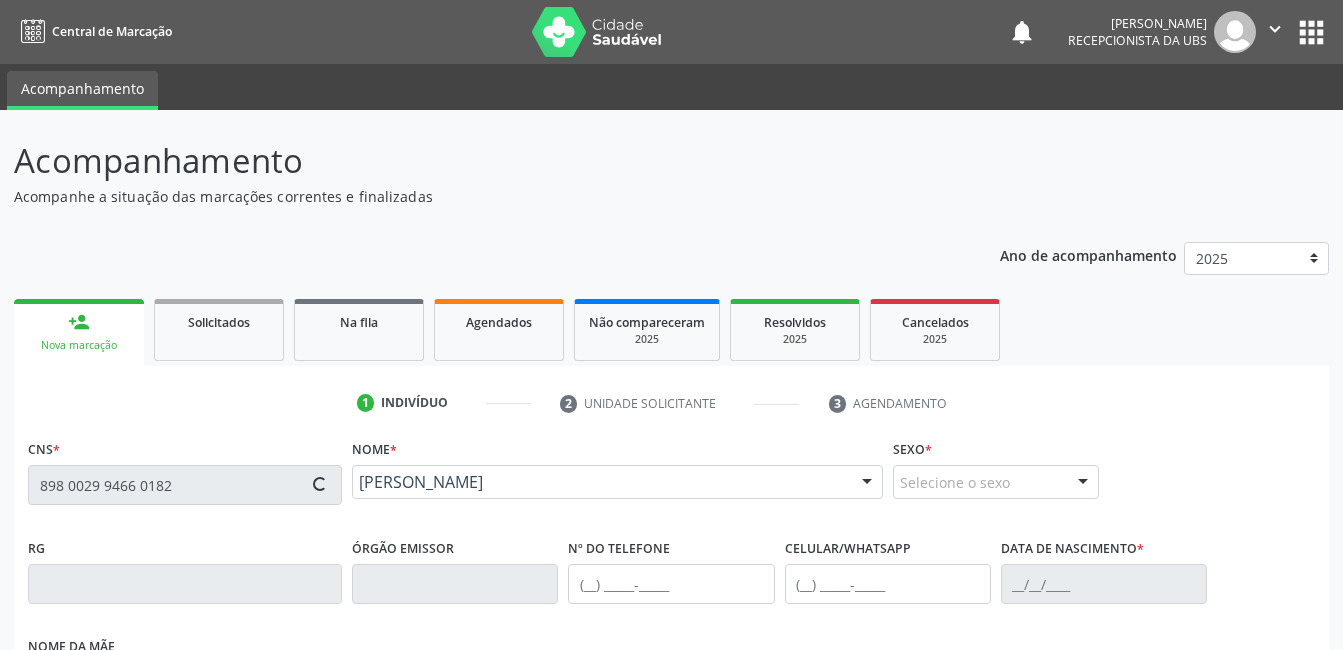 type on "[DATE]" 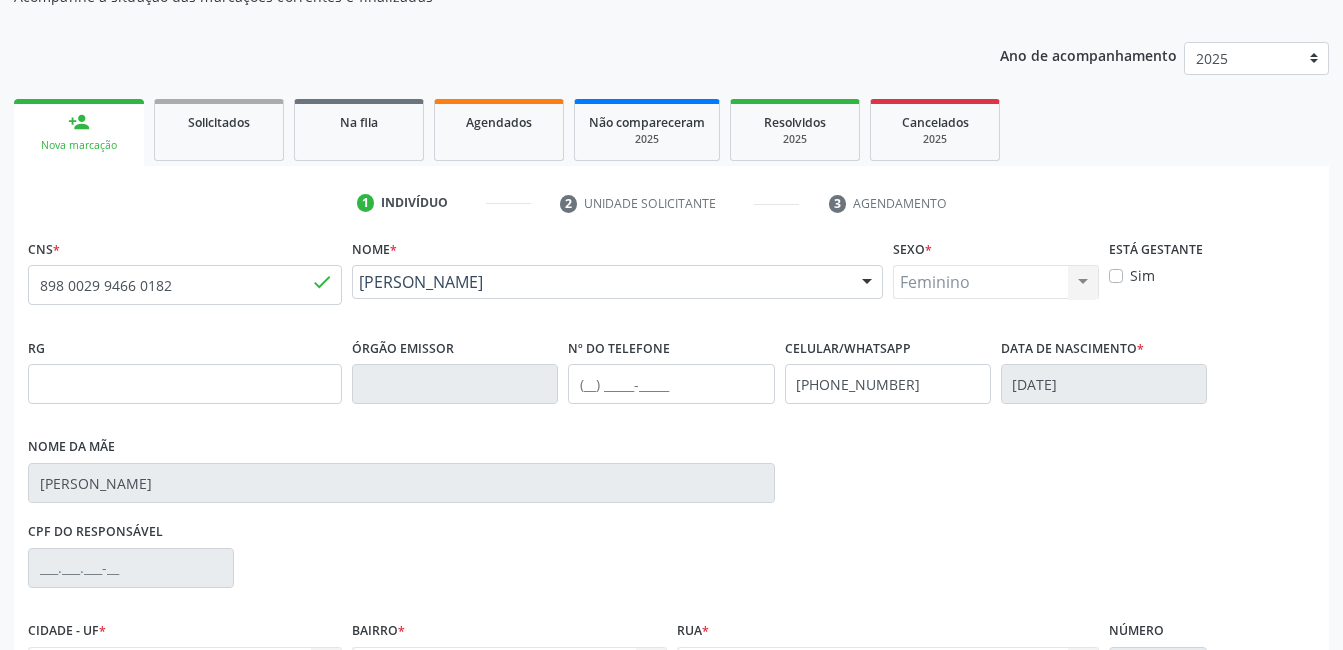 scroll, scrollTop: 300, scrollLeft: 0, axis: vertical 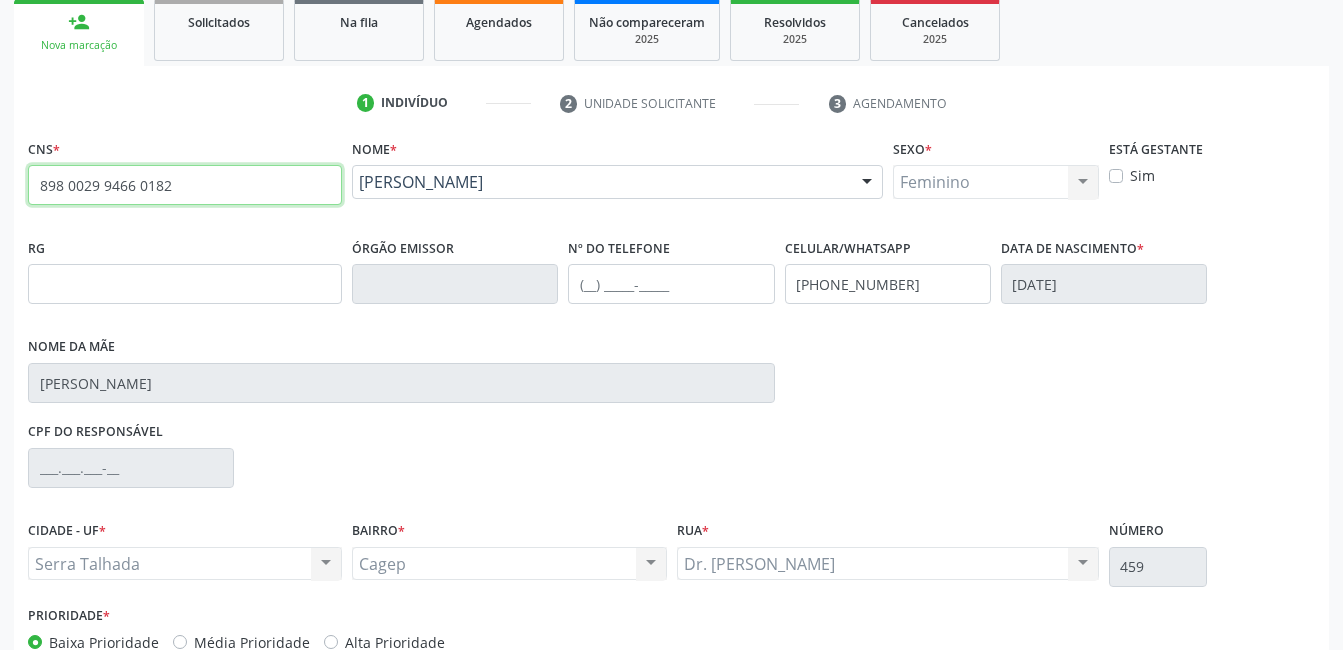 drag, startPoint x: 193, startPoint y: 183, endPoint x: -4, endPoint y: 179, distance: 197.0406 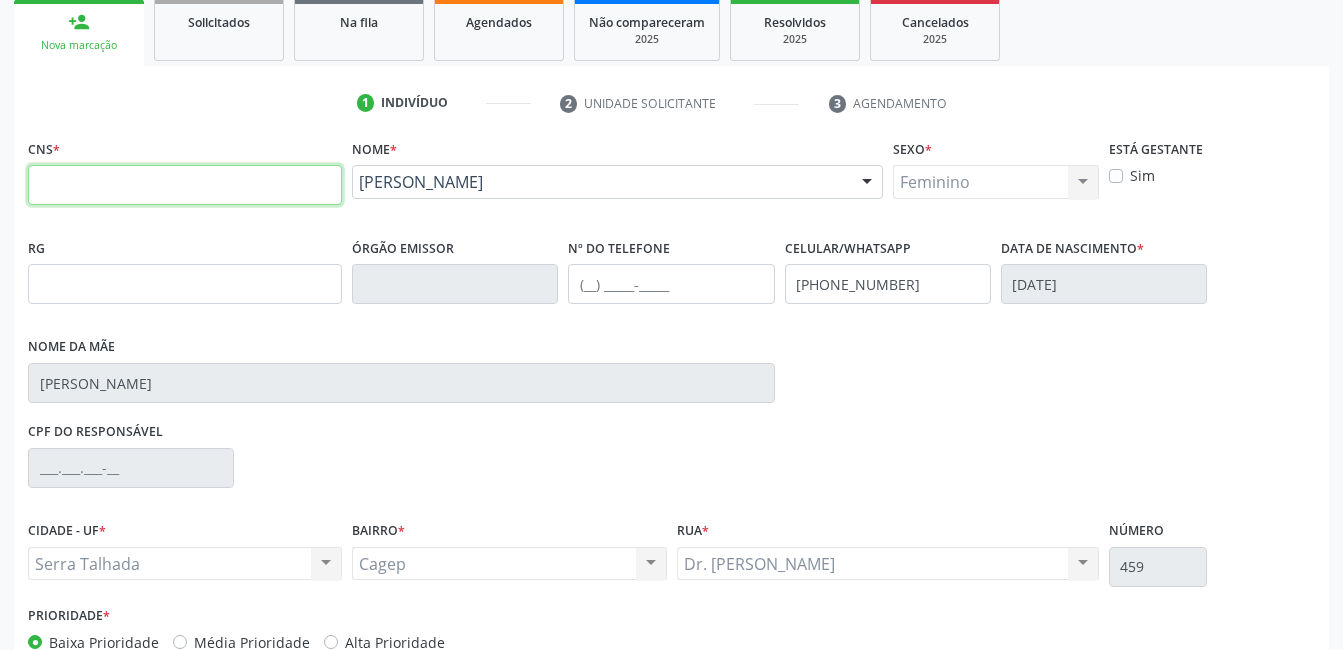 type 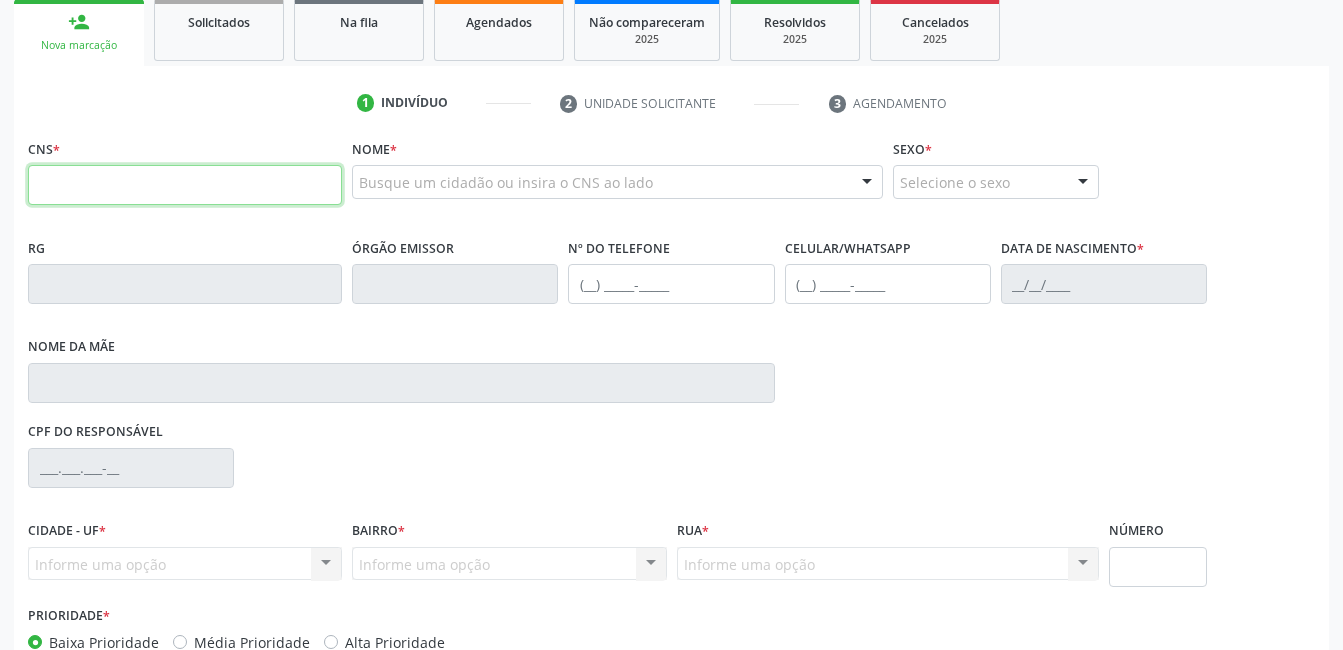 type 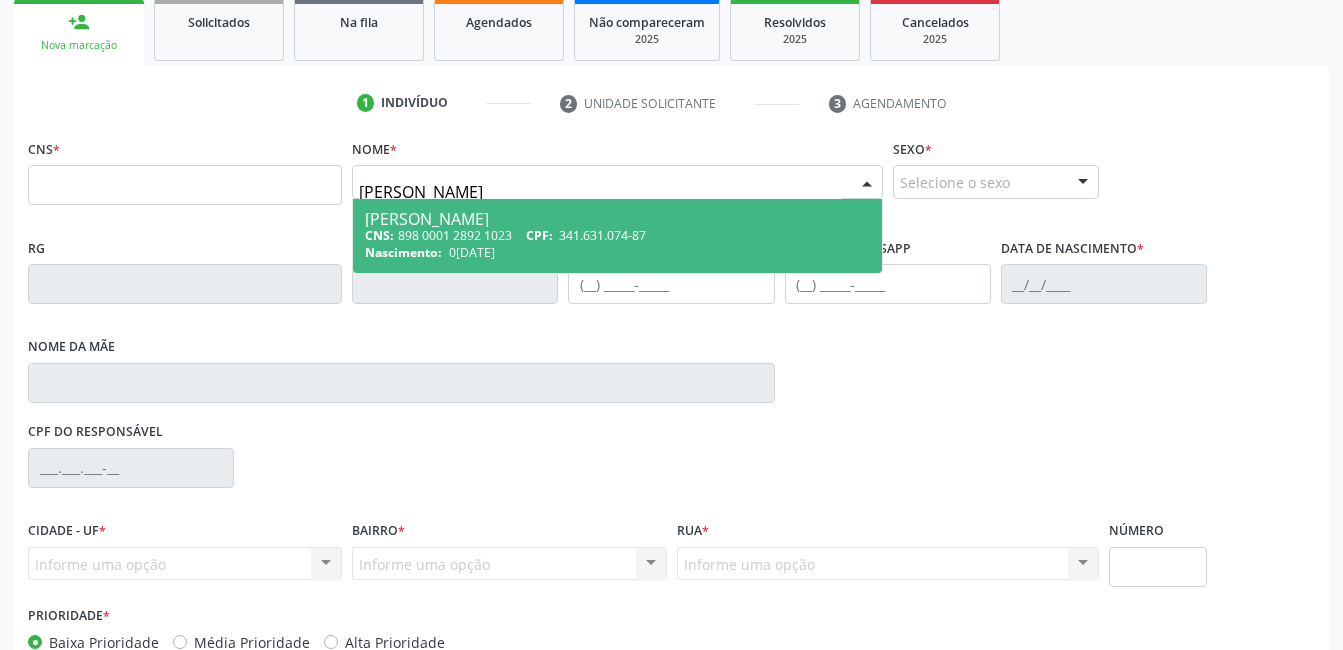 type on "[PERSON_NAME]" 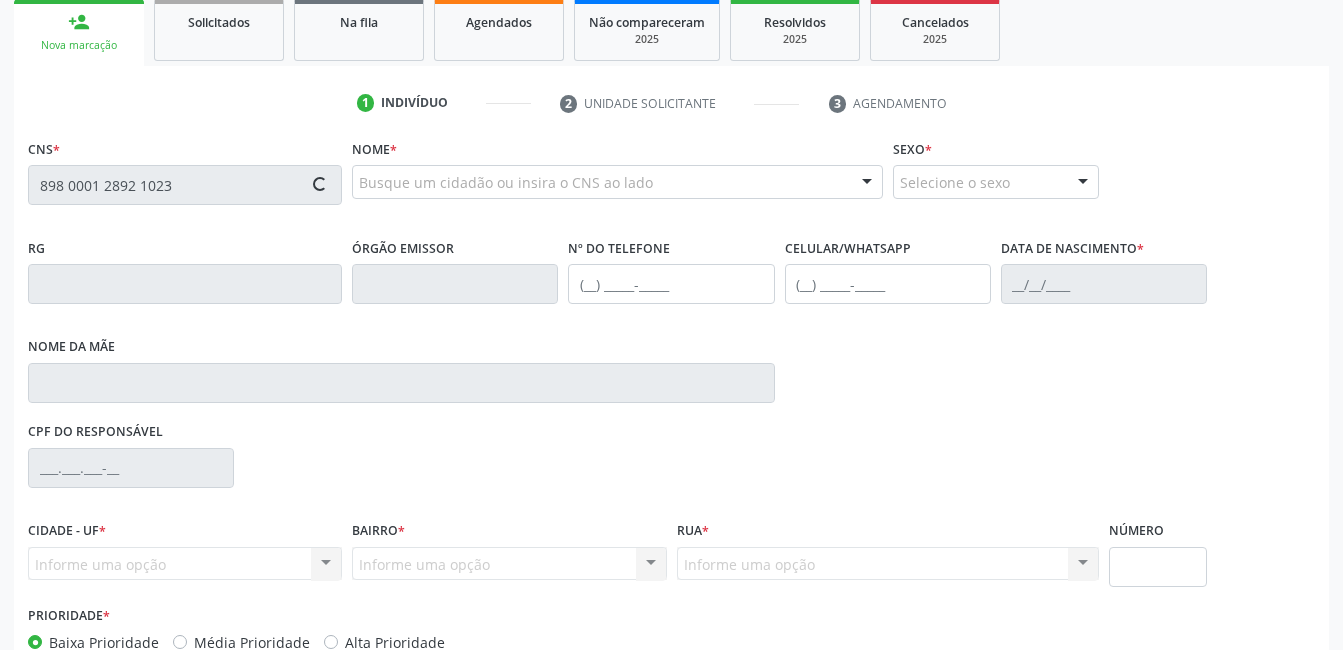 type on "898 0001 2892 1023" 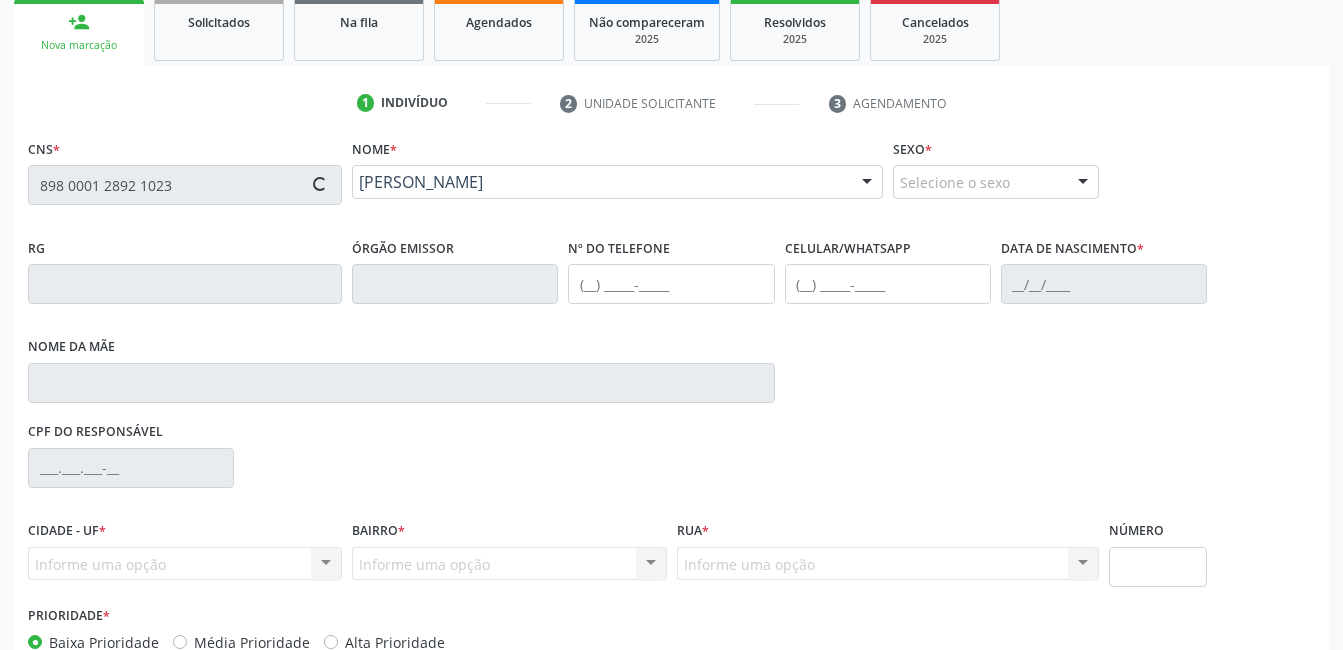 type on "[PHONE_NUMBER]" 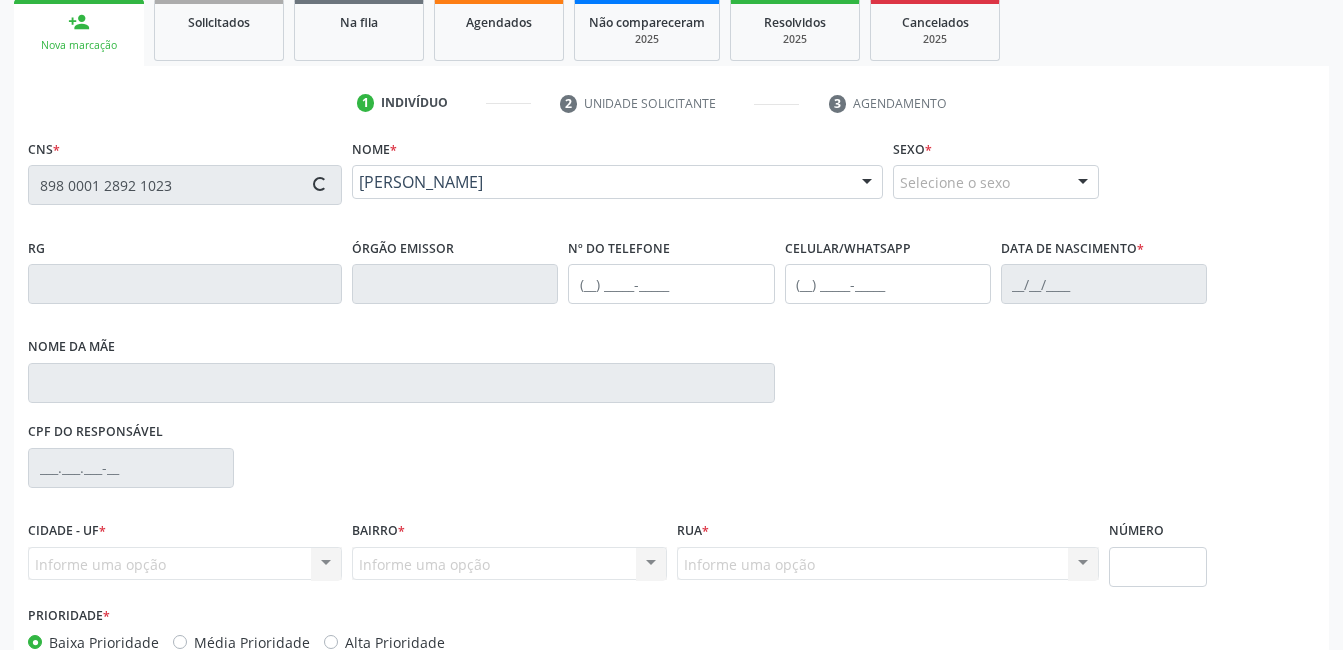 type on "0[DATE]" 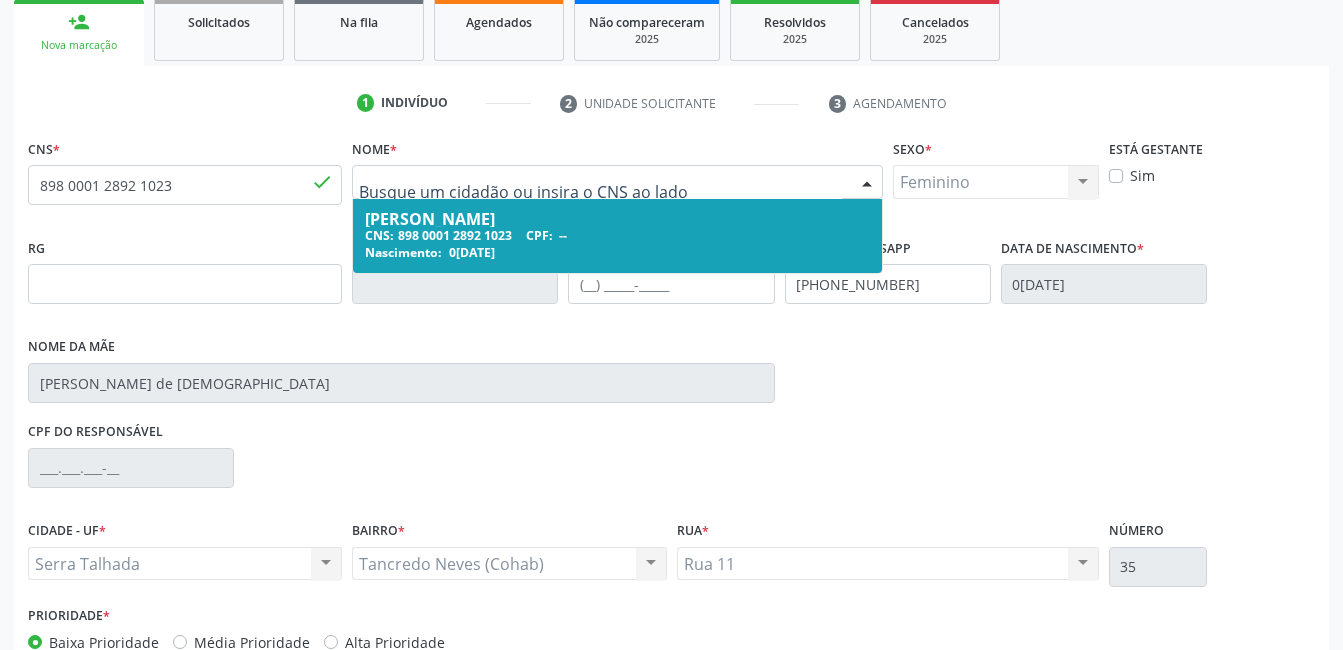 drag, startPoint x: 542, startPoint y: 179, endPoint x: 311, endPoint y: 216, distance: 233.94444 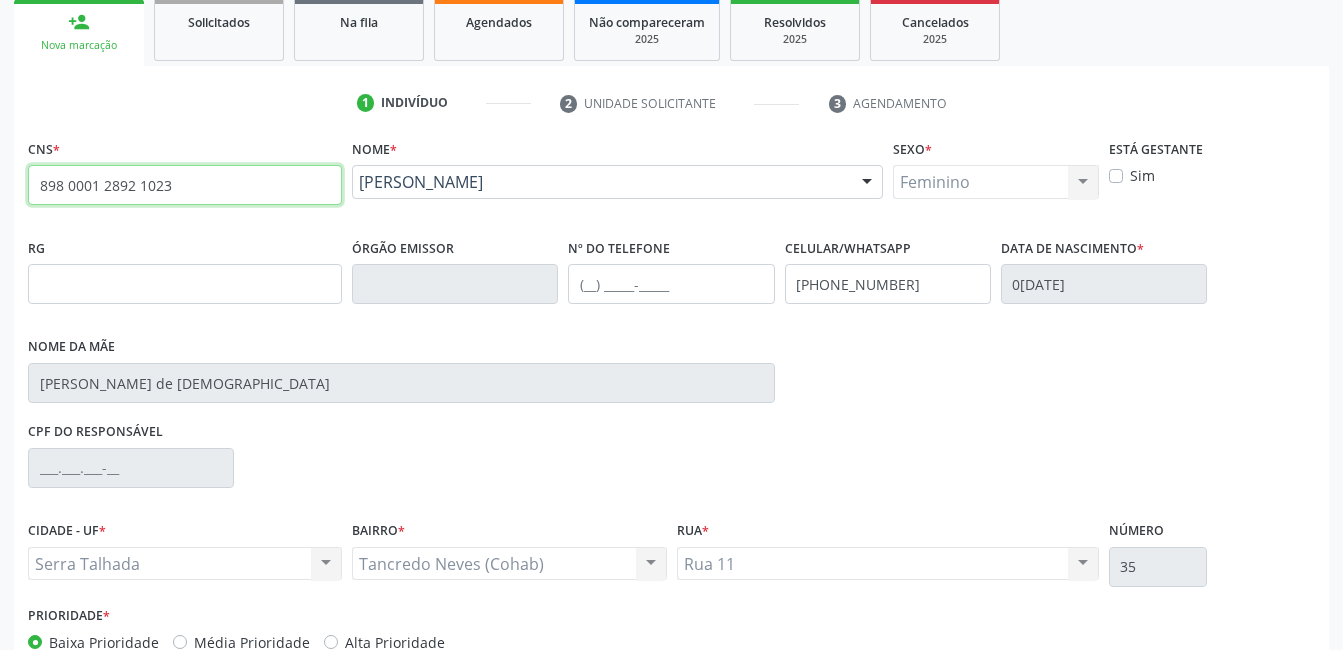 drag, startPoint x: 275, startPoint y: 171, endPoint x: 18, endPoint y: 188, distance: 257.56165 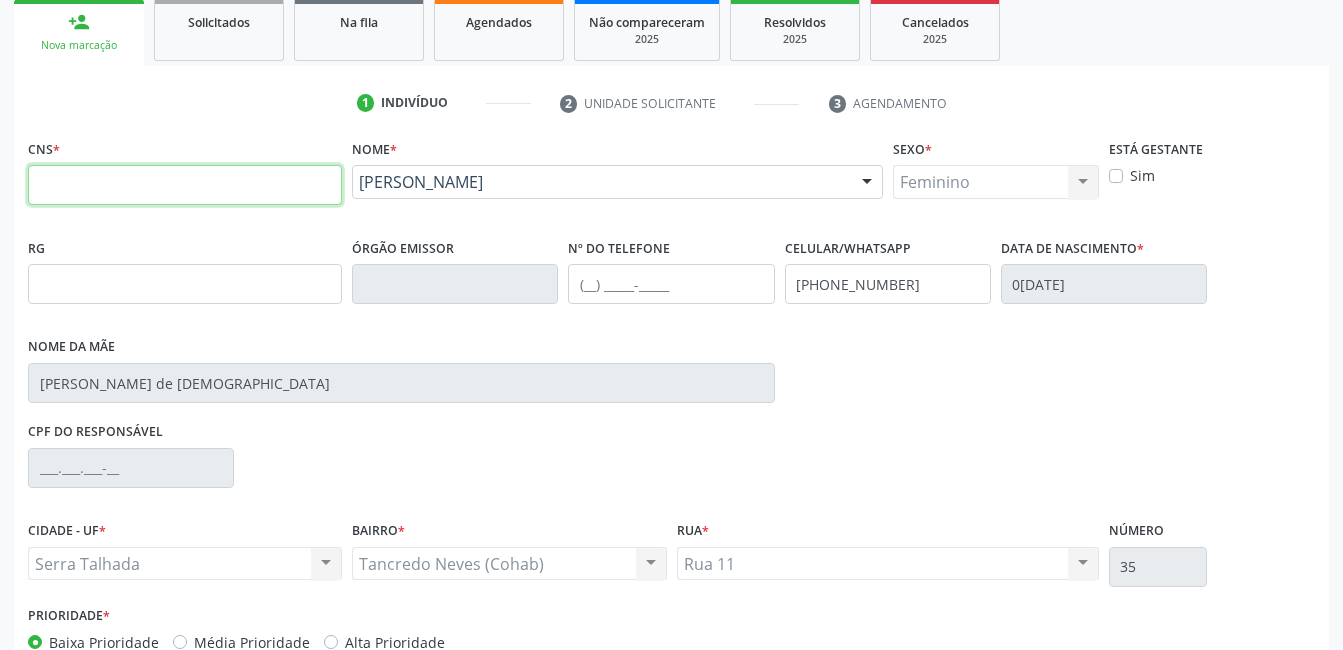 type 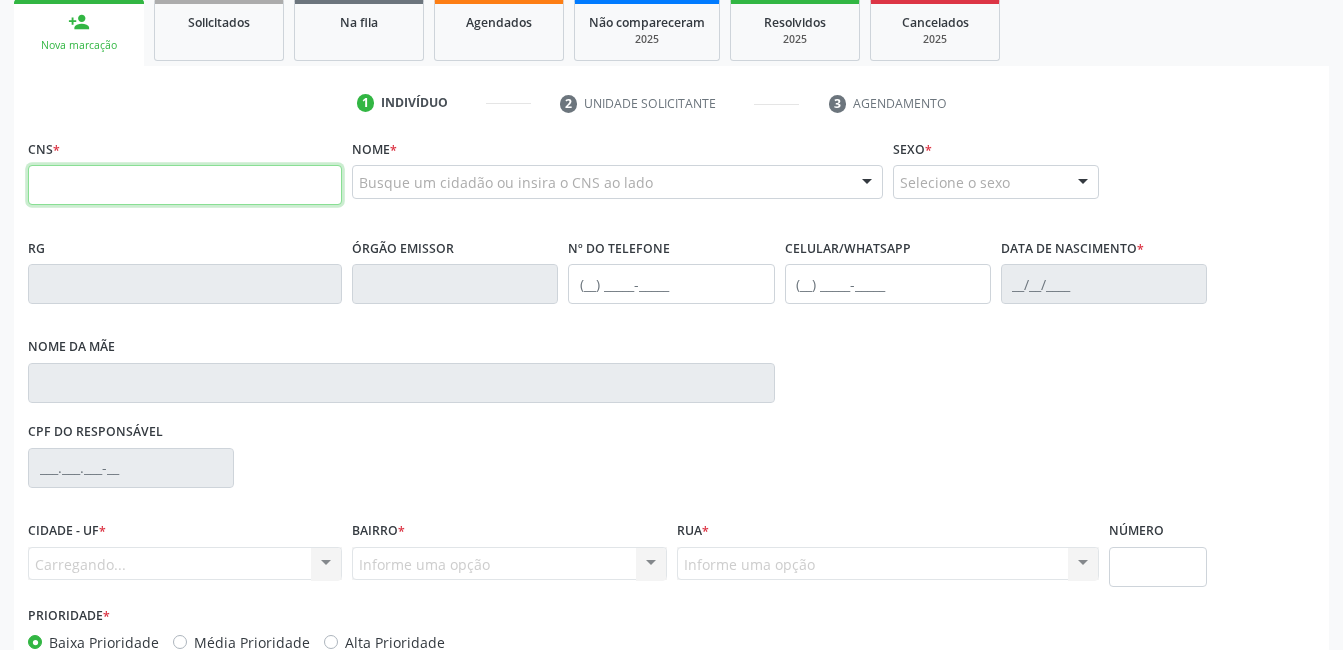 paste on "898 0037 3107 8483" 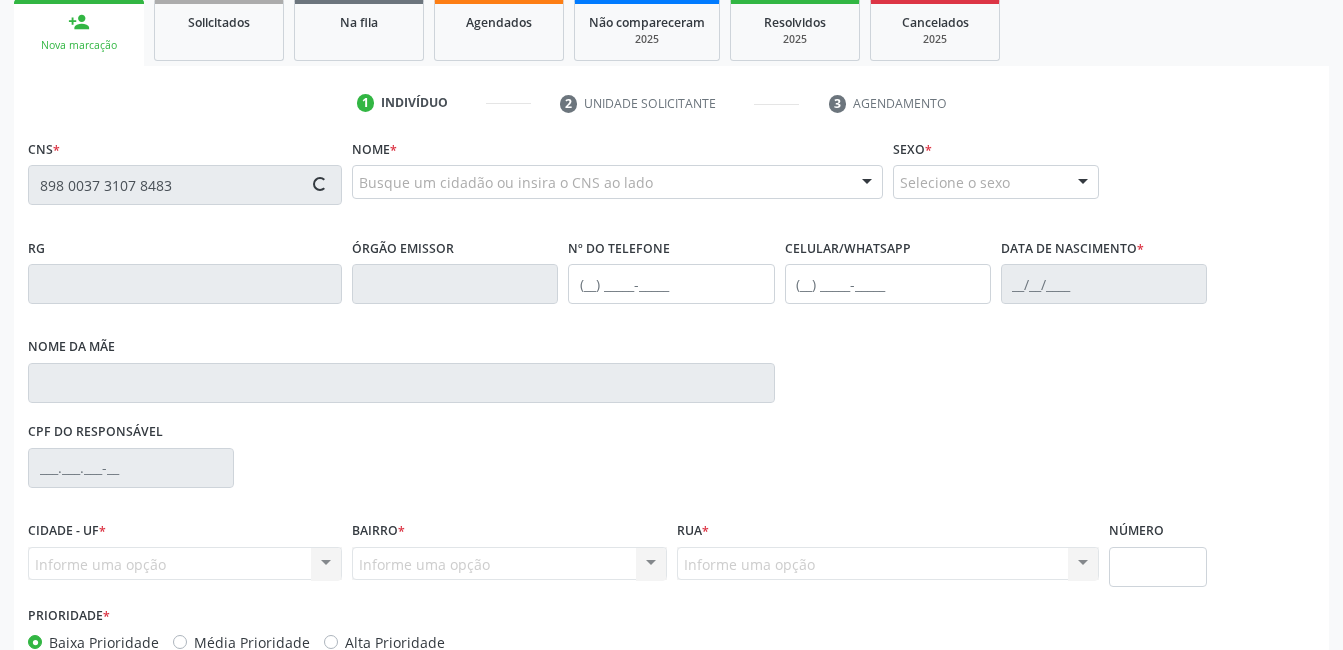 type on "898 0037 3107 8483" 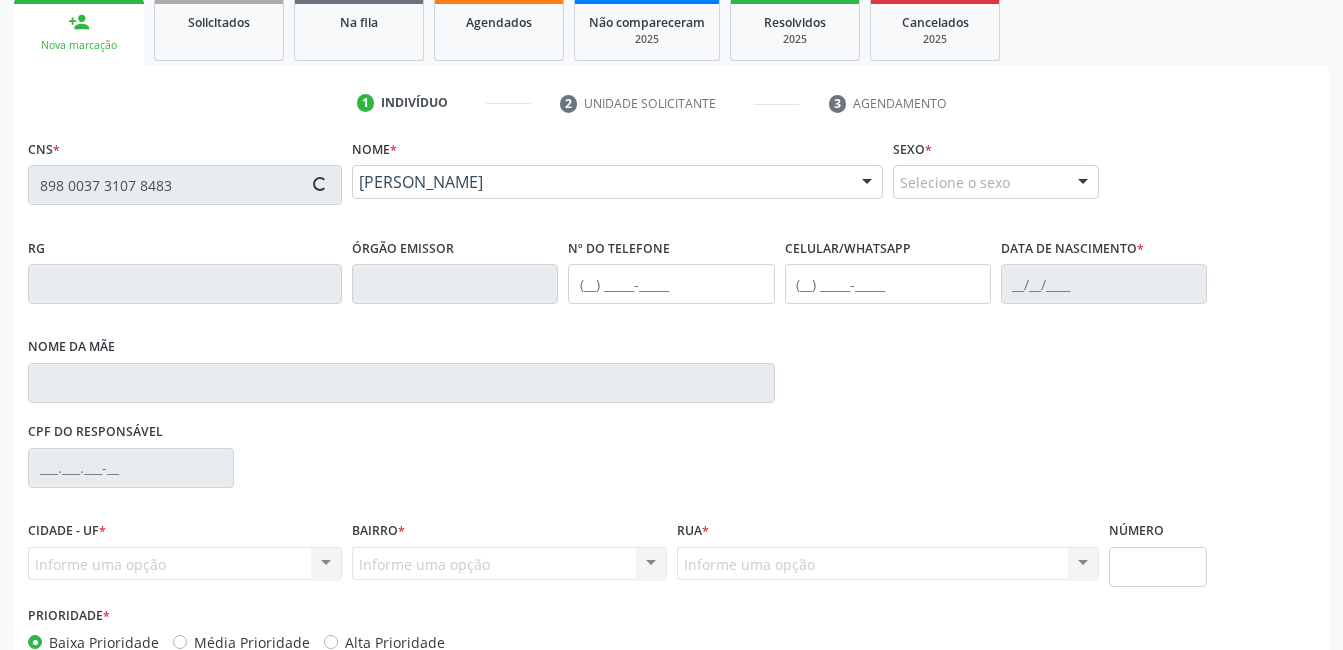 type on "[PHONE_NUMBER]" 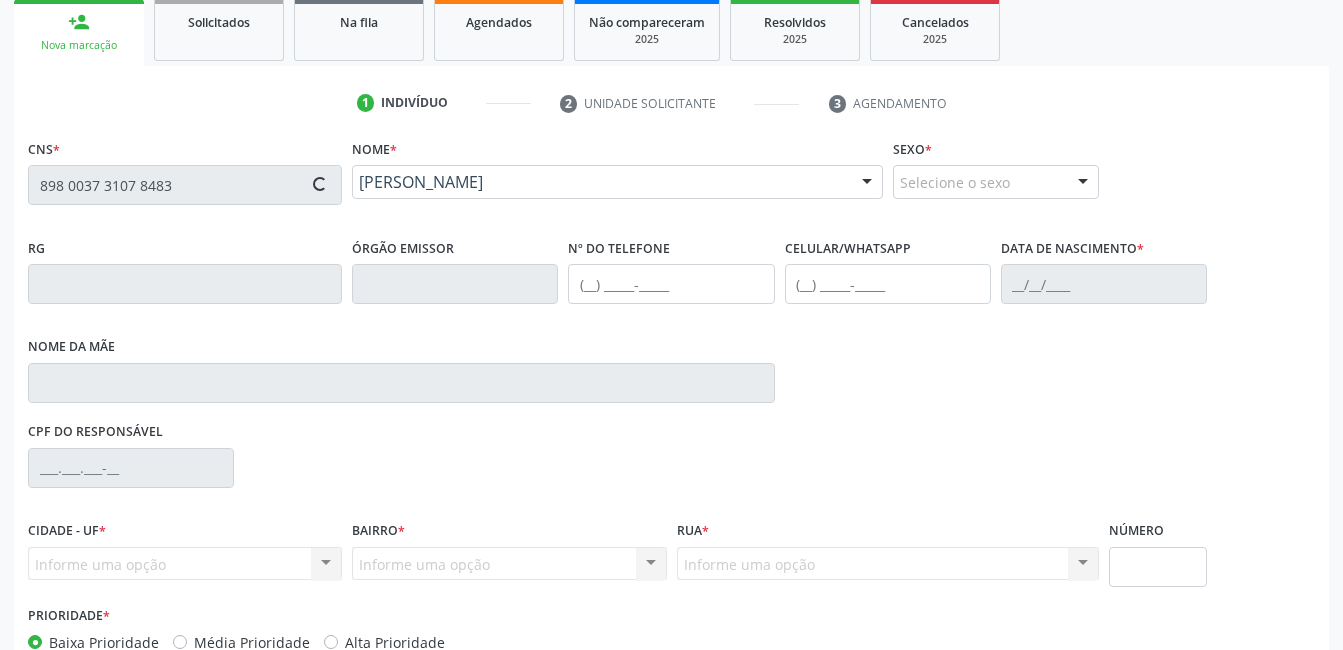 type on "[DATE]" 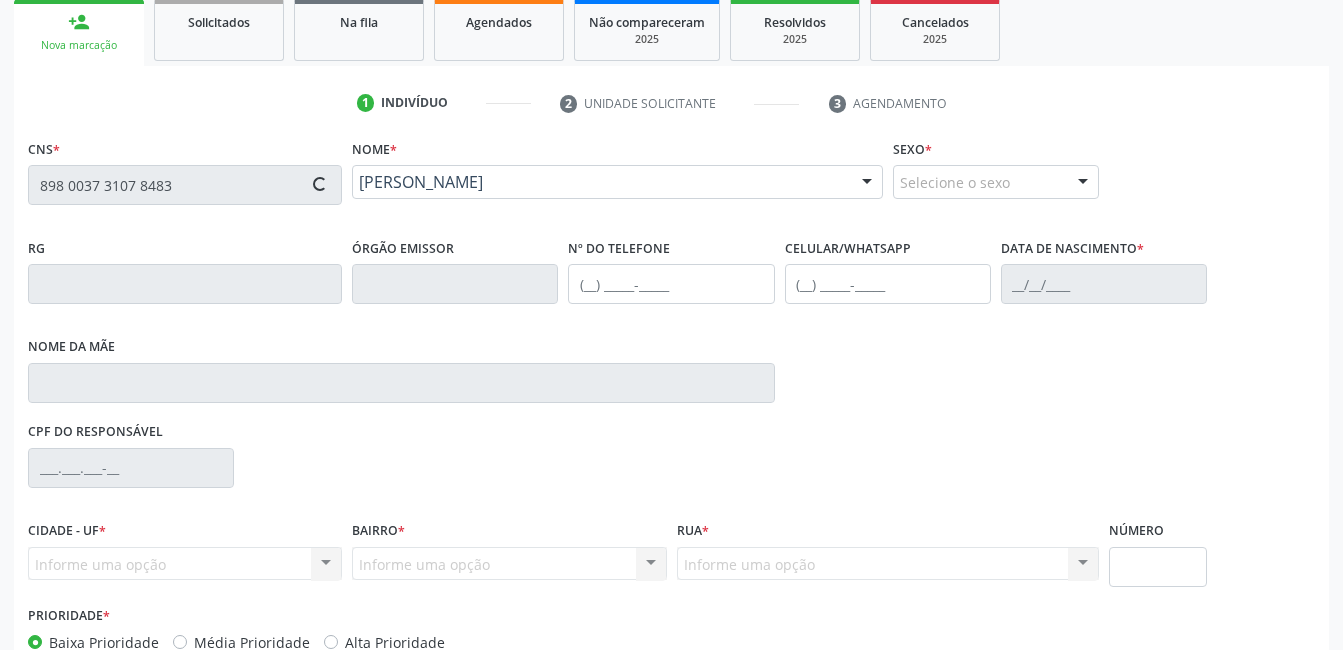 type on "[PERSON_NAME]" 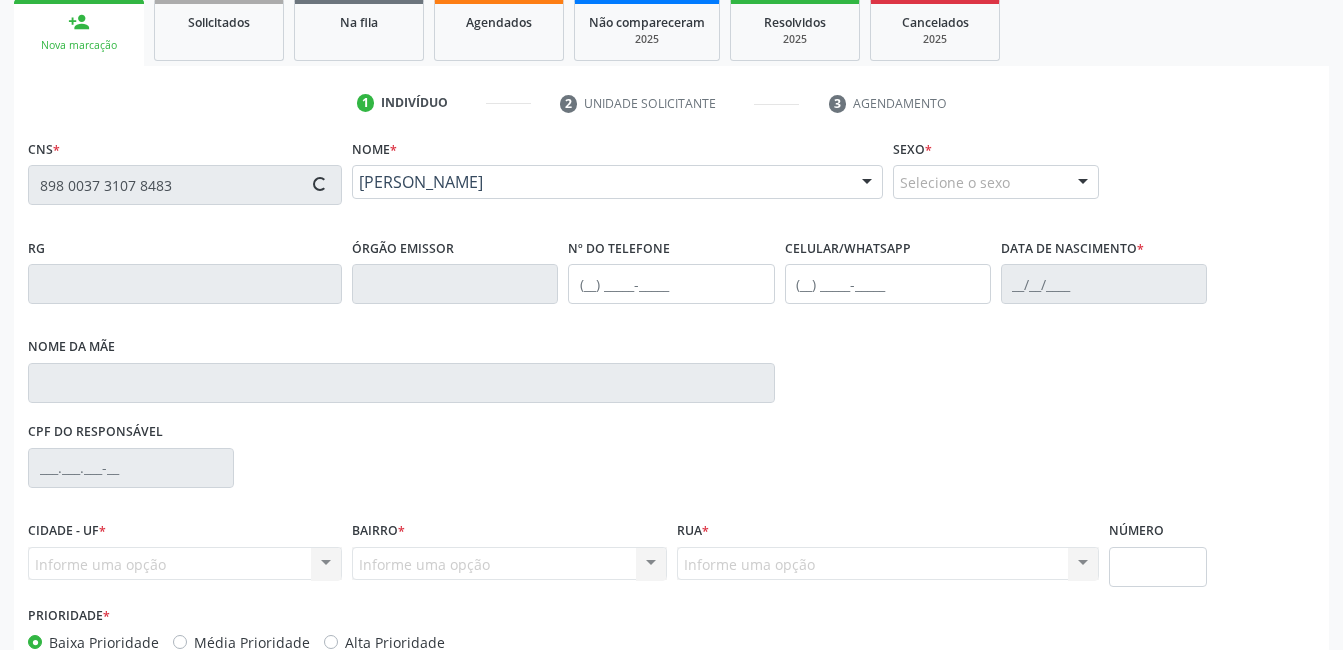 type on "270" 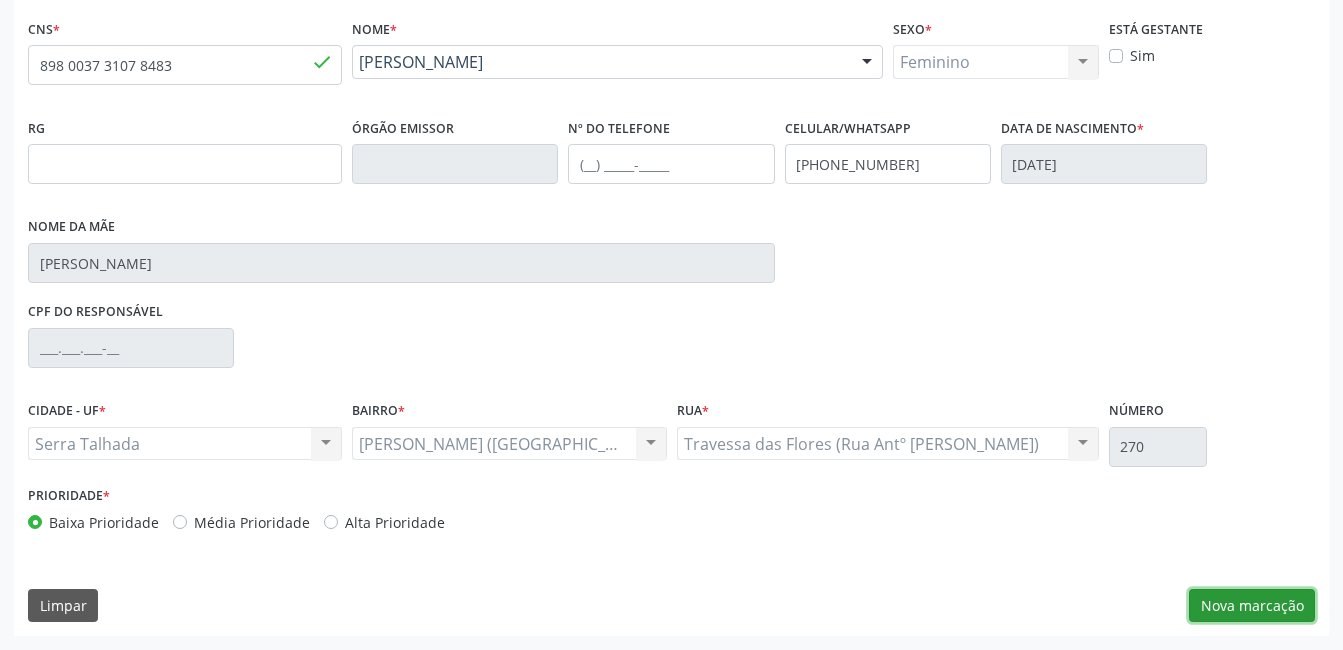 drag, startPoint x: 1259, startPoint y: 613, endPoint x: 1247, endPoint y: 601, distance: 16.970562 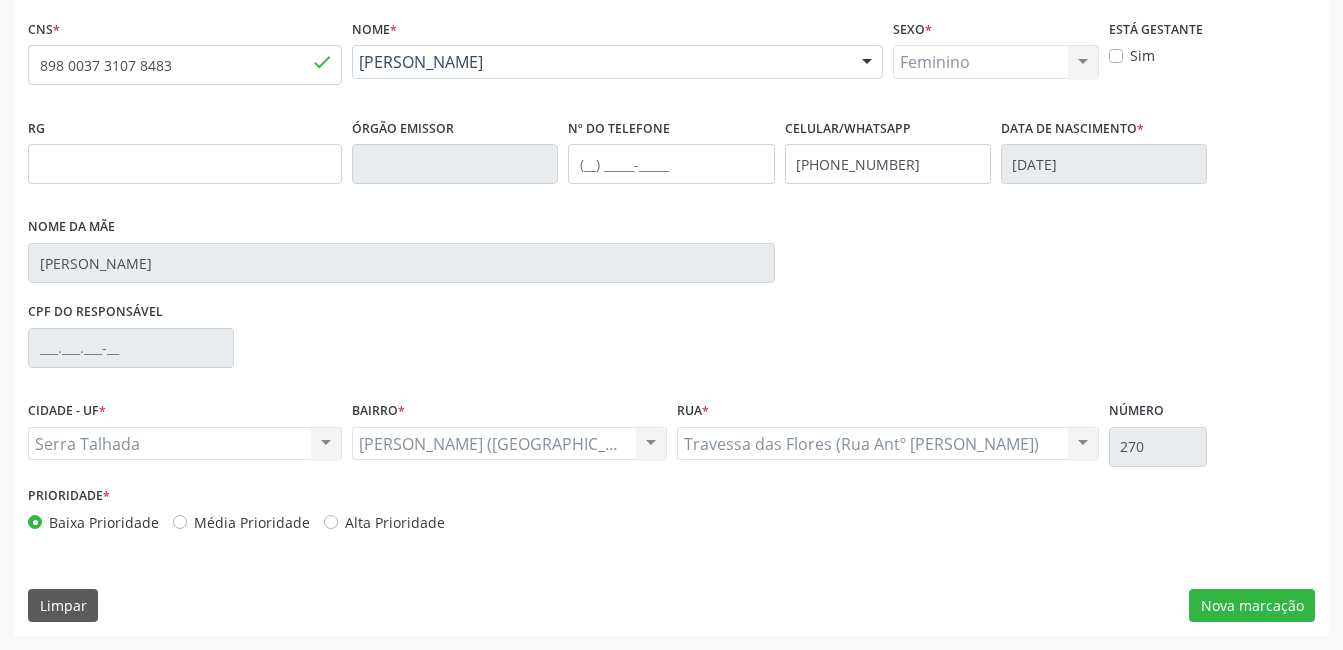 scroll, scrollTop: 256, scrollLeft: 0, axis: vertical 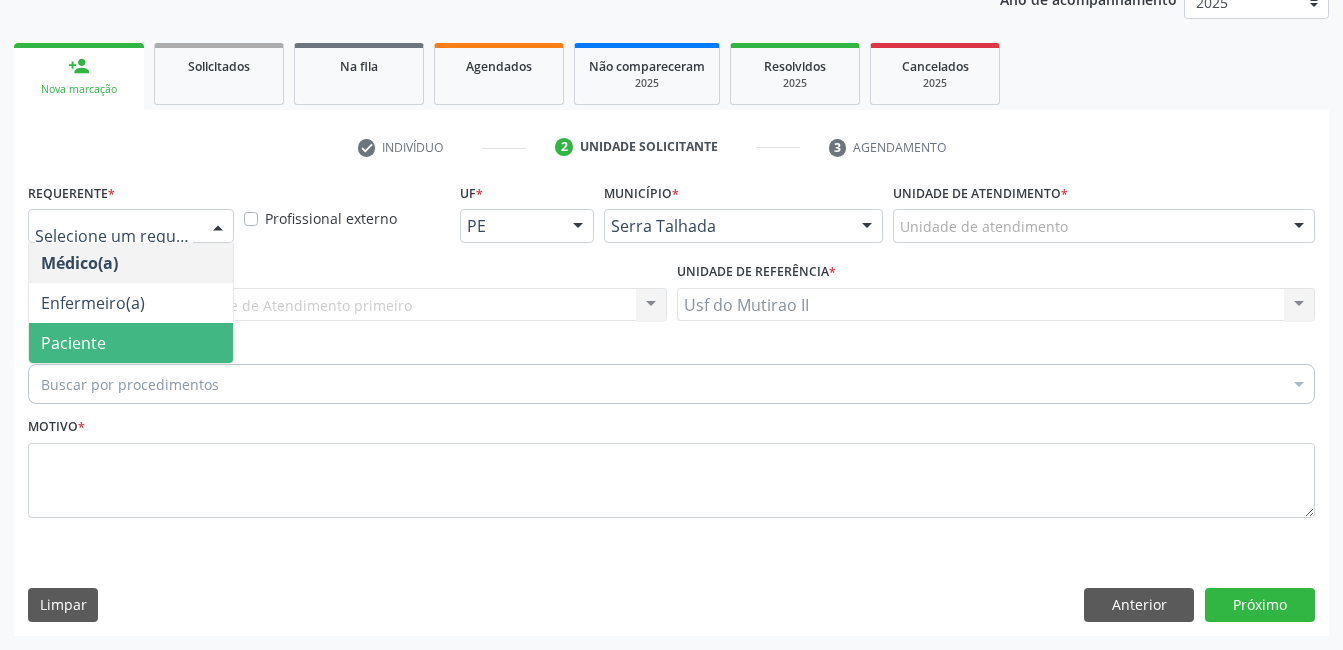 click on "Paciente" at bounding box center (131, 343) 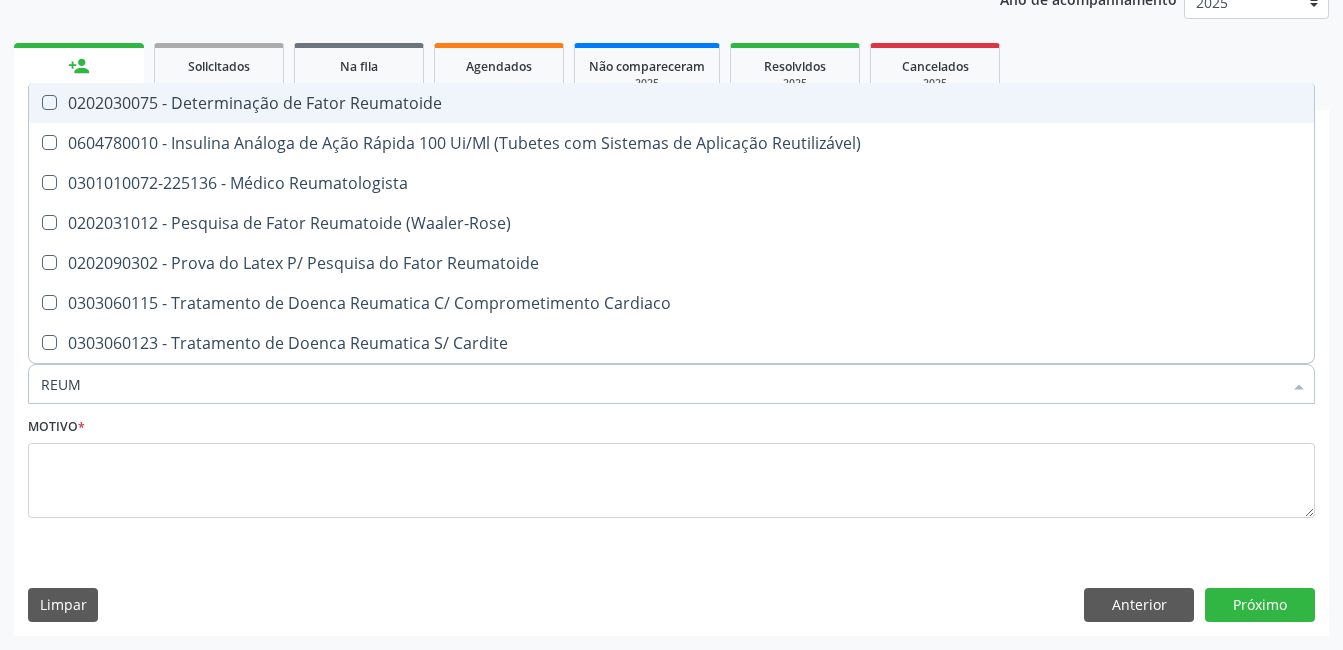 type on "REUMA" 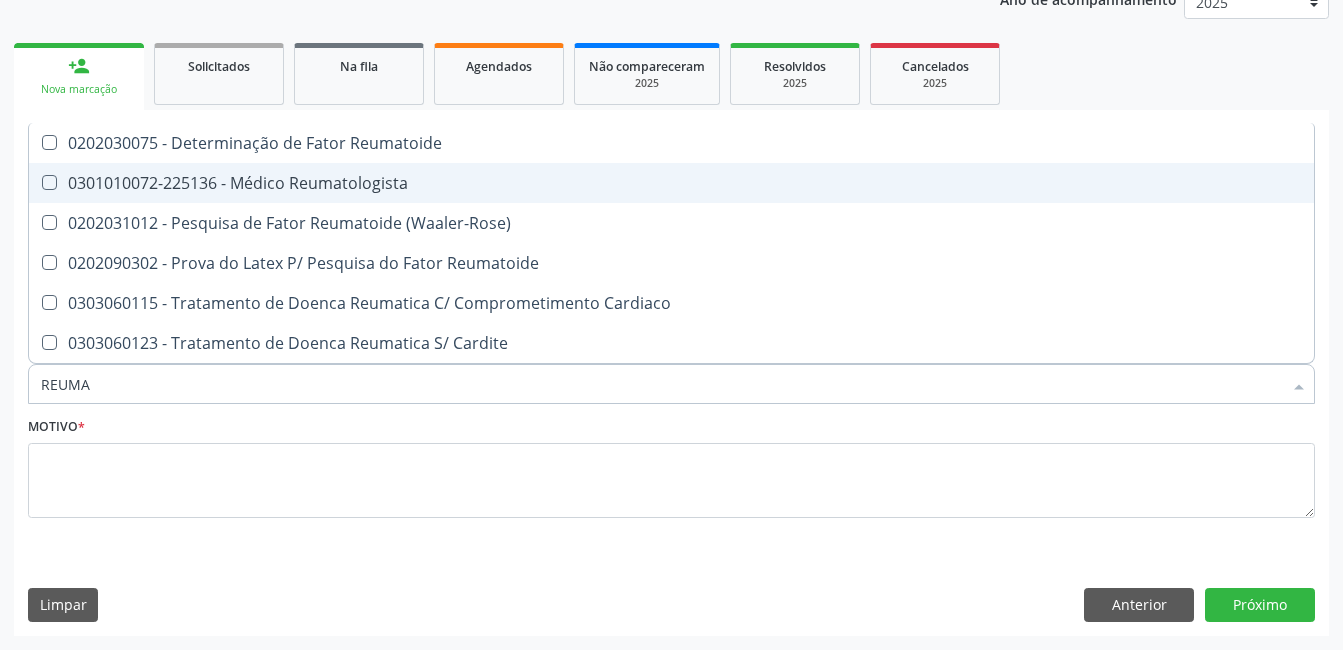 click on "0301010072-225136 - Médico Reumatologista" at bounding box center [671, 183] 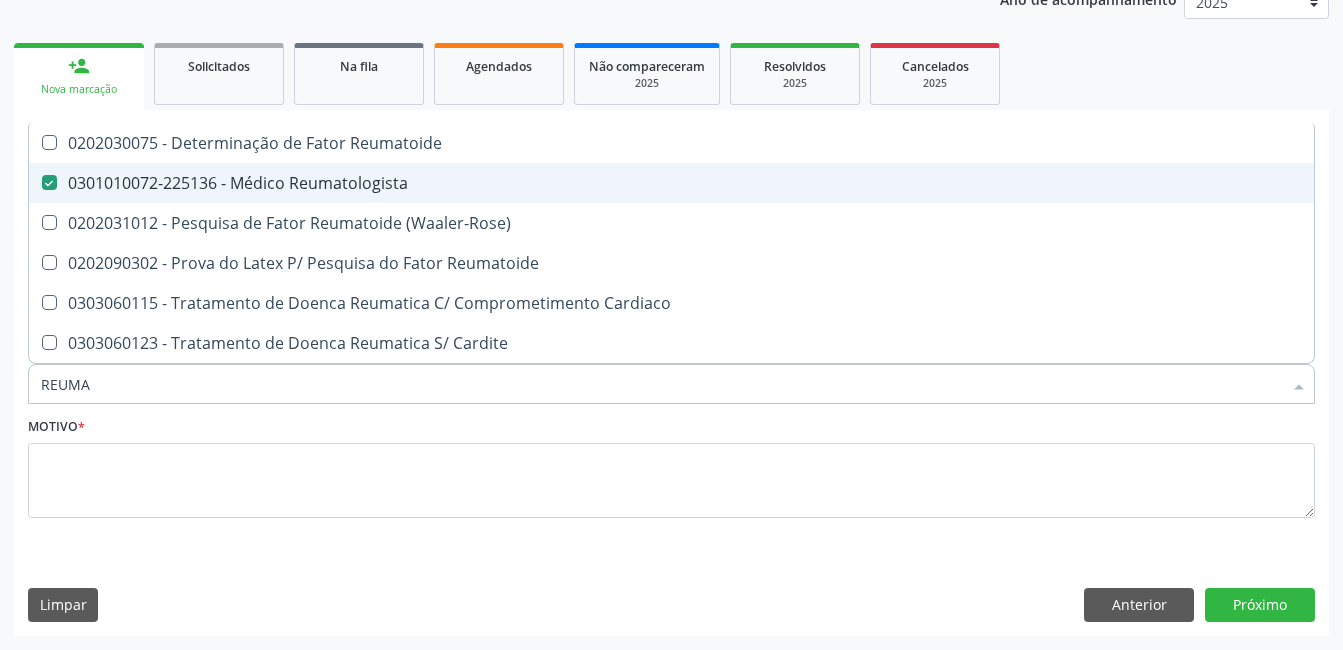 checkbox on "true" 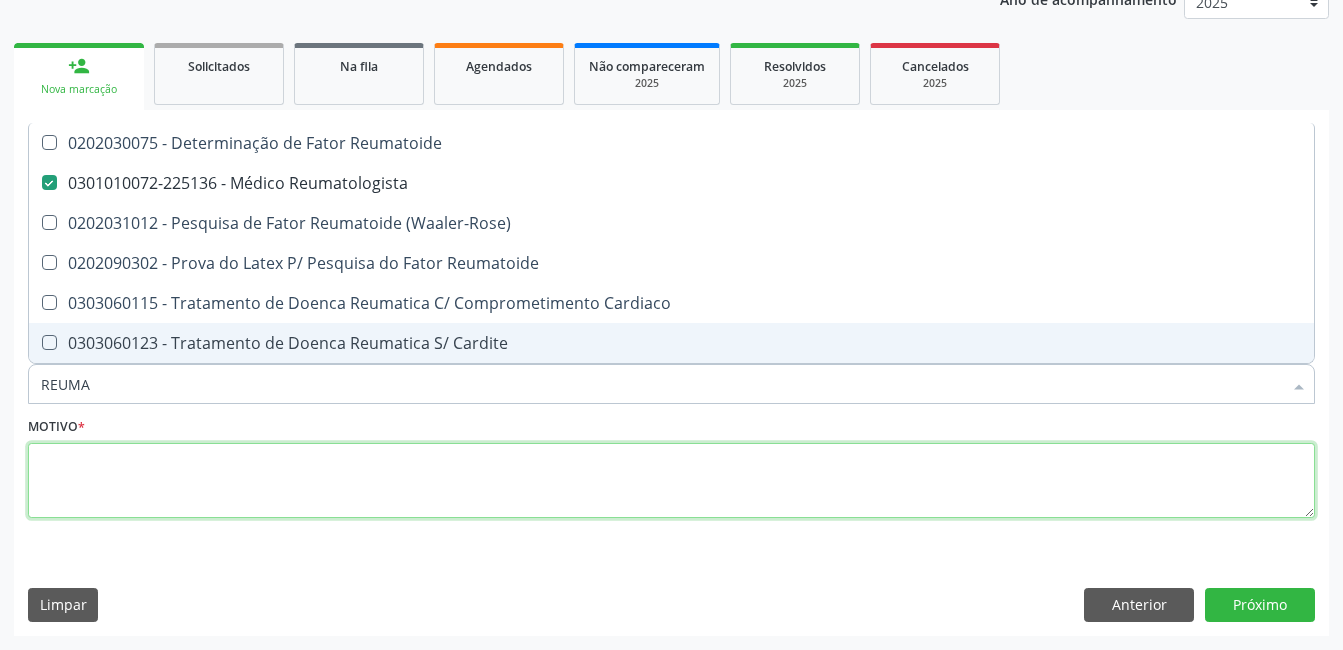 click at bounding box center [671, 481] 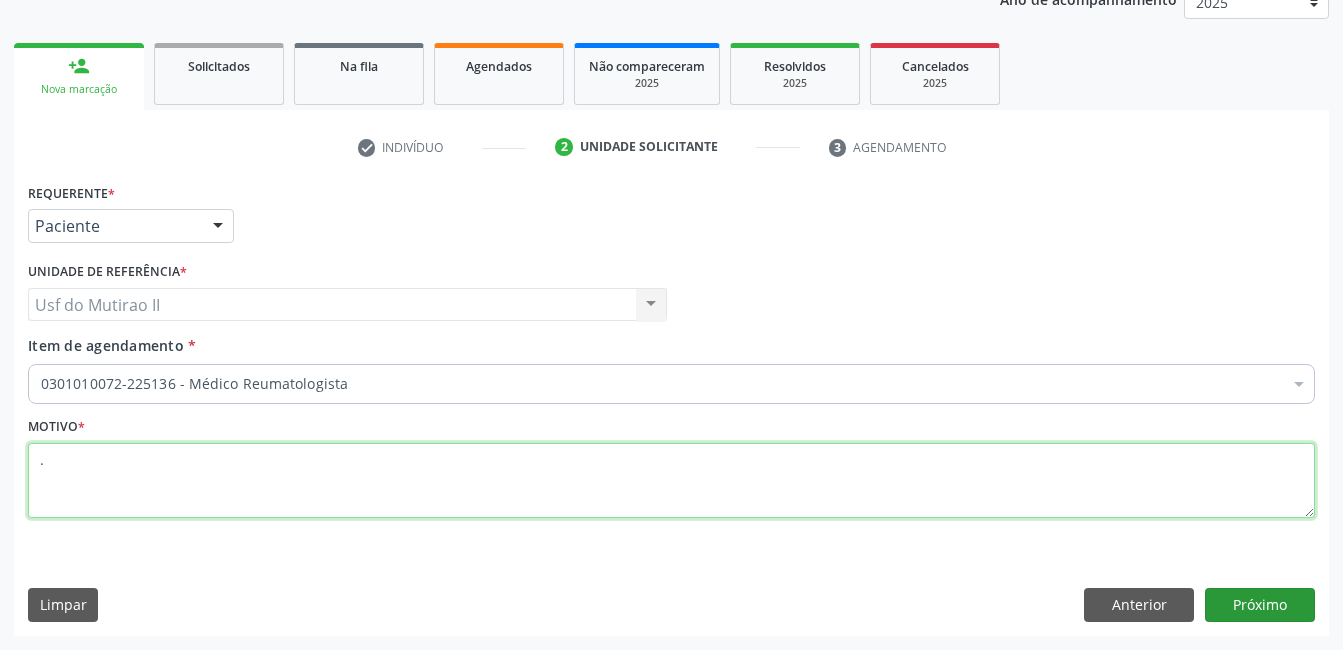 type on "." 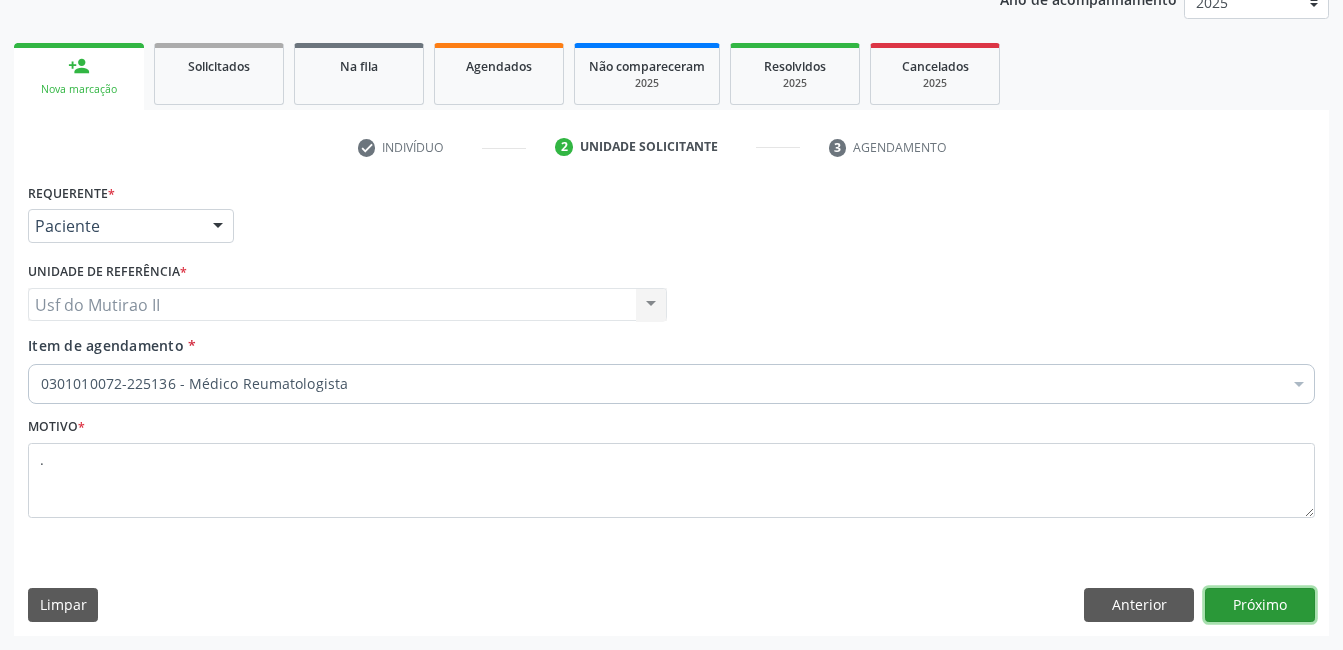 click on "Próximo" at bounding box center (1260, 605) 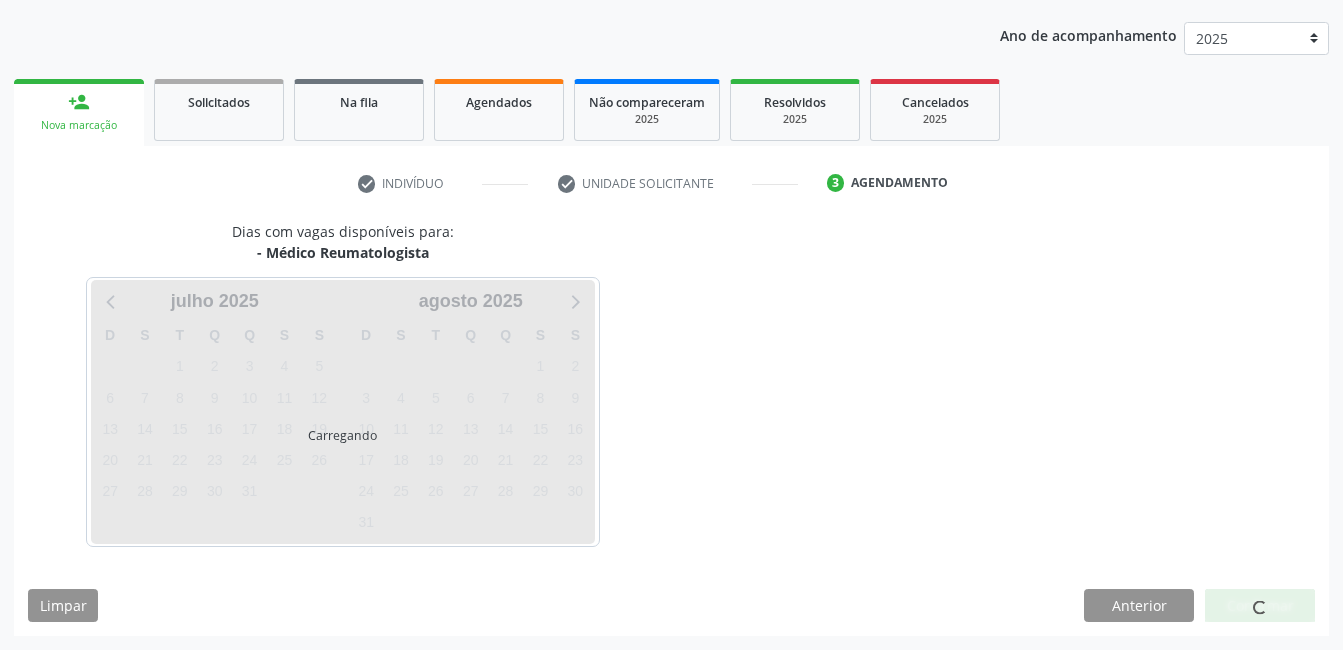 scroll, scrollTop: 220, scrollLeft: 0, axis: vertical 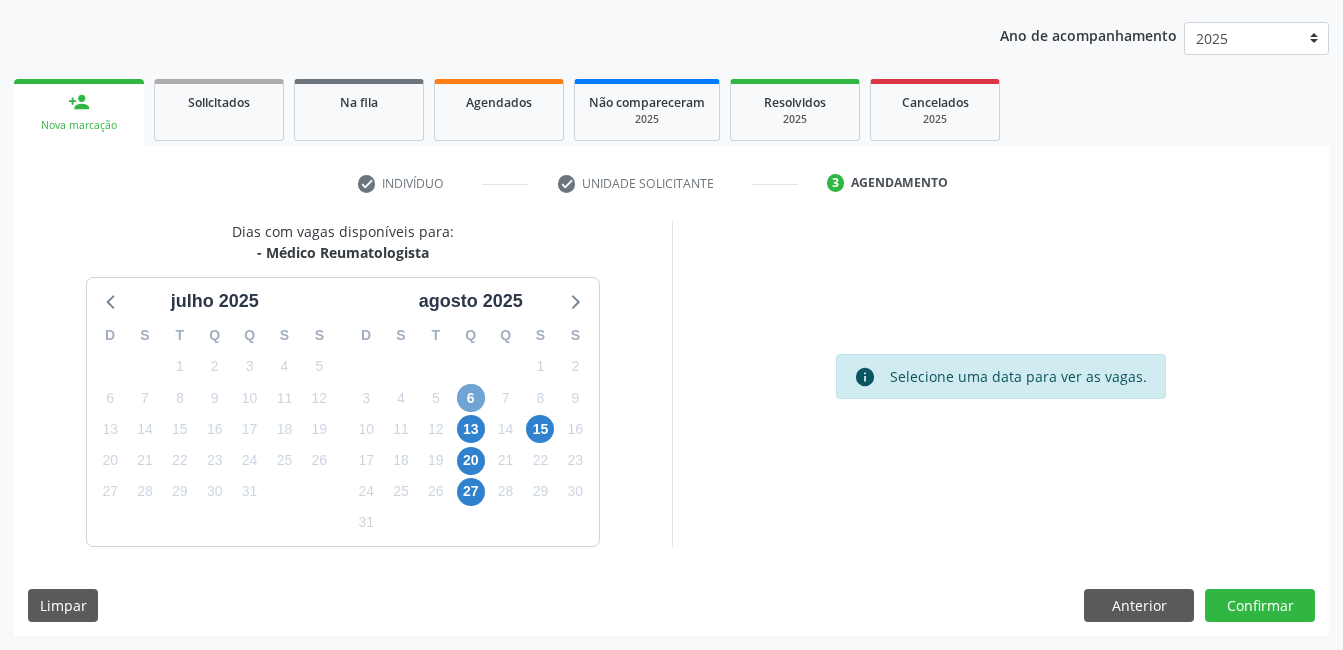 click on "6" at bounding box center [471, 398] 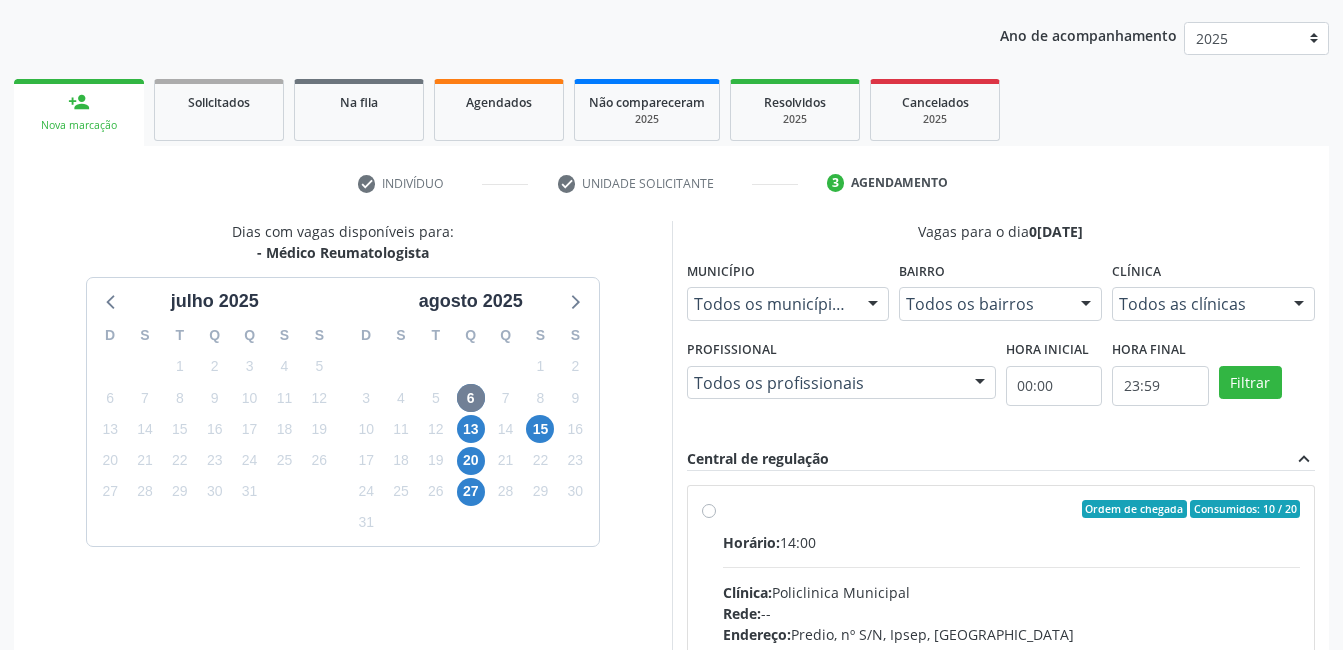 click on "Ordem de chegada
Consumidos: 10 / 20
Horário:   14:00
Clínica:  Policlinica Municipal
Rede:
--
Endereço:   Predio, nº S/N, Ipsep, [GEOGRAPHIC_DATA] - PE
Telefone:   --
Profissional:
[PERSON_NAME]
Informações adicionais sobre o atendimento
Idade de atendimento:
de 0 a 120 anos
Gênero(s) atendido(s):
Masculino e Feminino
Informações adicionais:
--" at bounding box center (1012, 653) 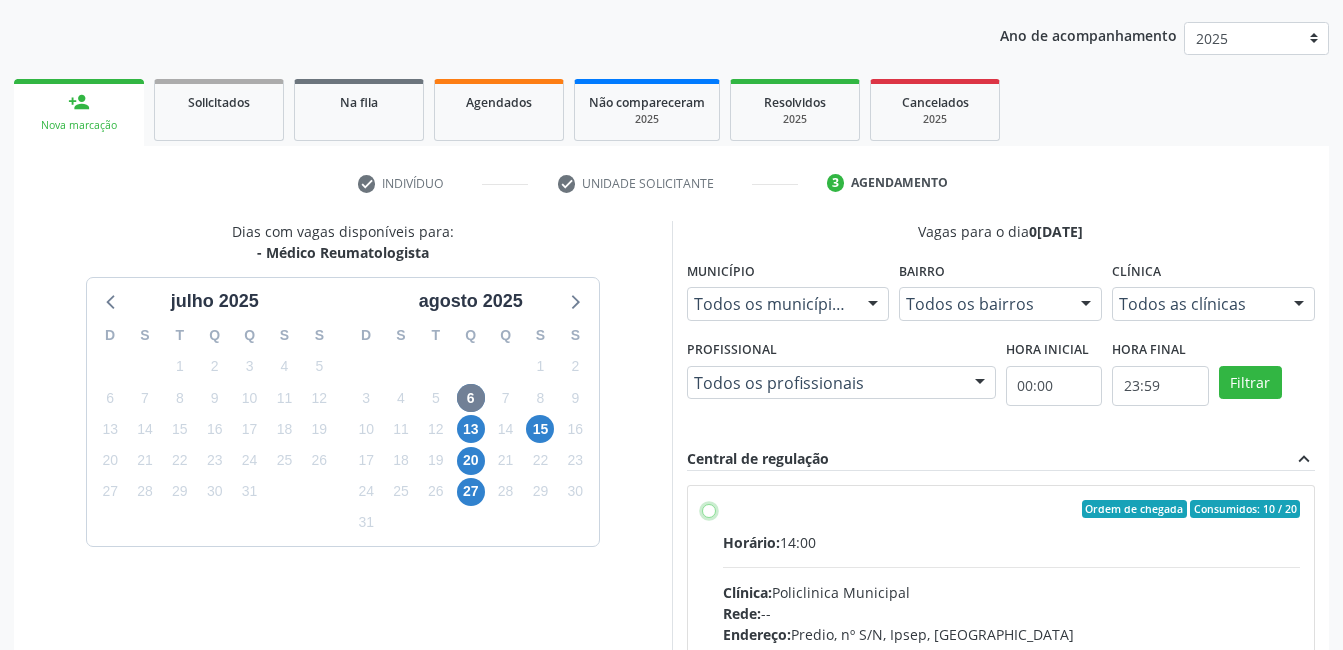 click on "Ordem de chegada
Consumidos: 10 / 20
Horário:   14:00
Clínica:  Policlinica Municipal
Rede:
--
Endereço:   Predio, nº S/N, Ipsep, [GEOGRAPHIC_DATA] - PE
Telefone:   --
Profissional:
[PERSON_NAME]
Informações adicionais sobre o atendimento
Idade de atendimento:
de 0 a 120 anos
Gênero(s) atendido(s):
Masculino e Feminino
Informações adicionais:
--" at bounding box center (709, 509) 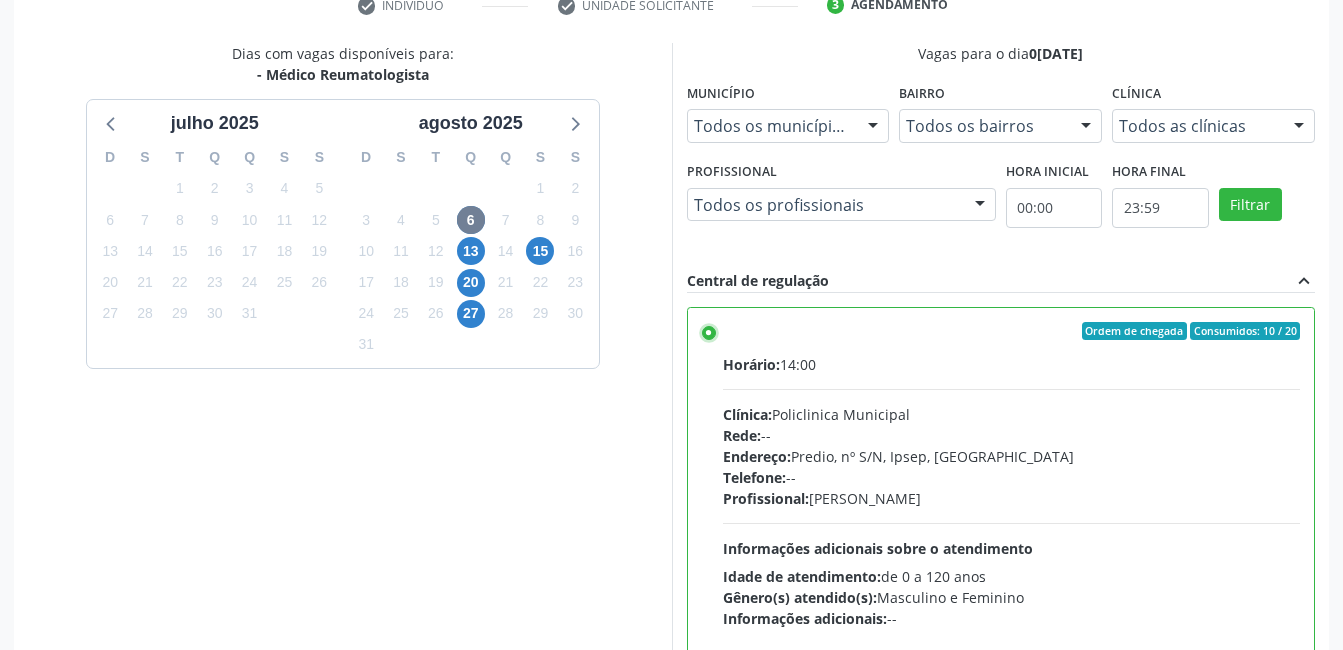 scroll, scrollTop: 545, scrollLeft: 0, axis: vertical 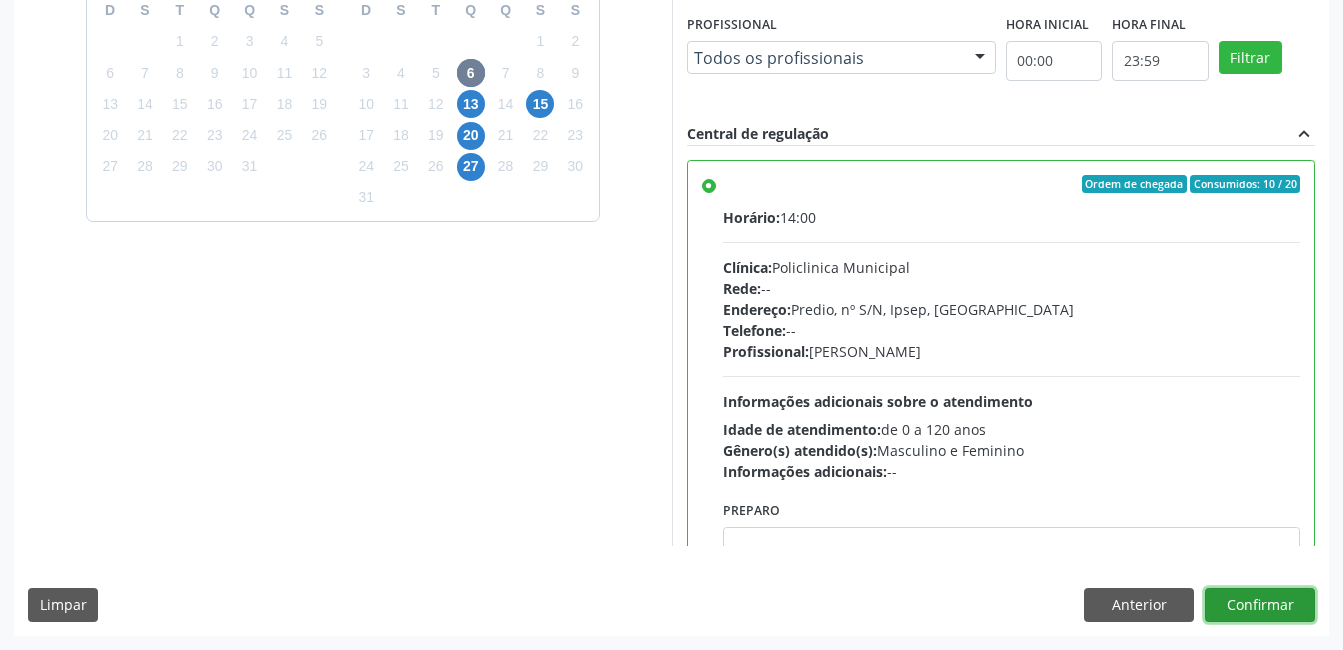 click on "Confirmar" at bounding box center (1260, 605) 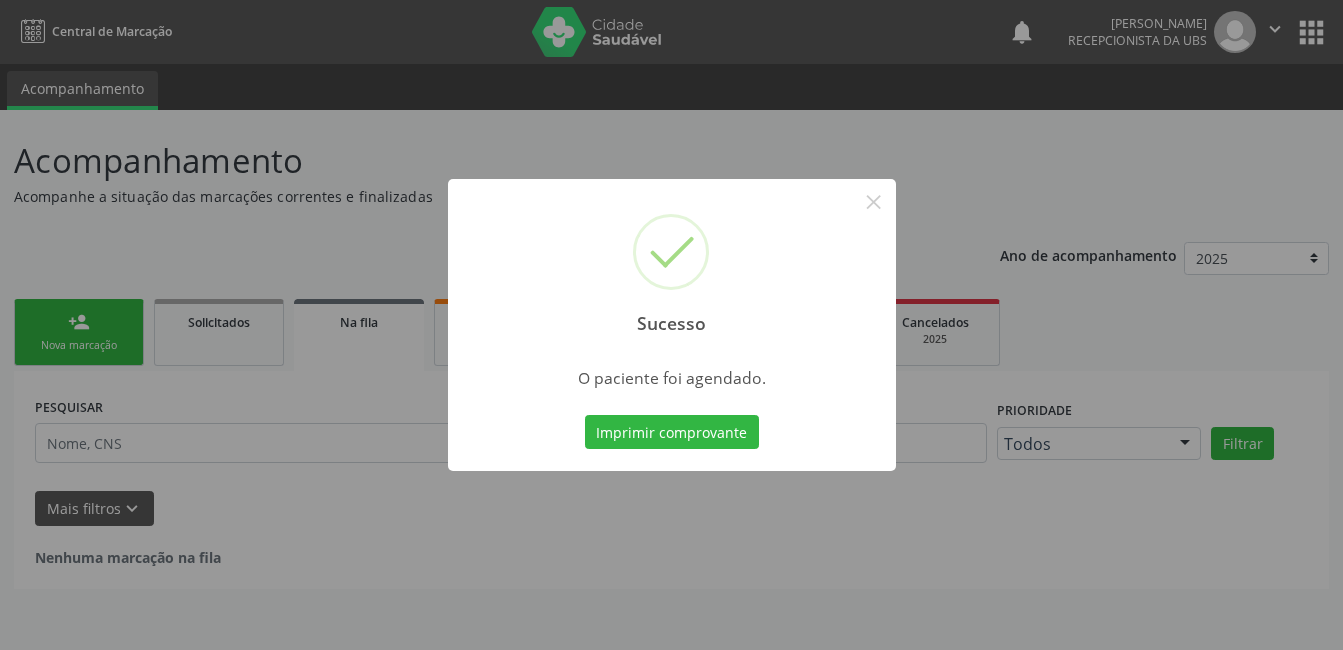 scroll, scrollTop: 0, scrollLeft: 0, axis: both 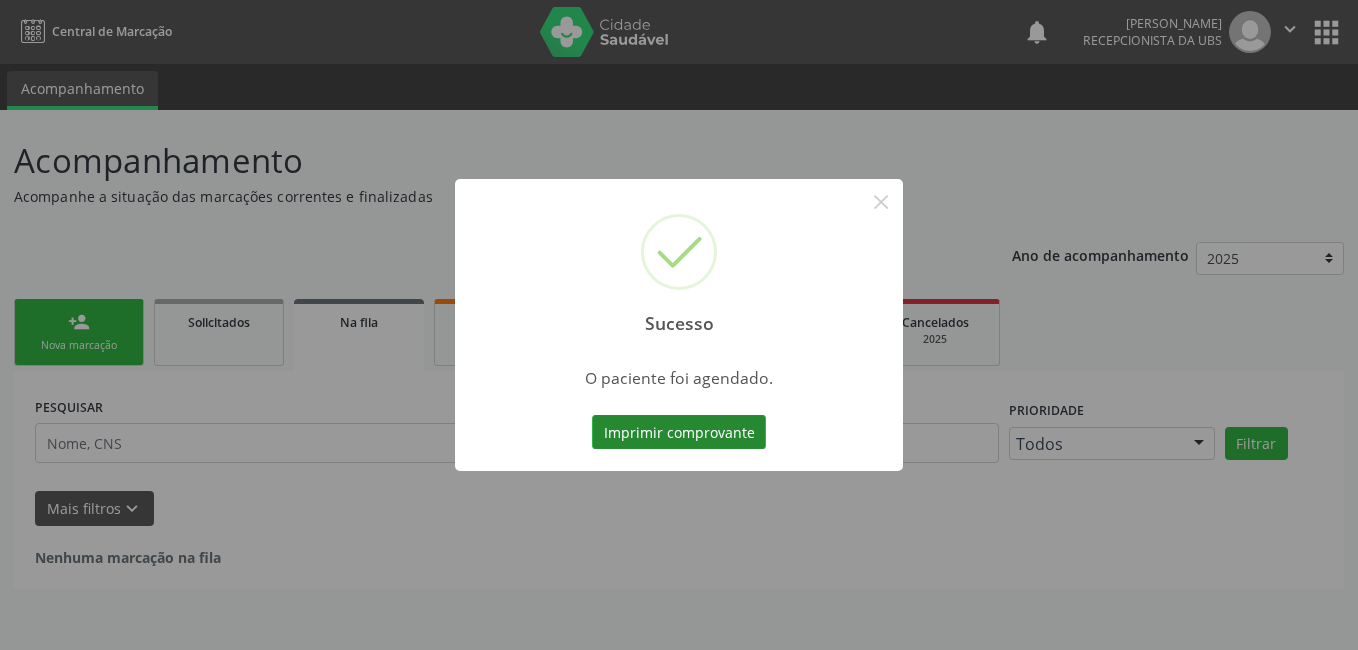 click on "Imprimir comprovante" at bounding box center [679, 432] 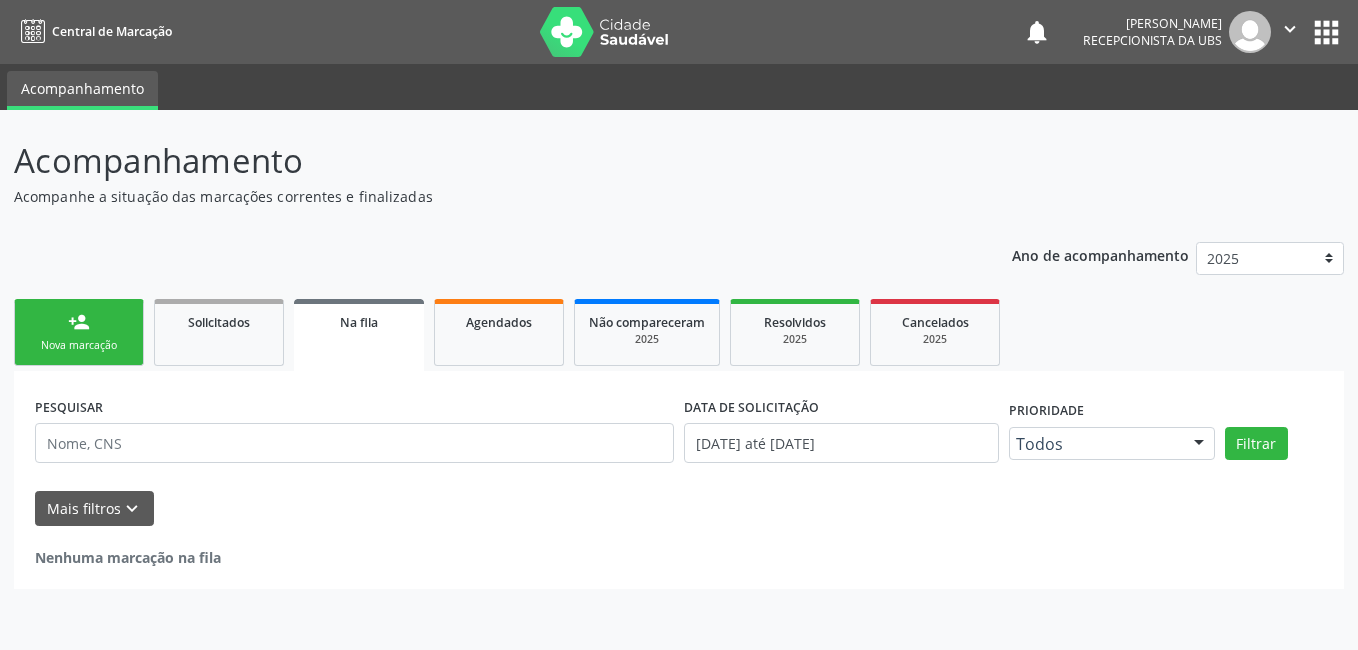 click on "Nova marcação" at bounding box center (79, 345) 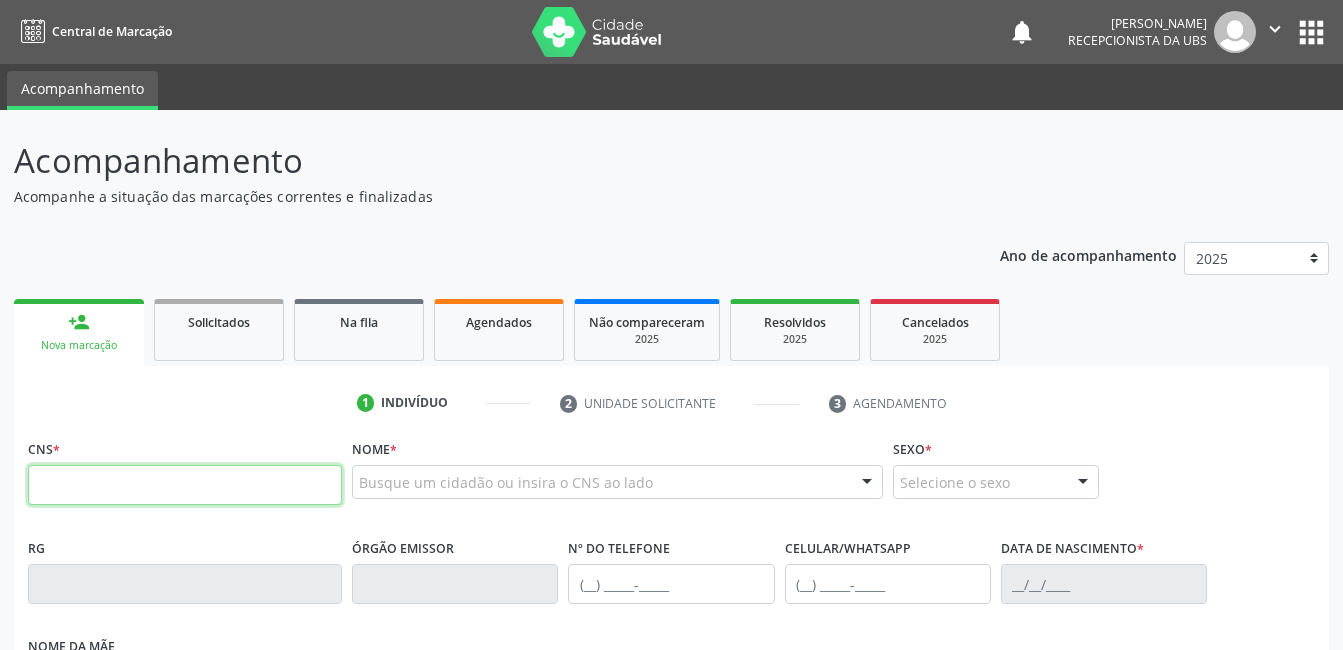 click at bounding box center [185, 485] 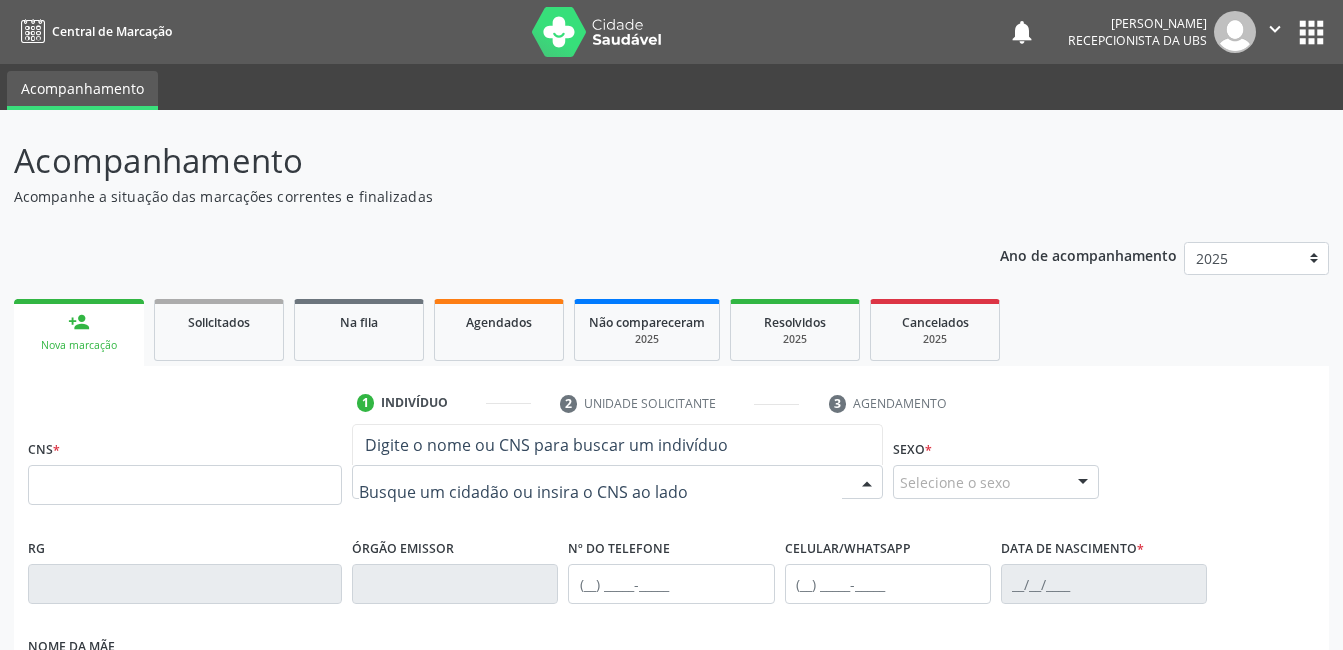 paste on "Alexsandro [PERSON_NAME]" 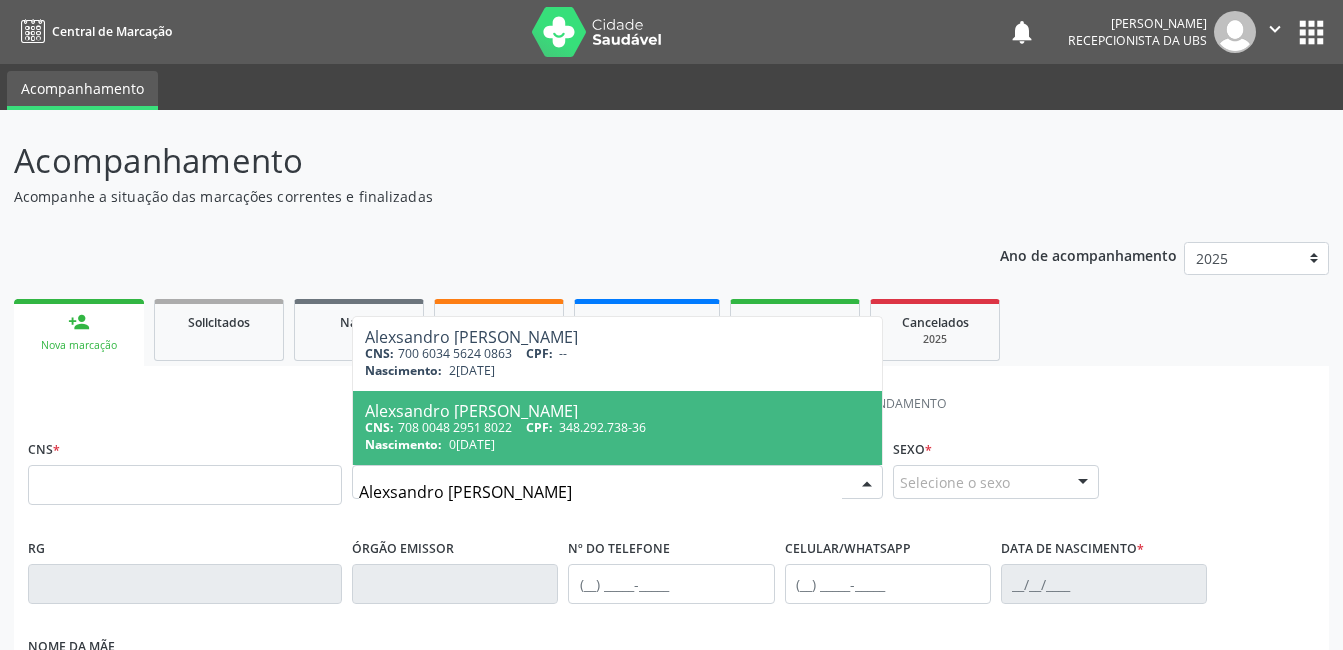 click on "[PERSON_NAME]
CNS:
708 0048 2951 8022
CPF:
348.292.738-36
Nascimento:
[DATE]" at bounding box center (617, 428) 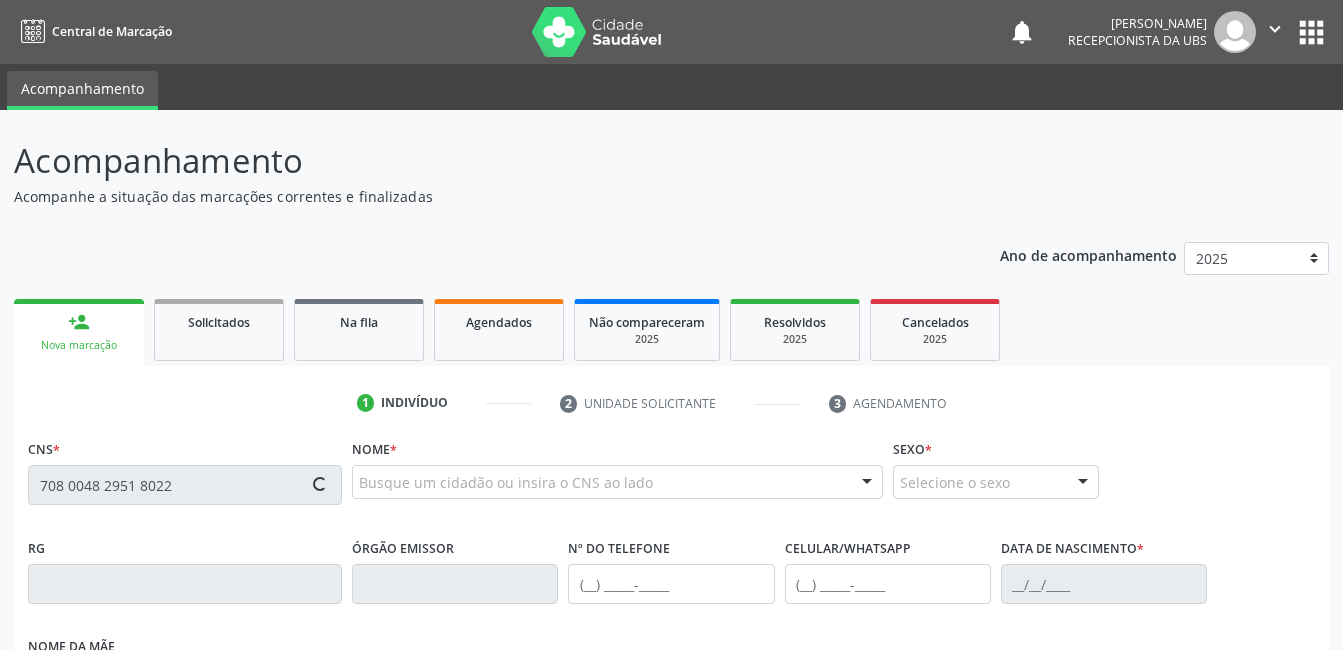 type on "708 0048 2951 8022" 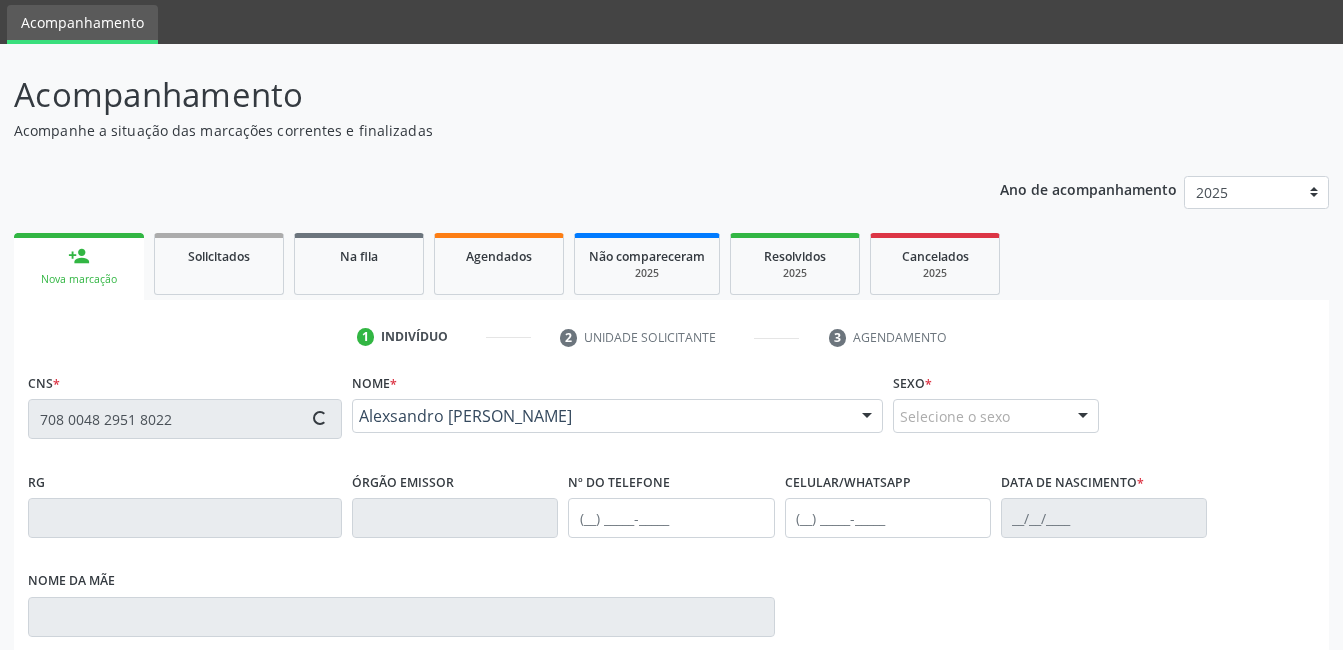 type on "[PHONE_NUMBER]" 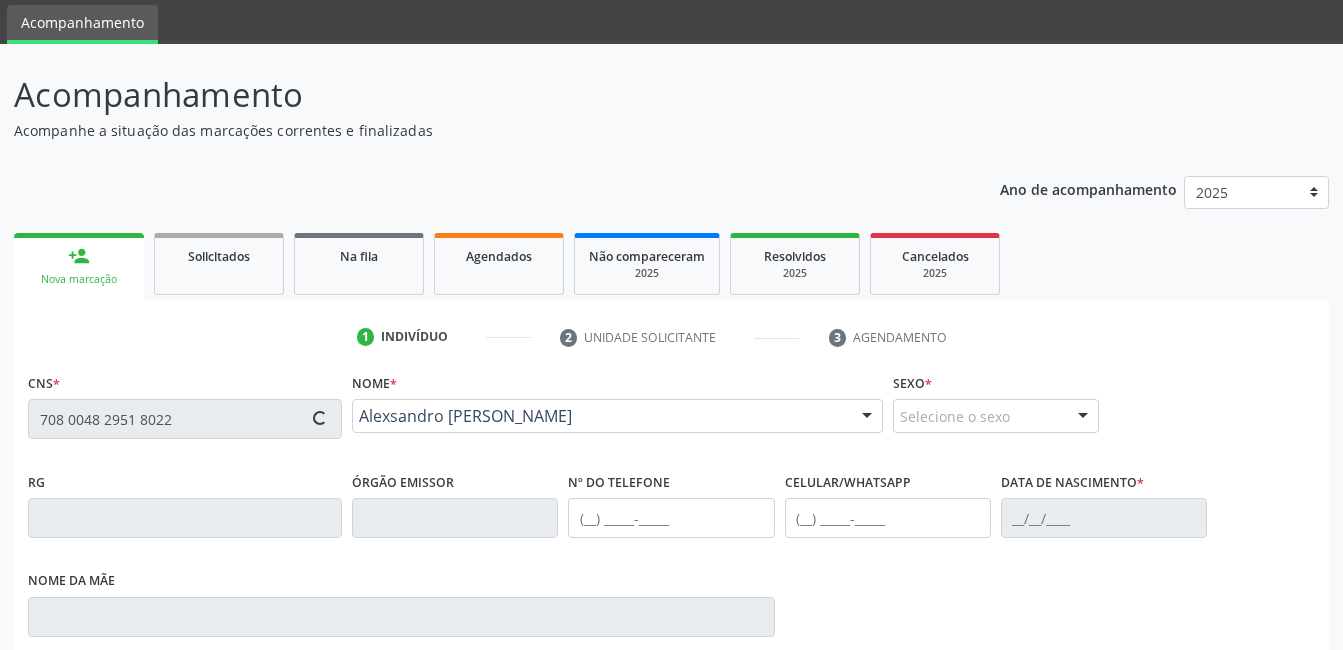 type on "0[DATE]" 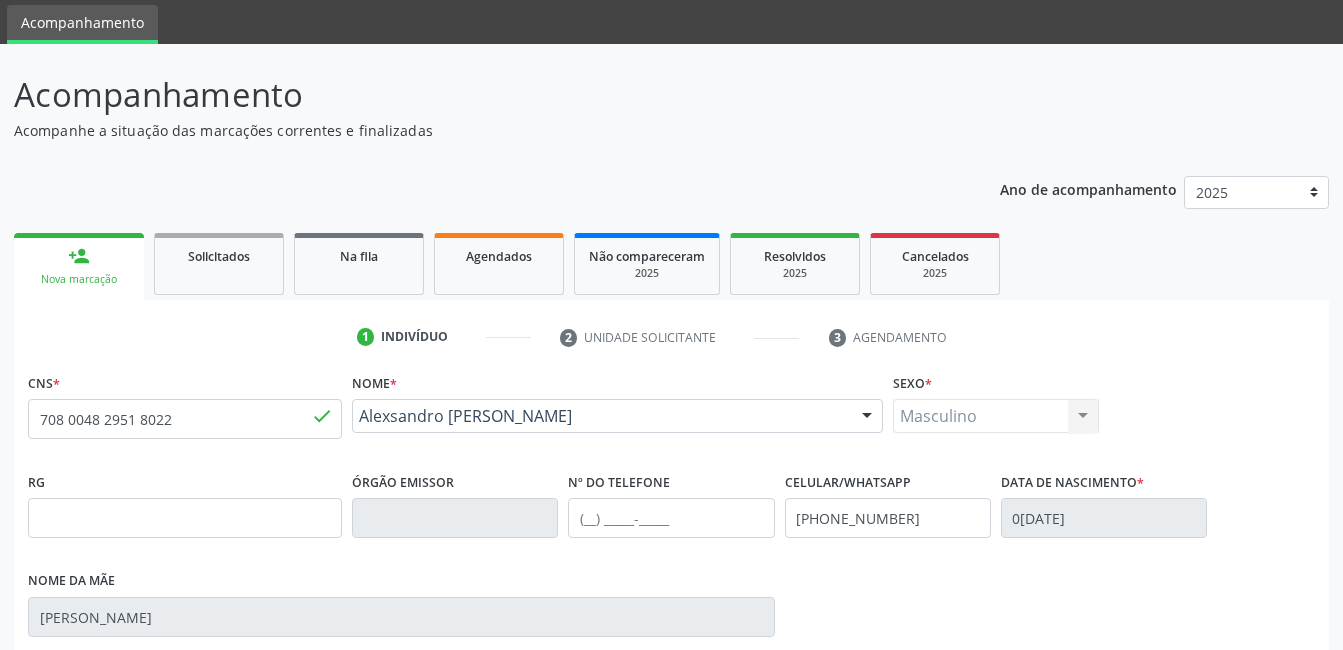 scroll, scrollTop: 200, scrollLeft: 0, axis: vertical 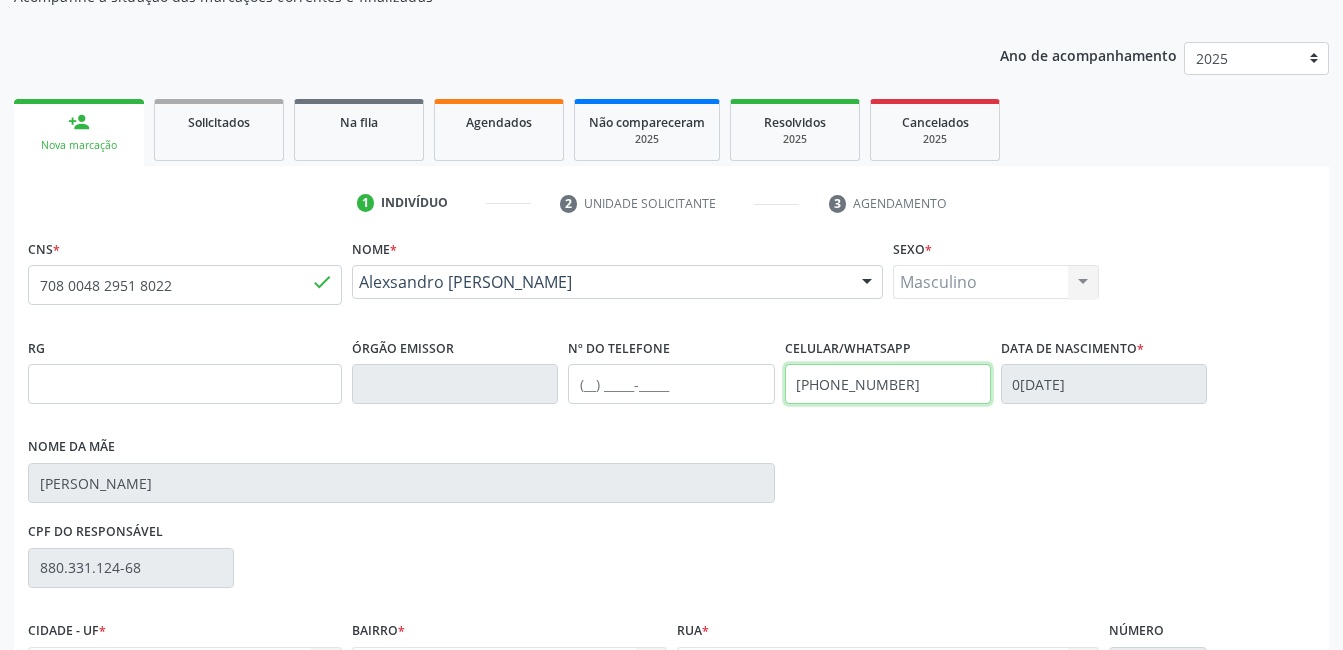 drag, startPoint x: 913, startPoint y: 386, endPoint x: 741, endPoint y: 382, distance: 172.04651 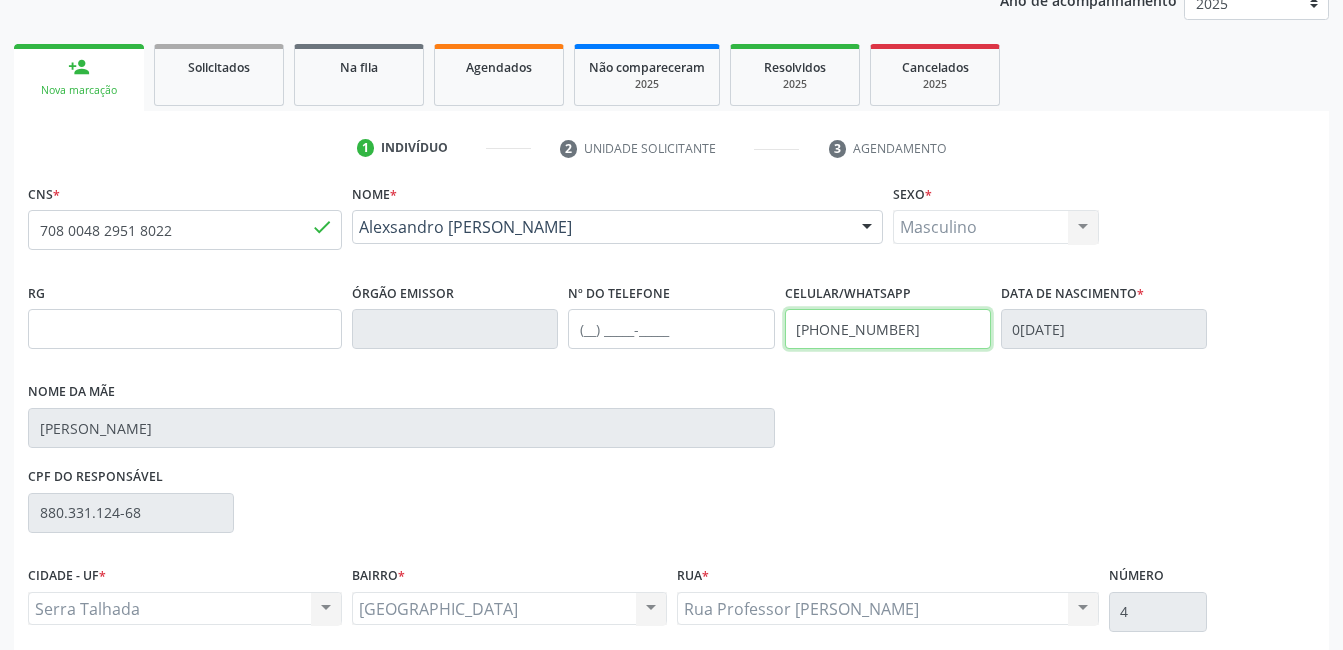 scroll, scrollTop: 420, scrollLeft: 0, axis: vertical 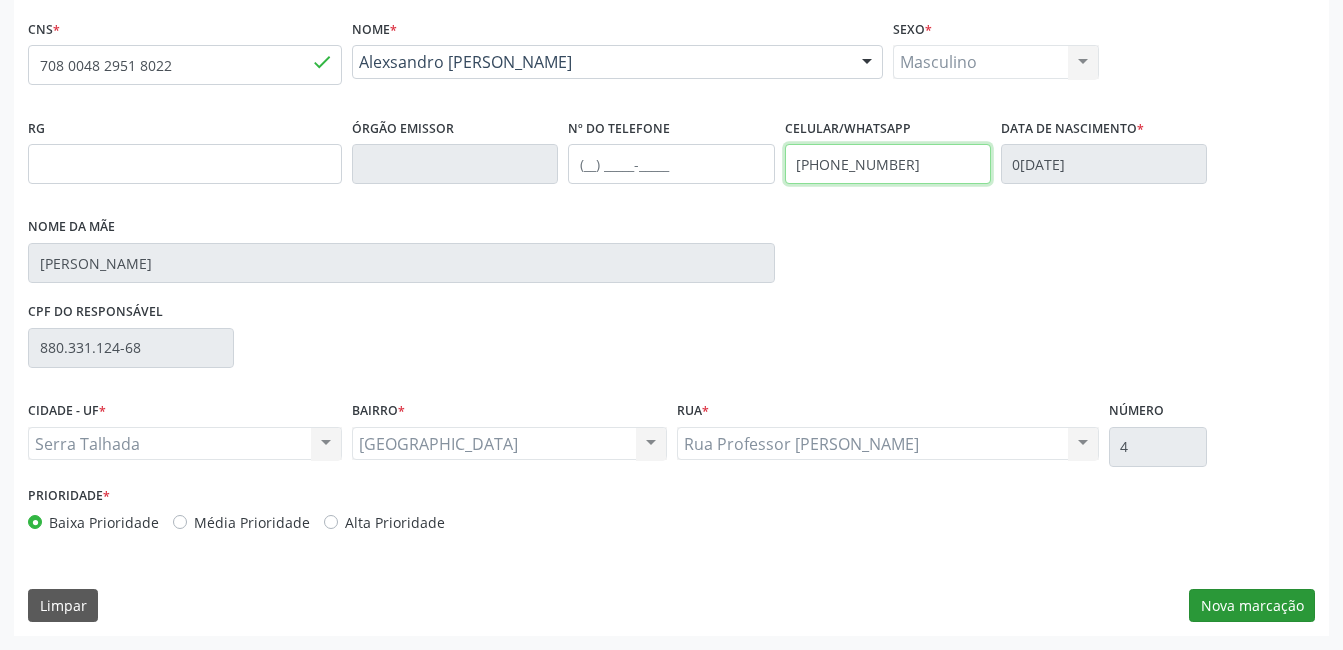 type on "[PHONE_NUMBER]" 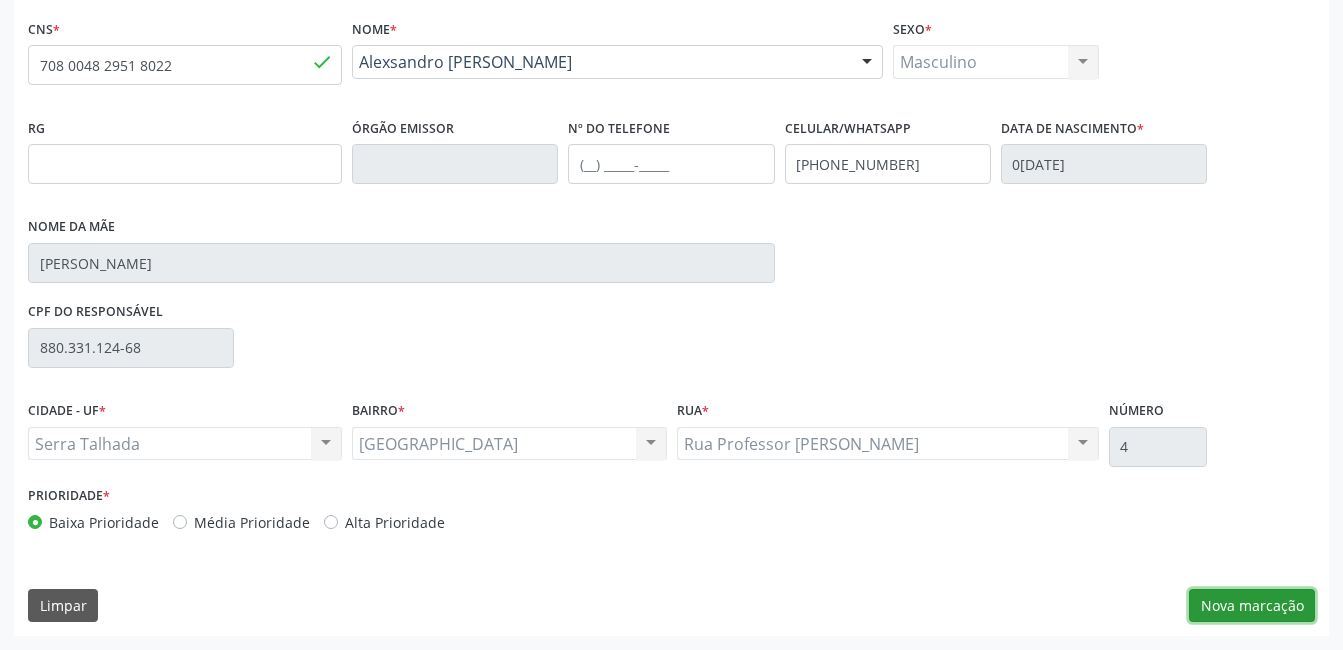 click on "Nova marcação" at bounding box center [1252, 606] 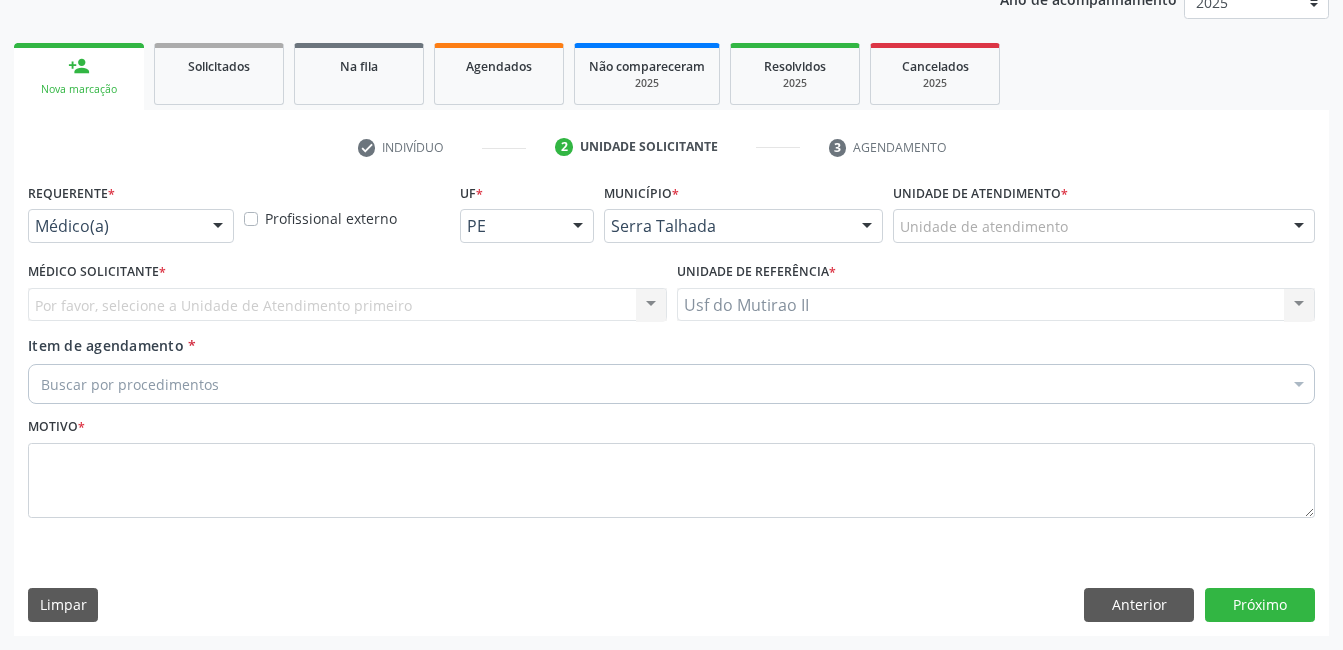 scroll, scrollTop: 256, scrollLeft: 0, axis: vertical 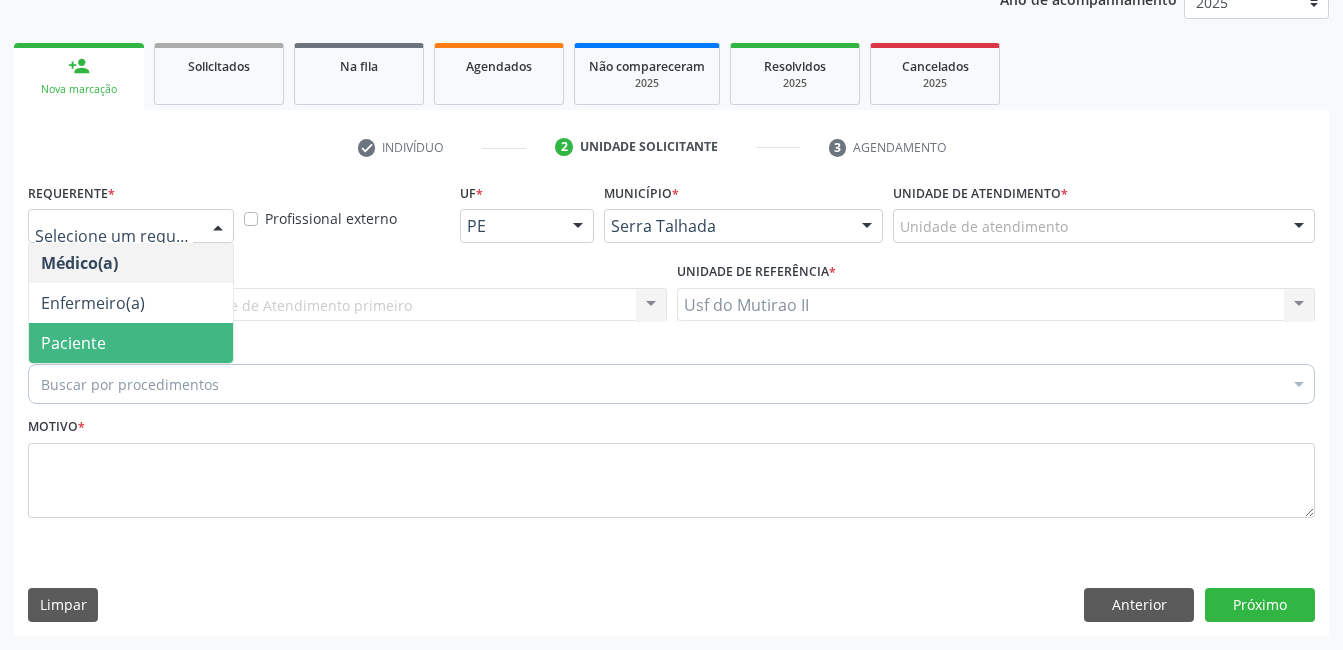 click on "Paciente" at bounding box center (131, 343) 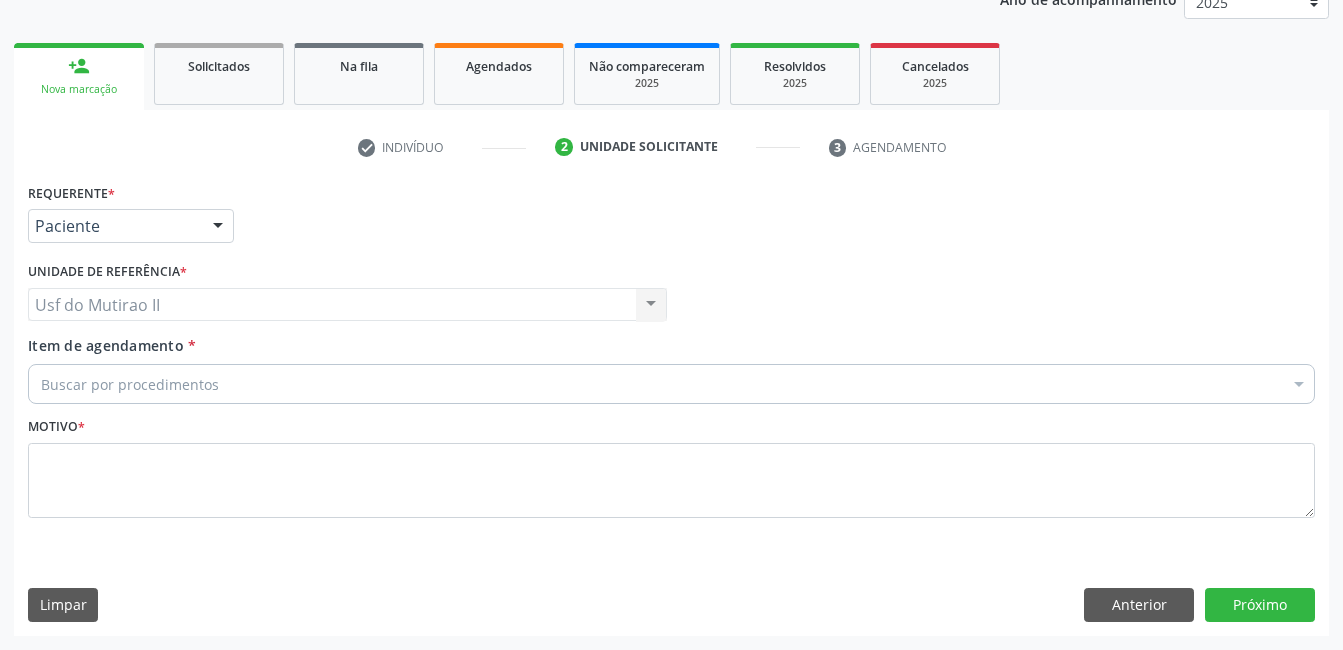 click on "Buscar por procedimentos" at bounding box center [671, 384] 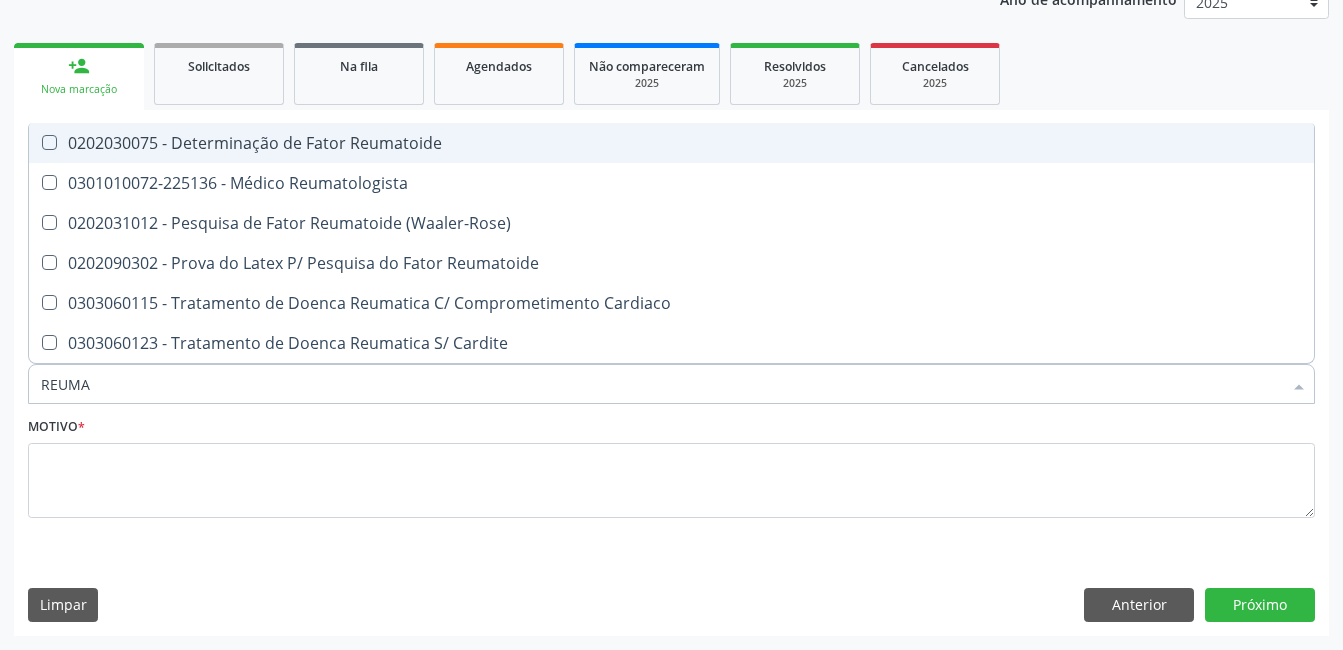type on "REUMAT" 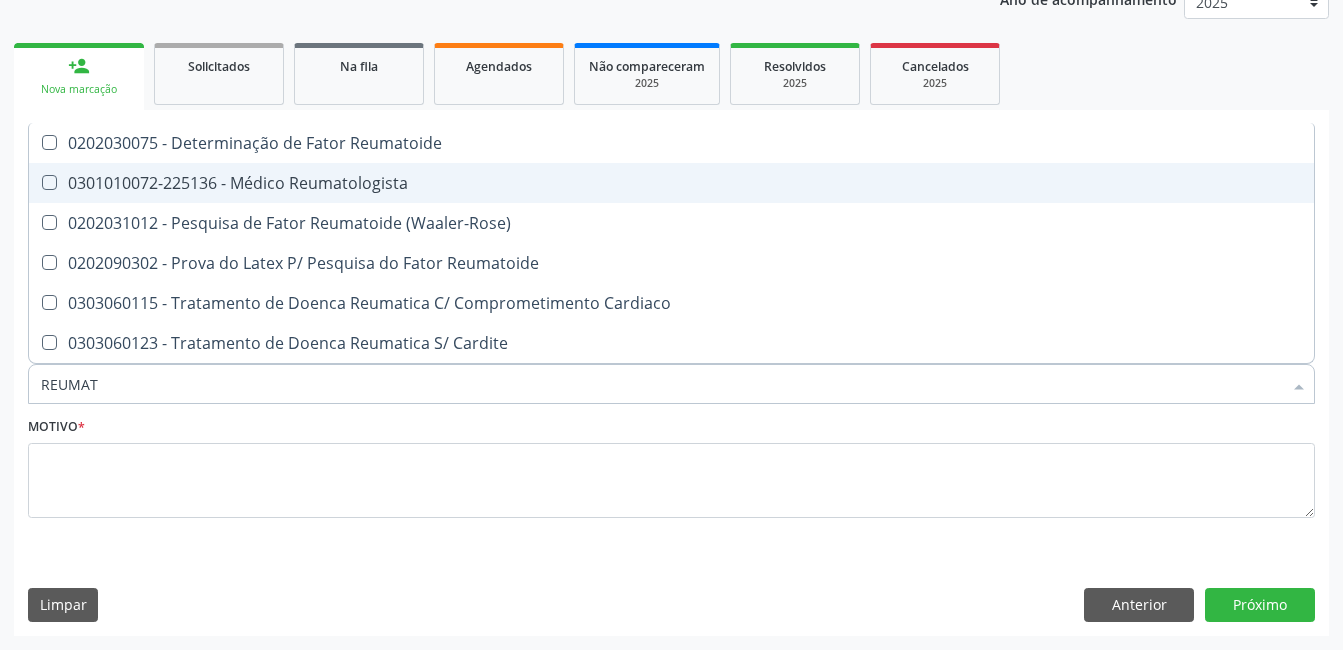 click on "0301010072-225136 - Médico Reumatologista" at bounding box center [671, 183] 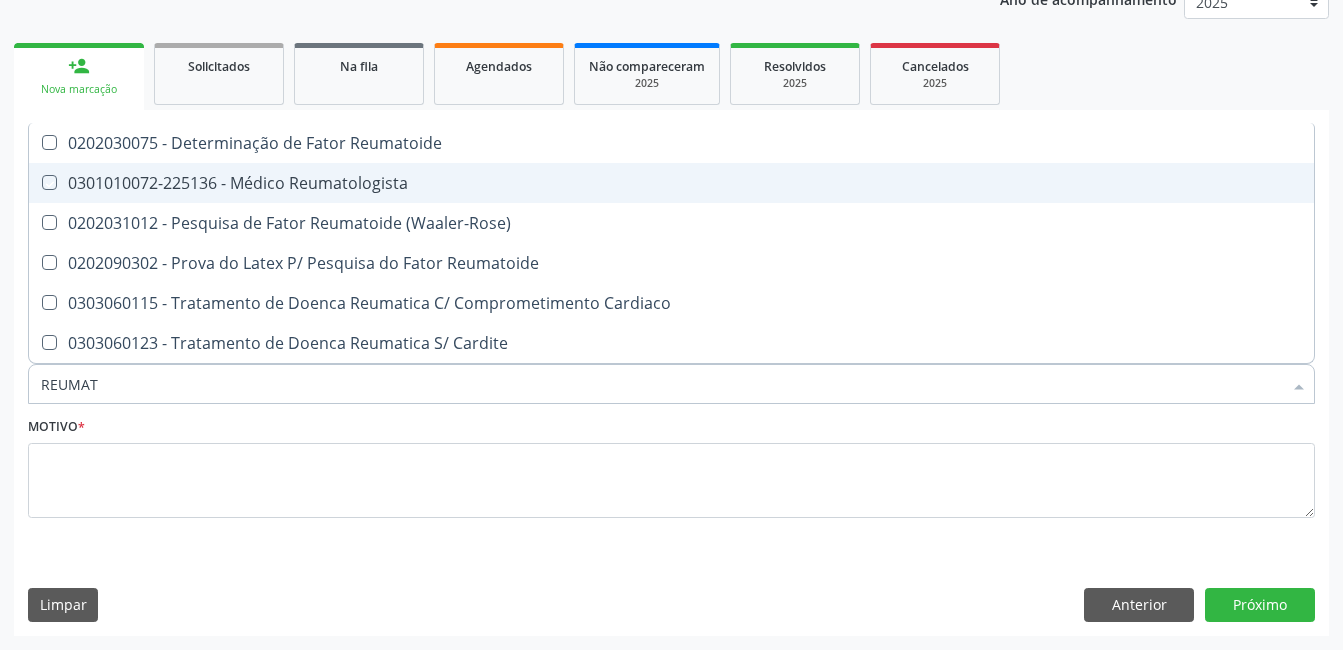 checkbox on "true" 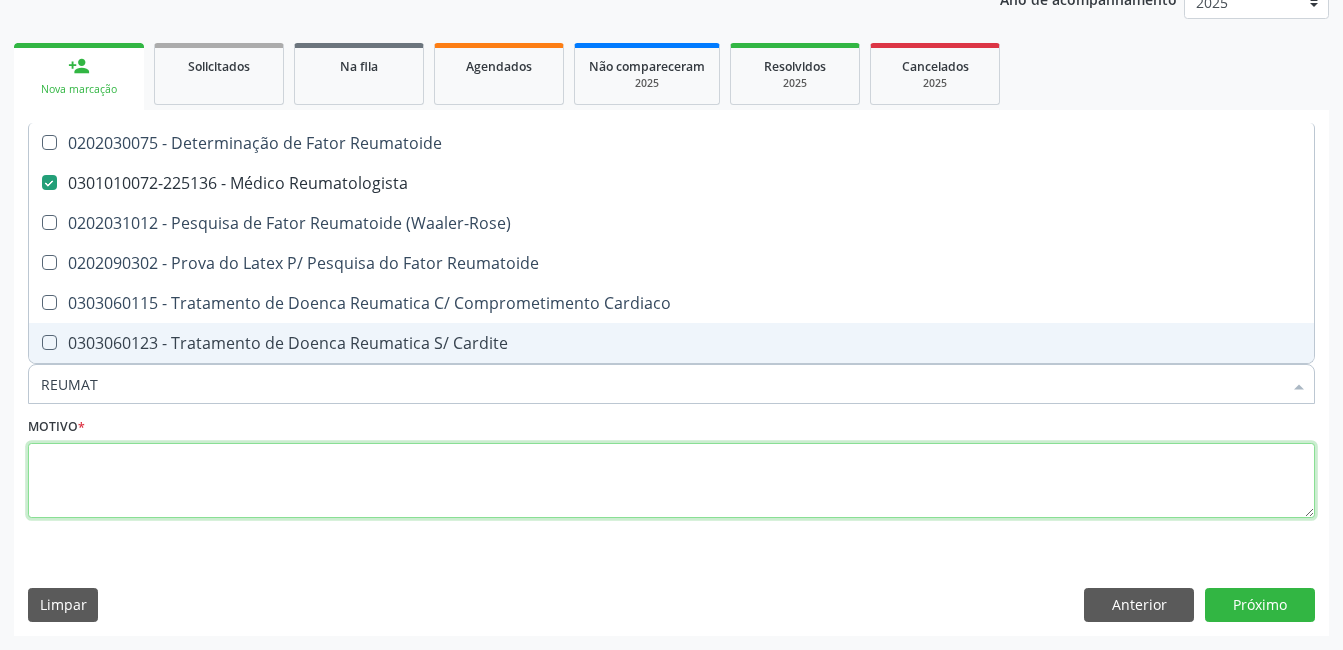 click at bounding box center [671, 481] 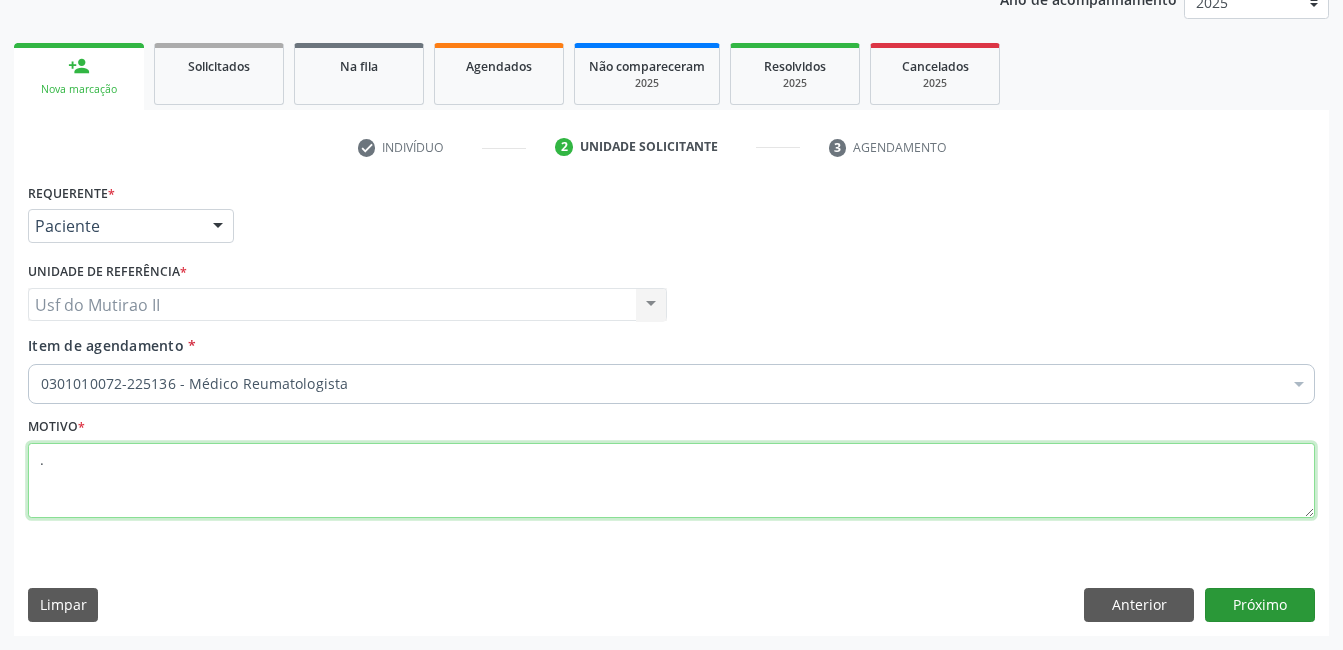 type on "." 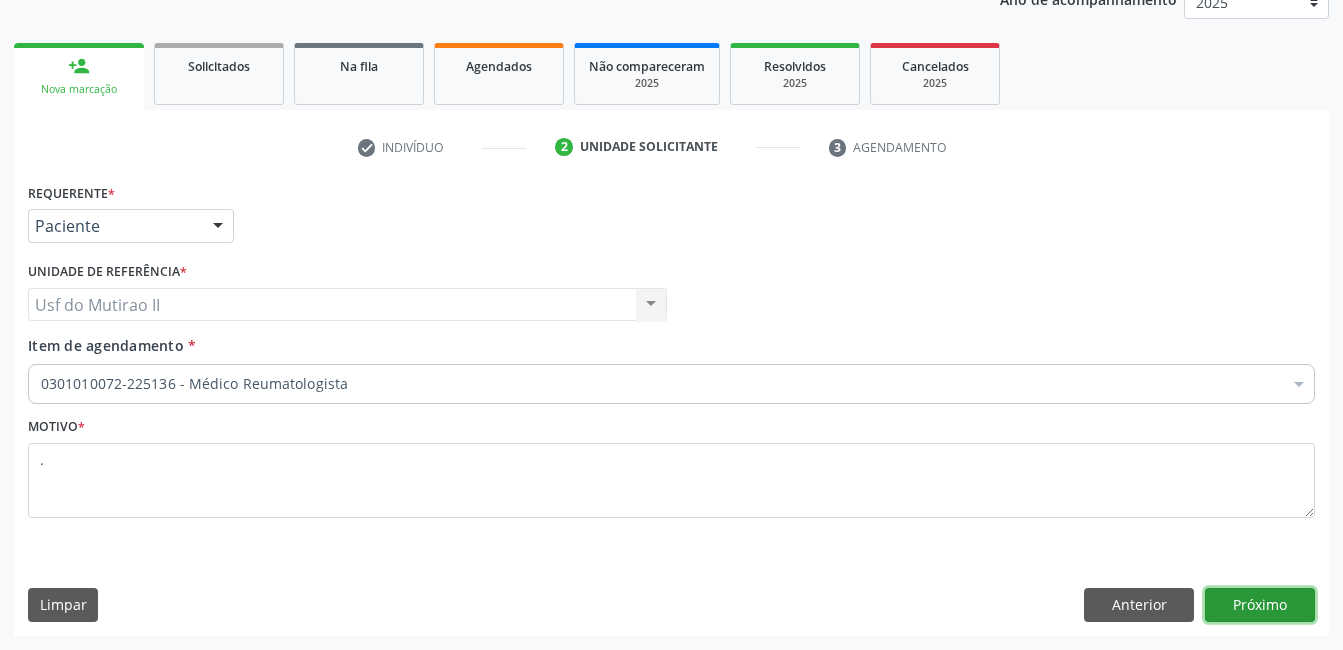 click on "Próximo" at bounding box center (1260, 605) 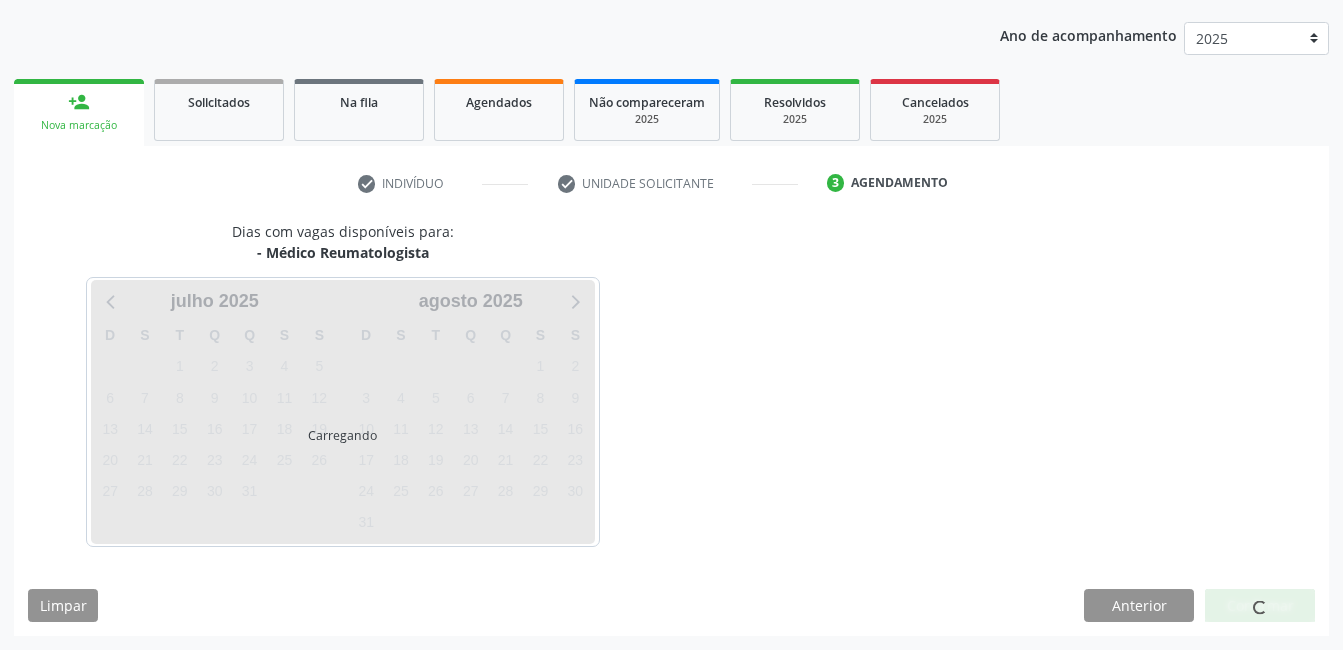 scroll, scrollTop: 220, scrollLeft: 0, axis: vertical 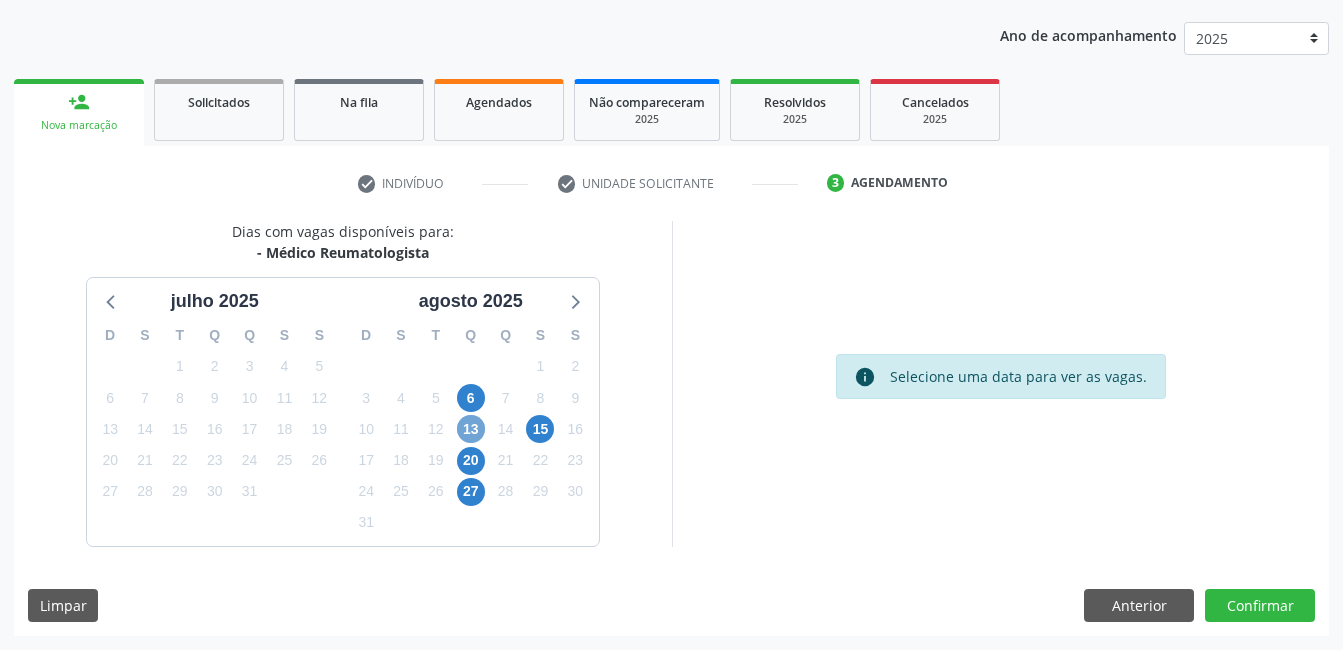 click on "13" at bounding box center (471, 429) 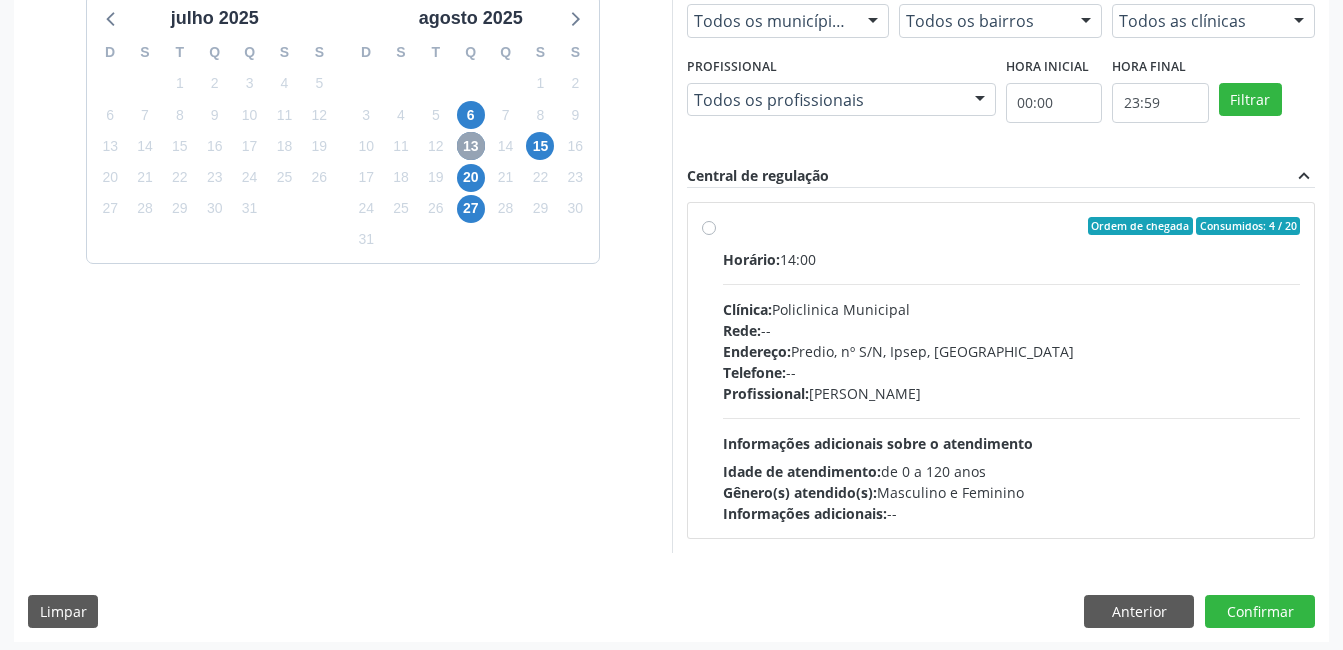 scroll, scrollTop: 509, scrollLeft: 0, axis: vertical 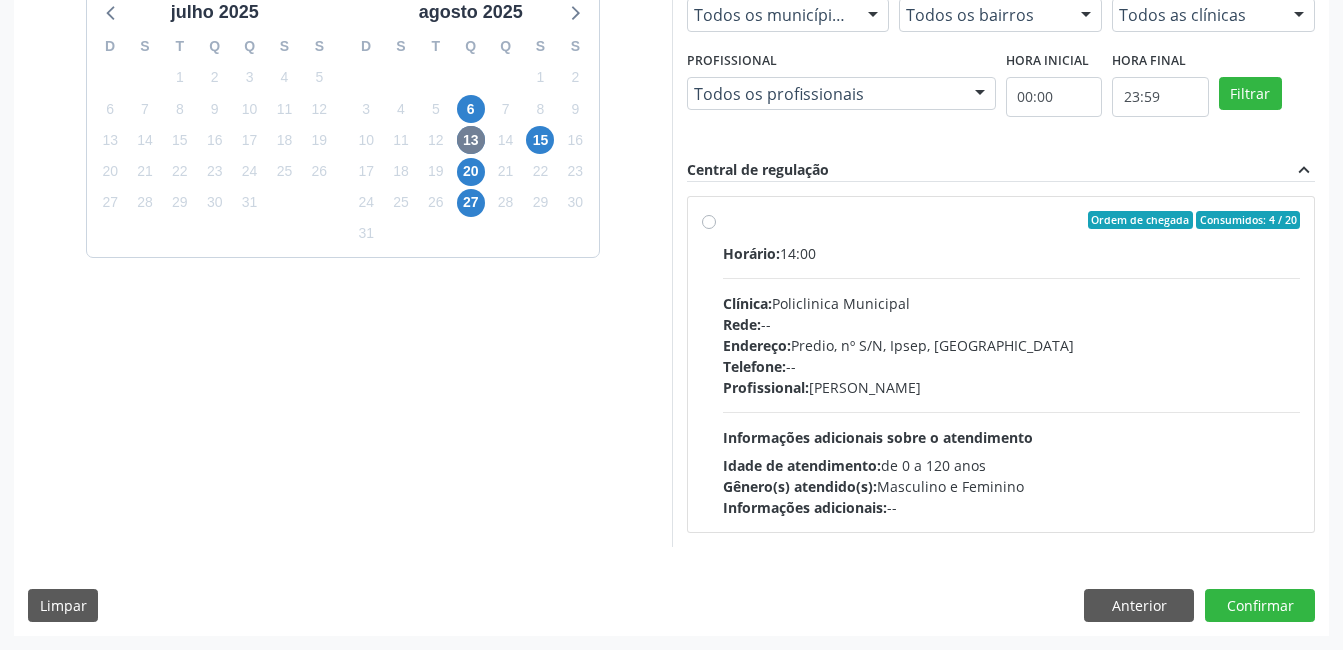 click on "Ordem de chegada
Consumidos: 4 / 20
Horário:   14:00
Clínica:  Policlinica Municipal
Rede:
--
Endereço:   Predio, nº S/N, Ipsep, [GEOGRAPHIC_DATA] - PE
Telefone:   --
Profissional:
[PERSON_NAME]
Informações adicionais sobre o atendimento
Idade de atendimento:
de 0 a 120 anos
Gênero(s) atendido(s):
Masculino e Feminino
Informações adicionais:
--" at bounding box center [1012, 364] 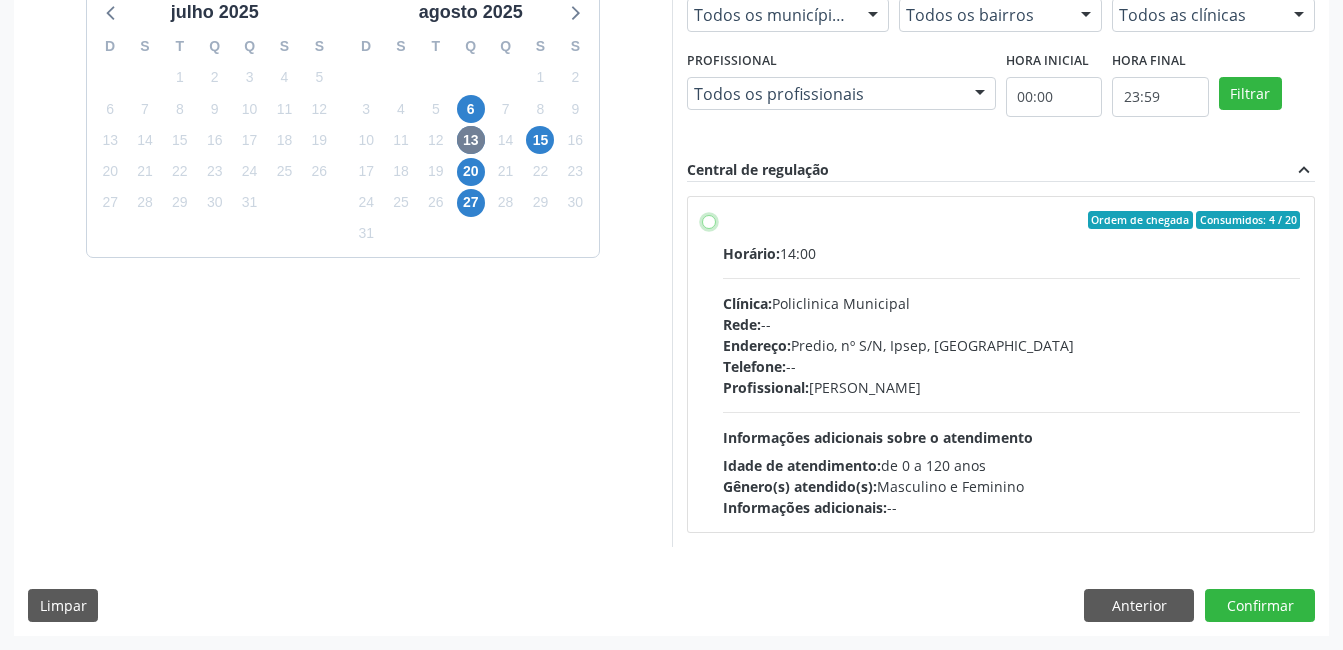 click on "Ordem de chegada
Consumidos: 4 / 20
Horário:   14:00
Clínica:  Policlinica Municipal
Rede:
--
Endereço:   Predio, nº S/N, Ipsep, [GEOGRAPHIC_DATA] - PE
Telefone:   --
Profissional:
[PERSON_NAME]
Informações adicionais sobre o atendimento
Idade de atendimento:
de 0 a 120 anos
Gênero(s) atendido(s):
Masculino e Feminino
Informações adicionais:
--" at bounding box center [709, 220] 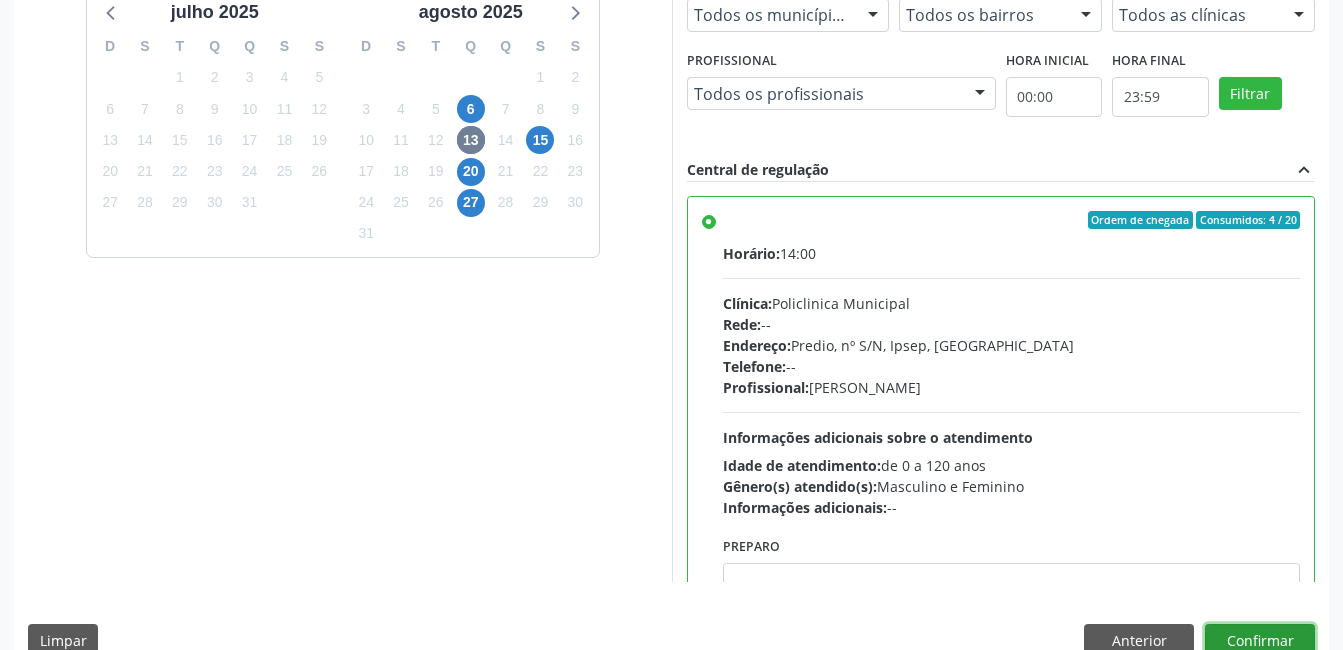 click on "Confirmar" at bounding box center [1260, 641] 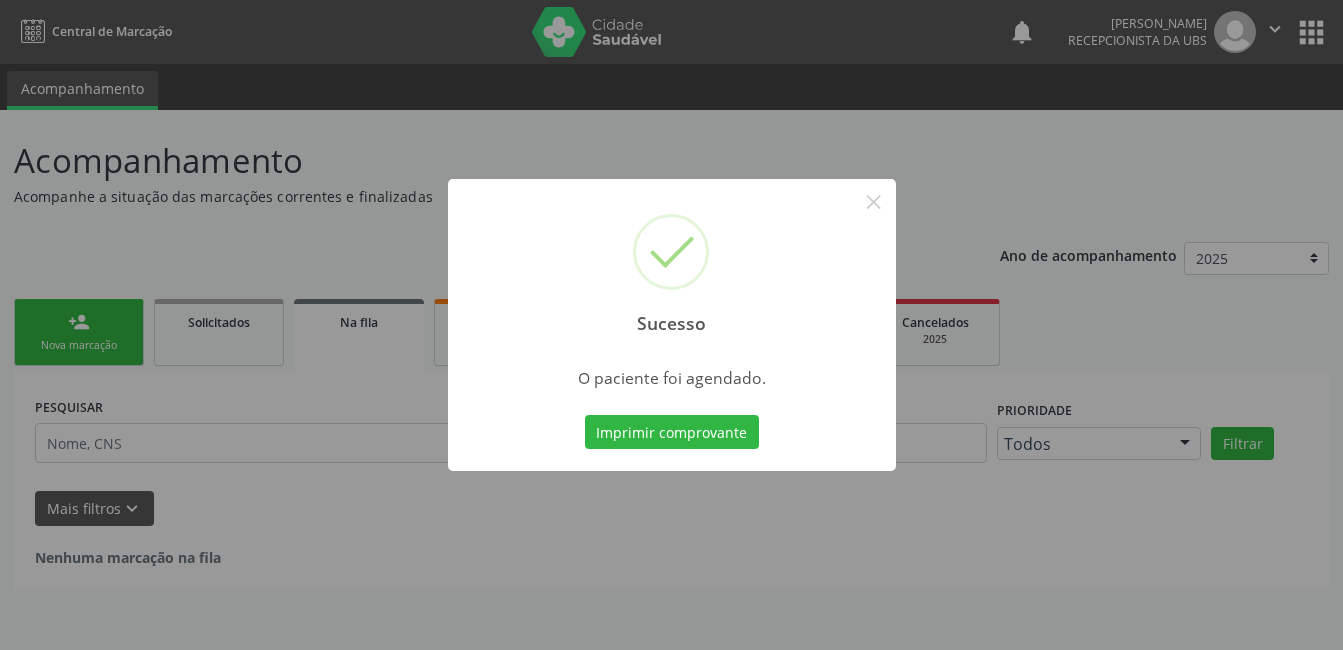 scroll, scrollTop: 0, scrollLeft: 0, axis: both 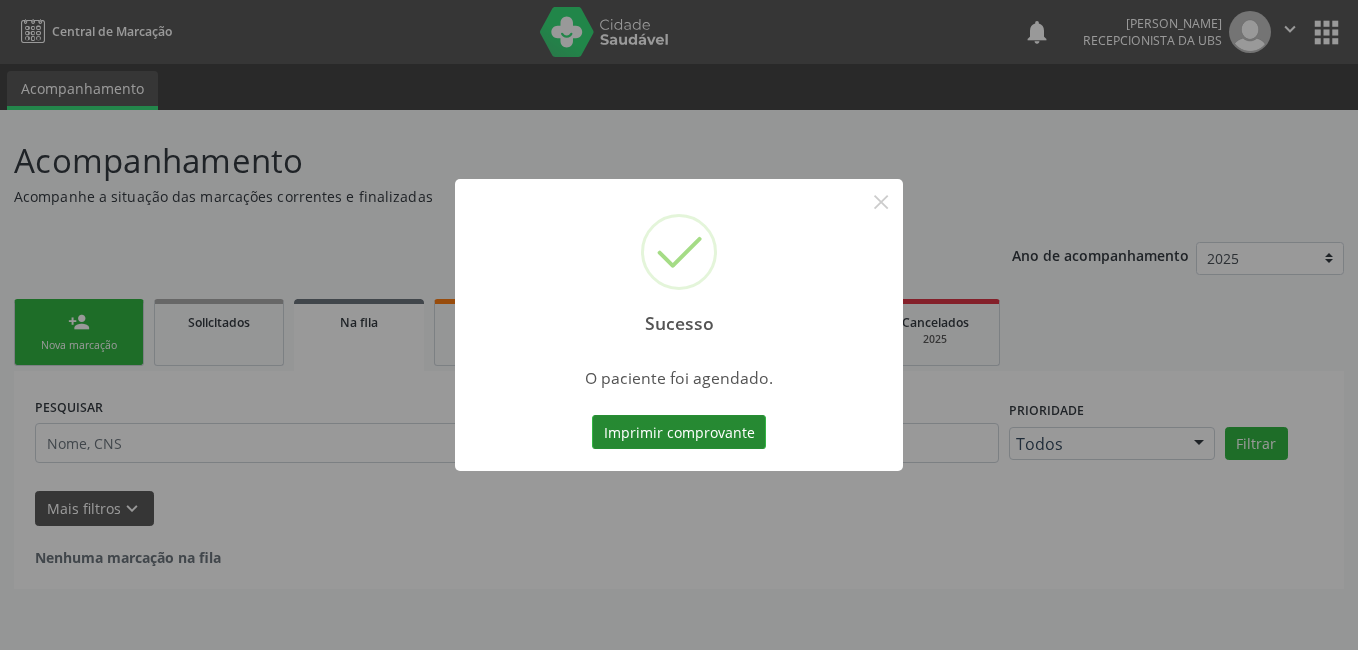 click on "Imprimir comprovante" at bounding box center [679, 432] 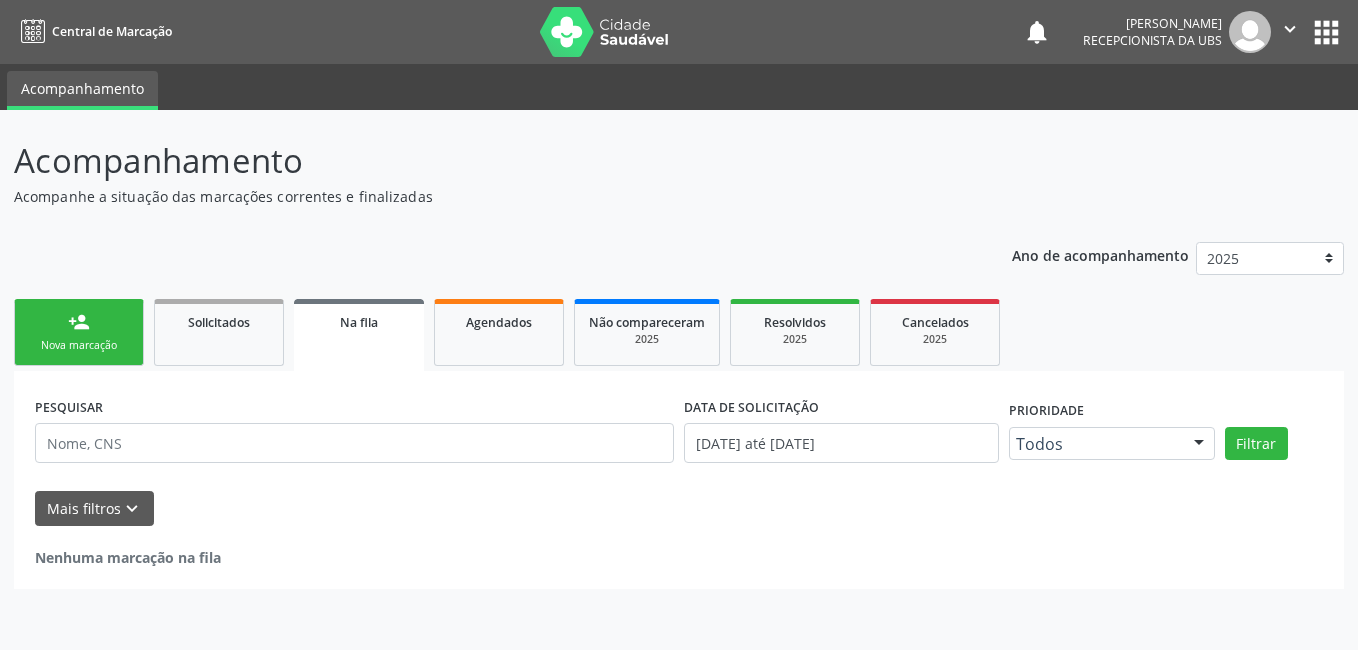 click on "Nova marcação" at bounding box center [79, 345] 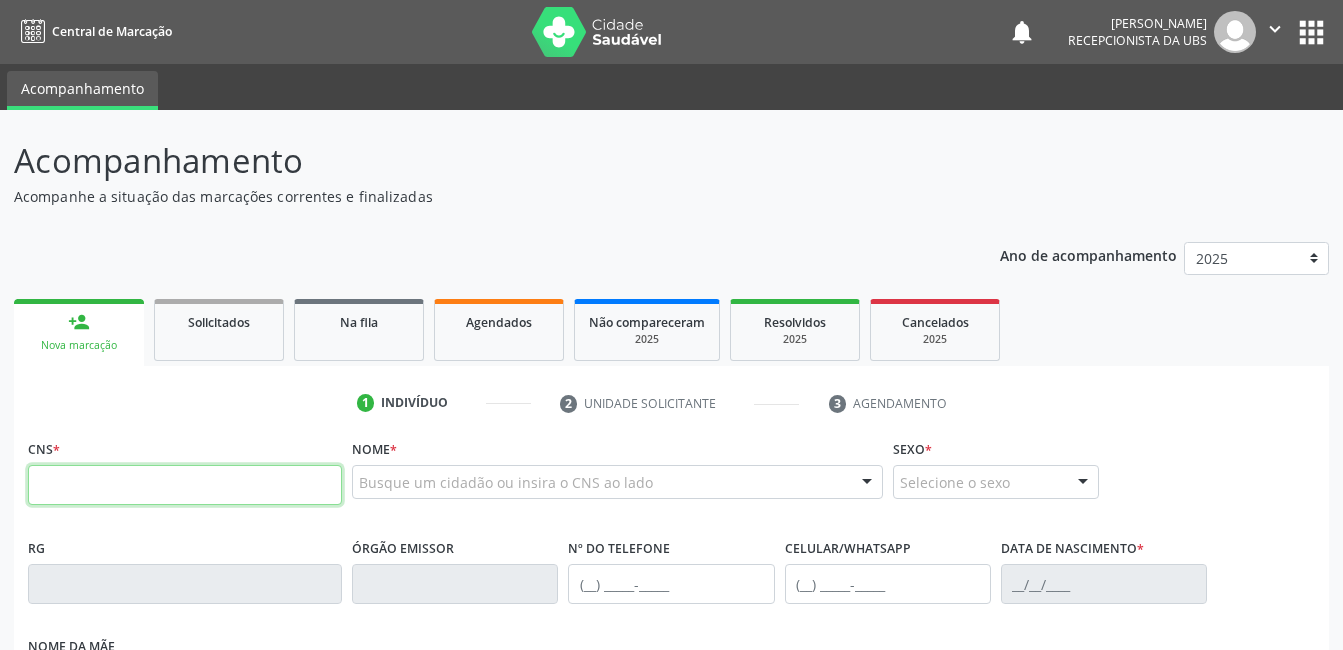click at bounding box center [185, 485] 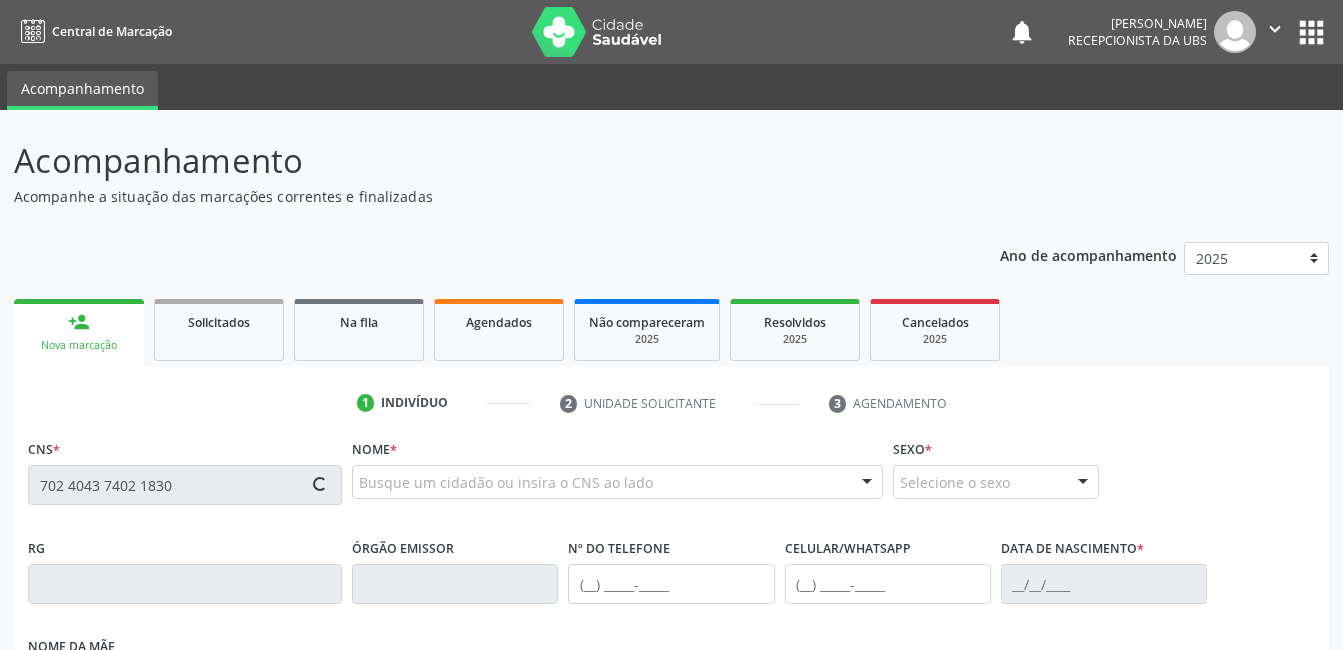 type on "702 4043 7402 1830" 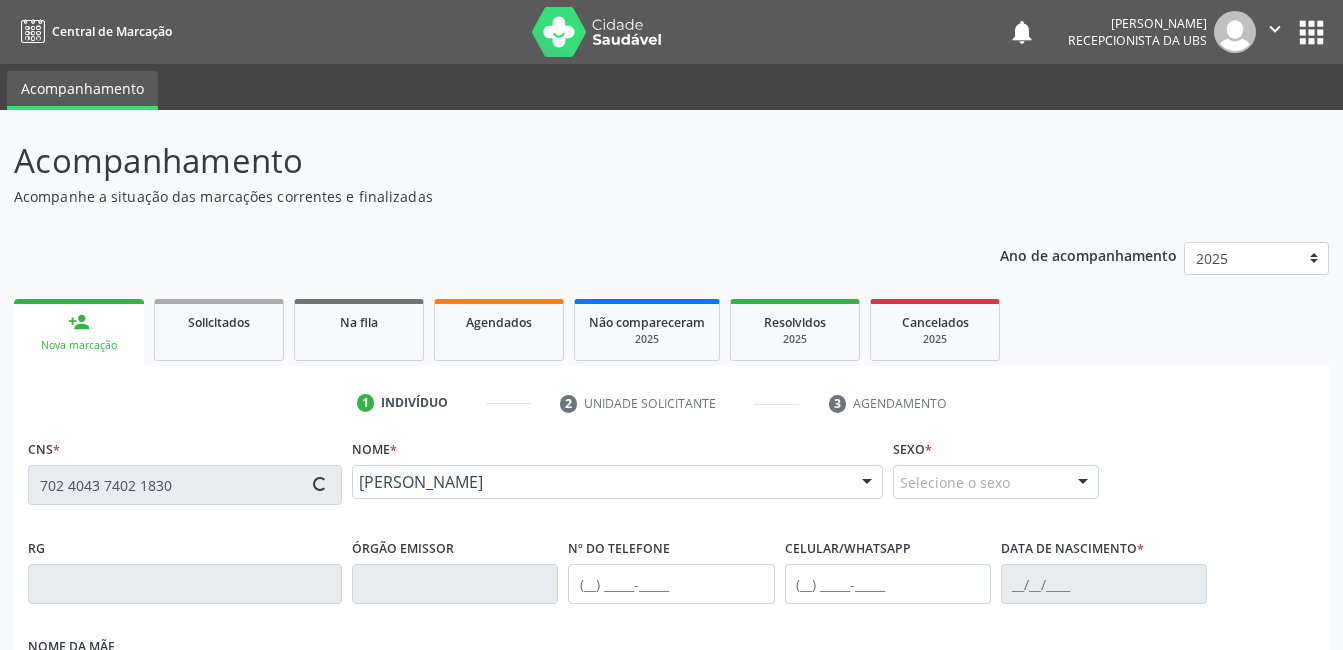 type on "[PHONE_NUMBER]" 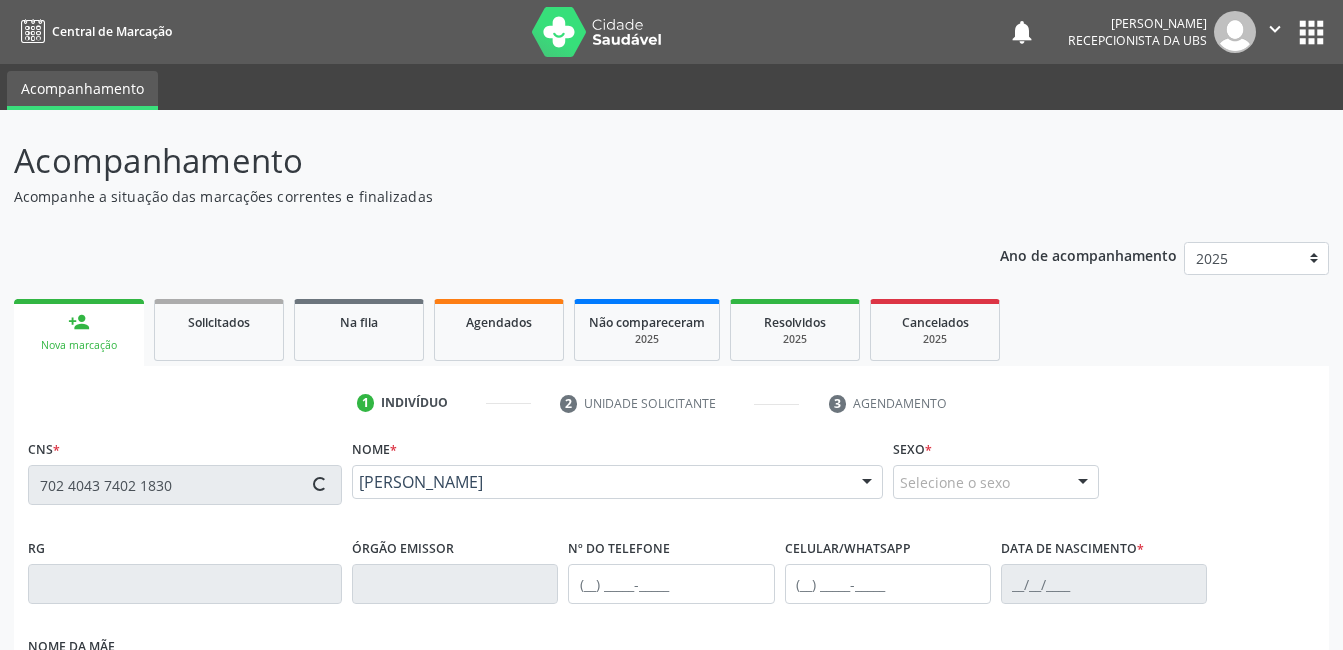 type on "[PHONE_NUMBER]" 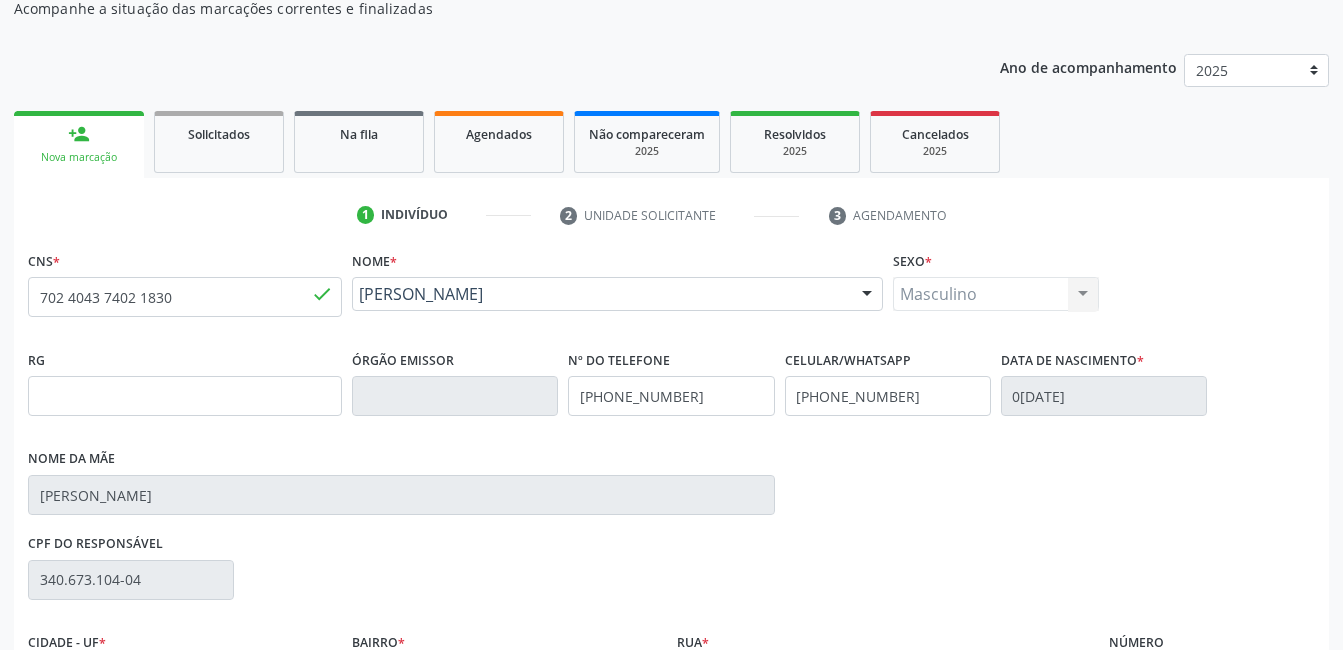 scroll, scrollTop: 420, scrollLeft: 0, axis: vertical 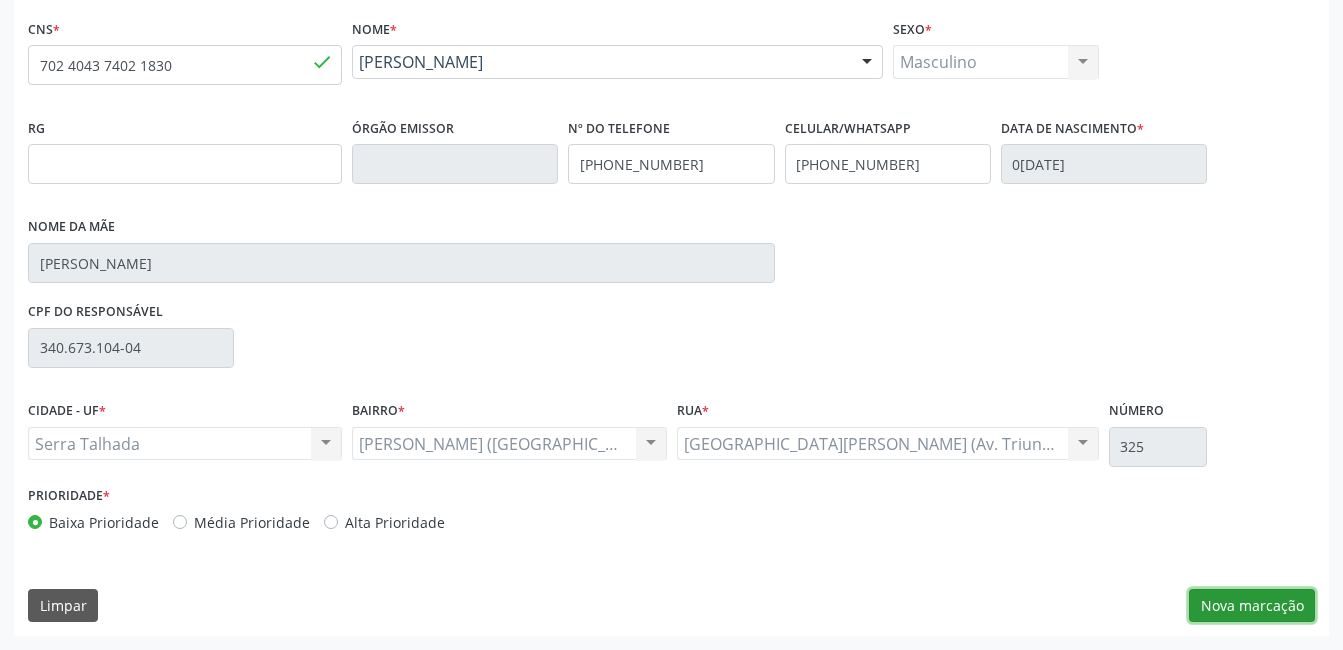 click on "Nova marcação" at bounding box center [1252, 606] 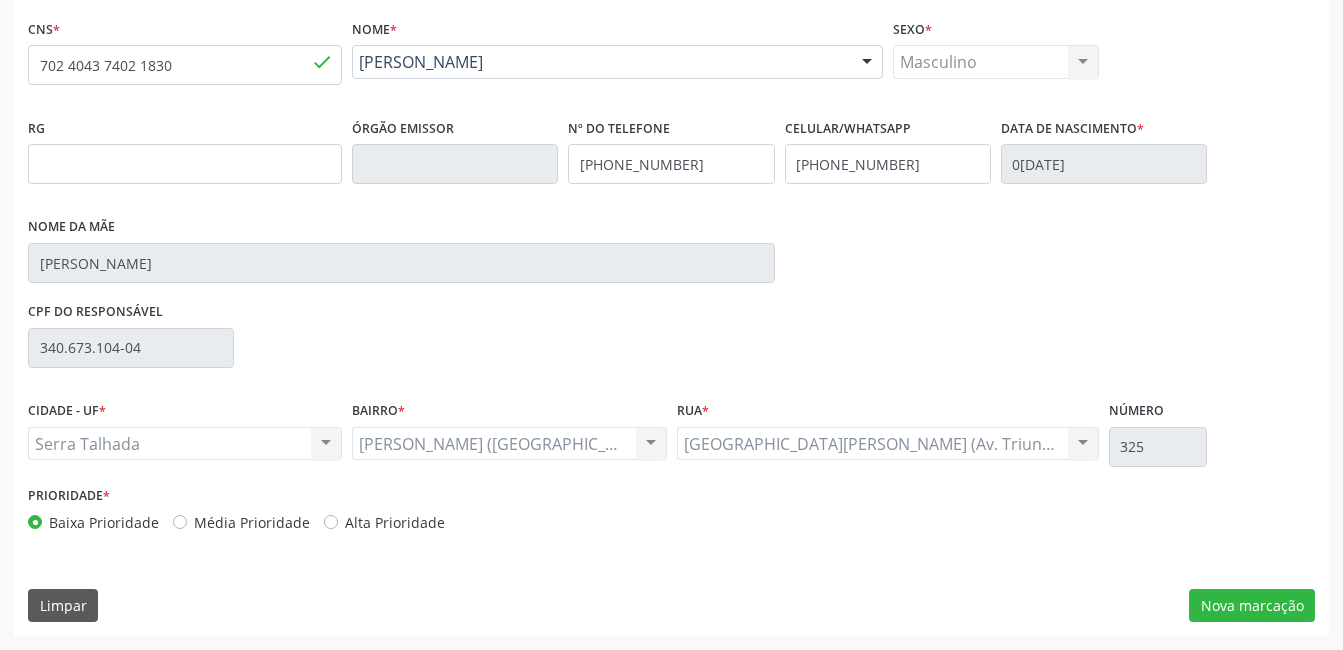 scroll, scrollTop: 256, scrollLeft: 0, axis: vertical 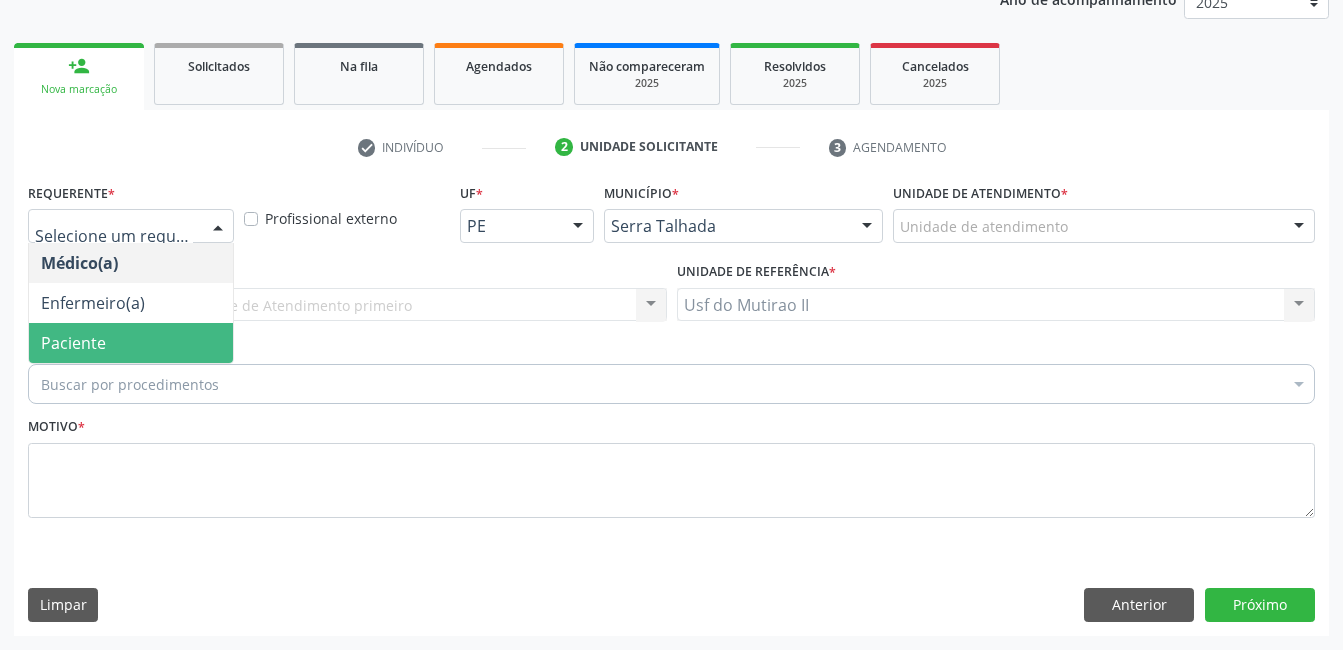 click on "Paciente" at bounding box center (131, 343) 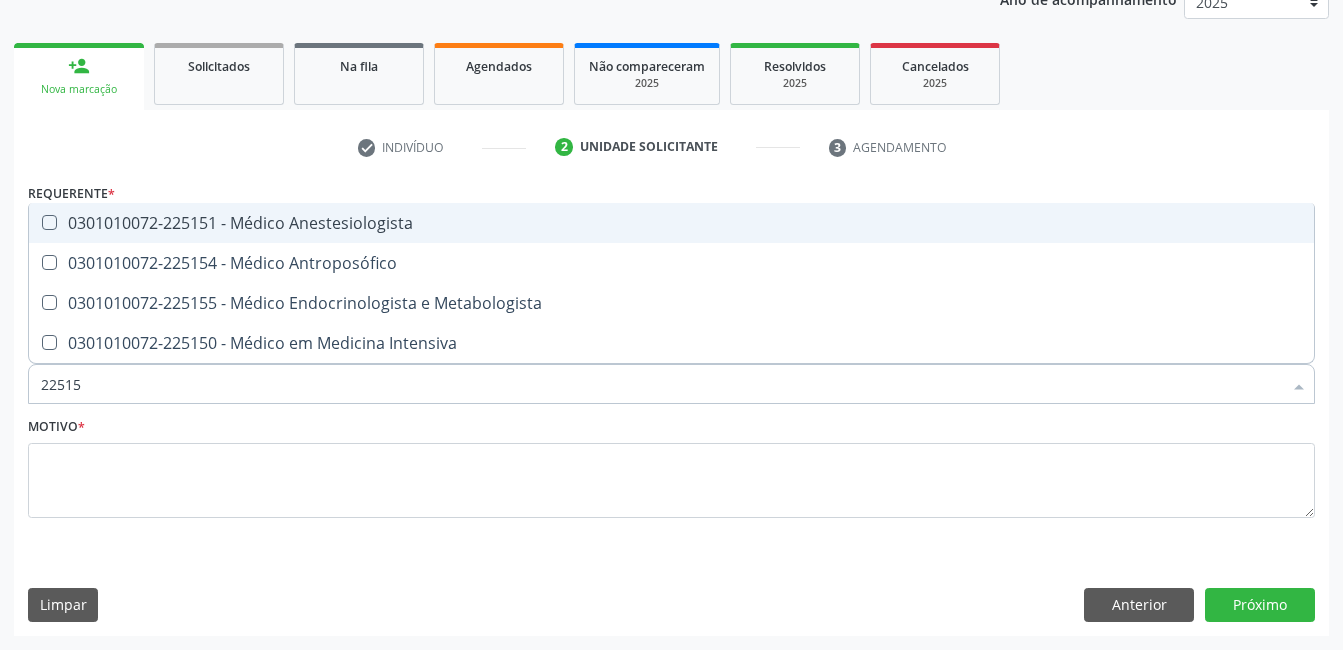 type on "225155" 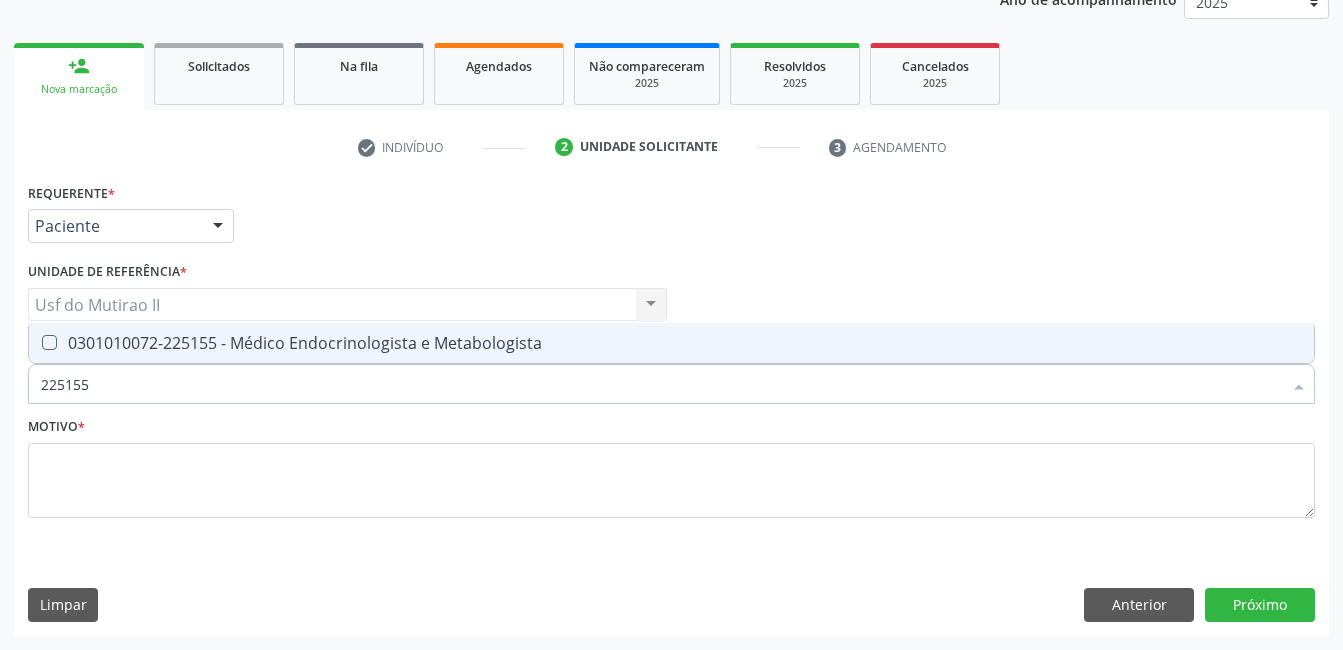 click on "0301010072-225155 - Médico Endocrinologista e Metabologista" at bounding box center [671, 343] 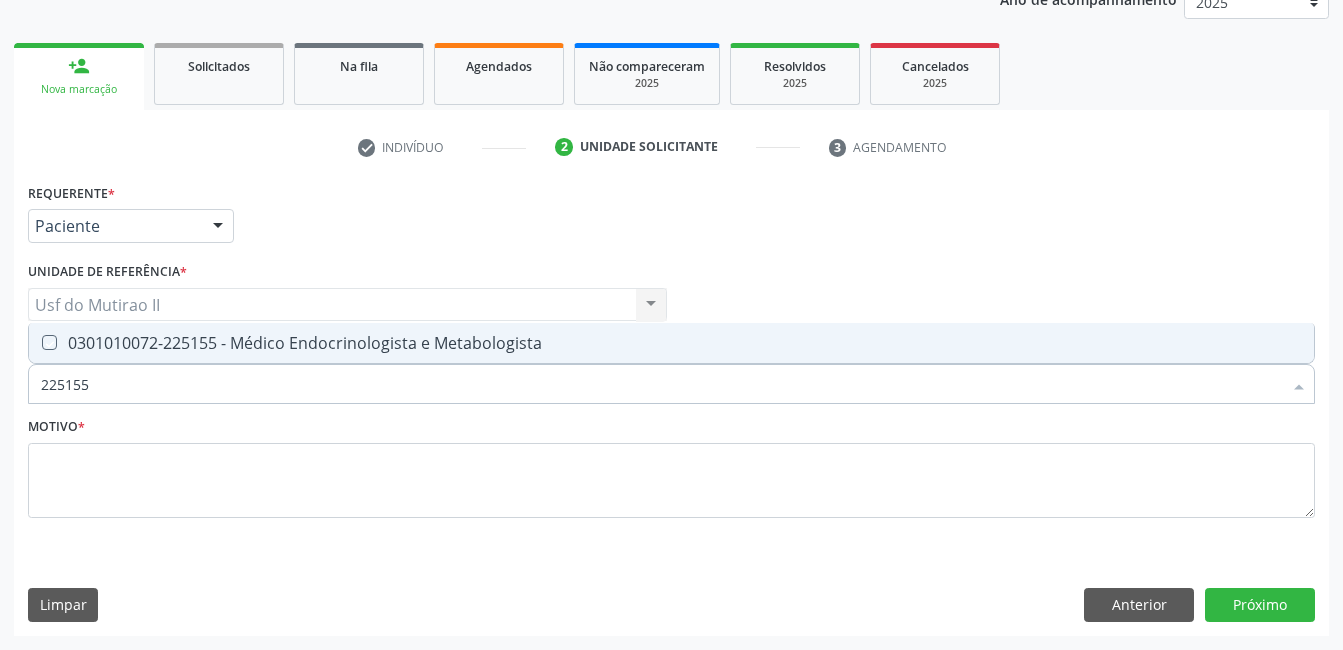 checkbox on "true" 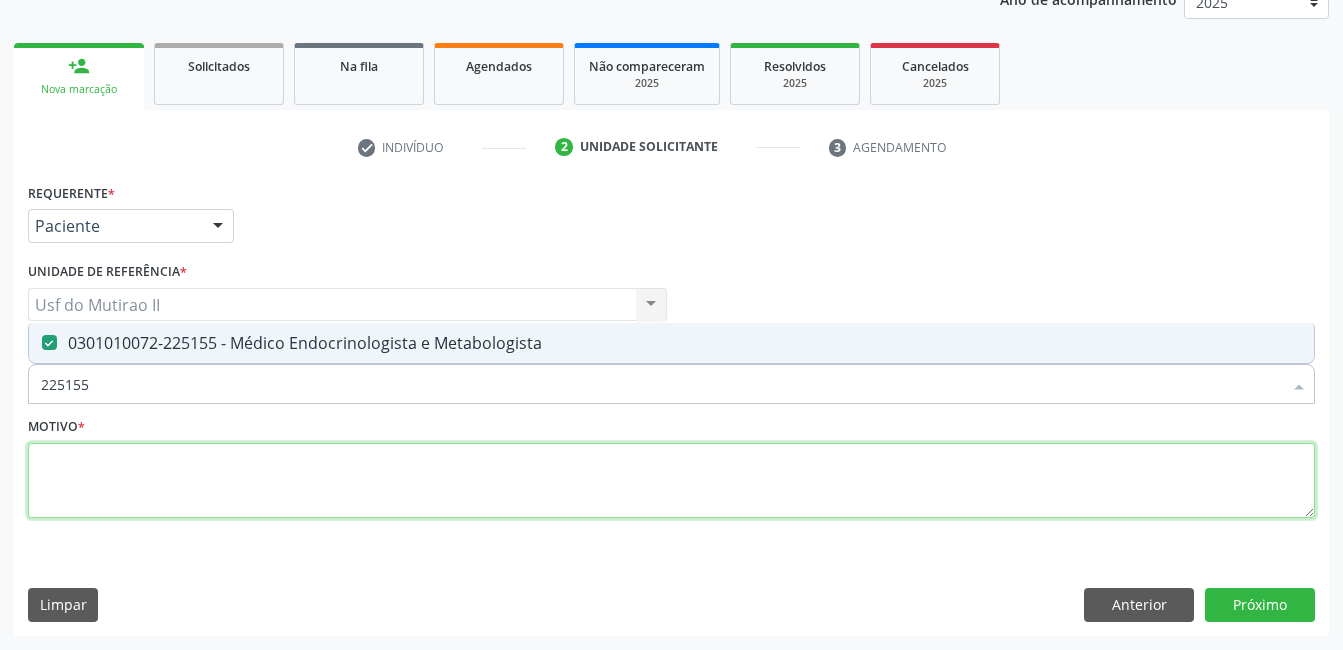 click at bounding box center [671, 481] 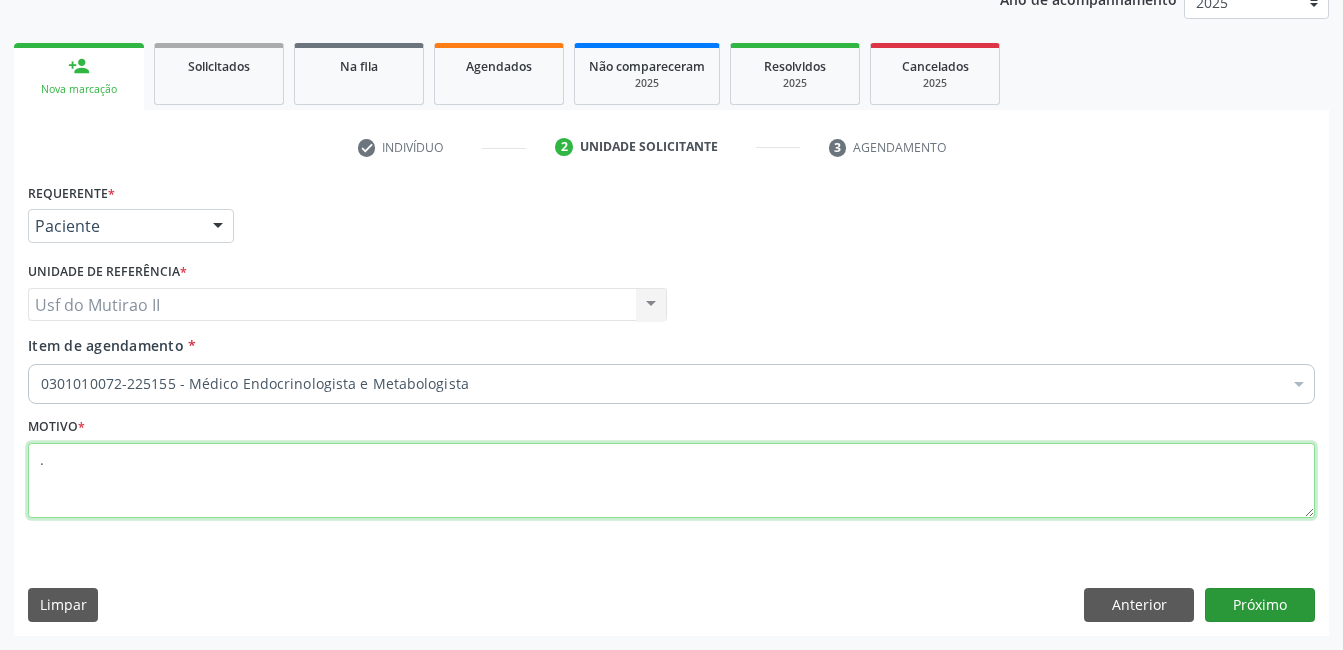 type on "." 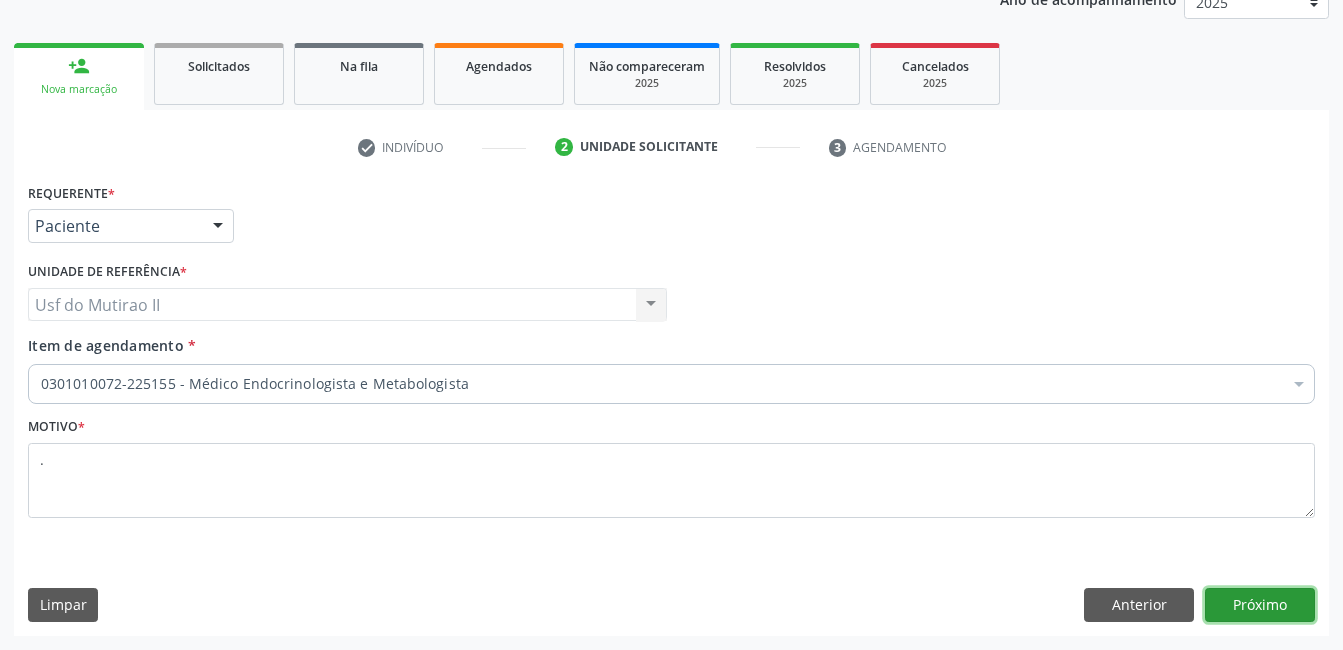 click on "Próximo" at bounding box center [1260, 605] 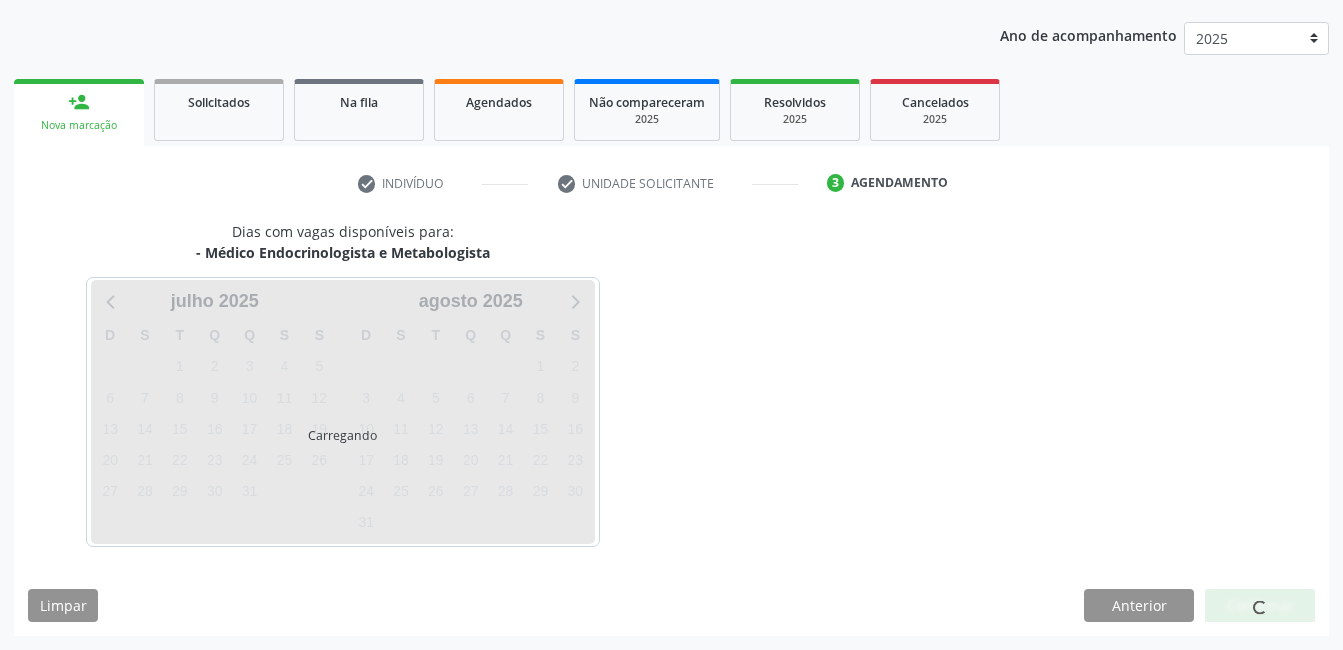 scroll, scrollTop: 220, scrollLeft: 0, axis: vertical 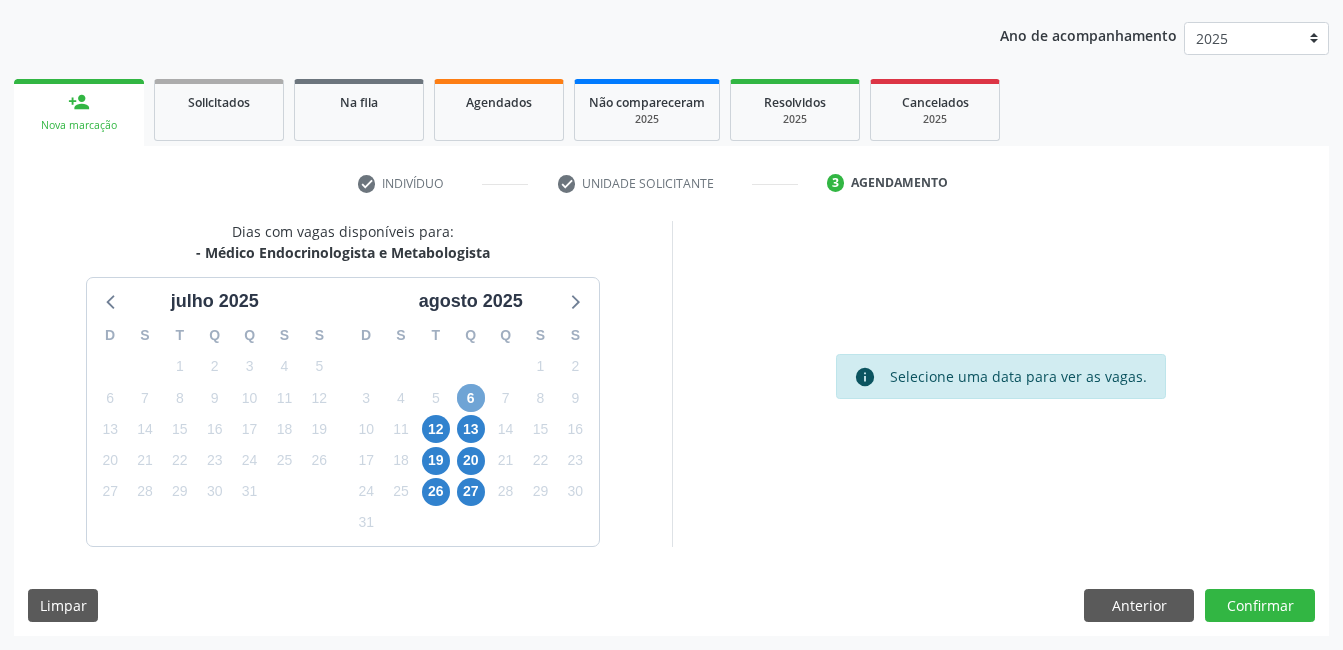 click on "6" at bounding box center [471, 398] 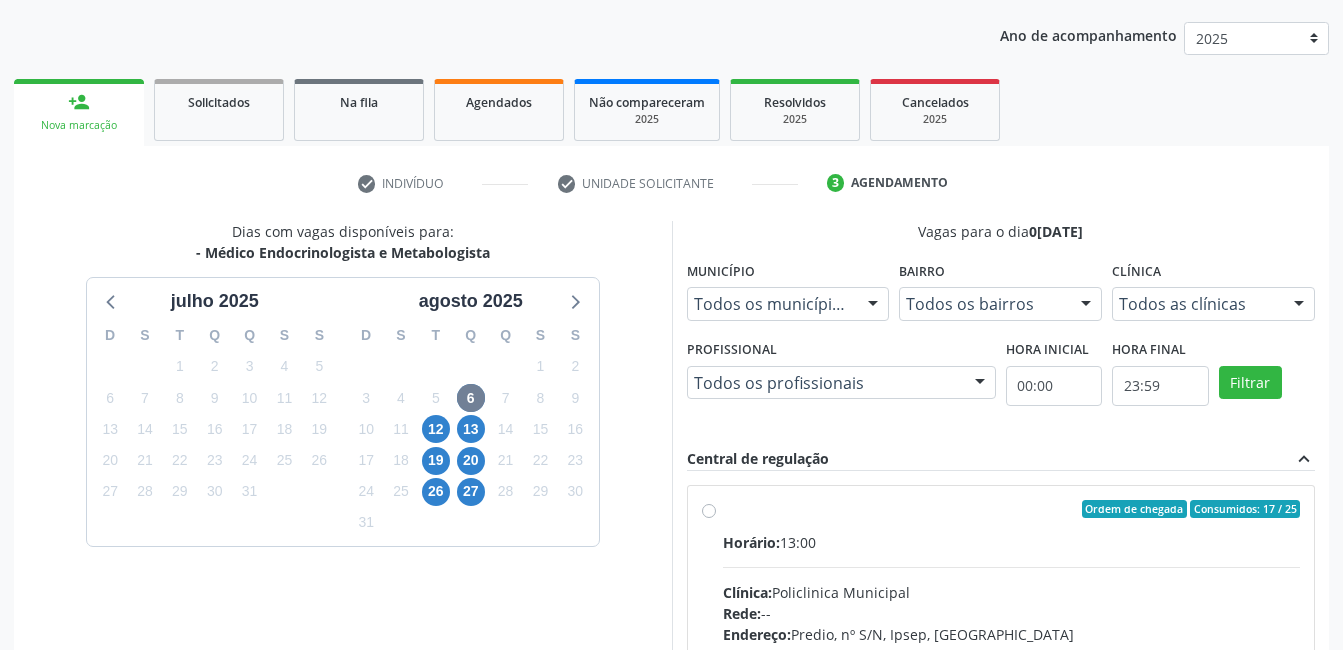 click on "Horário:   13:00" at bounding box center (1012, 542) 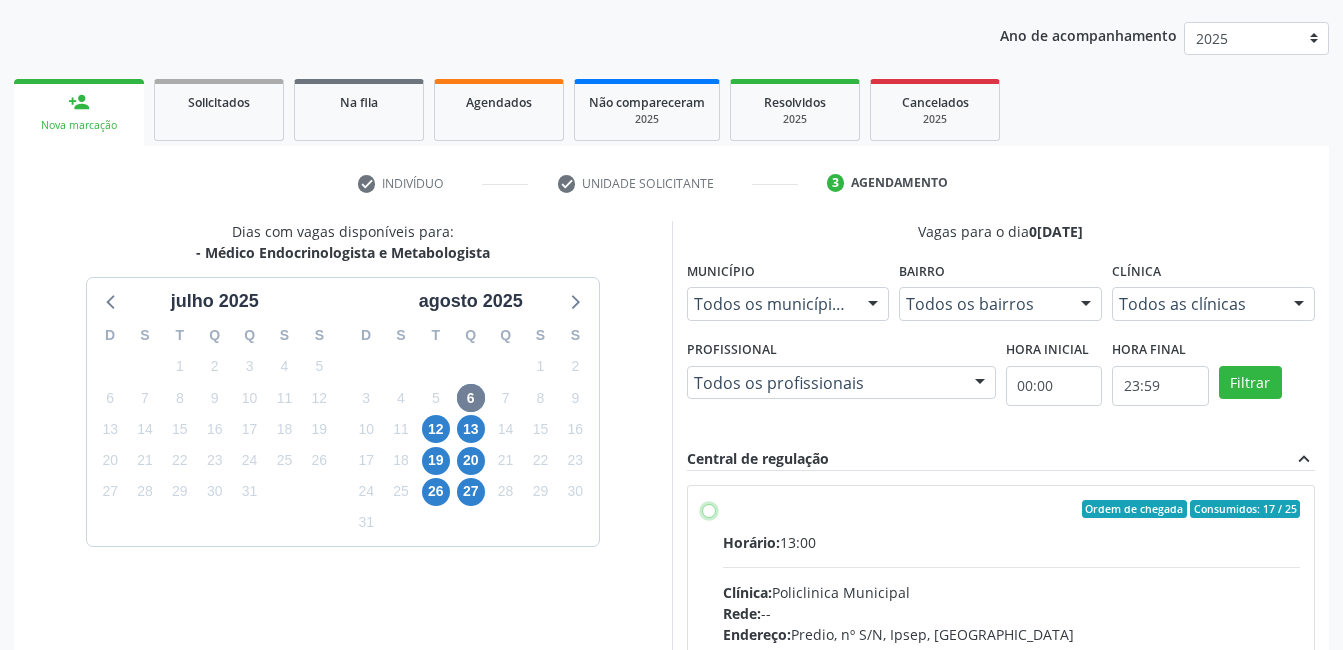 click on "Ordem de chegada
Consumidos: 17 / 25
Horário:   13:00
Clínica:  Policlinica Municipal
Rede:
--
Endereço:   Predio, nº S/N, Ipsep, Serra Talhada - PE
Telefone:   --
Profissional:
Antonio Carlos Brito Pereira de Meneses
Informações adicionais sobre o atendimento
Idade de atendimento:
de 0 a 120 anos
Gênero(s) atendido(s):
Masculino e Feminino
Informações adicionais:
--" at bounding box center [709, 509] 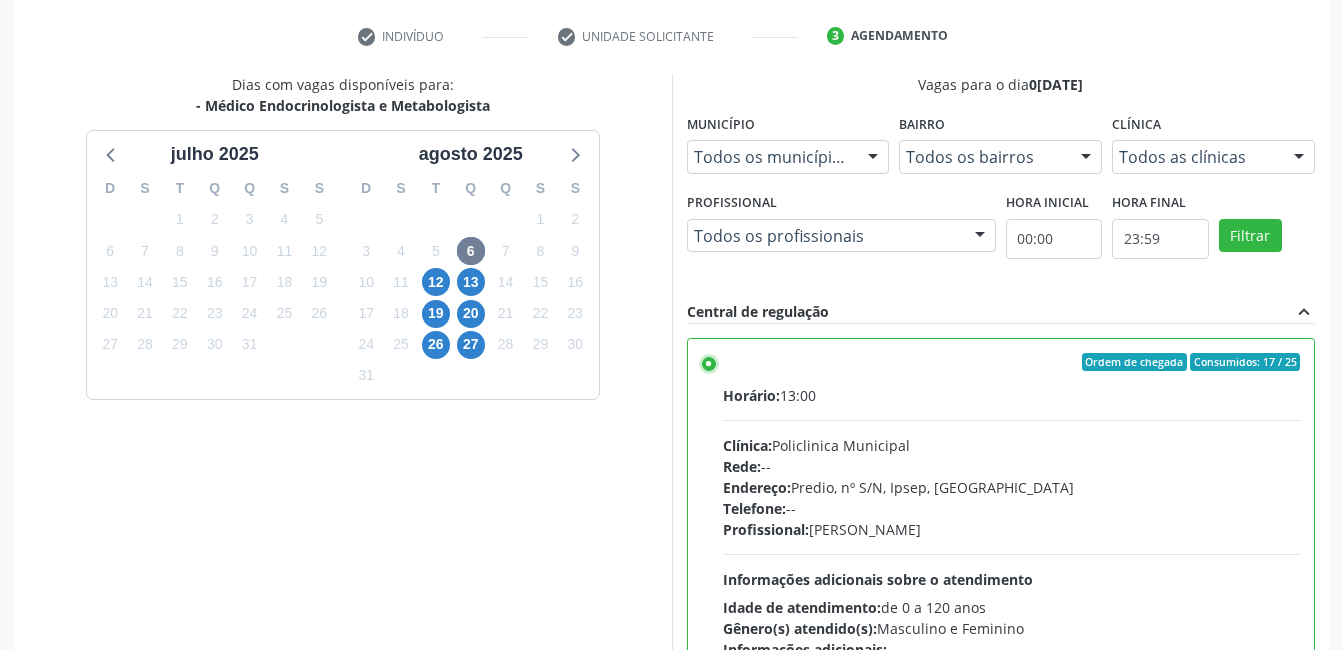 scroll, scrollTop: 545, scrollLeft: 0, axis: vertical 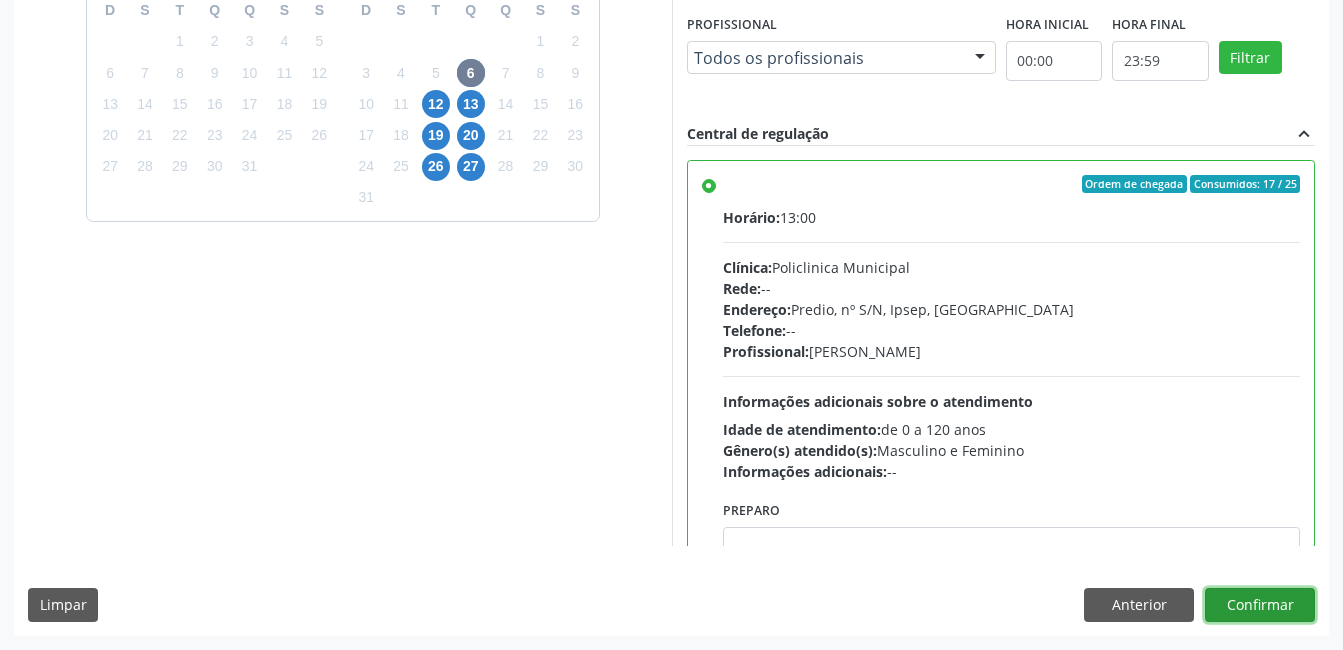 click on "Confirmar" at bounding box center [1260, 605] 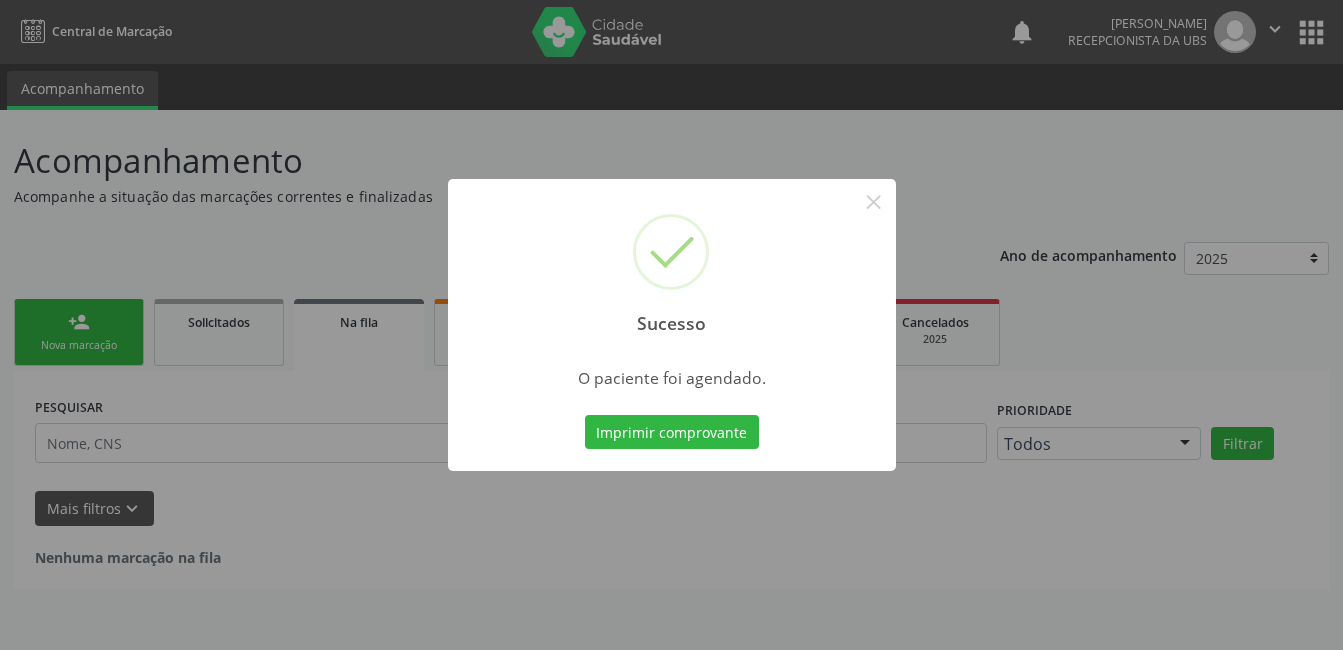 scroll, scrollTop: 0, scrollLeft: 0, axis: both 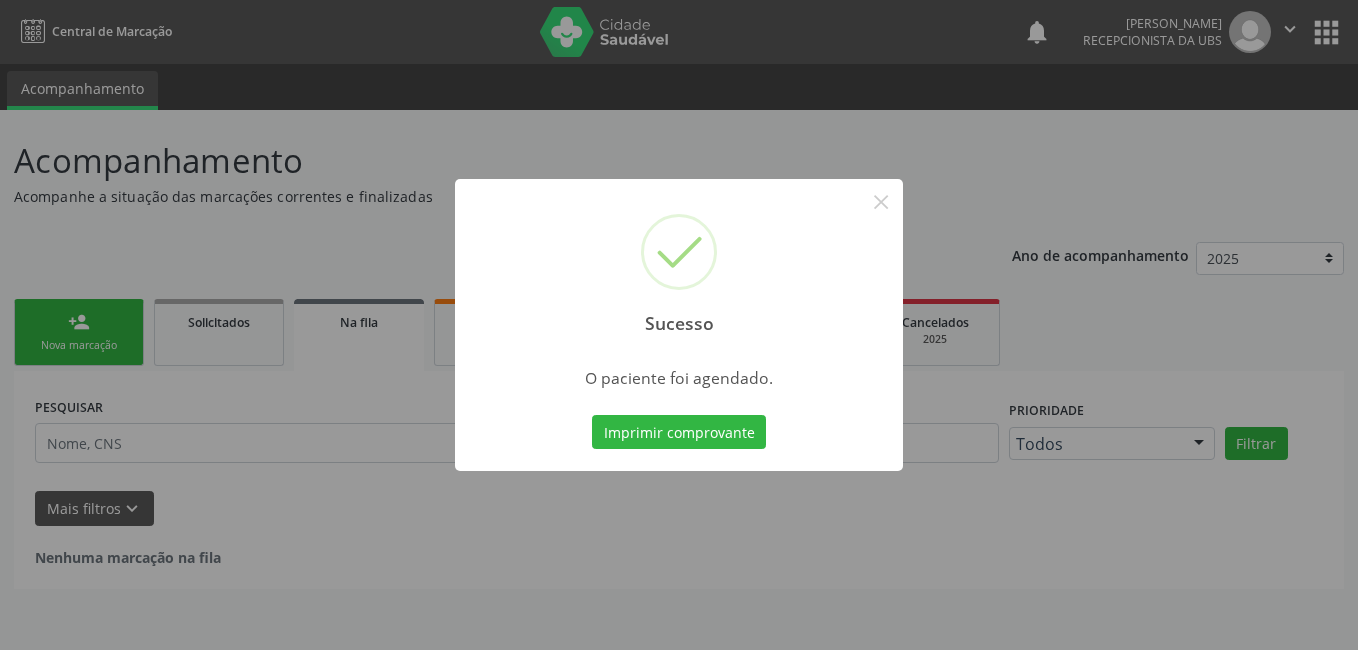 click on "Imprimir comprovante Cancel" at bounding box center [679, 432] 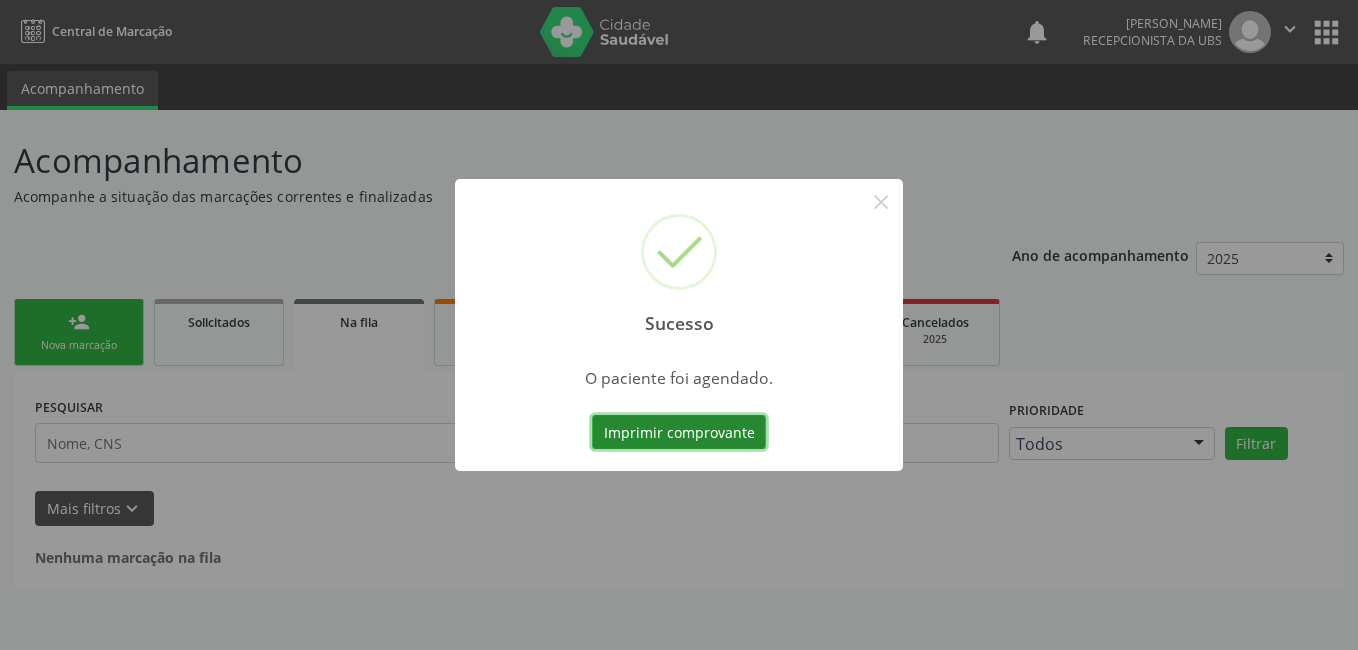click on "Imprimir comprovante" at bounding box center (679, 432) 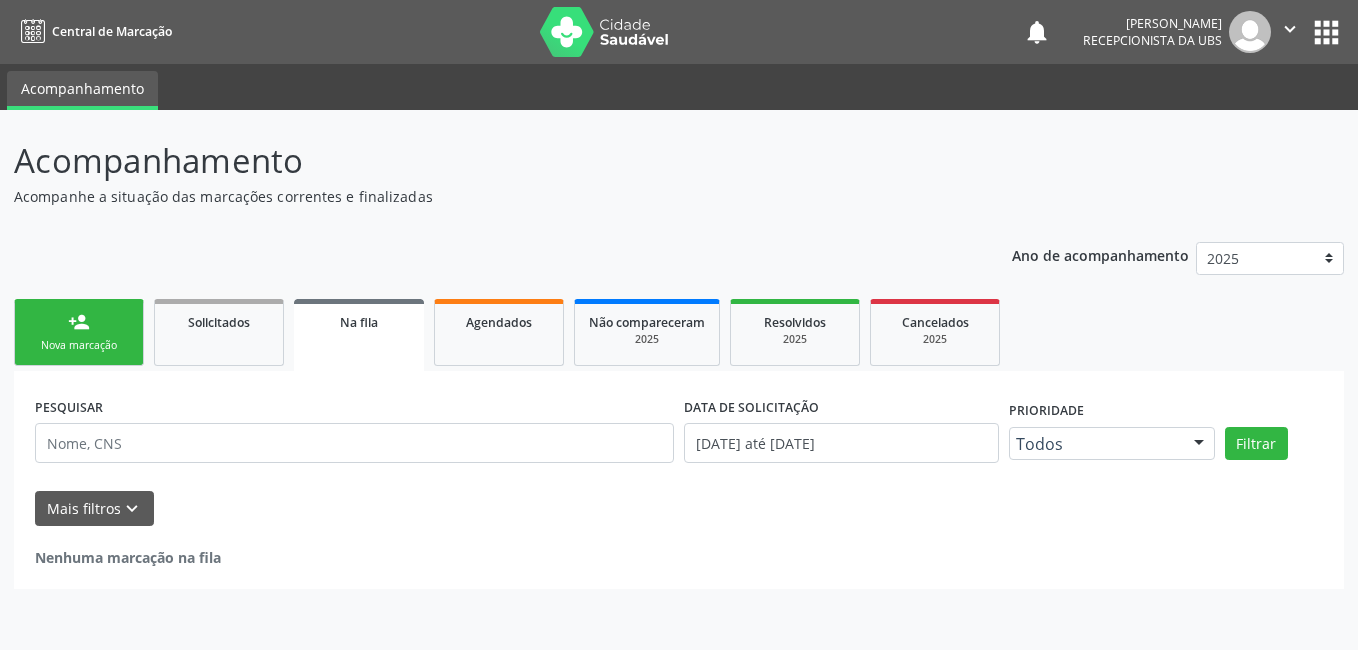 click on "person_add
Nova marcação" at bounding box center (79, 332) 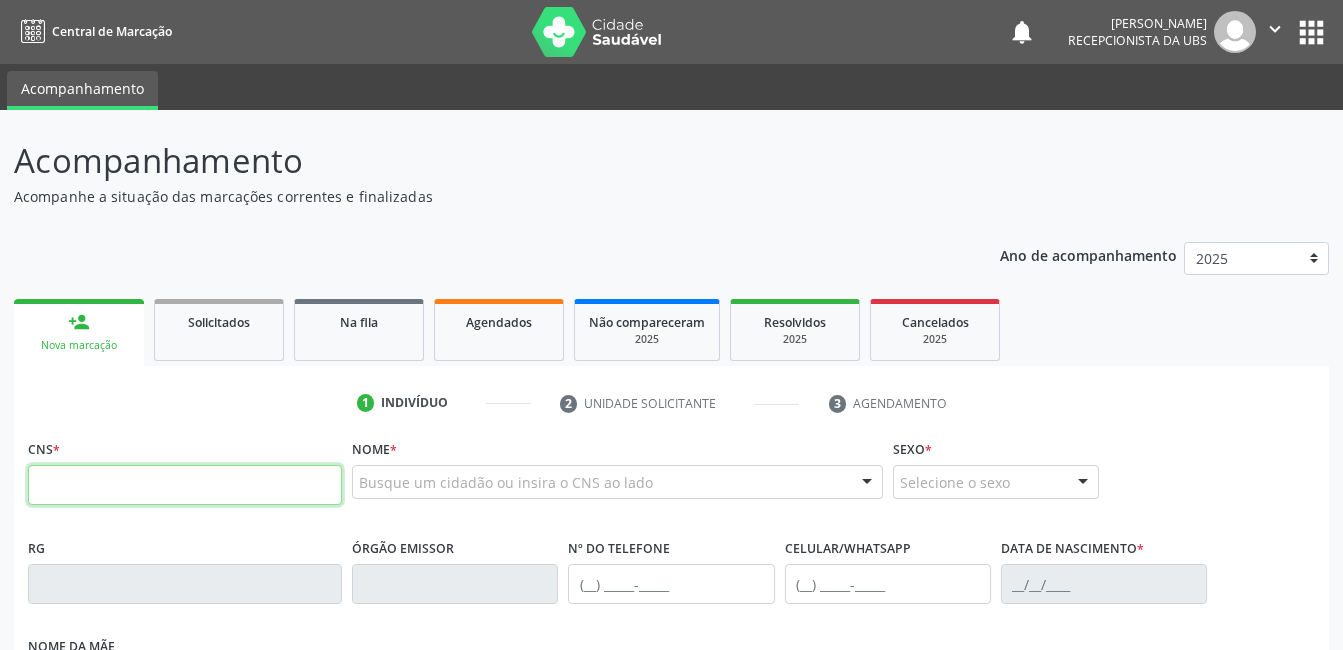 click at bounding box center [185, 485] 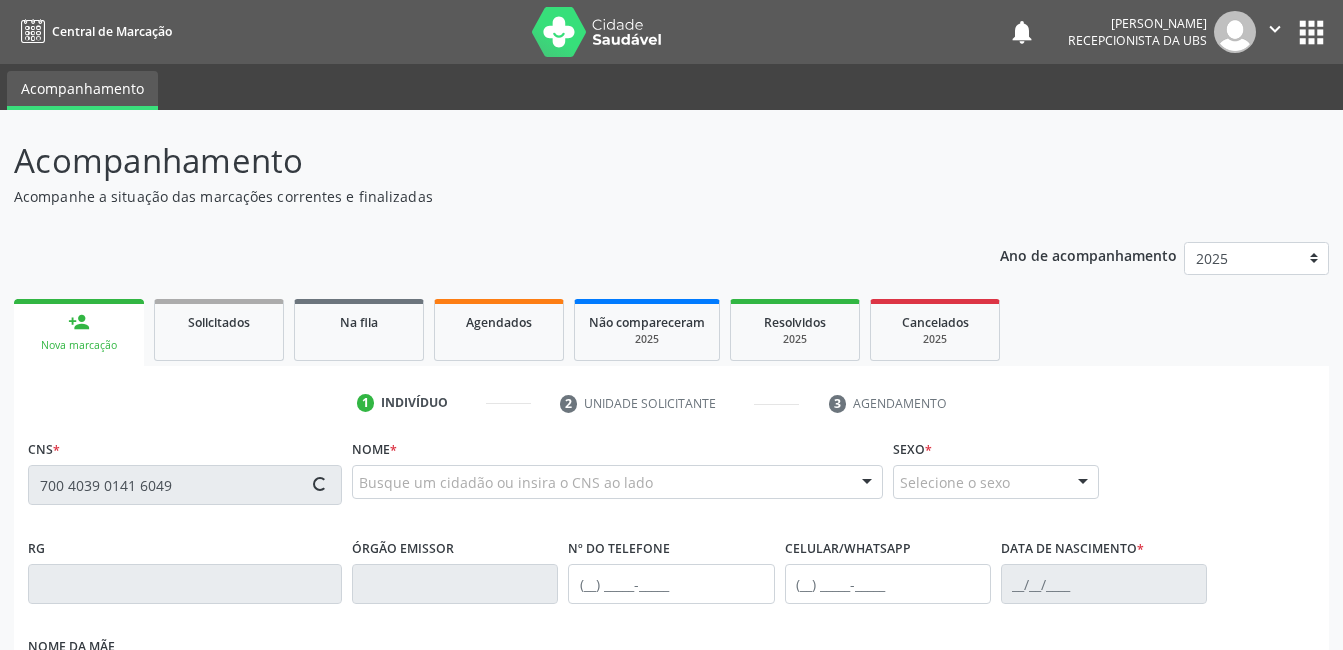 type on "700 4039 0141 6049" 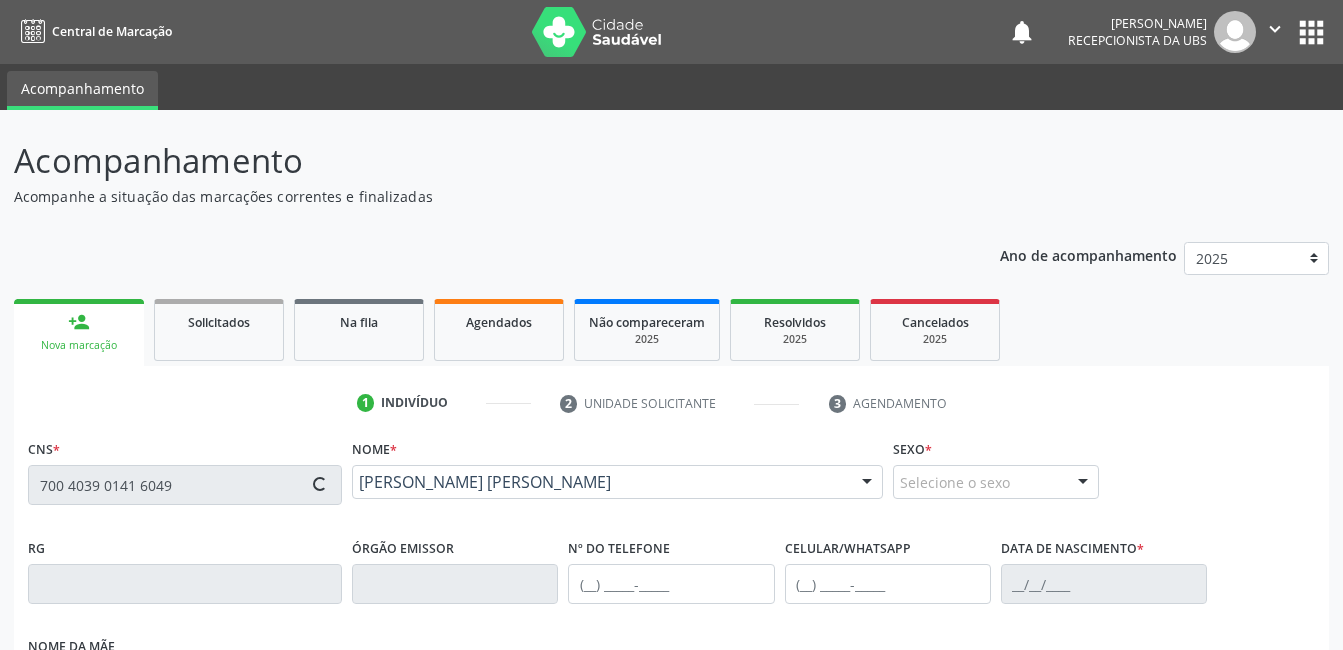 type on "(87) 99916-1022" 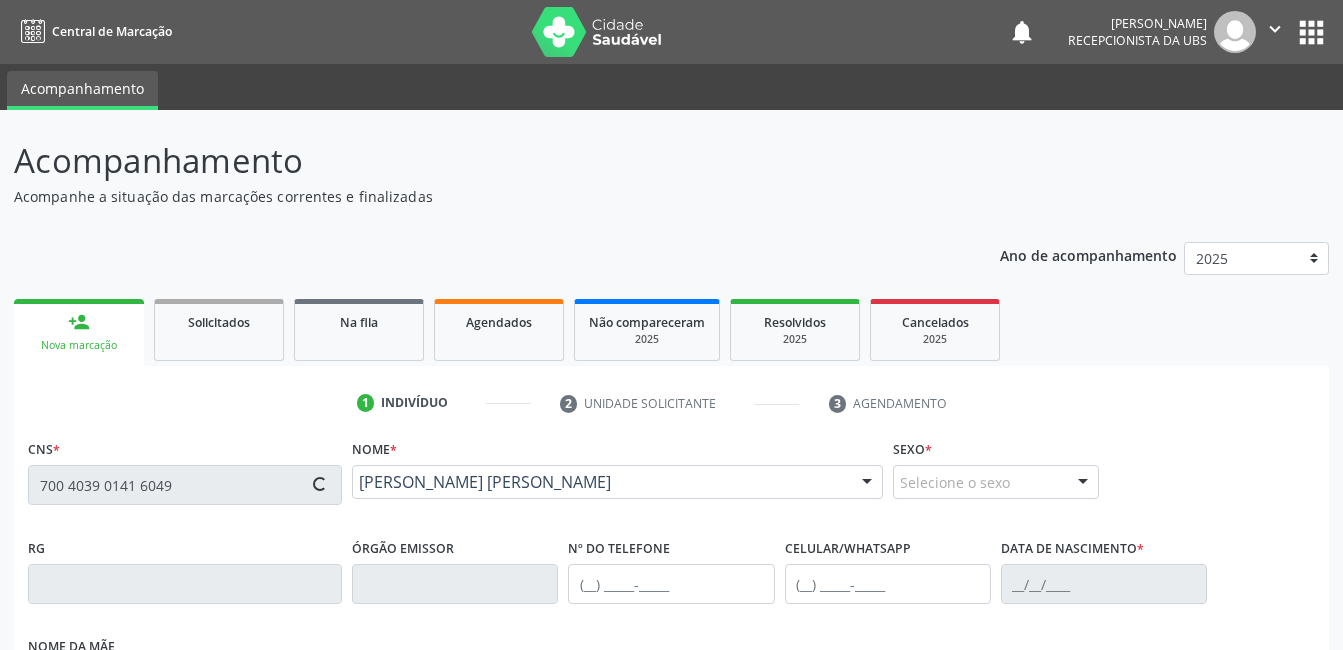 type on "(87) 99916-1022" 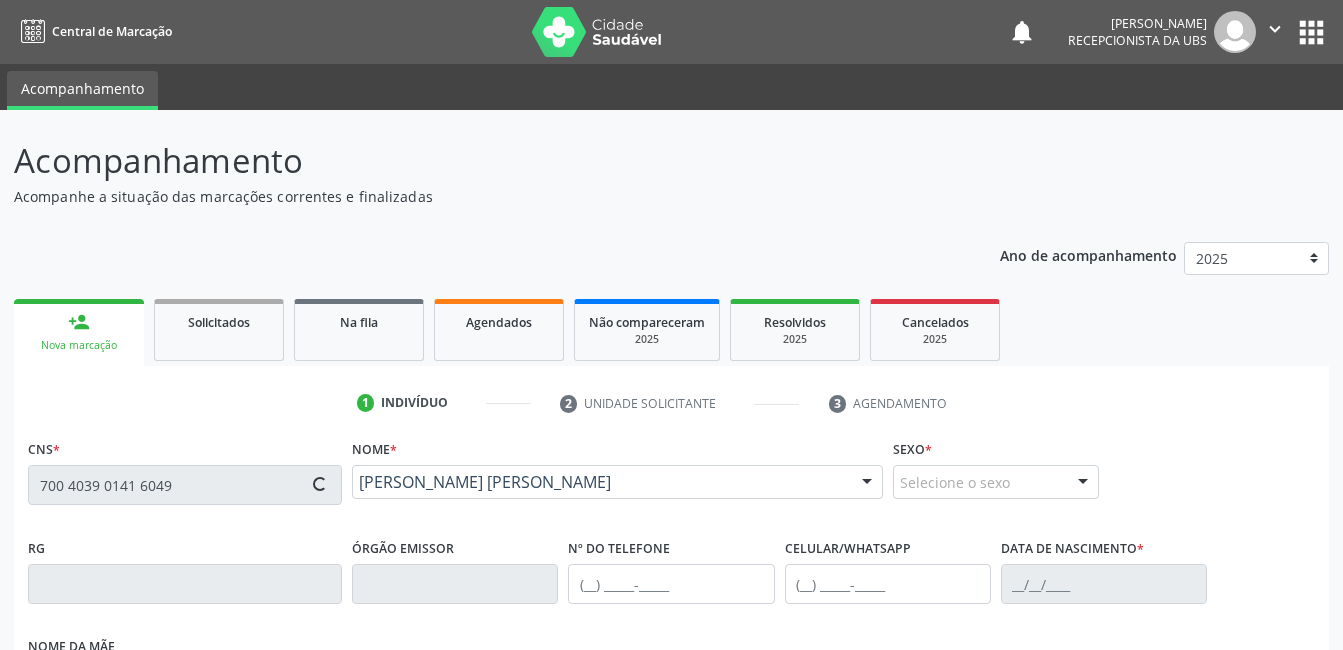type on "312" 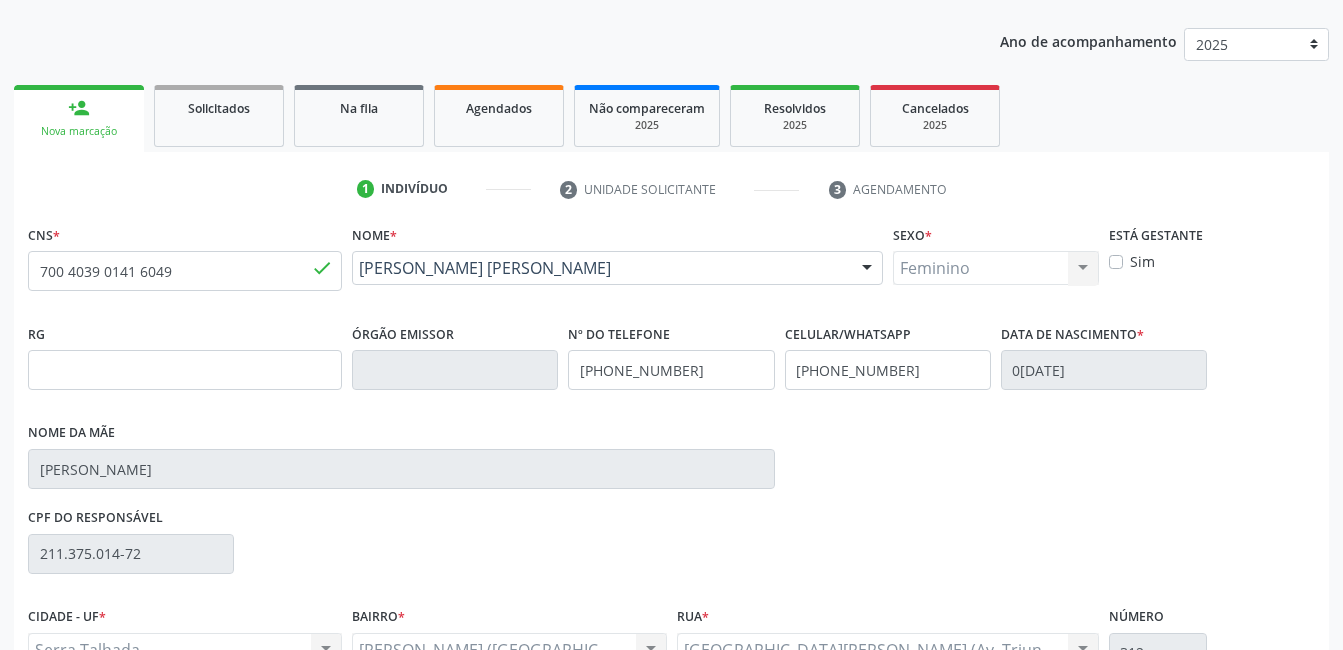 scroll, scrollTop: 229, scrollLeft: 0, axis: vertical 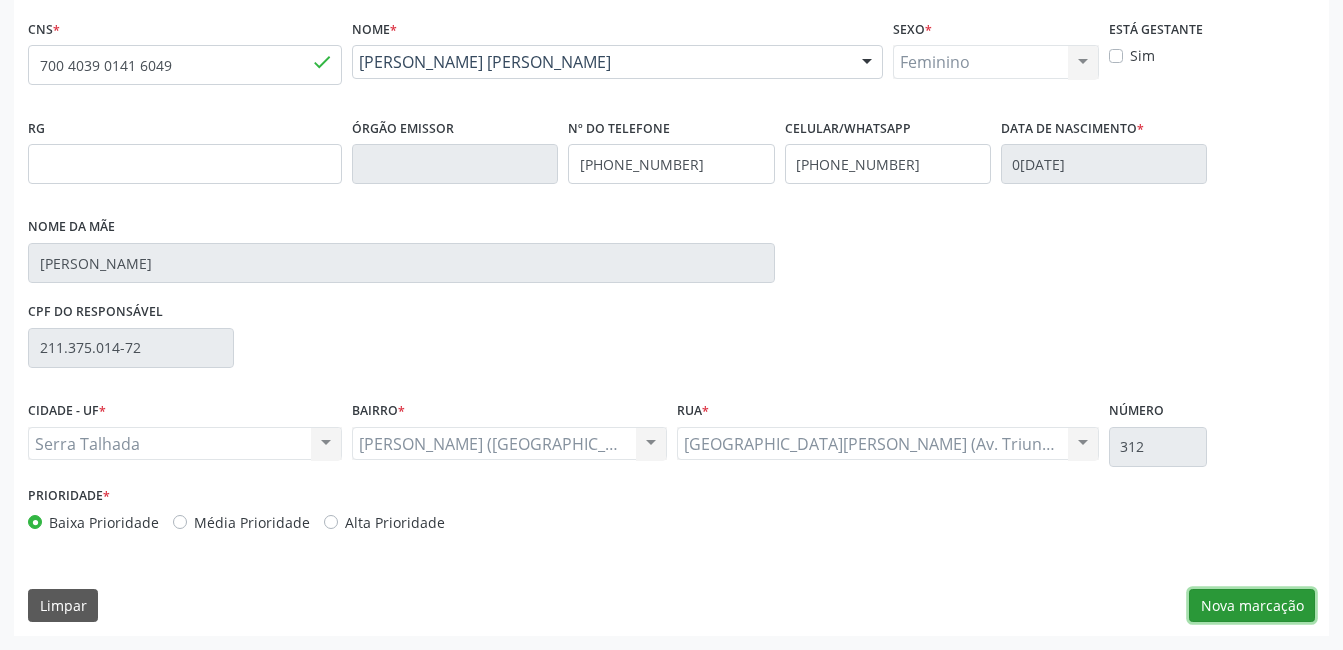 click on "Nova marcação" at bounding box center [1252, 606] 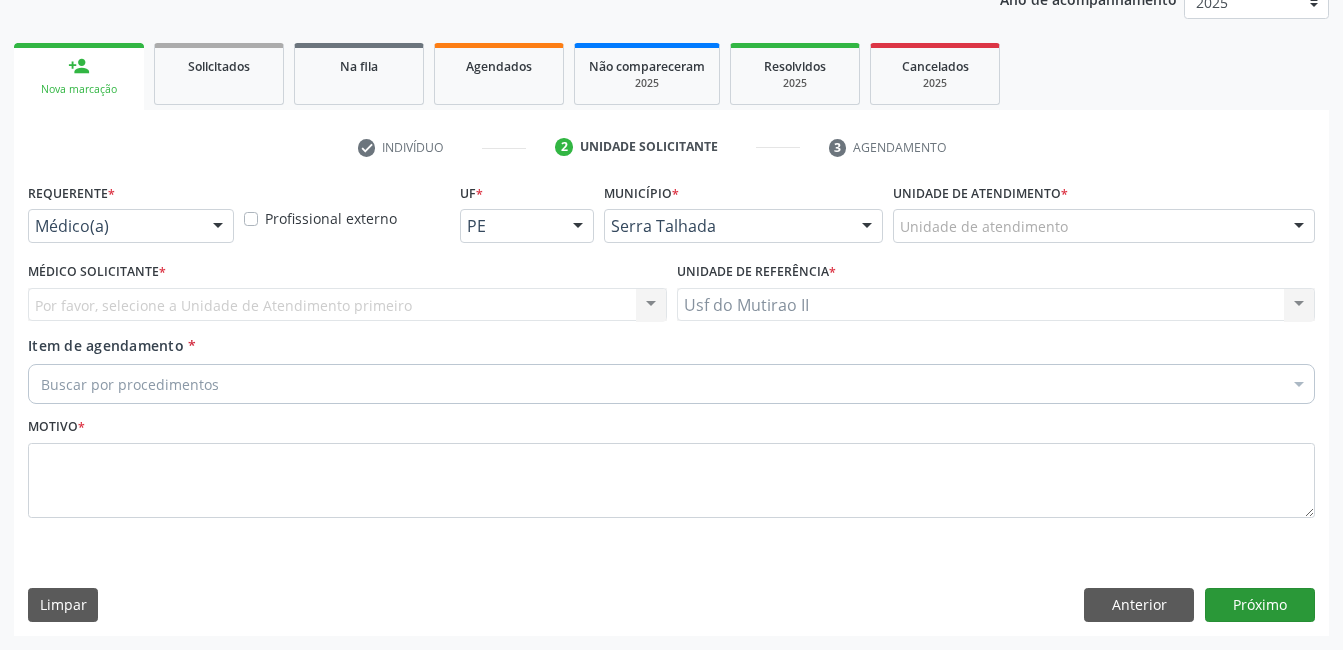 scroll, scrollTop: 256, scrollLeft: 0, axis: vertical 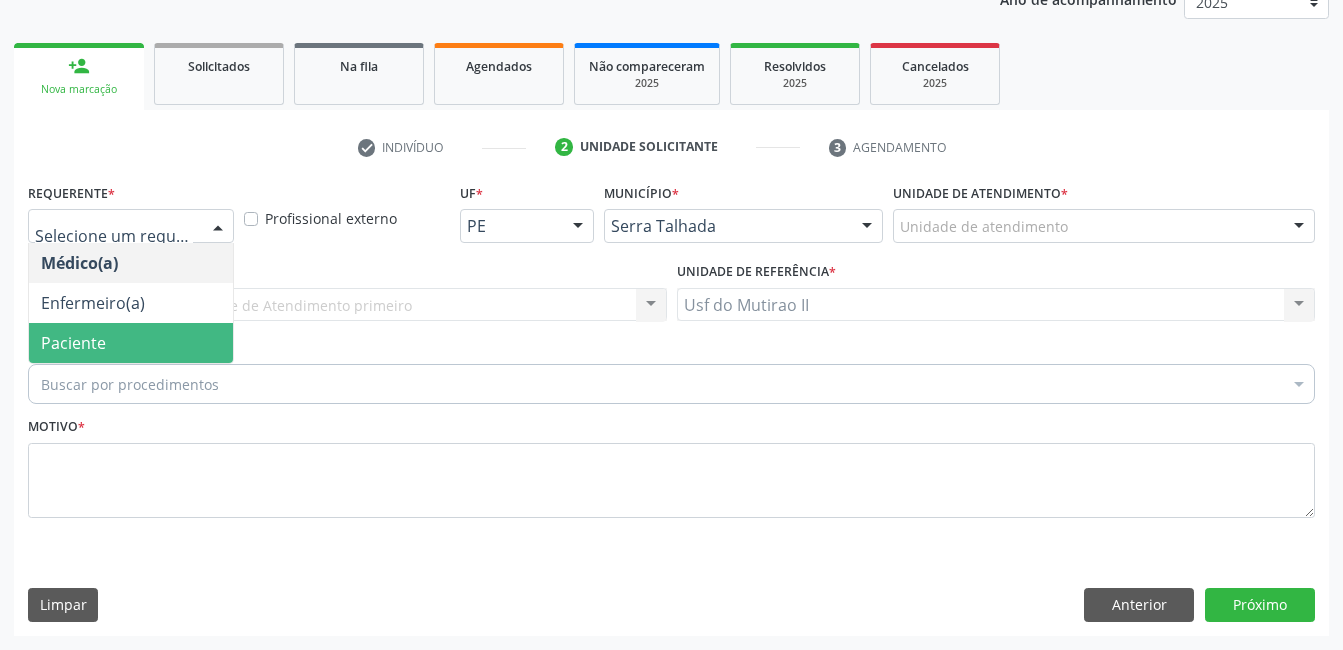 click on "Paciente" at bounding box center [131, 343] 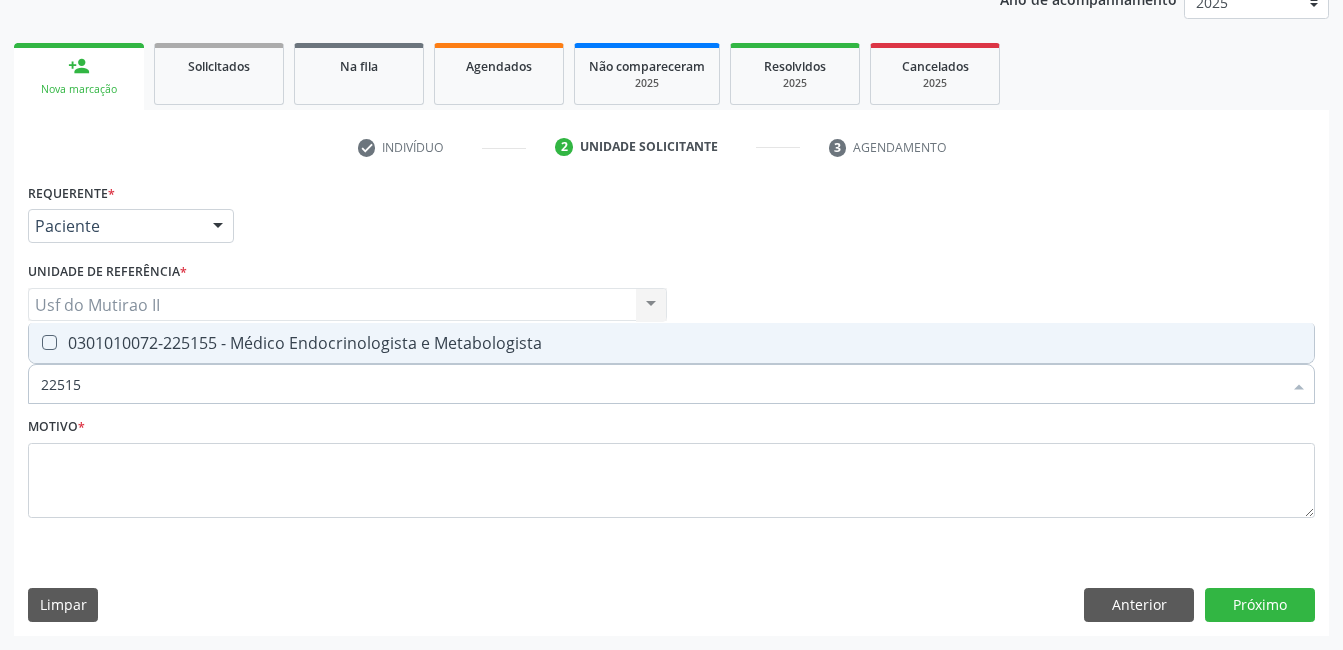 type on "225155" 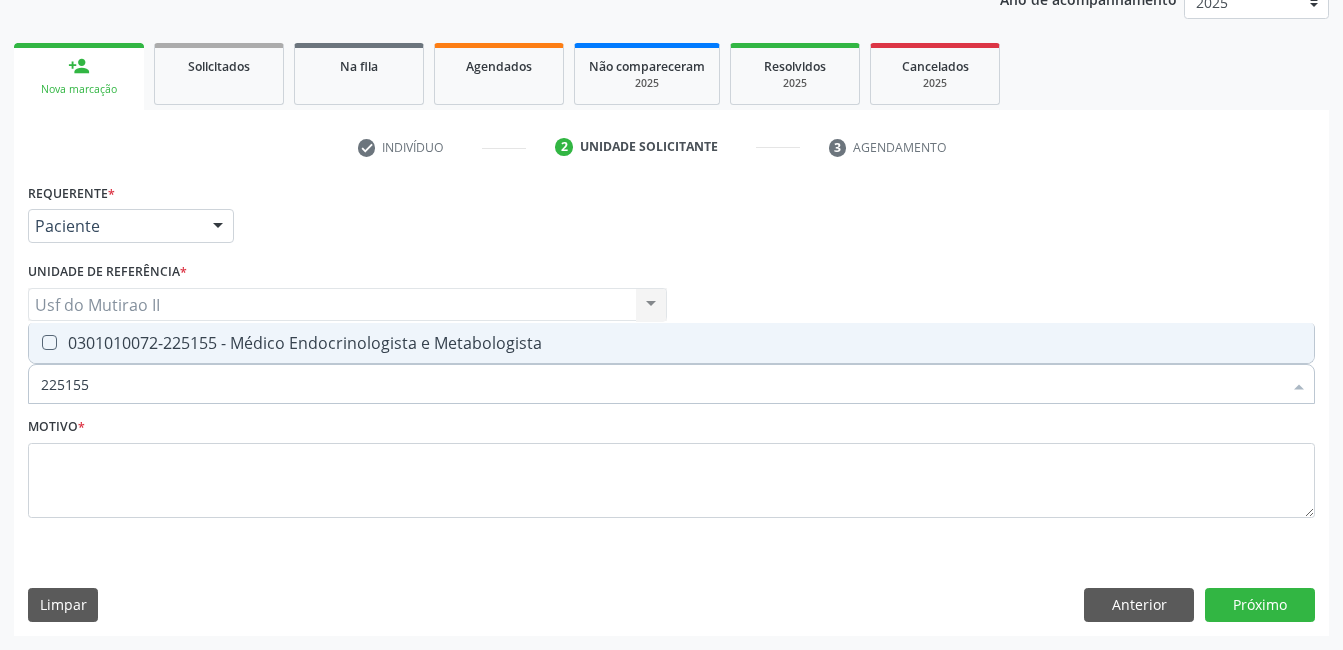 click on "0301010072-225155 - Médico Endocrinologista e Metabologista" at bounding box center [671, 343] 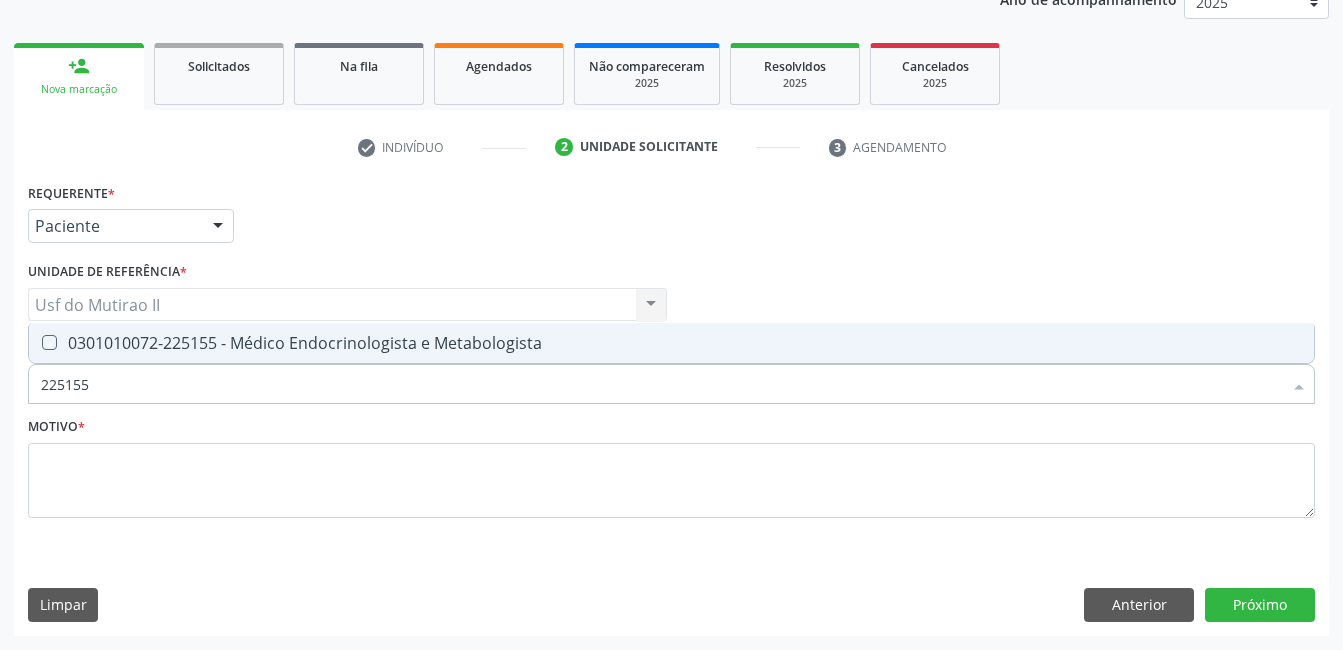 checkbox on "true" 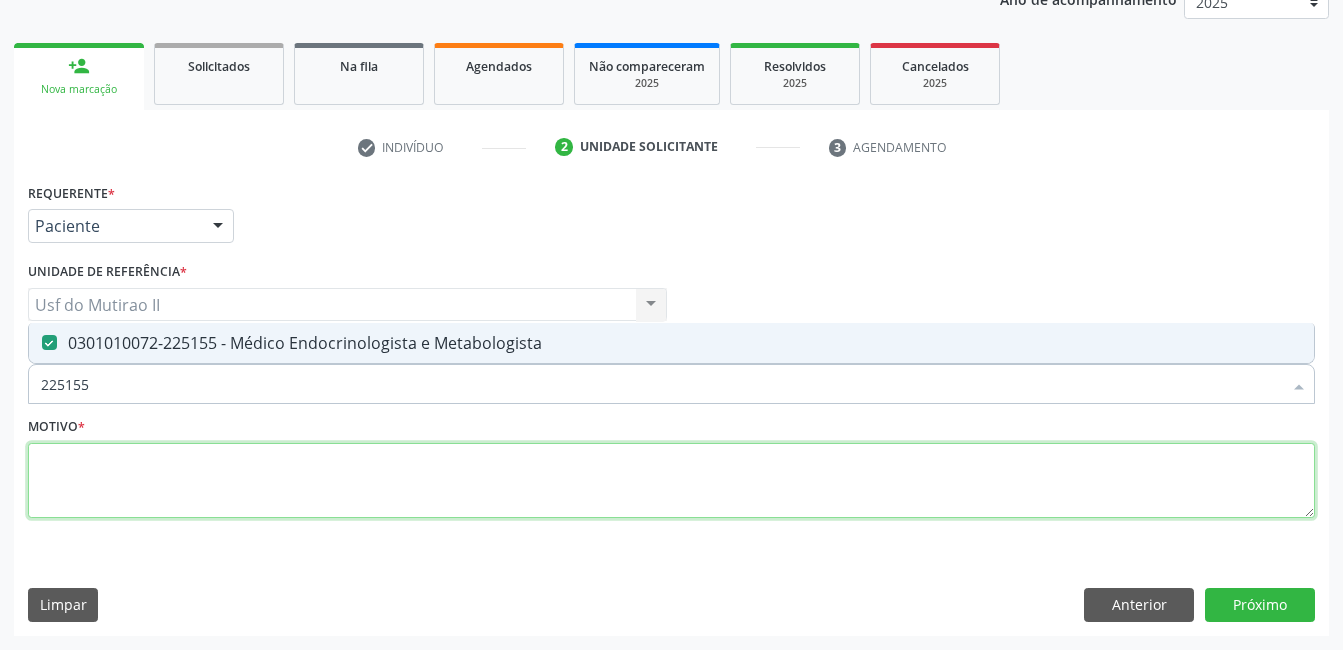 click at bounding box center (671, 481) 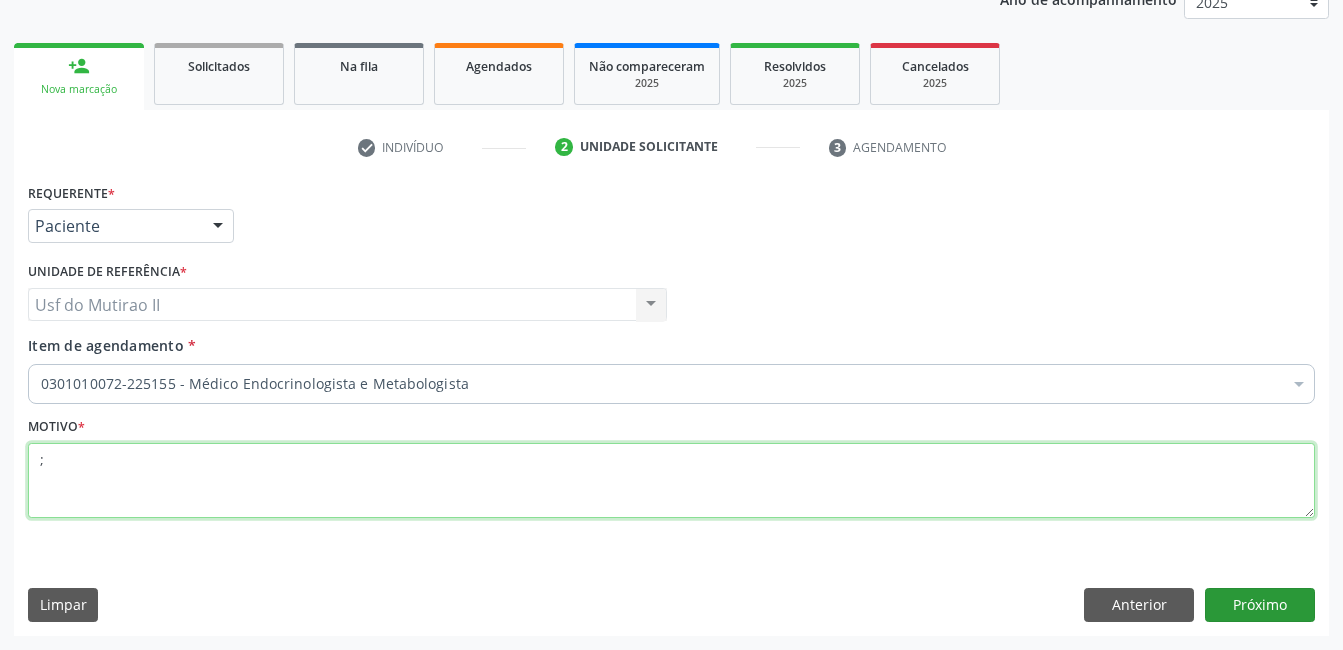 type on ";" 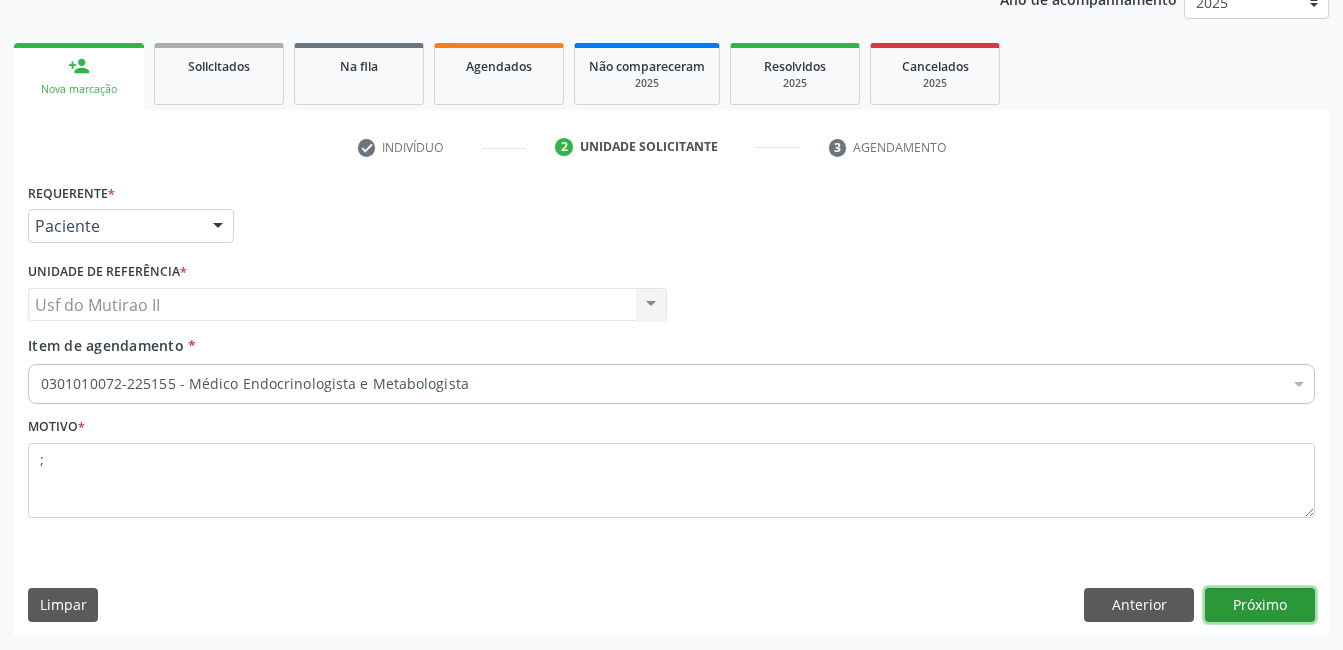 click on "Próximo" at bounding box center (1260, 605) 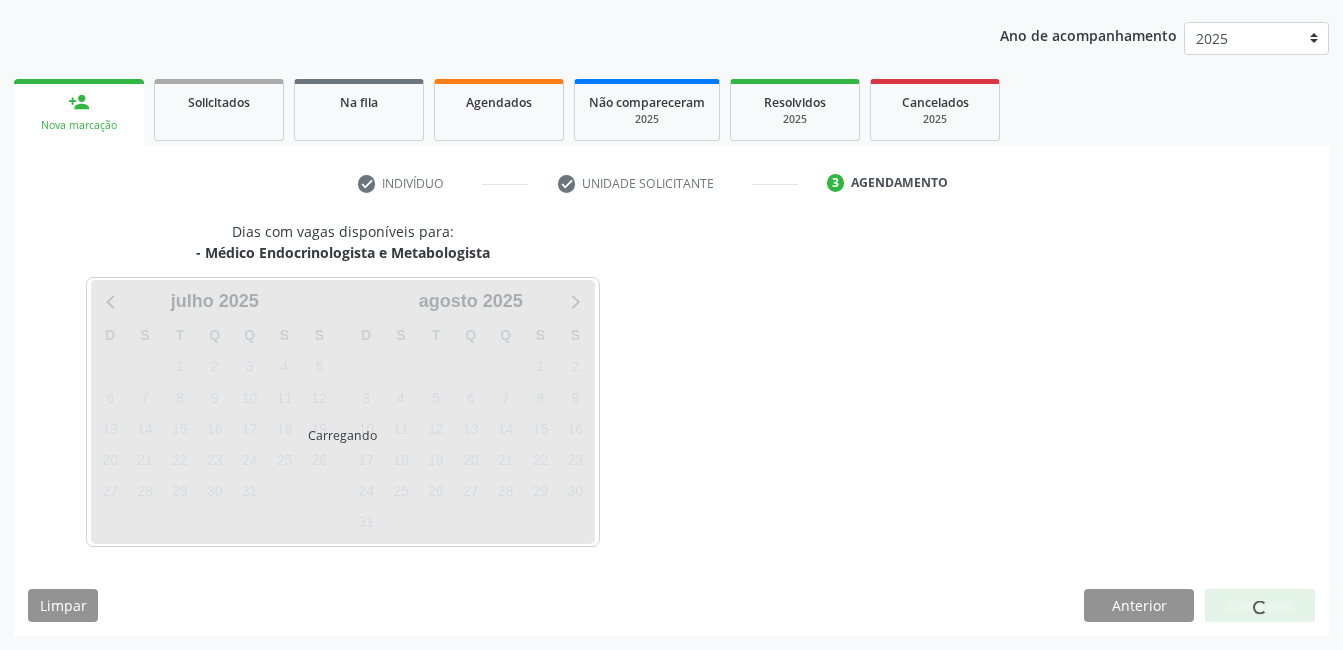scroll, scrollTop: 220, scrollLeft: 0, axis: vertical 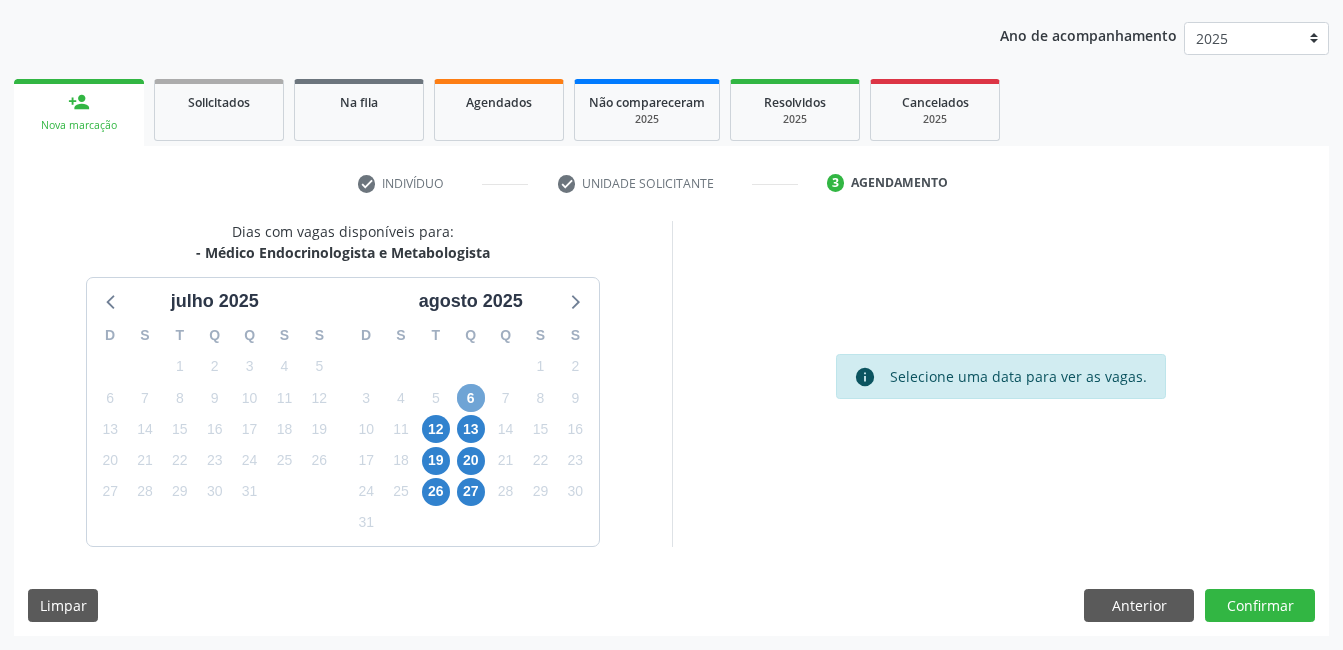 click on "6" at bounding box center [471, 398] 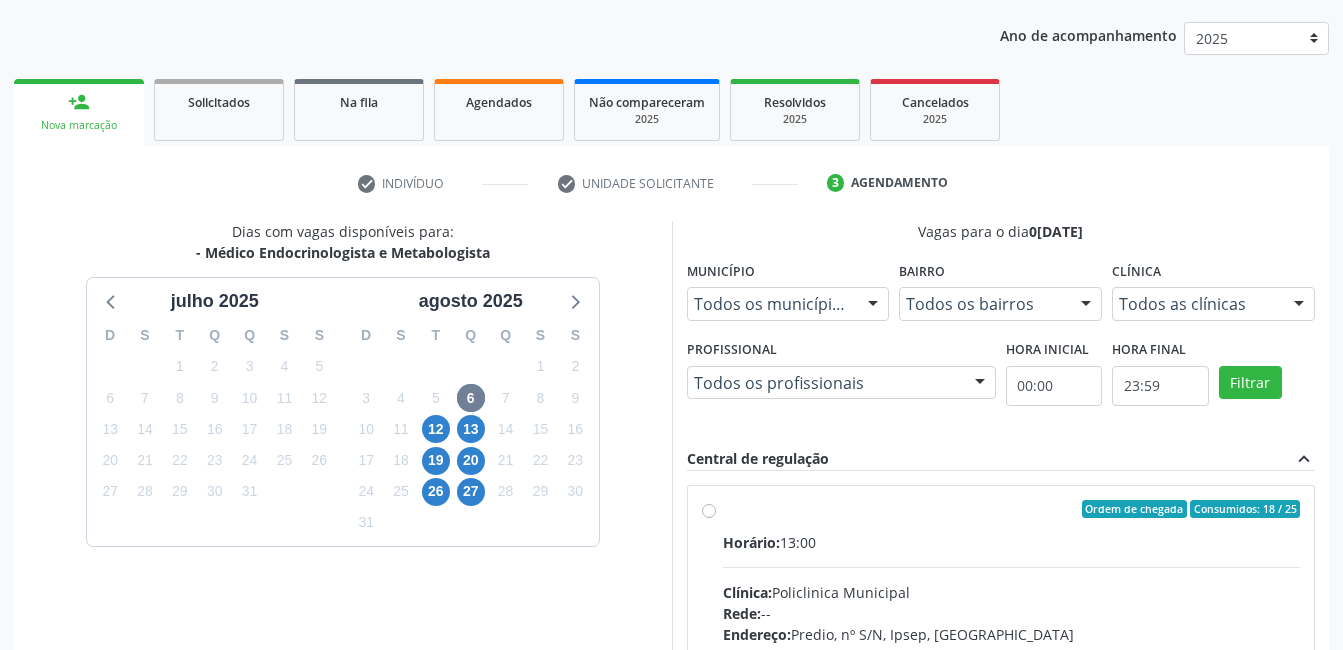 click on "Ordem de chegada
Consumidos: 18 / 25
Horário:   13:00
Clínica:  Policlinica Municipal
Rede:
--
Endereço:   Predio, nº S/N, Ipsep, Serra Talhada - PE
Telefone:   --
Profissional:
Antonio Carlos Brito Pereira de Meneses
Informações adicionais sobre o atendimento
Idade de atendimento:
de 0 a 120 anos
Gênero(s) atendido(s):
Masculino e Feminino
Informações adicionais:
--" at bounding box center [1012, 653] 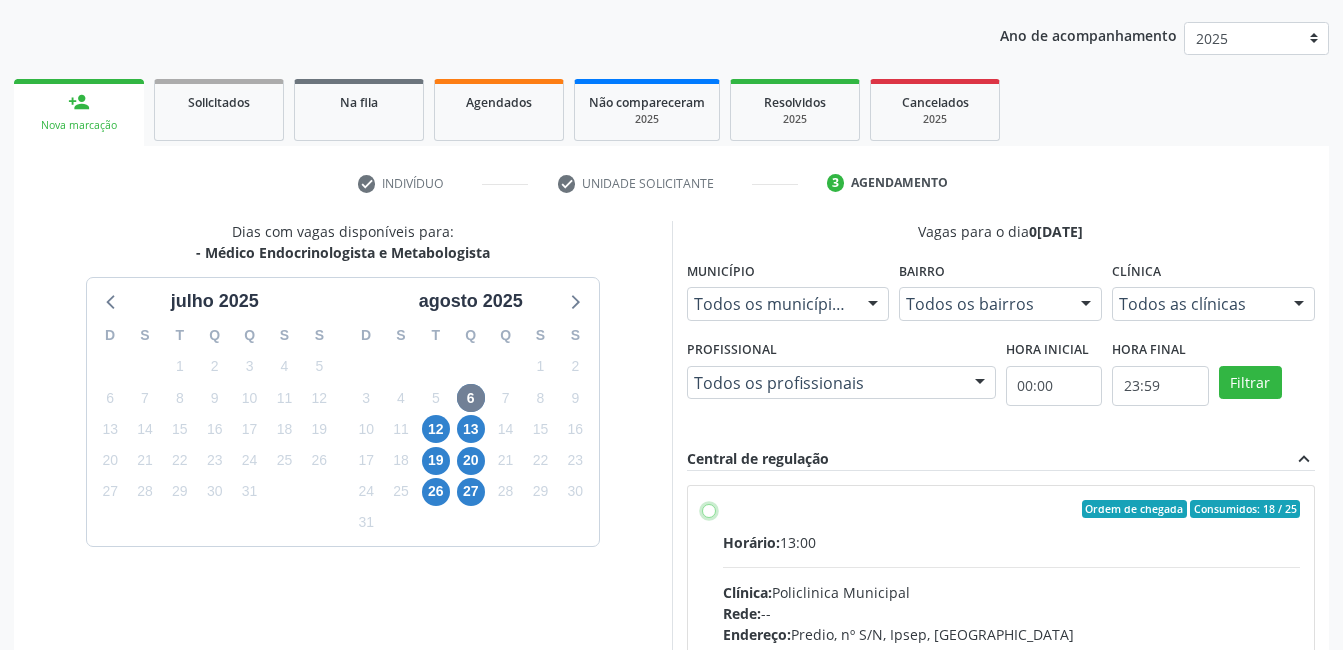 click on "Ordem de chegada
Consumidos: 18 / 25
Horário:   13:00
Clínica:  Policlinica Municipal
Rede:
--
Endereço:   Predio, nº S/N, Ipsep, Serra Talhada - PE
Telefone:   --
Profissional:
Antonio Carlos Brito Pereira de Meneses
Informações adicionais sobre o atendimento
Idade de atendimento:
de 0 a 120 anos
Gênero(s) atendido(s):
Masculino e Feminino
Informações adicionais:
--" at bounding box center (709, 509) 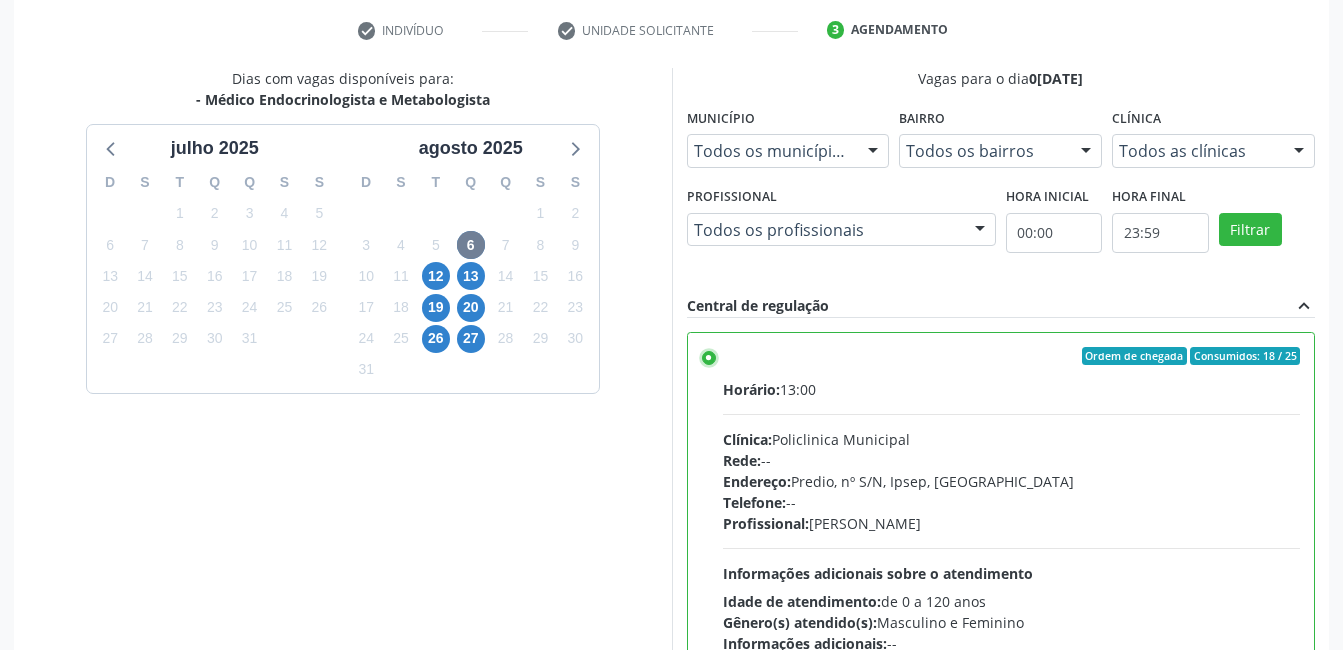 scroll, scrollTop: 545, scrollLeft: 0, axis: vertical 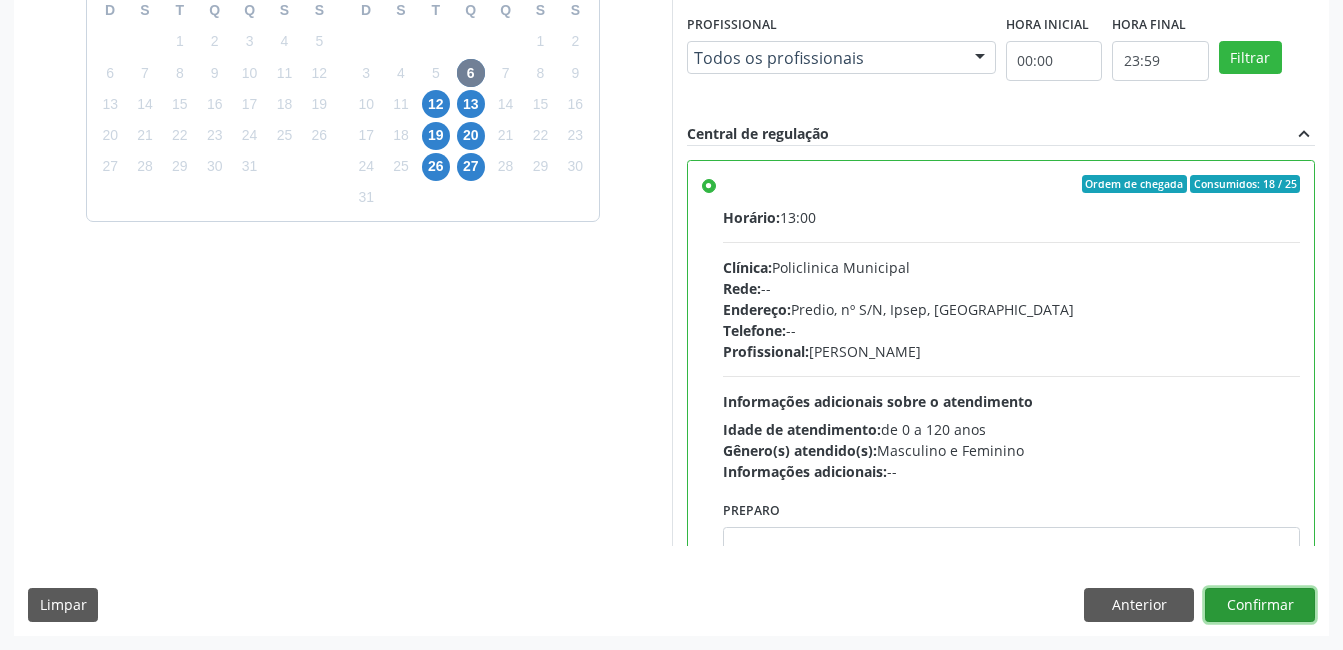 click on "Confirmar" at bounding box center [1260, 605] 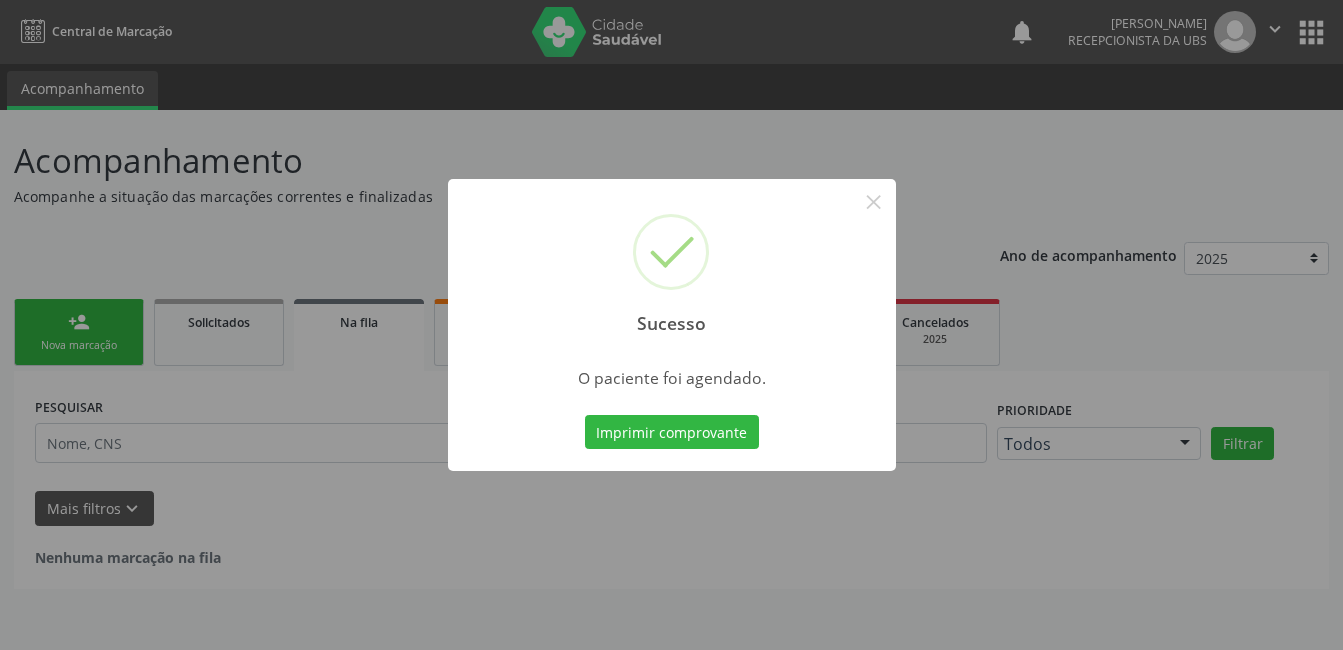 scroll, scrollTop: 0, scrollLeft: 0, axis: both 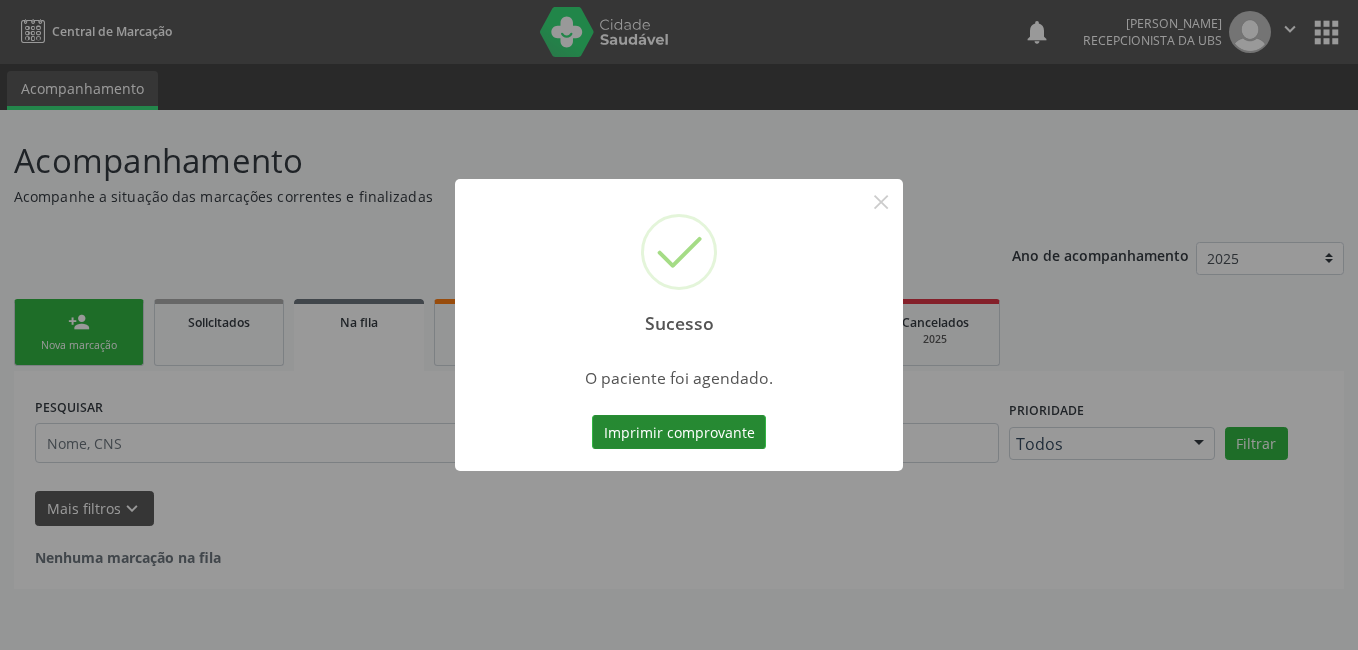 click on "Imprimir comprovante" at bounding box center (679, 432) 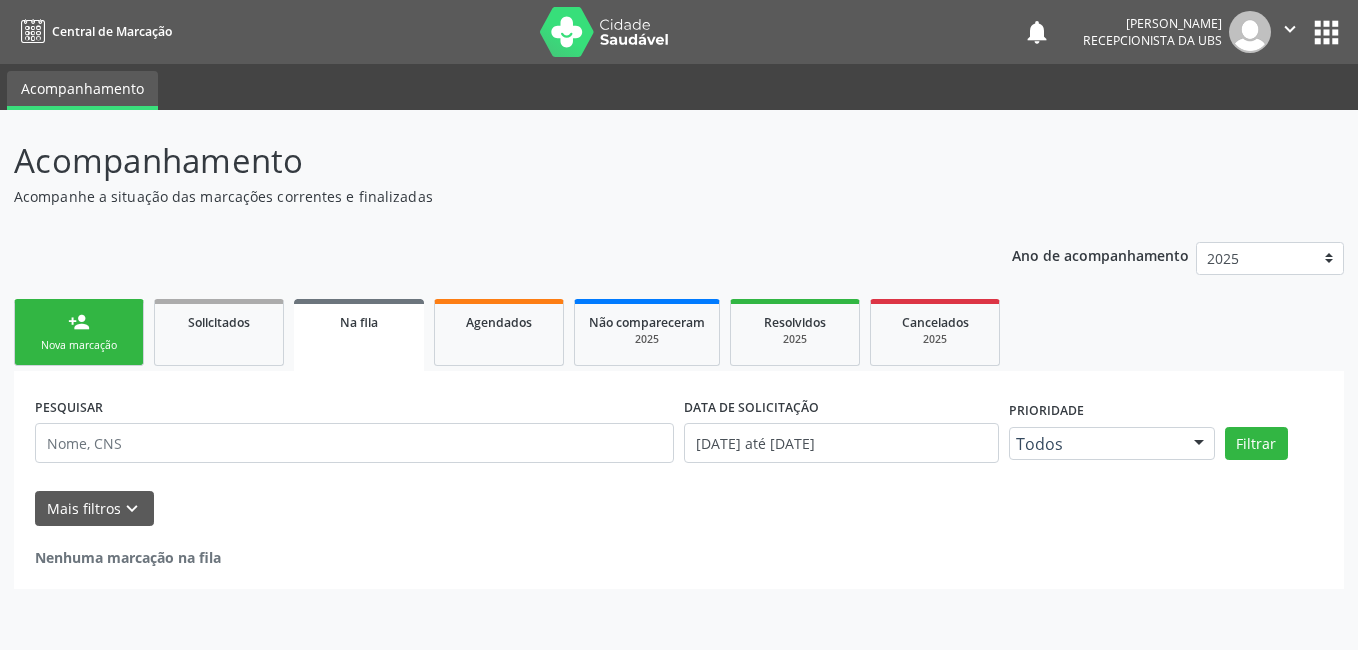 click on "person_add" at bounding box center [79, 322] 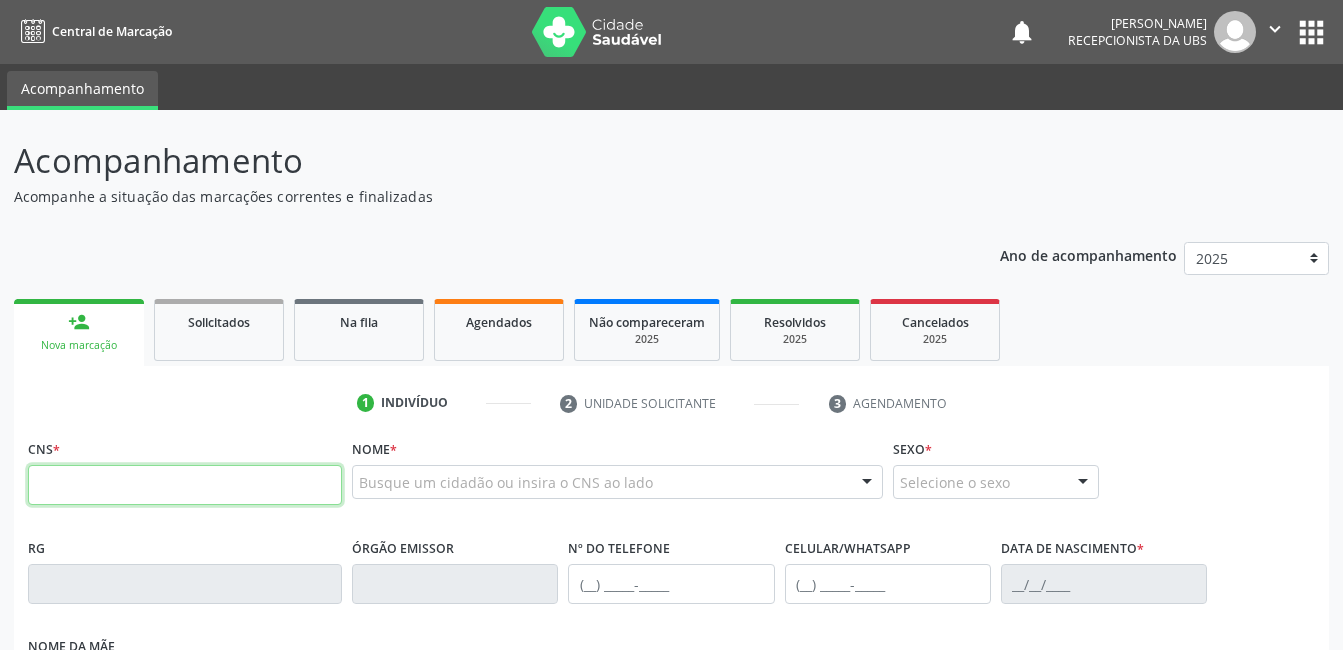 click at bounding box center (185, 485) 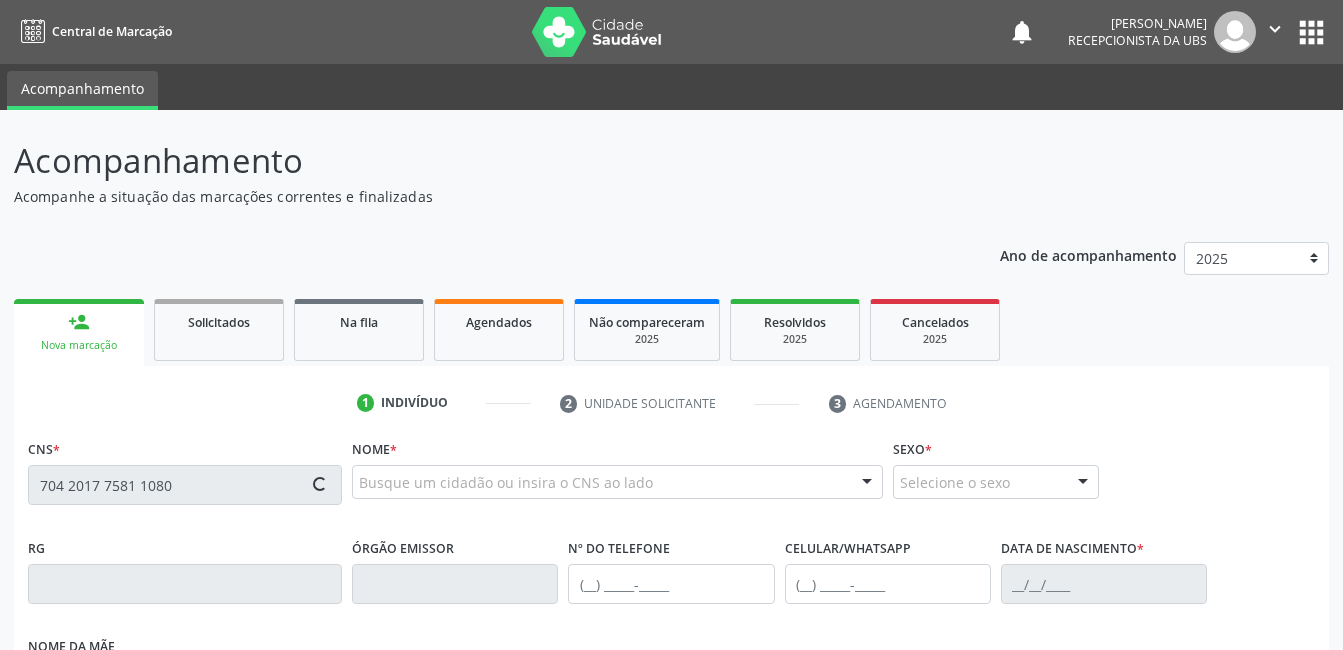 type on "704 2017 7581 1080" 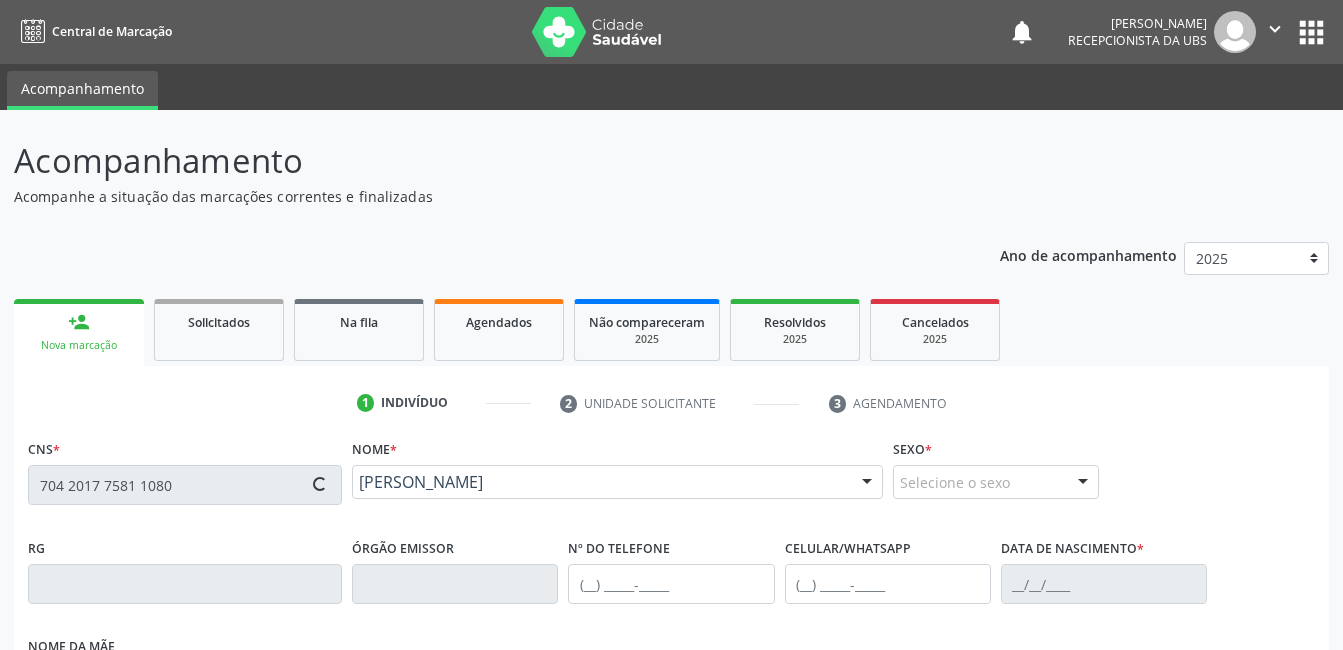 type on "(87) 99999-9999" 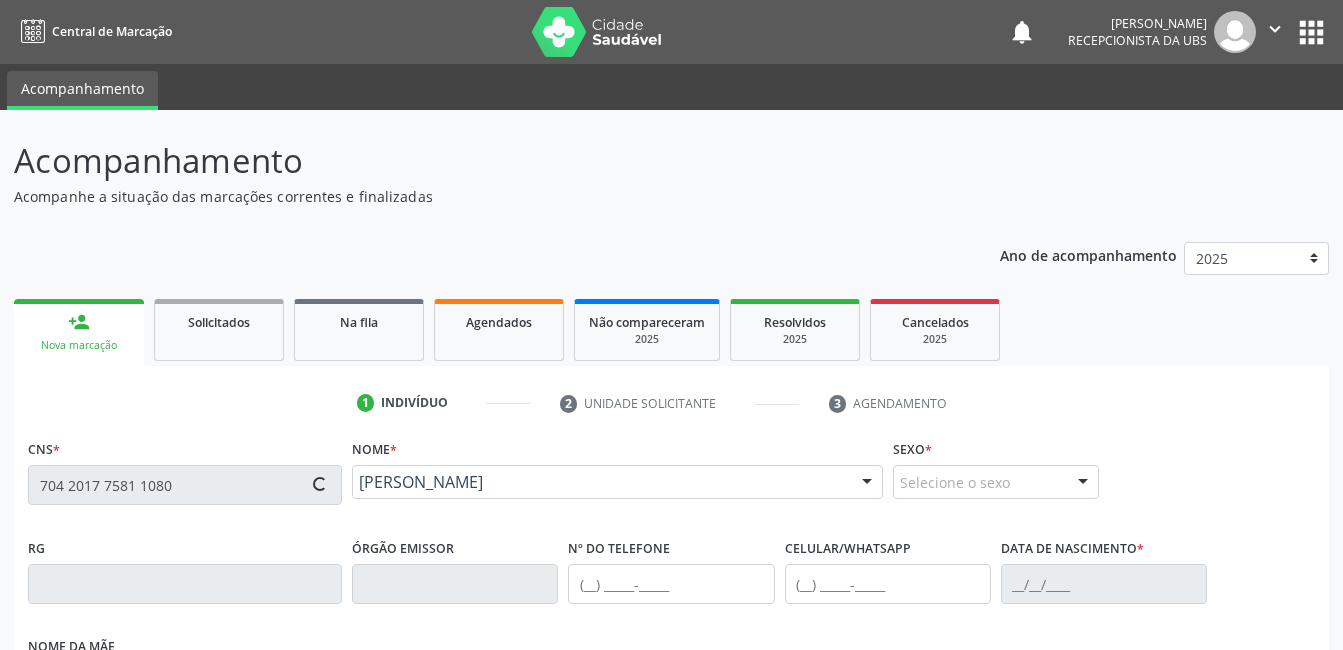 type on "08/02/1977" 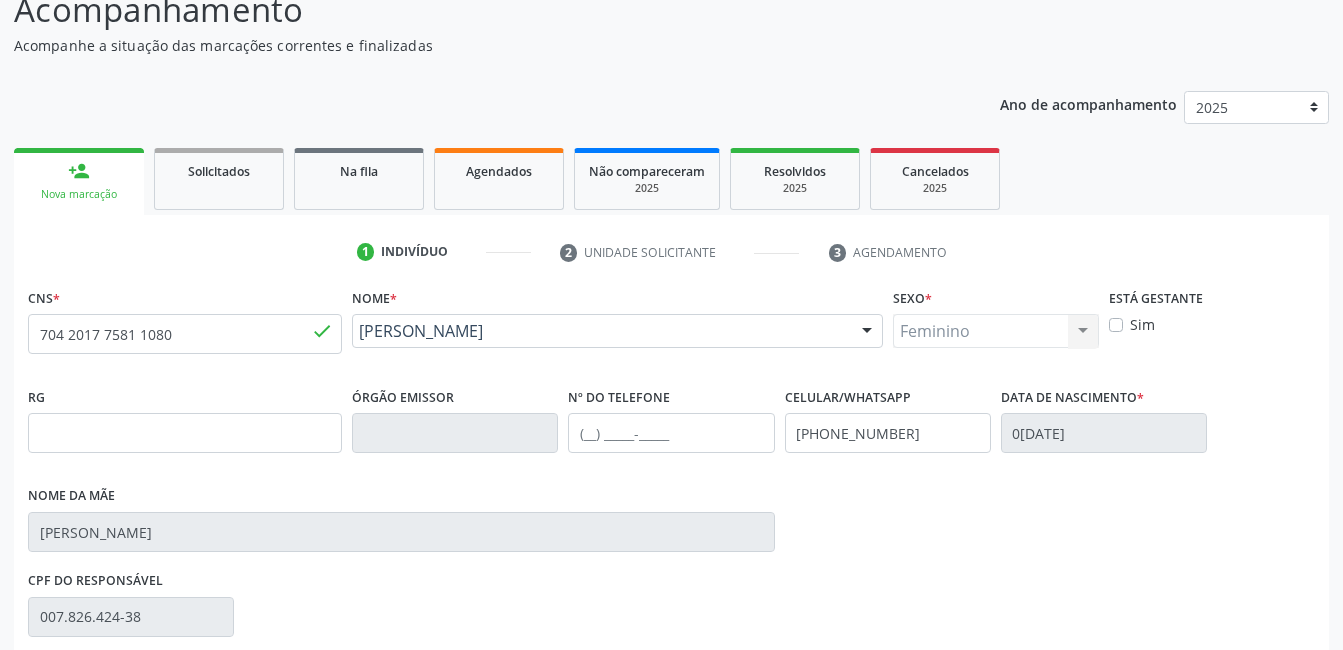 scroll, scrollTop: 420, scrollLeft: 0, axis: vertical 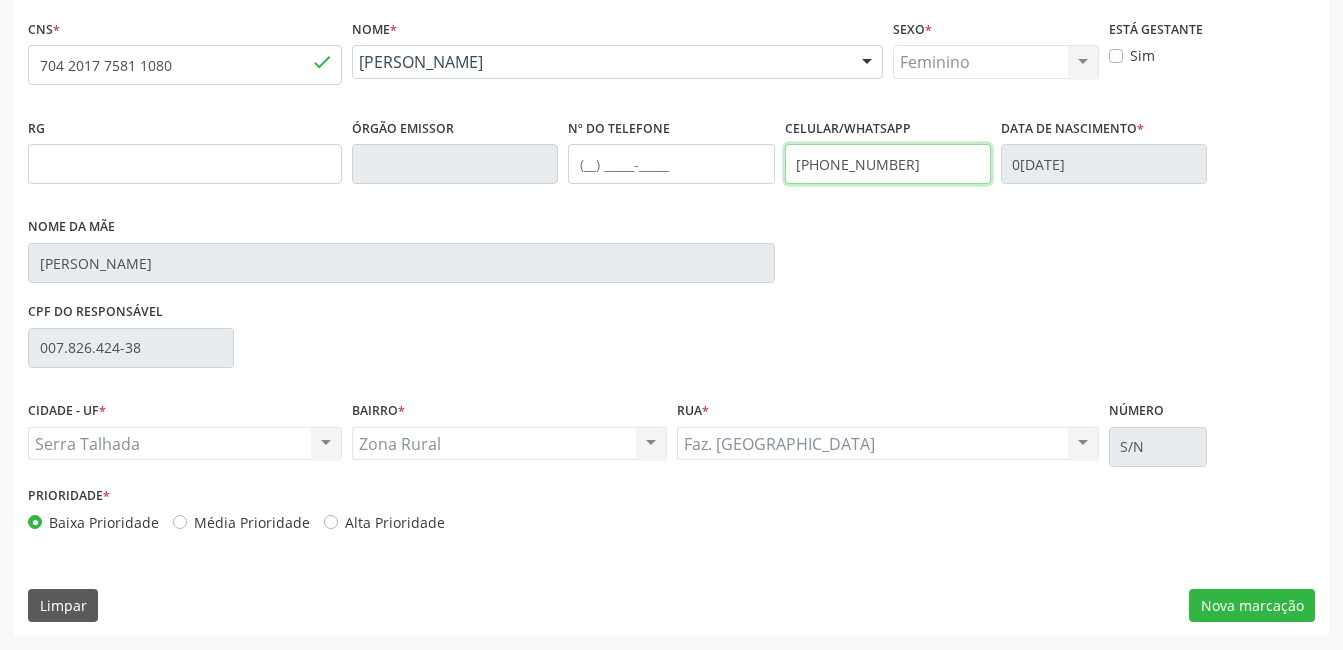 drag, startPoint x: 942, startPoint y: 168, endPoint x: 775, endPoint y: 164, distance: 167.0479 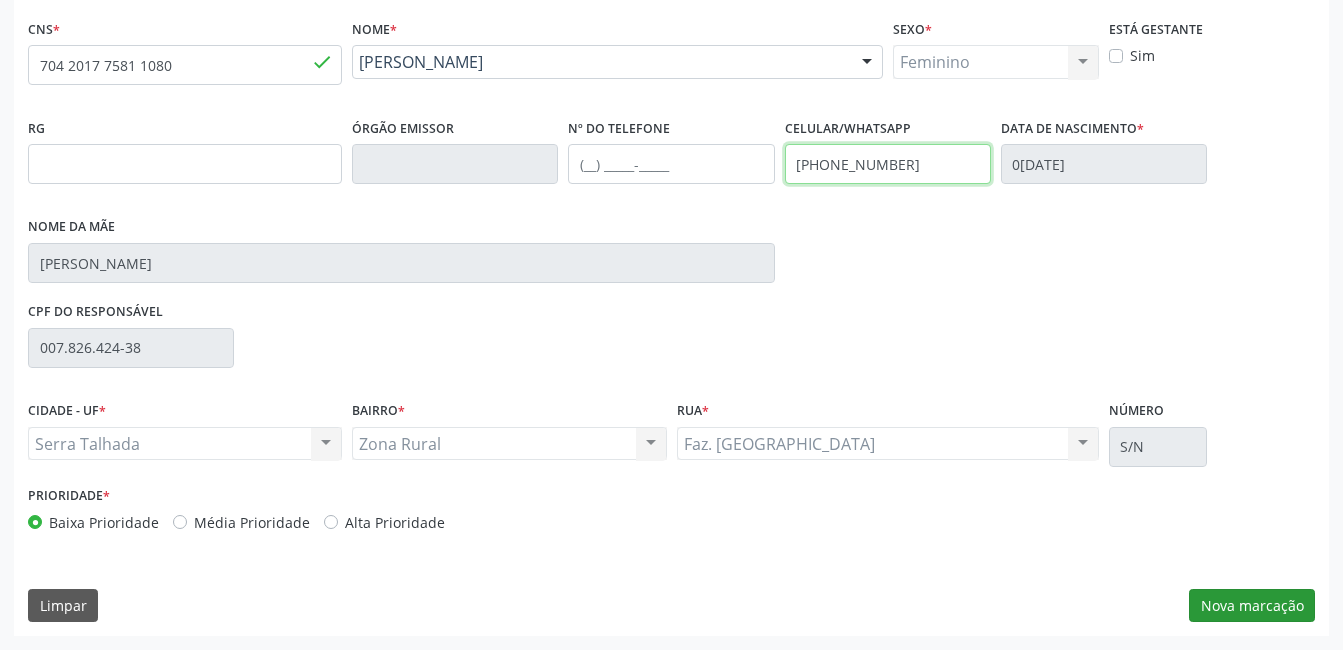 type on "(87) 98847-0275" 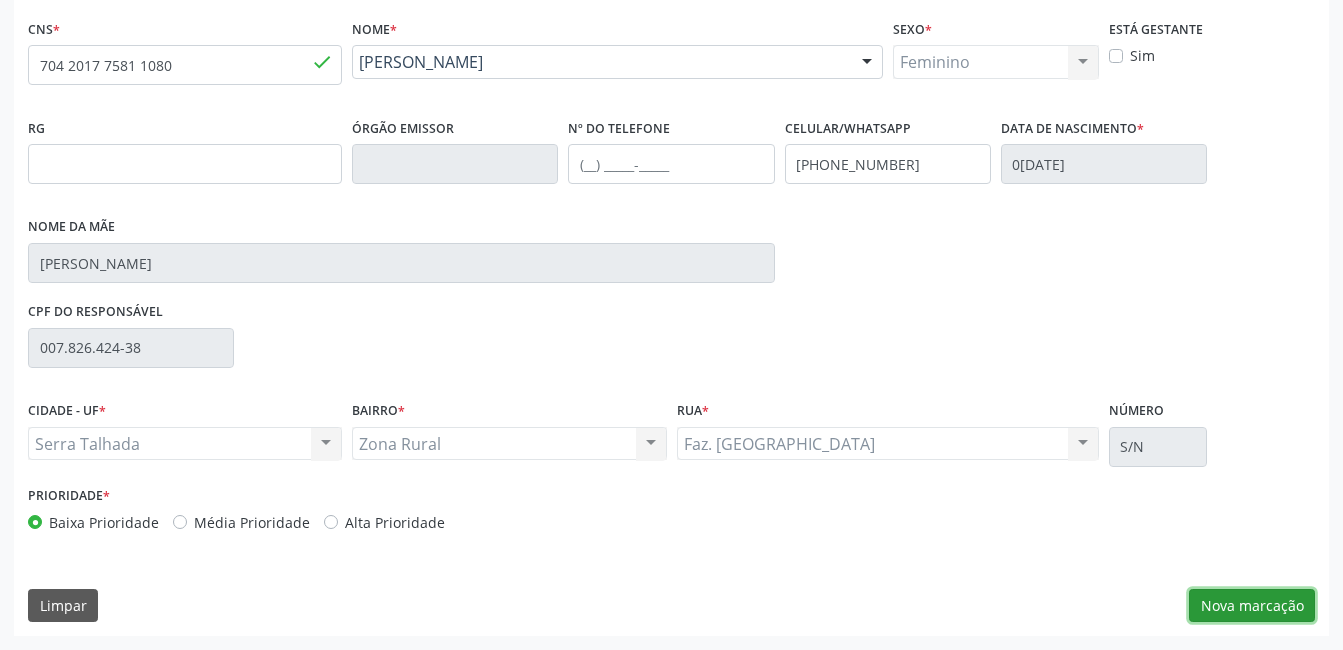 click on "Nova marcação" at bounding box center [1252, 606] 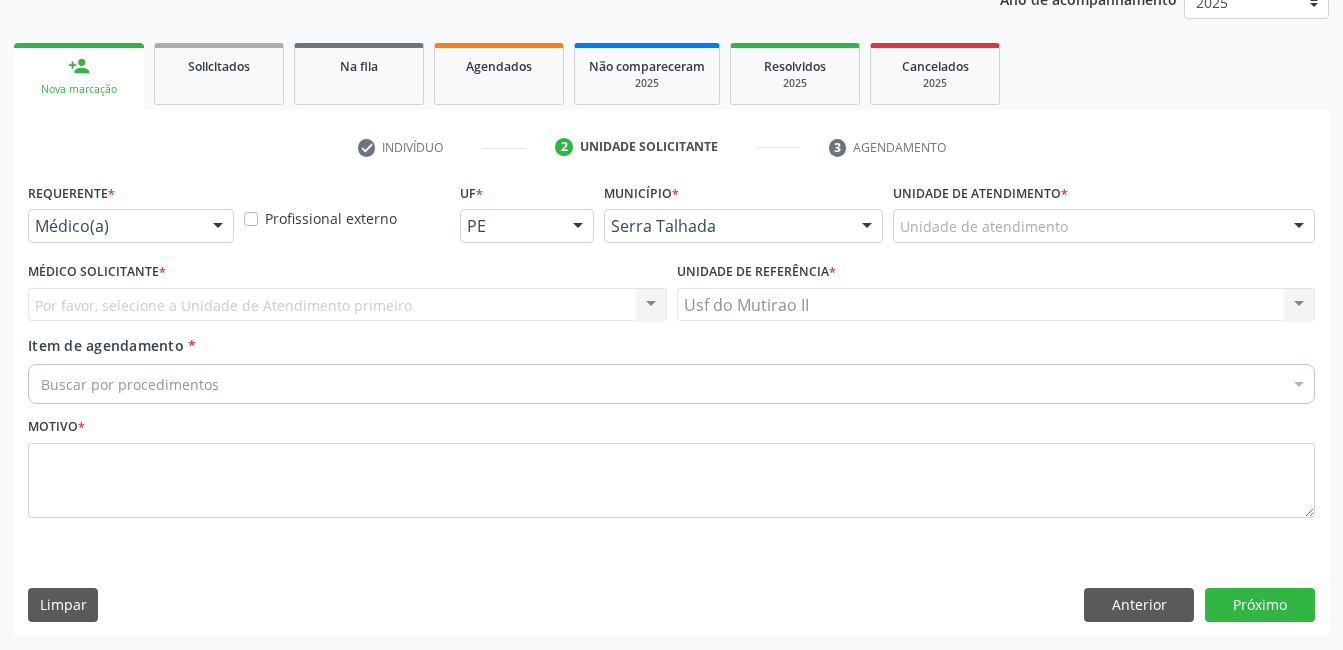 scroll, scrollTop: 256, scrollLeft: 0, axis: vertical 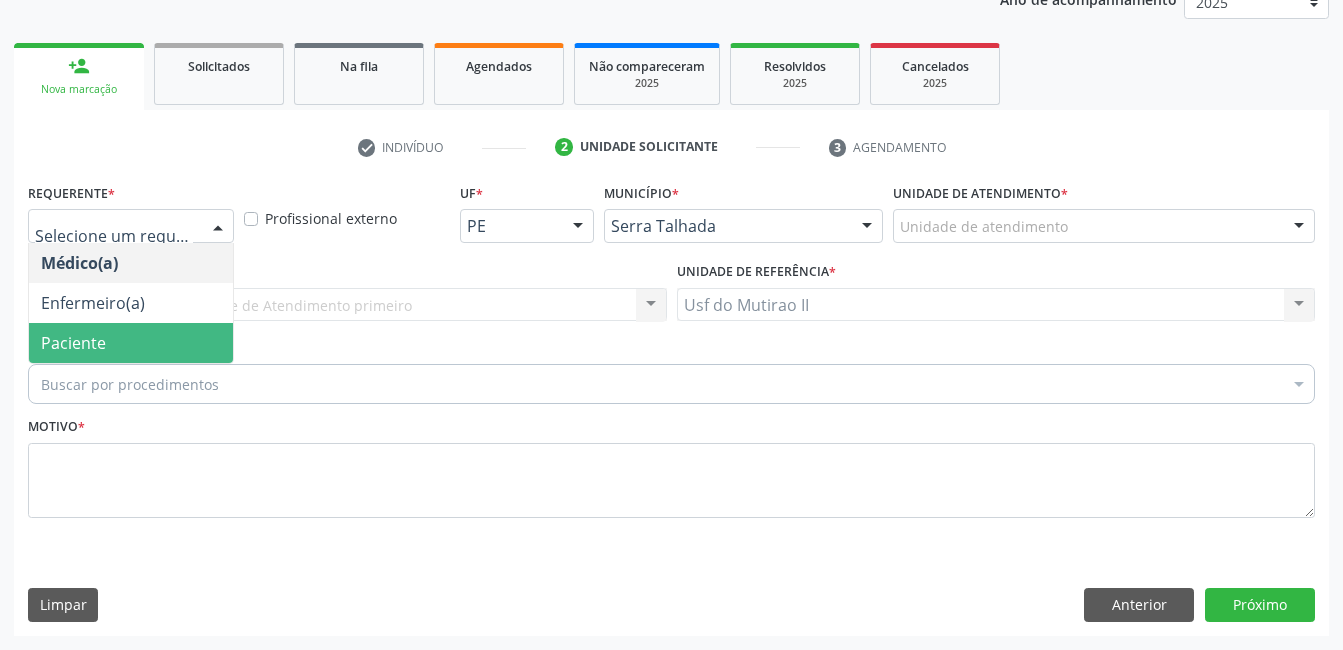 click on "Paciente" at bounding box center (131, 343) 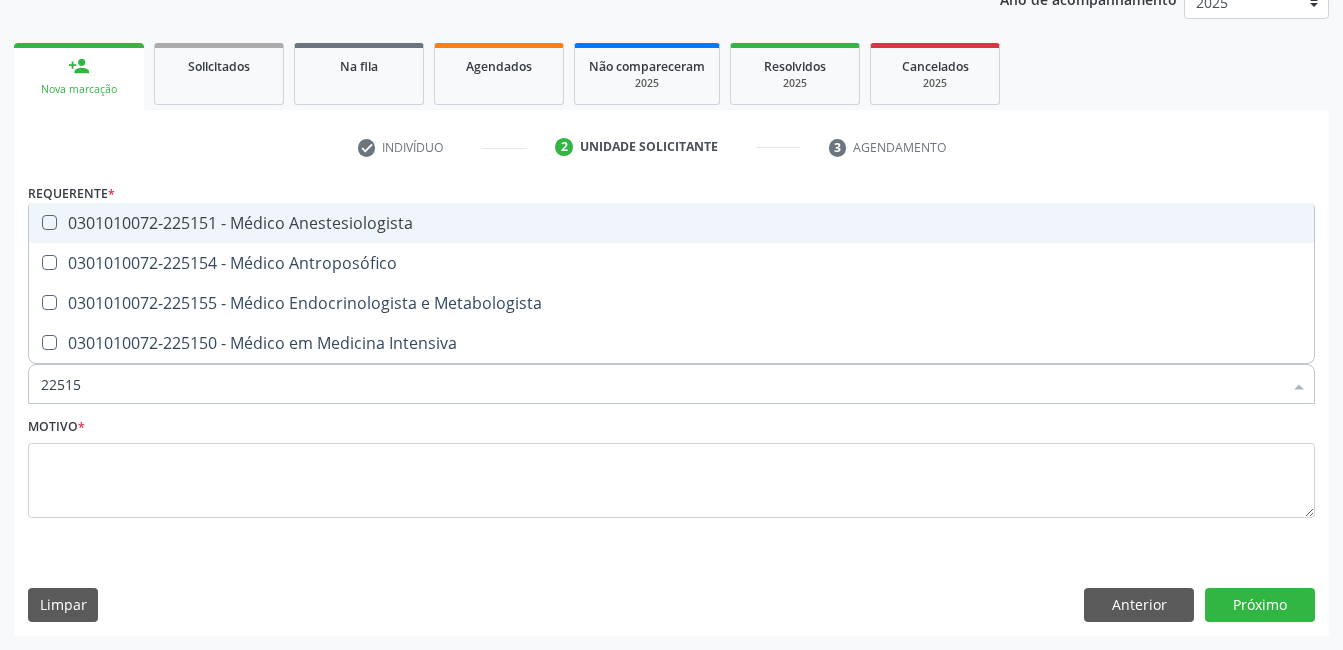 type on "225155" 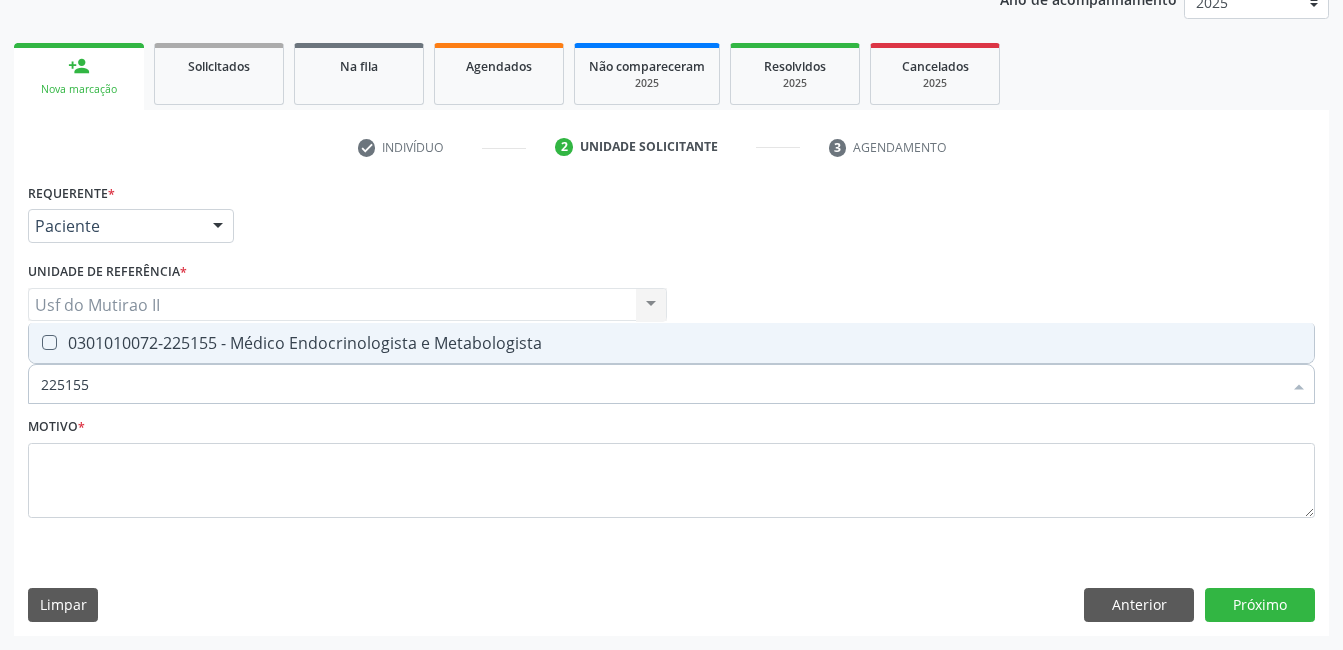 click on "0301010072-225155 - Médico Endocrinologista e Metabologista" at bounding box center (671, 343) 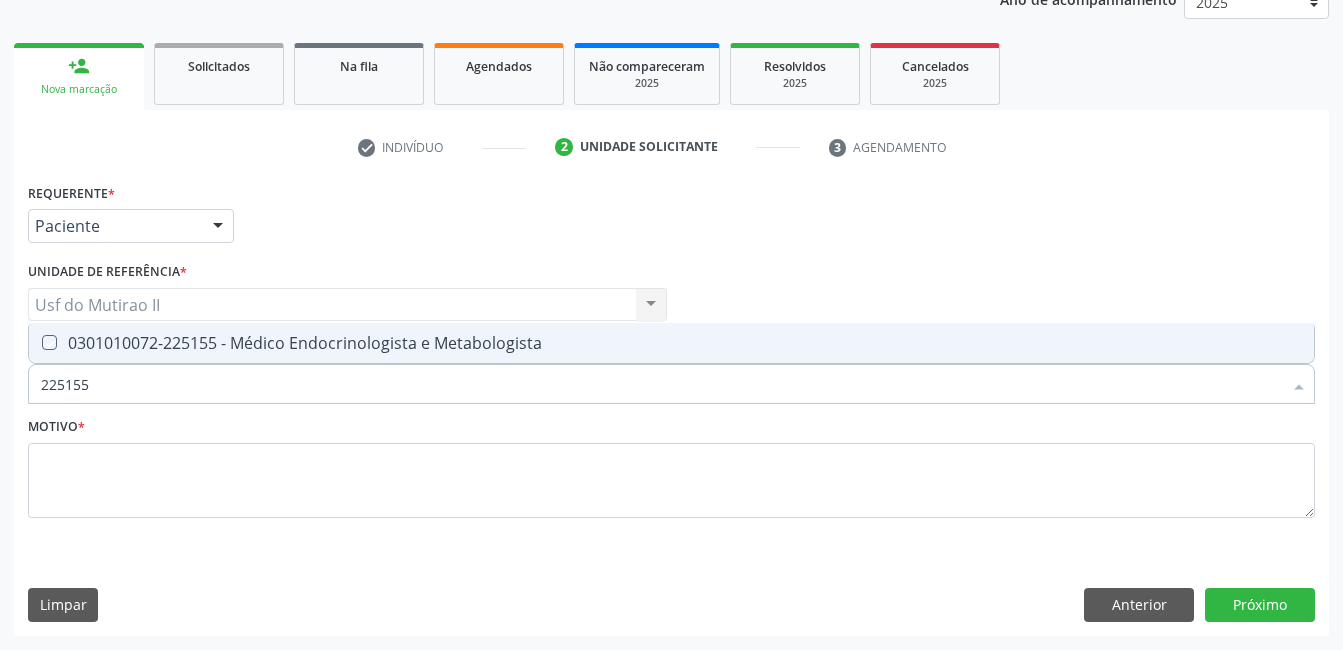 checkbox on "true" 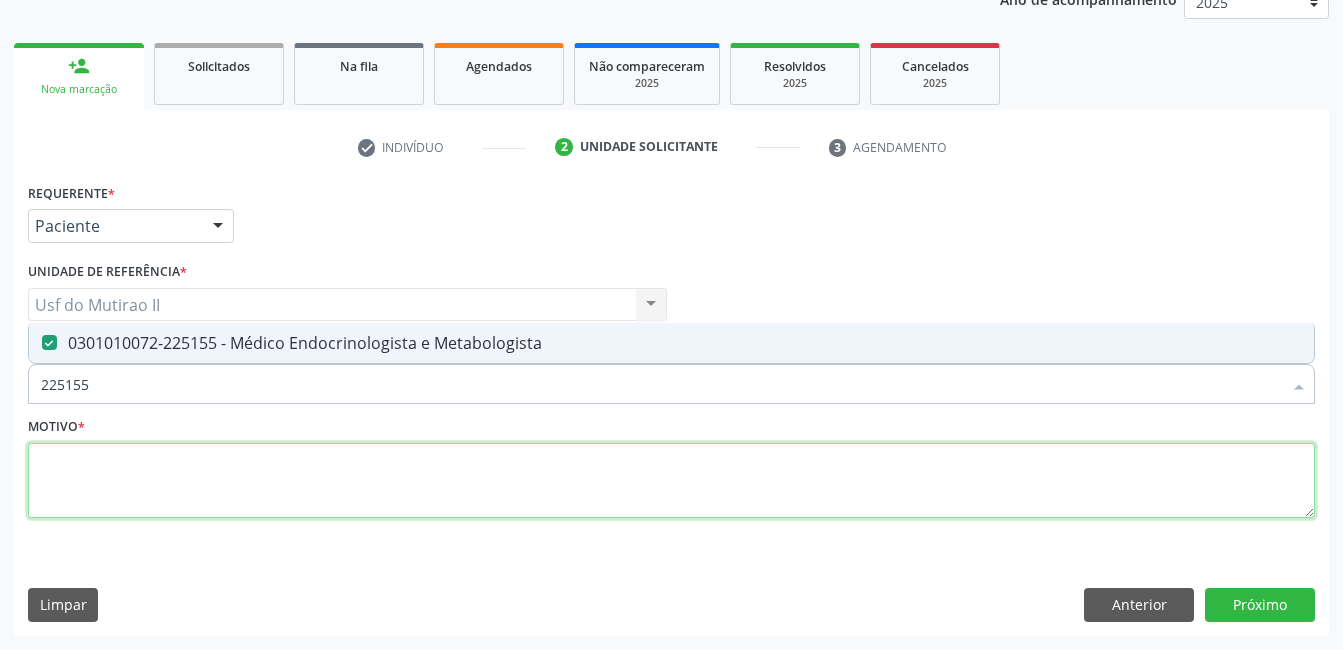 click at bounding box center [671, 481] 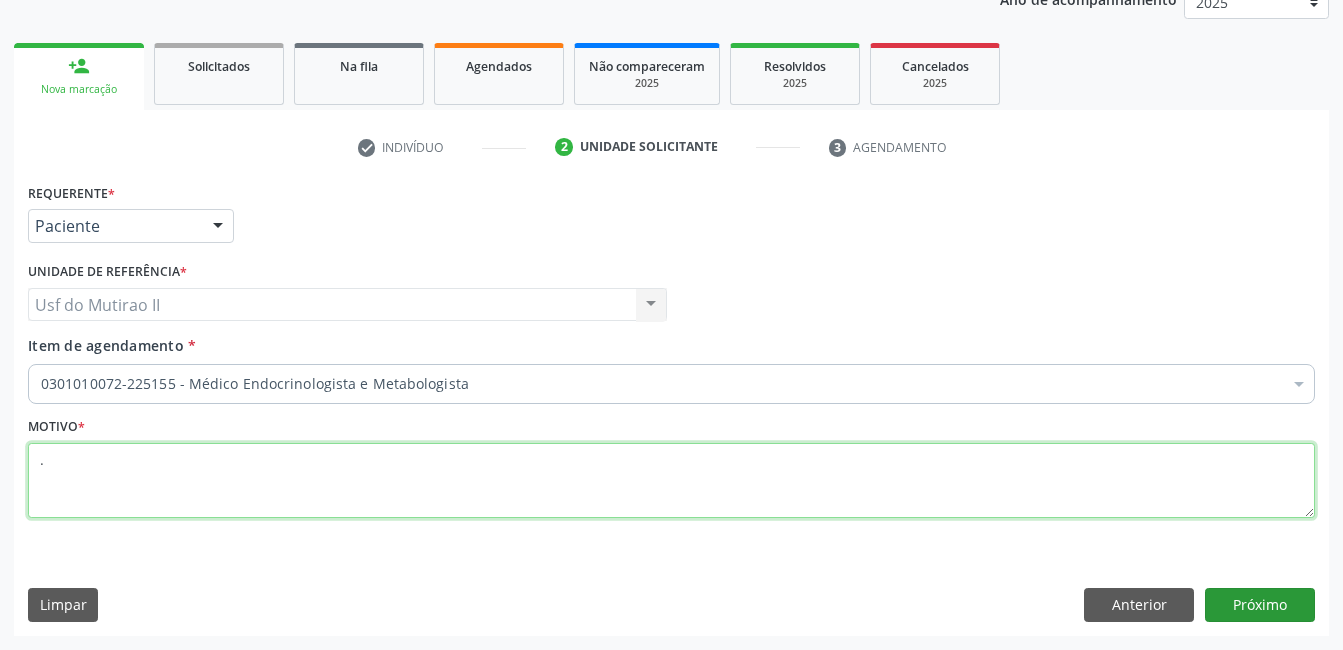 type on "." 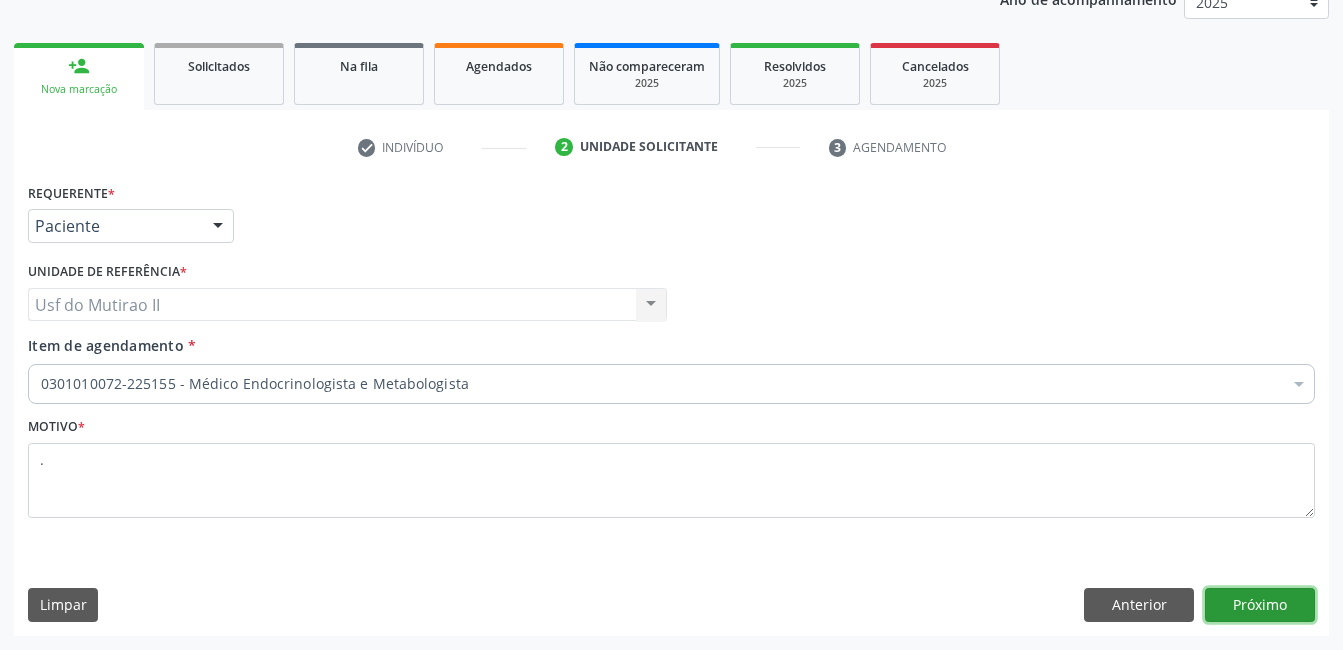 click on "Próximo" at bounding box center (1260, 605) 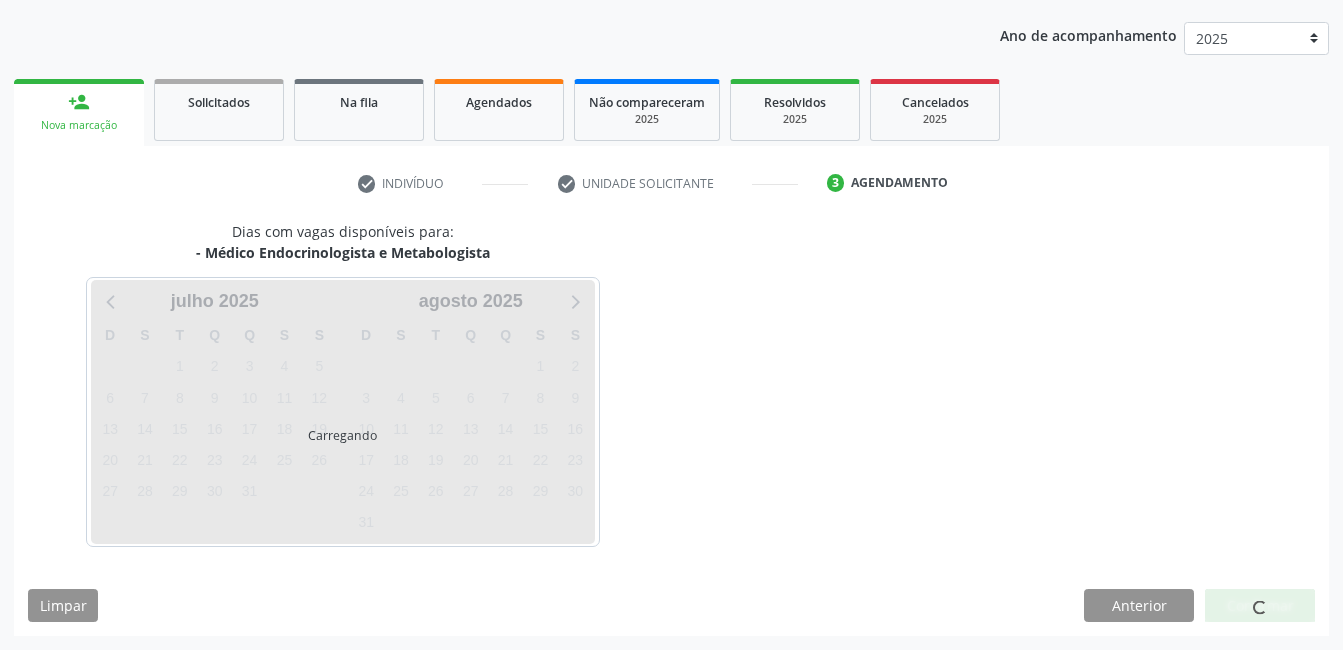 scroll, scrollTop: 220, scrollLeft: 0, axis: vertical 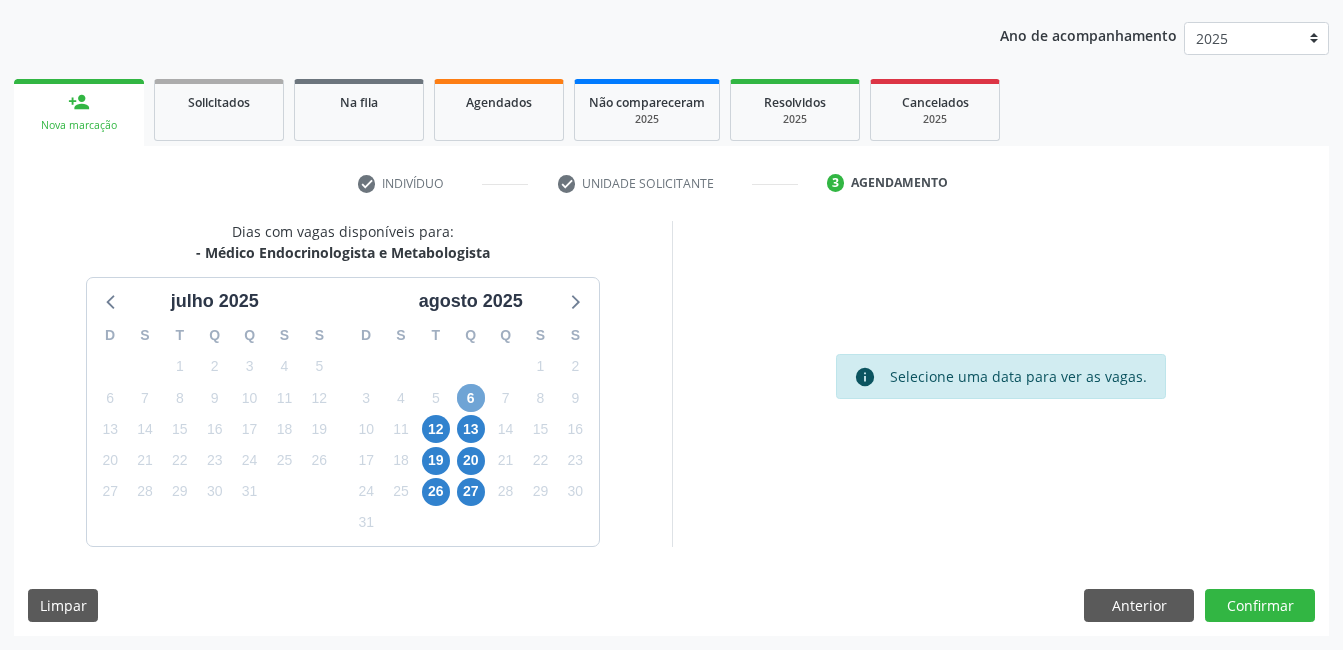 click on "6" at bounding box center (471, 398) 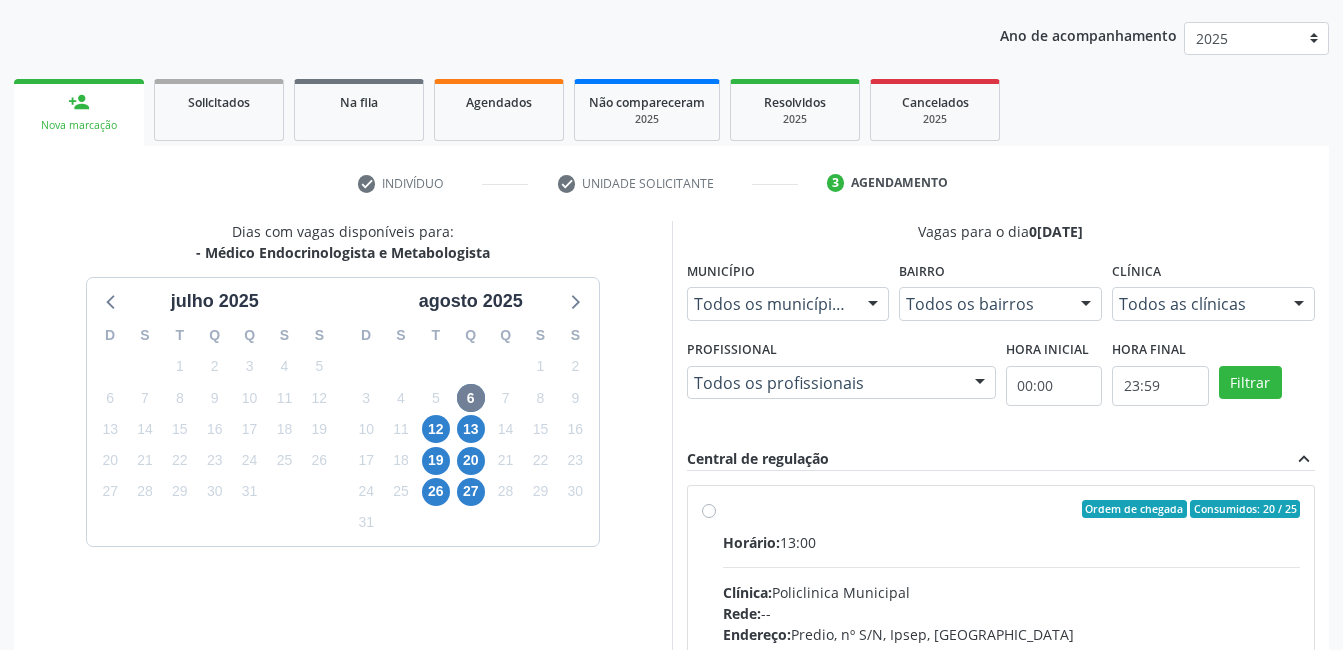 click on "Horário:   13:00" at bounding box center (1012, 542) 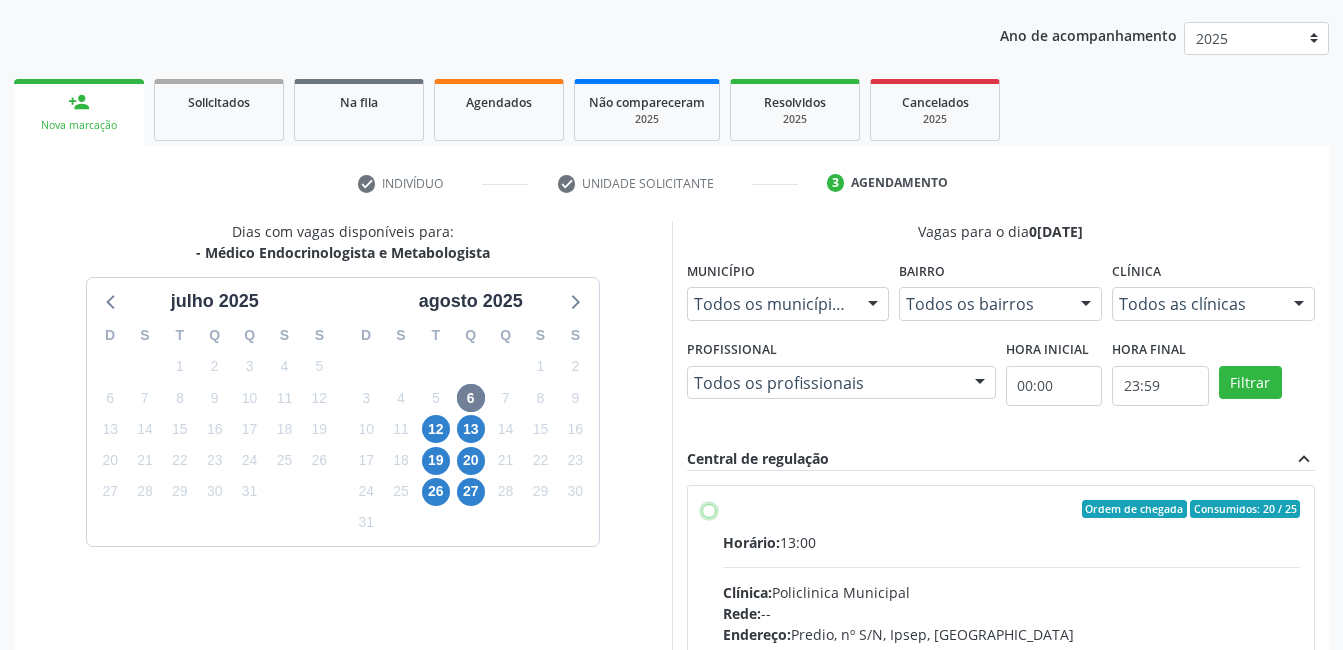 click on "Ordem de chegada
Consumidos: 20 / 25
Horário:   13:00
Clínica:  Policlinica Municipal
Rede:
--
Endereço:   Predio, nº S/N, Ipsep, Serra Talhada - PE
Telefone:   --
Profissional:
Antonio Carlos Brito Pereira de Meneses
Informações adicionais sobre o atendimento
Idade de atendimento:
de 0 a 120 anos
Gênero(s) atendido(s):
Masculino e Feminino
Informações adicionais:
--" at bounding box center [709, 509] 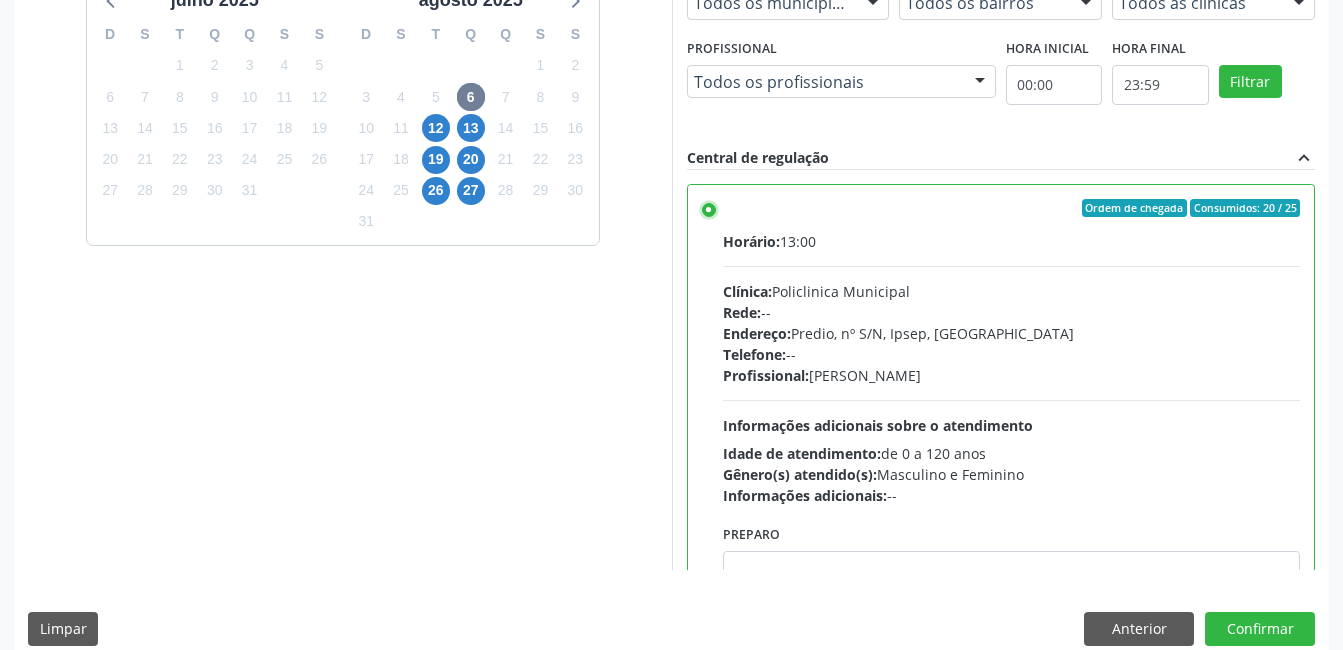 scroll, scrollTop: 545, scrollLeft: 0, axis: vertical 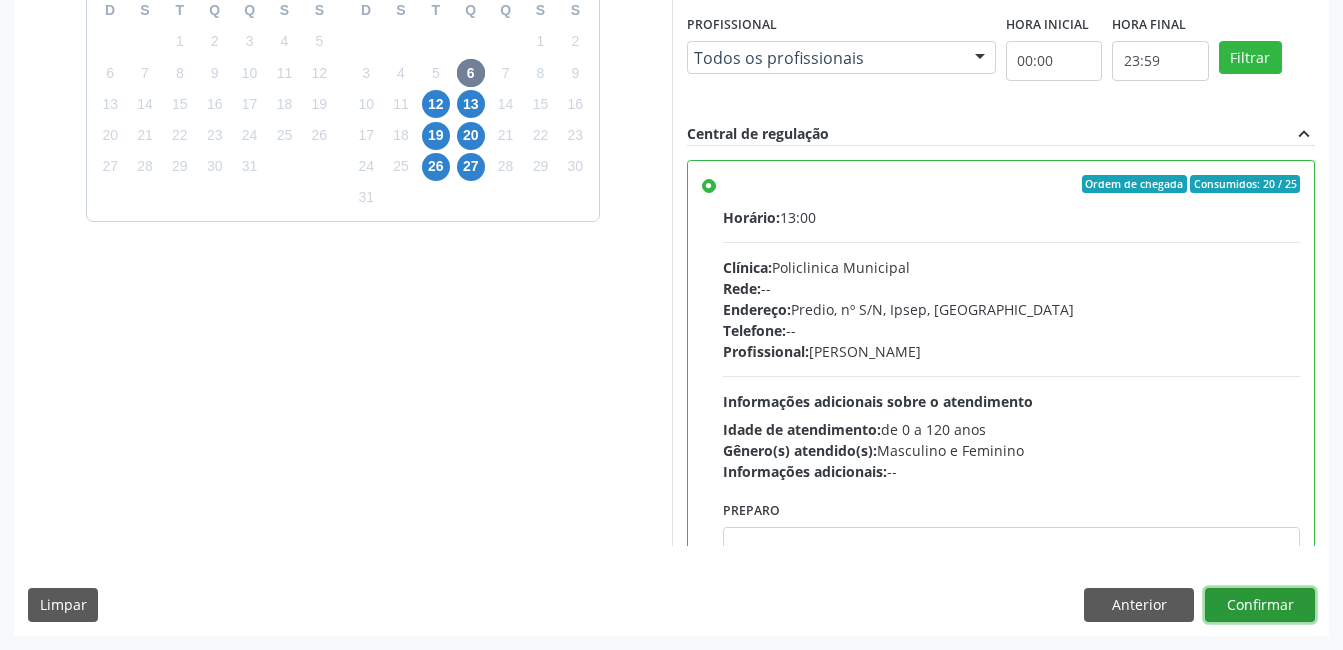 click on "Confirmar" at bounding box center [1260, 605] 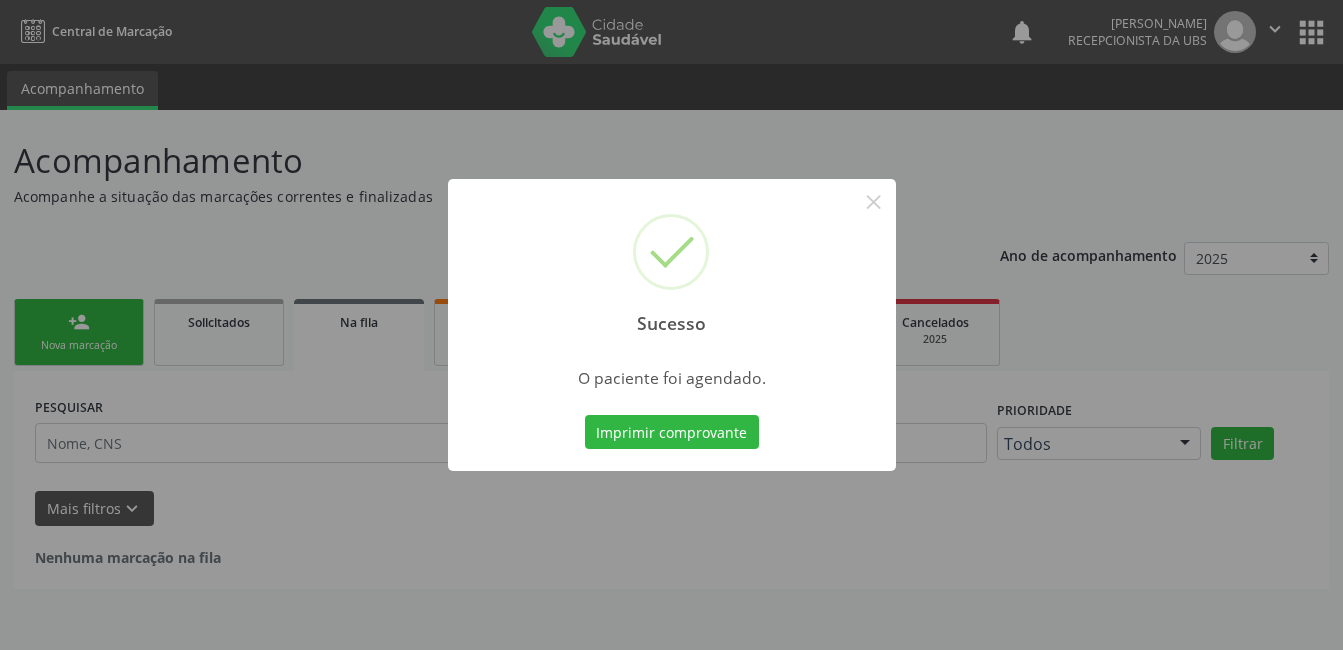 scroll, scrollTop: 0, scrollLeft: 0, axis: both 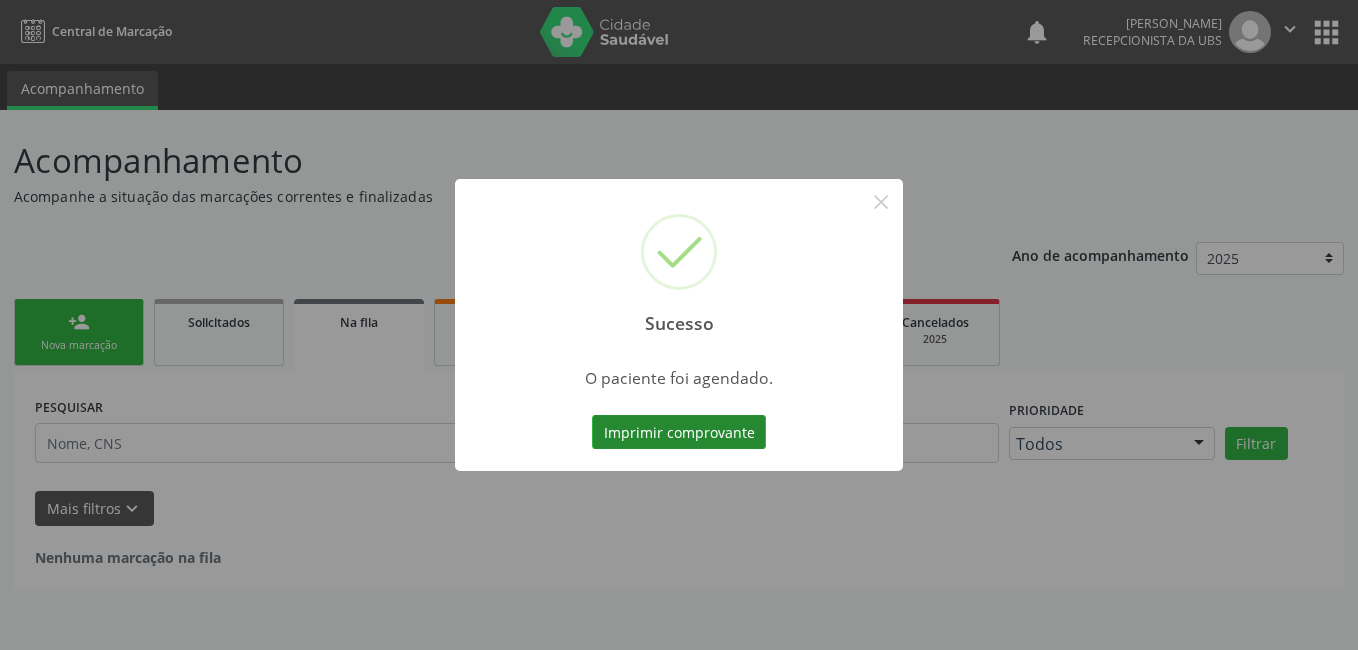 click on "Imprimir comprovante" at bounding box center [679, 432] 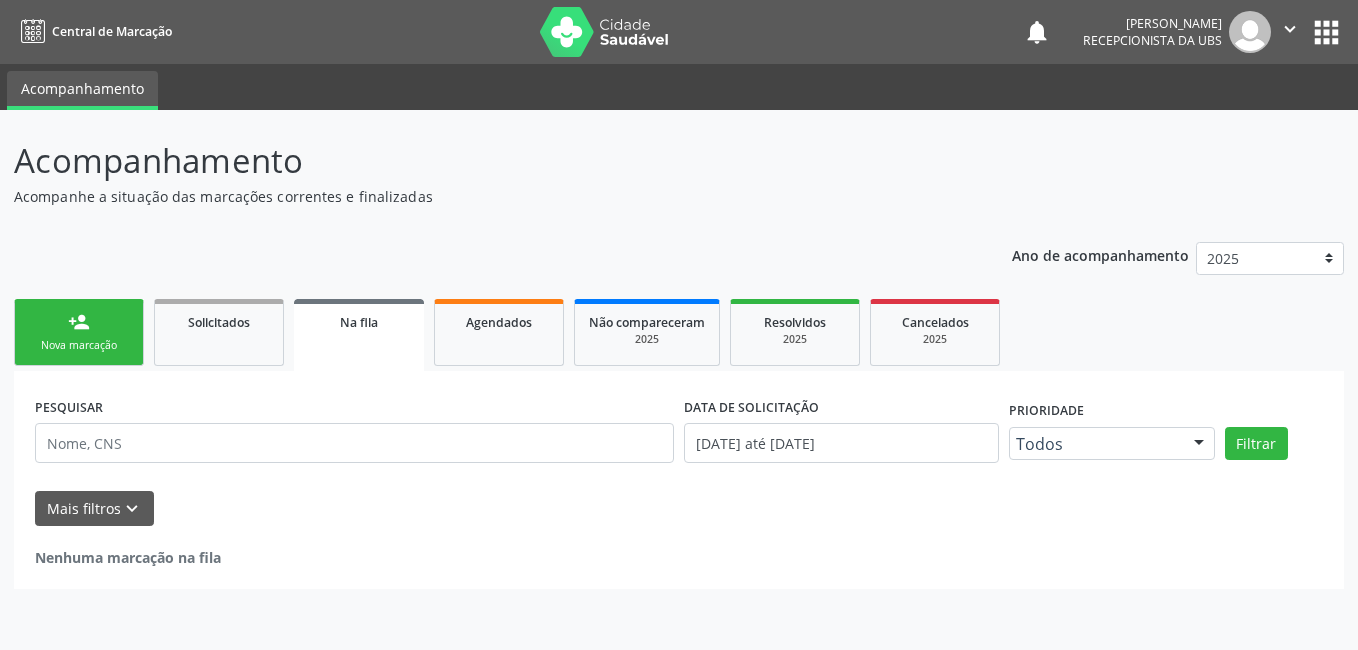 click on "Nova marcação" at bounding box center (79, 345) 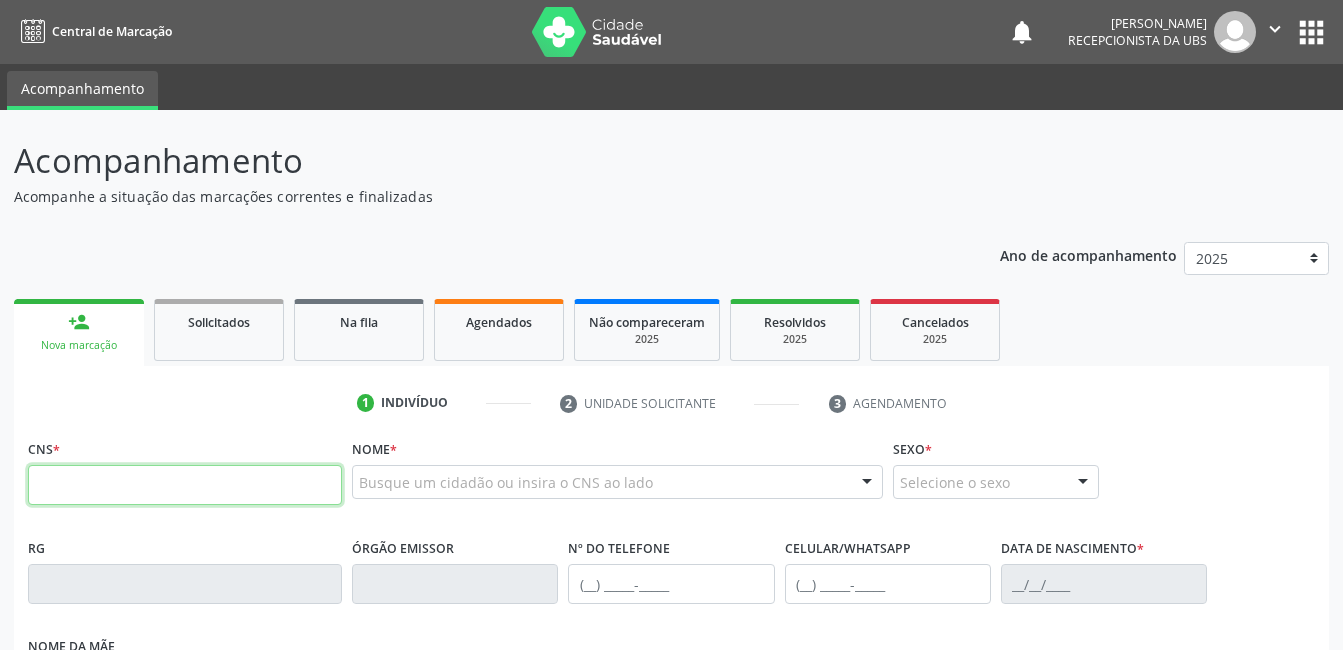 click at bounding box center (185, 485) 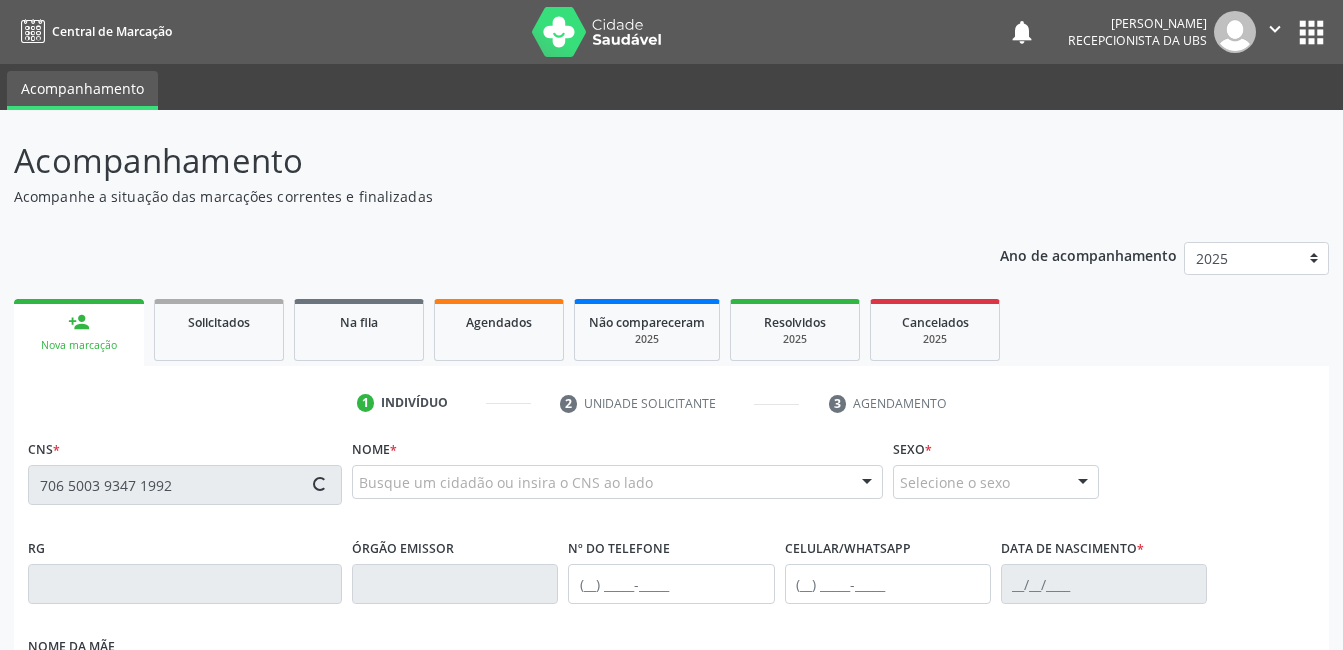 type on "706 5003 9347 1992" 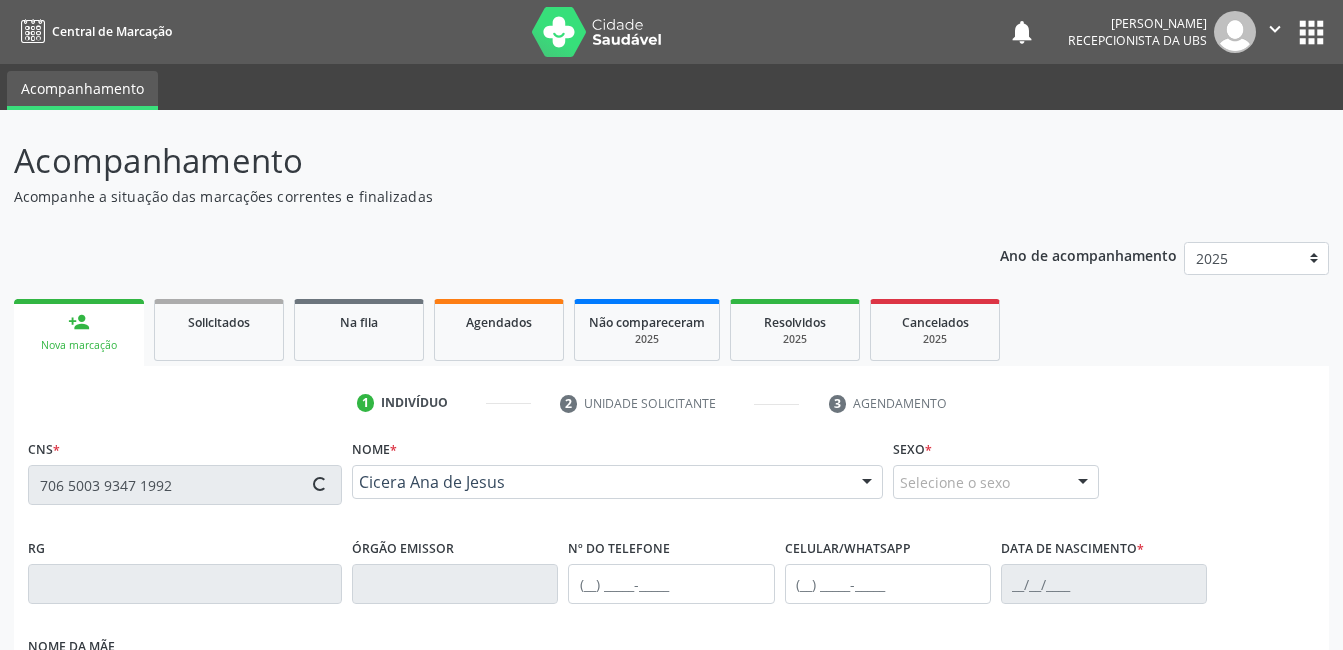 type on "(87) 99802-8428" 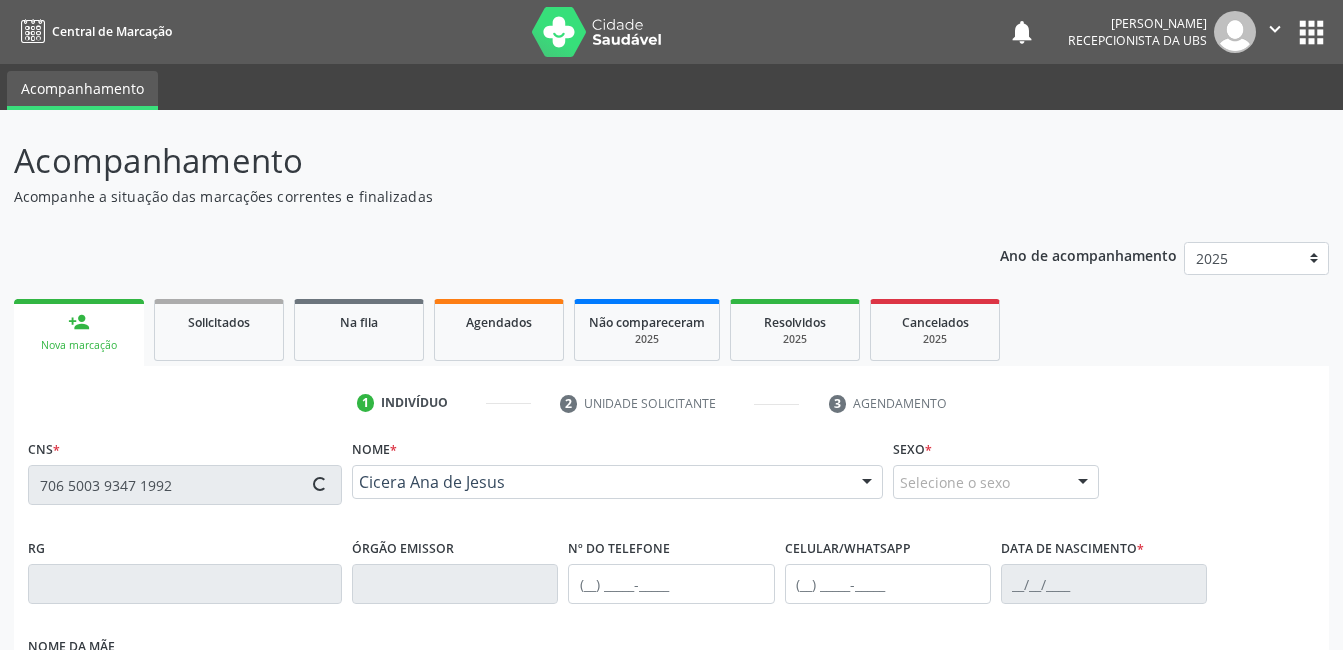 type on "(87) 99802-8428" 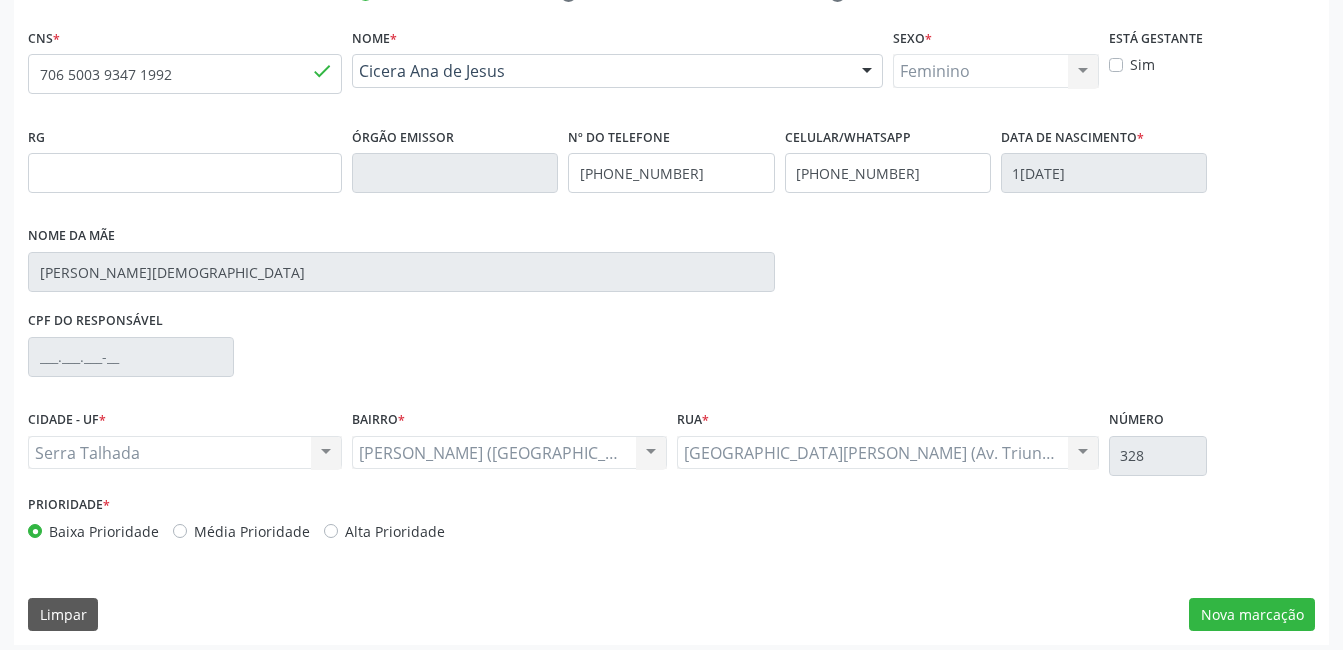 scroll, scrollTop: 420, scrollLeft: 0, axis: vertical 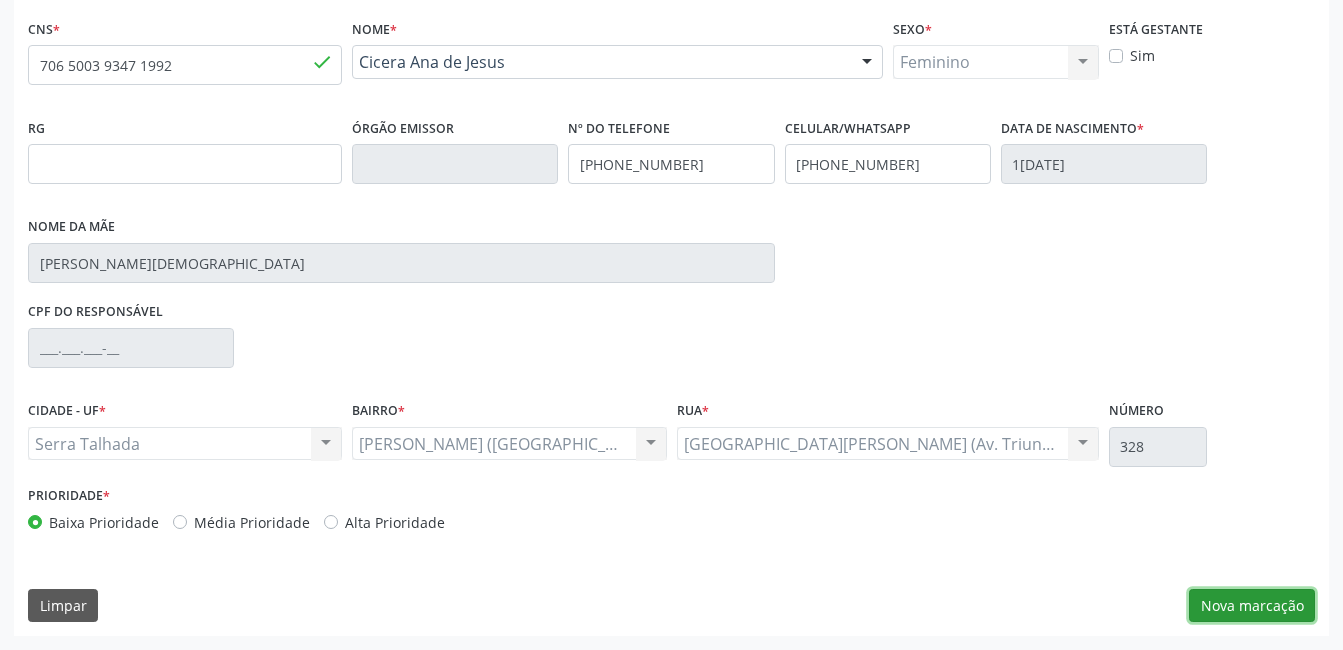 click on "Nova marcação" at bounding box center [1252, 606] 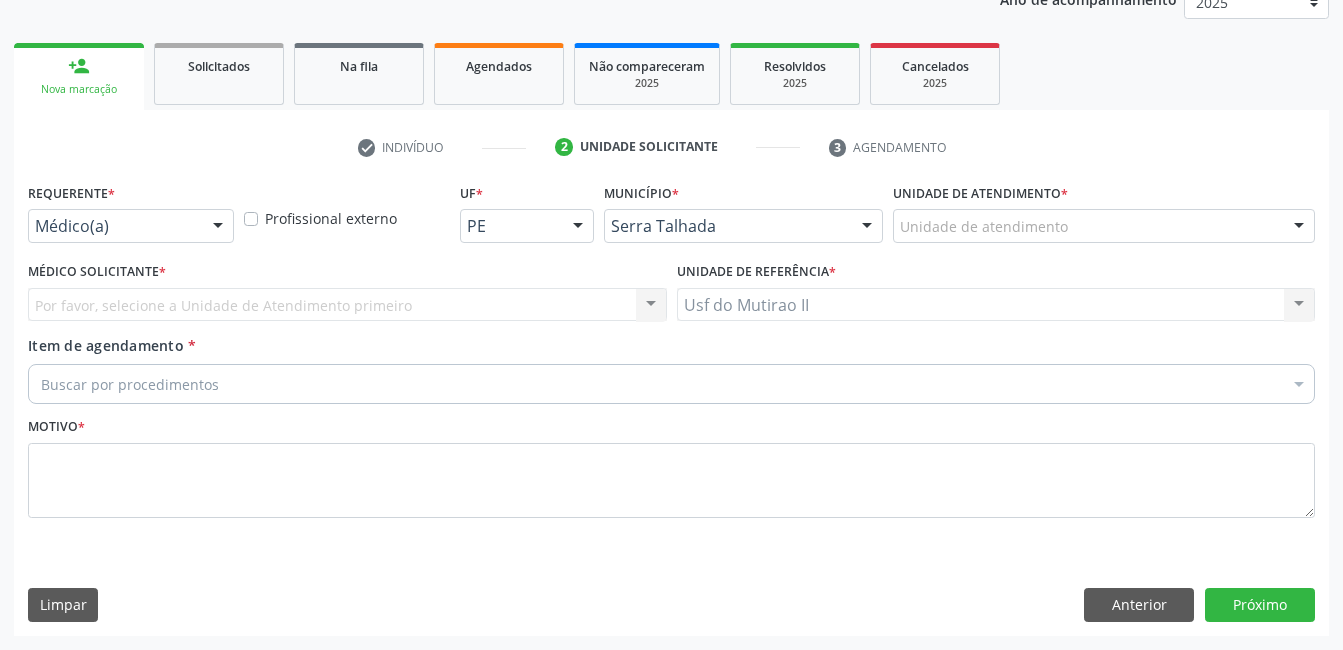 scroll, scrollTop: 256, scrollLeft: 0, axis: vertical 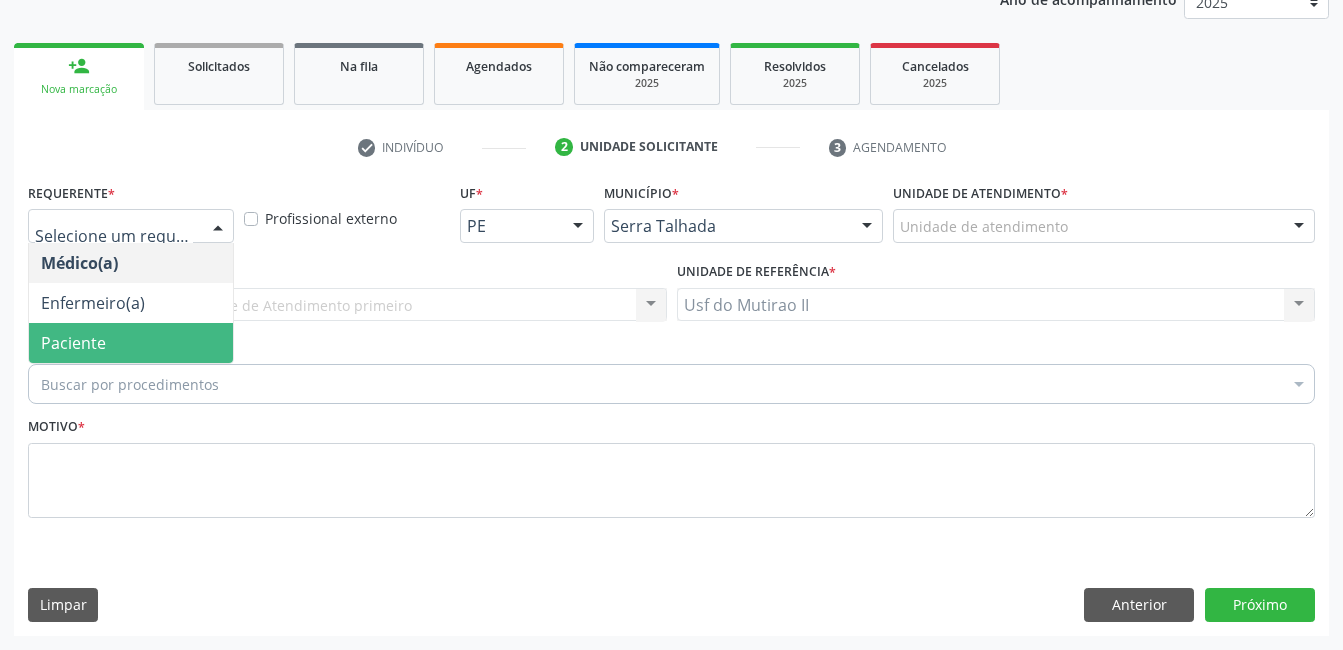 click on "Paciente" at bounding box center [131, 343] 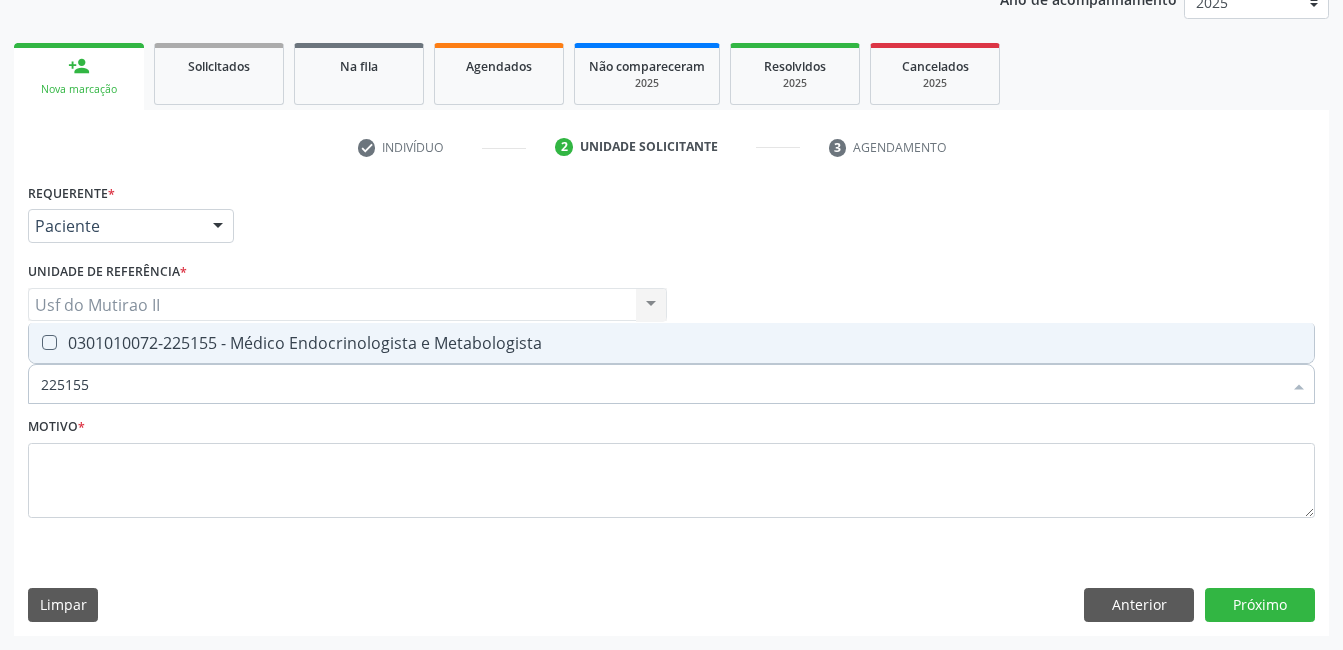 drag, startPoint x: 191, startPoint y: 321, endPoint x: 200, endPoint y: 354, distance: 34.20526 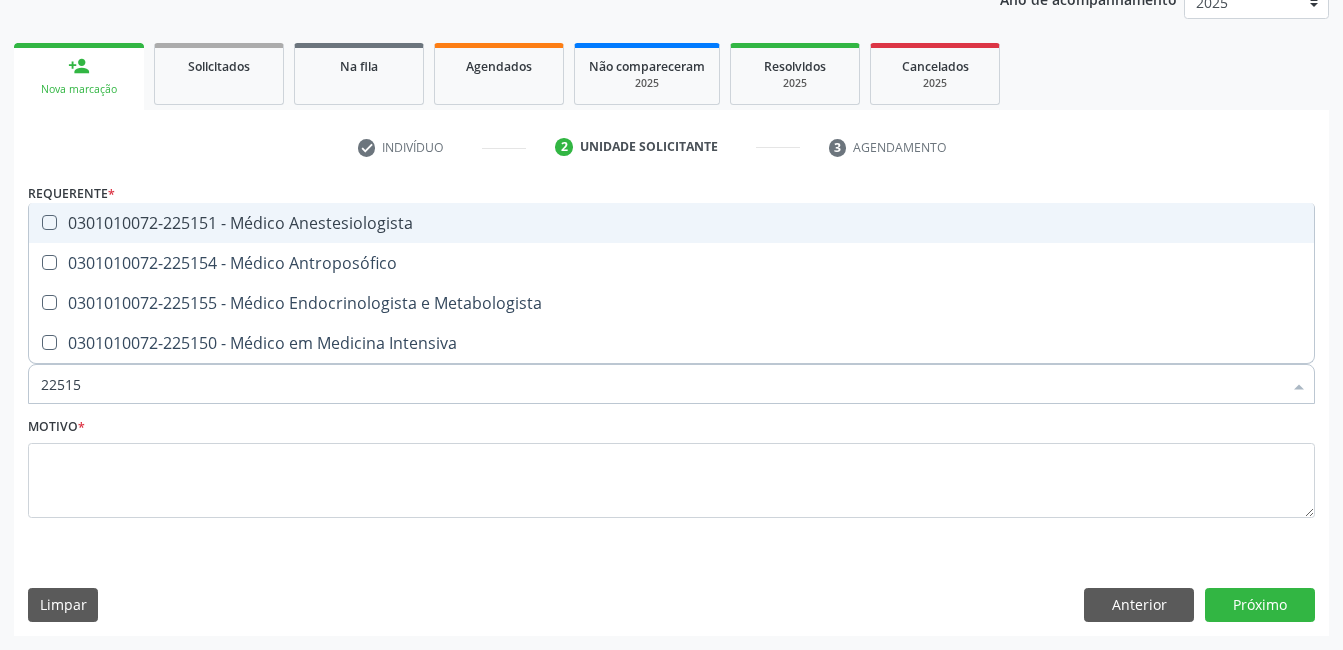 type on "225155" 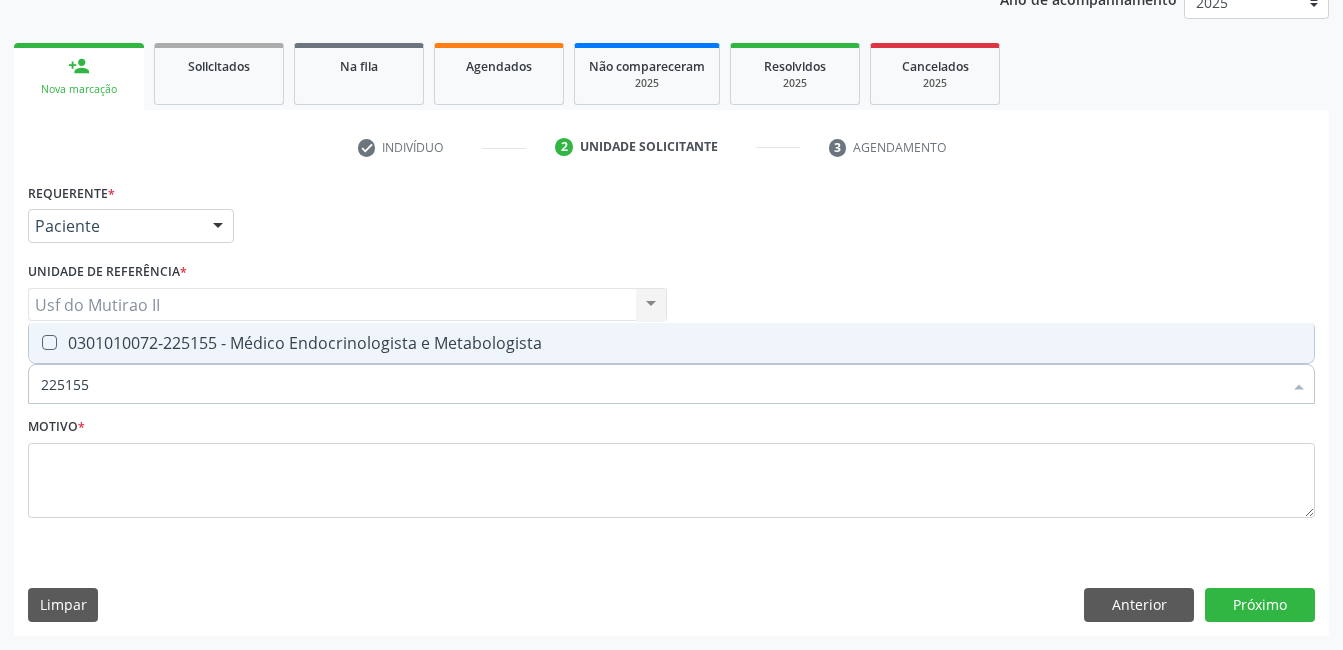 click on "0301010072-225155 - Médico Endocrinologista e Metabologista" at bounding box center (671, 343) 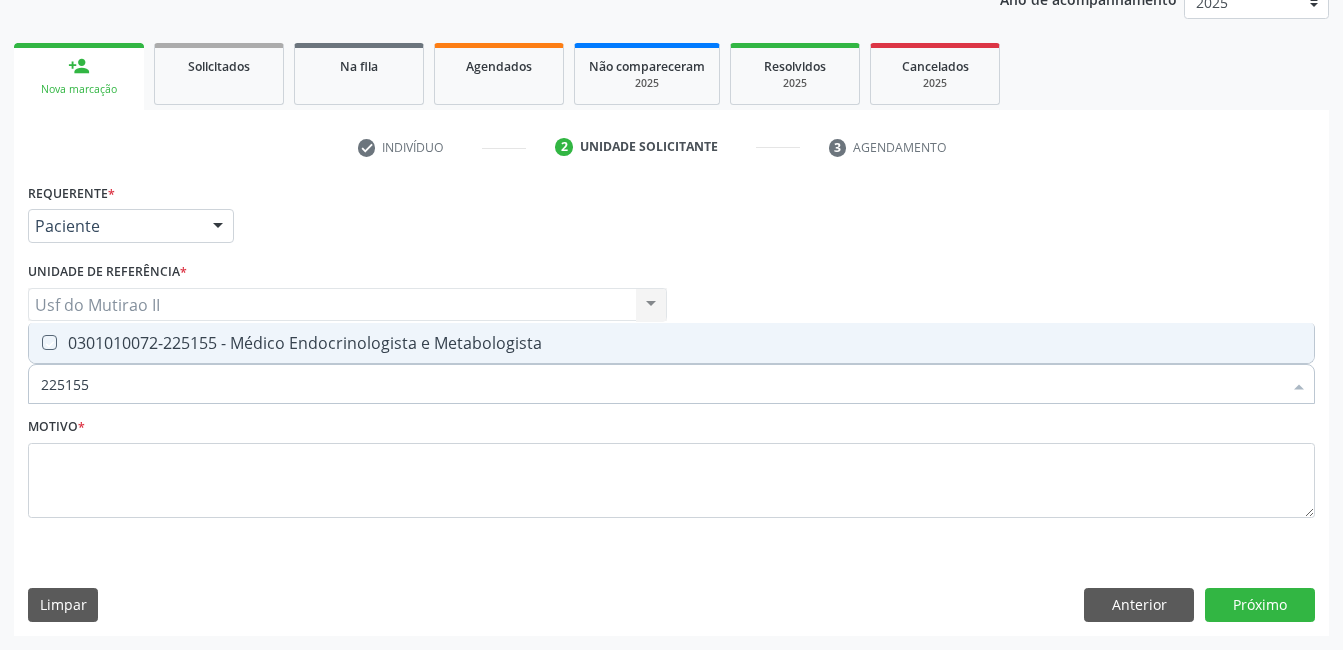 checkbox on "true" 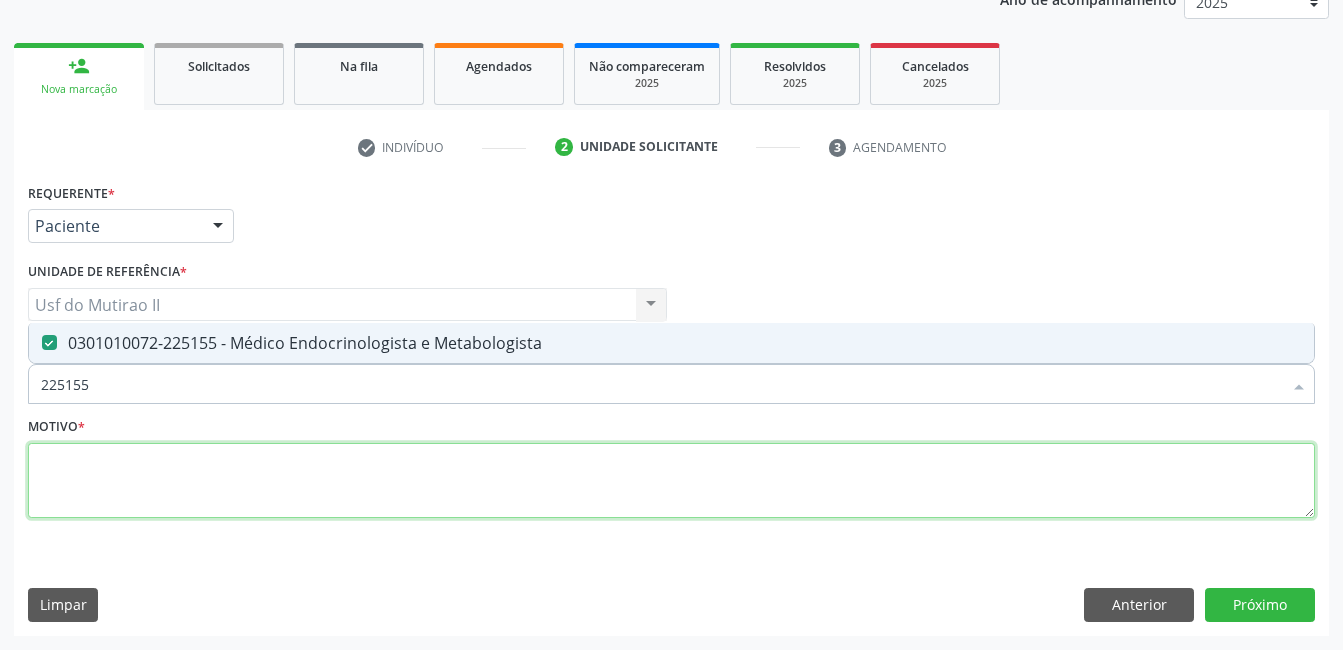 drag, startPoint x: 331, startPoint y: 514, endPoint x: 331, endPoint y: 491, distance: 23 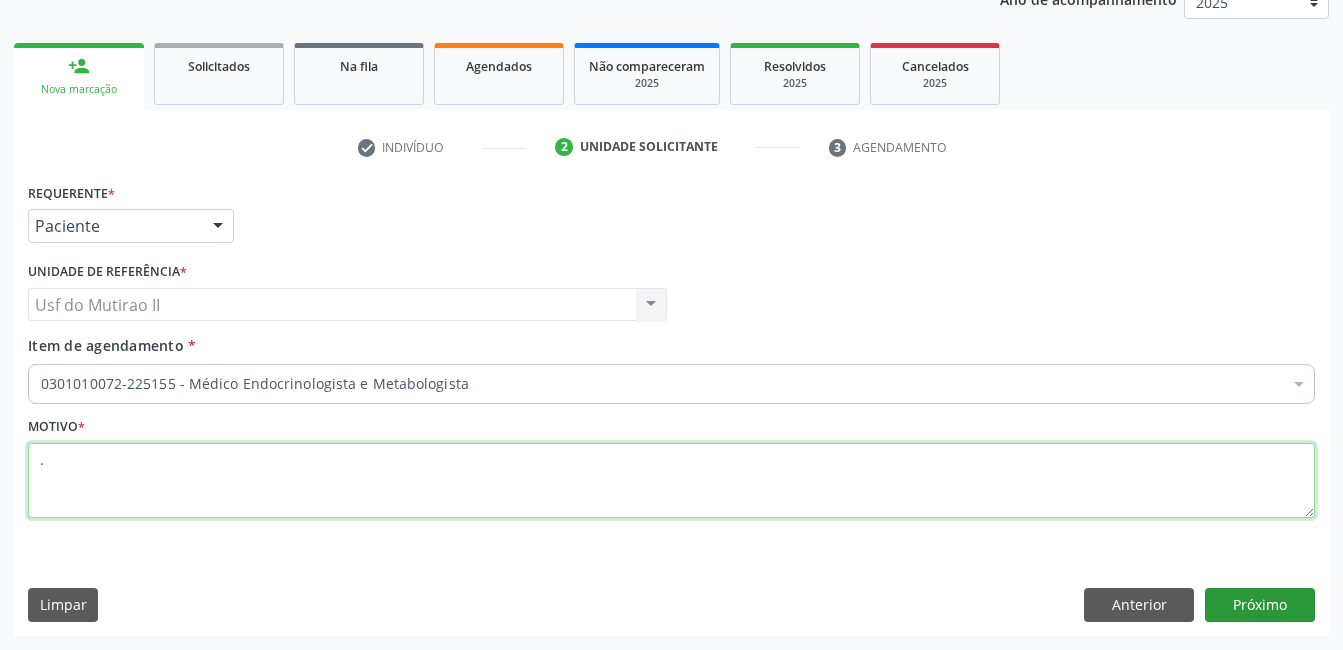 type on "." 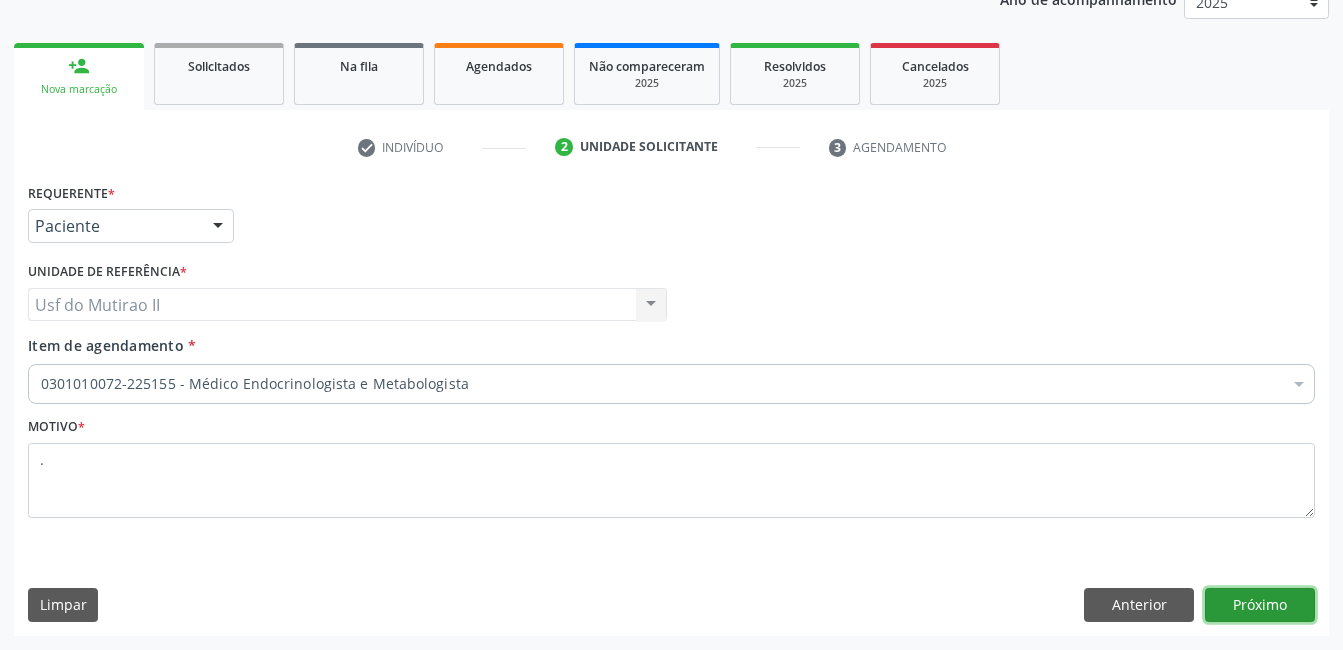 click on "Próximo" at bounding box center (1260, 605) 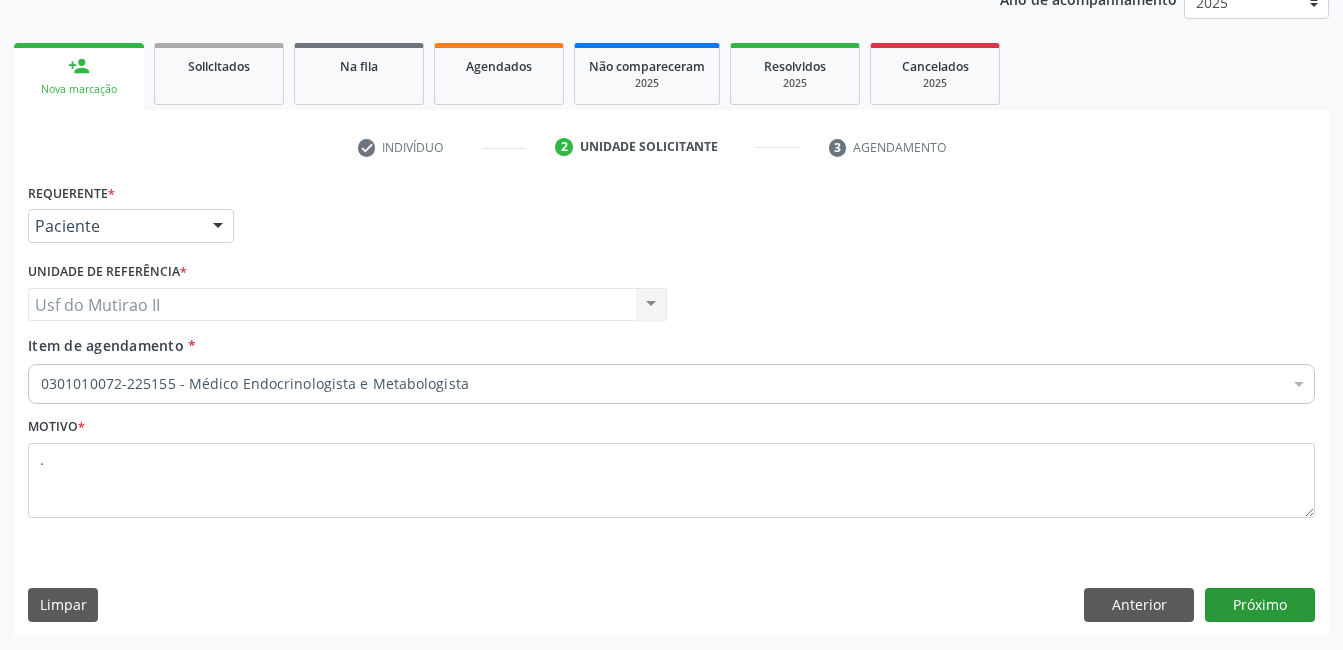 scroll, scrollTop: 220, scrollLeft: 0, axis: vertical 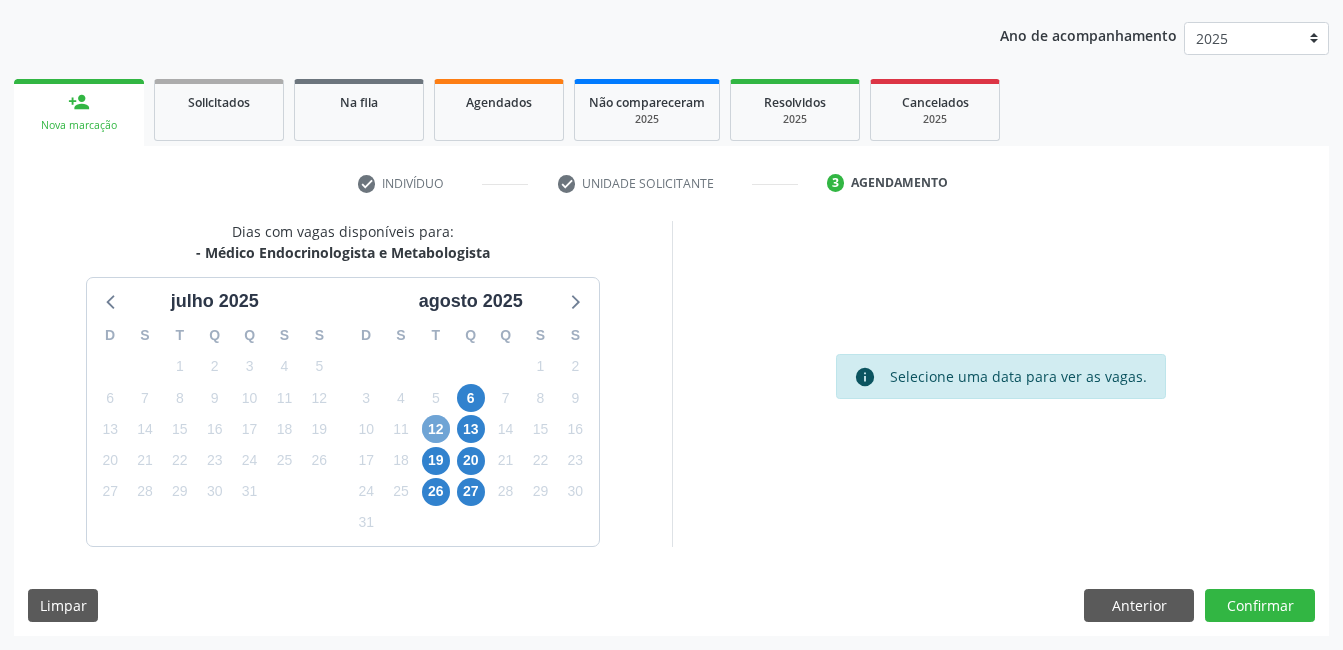 click on "12" at bounding box center (436, 429) 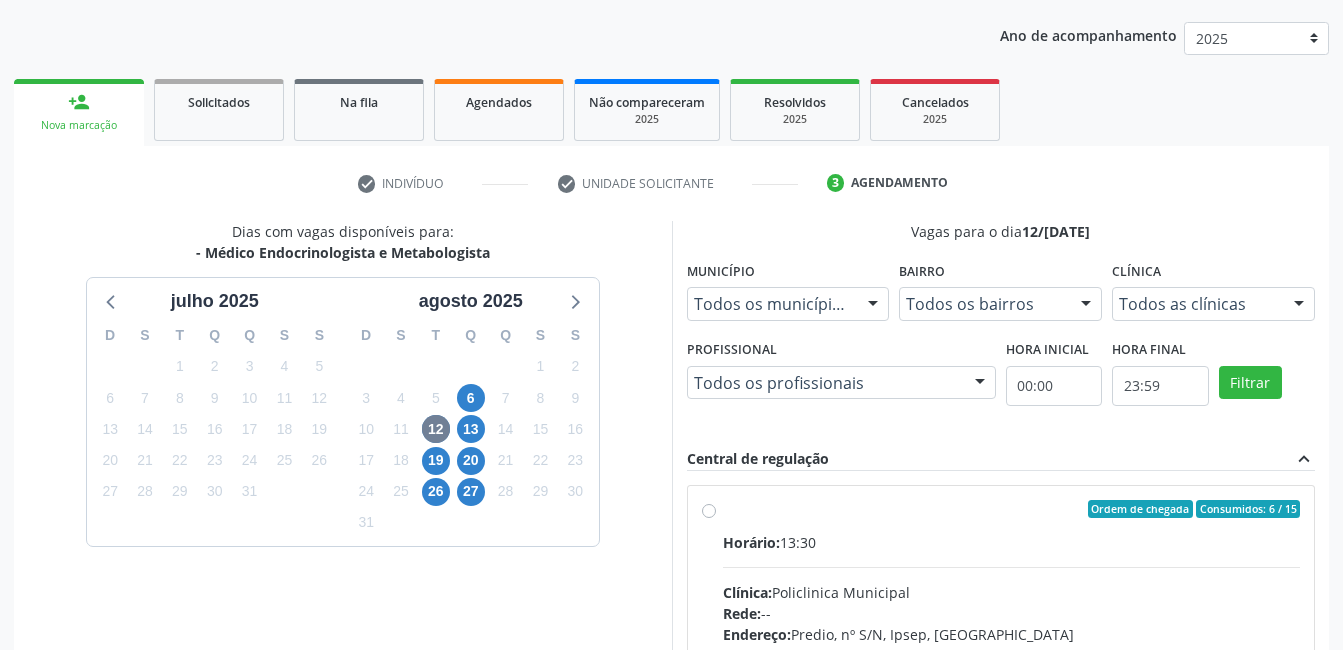 click on "Horário:   13:30" at bounding box center [1012, 542] 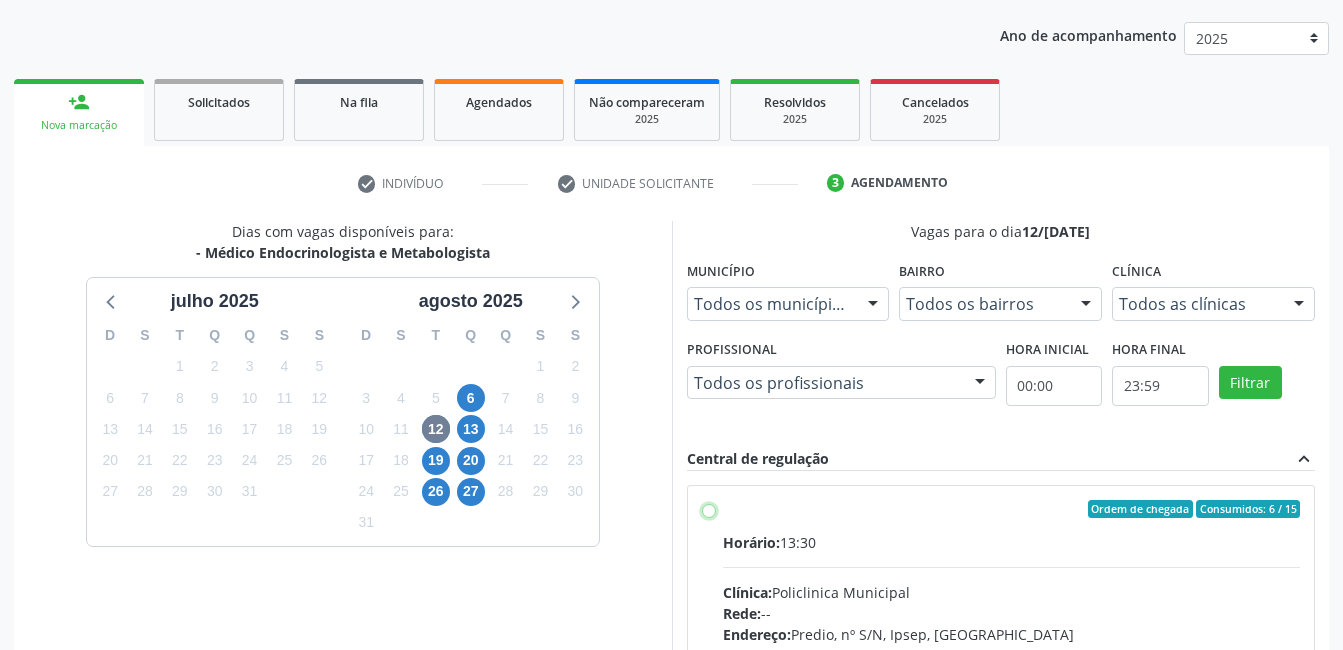 click on "Ordem de chegada
Consumidos: 6 / 15
Horário:   13:30
Clínica:  Policlinica Municipal
Rede:
--
Endereço:   Predio, nº S/N, Ipsep, Serra Talhada - PE
Telefone:   --
Profissional:
--
Informações adicionais sobre o atendimento
Idade de atendimento:
Sem restrição
Gênero(s) atendido(s):
Sem restrição
Informações adicionais:
--" at bounding box center [709, 509] 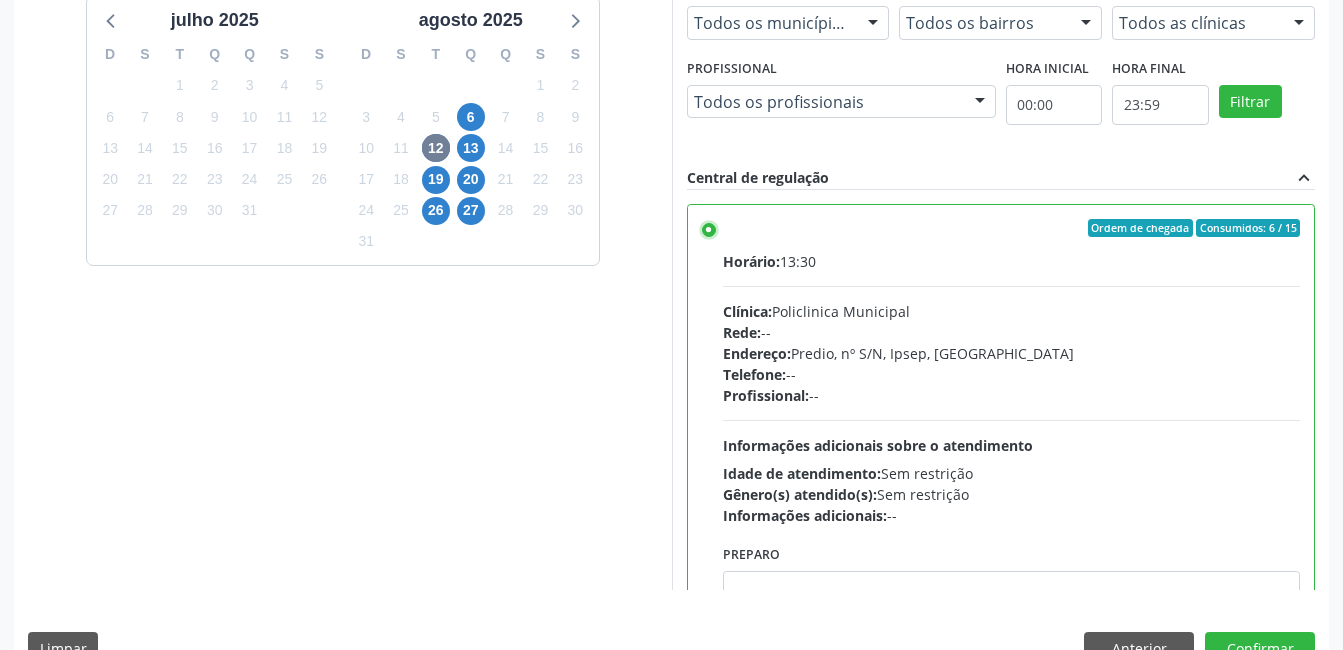 scroll, scrollTop: 545, scrollLeft: 0, axis: vertical 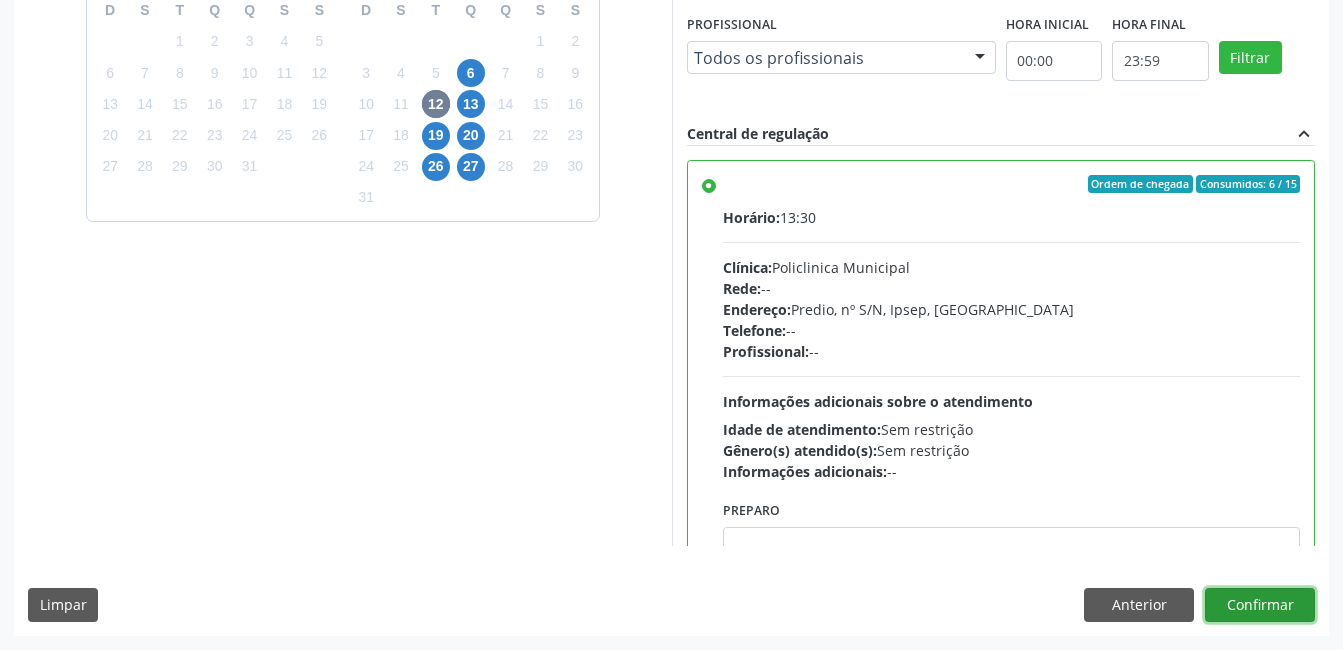 click on "Confirmar" at bounding box center (1260, 605) 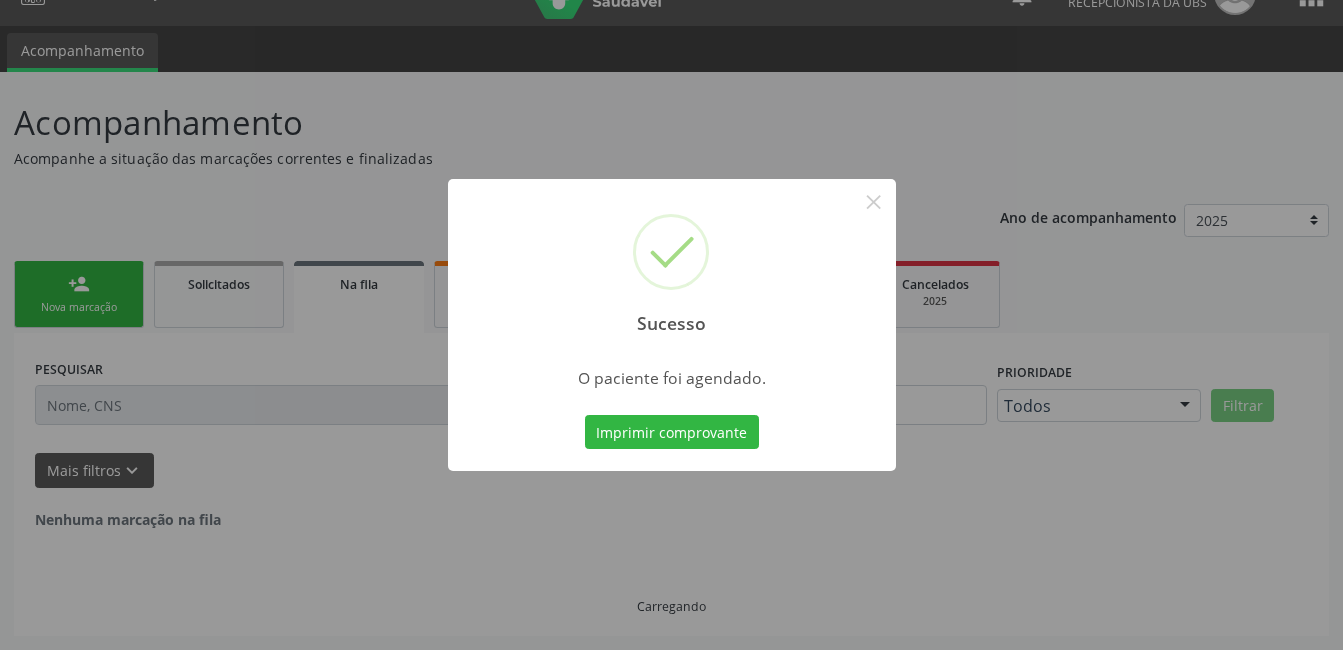 scroll, scrollTop: 0, scrollLeft: 0, axis: both 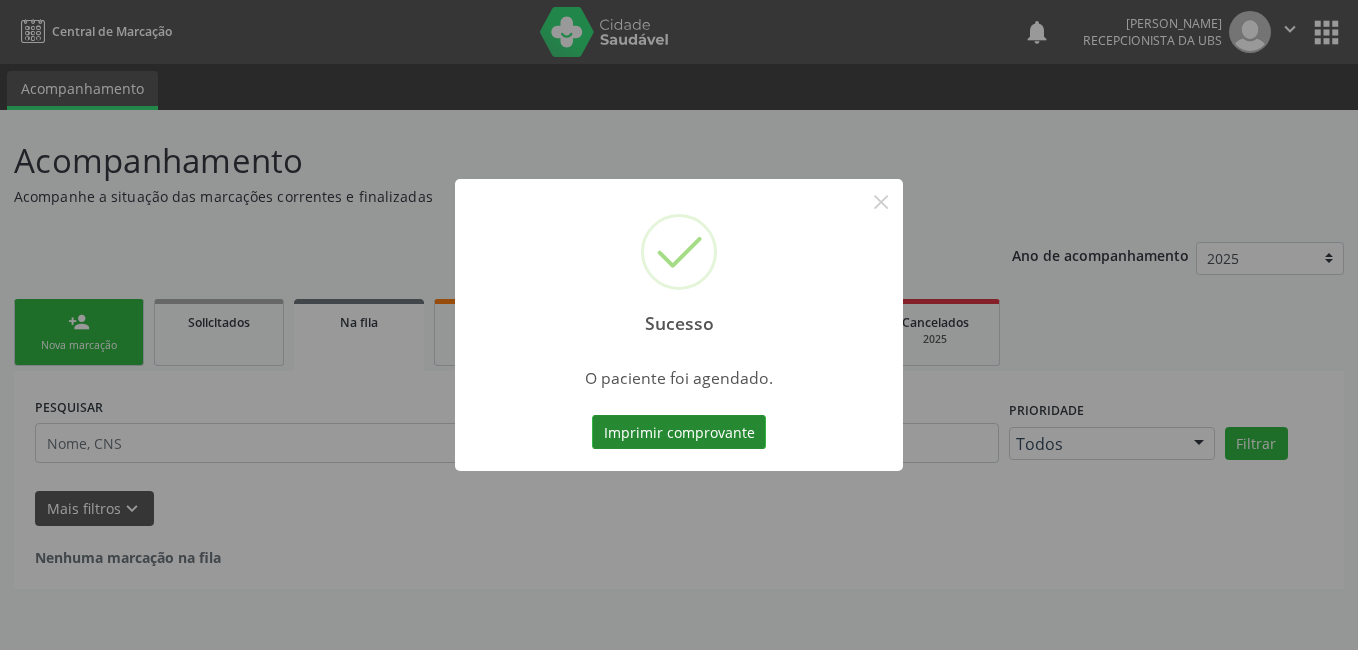 click on "Imprimir comprovante" at bounding box center (679, 432) 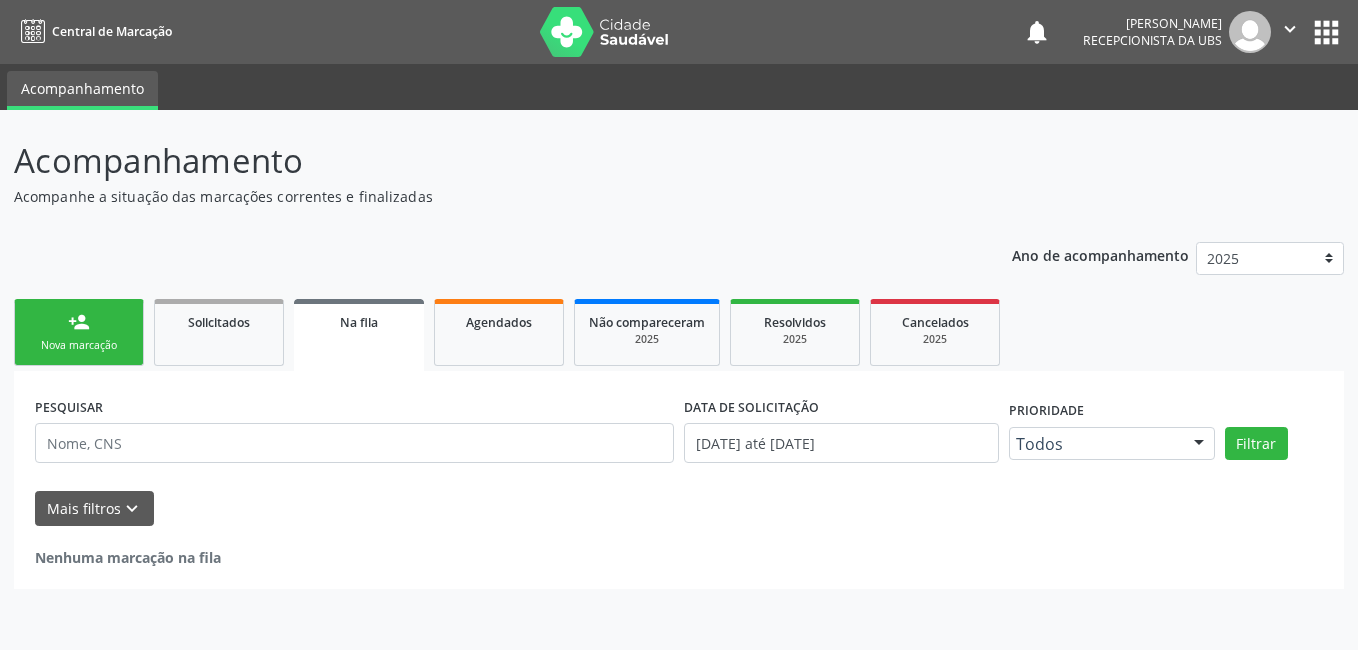 click on "Sucesso × O paciente foi agendado. Imprimir comprovante Cancel" at bounding box center (679, 325) 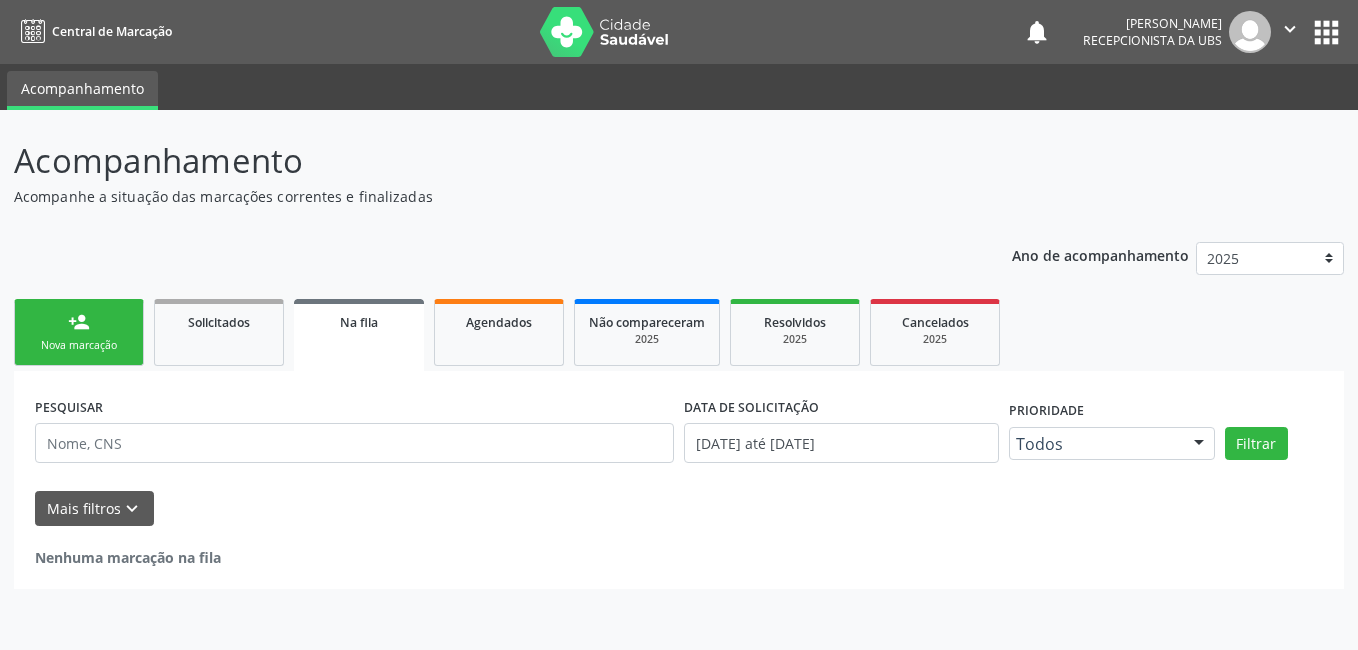 click on "person_add
Nova marcação" at bounding box center [79, 332] 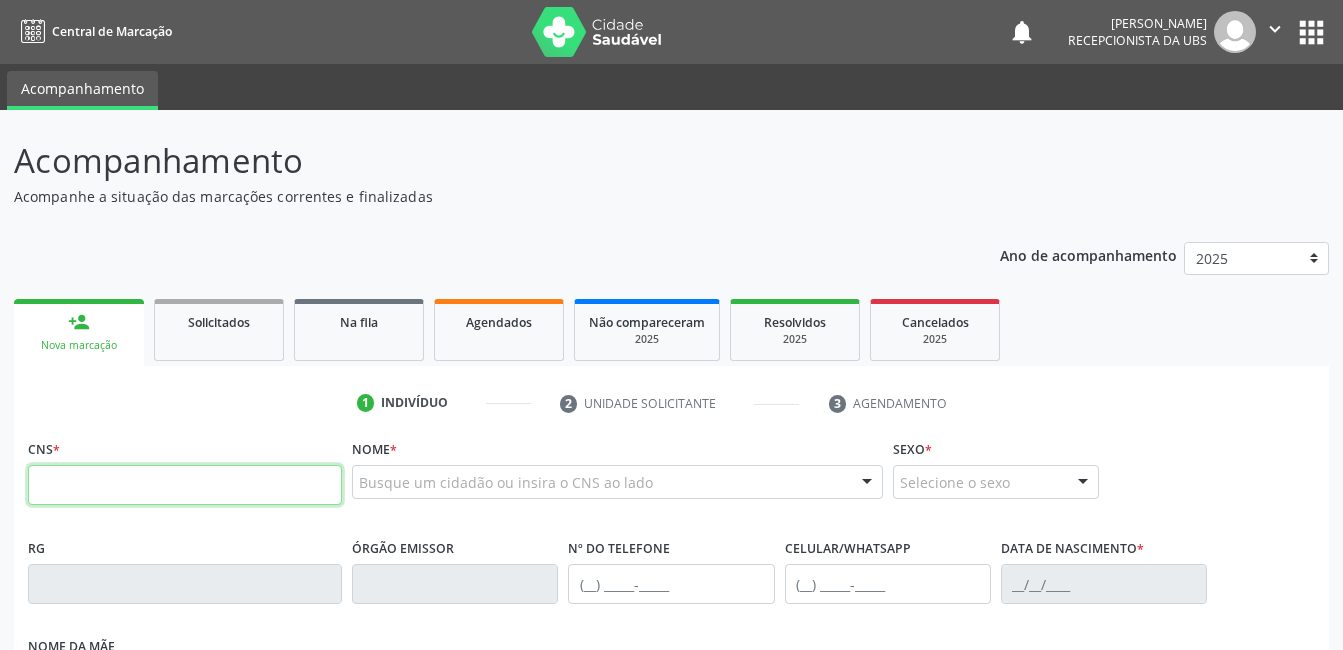 click at bounding box center (185, 485) 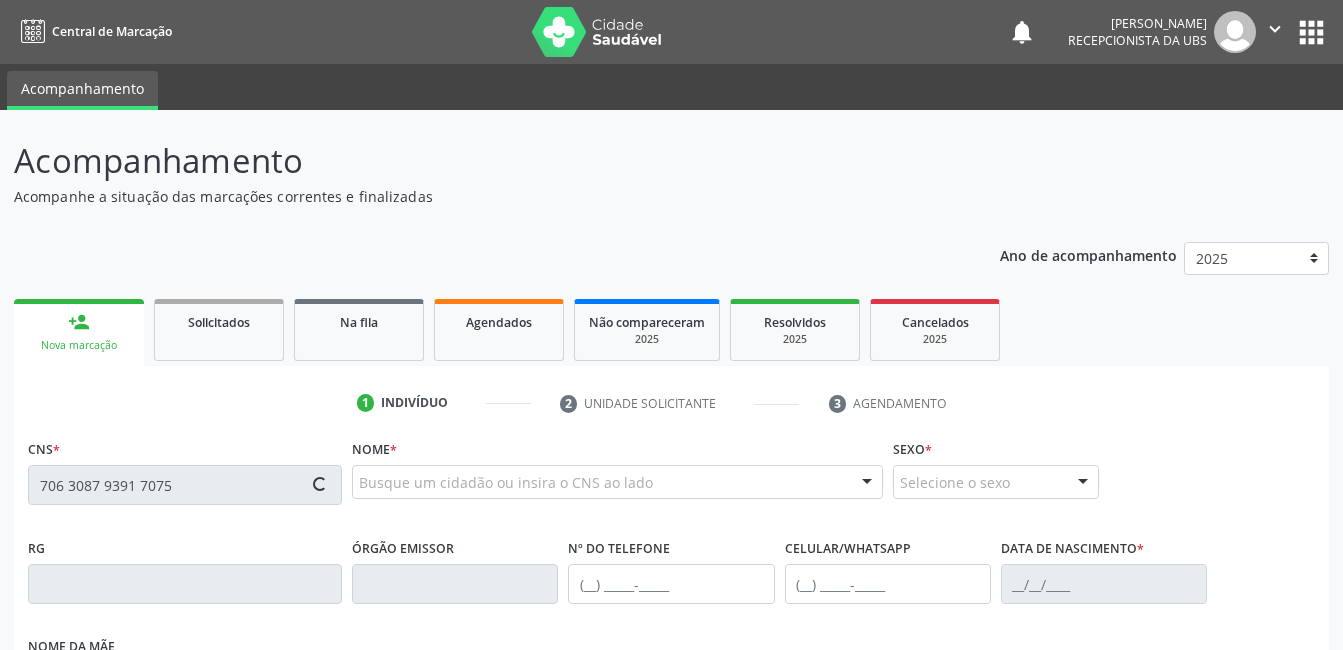 type on "706 3087 9391 7075" 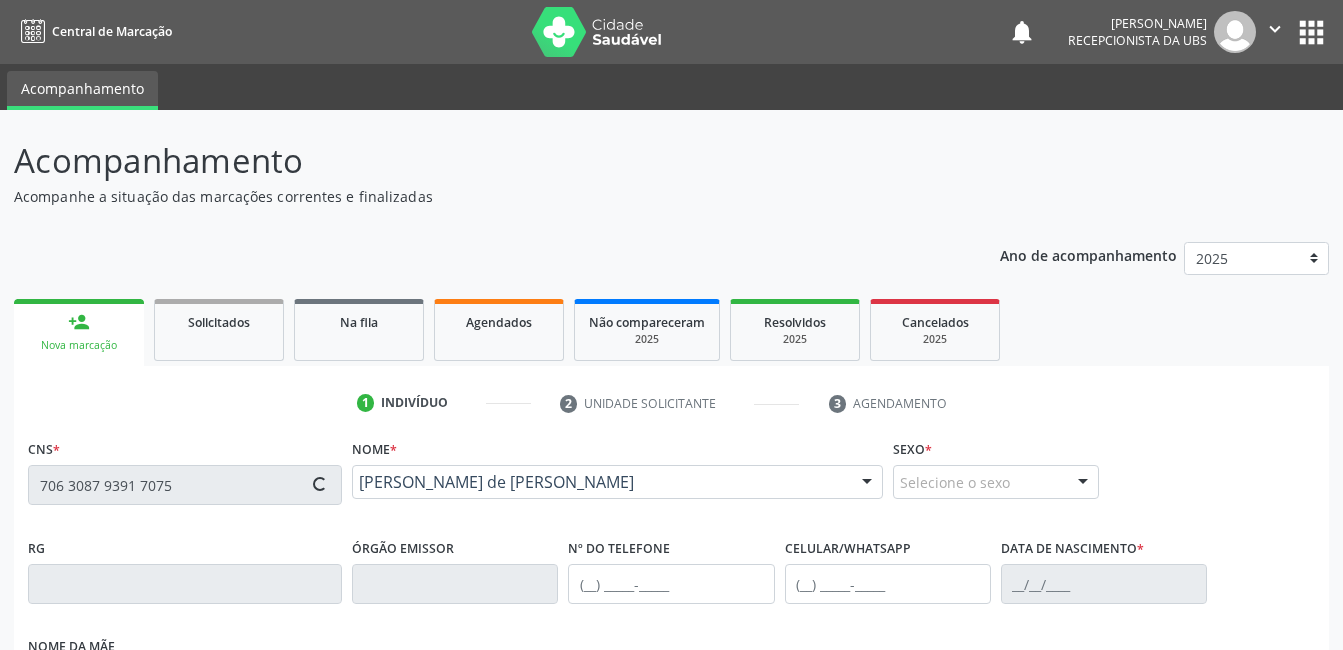 scroll, scrollTop: 300, scrollLeft: 0, axis: vertical 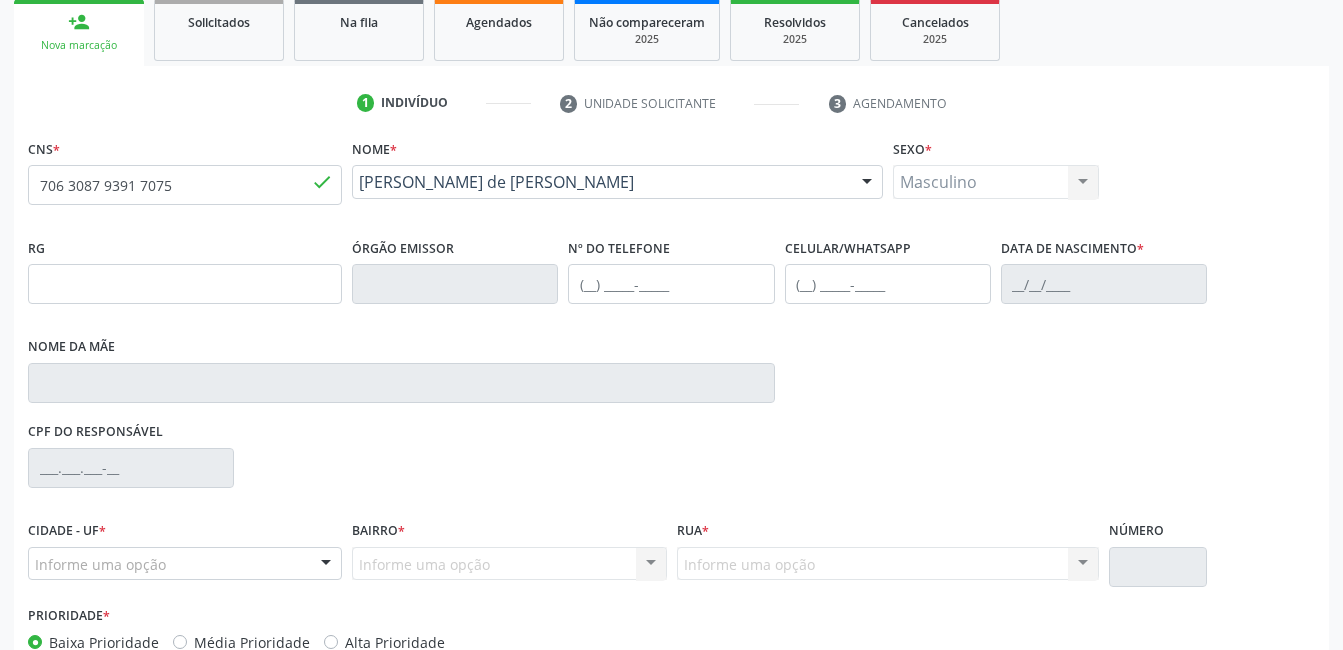 type on "(87) 98846-7666" 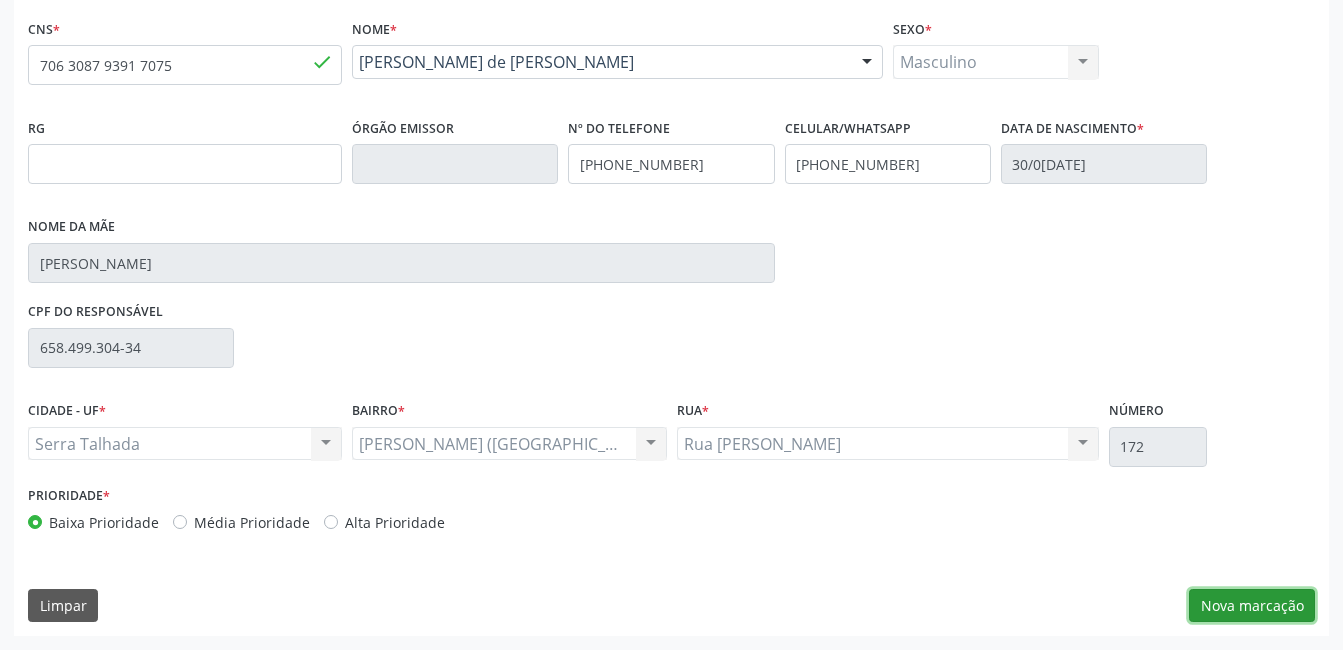 click on "Nova marcação" at bounding box center [1252, 606] 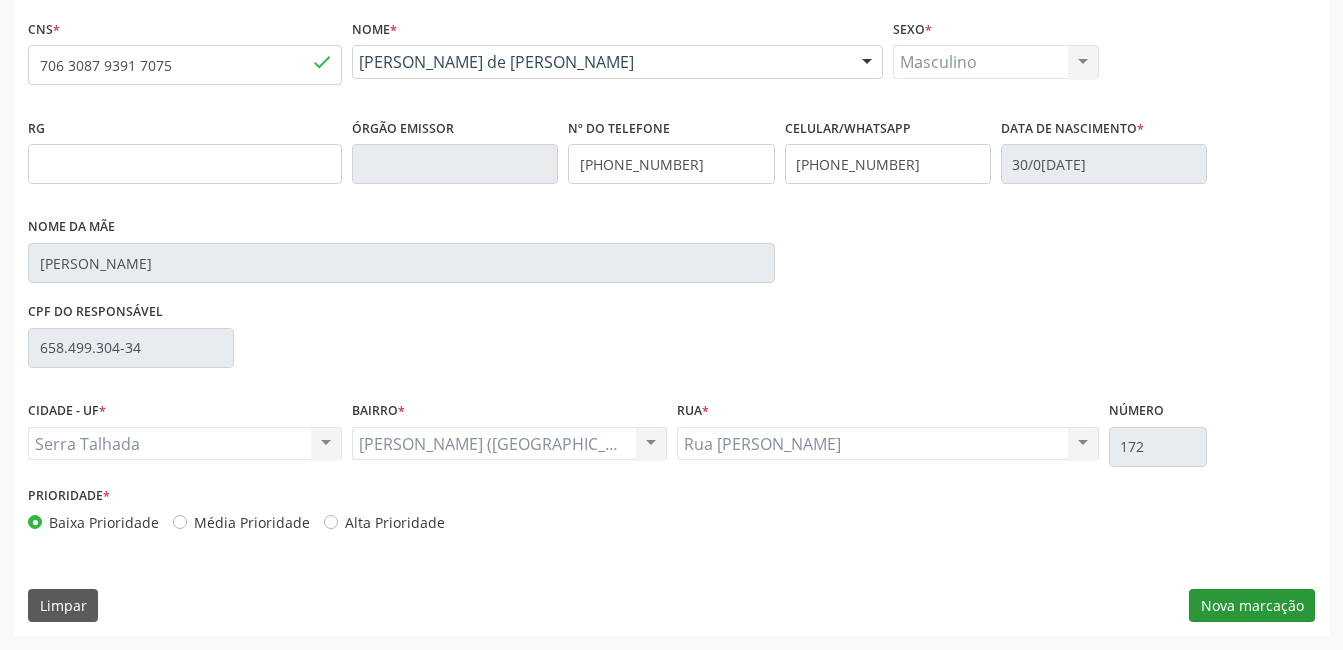 scroll, scrollTop: 256, scrollLeft: 0, axis: vertical 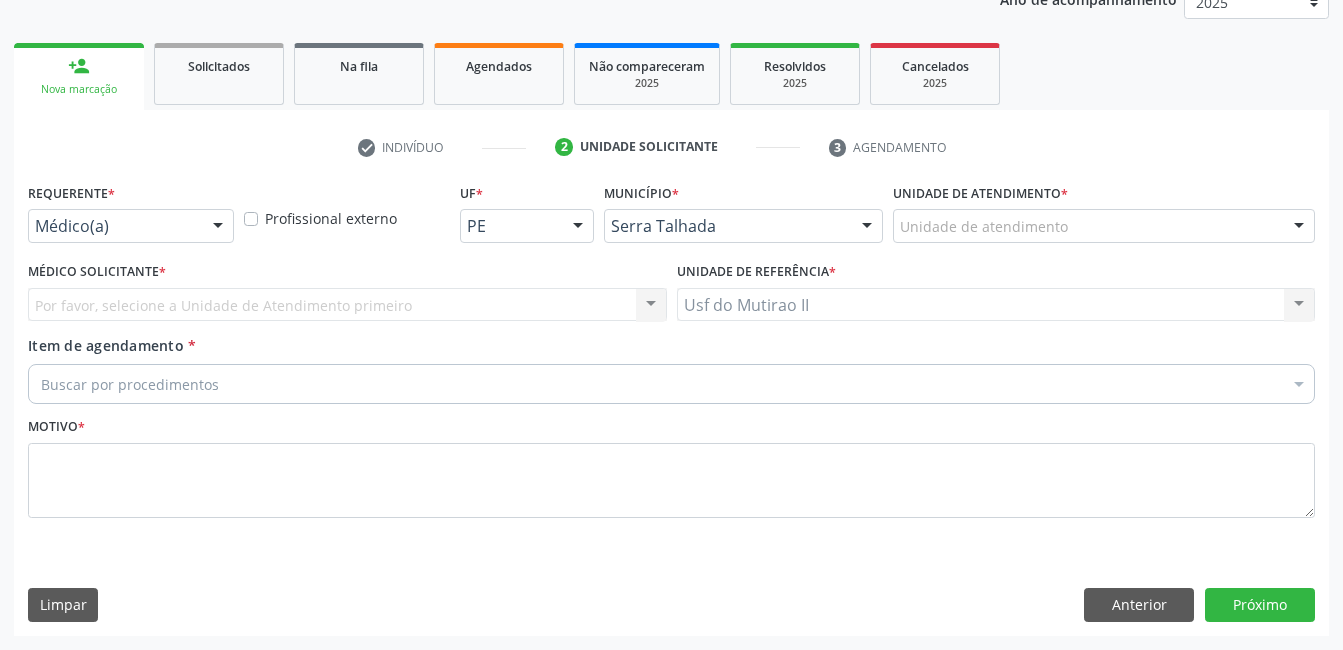 click at bounding box center (218, 227) 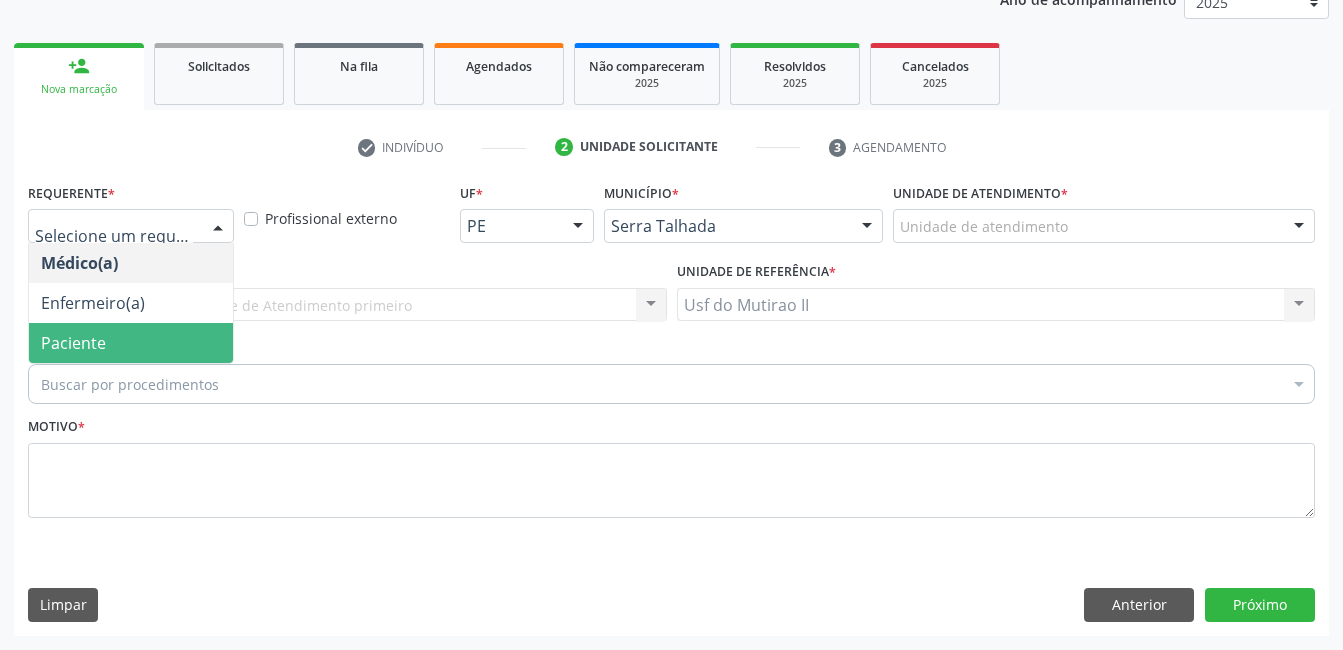 click on "Paciente" at bounding box center [131, 343] 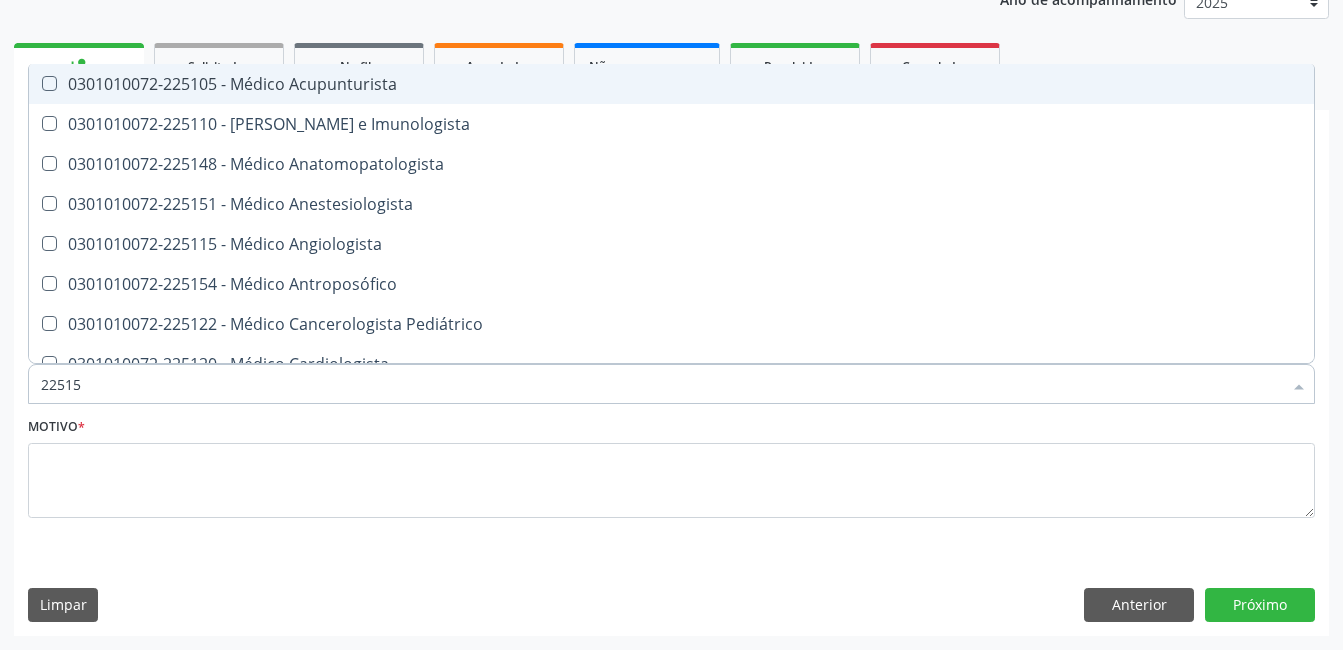 type on "225155" 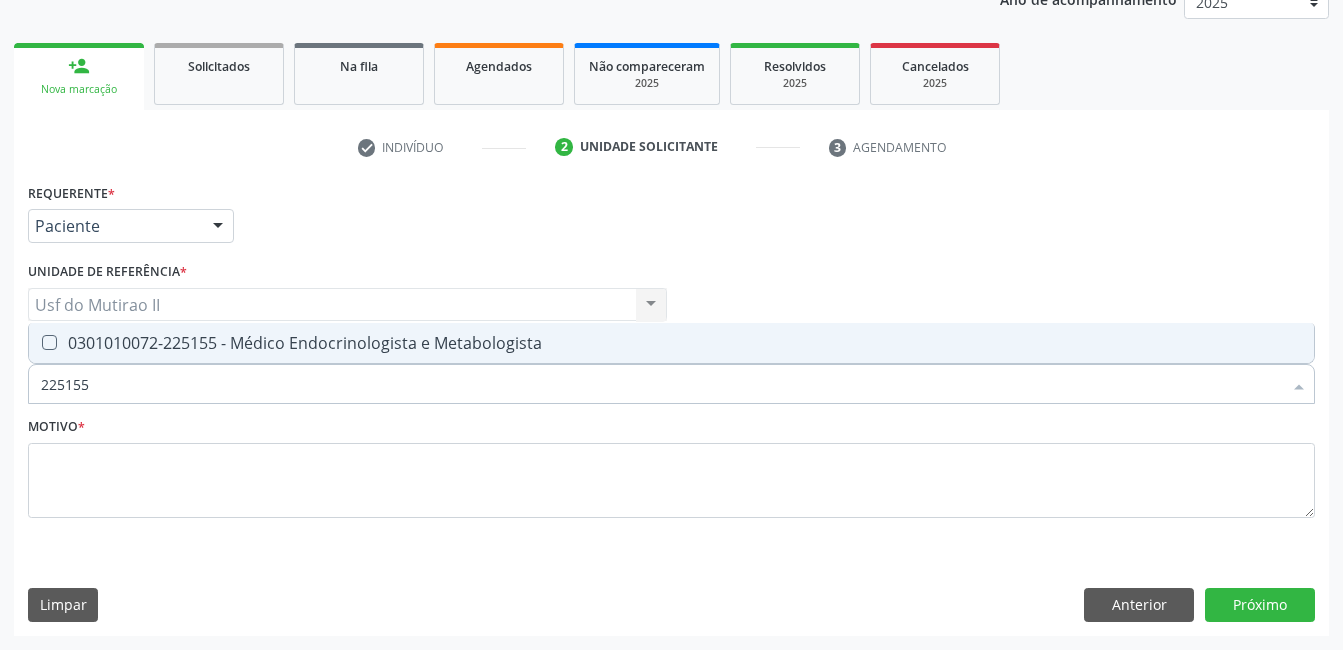 click on "0301010072-225155 - Médico Endocrinologista e Metabologista" at bounding box center (671, 343) 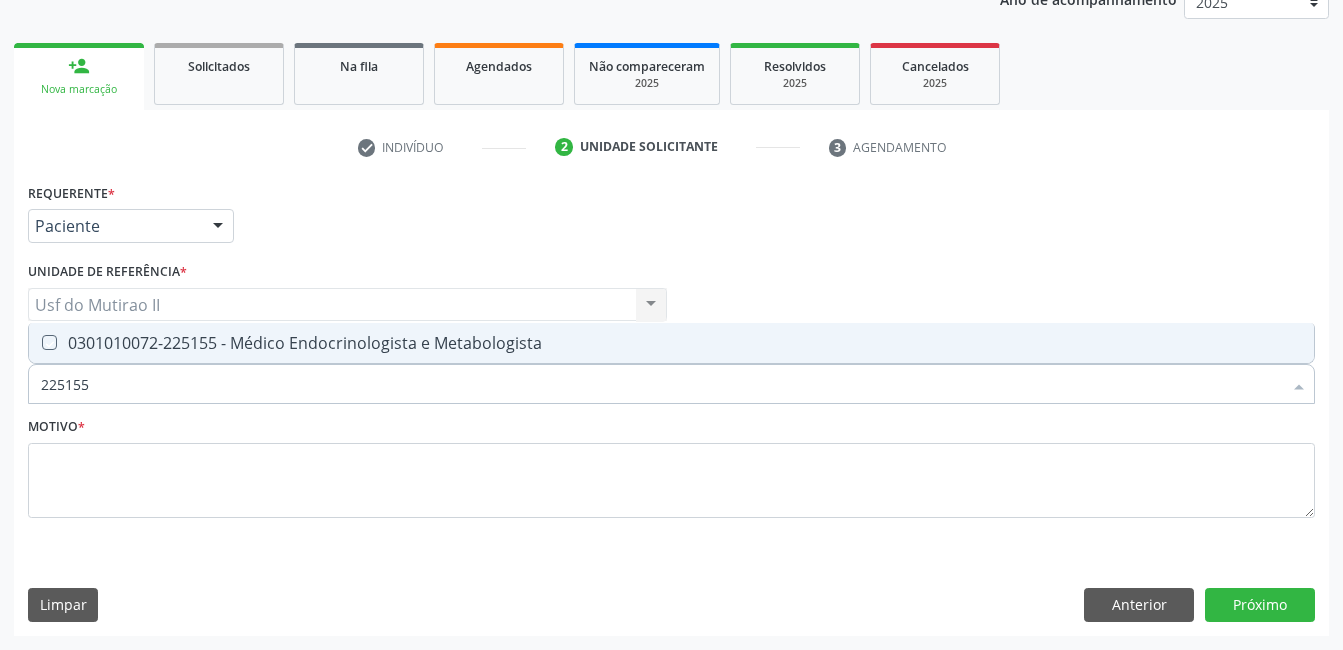checkbox on "true" 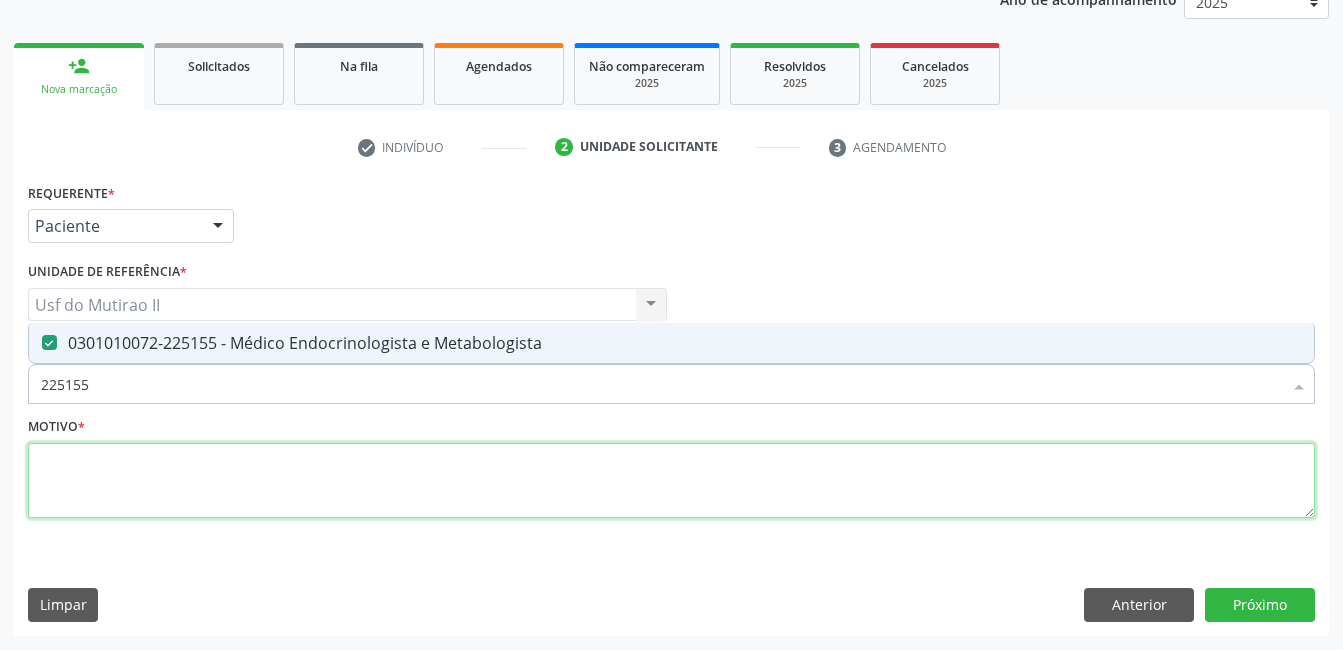 click at bounding box center (671, 481) 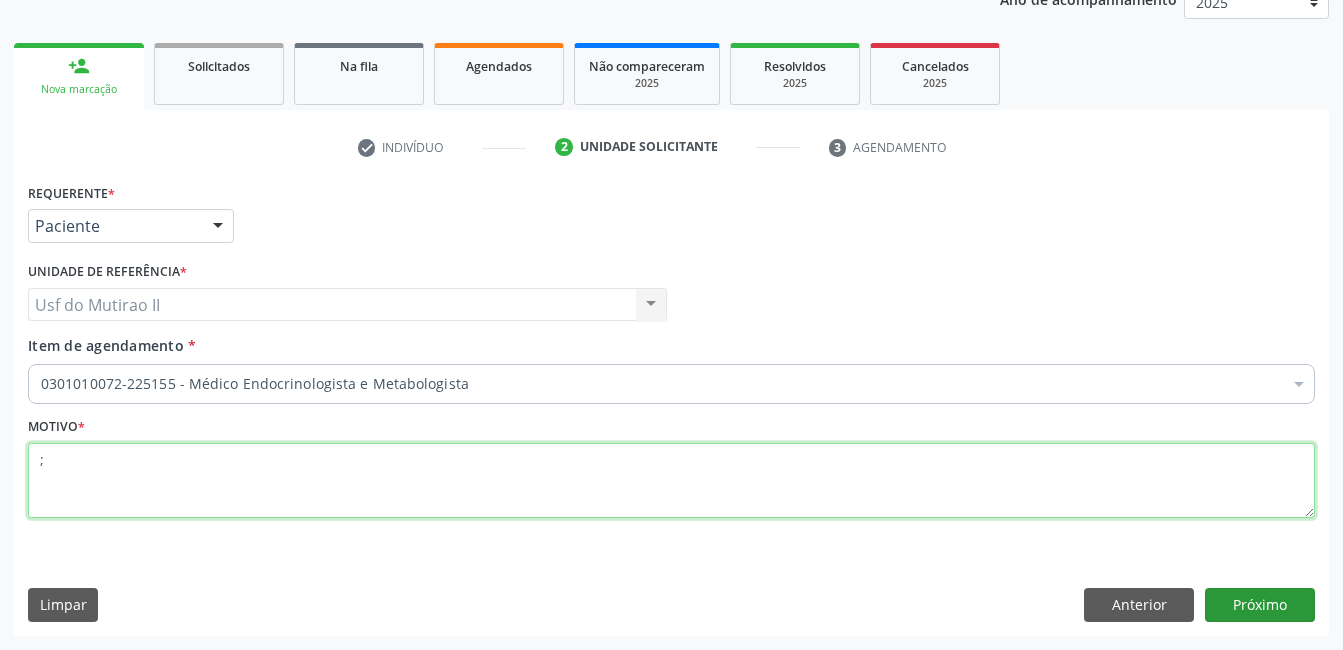 type on ";" 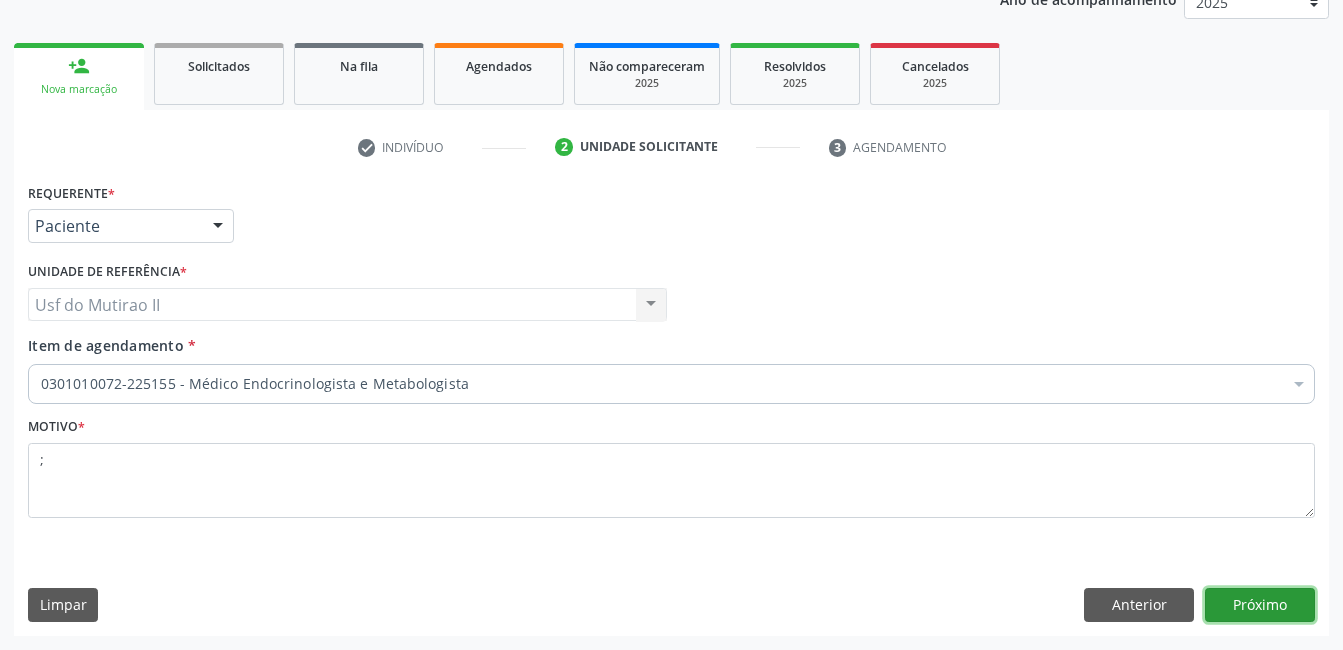 click on "Próximo" at bounding box center [1260, 605] 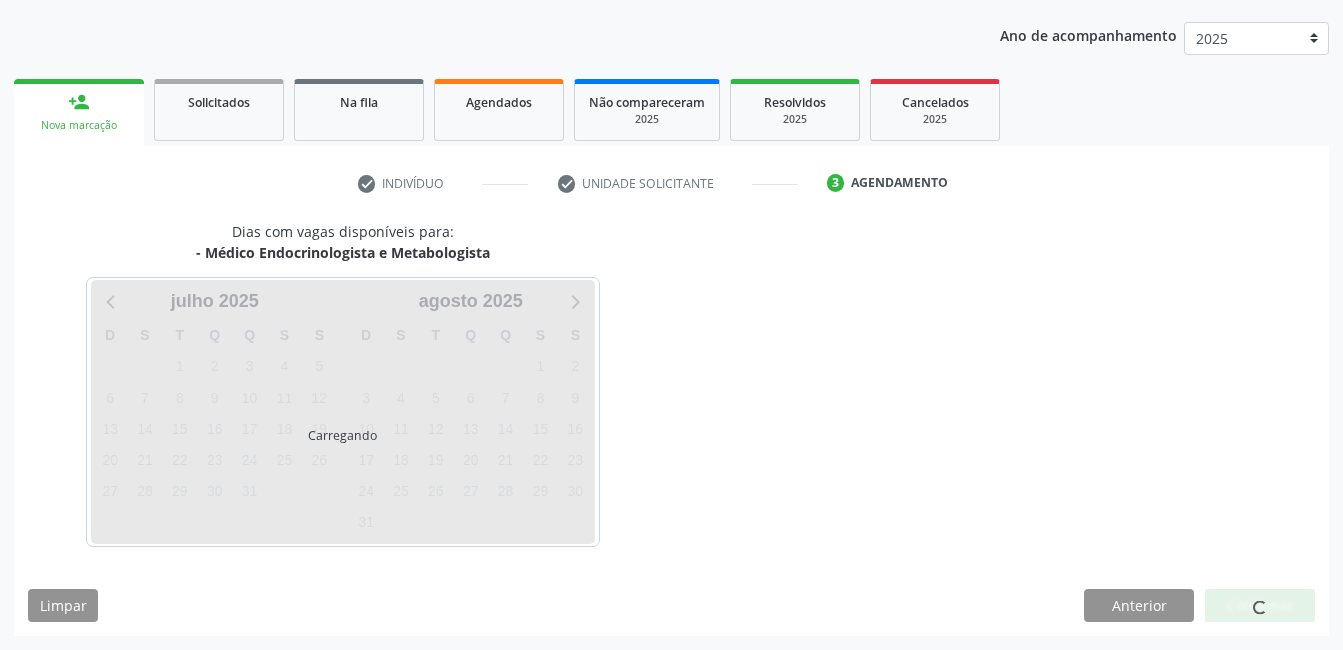 scroll, scrollTop: 220, scrollLeft: 0, axis: vertical 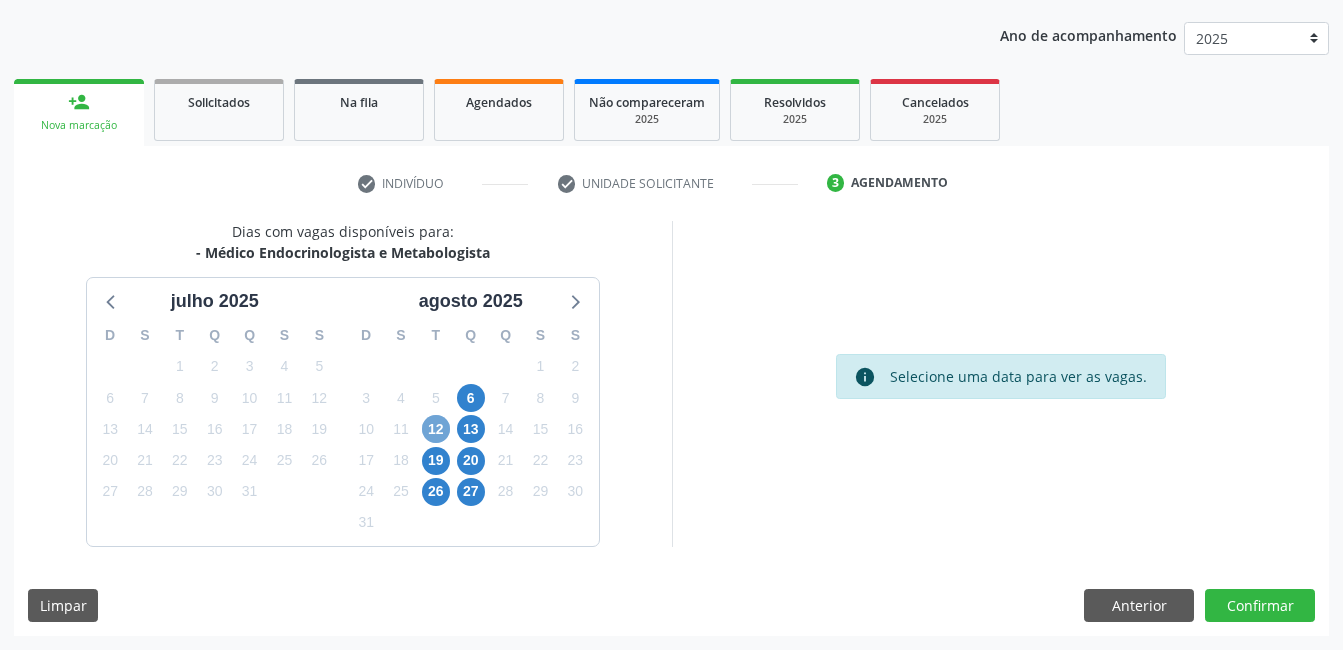 click on "12" at bounding box center [436, 429] 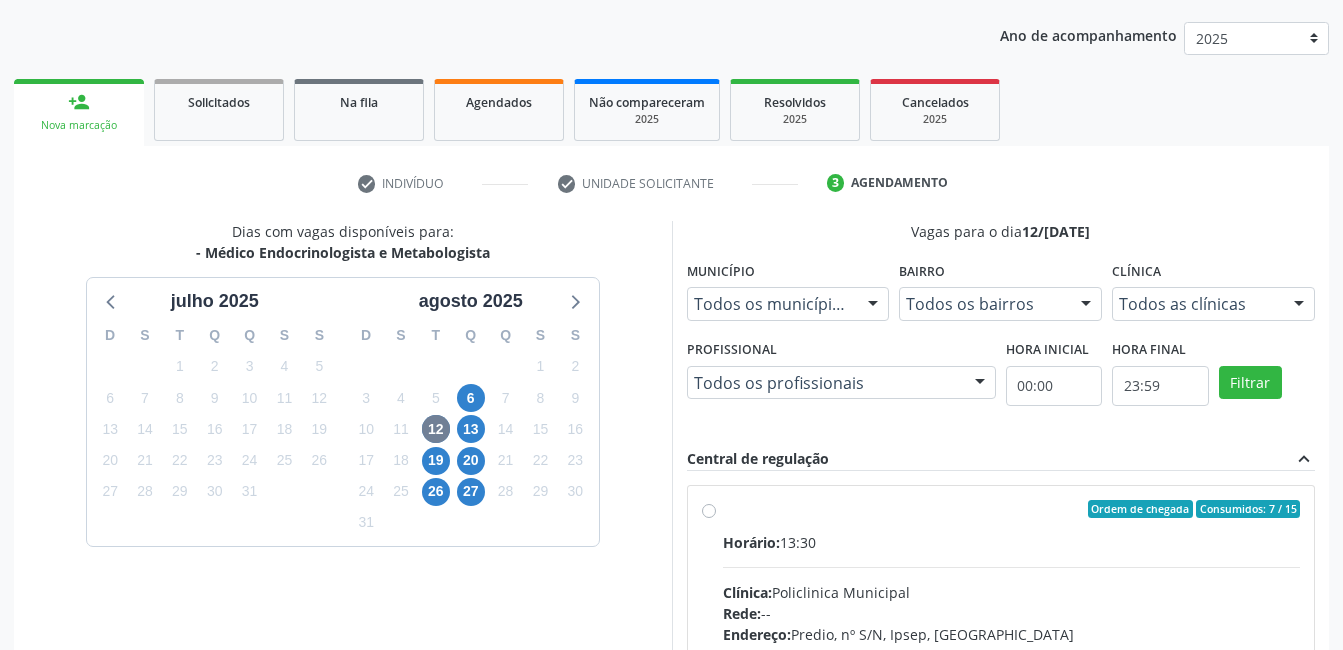 click on "Ordem de chegada
Consumidos: 7 / 15
Horário:   13:30
Clínica:  Policlinica Municipal
Rede:
--
Endereço:   Predio, nº S/N, Ipsep, Serra Talhada - PE
Telefone:   --
Profissional:
--
Informações adicionais sobre o atendimento
Idade de atendimento:
Sem restrição
Gênero(s) atendido(s):
Sem restrição
Informações adicionais:
--" at bounding box center [1012, 653] 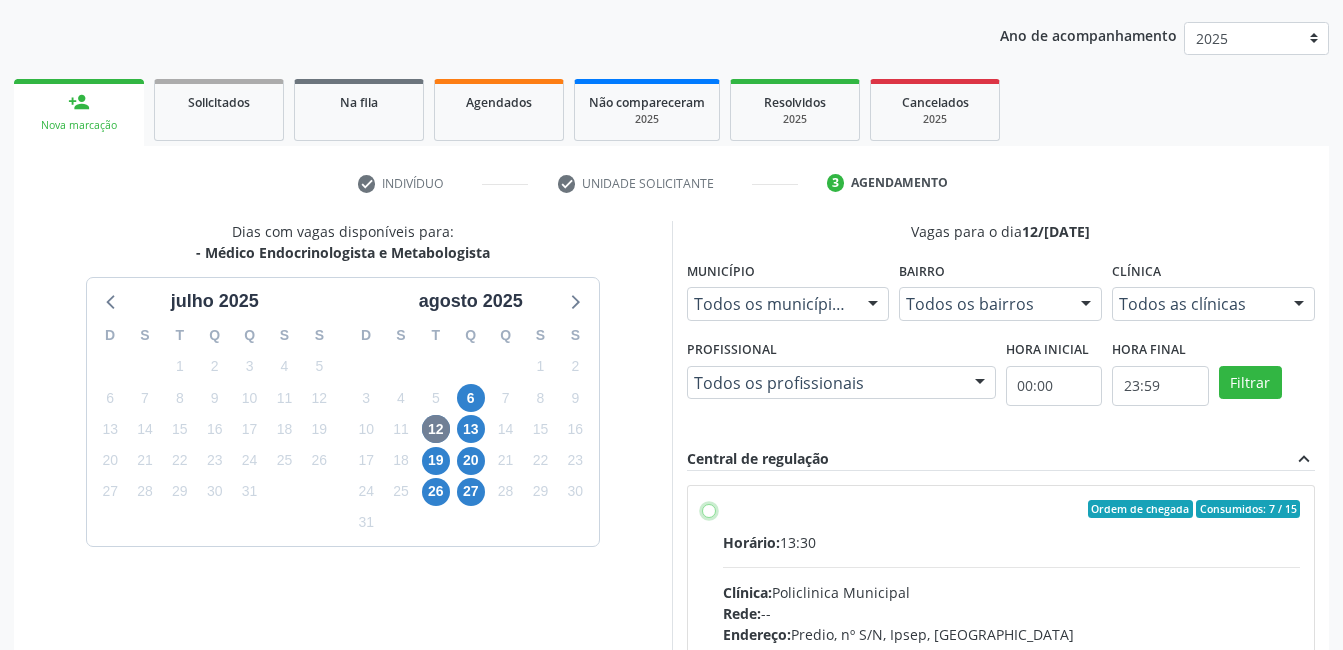 click on "Ordem de chegada
Consumidos: 7 / 15
Horário:   13:30
Clínica:  Policlinica Municipal
Rede:
--
Endereço:   Predio, nº S/N, Ipsep, Serra Talhada - PE
Telefone:   --
Profissional:
--
Informações adicionais sobre o atendimento
Idade de atendimento:
Sem restrição
Gênero(s) atendido(s):
Sem restrição
Informações adicionais:
--" at bounding box center (709, 509) 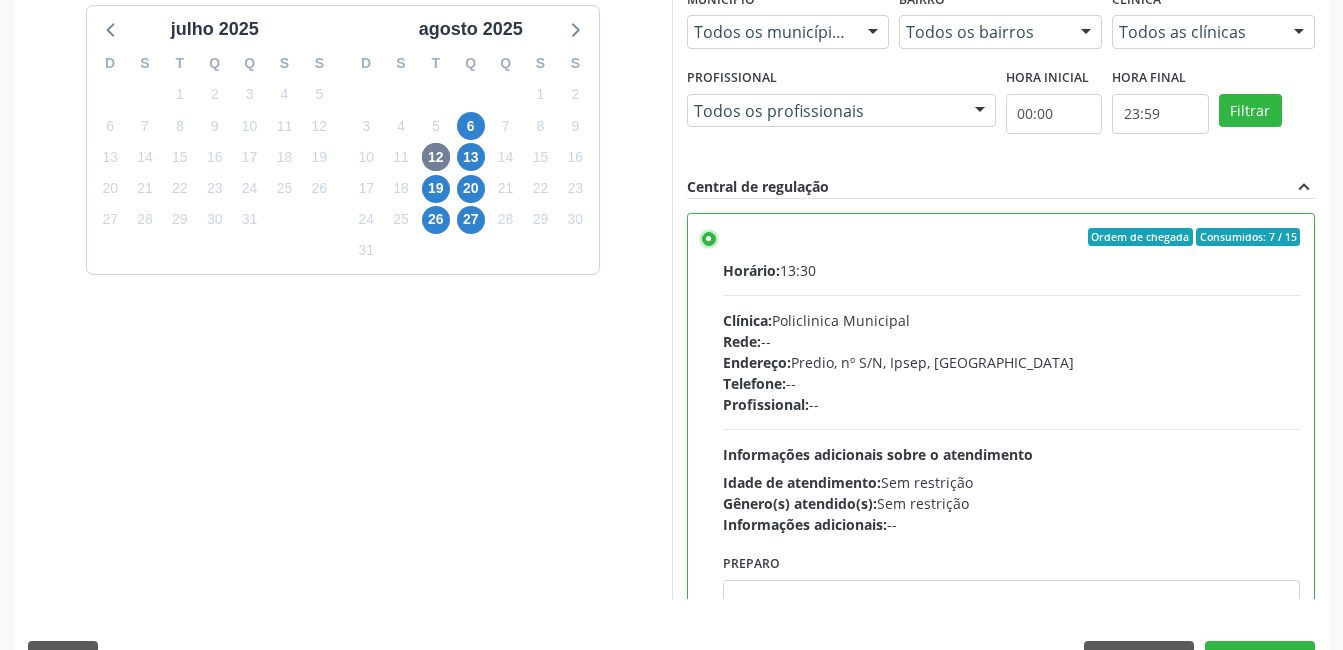 scroll, scrollTop: 545, scrollLeft: 0, axis: vertical 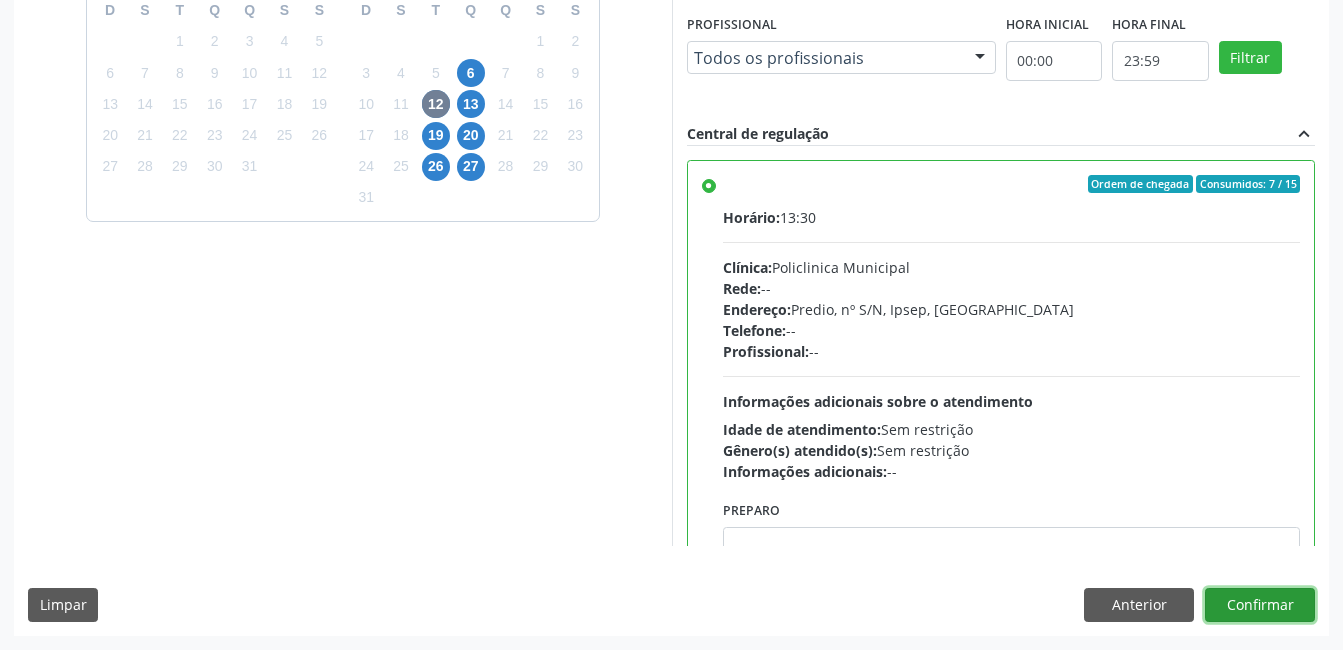 click on "Confirmar" at bounding box center [1260, 605] 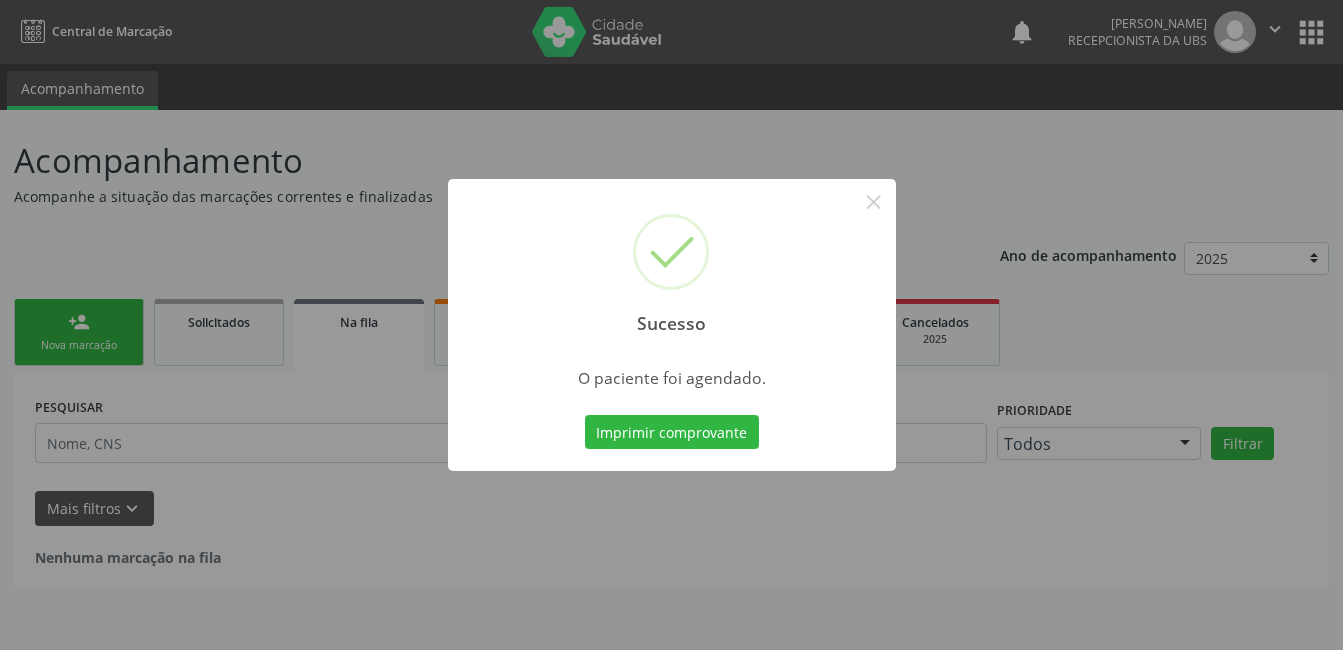 scroll, scrollTop: 0, scrollLeft: 0, axis: both 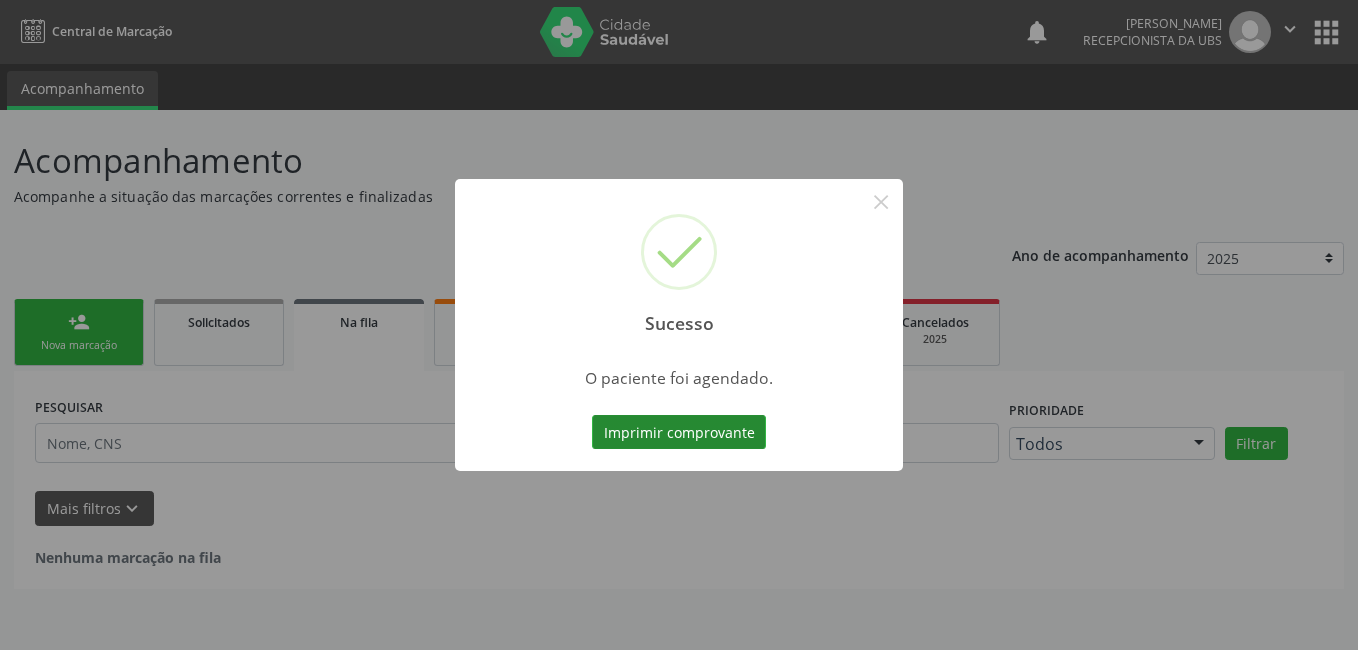 click on "Imprimir comprovante" at bounding box center (679, 432) 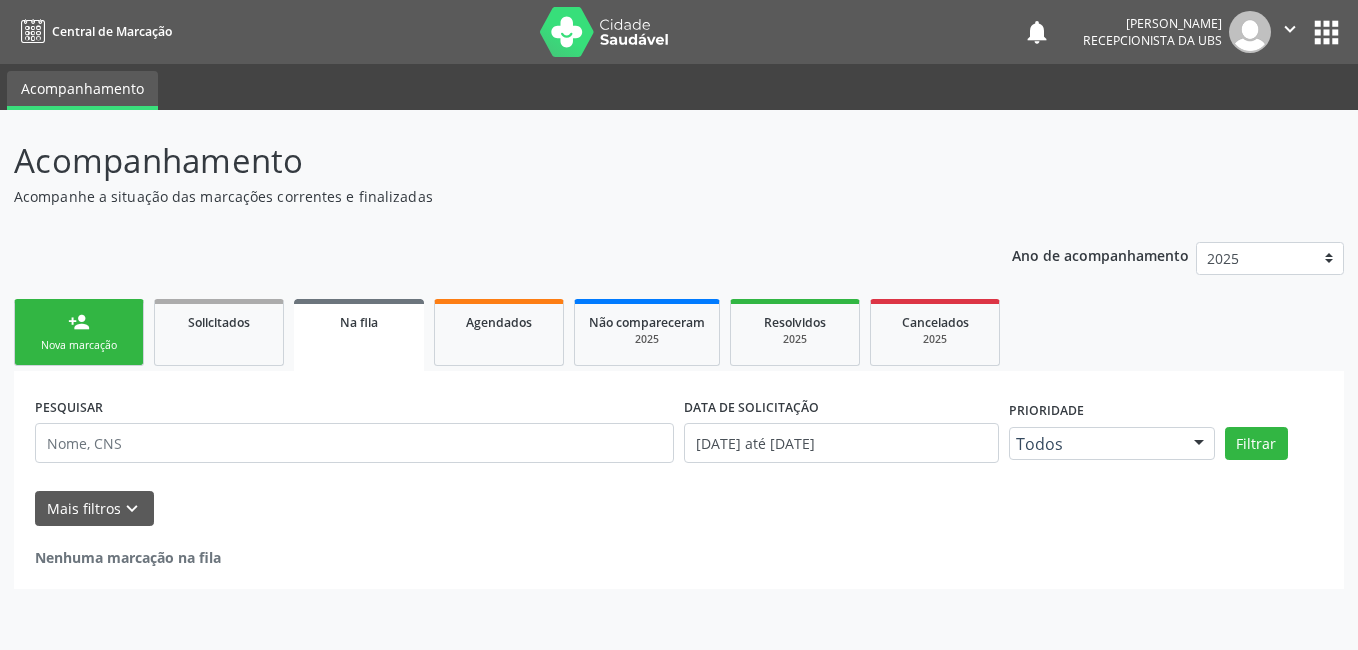 click on "Sucesso × O paciente foi agendado. Imprimir comprovante Cancel" at bounding box center (679, 325) 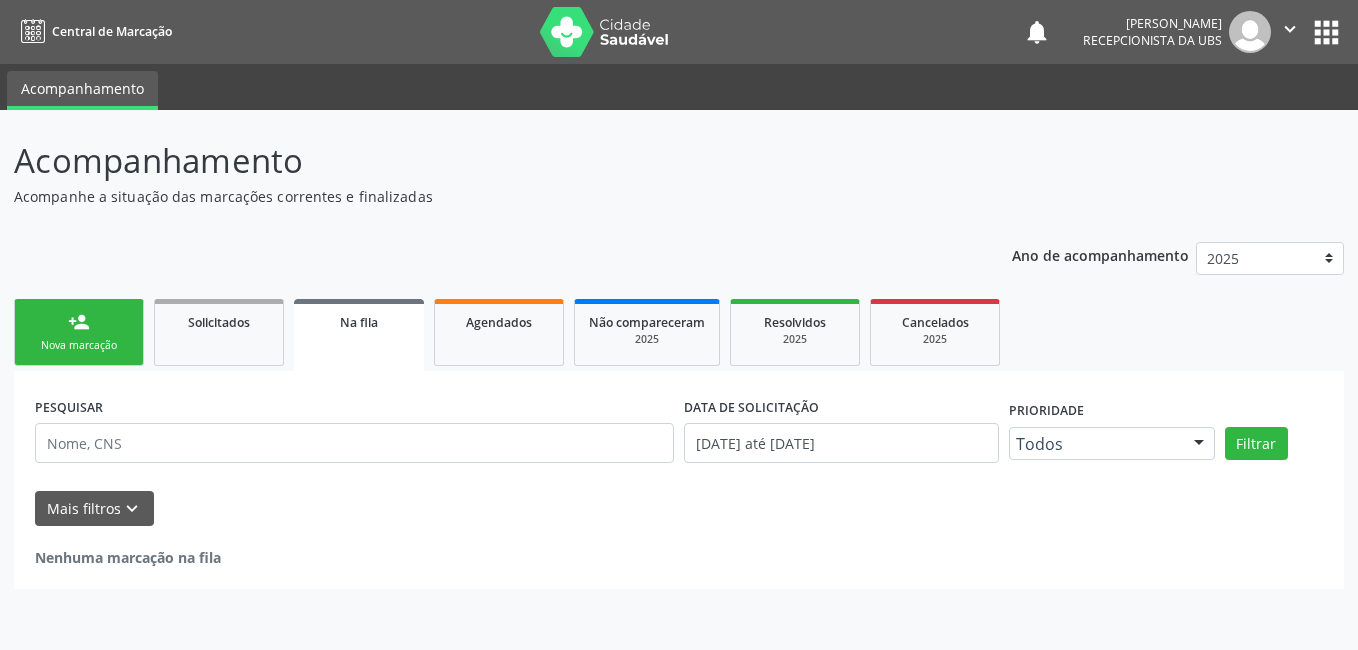 click on "person_add
Nova marcação" at bounding box center (79, 332) 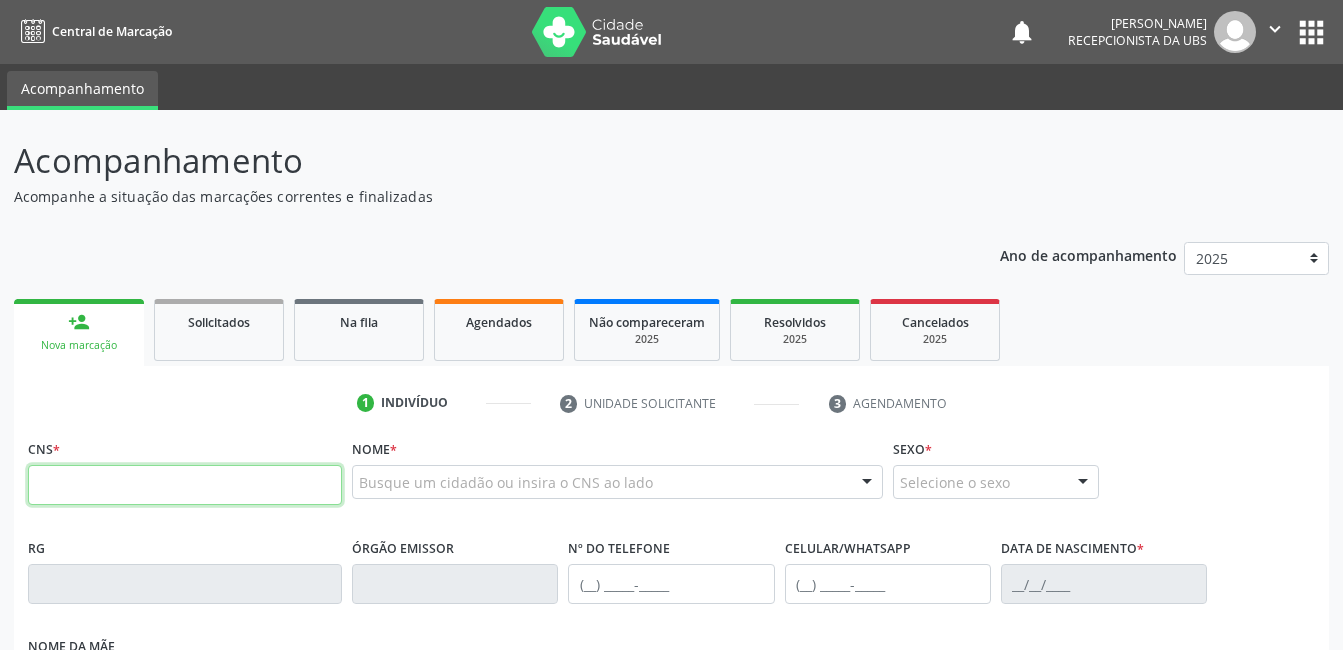 click at bounding box center (185, 485) 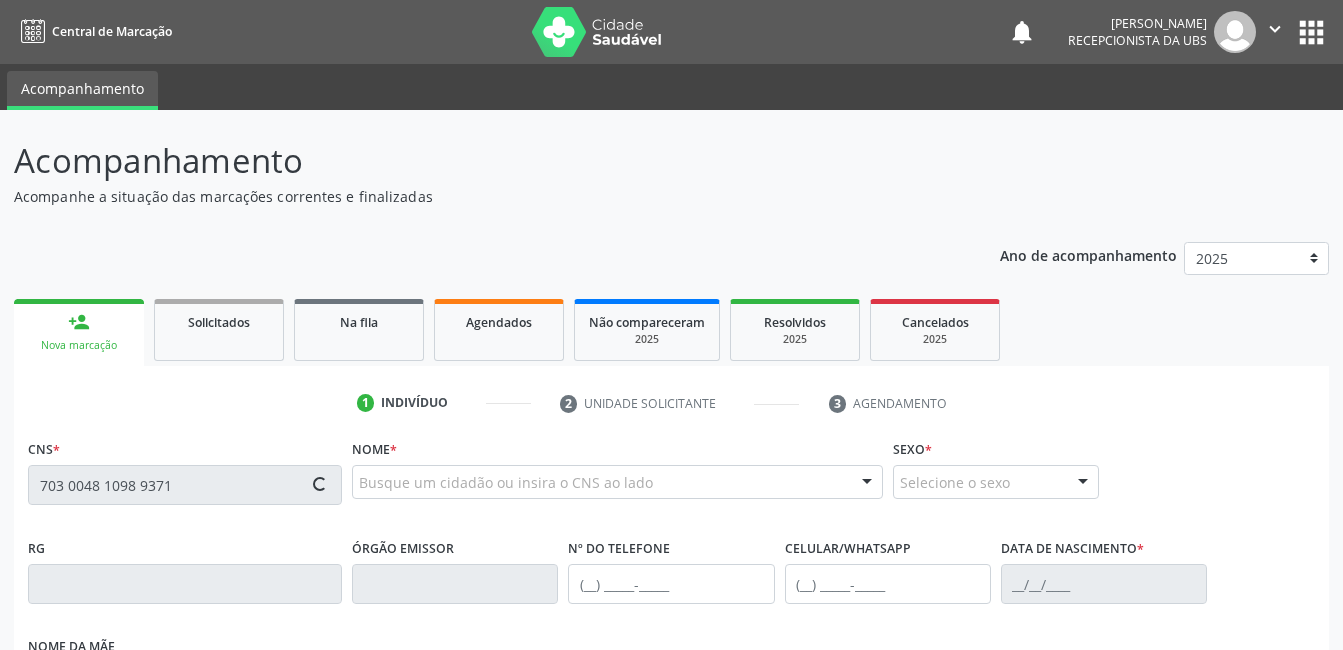 type on "703 0048 1098 9371" 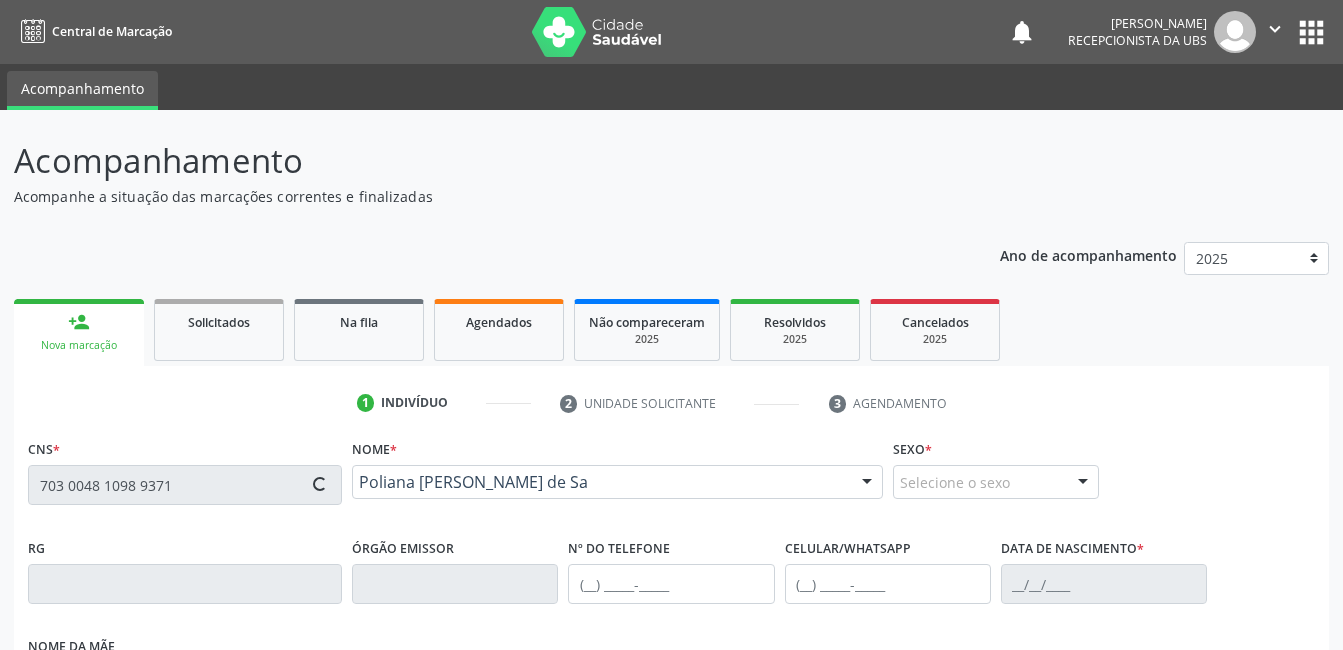 type on "(87) 99655-2648" 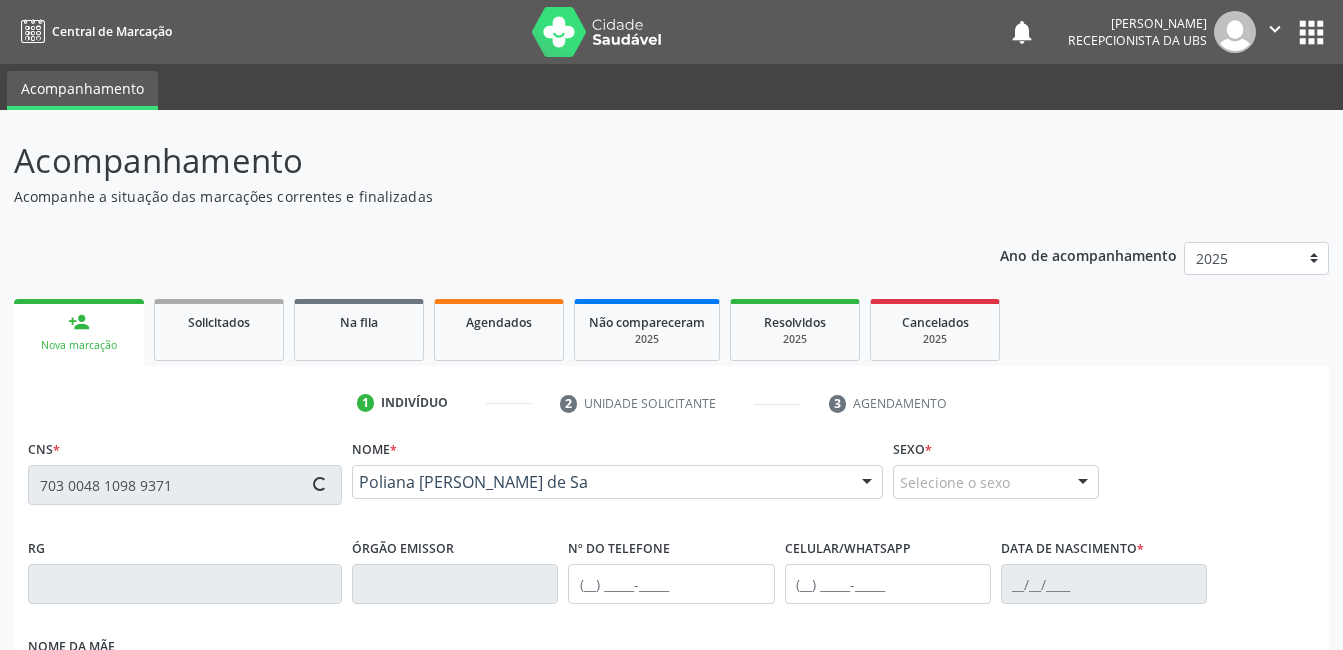 type on "(87) 99655-2648" 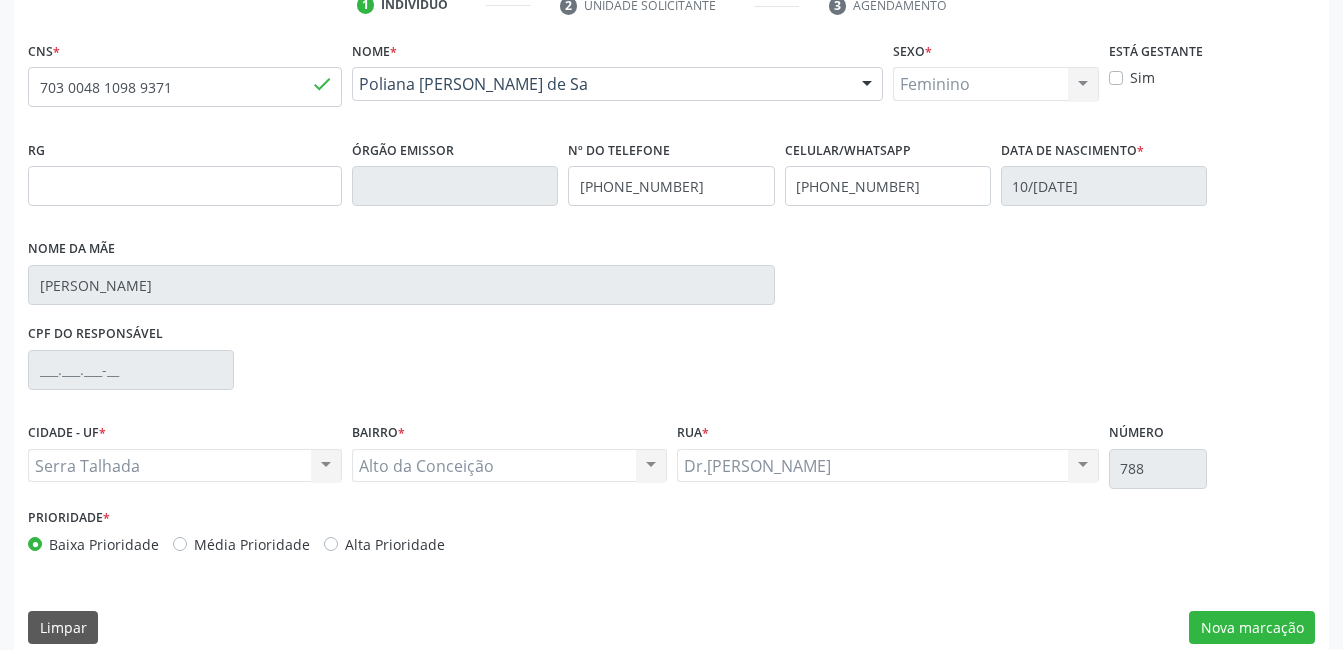 scroll, scrollTop: 420, scrollLeft: 0, axis: vertical 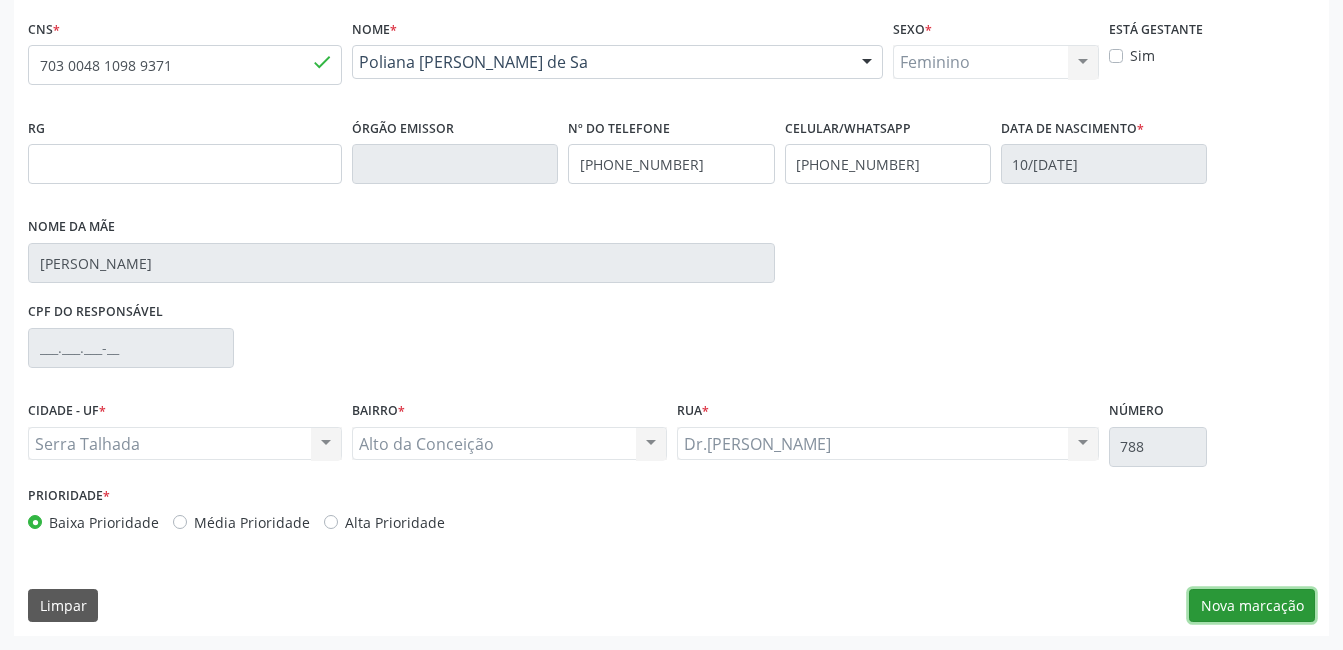 click on "Nova marcação" at bounding box center (1252, 606) 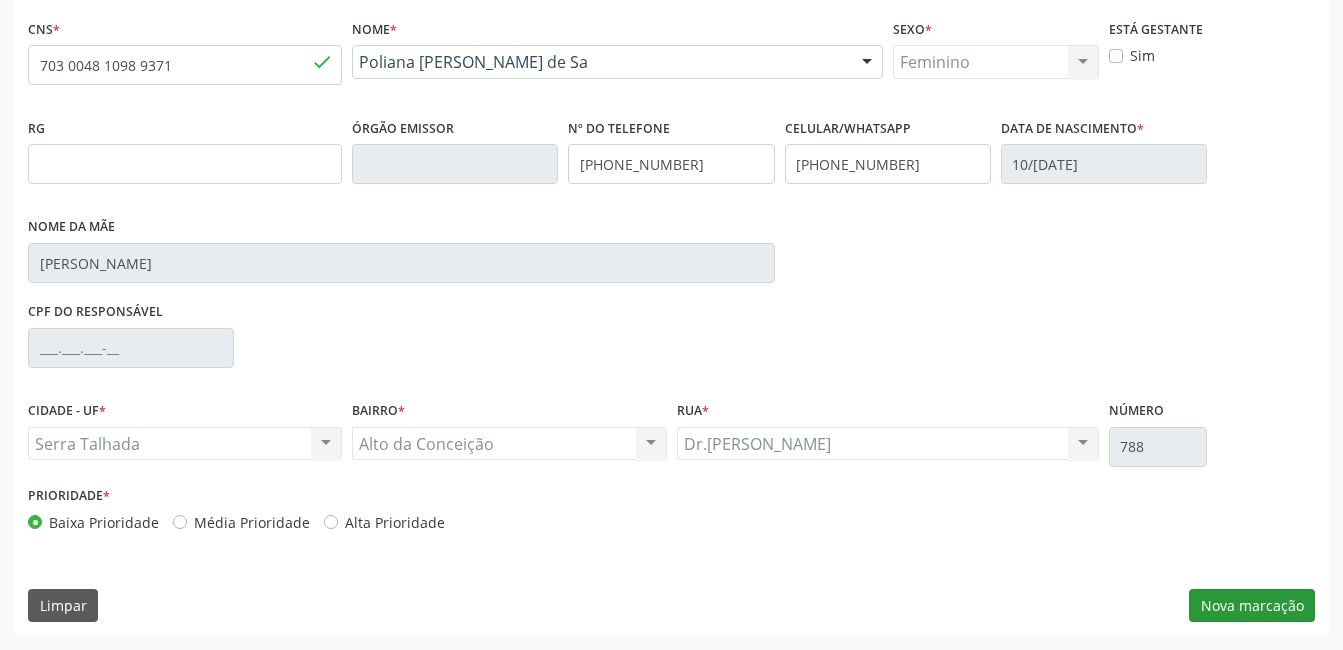 scroll, scrollTop: 256, scrollLeft: 0, axis: vertical 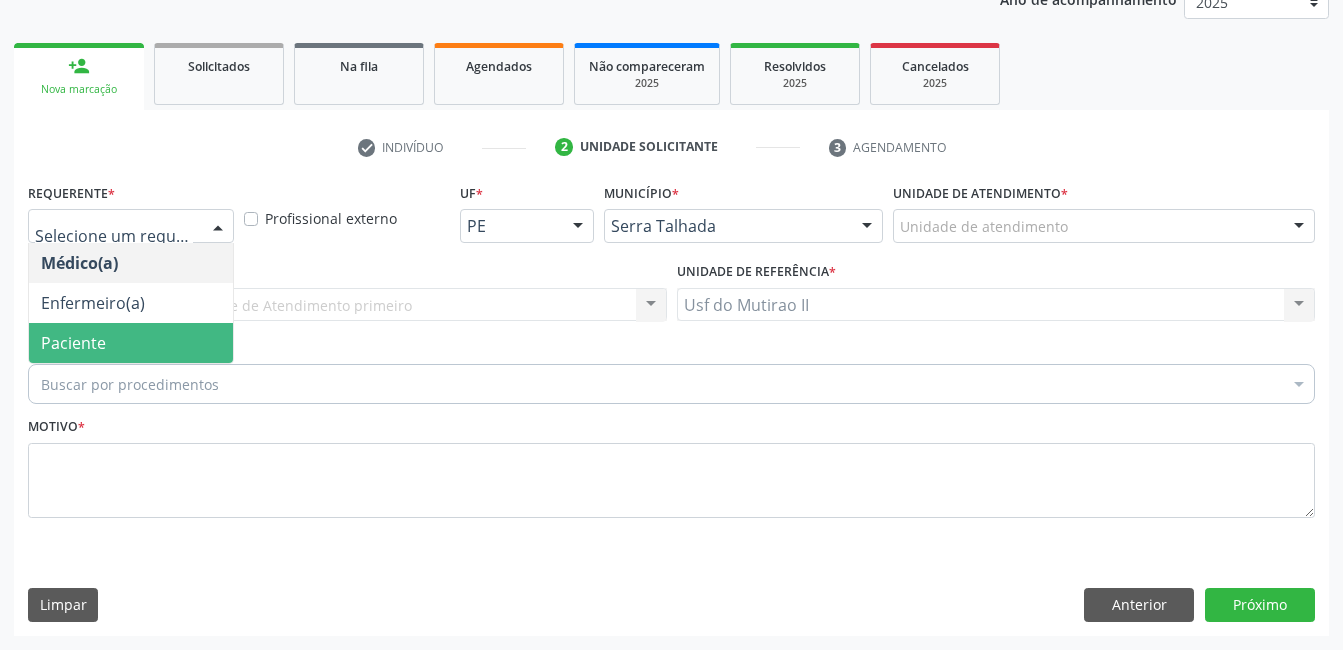 click on "Paciente" at bounding box center (131, 343) 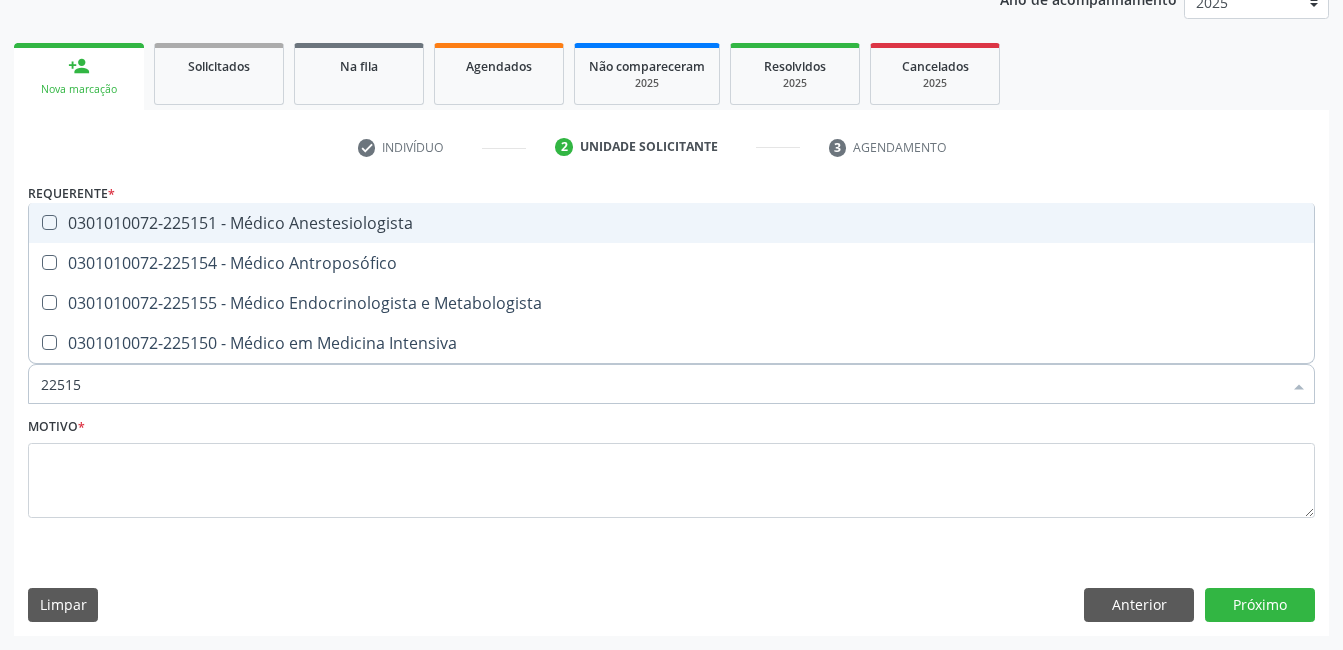 type on "225155" 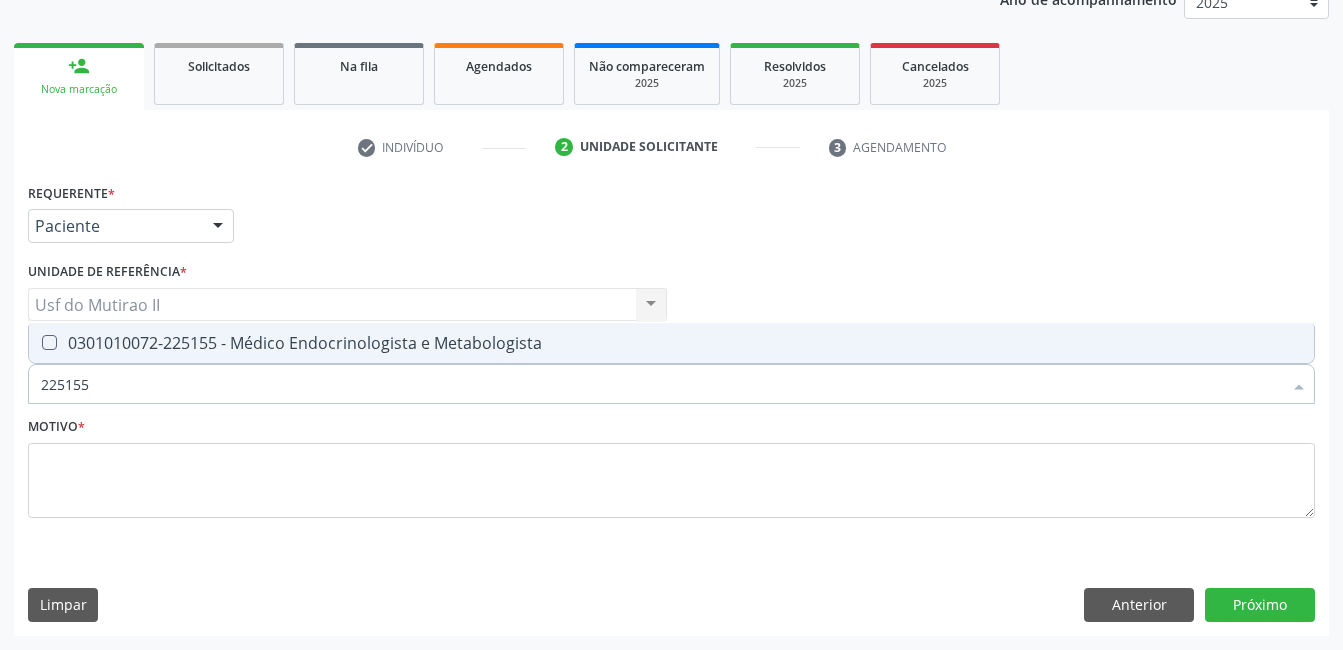 click on "0301010072-225155 - Médico Endocrinologista e Metabologista" at bounding box center [671, 343] 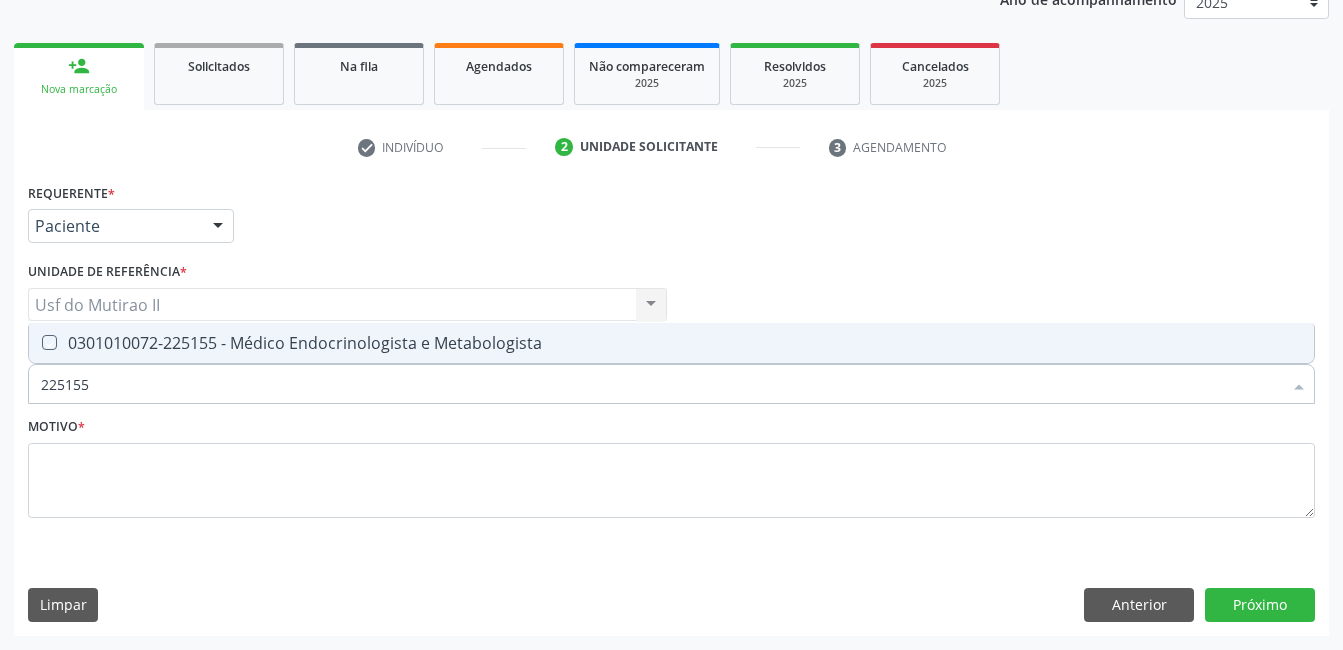 checkbox on "true" 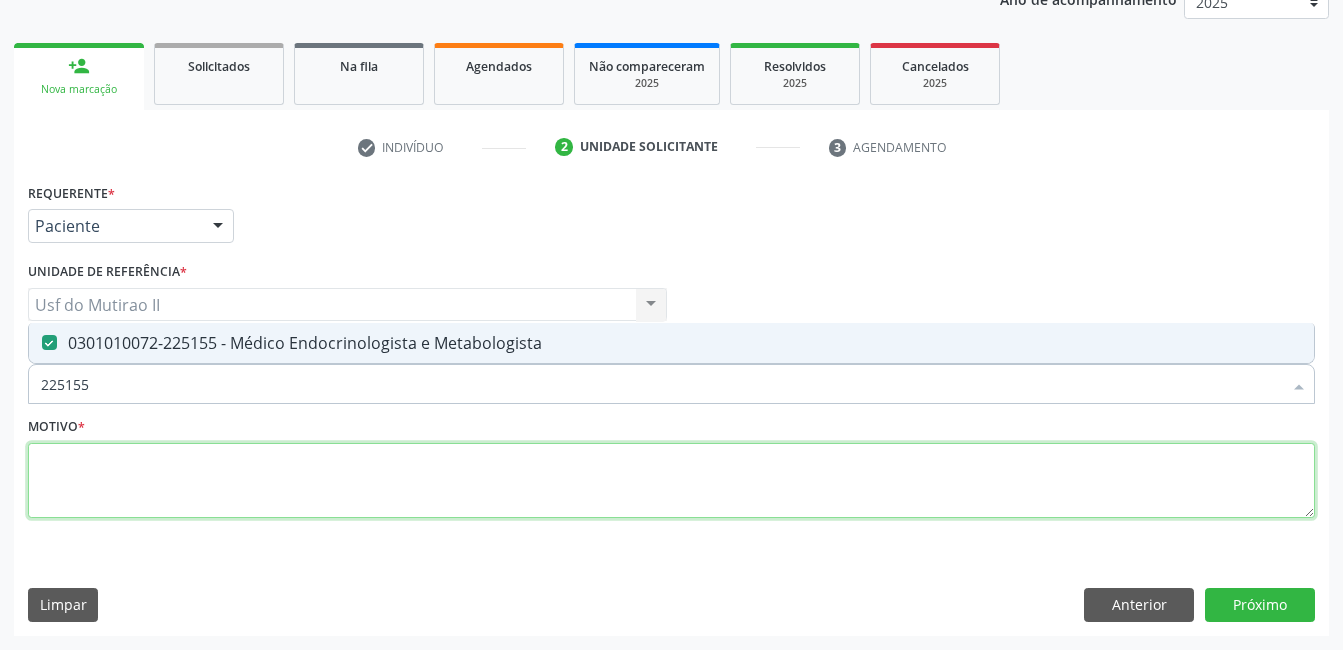click at bounding box center [671, 481] 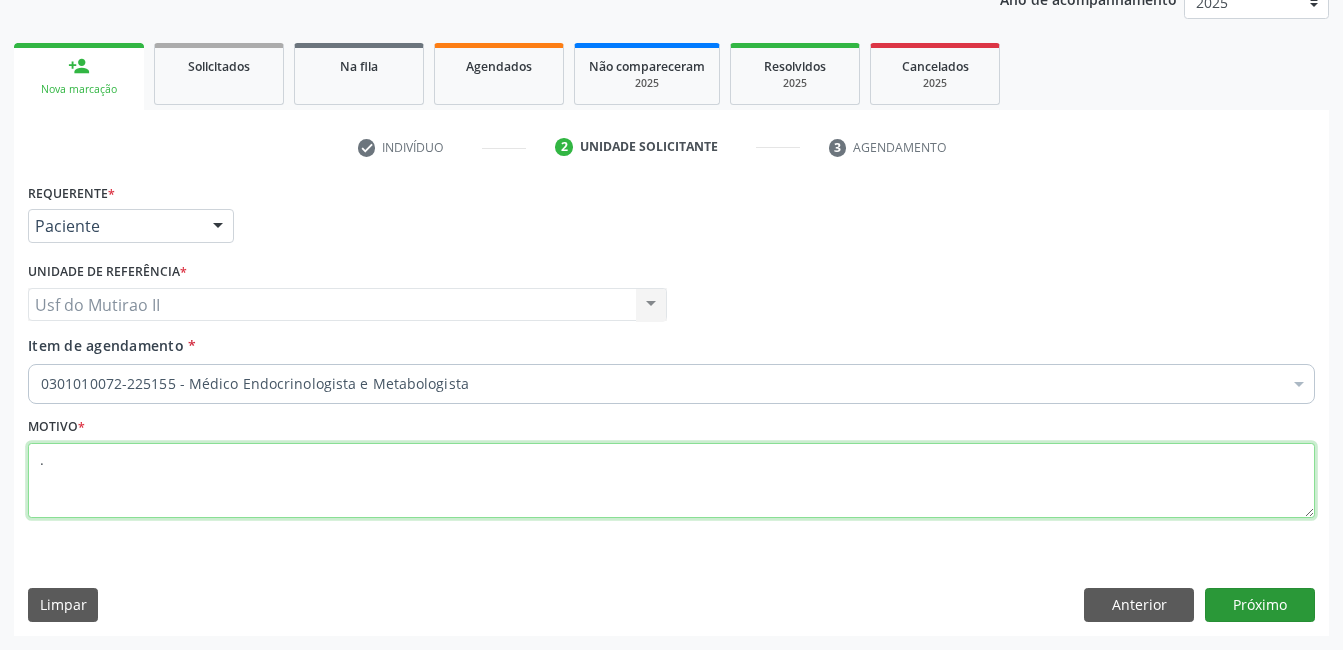 type on "." 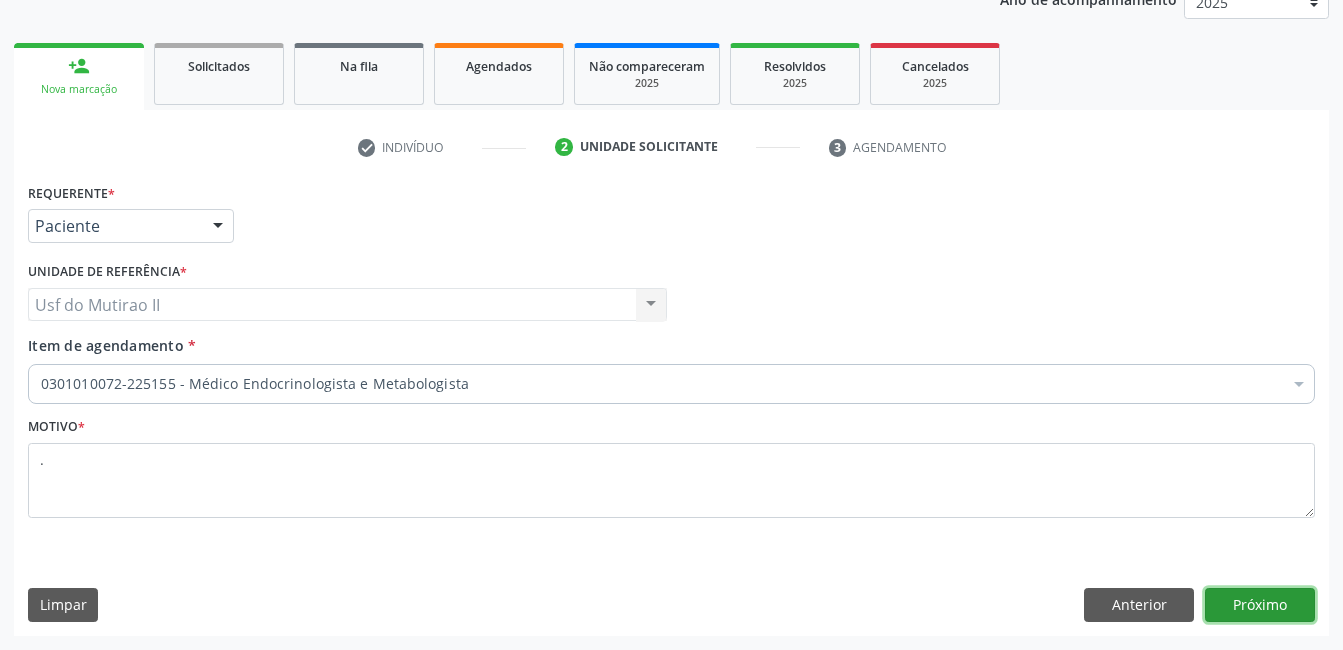 click on "Próximo" at bounding box center (1260, 605) 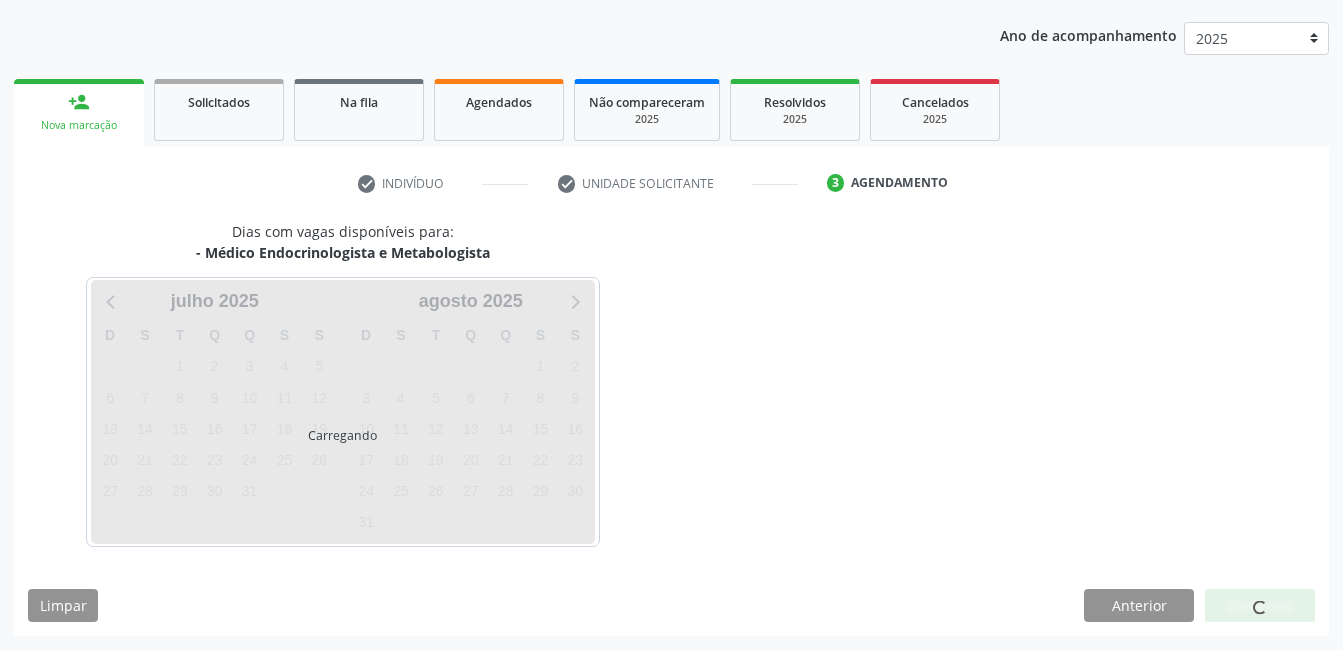 scroll, scrollTop: 220, scrollLeft: 0, axis: vertical 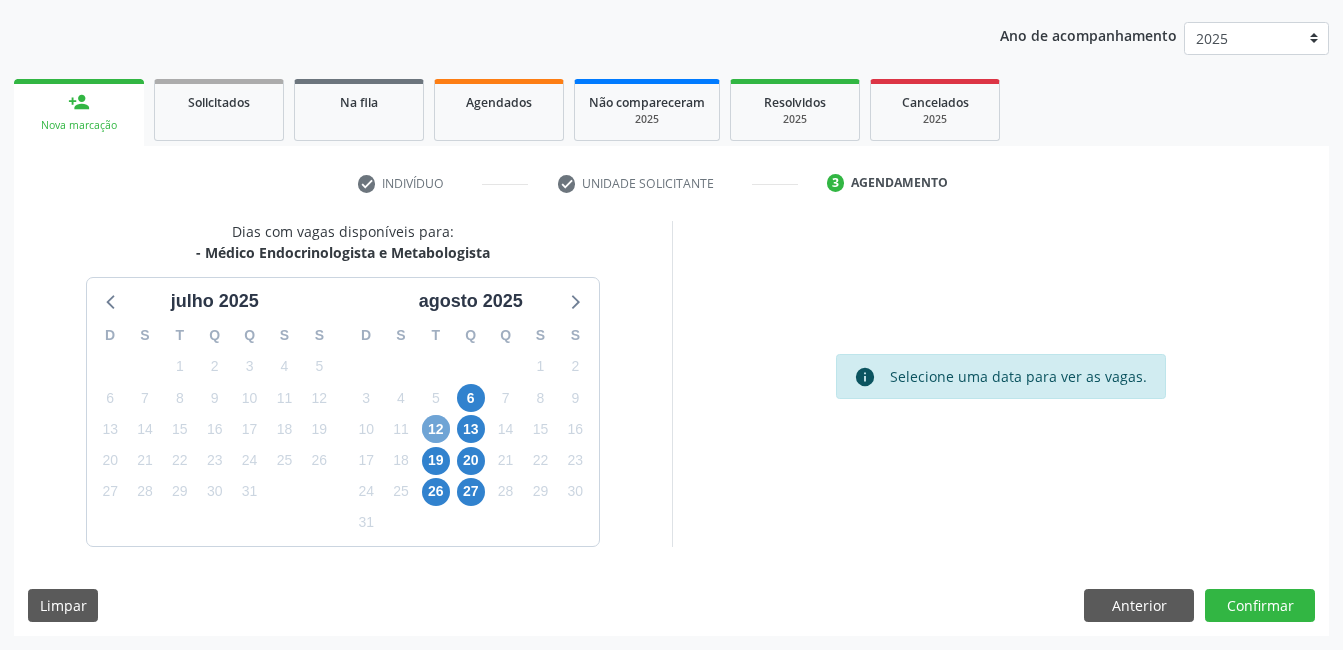 click on "12" at bounding box center [436, 429] 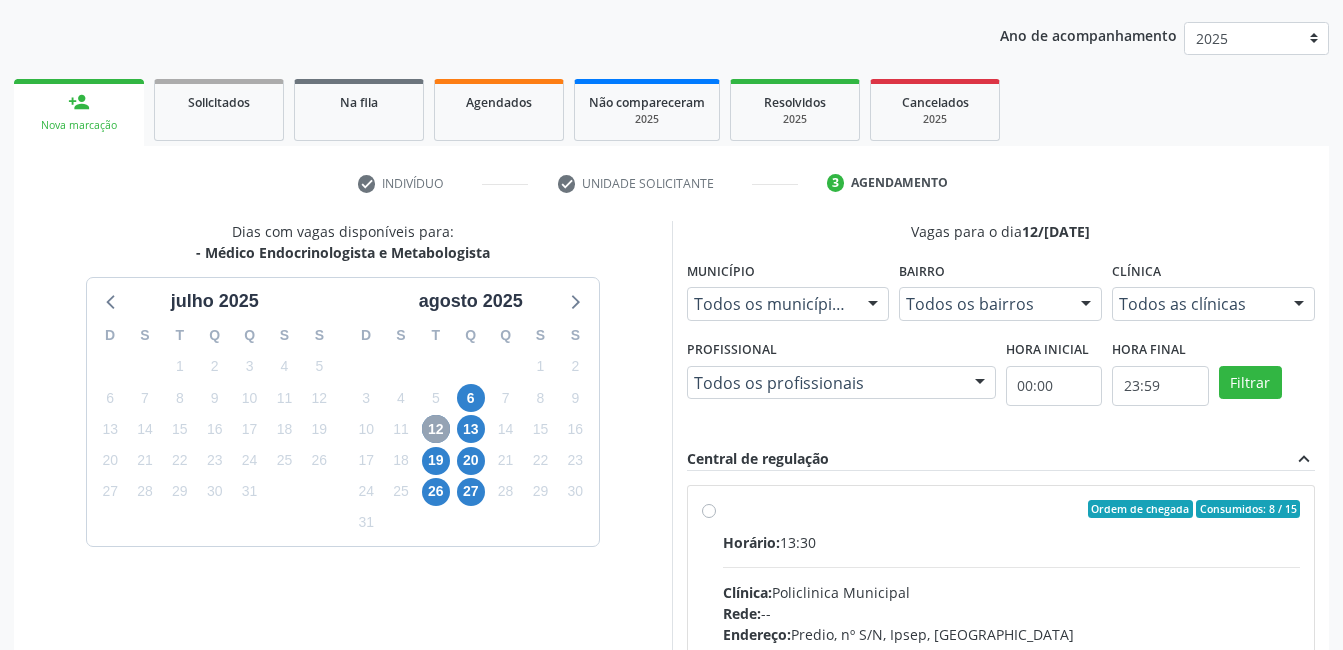 click on "12" at bounding box center [436, 429] 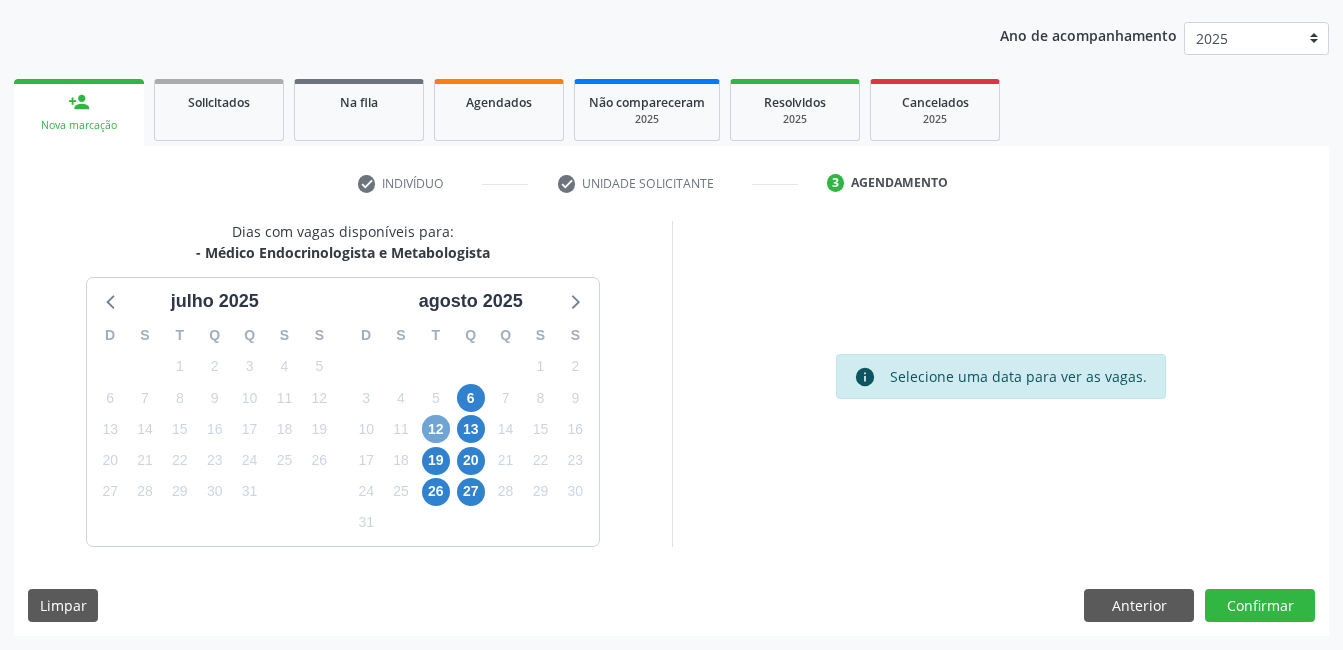 click on "12" at bounding box center (436, 429) 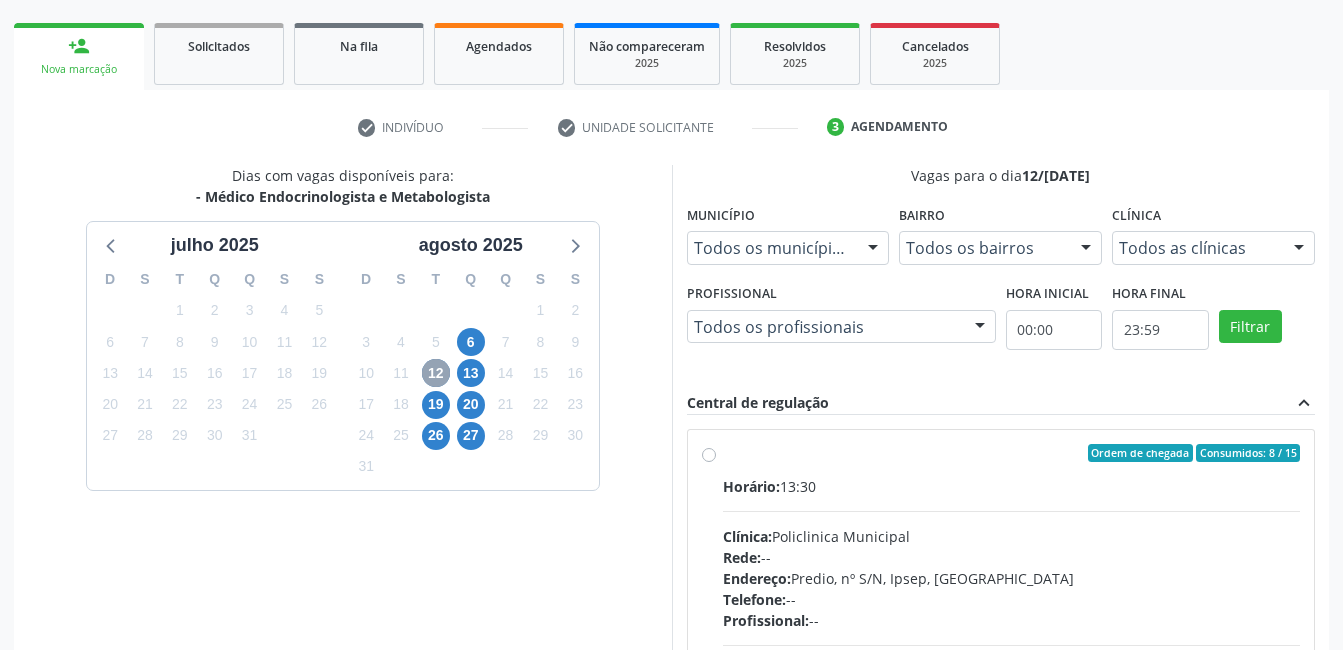 scroll, scrollTop: 320, scrollLeft: 0, axis: vertical 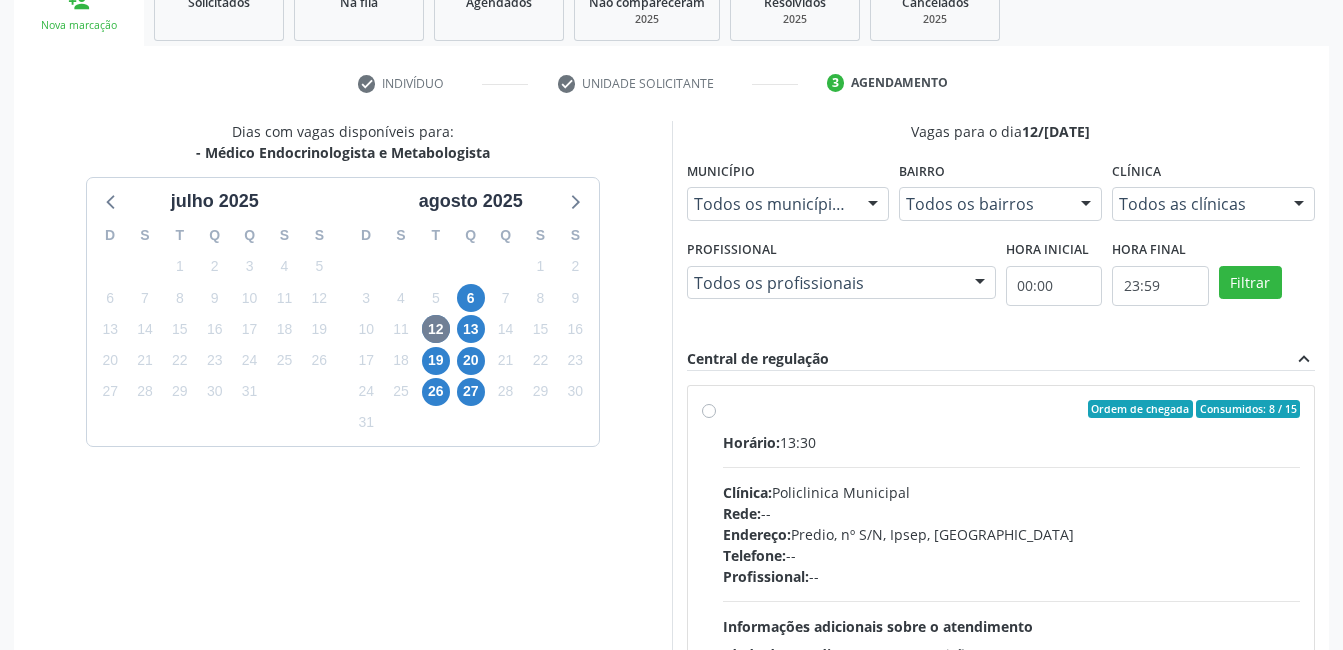 click on "Ordem de chegada
Consumidos: 8 / 15
Horário:   13:30
Clínica:  Policlinica Municipal
Rede:
--
Endereço:   Predio, nº S/N, Ipsep, Serra Talhada - PE
Telefone:   --
Profissional:
--
Informações adicionais sobre o atendimento
Idade de atendimento:
Sem restrição
Gênero(s) atendido(s):
Sem restrição
Informações adicionais:
--" at bounding box center (1012, 553) 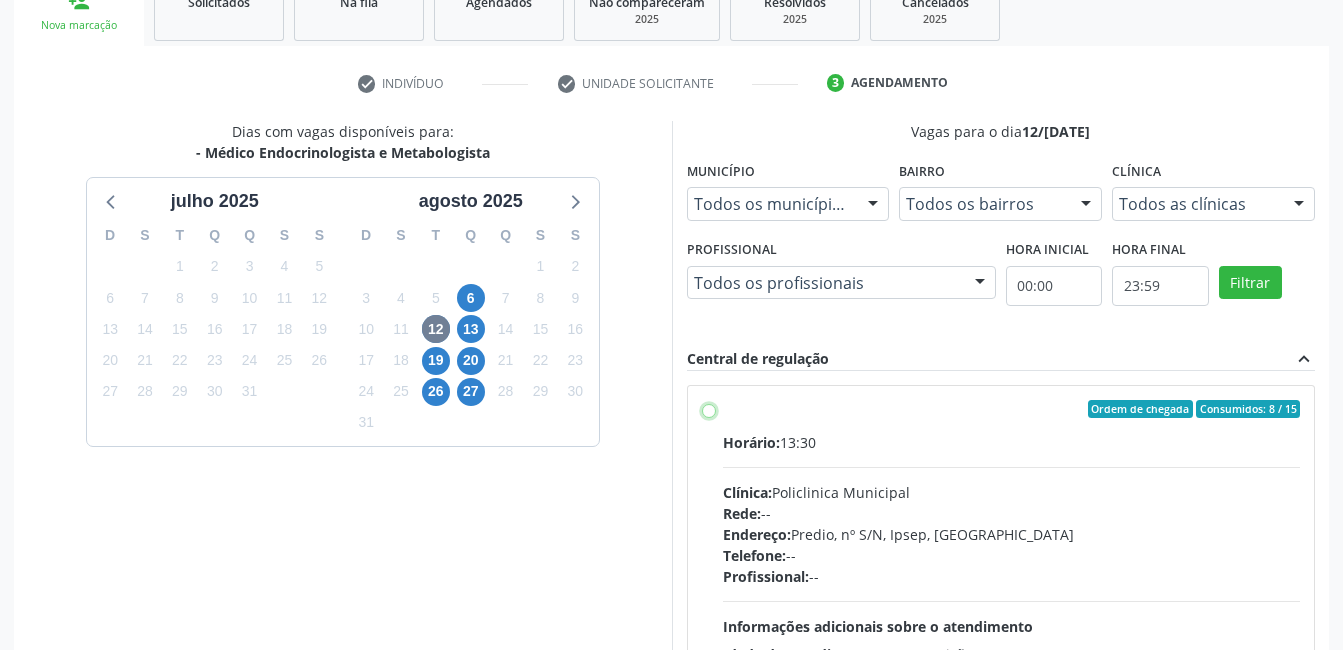 click on "Ordem de chegada
Consumidos: 8 / 15
Horário:   13:30
Clínica:  Policlinica Municipal
Rede:
--
Endereço:   Predio, nº S/N, Ipsep, Serra Talhada - PE
Telefone:   --
Profissional:
--
Informações adicionais sobre o atendimento
Idade de atendimento:
Sem restrição
Gênero(s) atendido(s):
Sem restrição
Informações adicionais:
--" at bounding box center [709, 409] 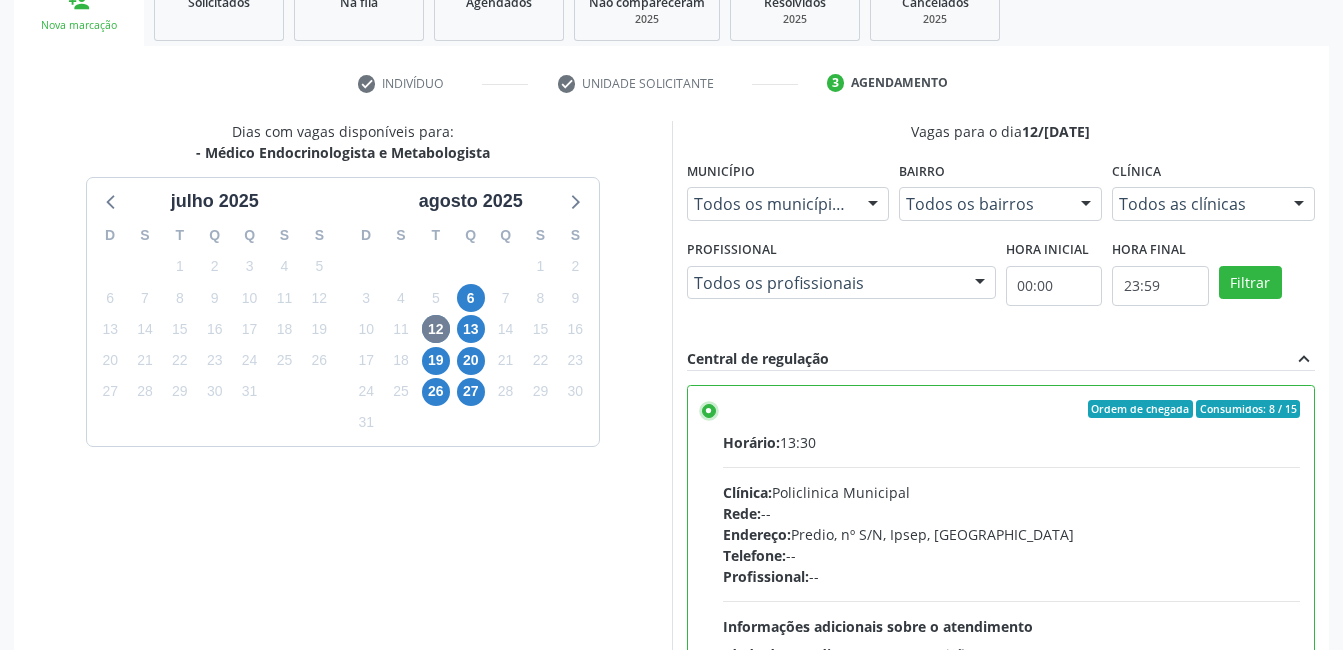 scroll, scrollTop: 545, scrollLeft: 0, axis: vertical 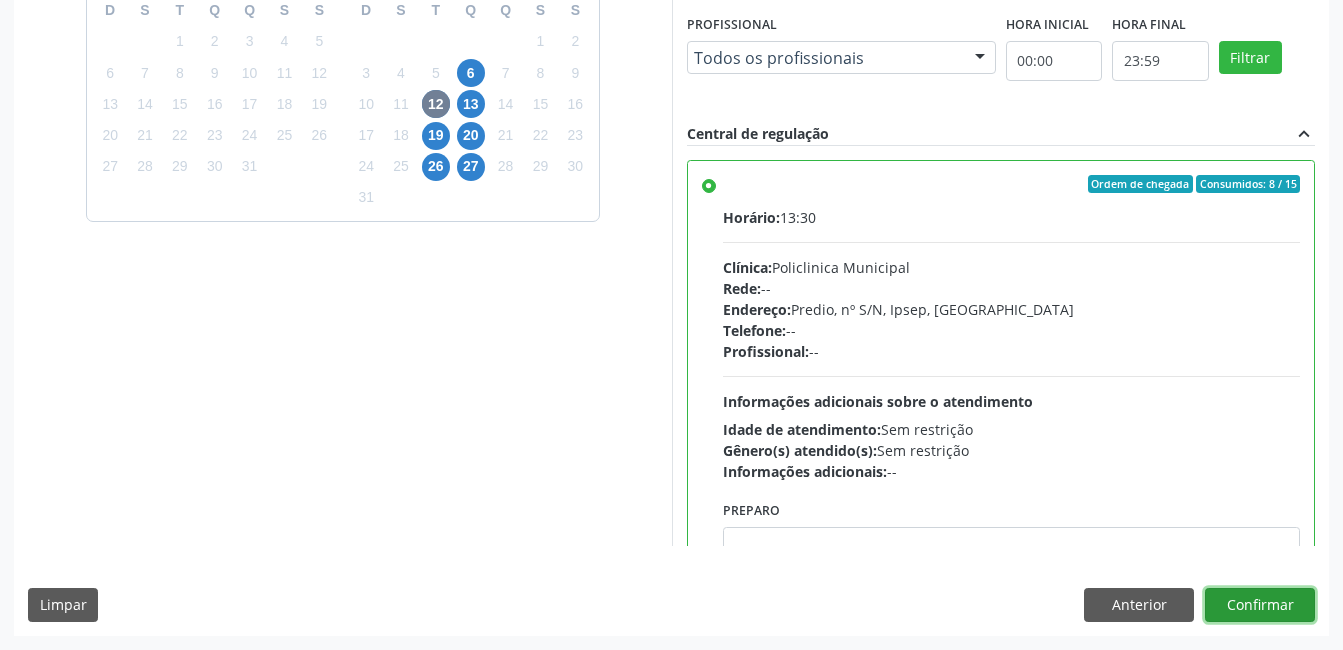 click on "Confirmar" at bounding box center (1260, 605) 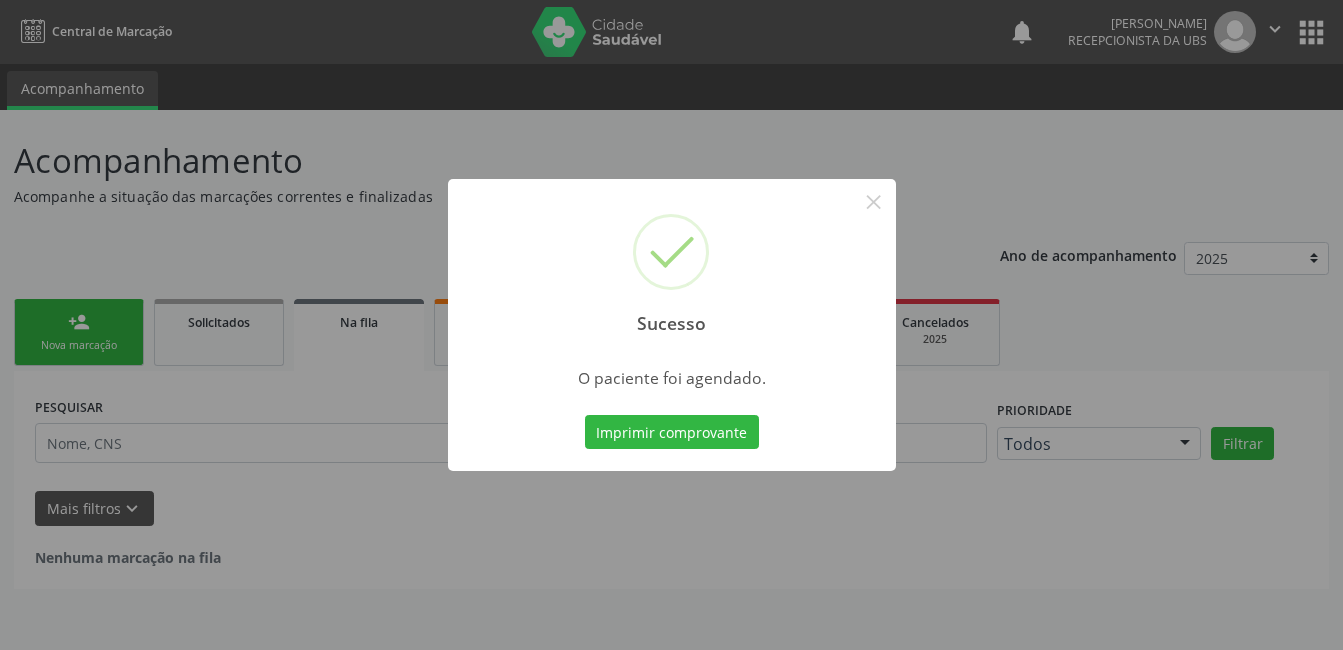 scroll, scrollTop: 0, scrollLeft: 0, axis: both 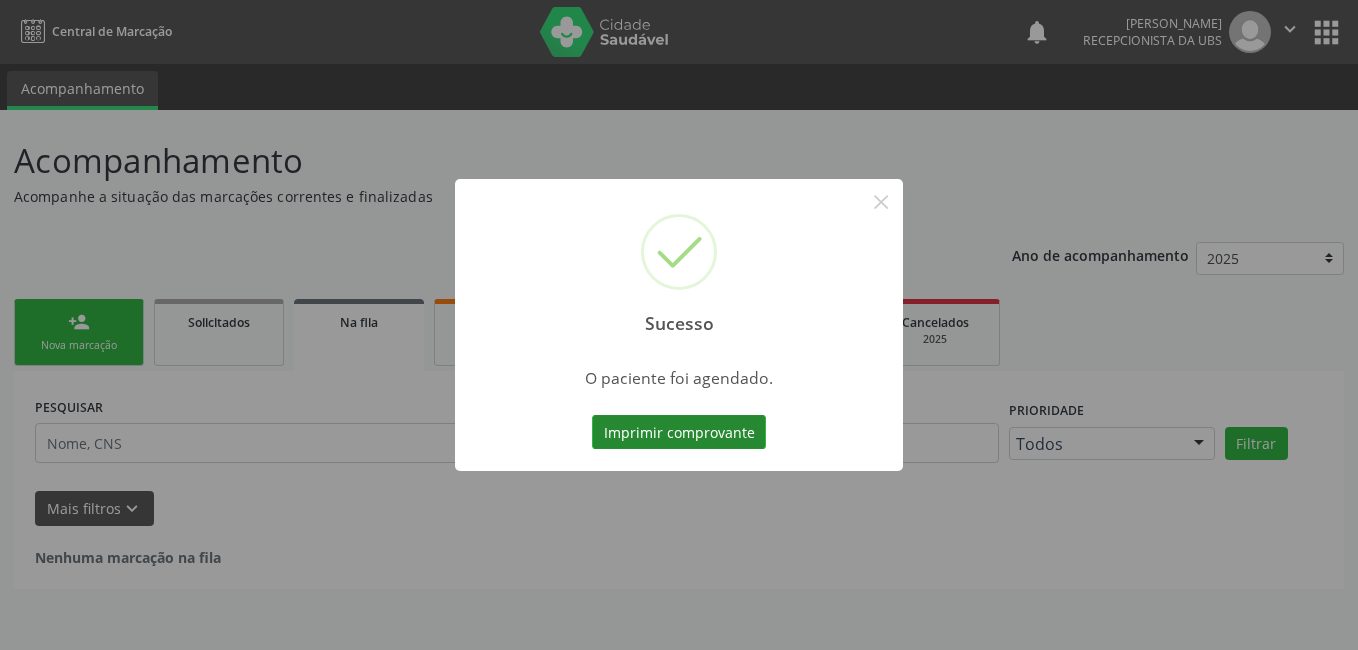 click on "Imprimir comprovante" at bounding box center [679, 432] 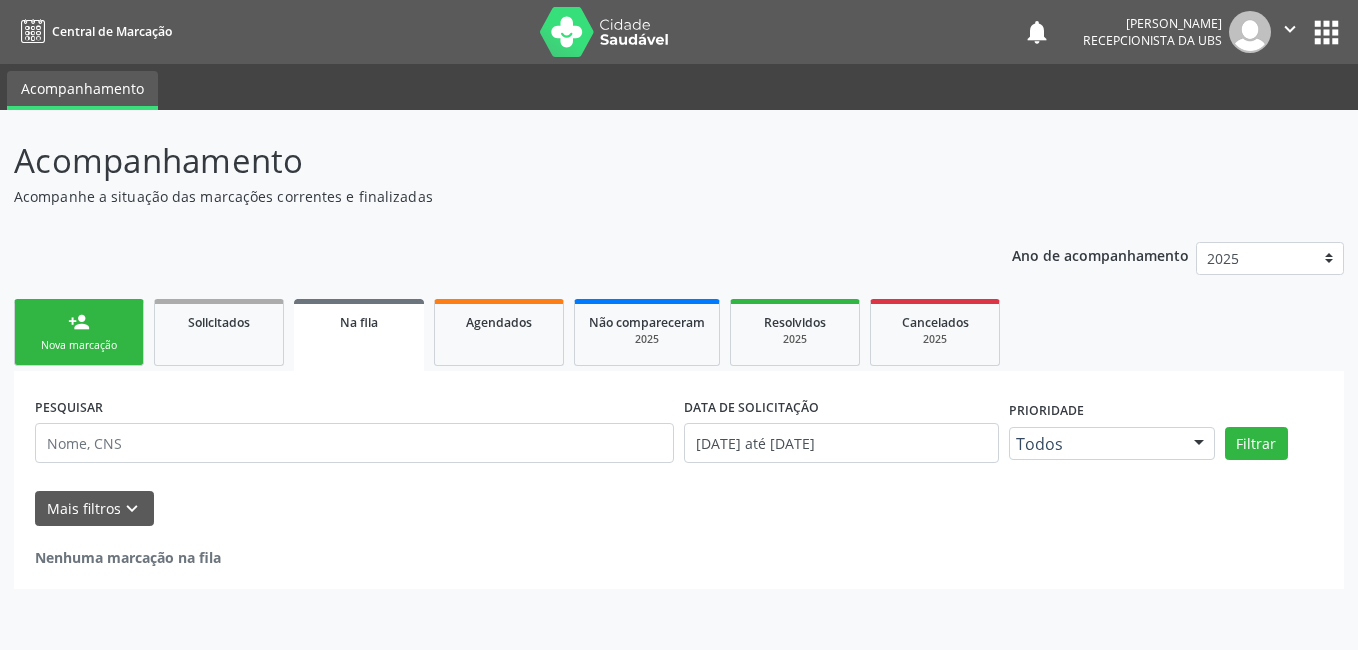 click on "Nova marcação" at bounding box center (79, 345) 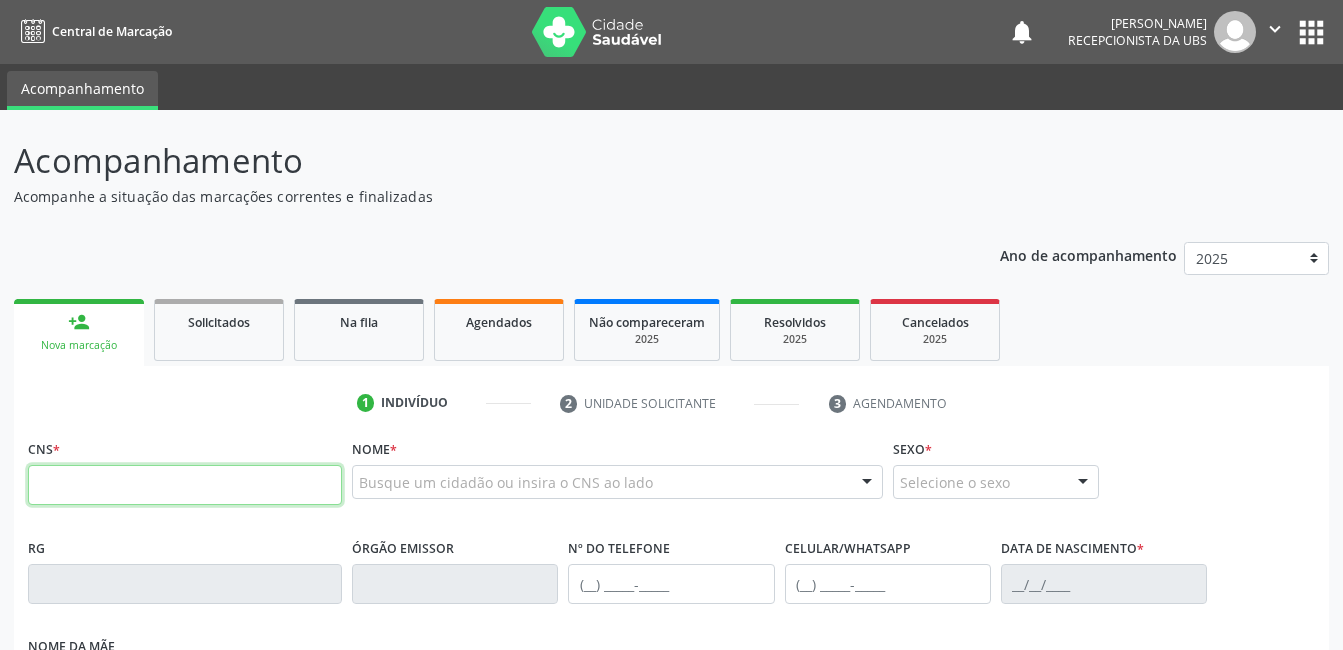 click at bounding box center [185, 485] 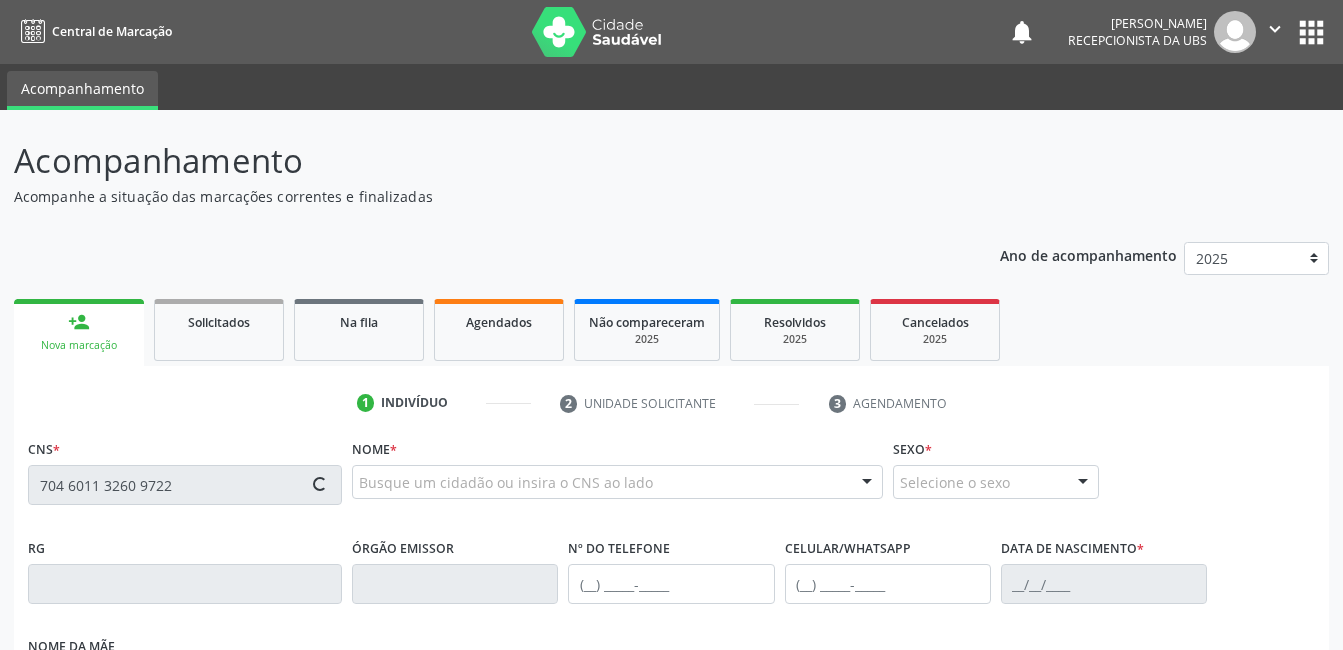 type on "704 6011 3260 9722" 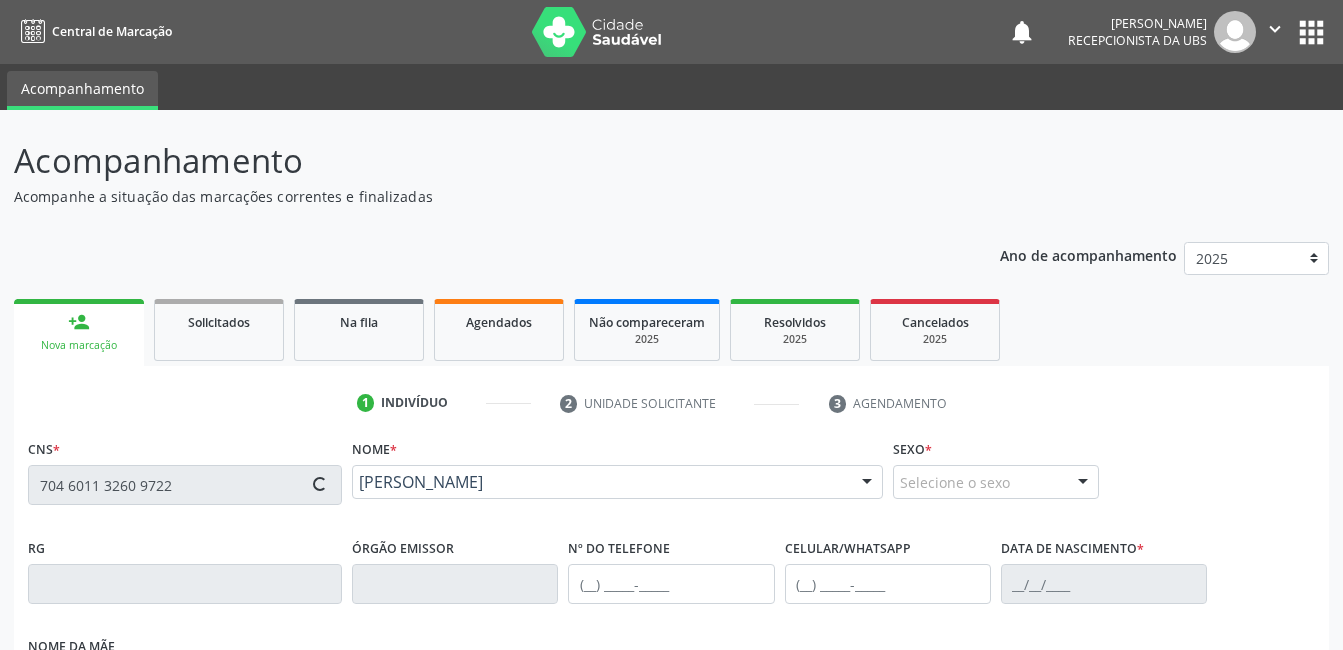 type on "(87) 99961-5512" 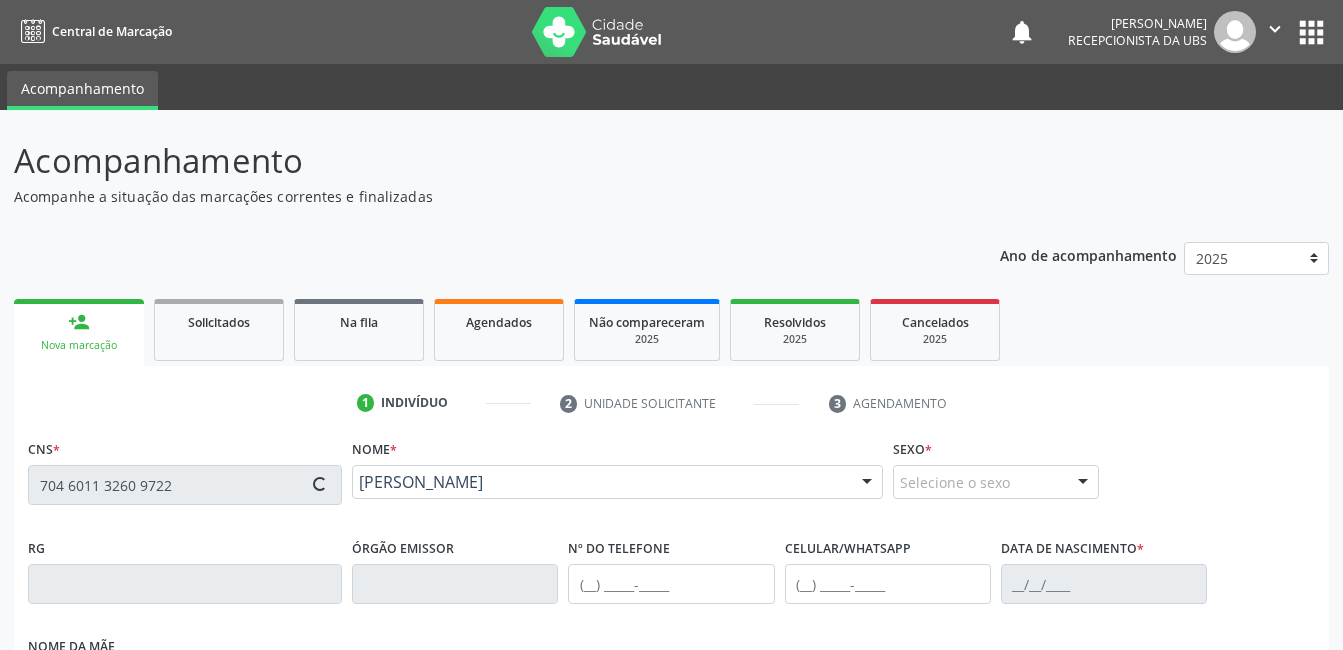 type on "31/03/1994" 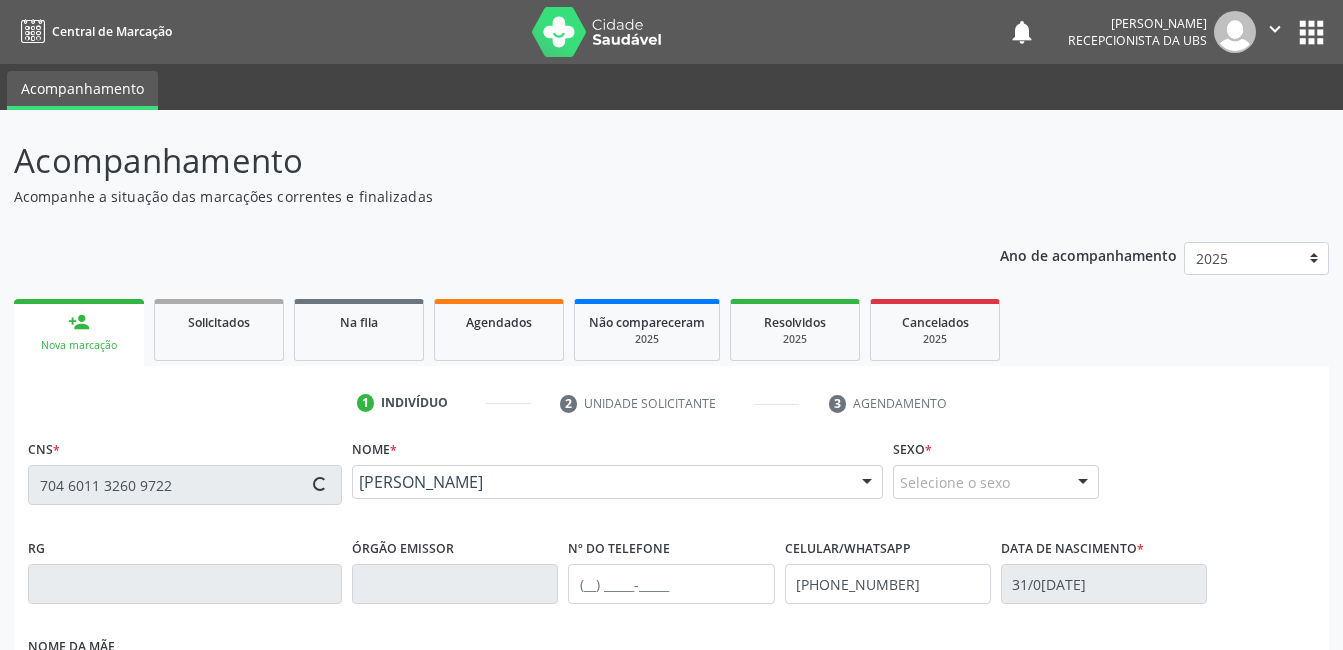 type on "Margarida Nobrega da Silva Sousa" 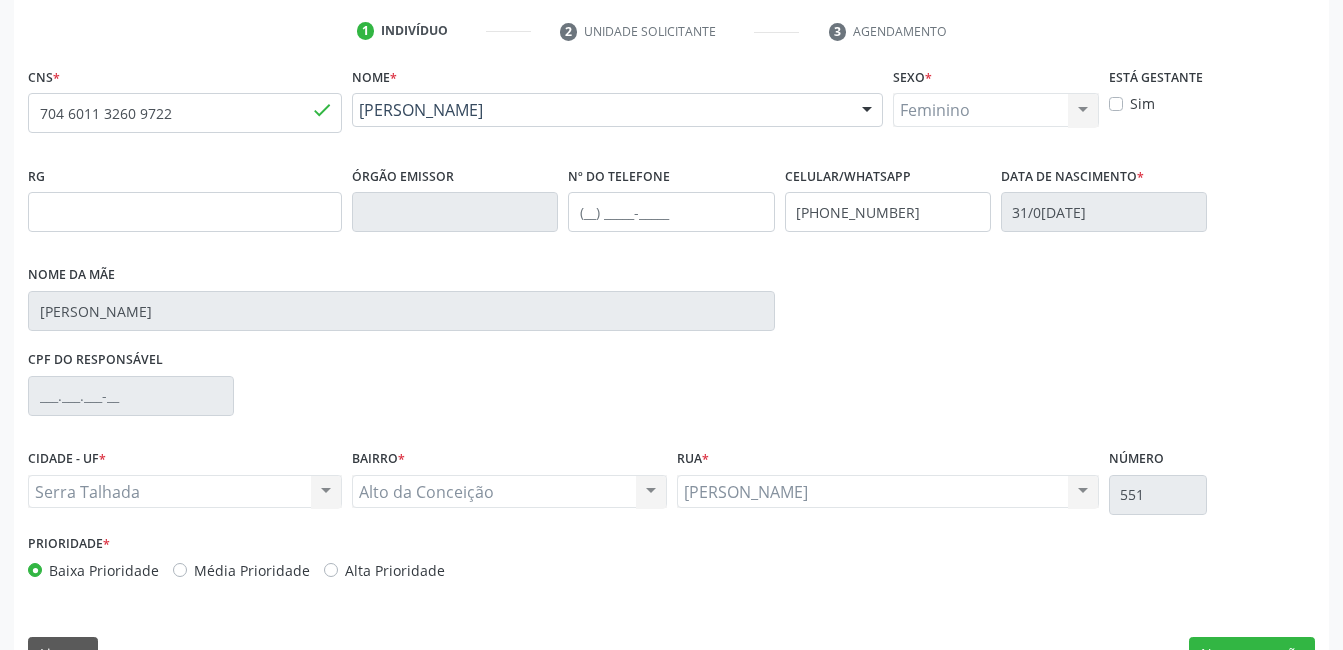 scroll, scrollTop: 420, scrollLeft: 0, axis: vertical 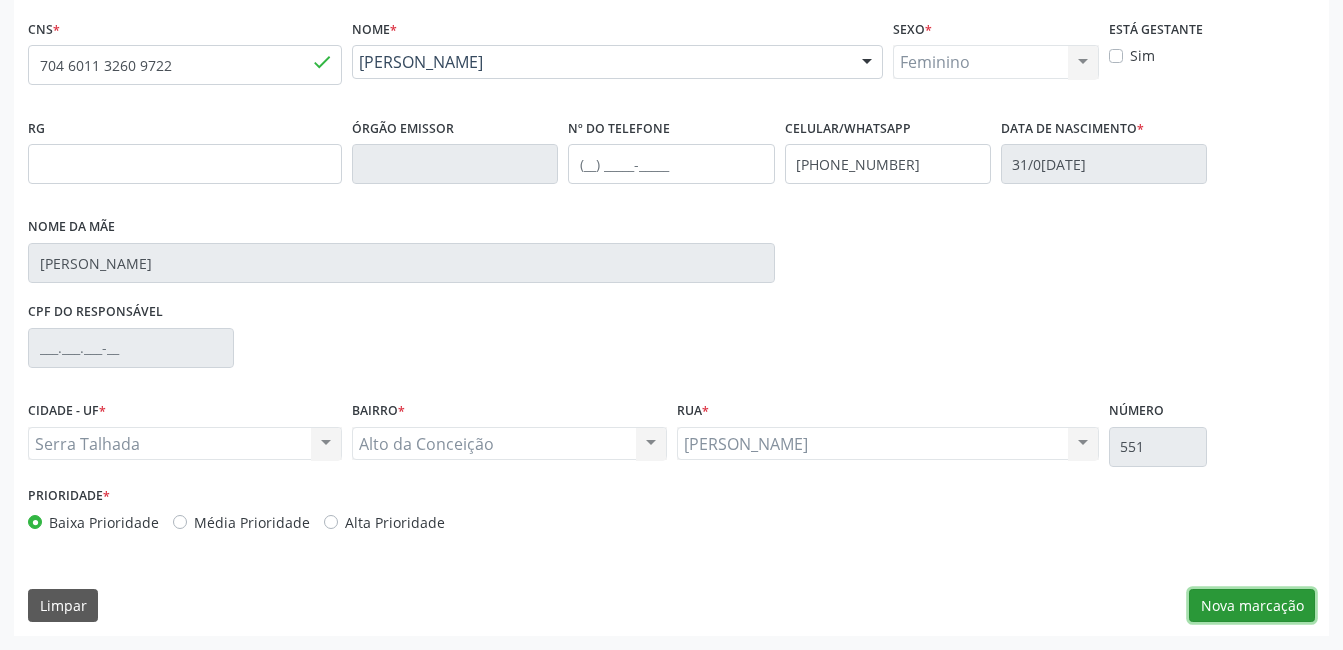 click on "Nova marcação" at bounding box center [1252, 606] 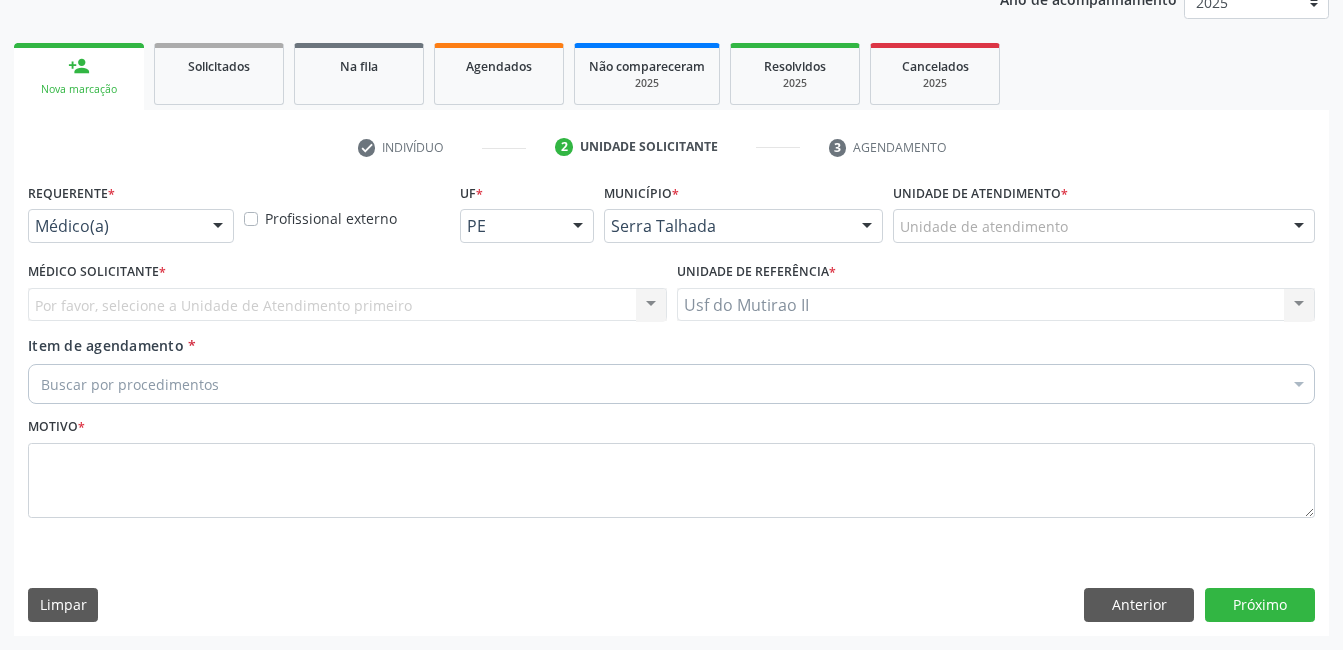 scroll, scrollTop: 256, scrollLeft: 0, axis: vertical 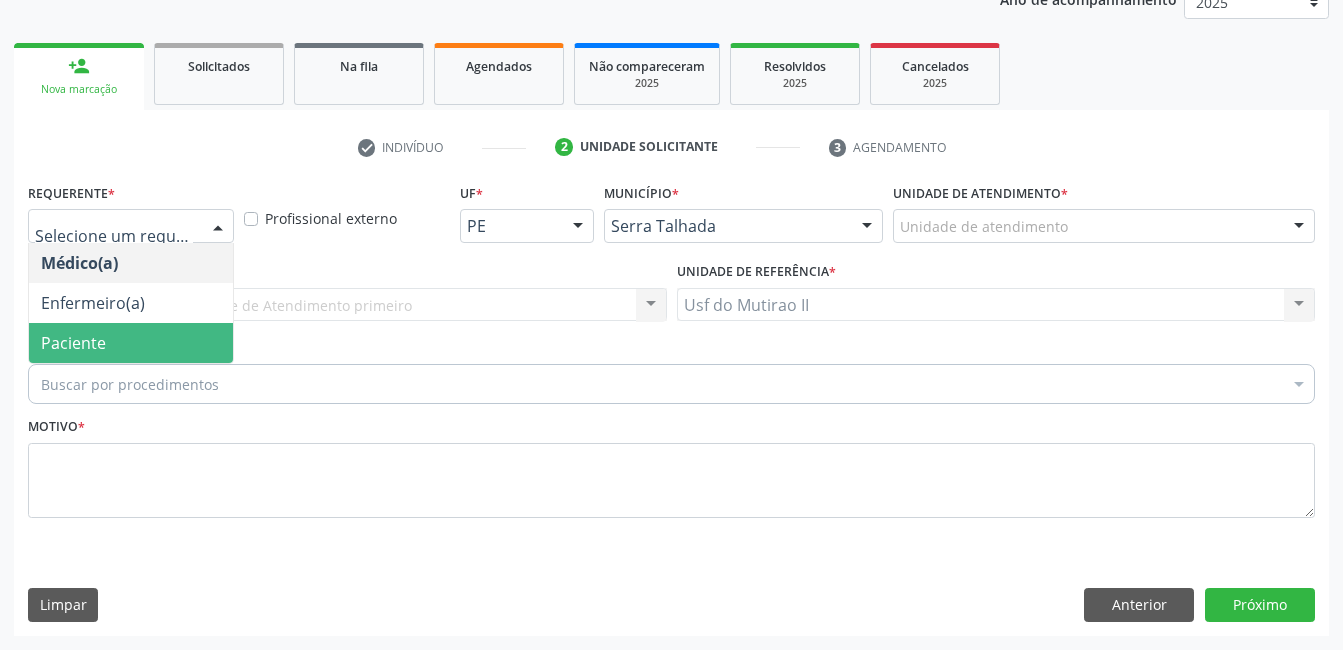 click on "Paciente" at bounding box center [73, 343] 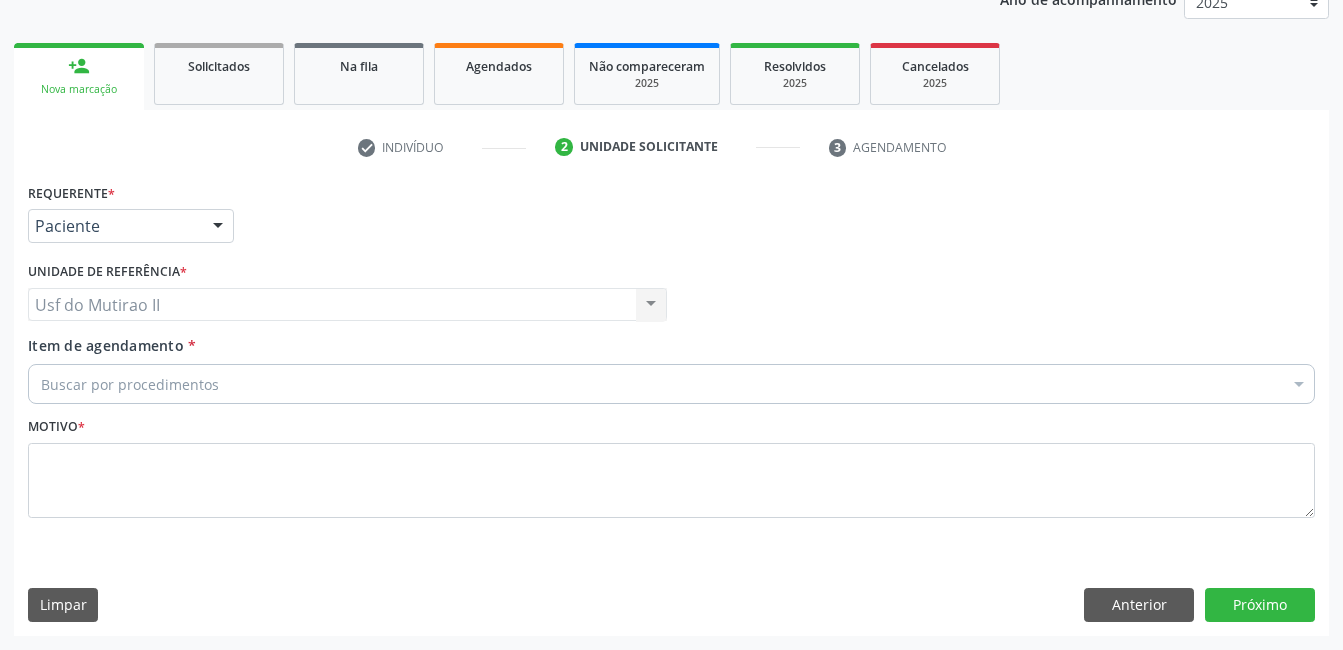 click on "Buscar por procedimentos" at bounding box center (671, 384) 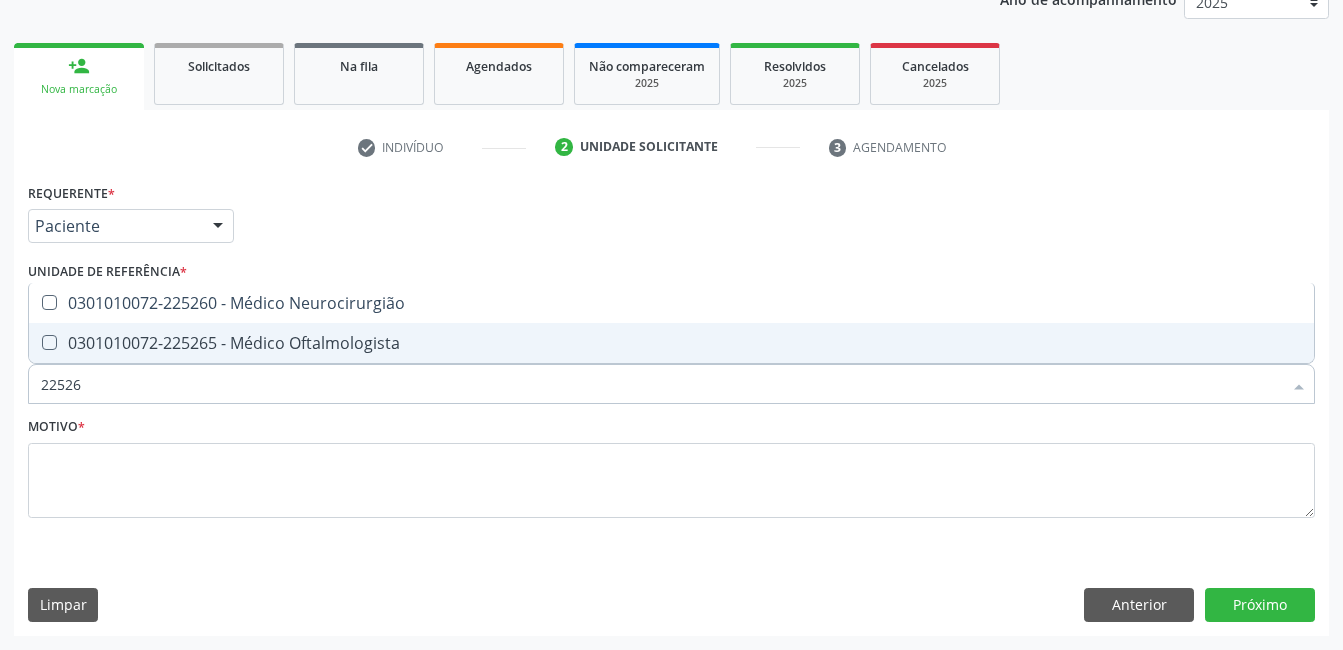 type on "225265" 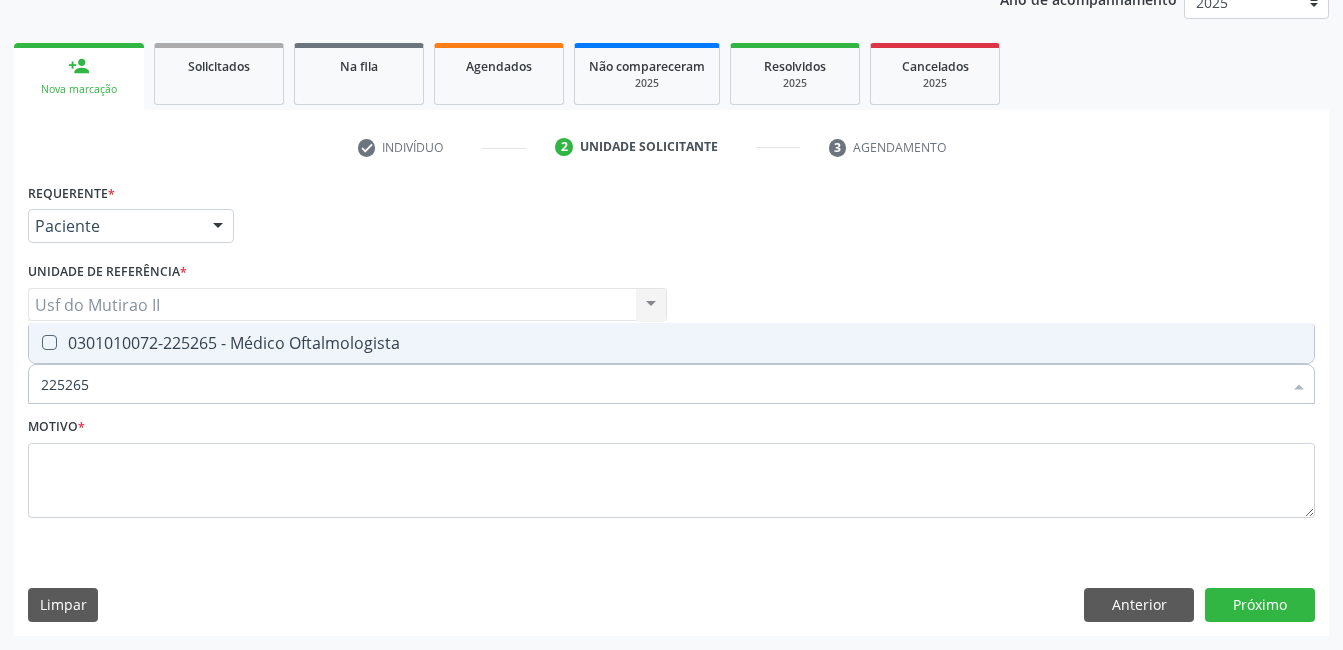click on "0301010072-225265 - Médico Oftalmologista" at bounding box center (671, 343) 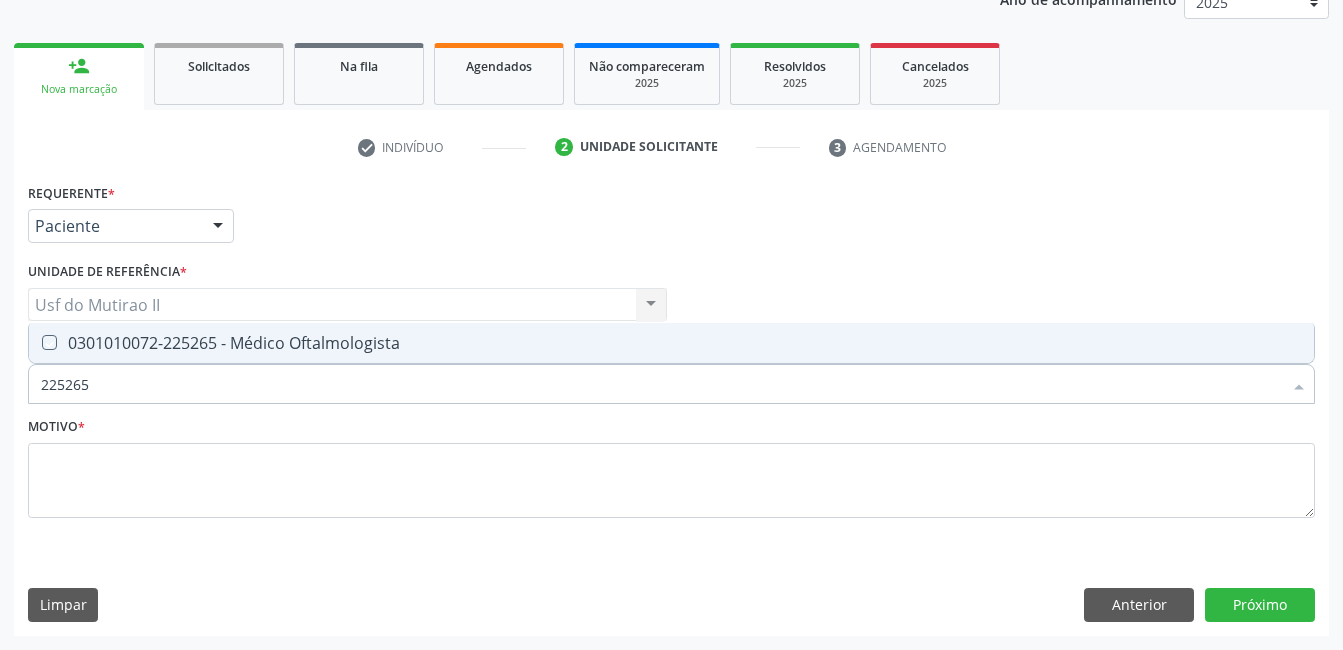 checkbox on "true" 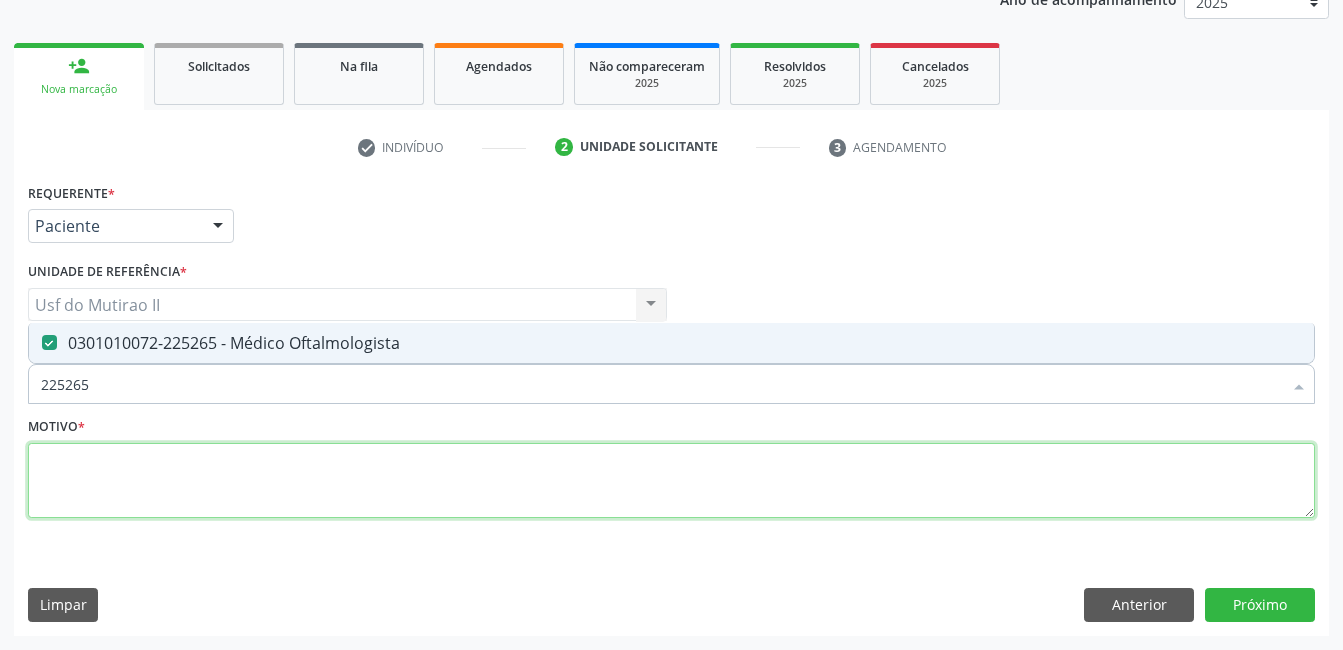 click at bounding box center [671, 481] 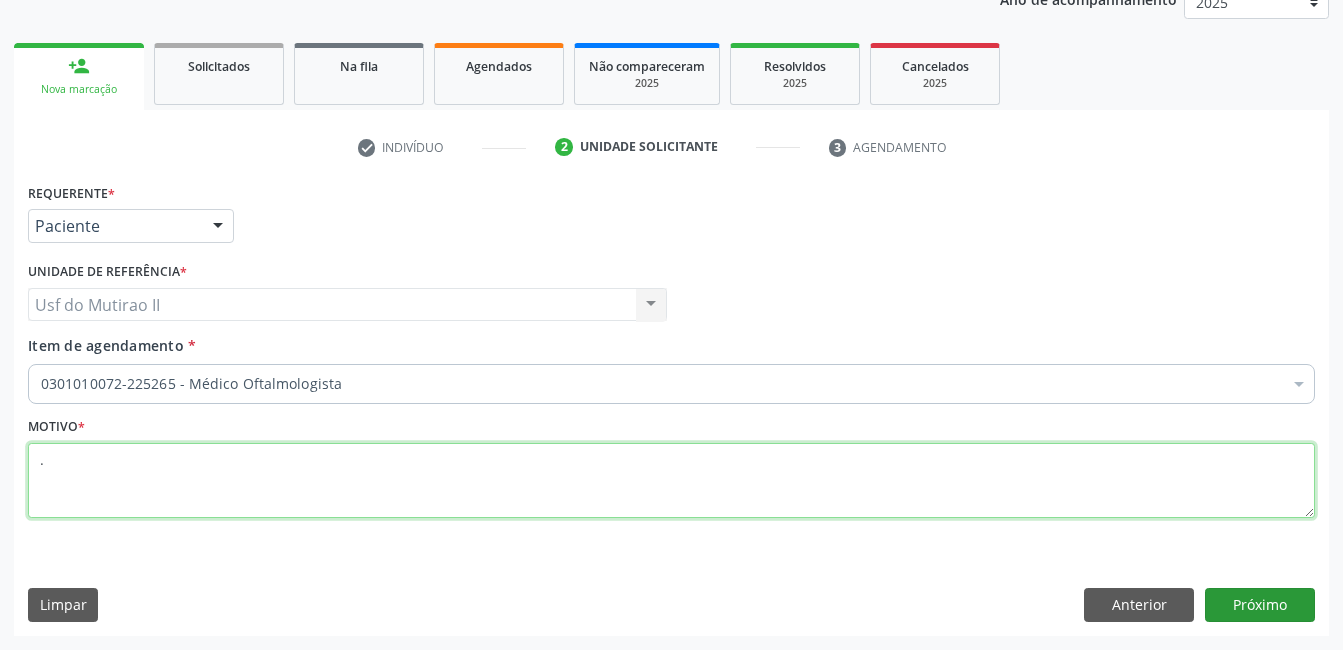 type on "." 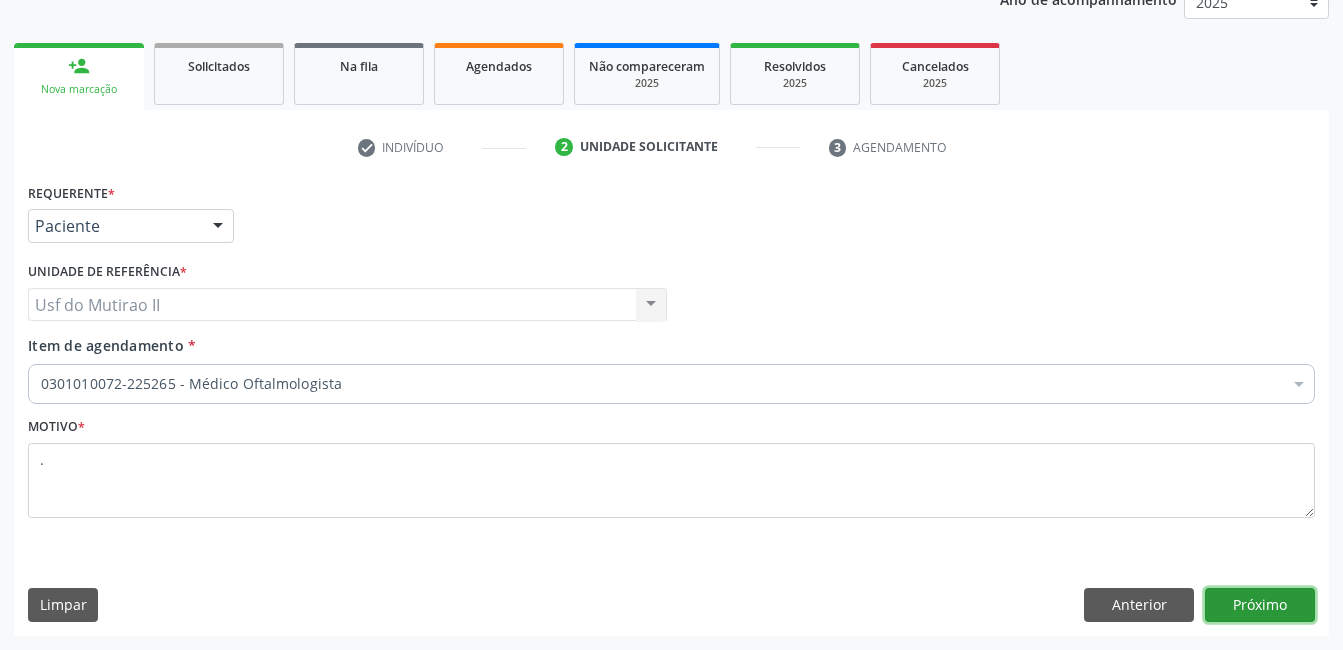 click on "Próximo" at bounding box center [1260, 605] 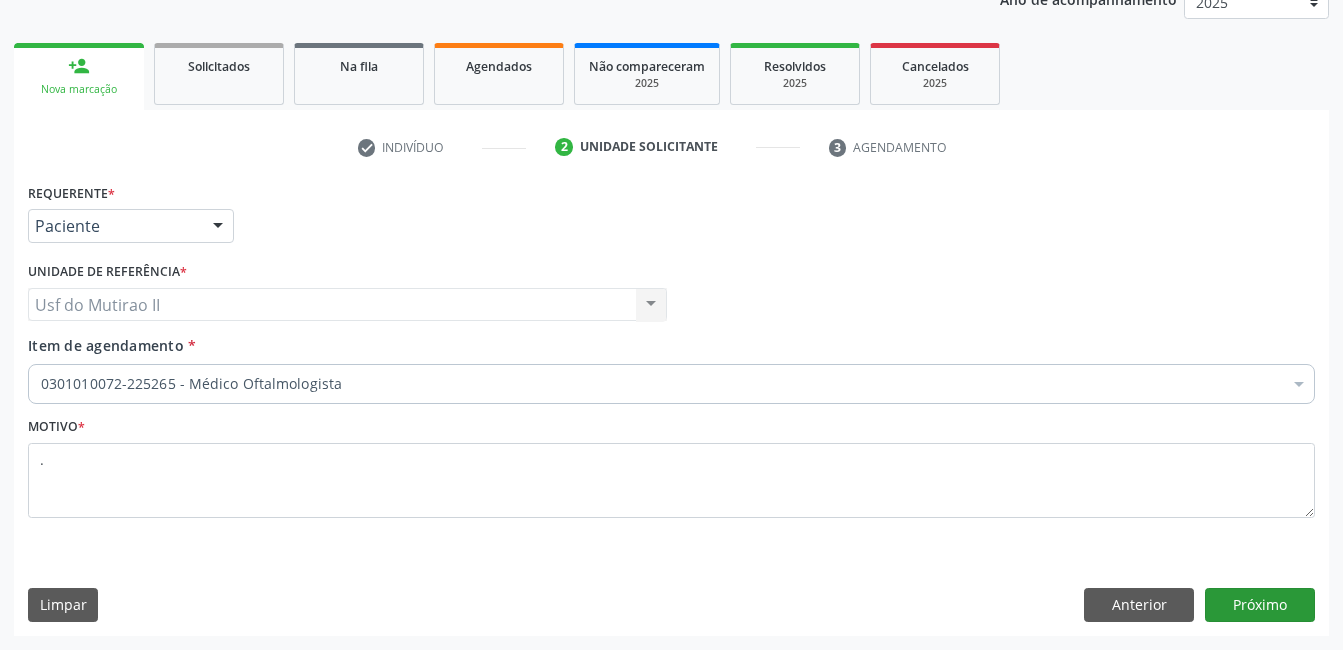 scroll, scrollTop: 220, scrollLeft: 0, axis: vertical 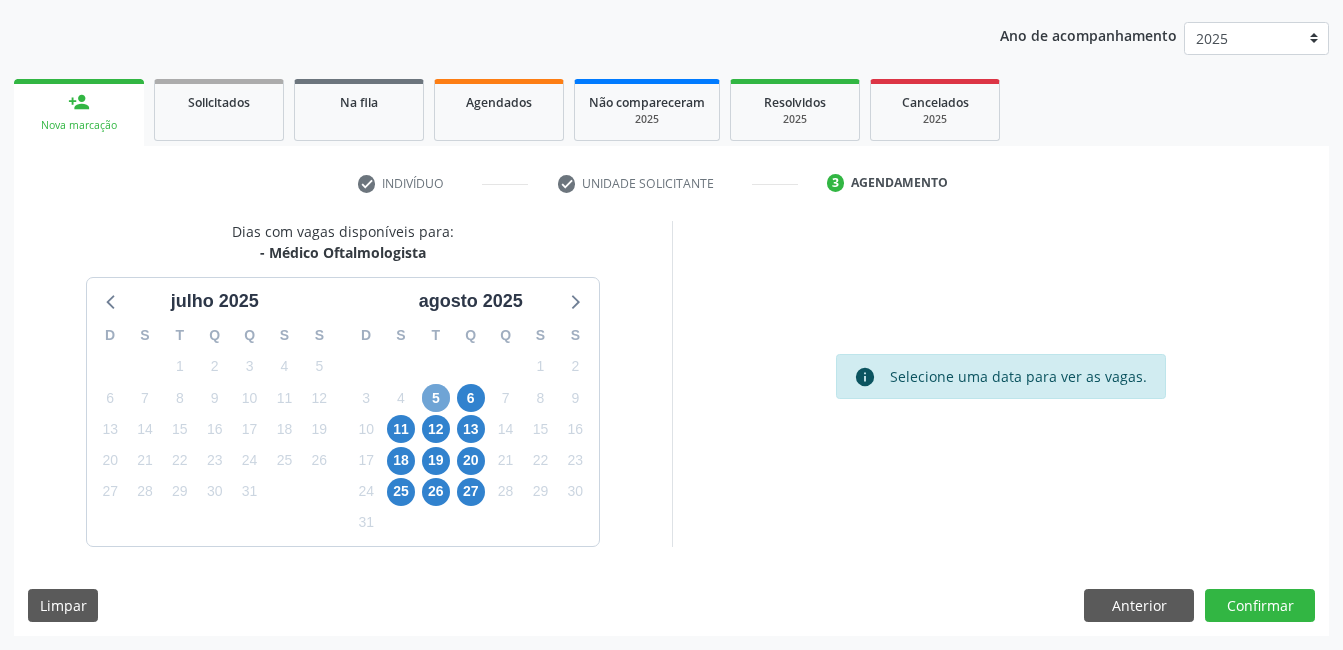click on "5" at bounding box center (436, 398) 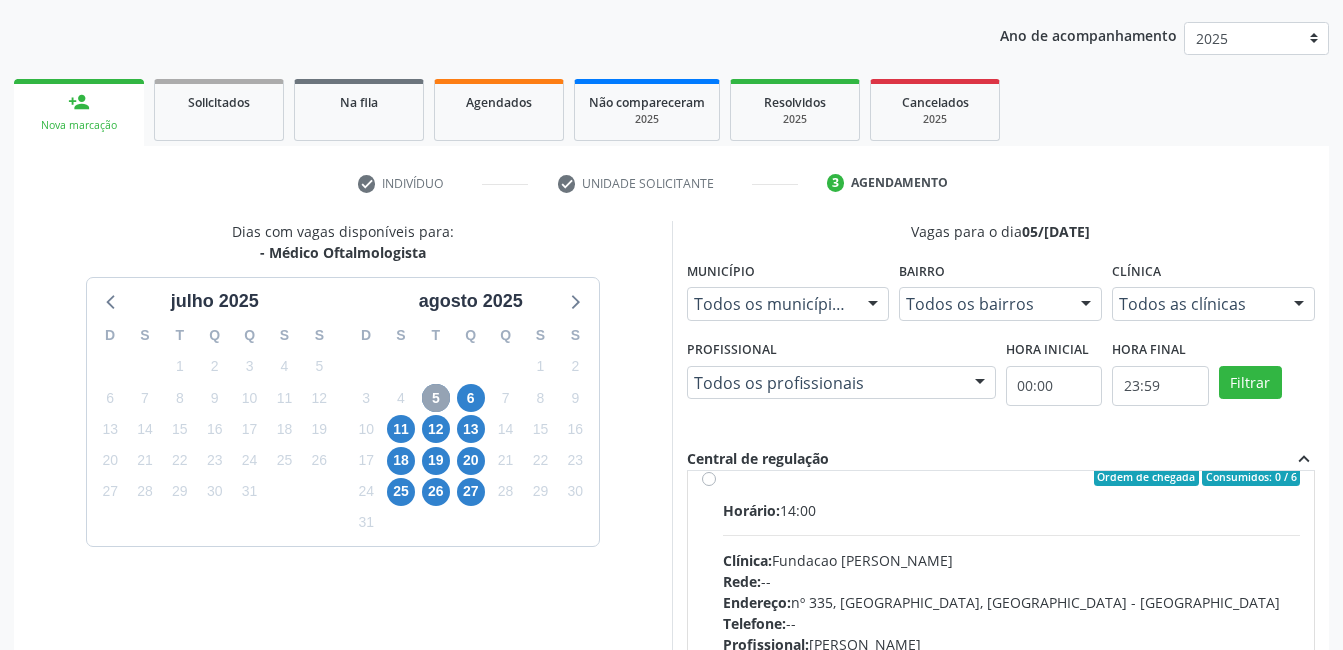 scroll, scrollTop: 2100, scrollLeft: 0, axis: vertical 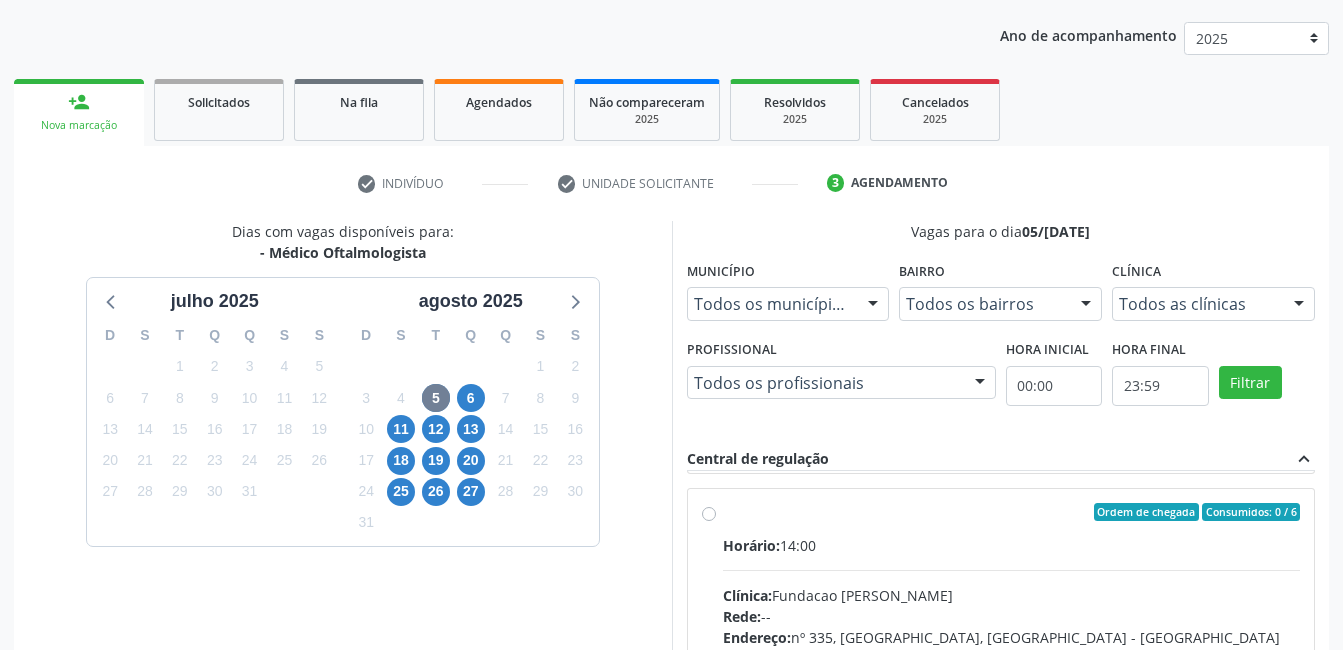 click on "Horário:   14:00
Clínica:  Fundacao Altino Ventura
Rede:
--
Endereço:   nº 335, Nossa Senhora da Con, Serra Talhada - PE
Telefone:   --
Profissional:
Bruna Vieira Oliveira Carvalho Ventura
Informações adicionais sobre o atendimento
Idade de atendimento:
de 0 a 120 anos
Gênero(s) atendido(s):
Masculino e Feminino
Informações adicionais:
--" at bounding box center [1012, 672] 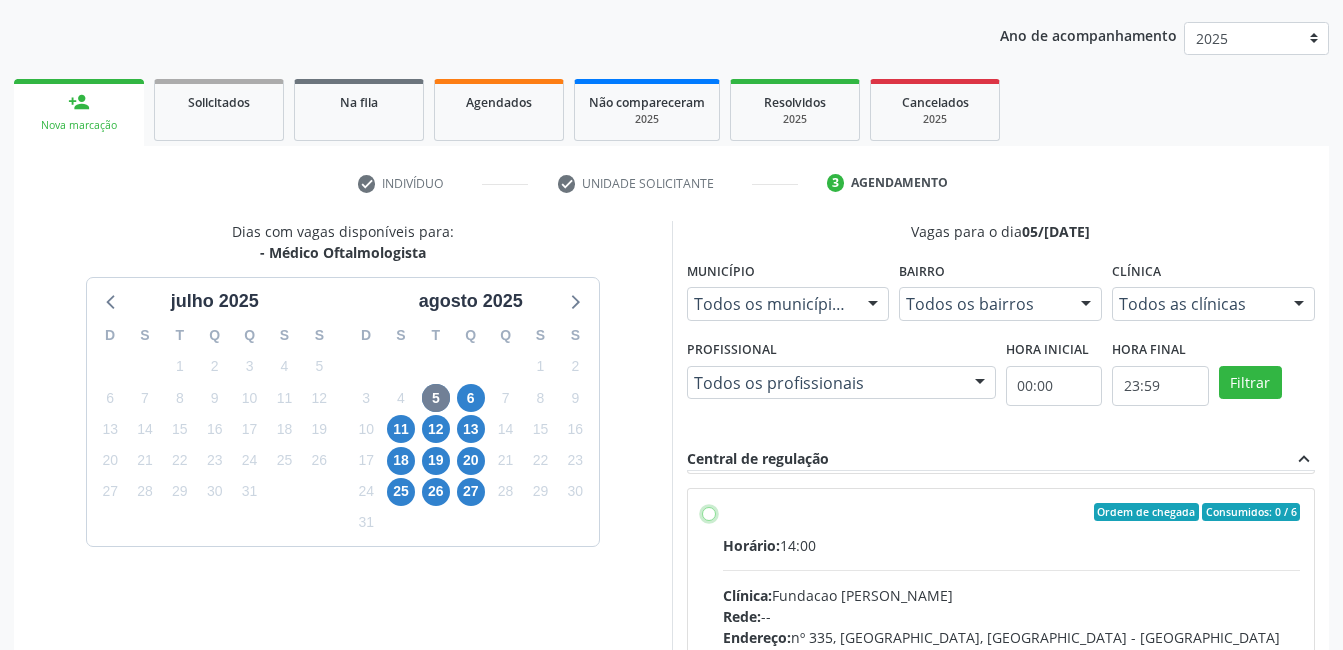 click on "Ordem de chegada
Consumidos: 0 / 6
Horário:   14:00
Clínica:  Fundacao Altino Ventura
Rede:
--
Endereço:   nº 335, Nossa Senhora da Con, Serra Talhada - PE
Telefone:   --
Profissional:
Bruna Vieira Oliveira Carvalho Ventura
Informações adicionais sobre o atendimento
Idade de atendimento:
de 0 a 120 anos
Gênero(s) atendido(s):
Masculino e Feminino
Informações adicionais:
--" at bounding box center [709, 512] 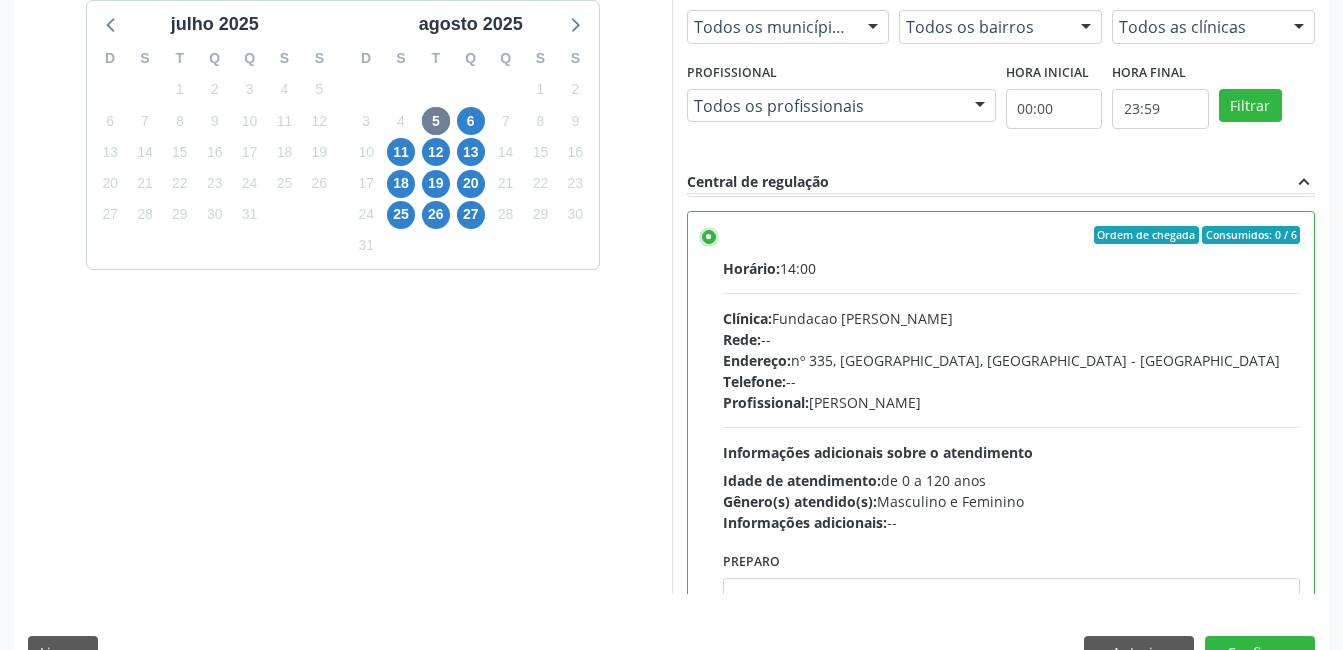 scroll, scrollTop: 513, scrollLeft: 0, axis: vertical 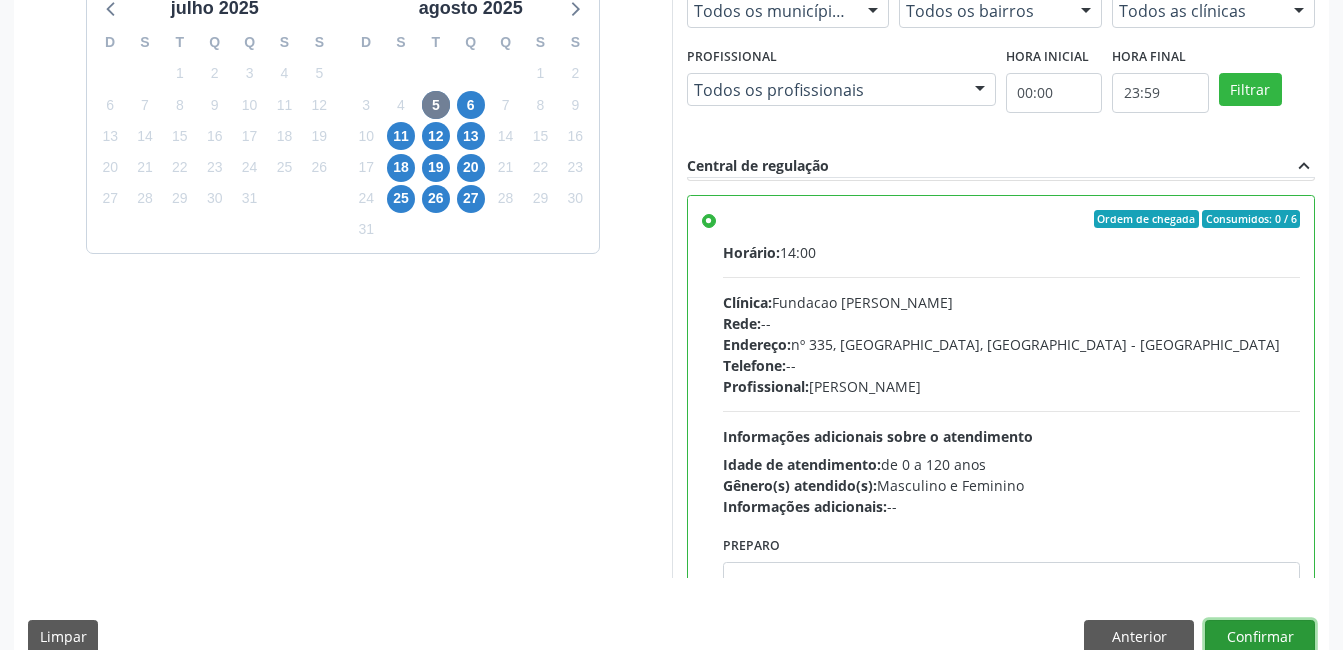 click on "Confirmar" at bounding box center [1260, 637] 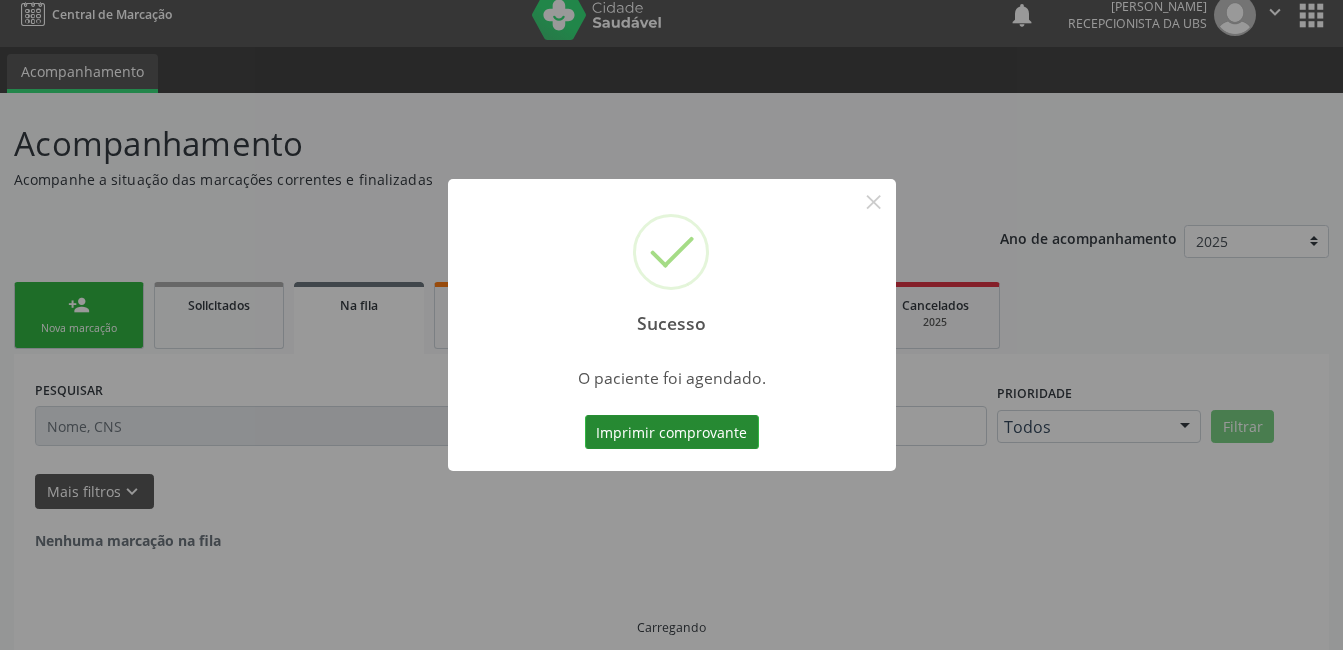 scroll, scrollTop: 0, scrollLeft: 0, axis: both 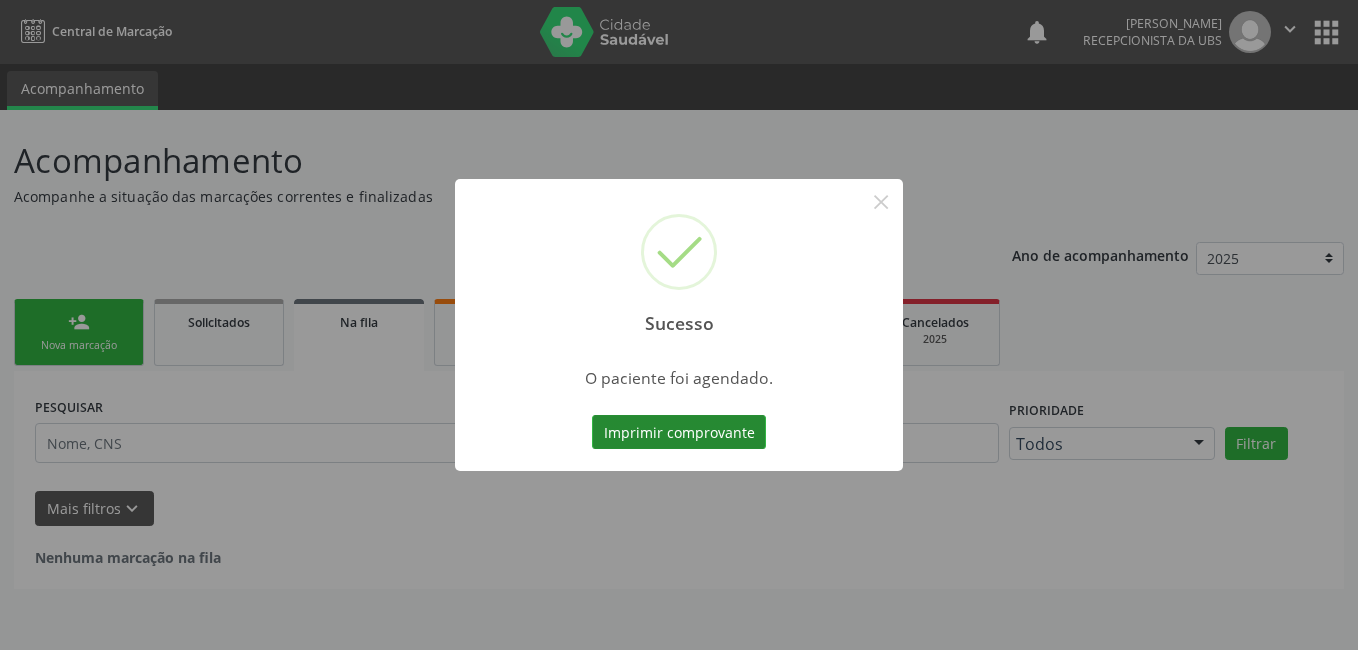 click on "Imprimir comprovante" at bounding box center [679, 432] 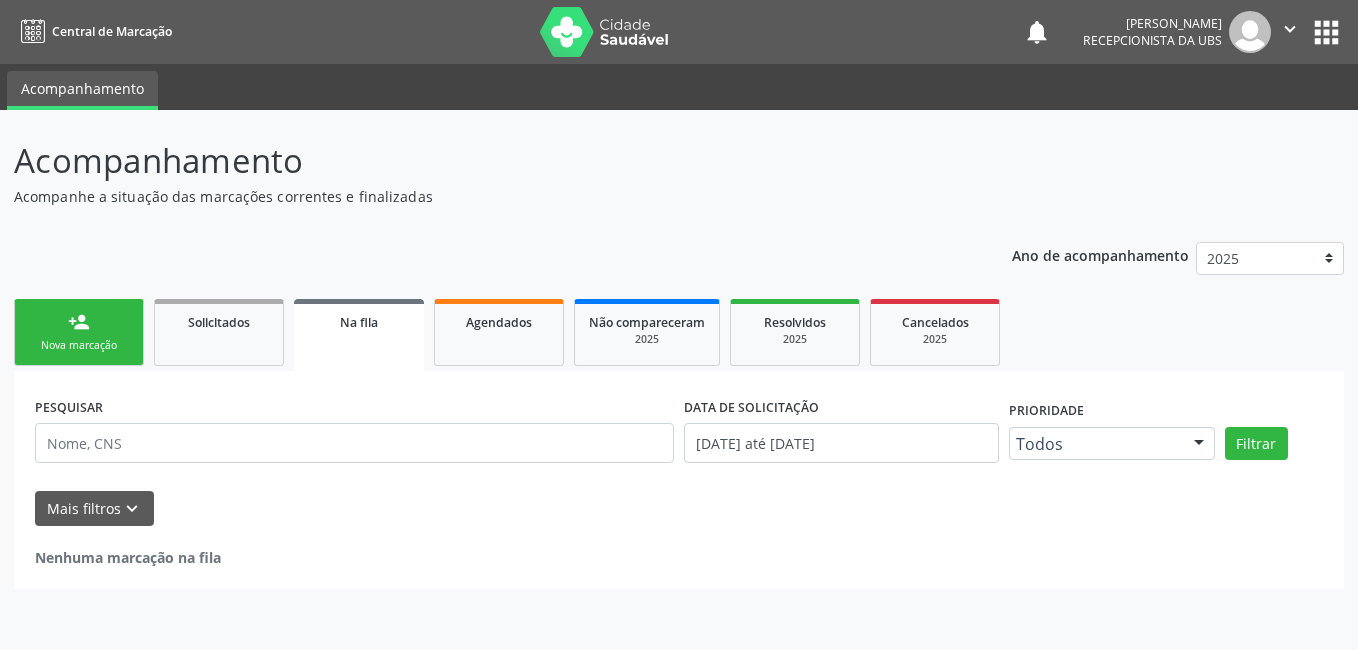 click on "Sucesso × O paciente foi agendado. Imprimir comprovante Cancel" at bounding box center (679, 325) 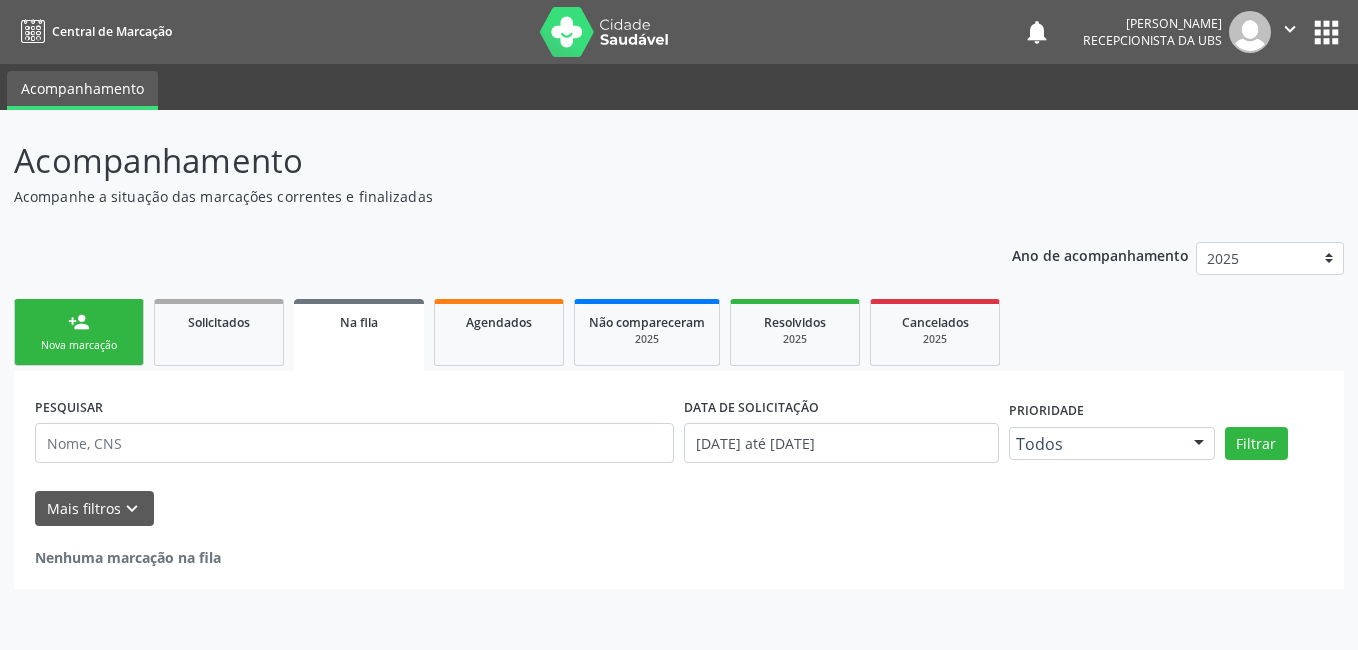 click on "person_add" at bounding box center (79, 322) 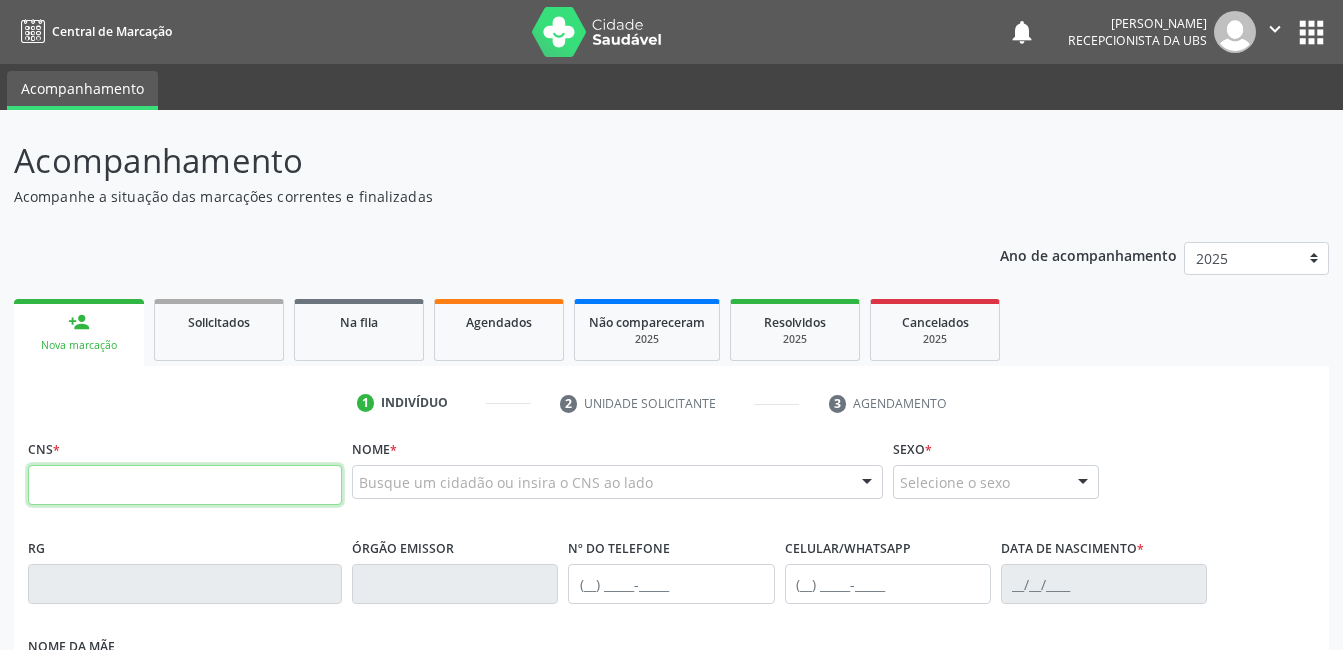 click at bounding box center [185, 485] 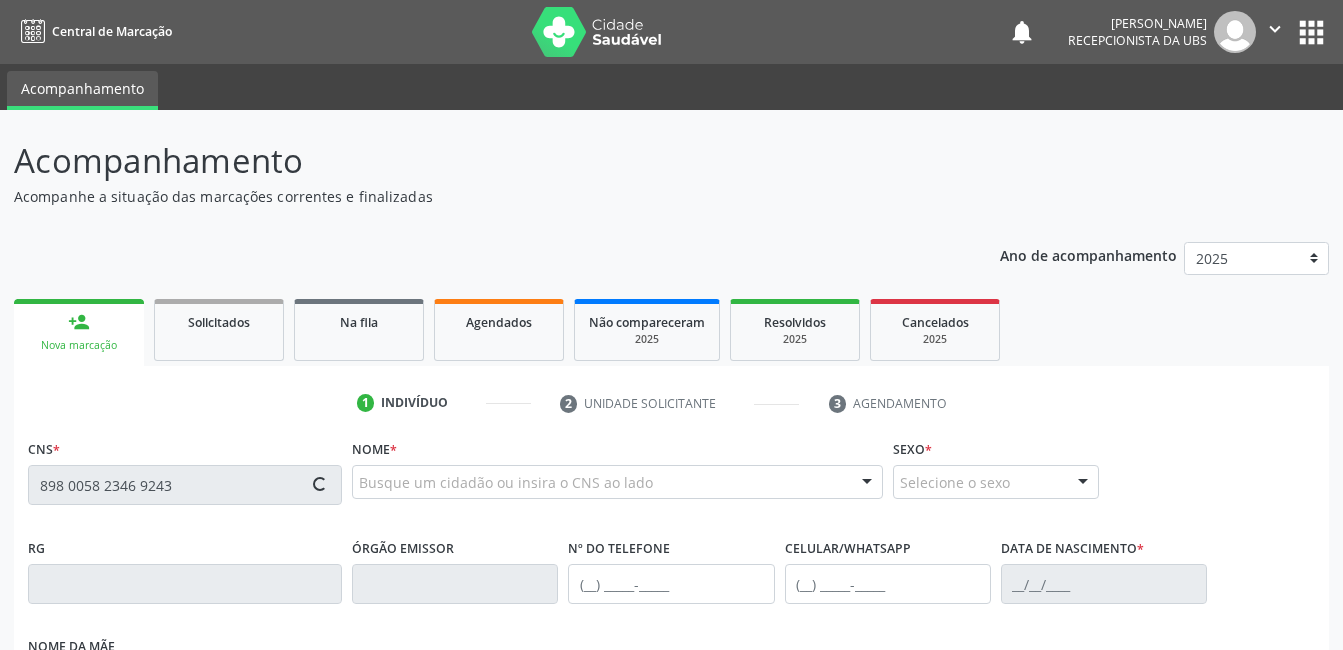 type on "898 0058 2346 9243" 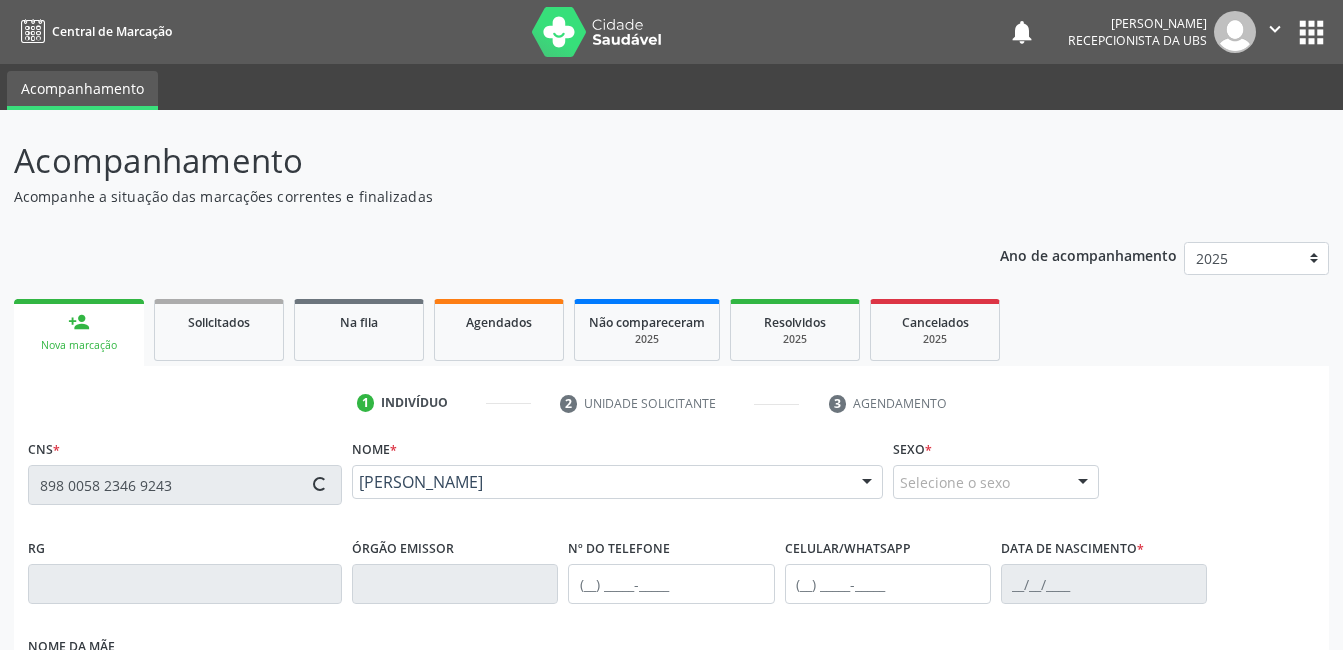 type on "[PHONE_NUMBER]" 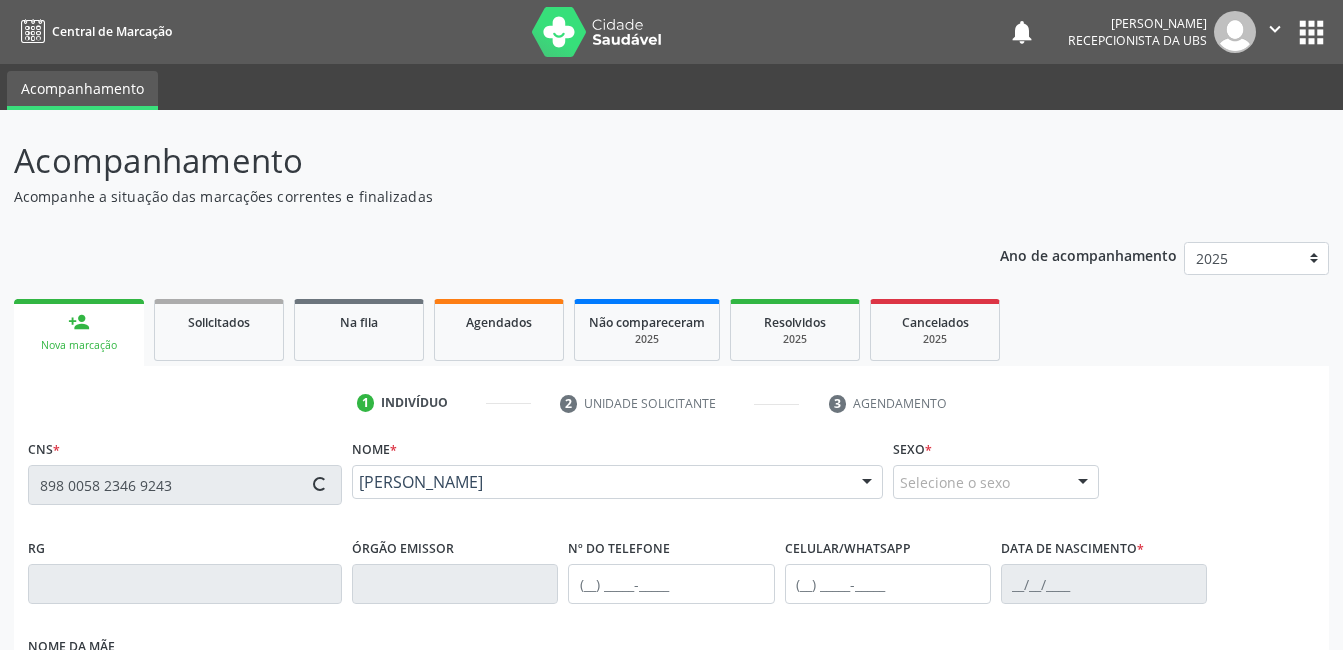 type on "09/12/2017" 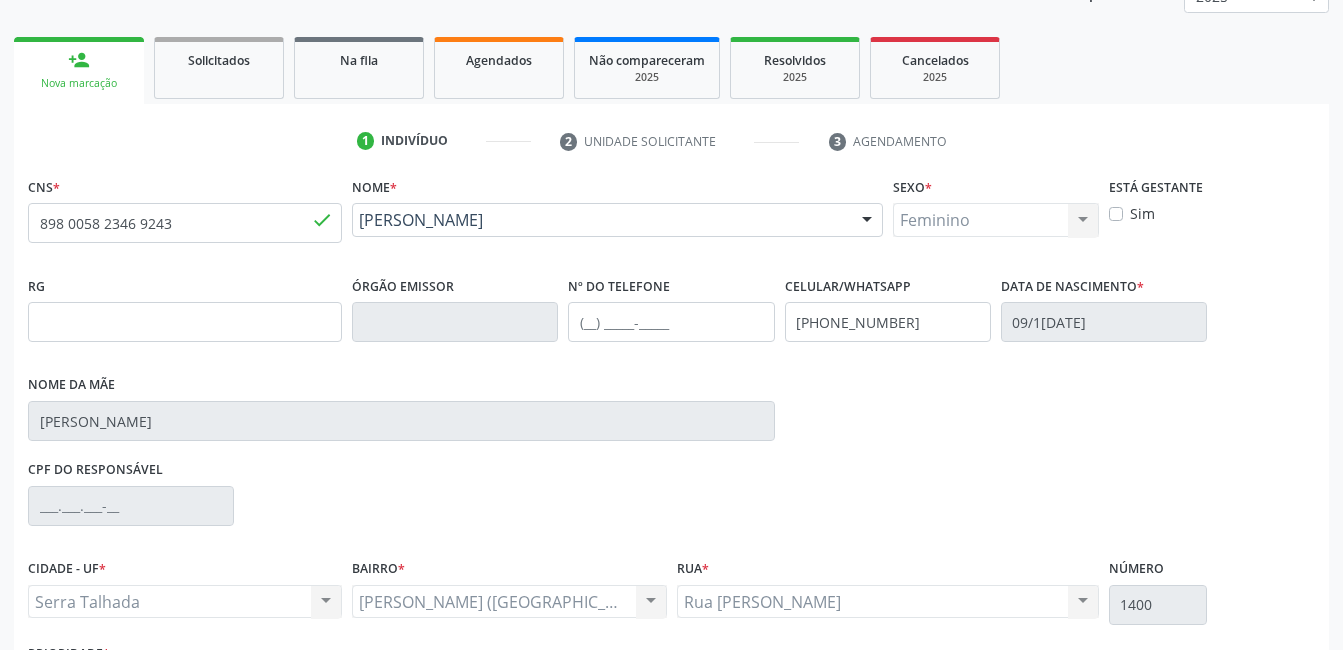 scroll, scrollTop: 300, scrollLeft: 0, axis: vertical 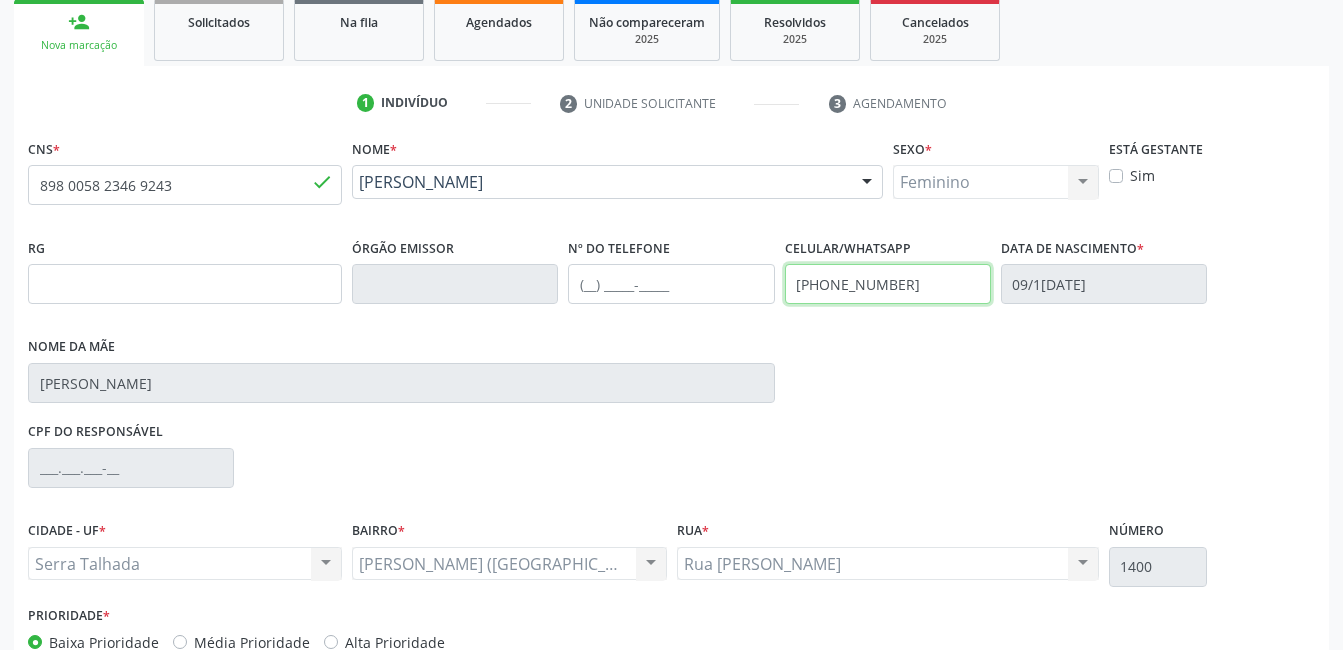 drag, startPoint x: 917, startPoint y: 278, endPoint x: 643, endPoint y: 302, distance: 275.04907 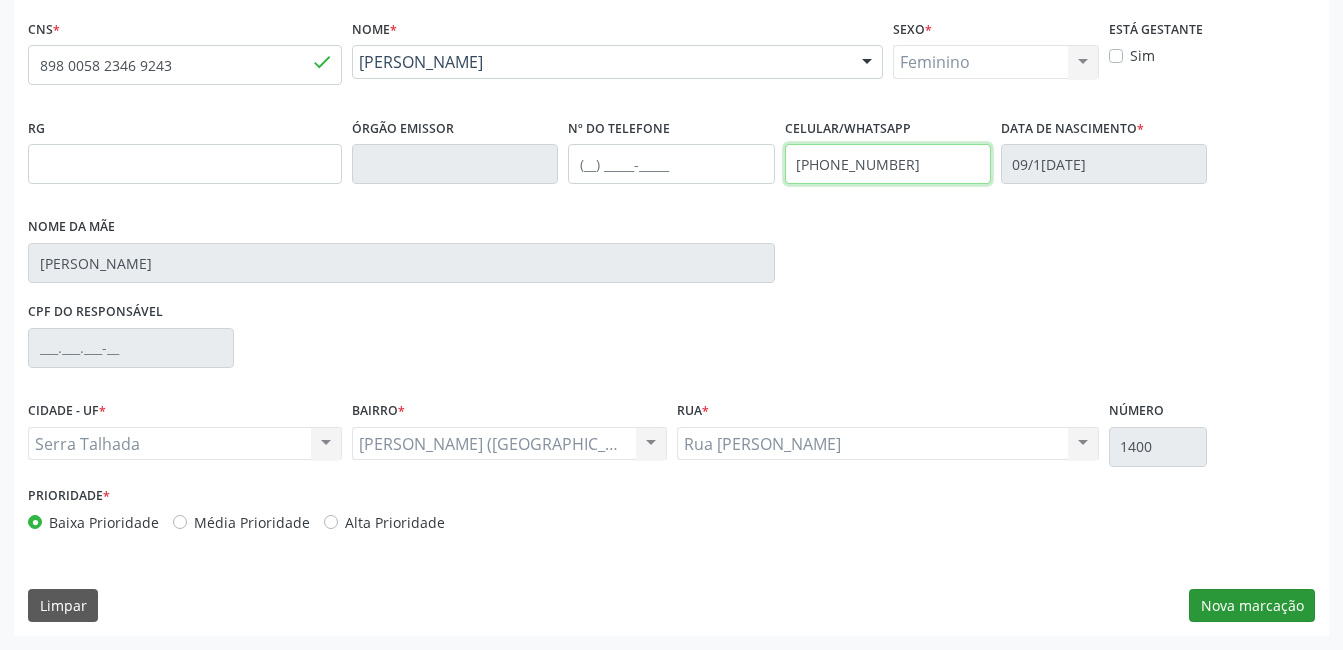 type on "(87) 99601-8083" 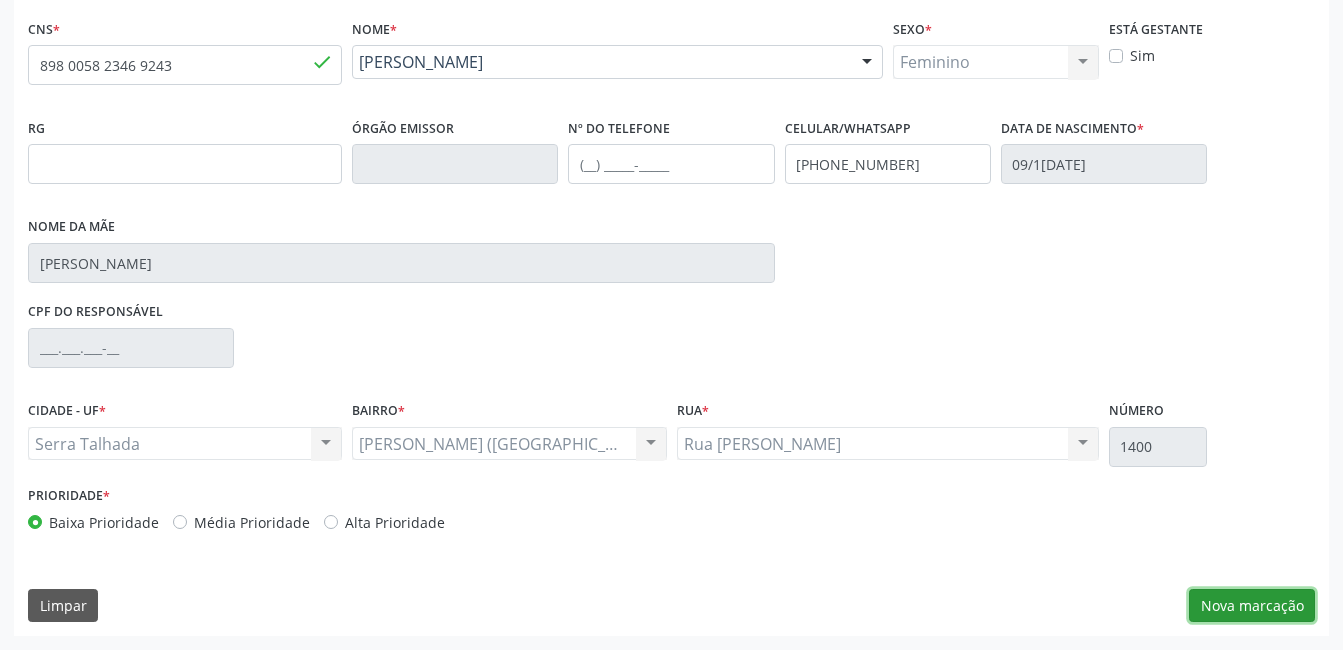 click on "Nova marcação" at bounding box center [1252, 606] 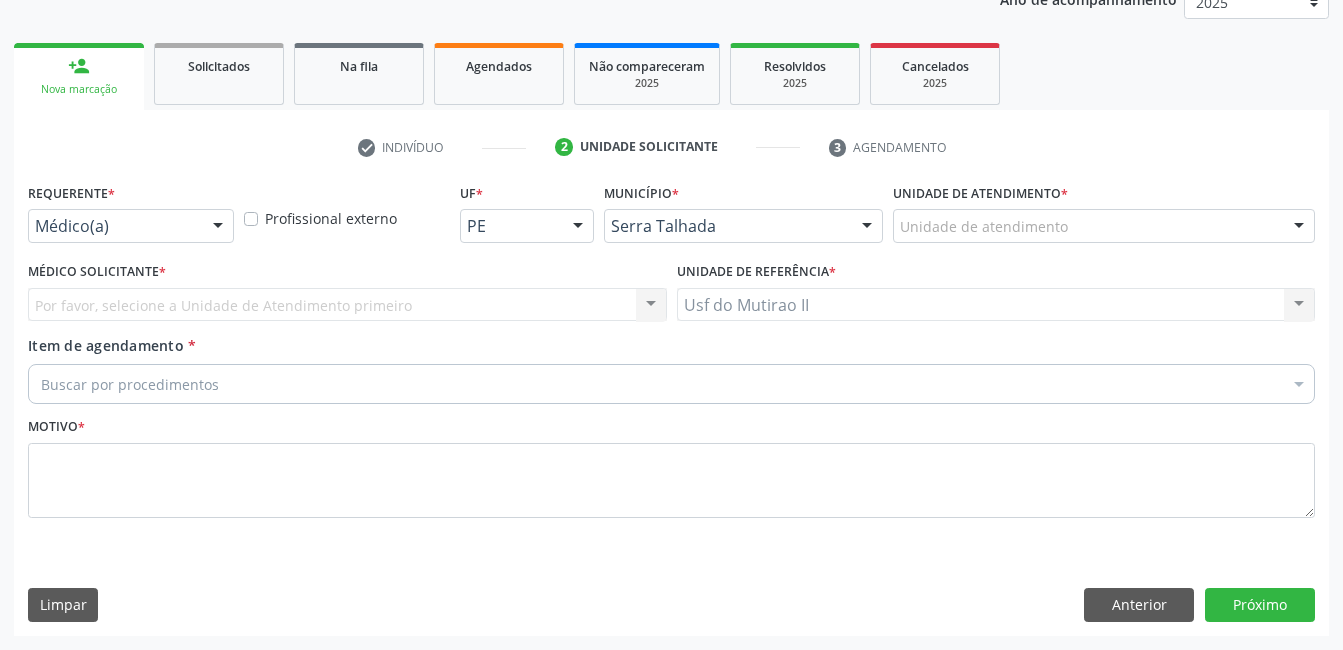 scroll, scrollTop: 256, scrollLeft: 0, axis: vertical 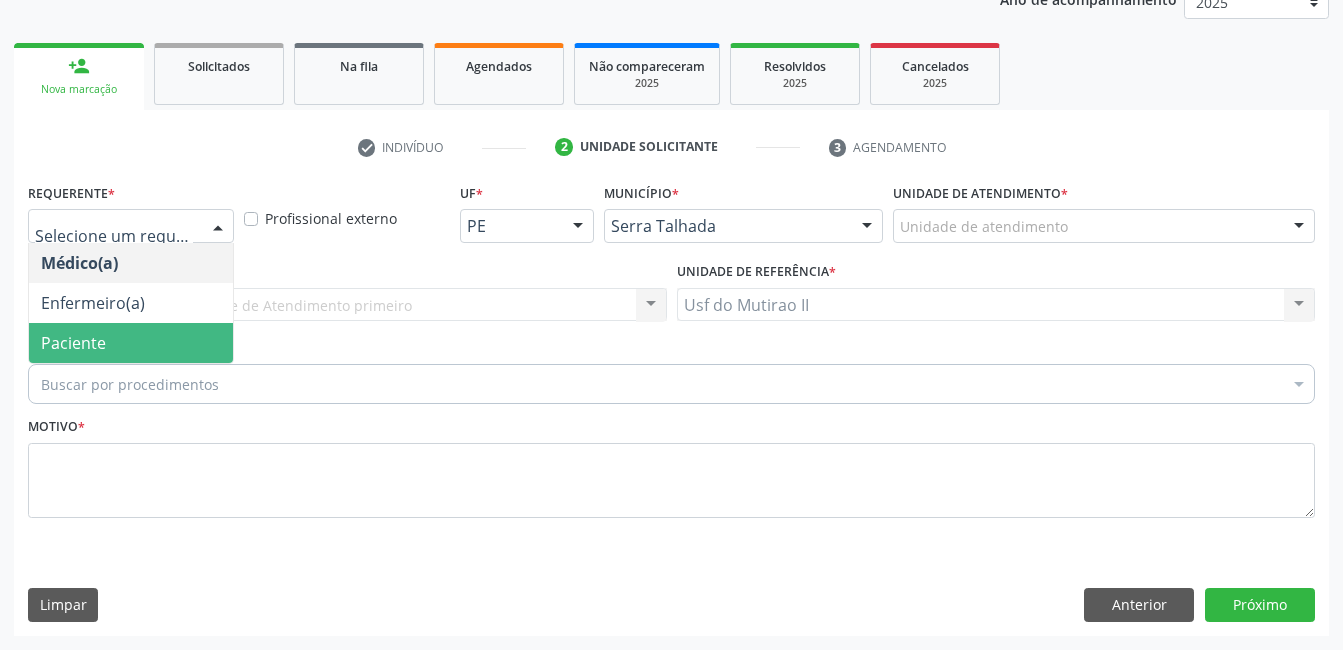 click on "Paciente" at bounding box center [131, 343] 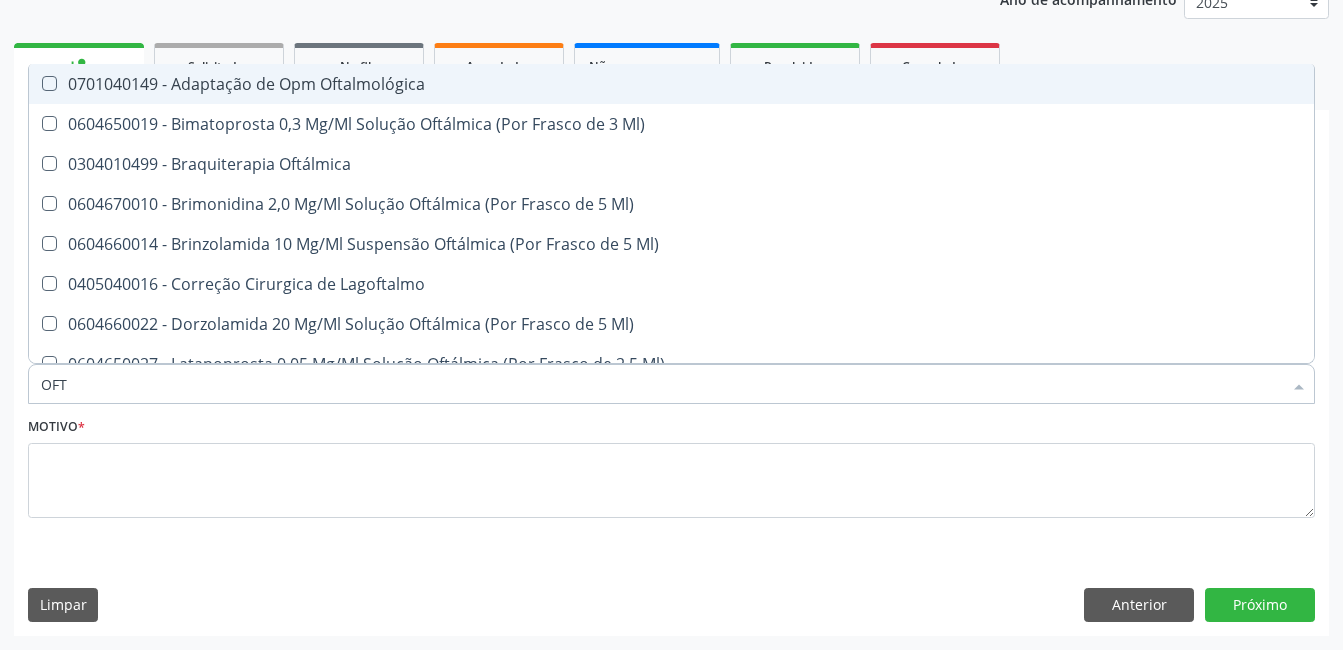 type on "OFTA" 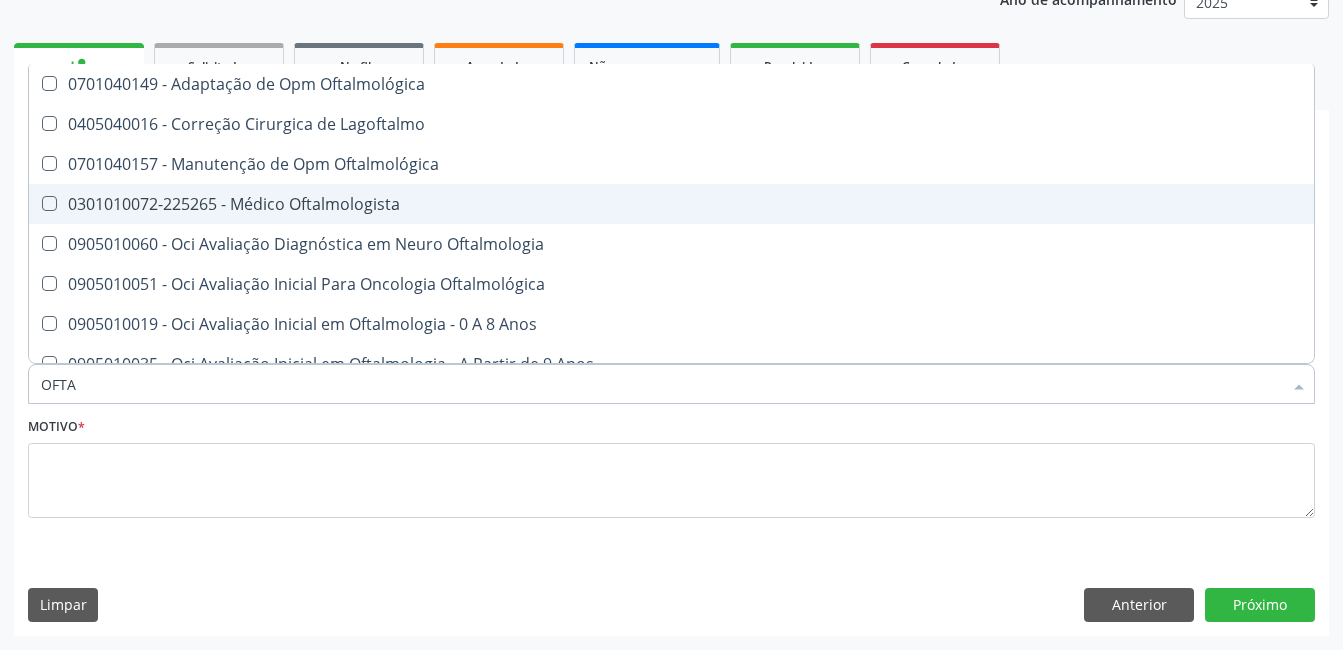 click on "0301010072-225265 - Médico Oftalmologista" at bounding box center (671, 204) 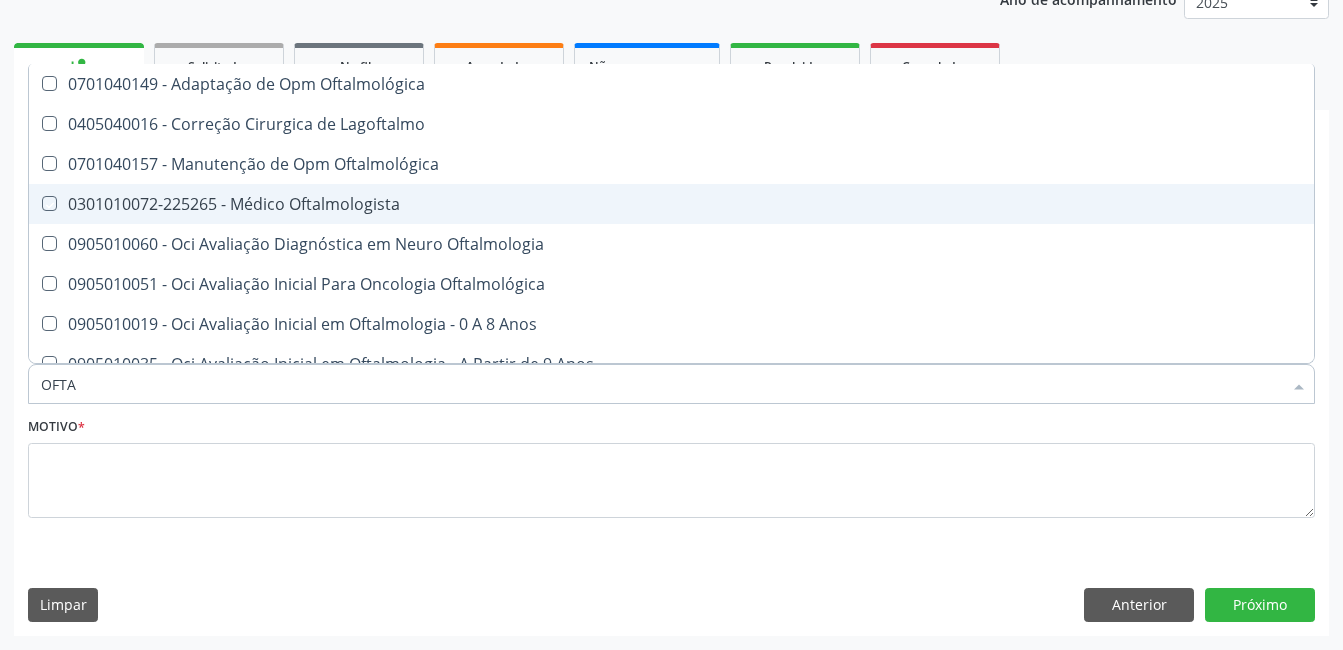 checkbox on "true" 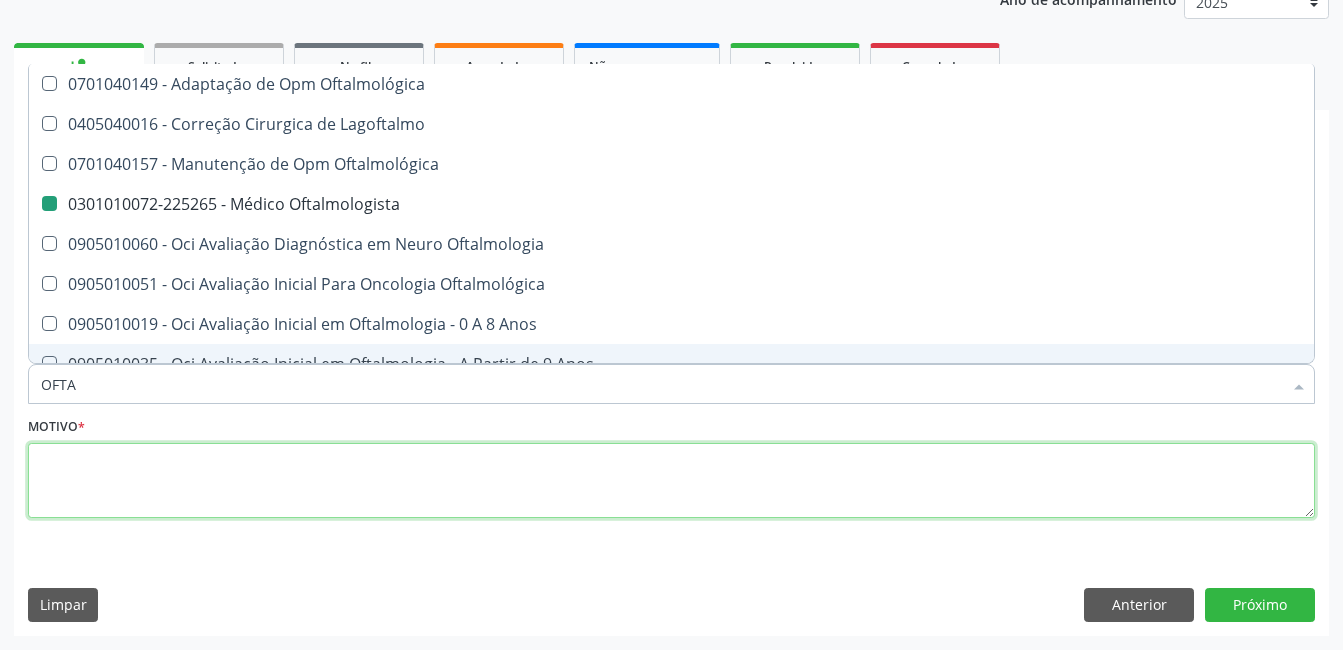 click at bounding box center (671, 481) 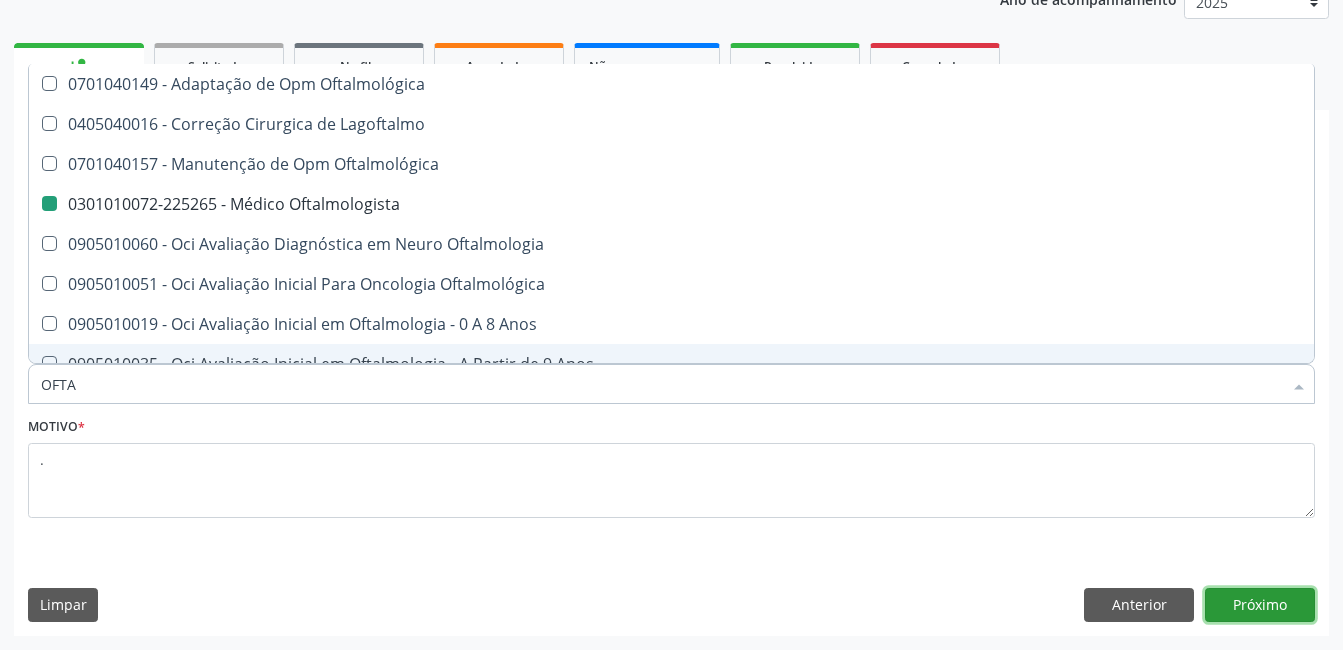 click on "Próximo" at bounding box center (1260, 605) 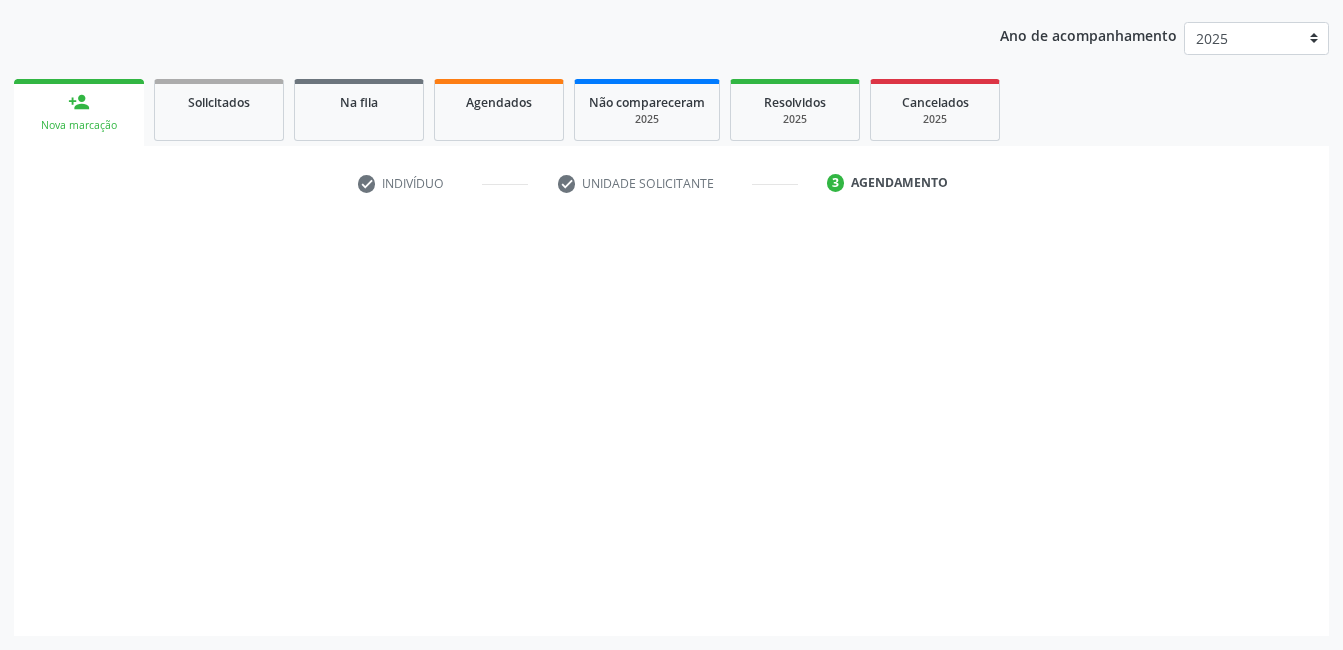 scroll, scrollTop: 220, scrollLeft: 0, axis: vertical 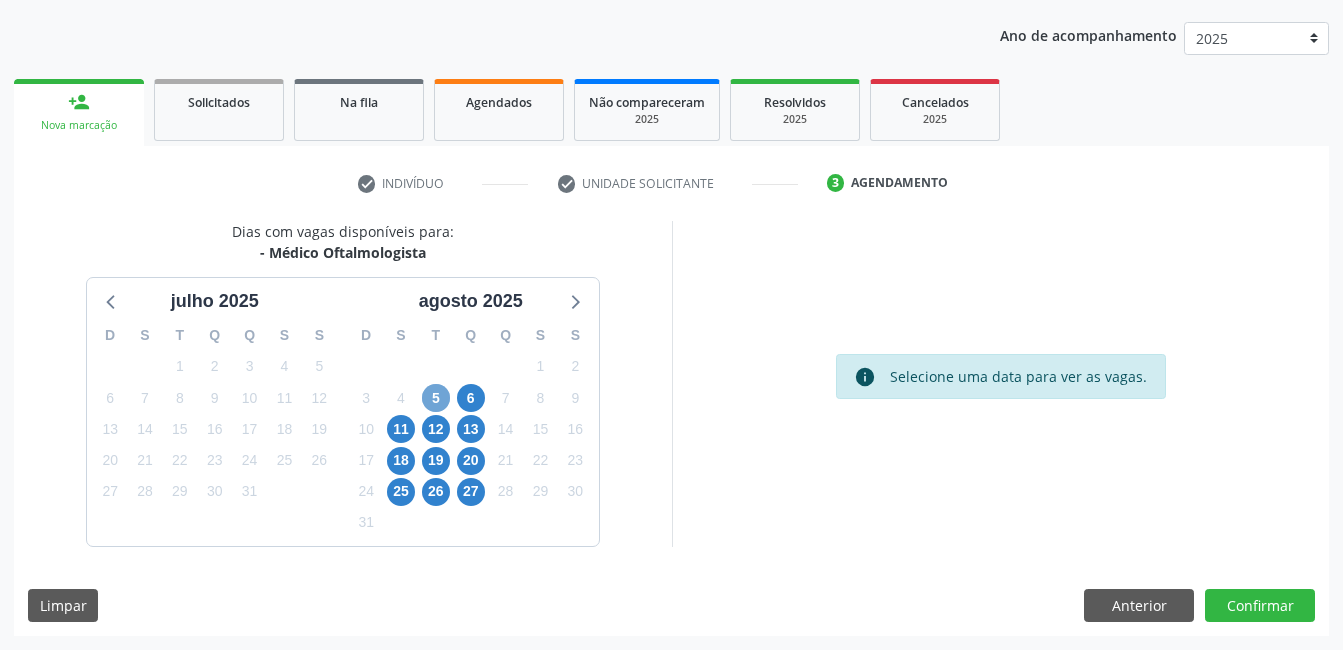 click on "5" at bounding box center [436, 398] 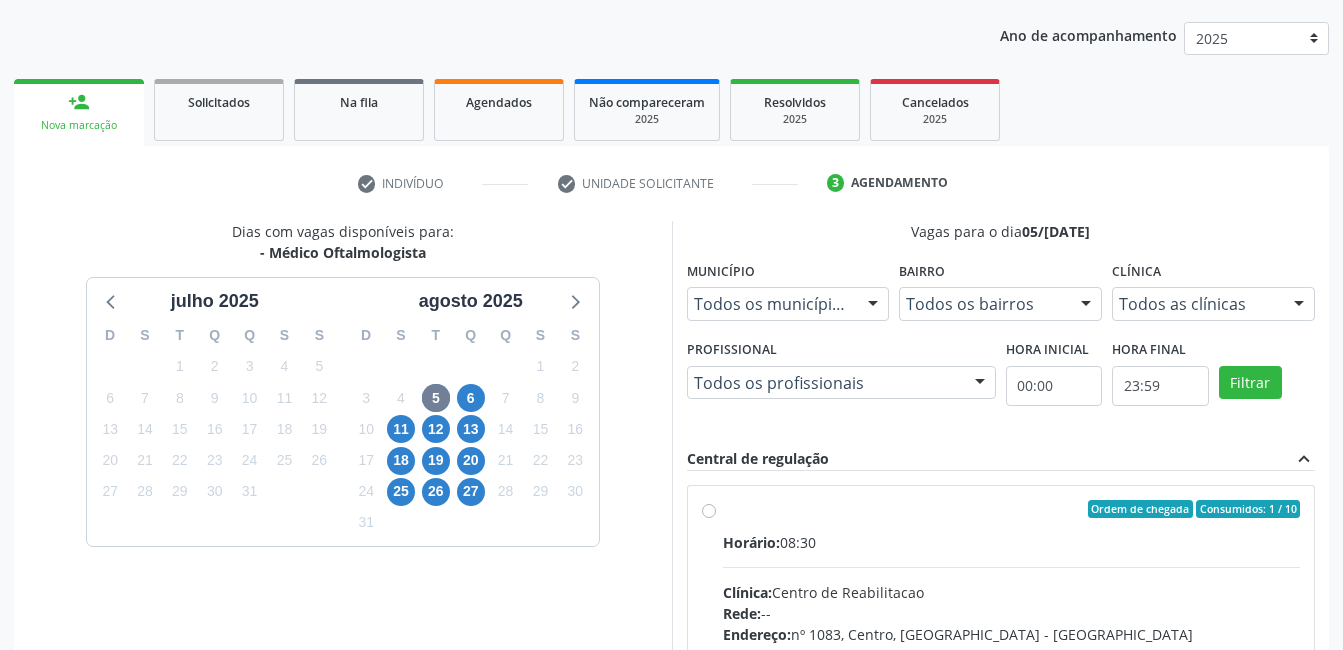 click on "Ordem de chegada
Consumidos: 1 / 10" at bounding box center [1012, 509] 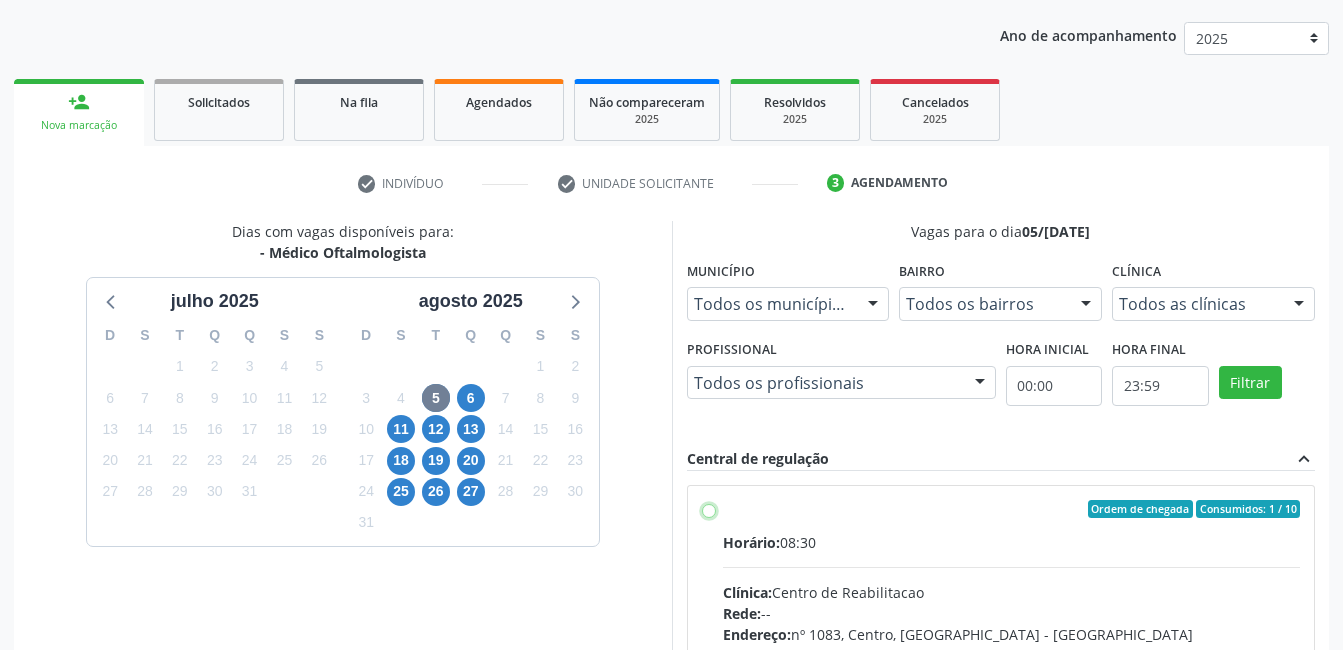 click on "Ordem de chegada
Consumidos: 1 / 10
Horário:   08:30
Clínica:  Centro de Reabilitacao
Rede:
--
Endereço:   nº 1083, Centro, Serra Talhada - PE
Telefone:   (81) 38313112
Profissional:
Anne Gabriella Ferraz Pereira Viana
Informações adicionais sobre o atendimento
Idade de atendimento:
de 0 a 120 anos
Gênero(s) atendido(s):
Masculino e Feminino
Informações adicionais:
--" at bounding box center (709, 509) 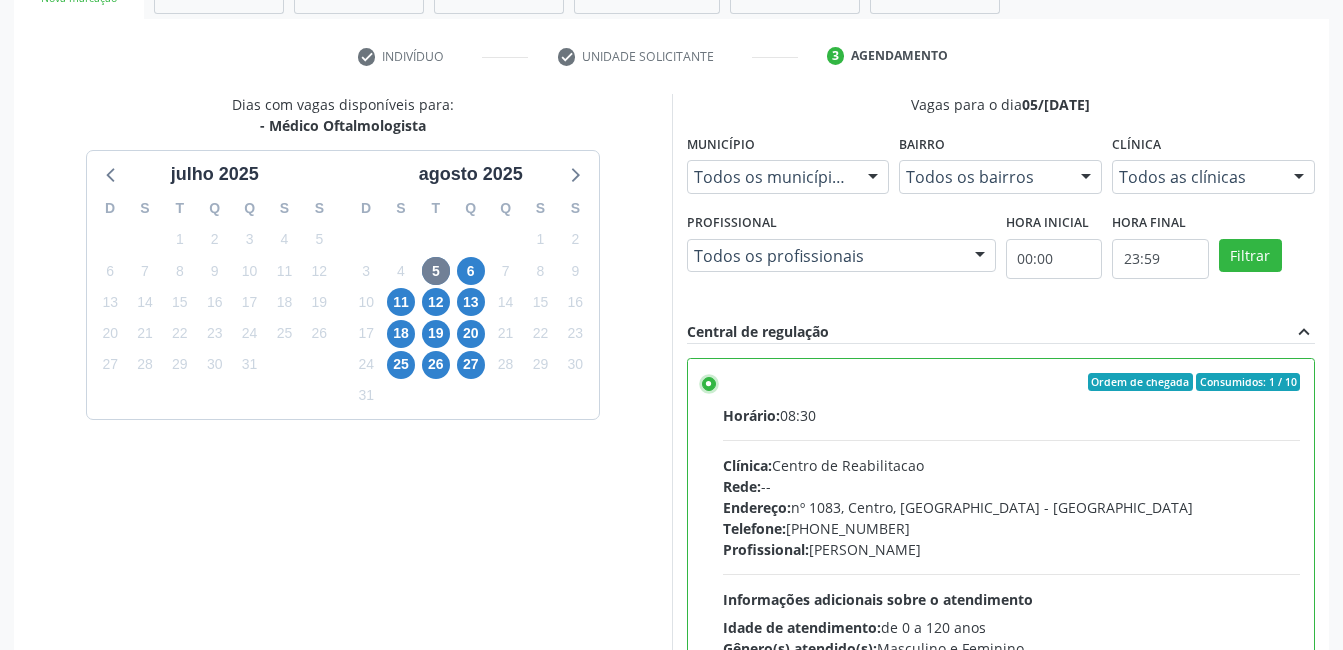 scroll, scrollTop: 545, scrollLeft: 0, axis: vertical 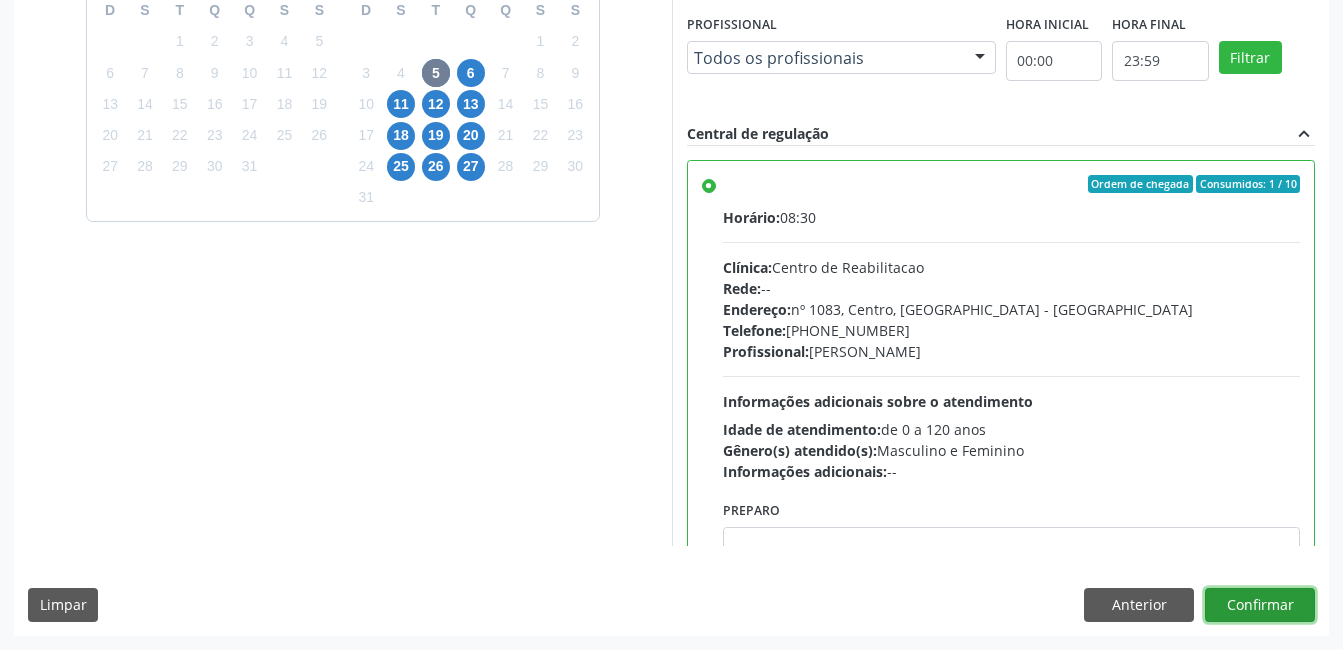 click on "Confirmar" at bounding box center [1260, 605] 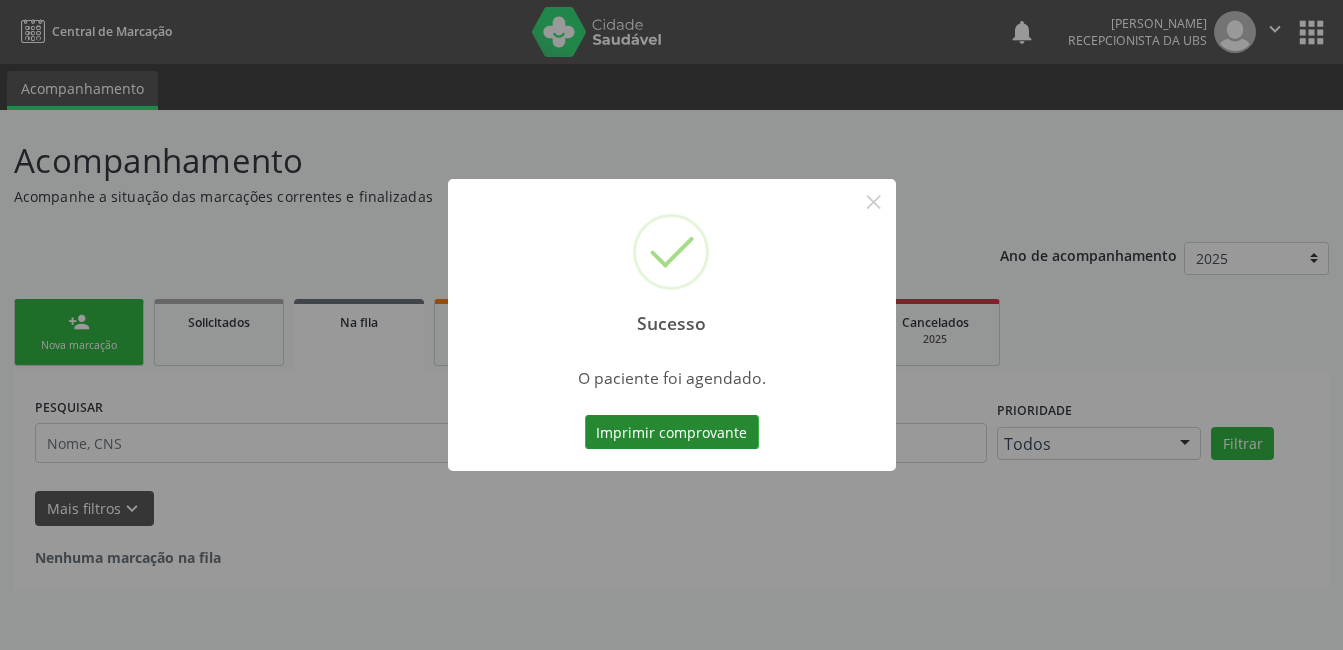 scroll, scrollTop: 0, scrollLeft: 0, axis: both 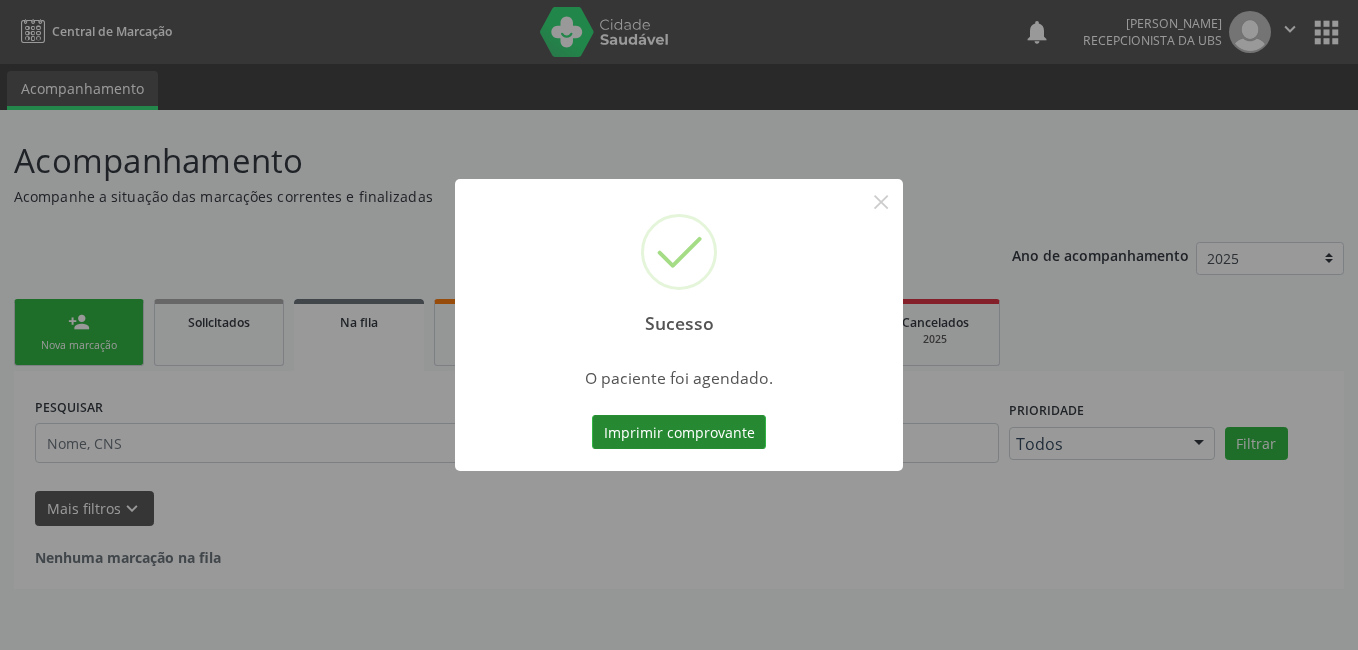 click on "Imprimir comprovante" at bounding box center (679, 432) 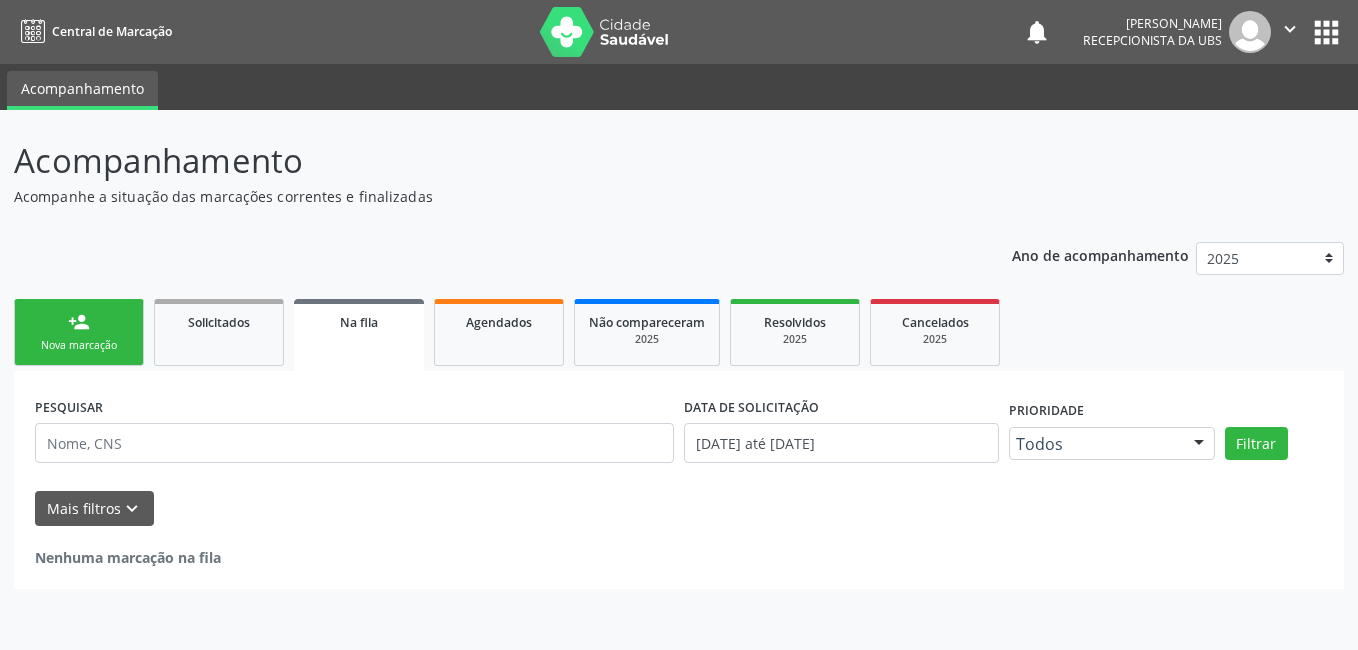 click on "Sucesso × O paciente foi agendado. Imprimir comprovante Cancel" at bounding box center [679, 325] 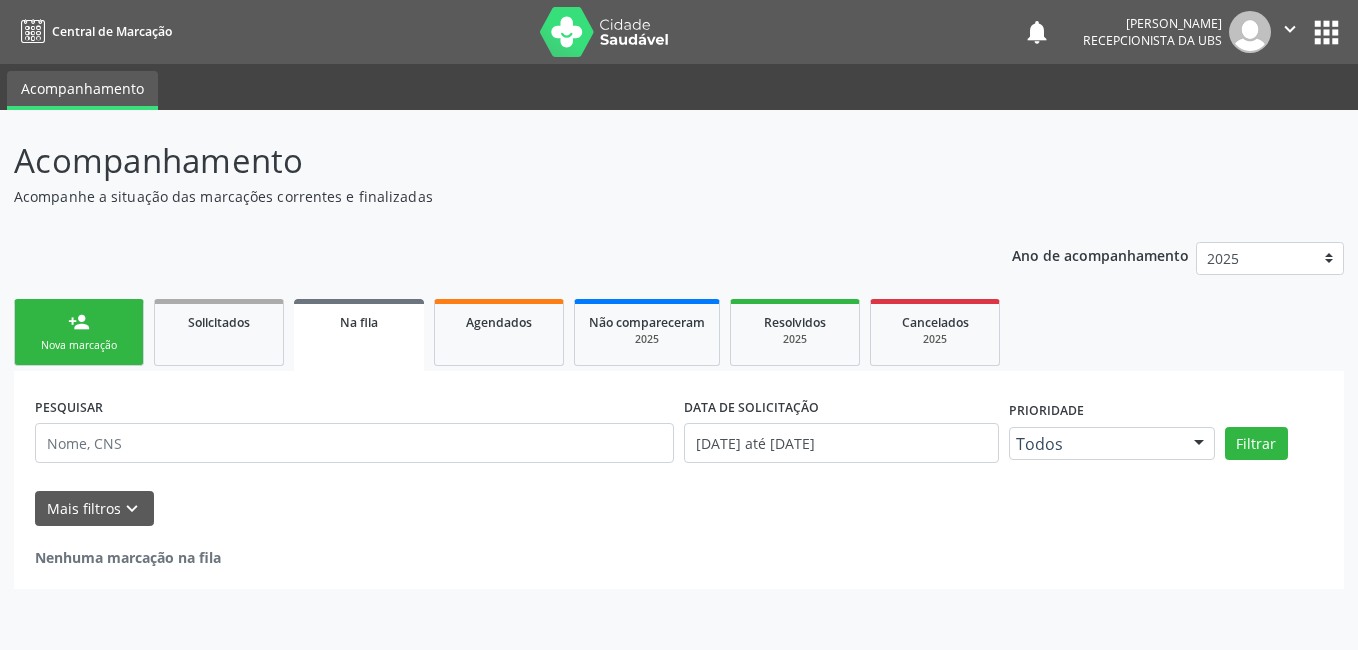 click on "Nova marcação" at bounding box center (79, 345) 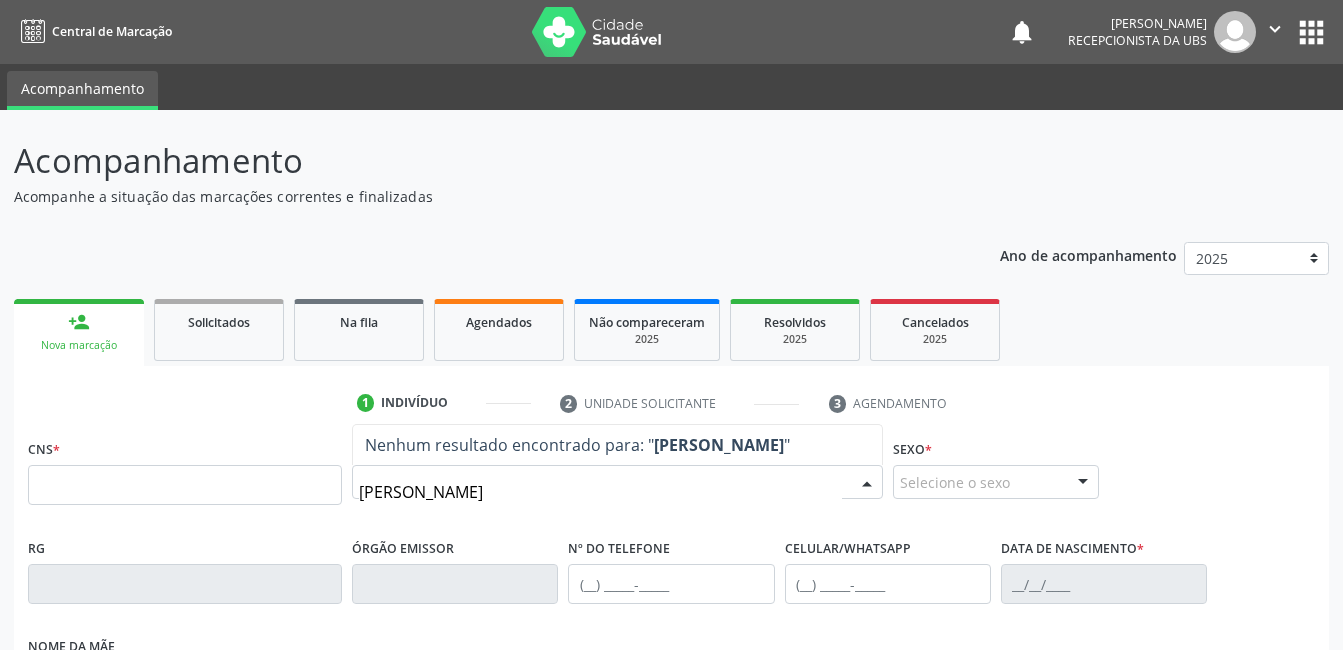 type on "MARIA DE FATIMA DA SILVA BEZERRA" 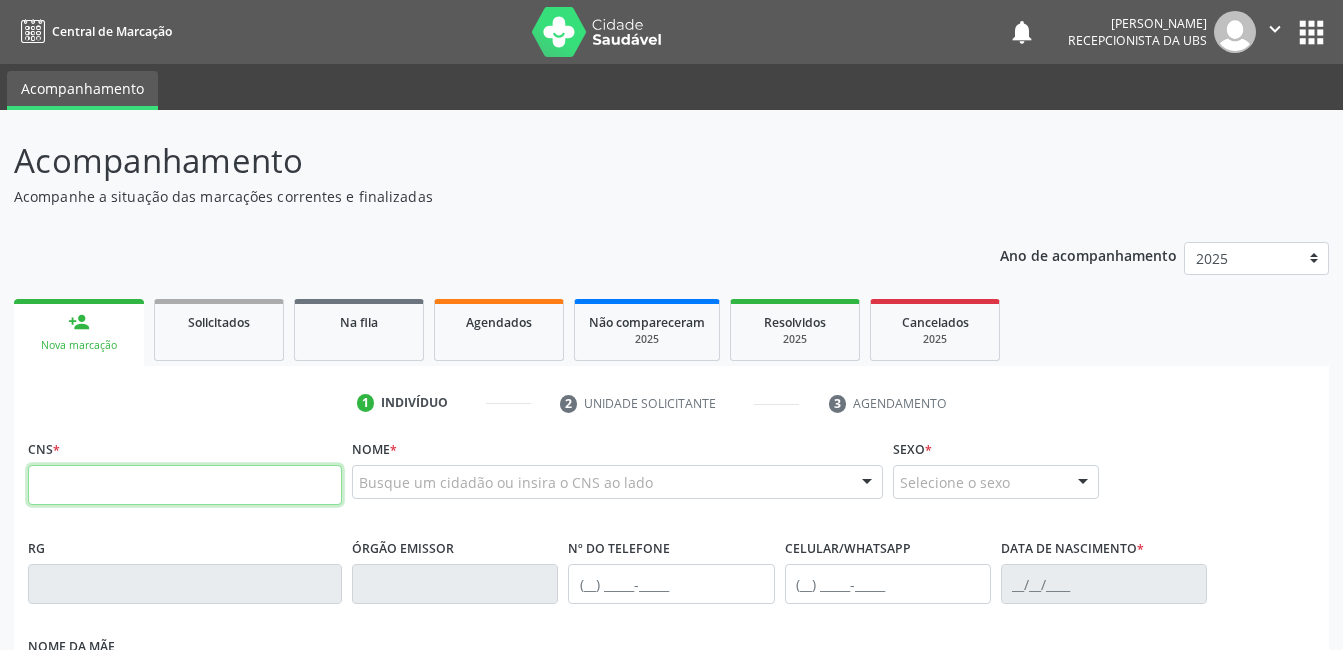 click at bounding box center (185, 485) 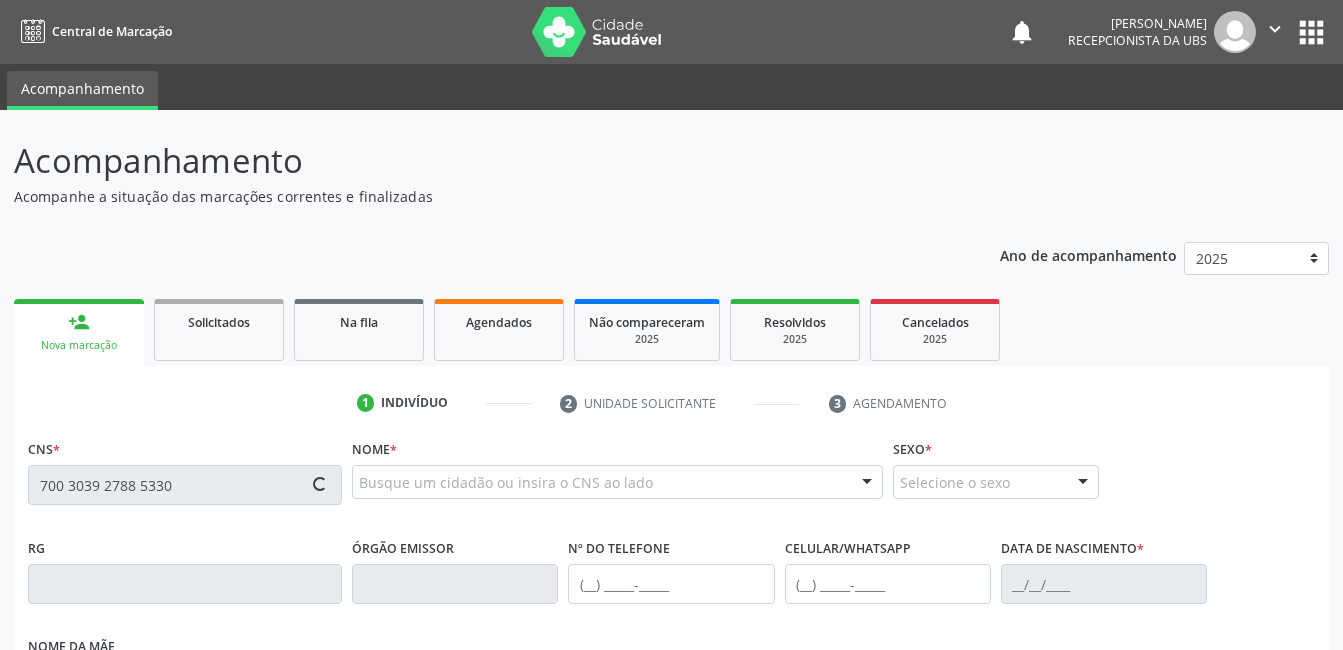 type on "700 3039 2788 5330" 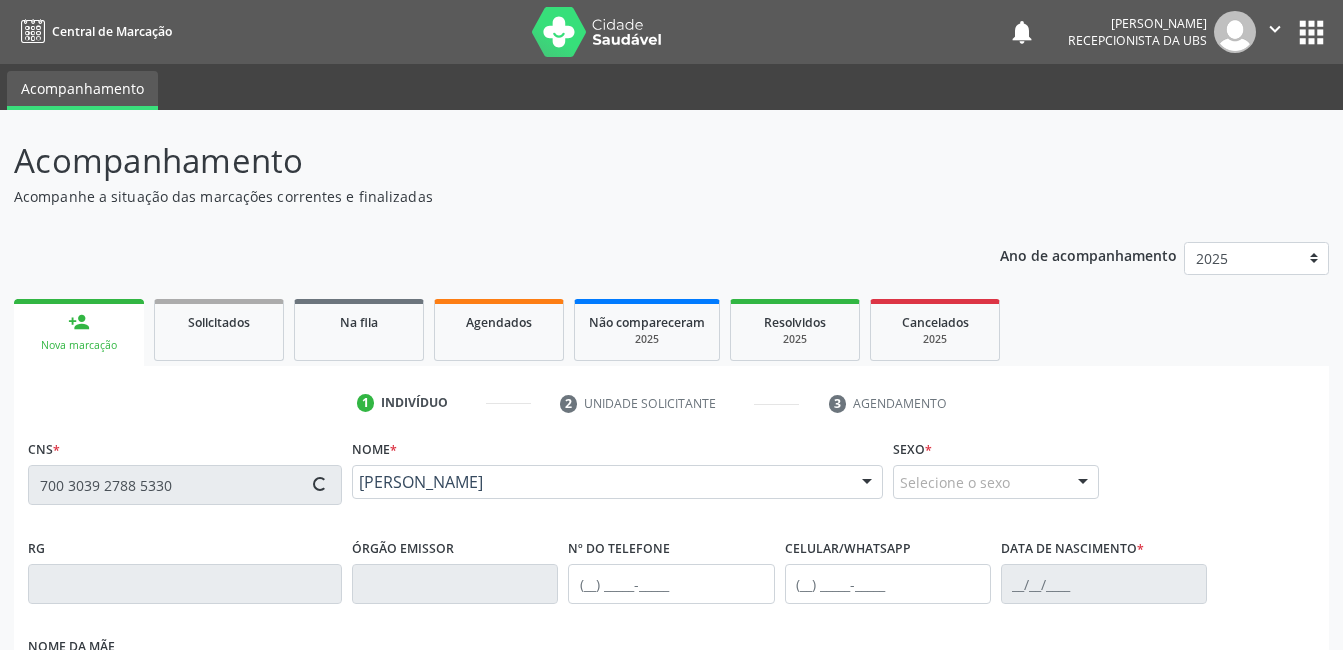 type on "(87) 99622-3134" 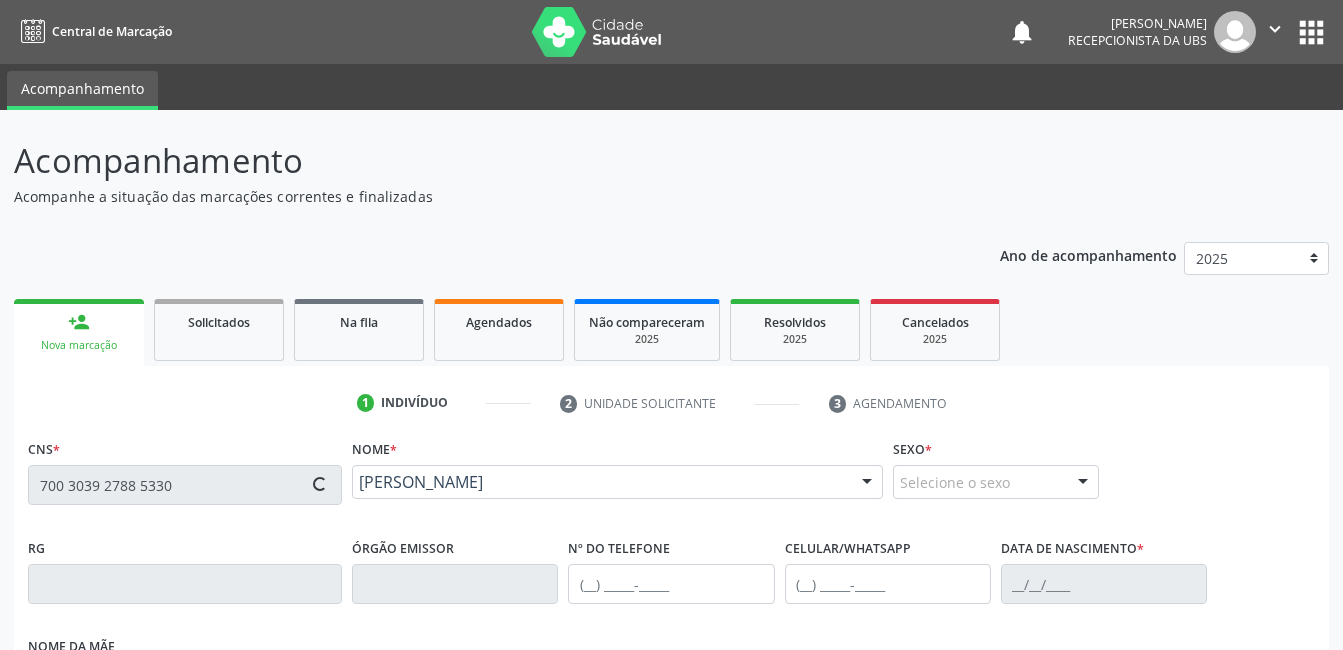 type on "28/02/1976" 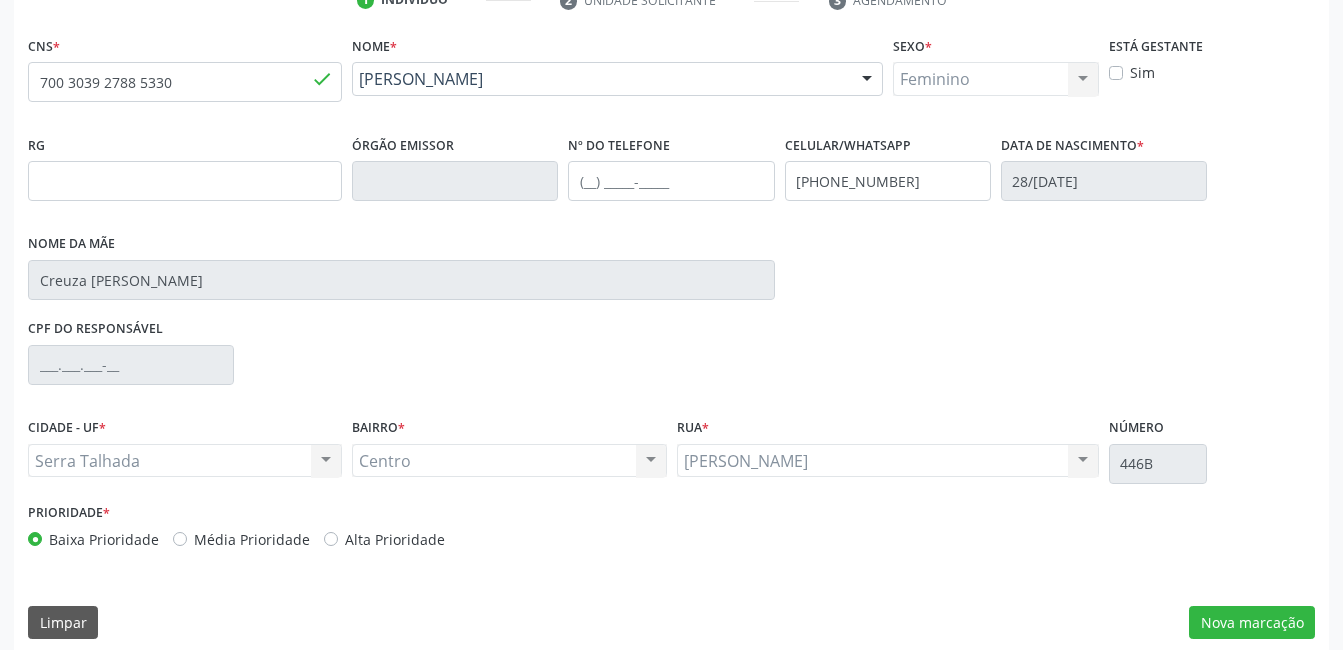 scroll, scrollTop: 420, scrollLeft: 0, axis: vertical 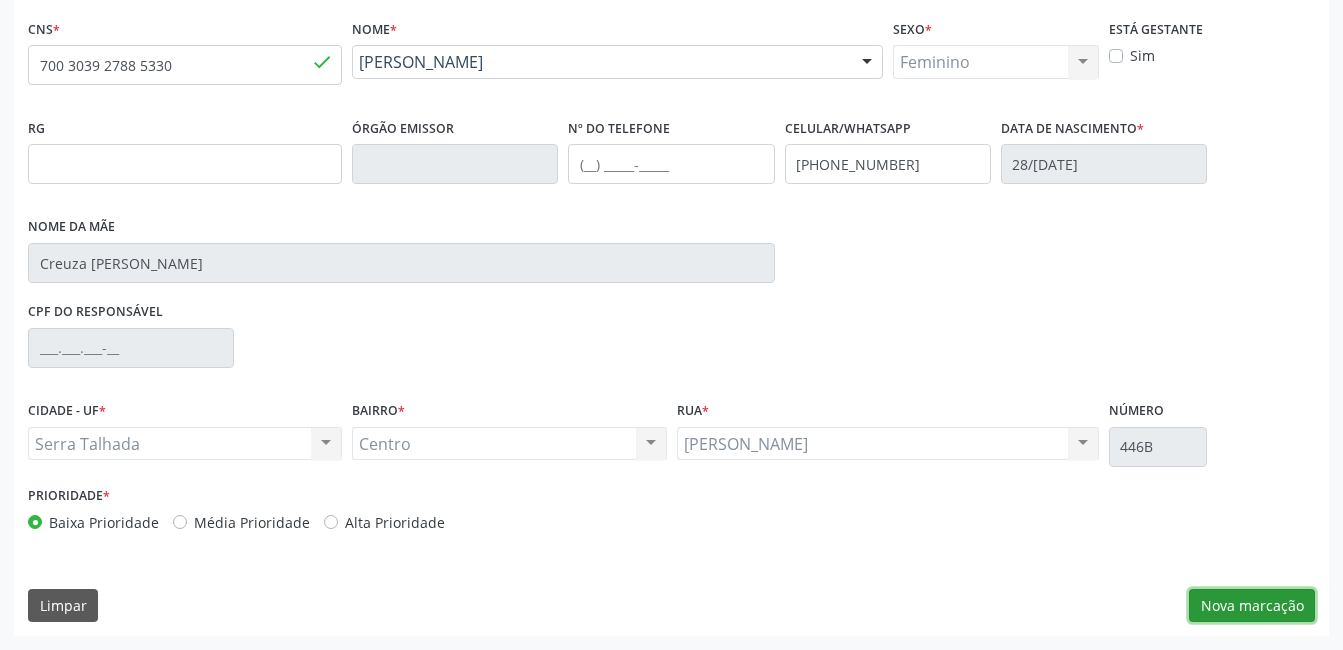 drag, startPoint x: 1280, startPoint y: 614, endPoint x: 1253, endPoint y: 596, distance: 32.449963 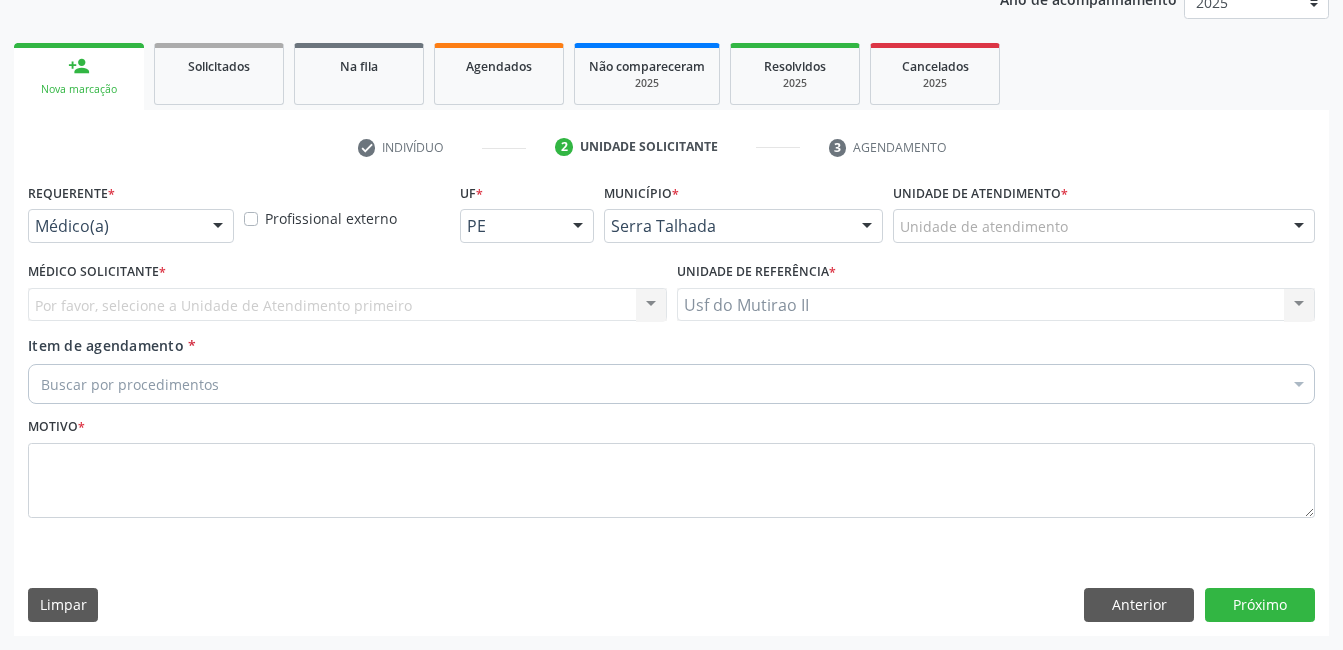 scroll, scrollTop: 256, scrollLeft: 0, axis: vertical 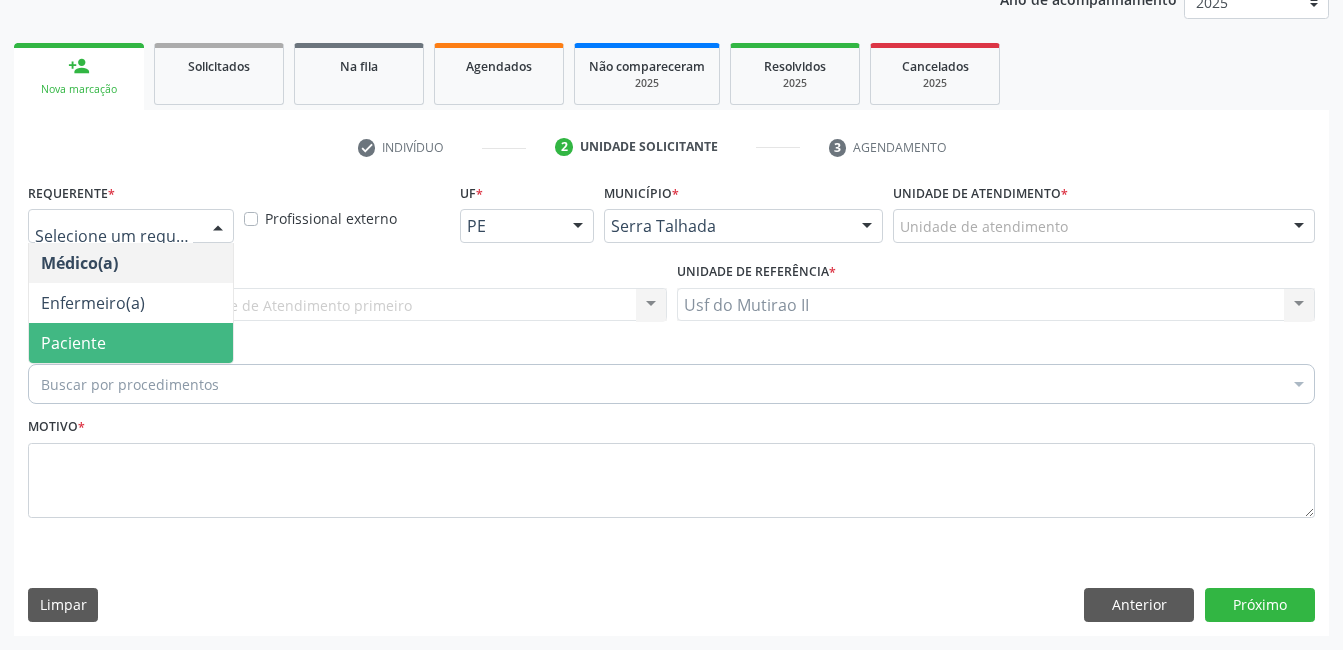 click on "Paciente" at bounding box center (131, 343) 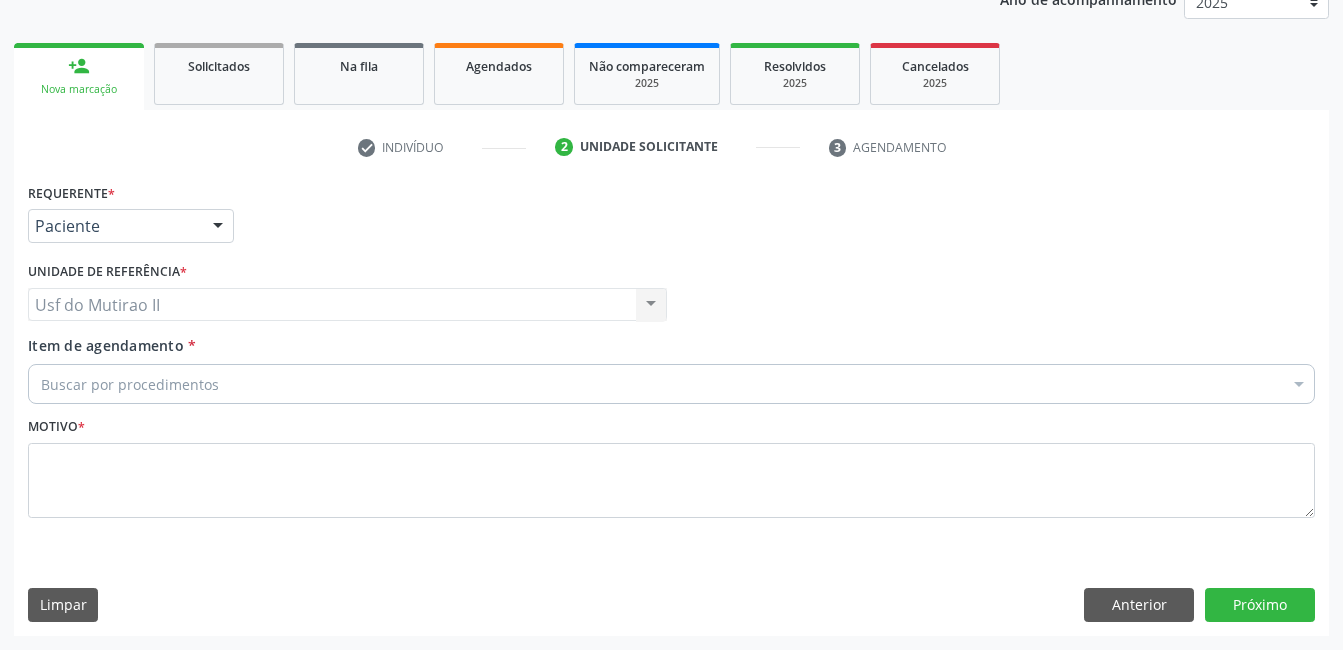 click on "Buscar por procedimentos" at bounding box center [671, 384] 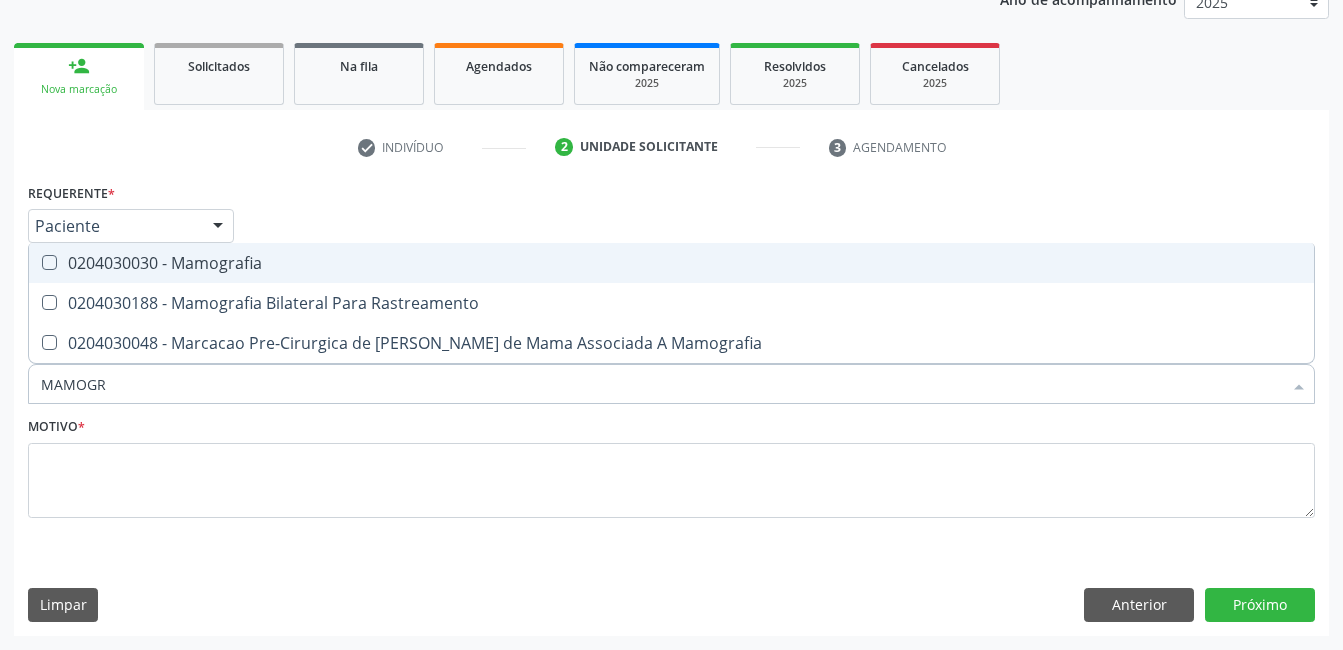 type on "MAMOGRA" 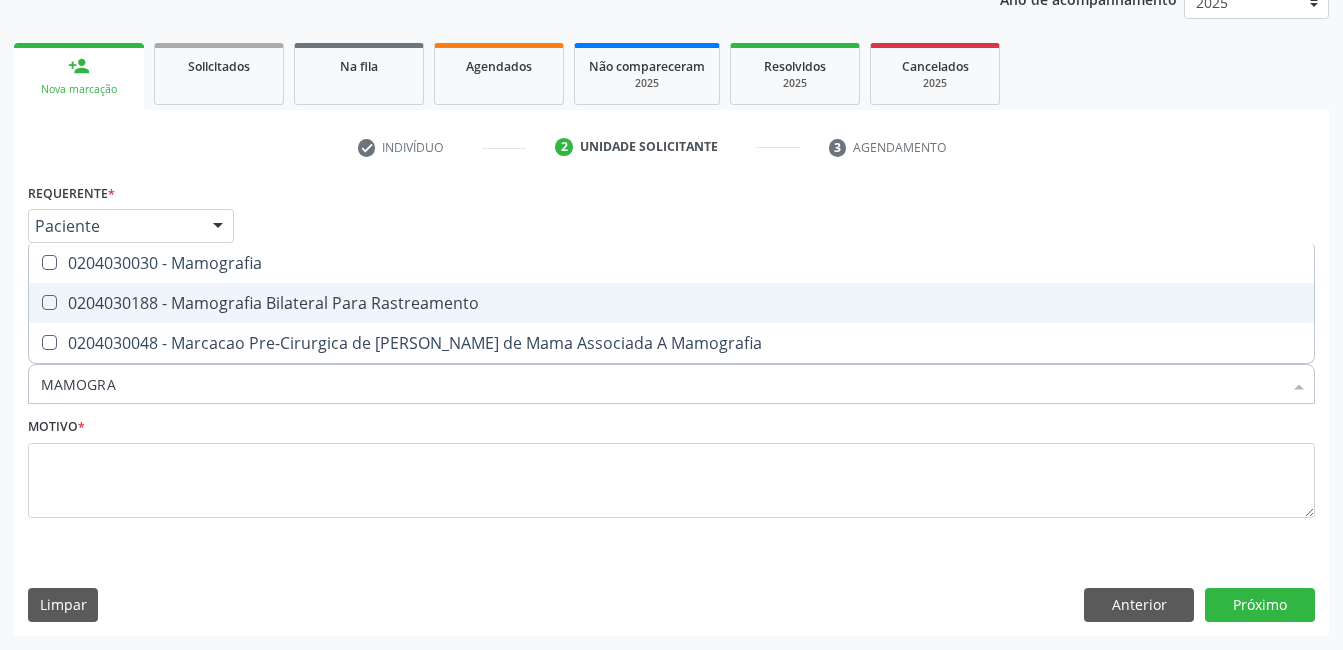 click on "0204030188 - Mamografia Bilateral Para Rastreamento" at bounding box center [671, 303] 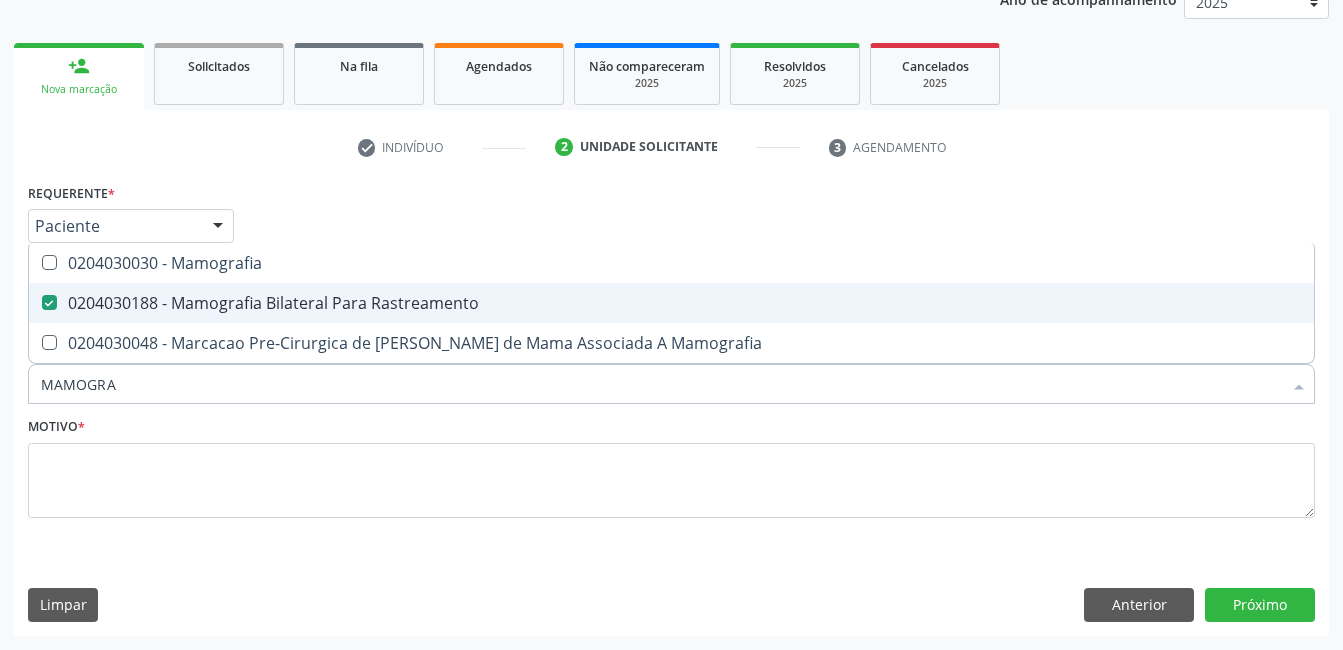 click on "0204030188 - Mamografia Bilateral Para Rastreamento" at bounding box center (671, 303) 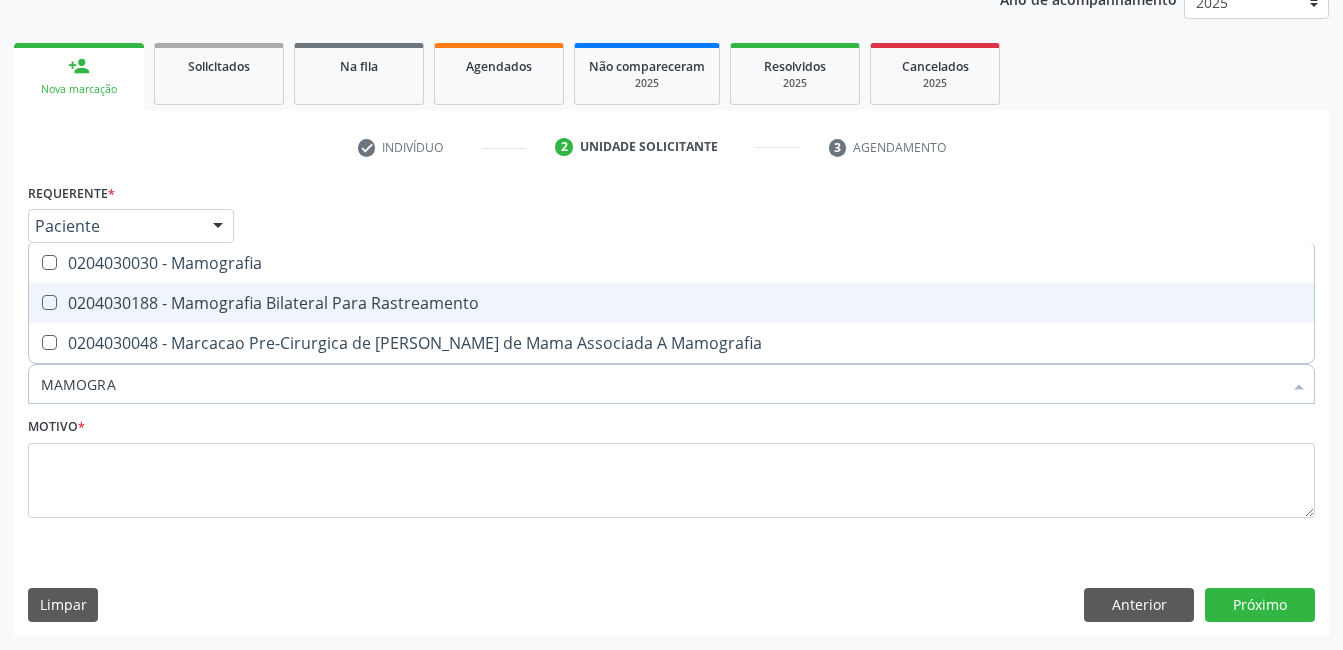 click on "0204030188 - Mamografia Bilateral Para Rastreamento" at bounding box center (671, 303) 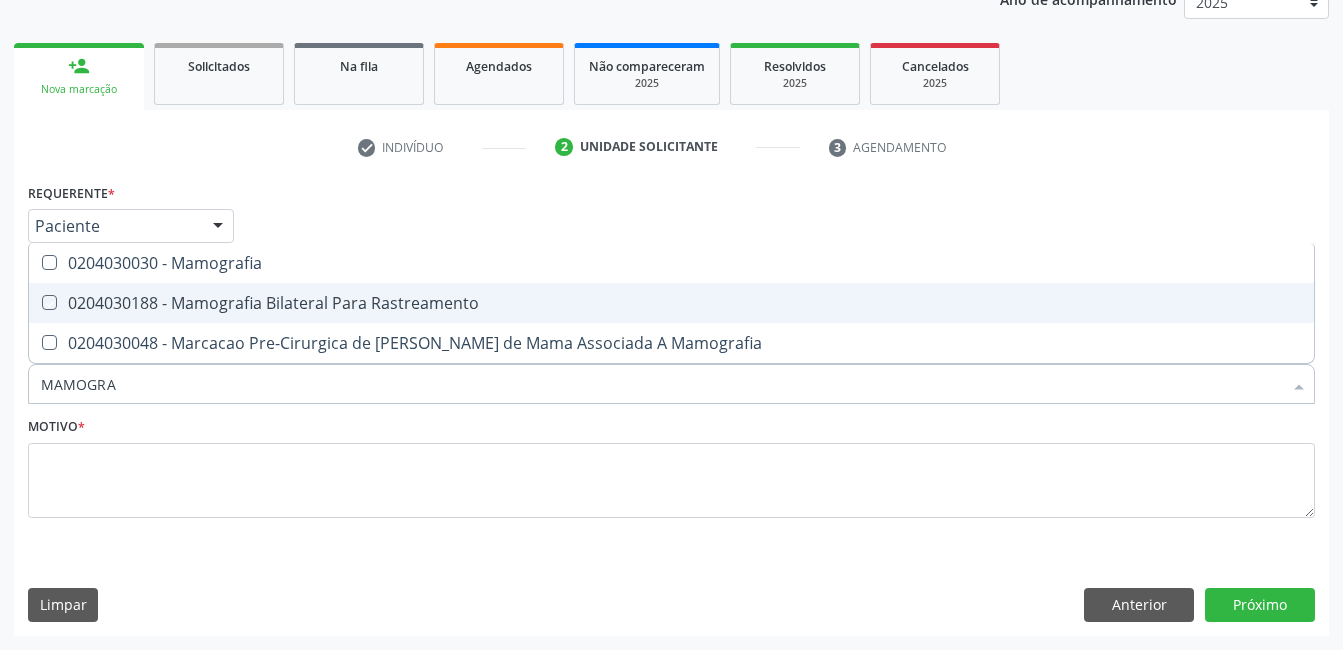 checkbox on "true" 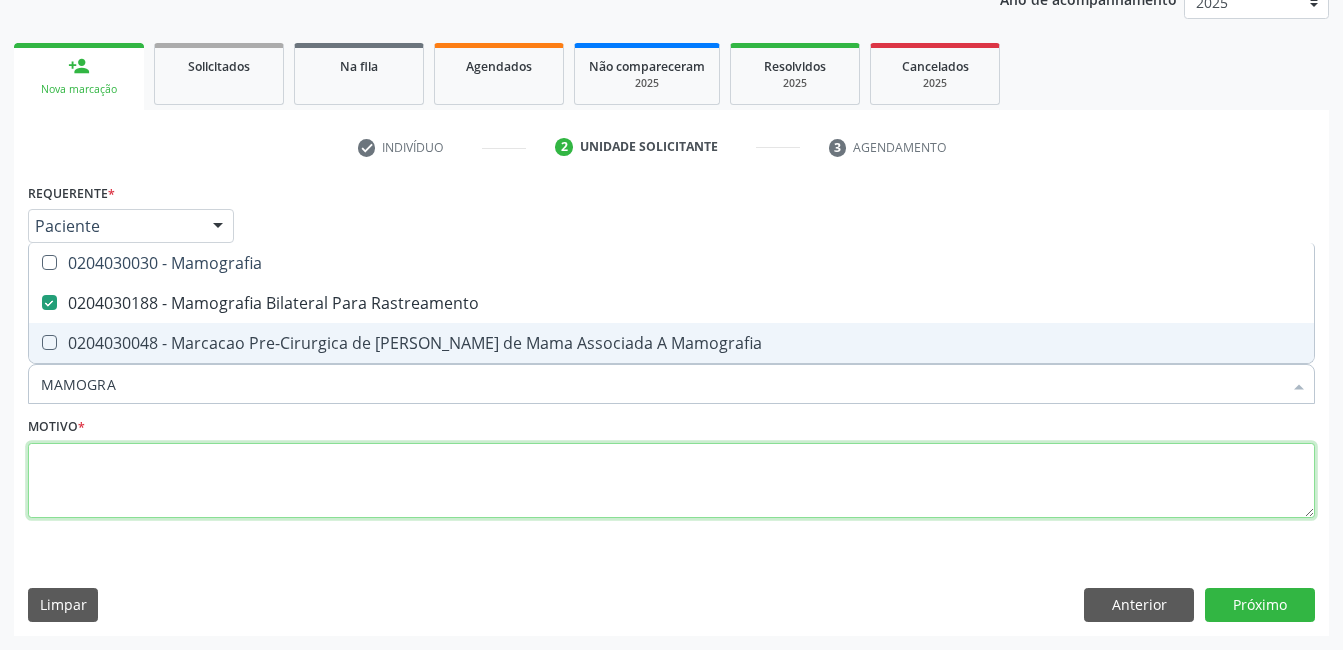 click at bounding box center [671, 481] 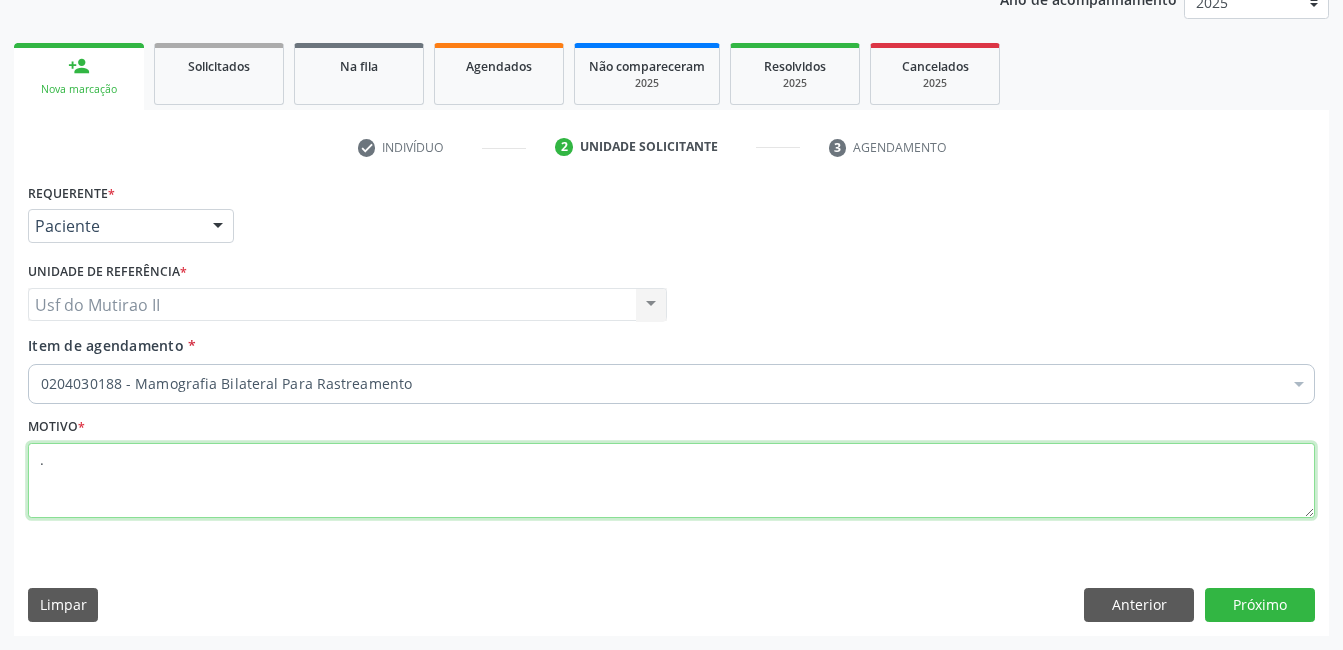 click on "." at bounding box center [671, 481] 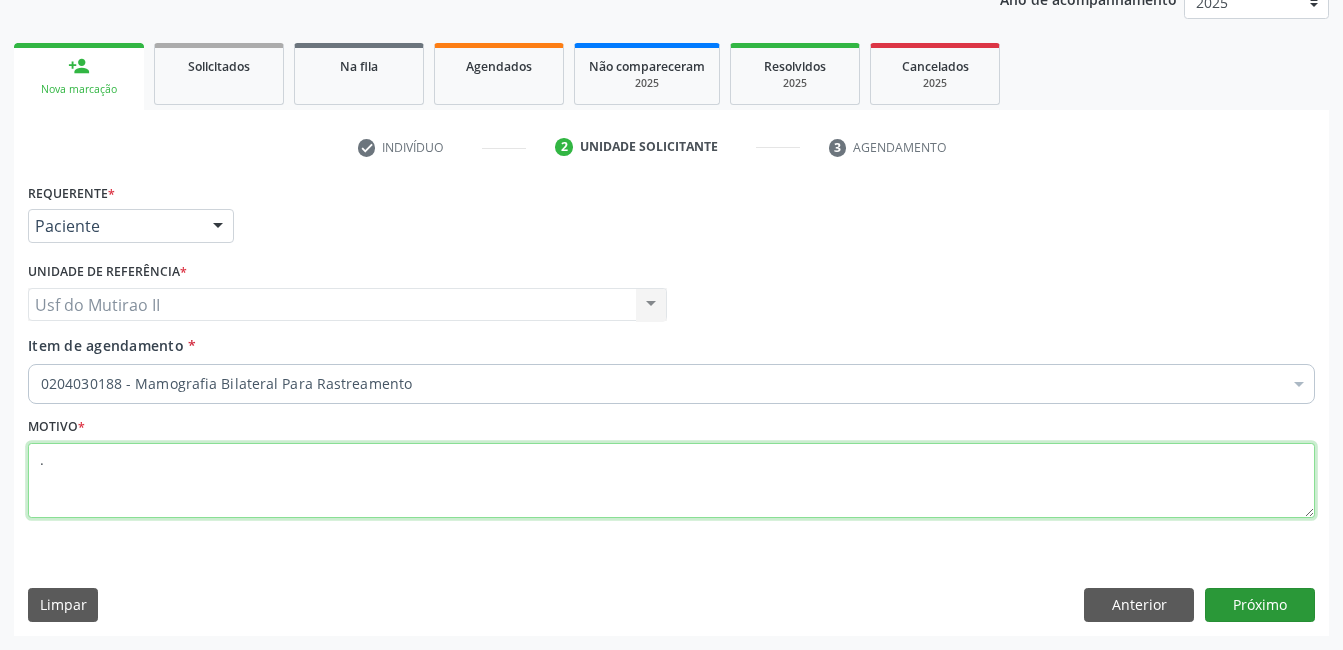 type on "." 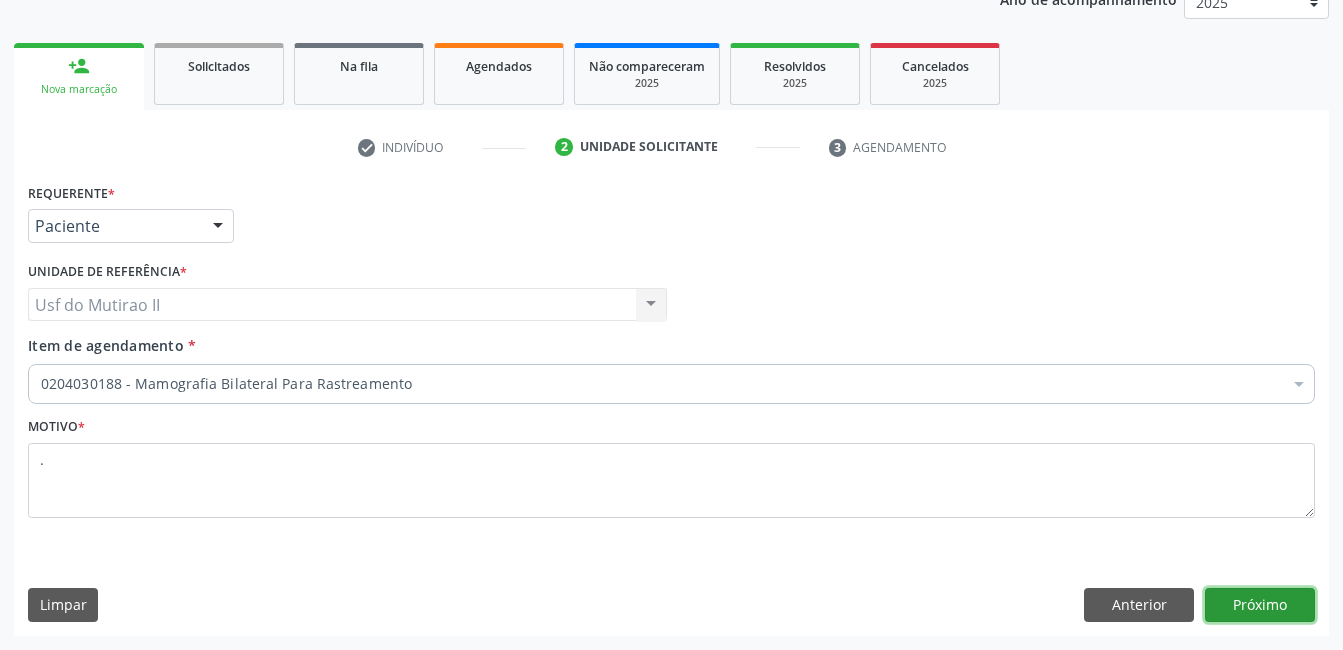 click on "Próximo" at bounding box center (1260, 605) 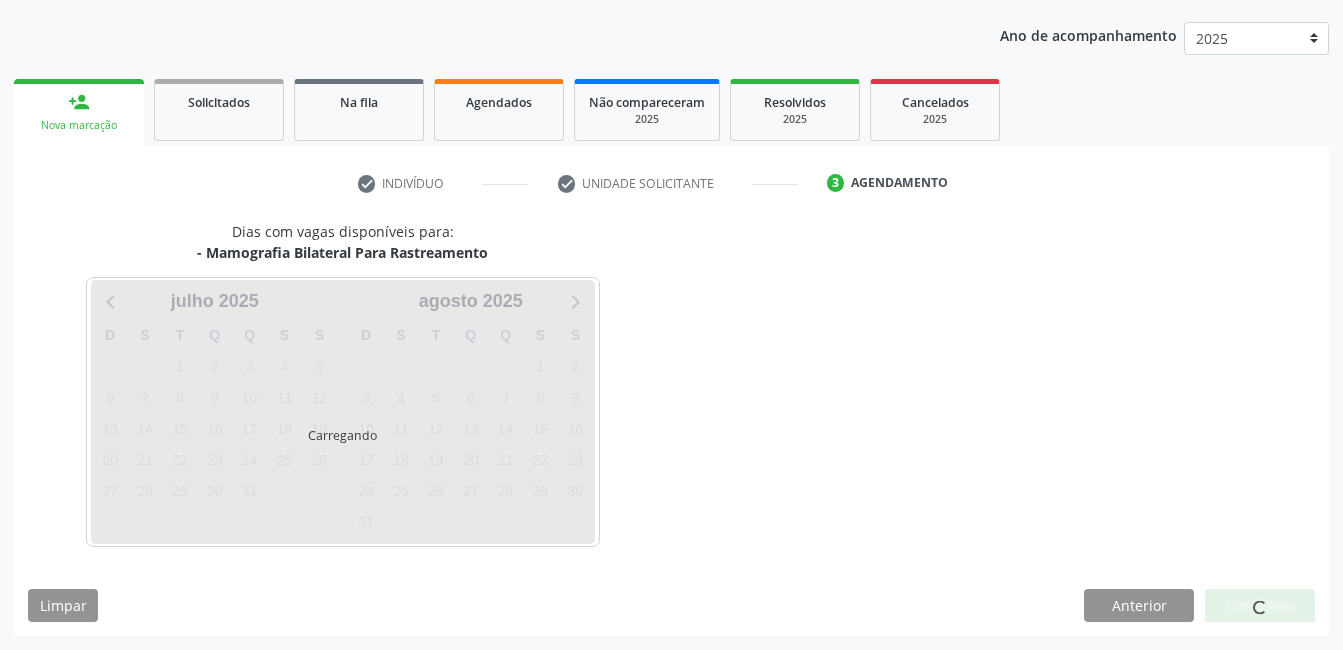 scroll, scrollTop: 220, scrollLeft: 0, axis: vertical 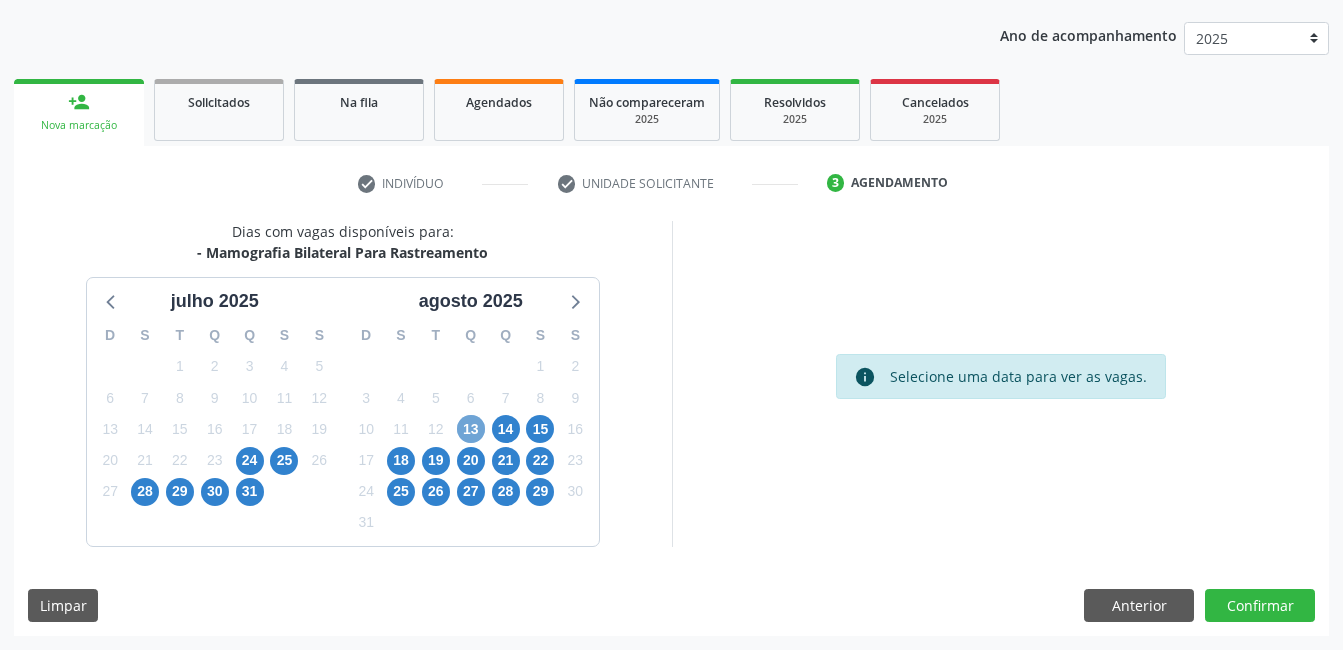 click on "13" at bounding box center (471, 429) 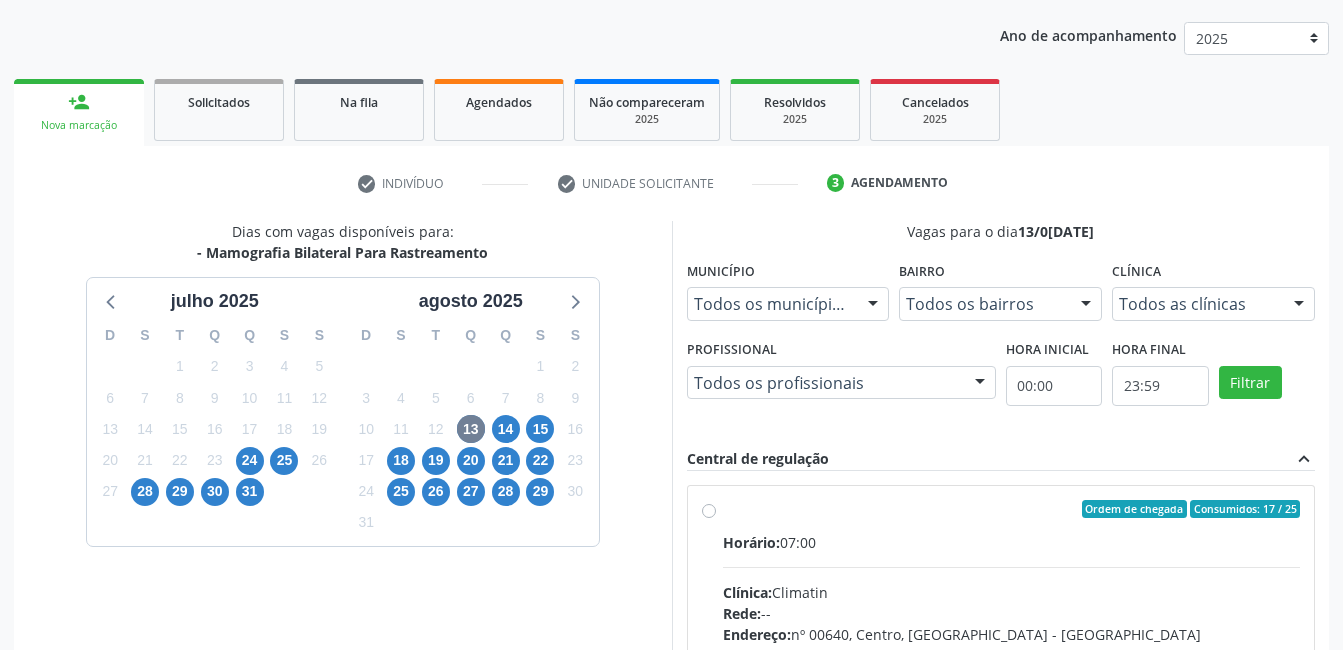 click on "Horário:" at bounding box center [751, 542] 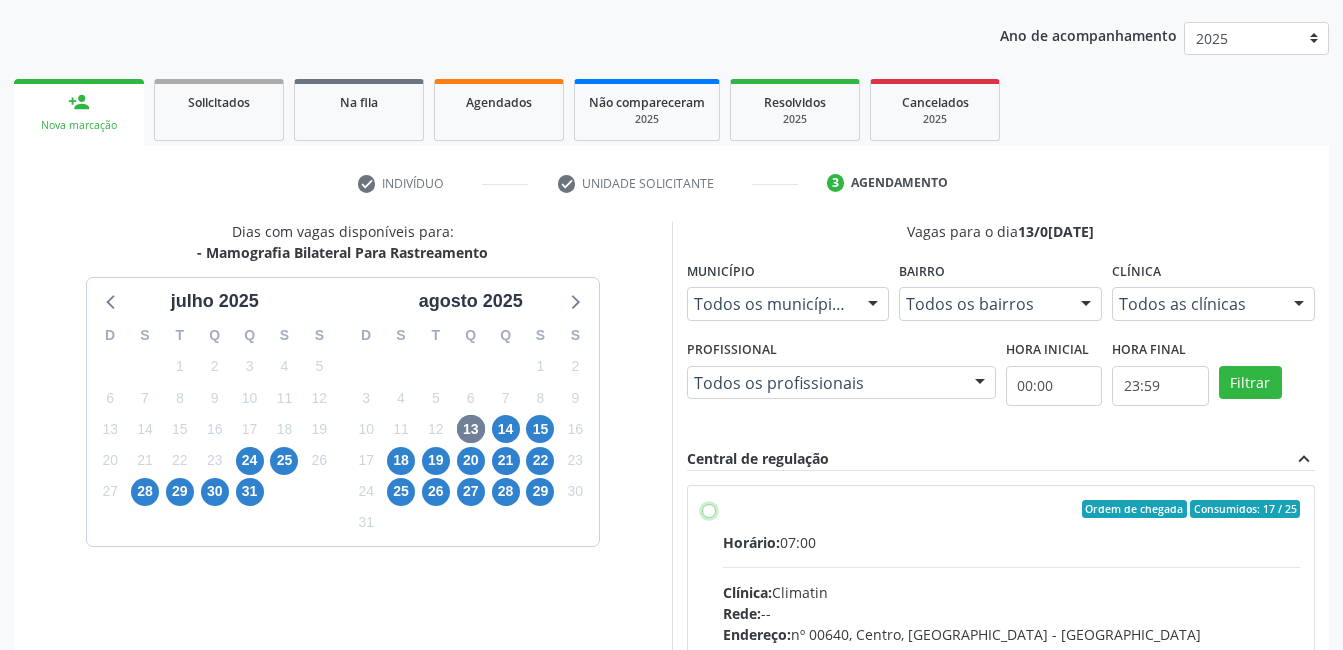 click on "Ordem de chegada
Consumidos: 17 / 25
Horário:   07:00
Clínica:  Climatin
Rede:
--
Endereço:   nº 00640, Centro, Serra Talhada - PE
Telefone:   (81) 38311133
Profissional:
Ana Carolina Barboza de Andrada Melo Lyra
Informações adicionais sobre o atendimento
Idade de atendimento:
de 0 a 120 anos
Gênero(s) atendido(s):
Masculino e Feminino
Informações adicionais:
--" at bounding box center (709, 509) 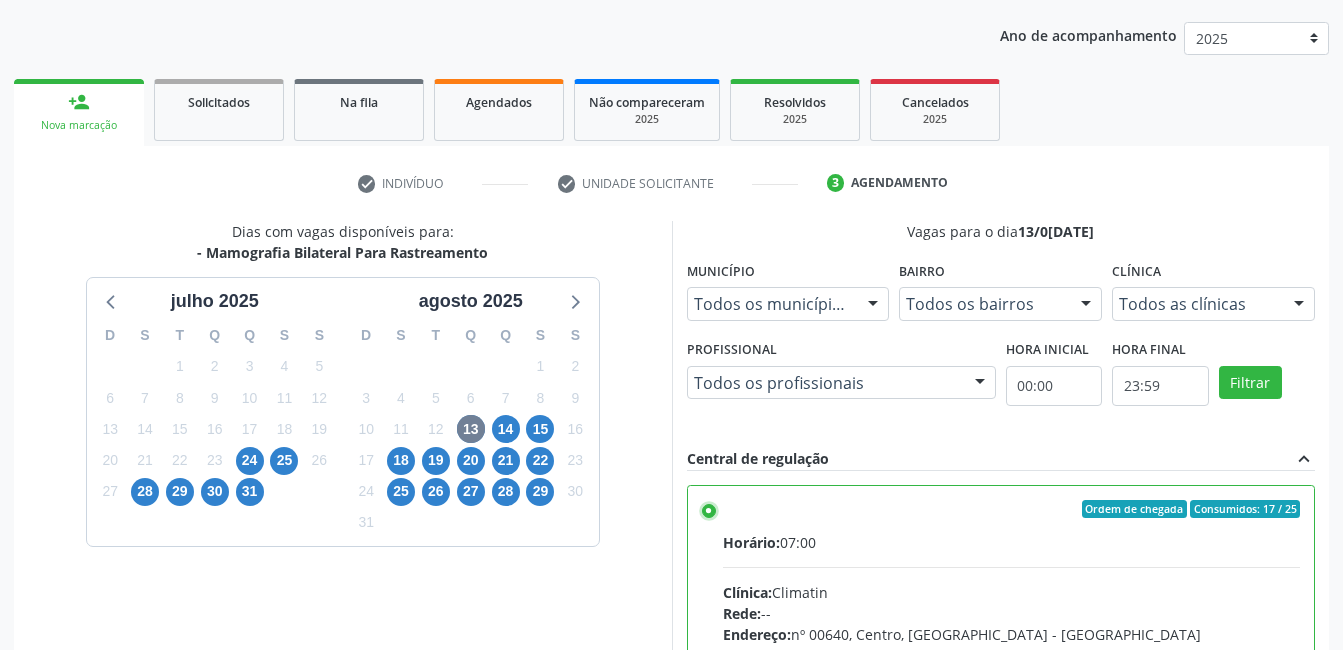 scroll, scrollTop: 545, scrollLeft: 0, axis: vertical 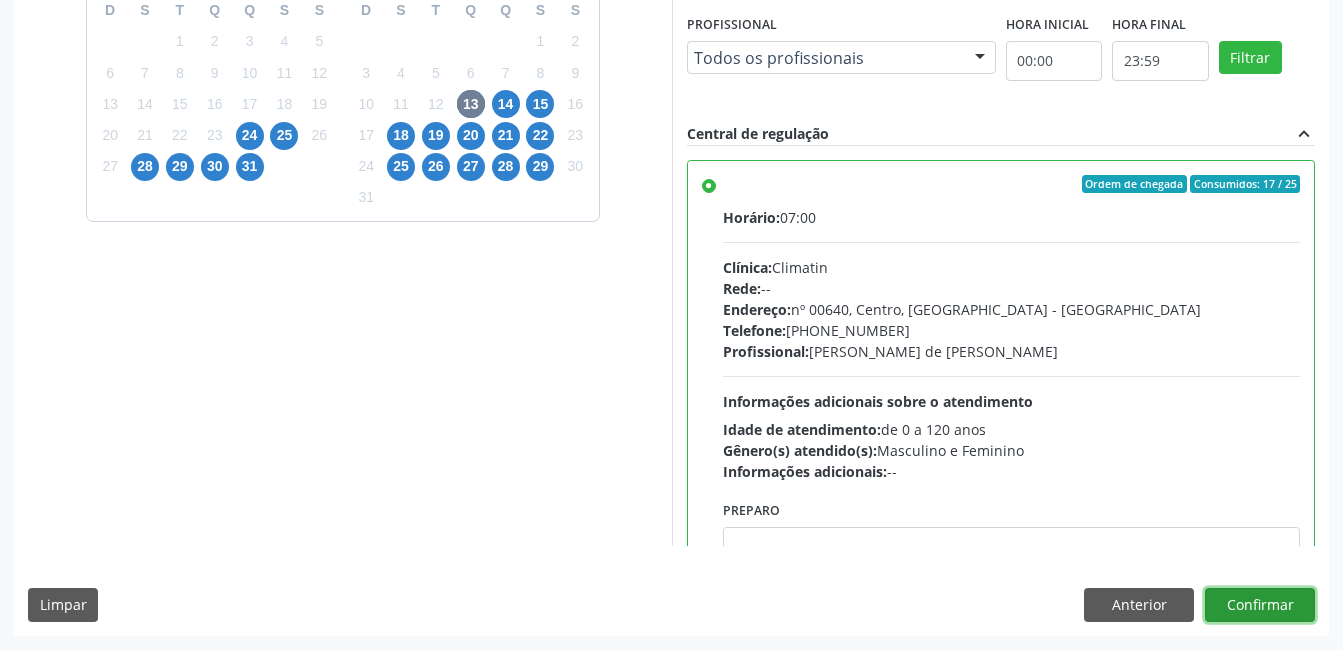 click on "Confirmar" at bounding box center [1260, 605] 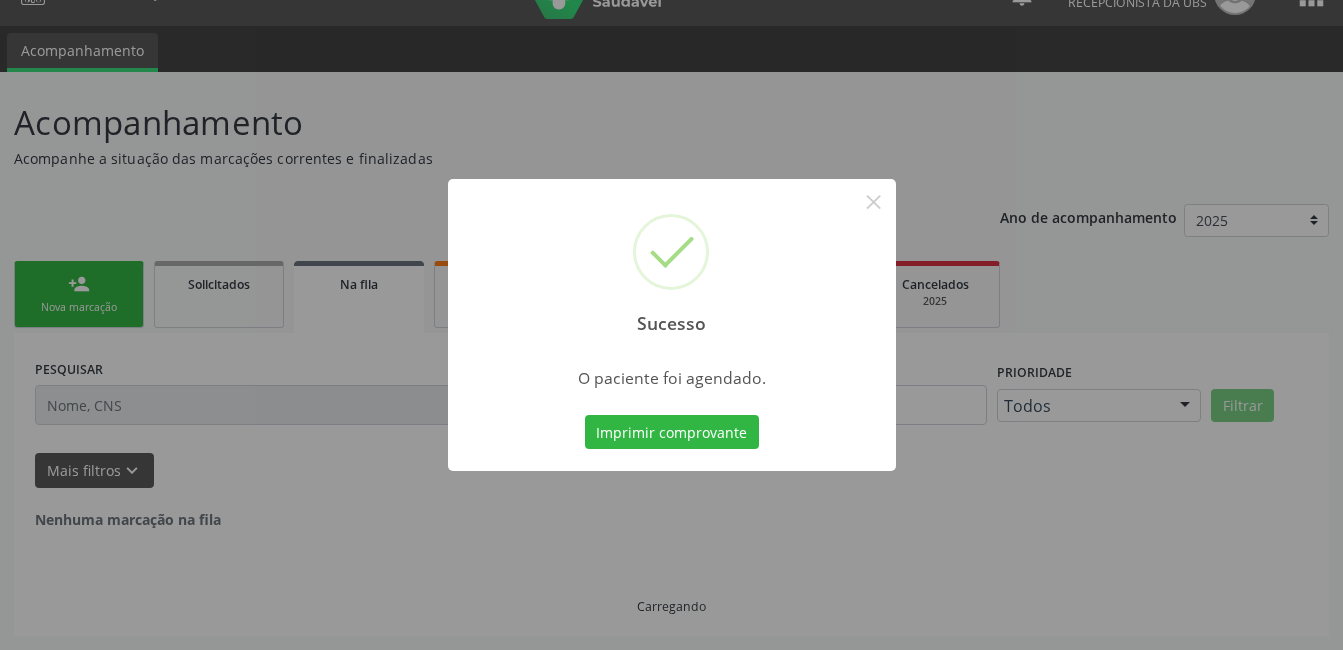 scroll, scrollTop: 0, scrollLeft: 0, axis: both 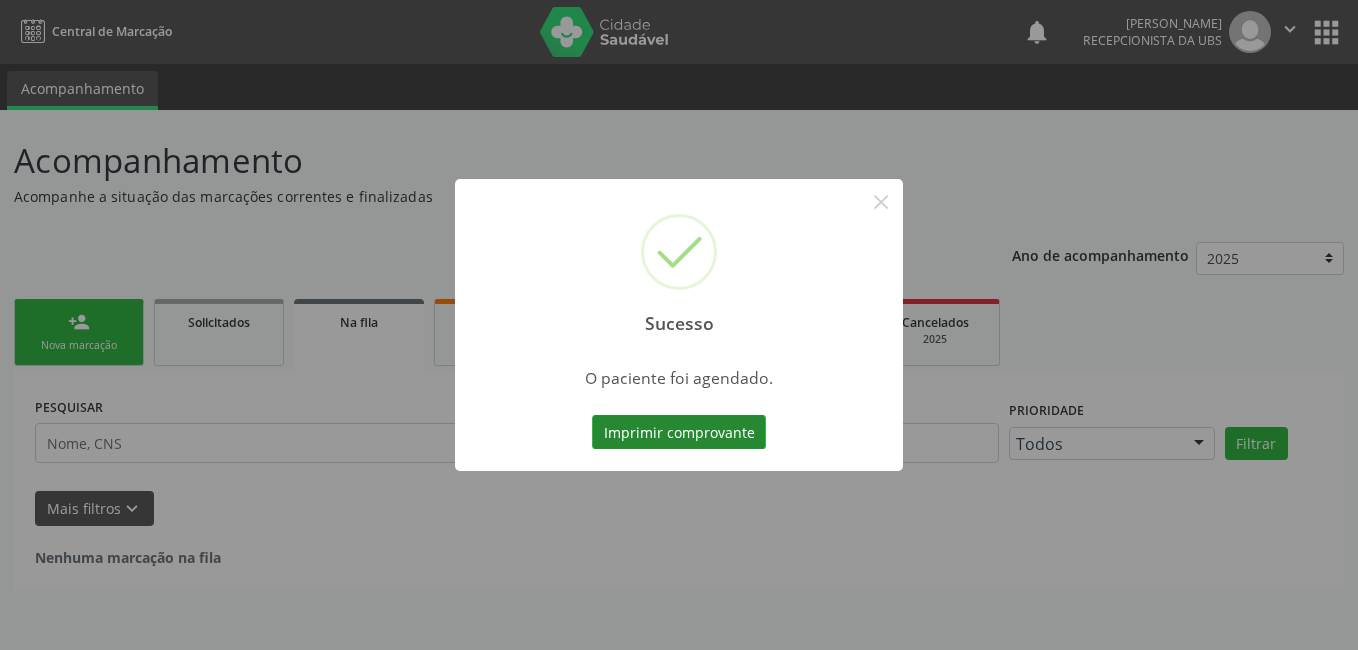 click on "Imprimir comprovante" at bounding box center [679, 432] 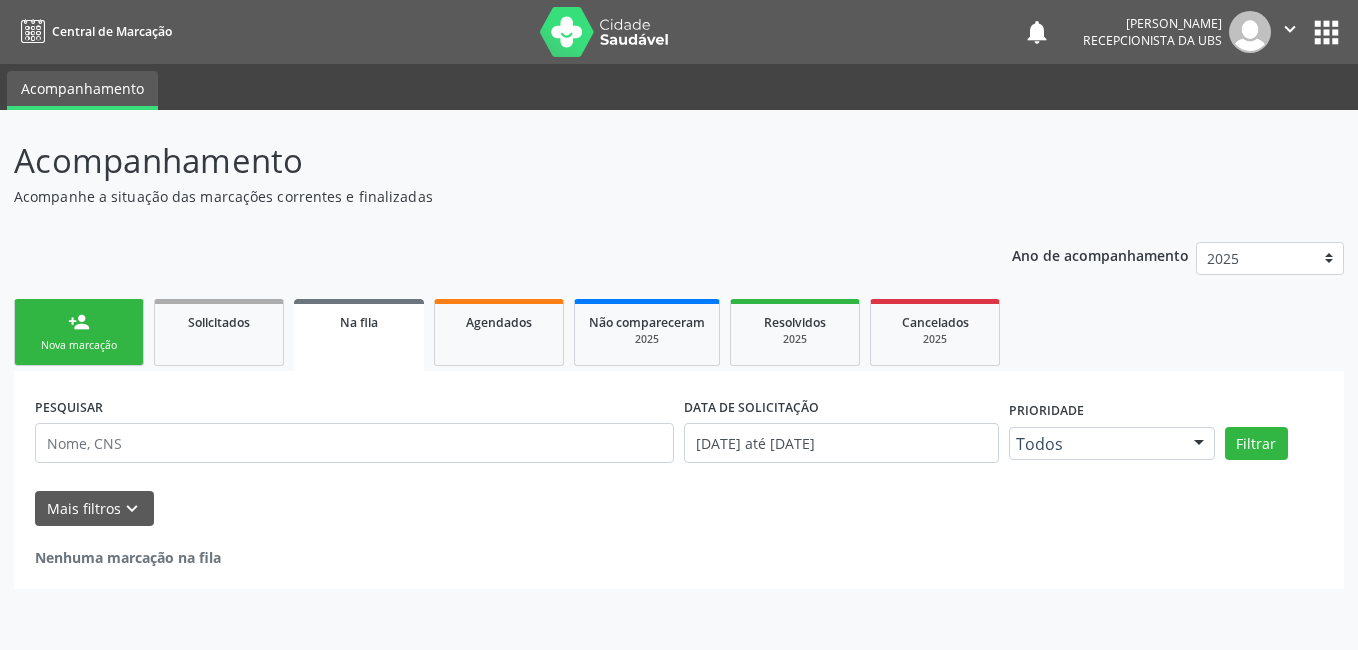 click on "person_add
Nova marcação" at bounding box center (79, 332) 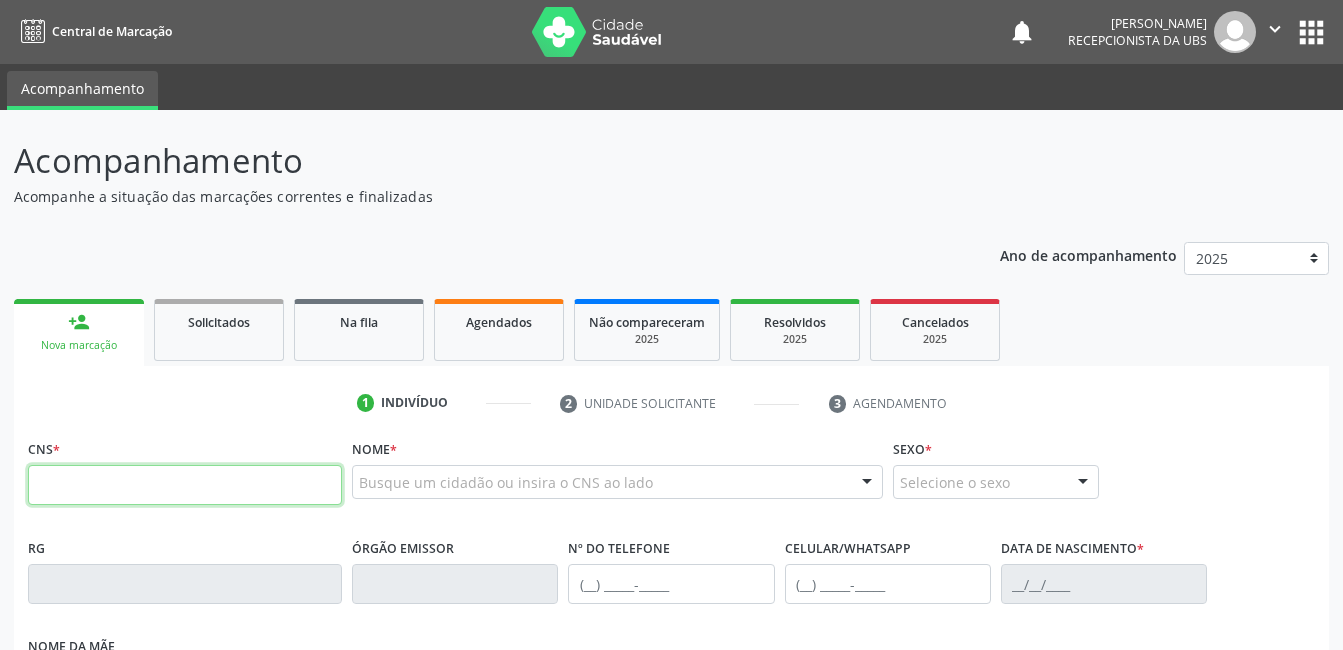 click at bounding box center [185, 485] 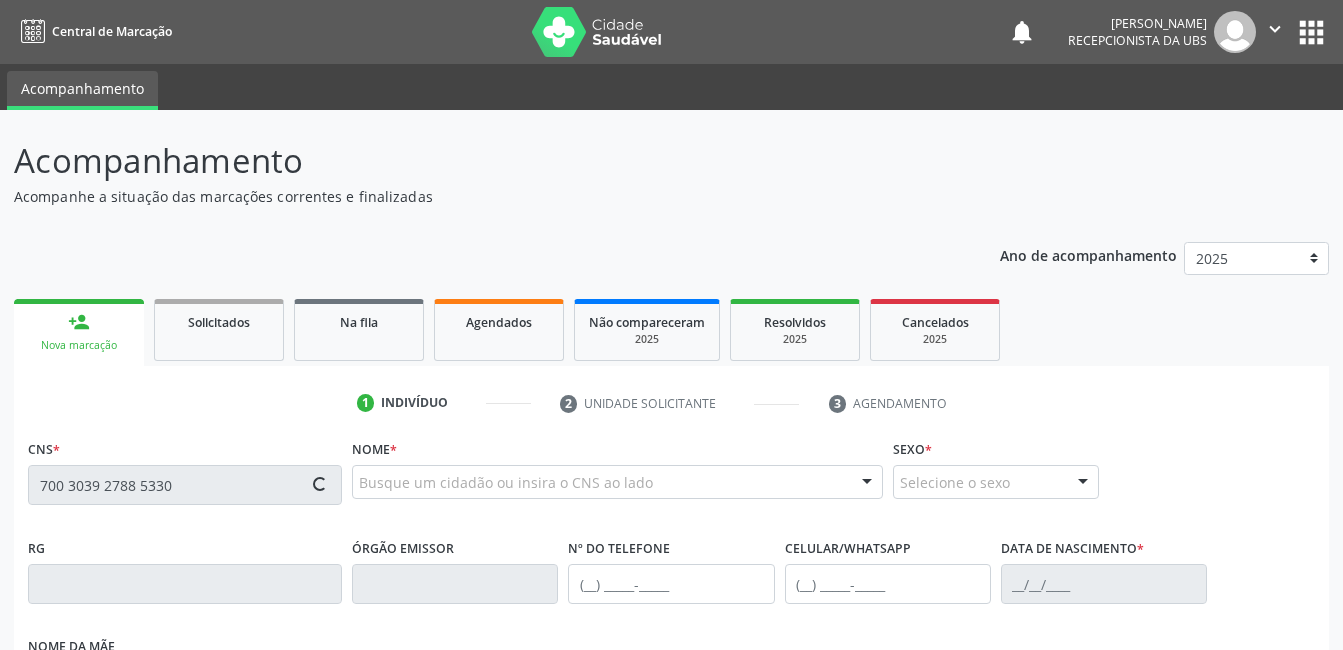 type on "700 3039 2788 5330" 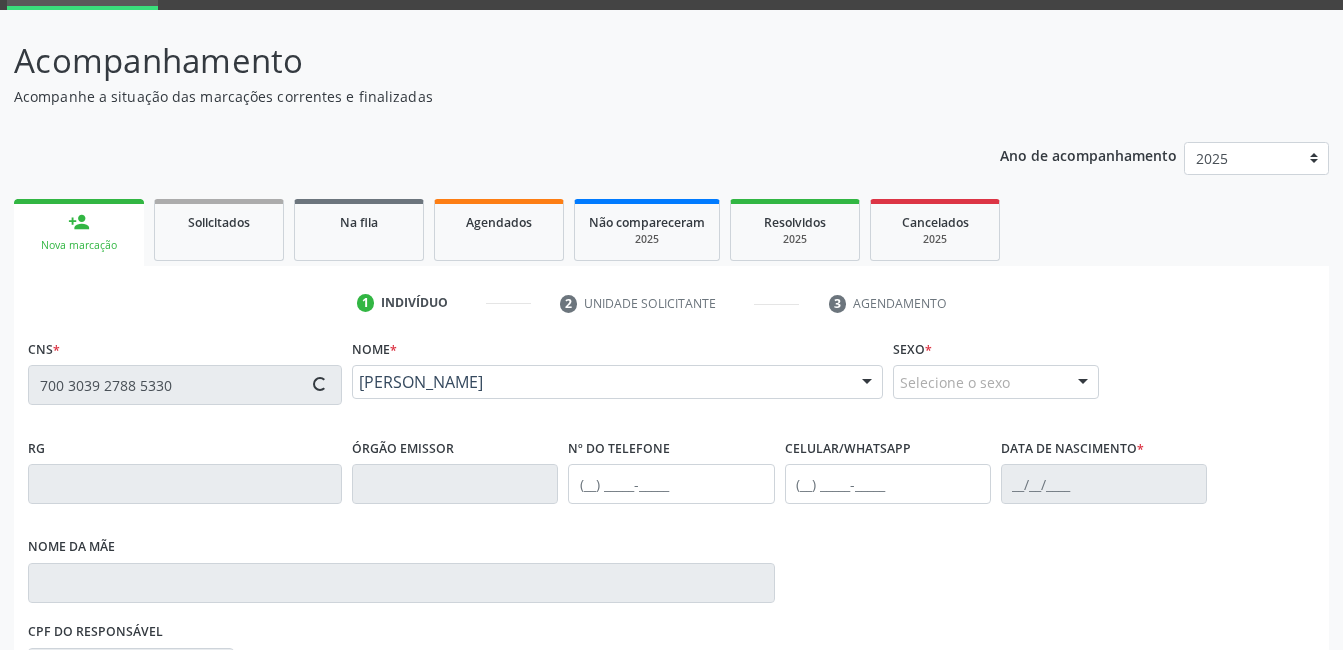 scroll, scrollTop: 420, scrollLeft: 0, axis: vertical 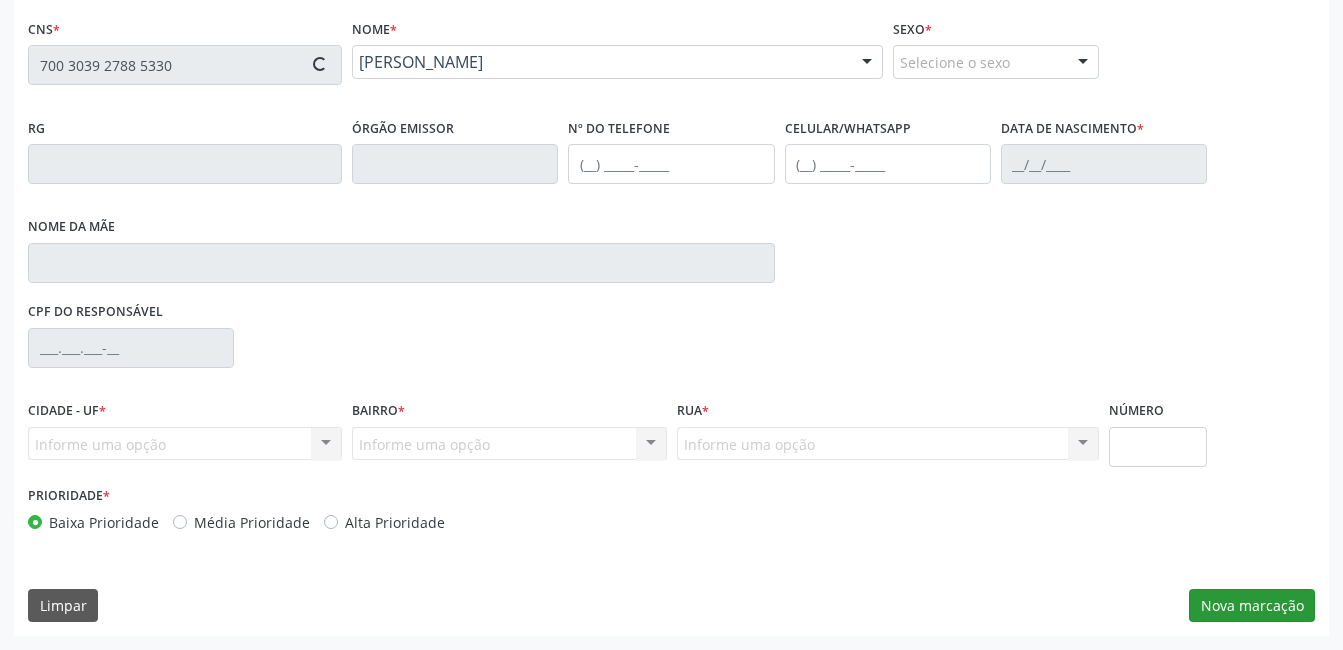 type on "(87) 99622-3134" 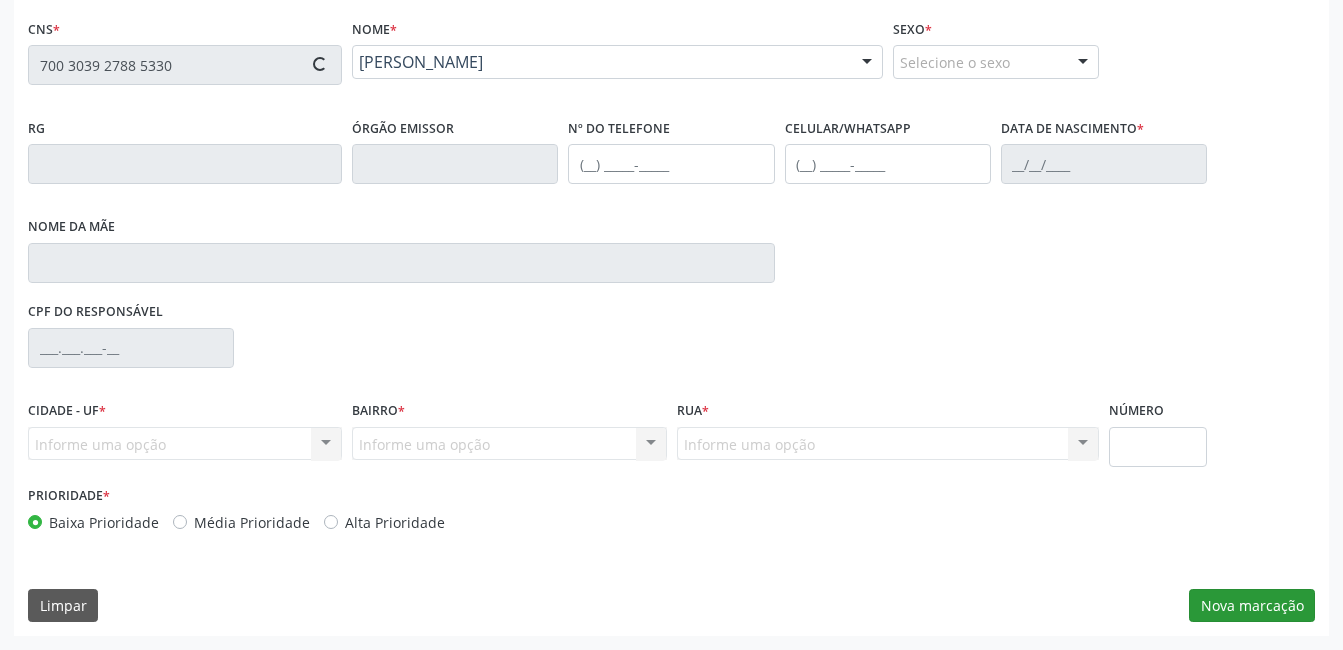 type on "28/02/1976" 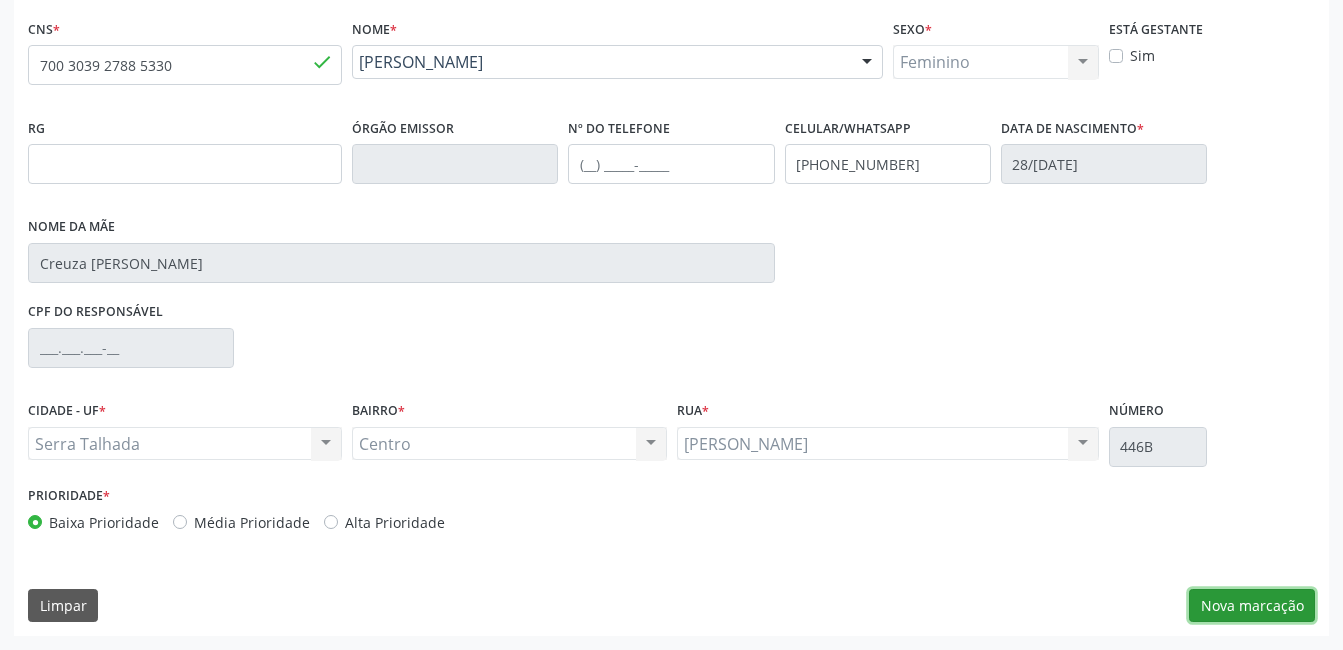click on "Nova marcação" at bounding box center [1252, 606] 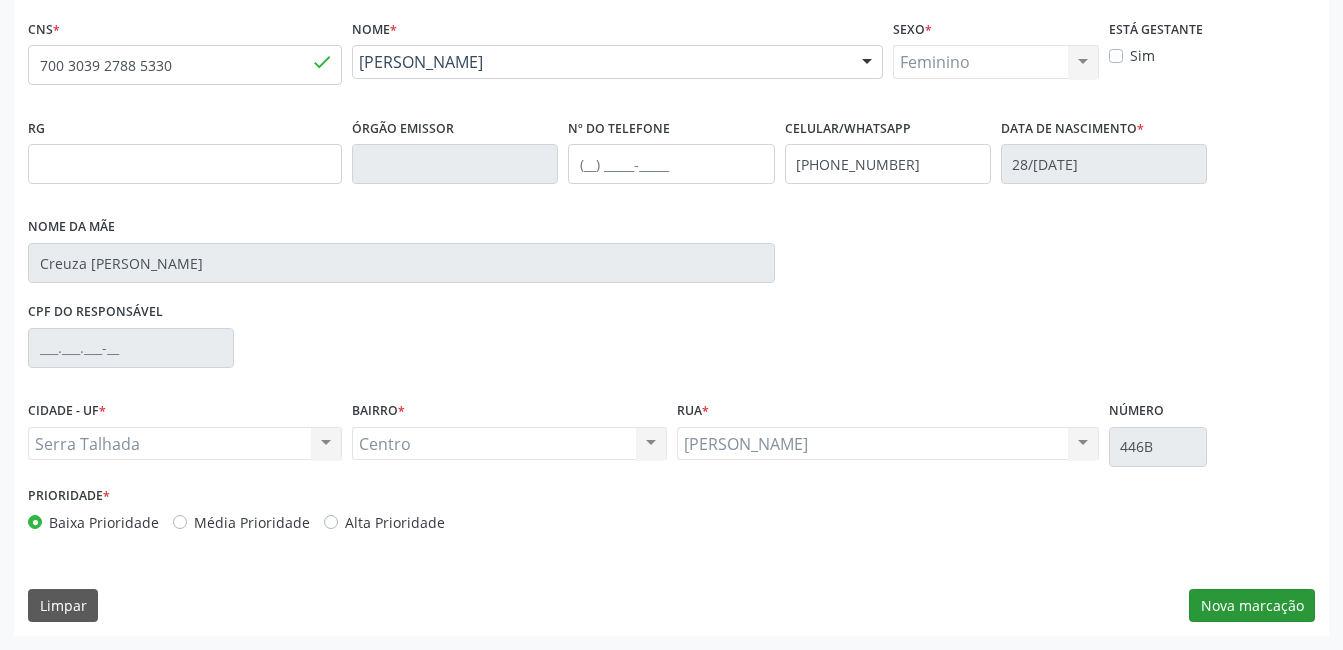 scroll, scrollTop: 256, scrollLeft: 0, axis: vertical 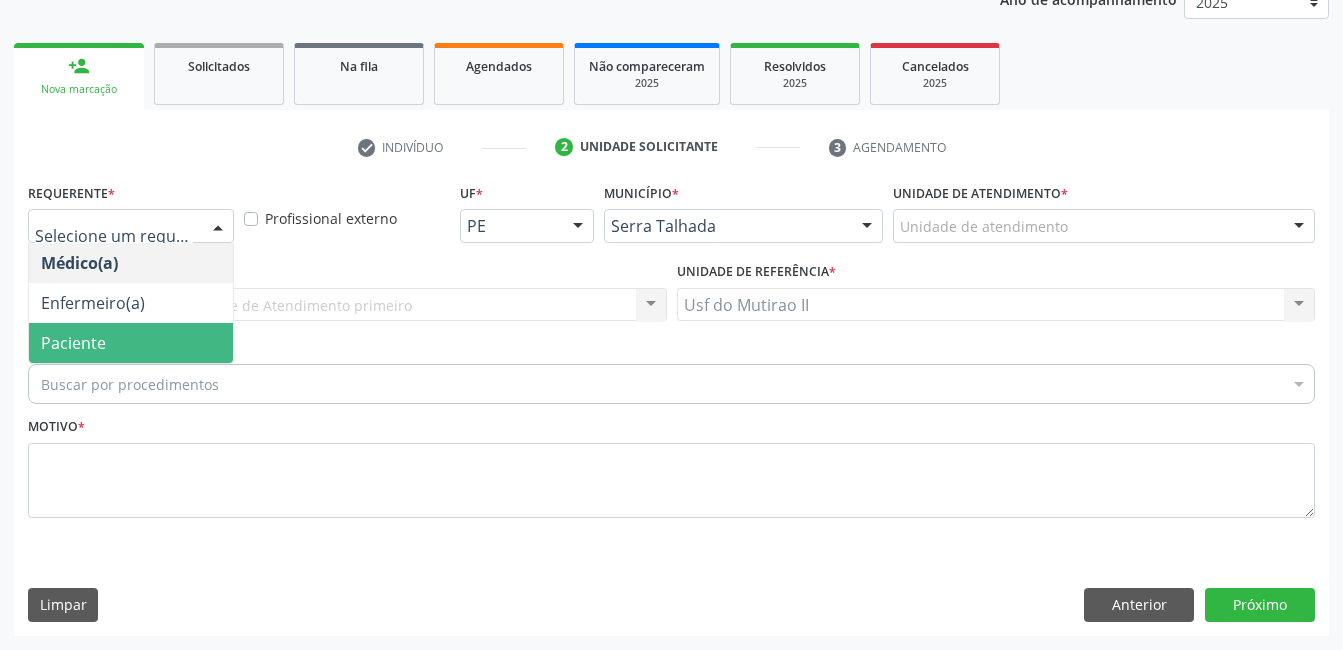 click on "Paciente" at bounding box center [131, 343] 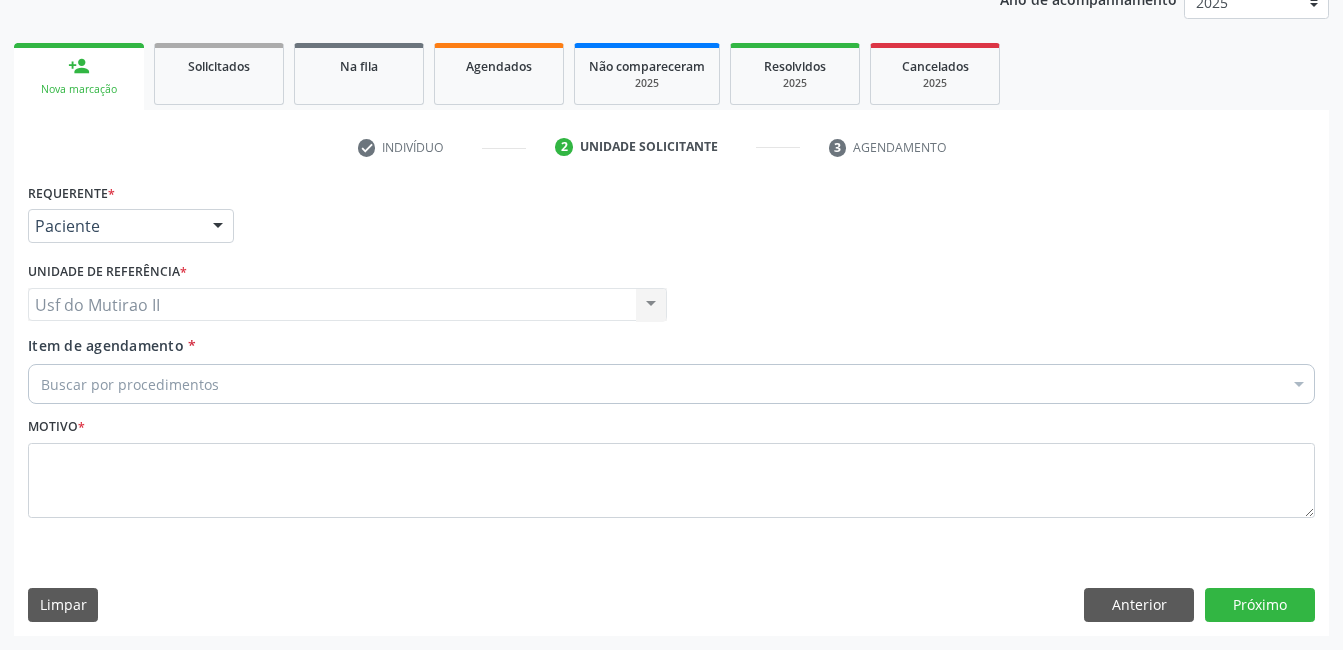click on "Buscar por procedimentos" at bounding box center [671, 384] 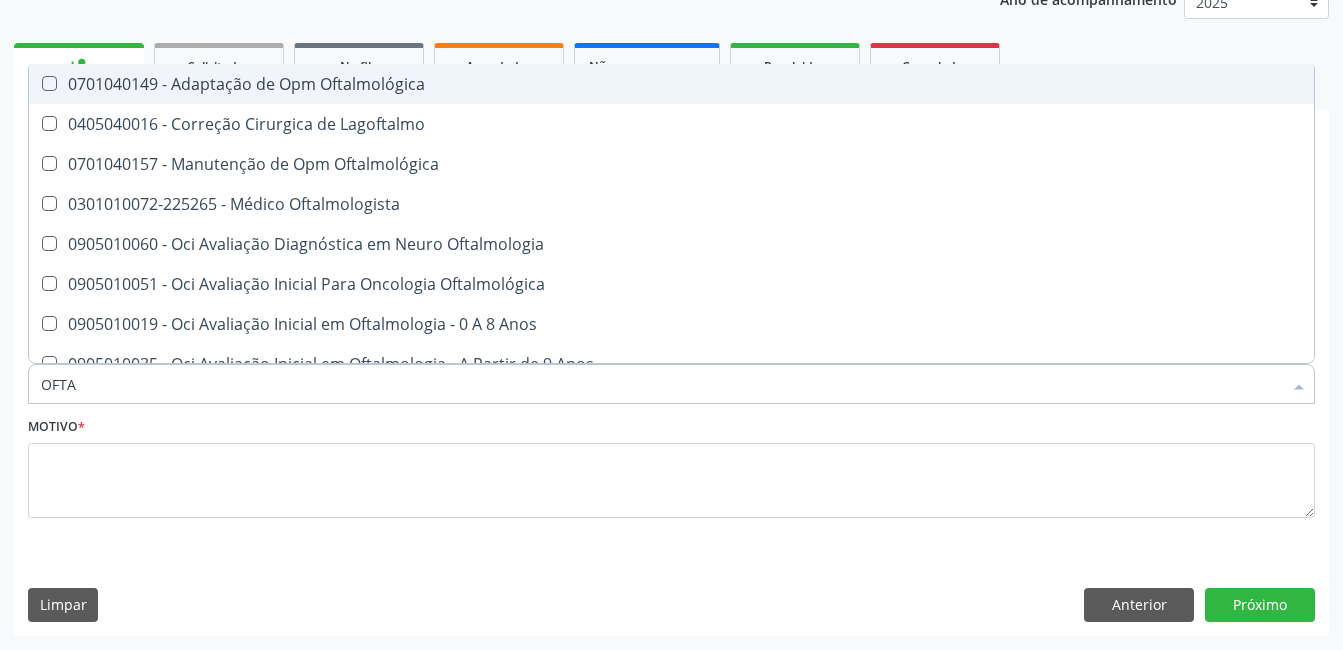 type on "OFTAL" 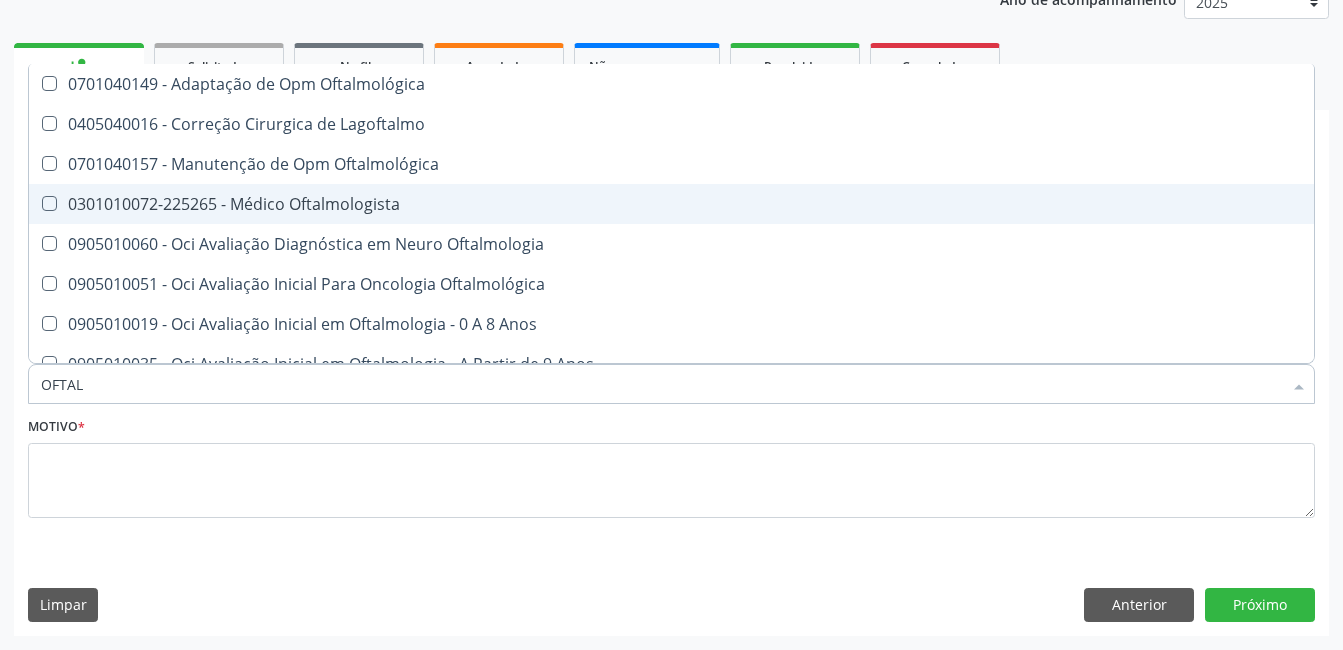 click on "0301010072-225265 - Médico Oftalmologista" at bounding box center [671, 204] 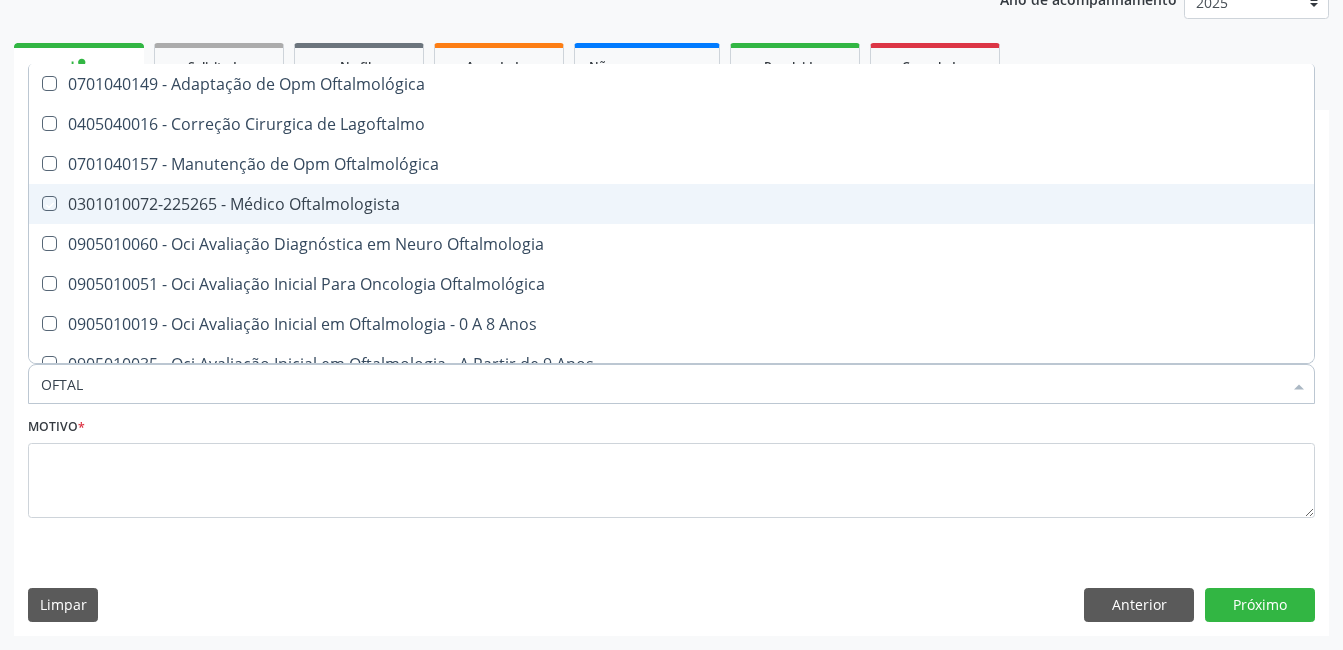 checkbox on "true" 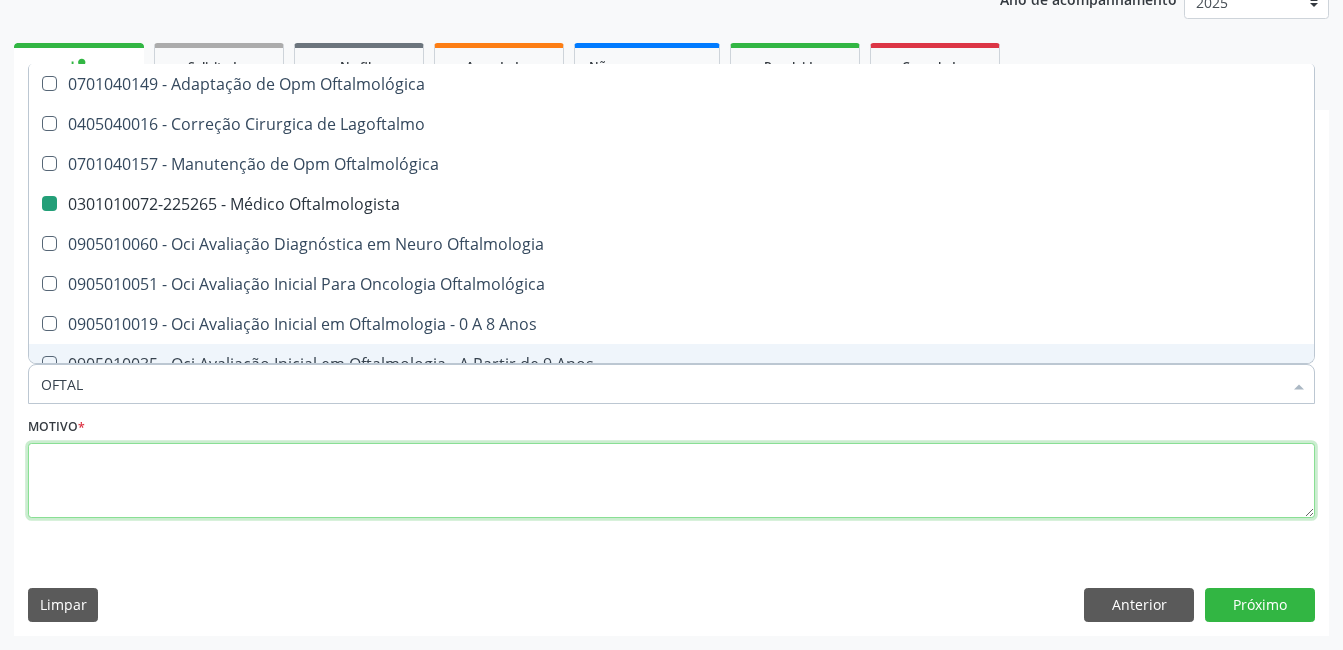click at bounding box center [671, 481] 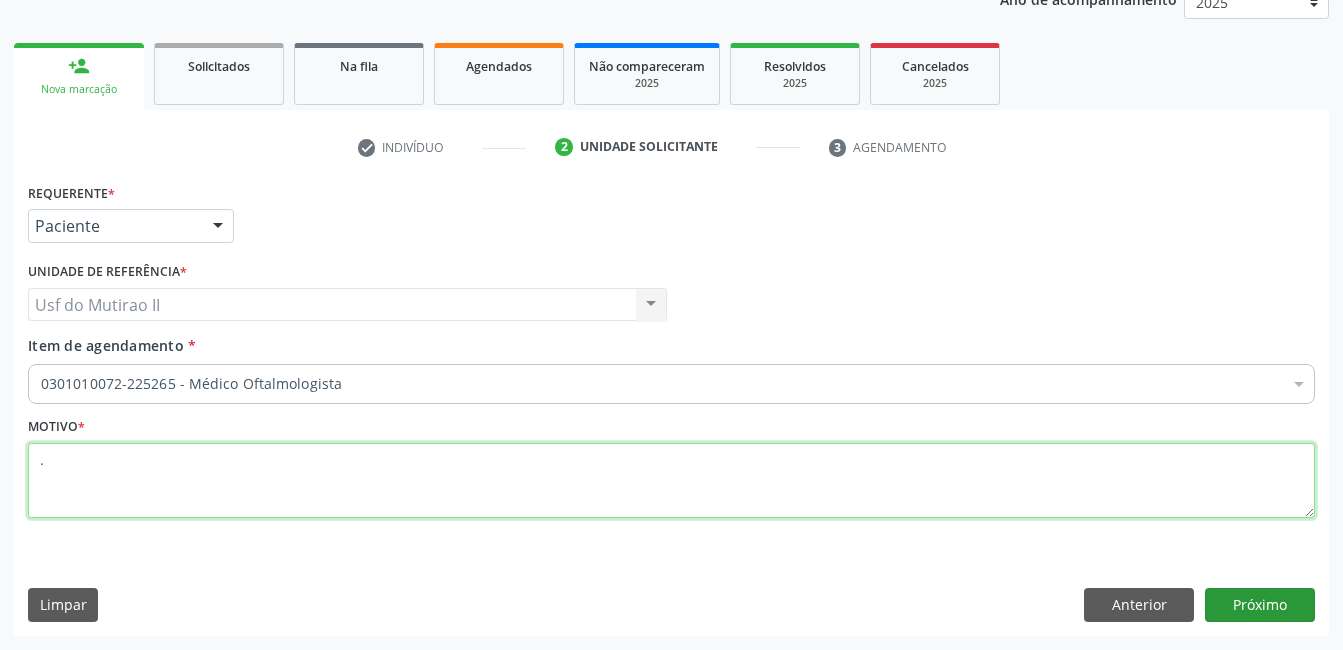 type on "." 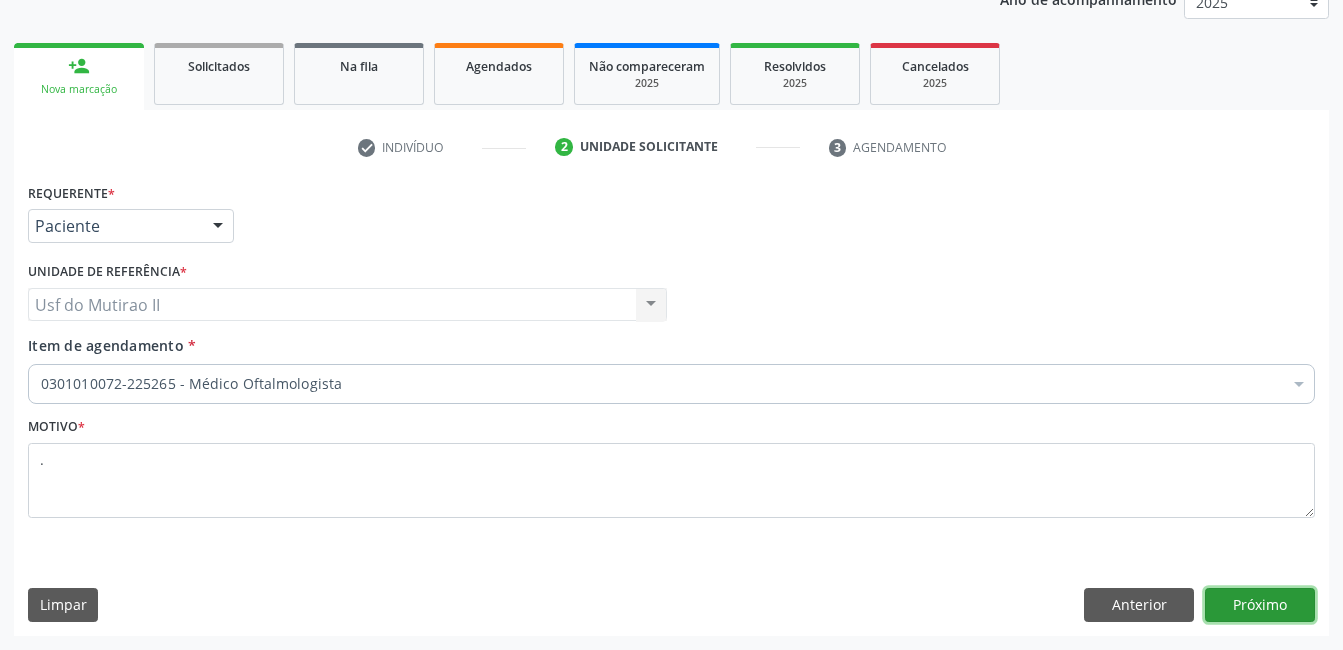 click on "Próximo" at bounding box center (1260, 605) 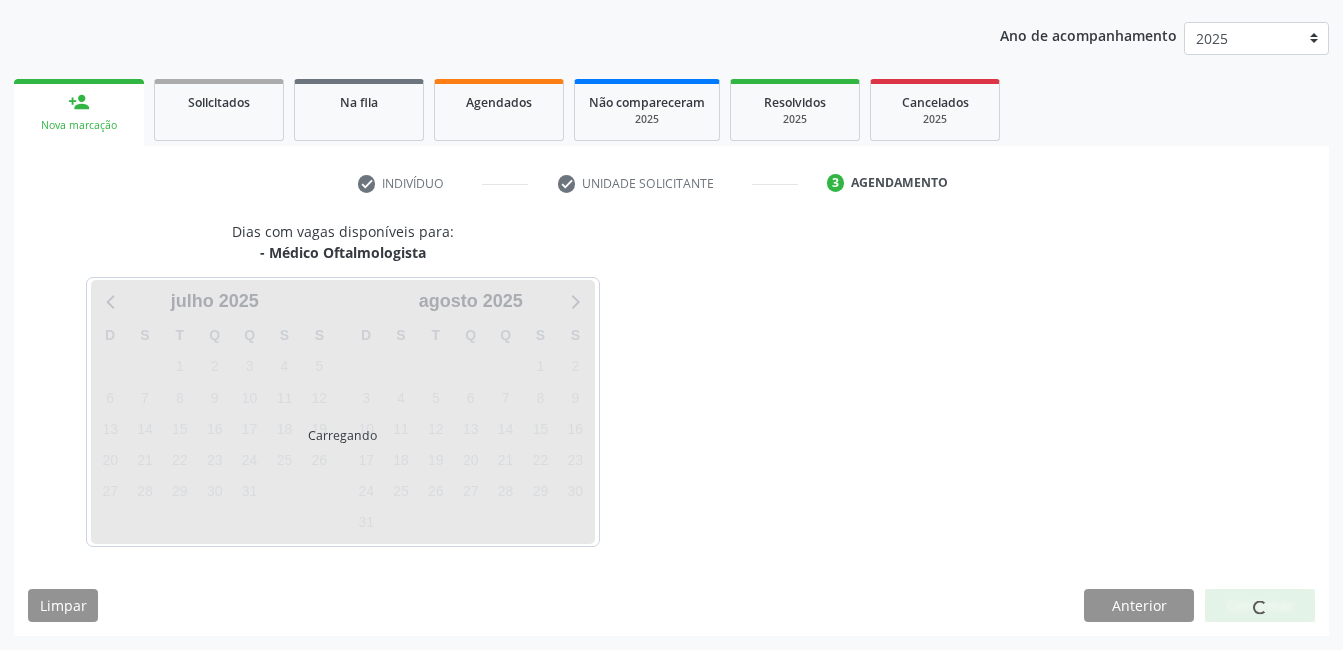 scroll, scrollTop: 220, scrollLeft: 0, axis: vertical 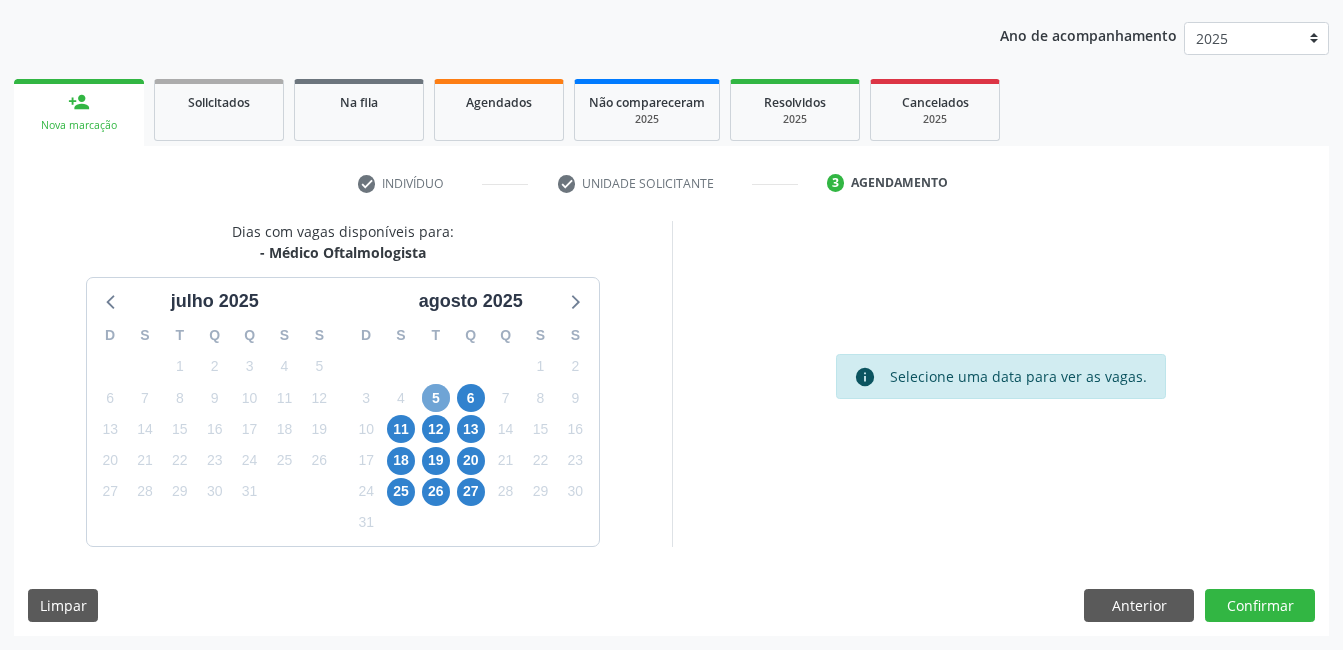 click on "5" at bounding box center [436, 398] 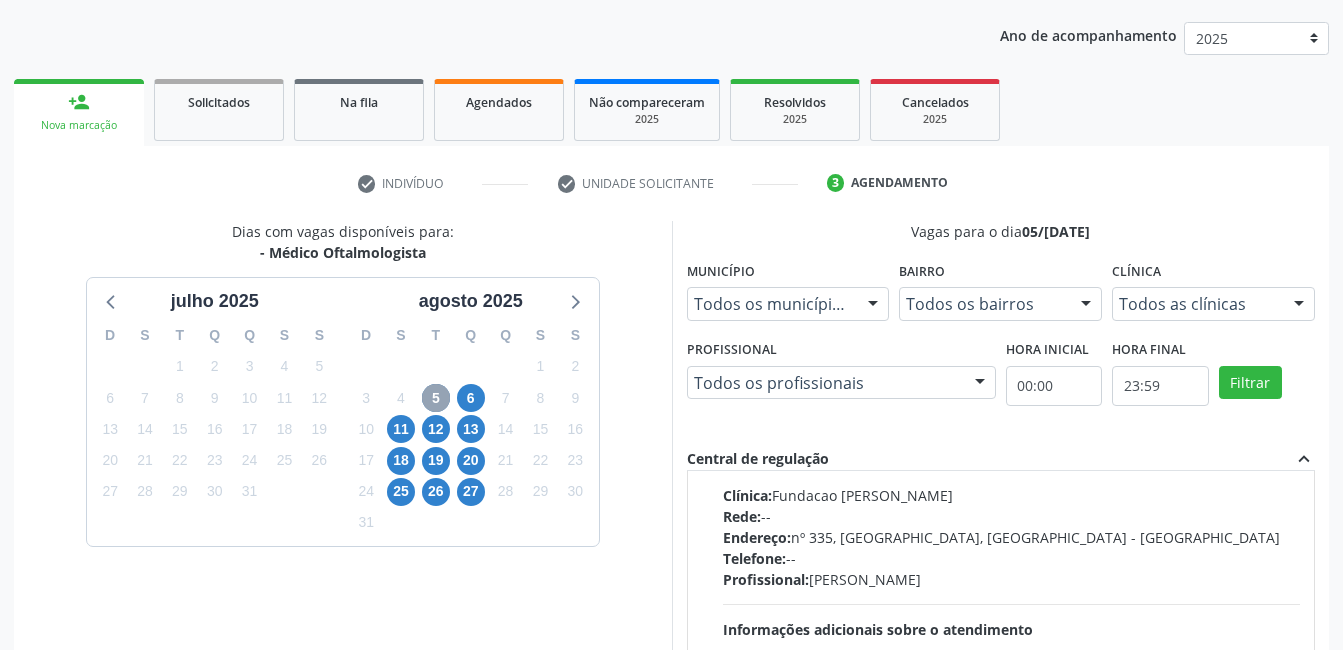 scroll, scrollTop: 2100, scrollLeft: 0, axis: vertical 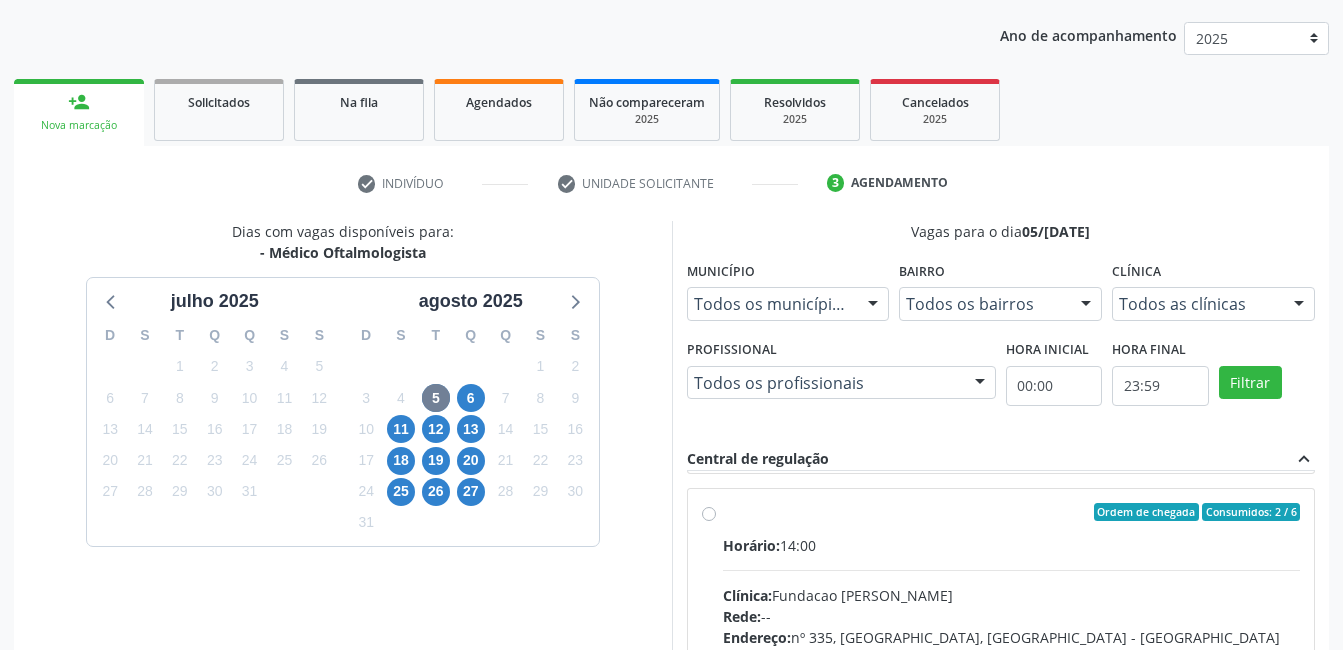 click on "Horário:" at bounding box center [751, 545] 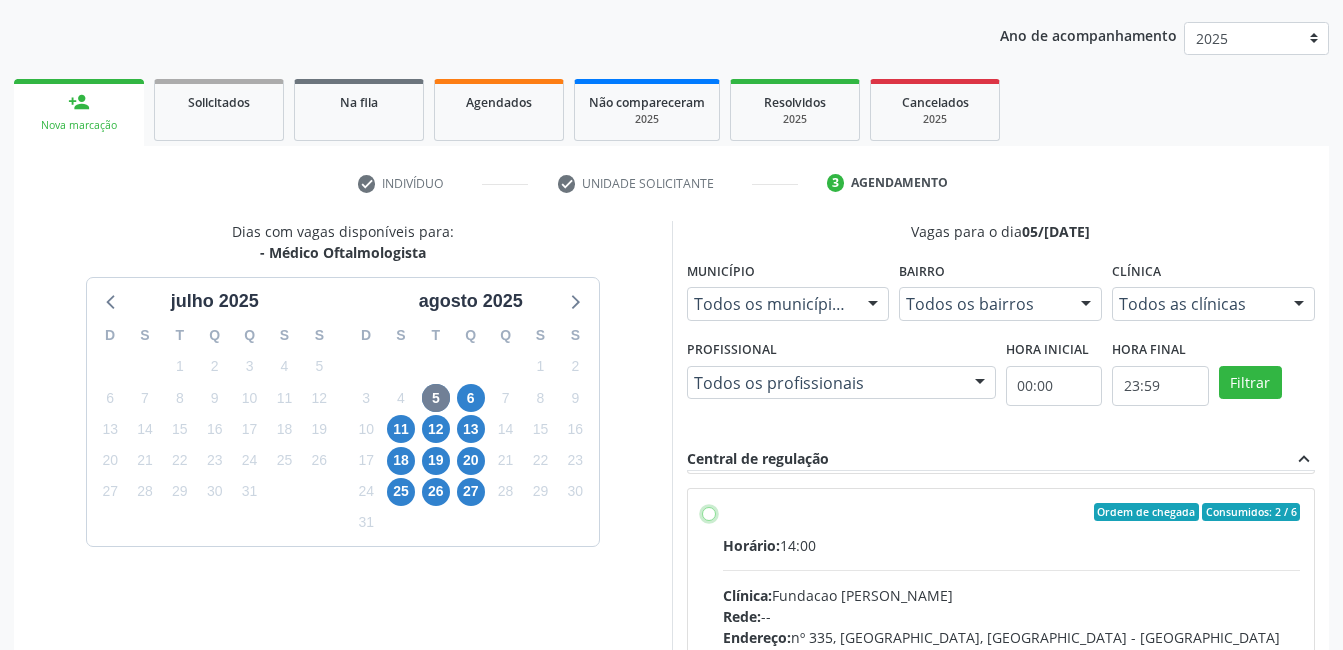 click on "Ordem de chegada
Consumidos: 2 / 6
Horário:   14:00
Clínica:  Fundacao Altino Ventura
Rede:
--
Endereço:   nº 335, Nossa Senhora da Con, Serra Talhada - PE
Telefone:   --
Profissional:
Bruna Vieira Oliveira Carvalho Ventura
Informações adicionais sobre o atendimento
Idade de atendimento:
de 0 a 120 anos
Gênero(s) atendido(s):
Masculino e Feminino
Informações adicionais:
--" at bounding box center [709, 512] 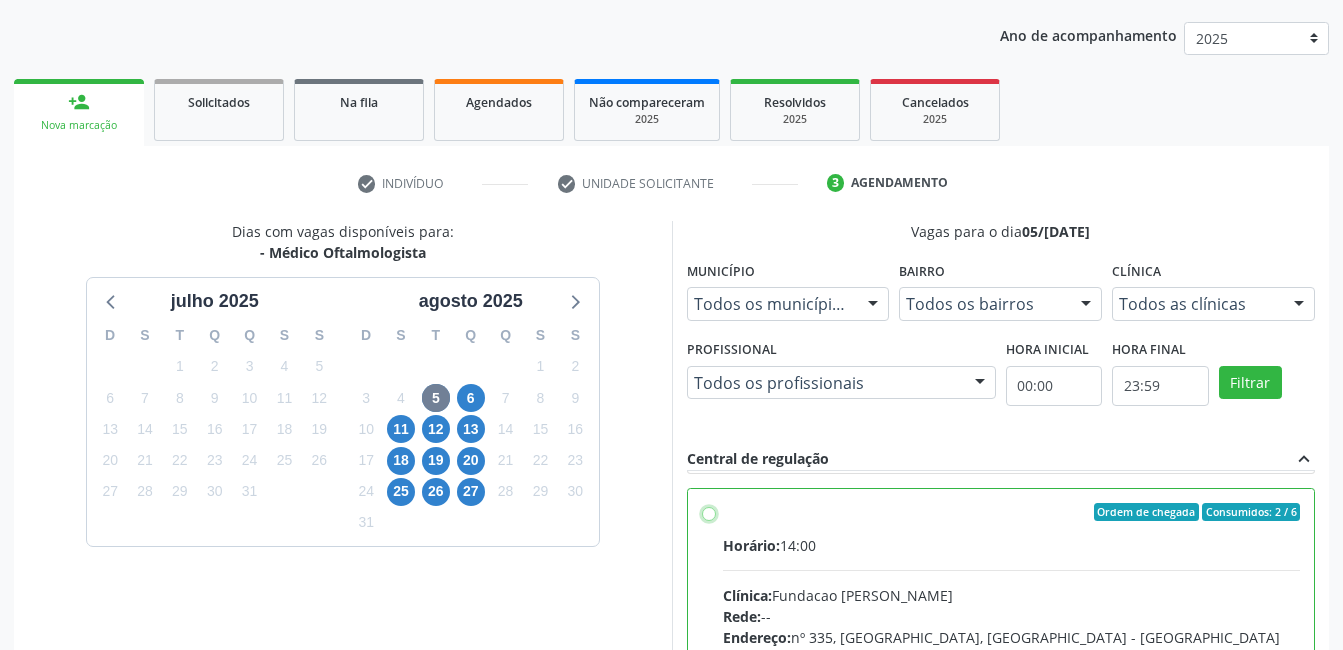 radio on "true" 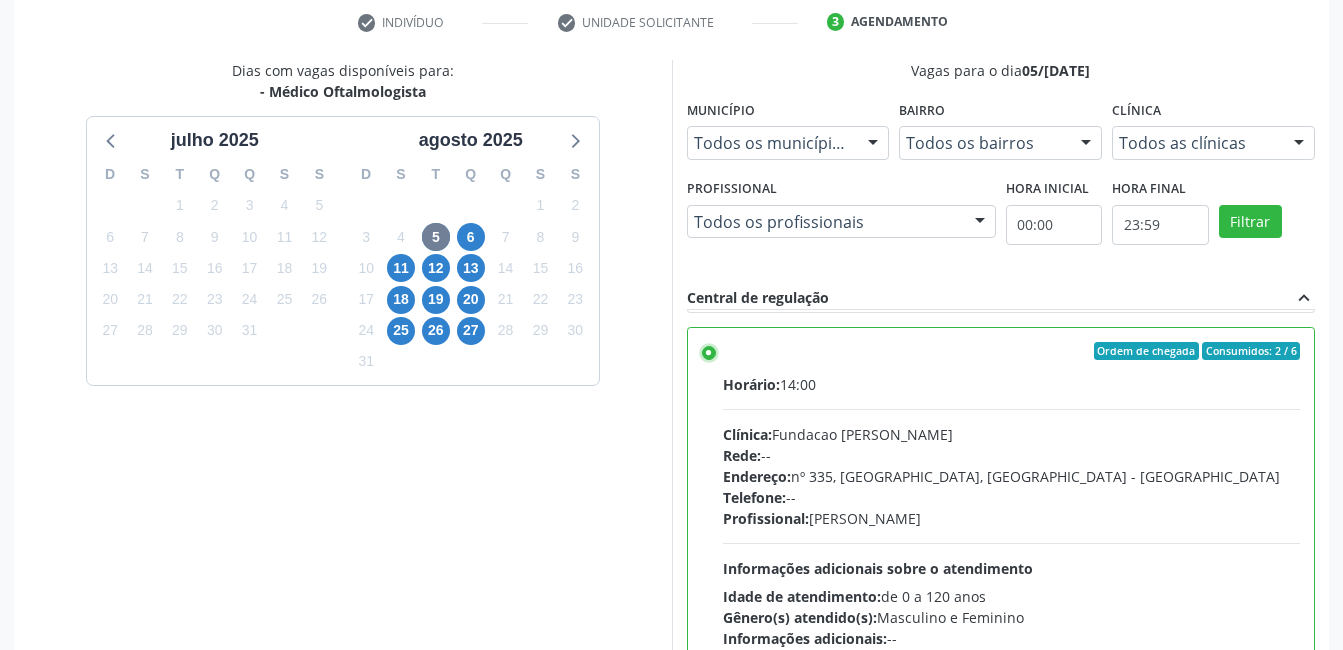 scroll, scrollTop: 545, scrollLeft: 0, axis: vertical 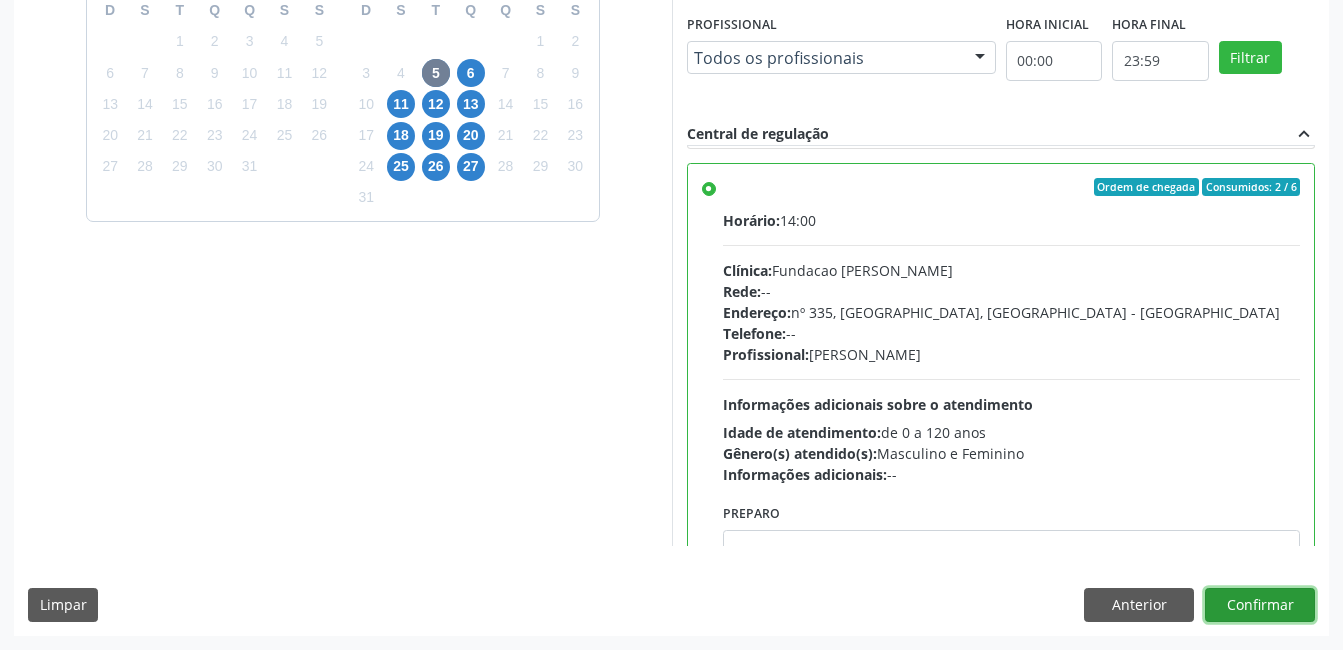 click on "Confirmar" at bounding box center (1260, 605) 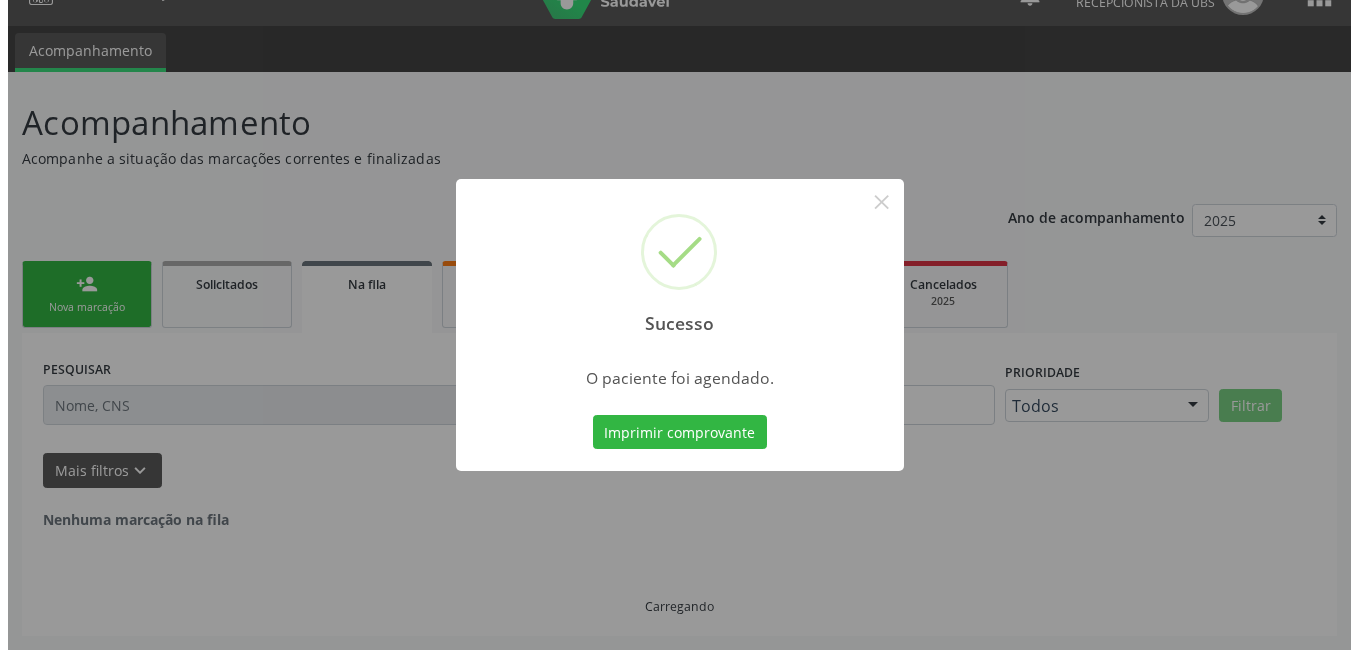 scroll, scrollTop: 0, scrollLeft: 0, axis: both 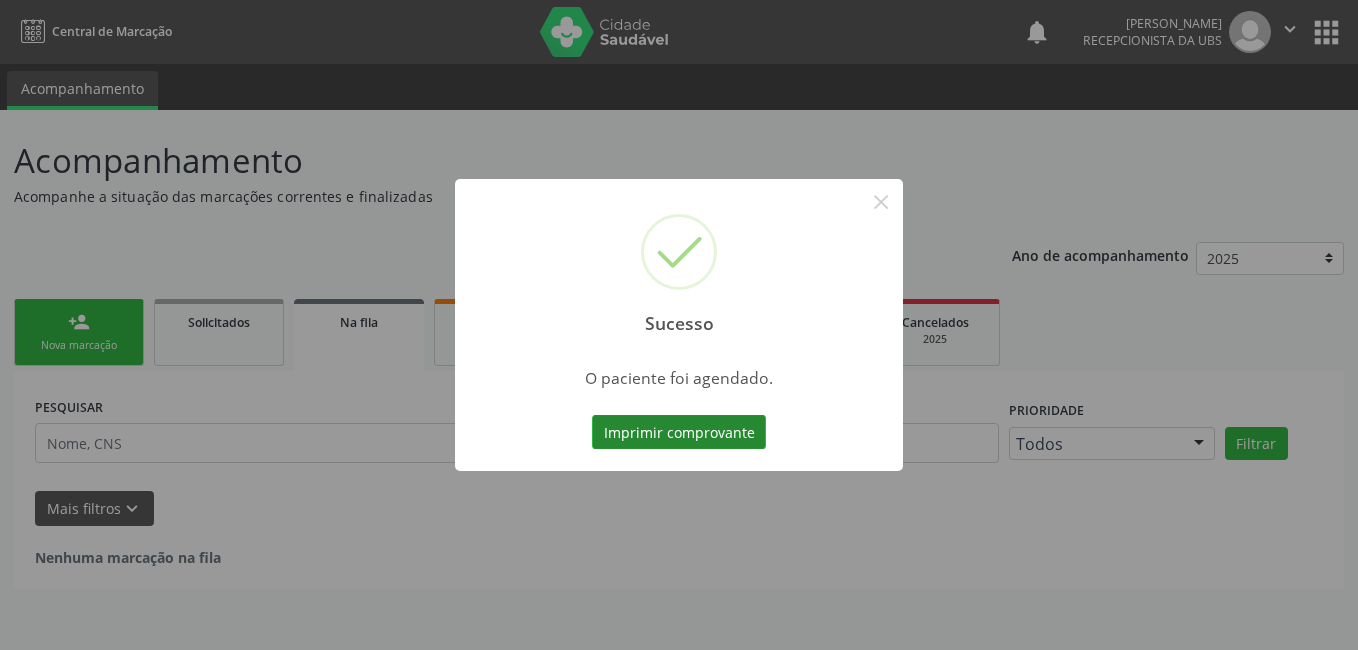 click on "Imprimir comprovante" at bounding box center (679, 432) 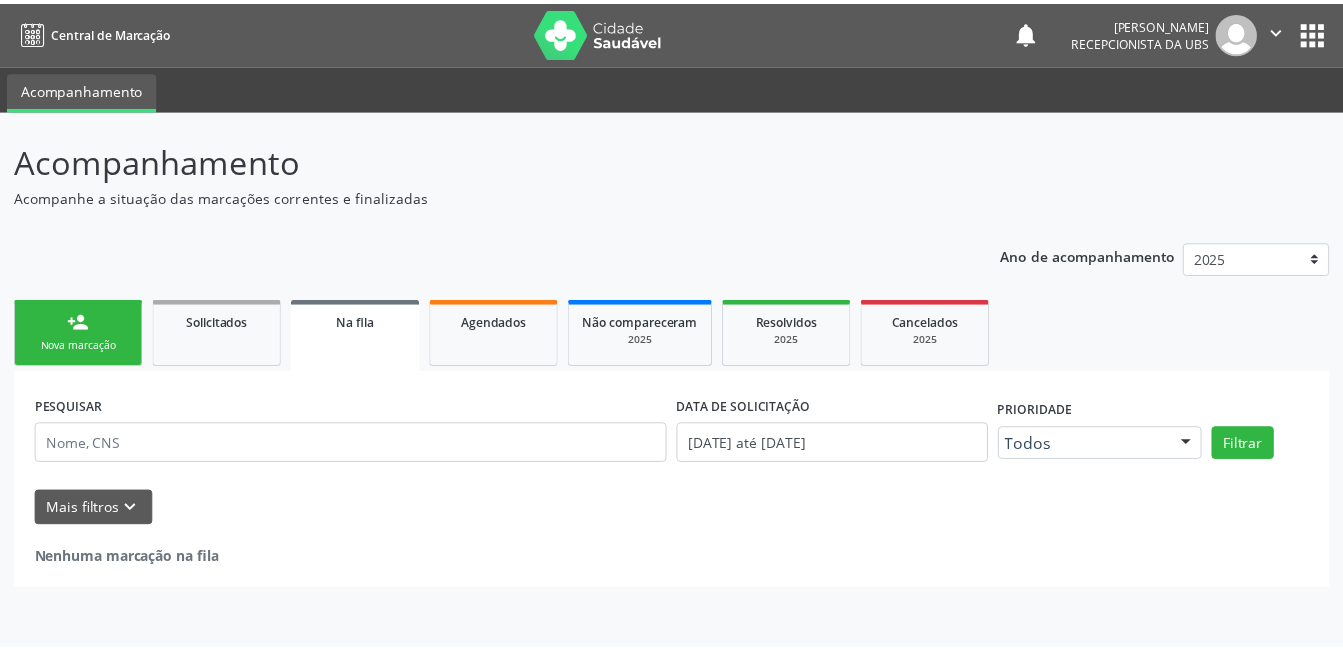 scroll, scrollTop: 0, scrollLeft: 0, axis: both 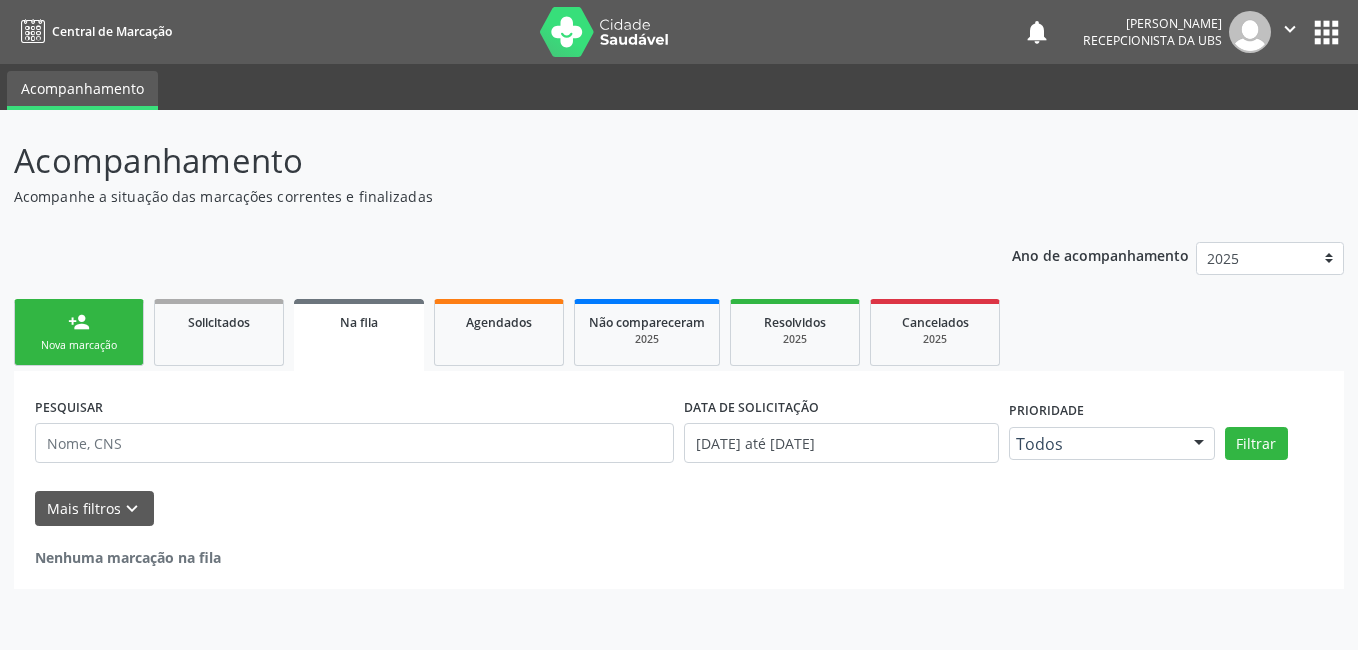 click on "person_add
Nova marcação" at bounding box center [79, 332] 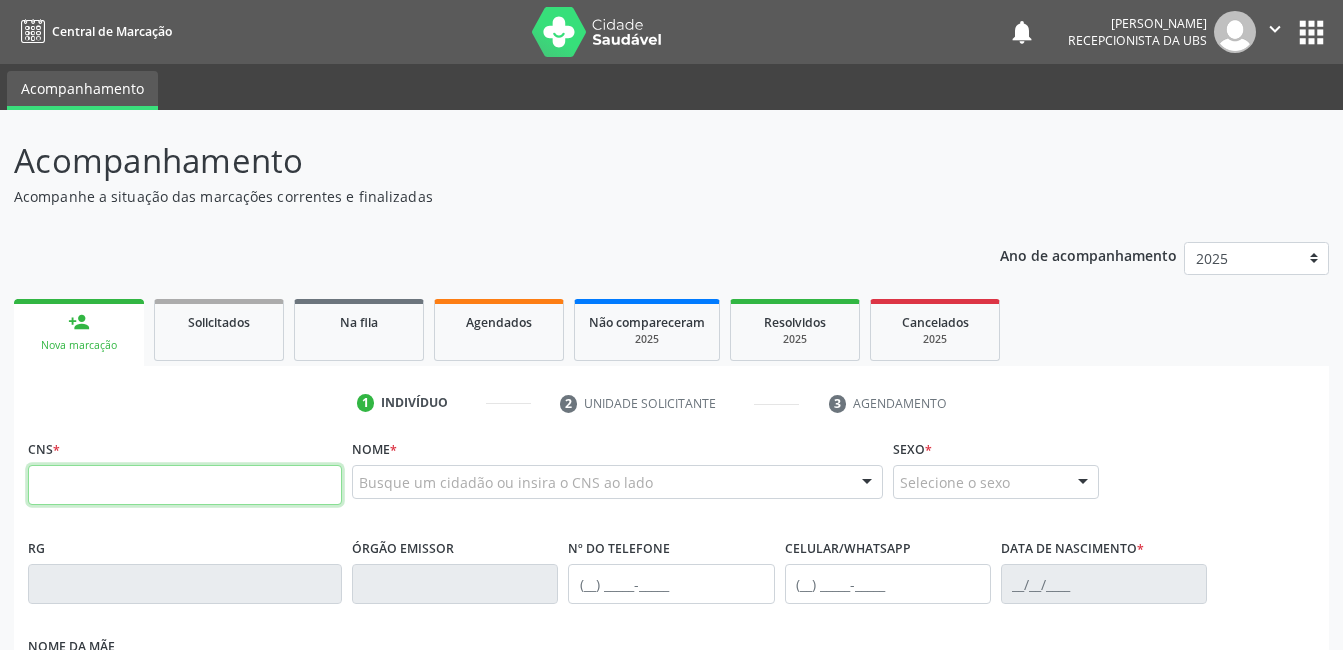 click at bounding box center [185, 485] 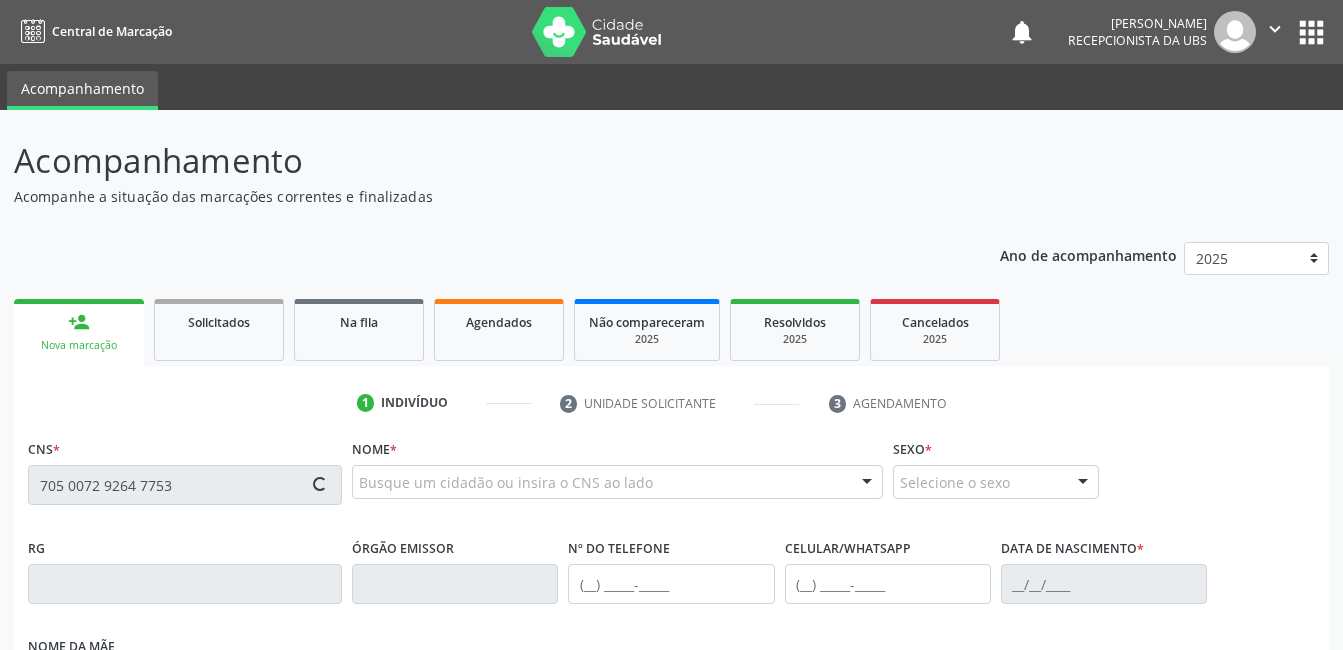 type on "705 0072 9264 7753" 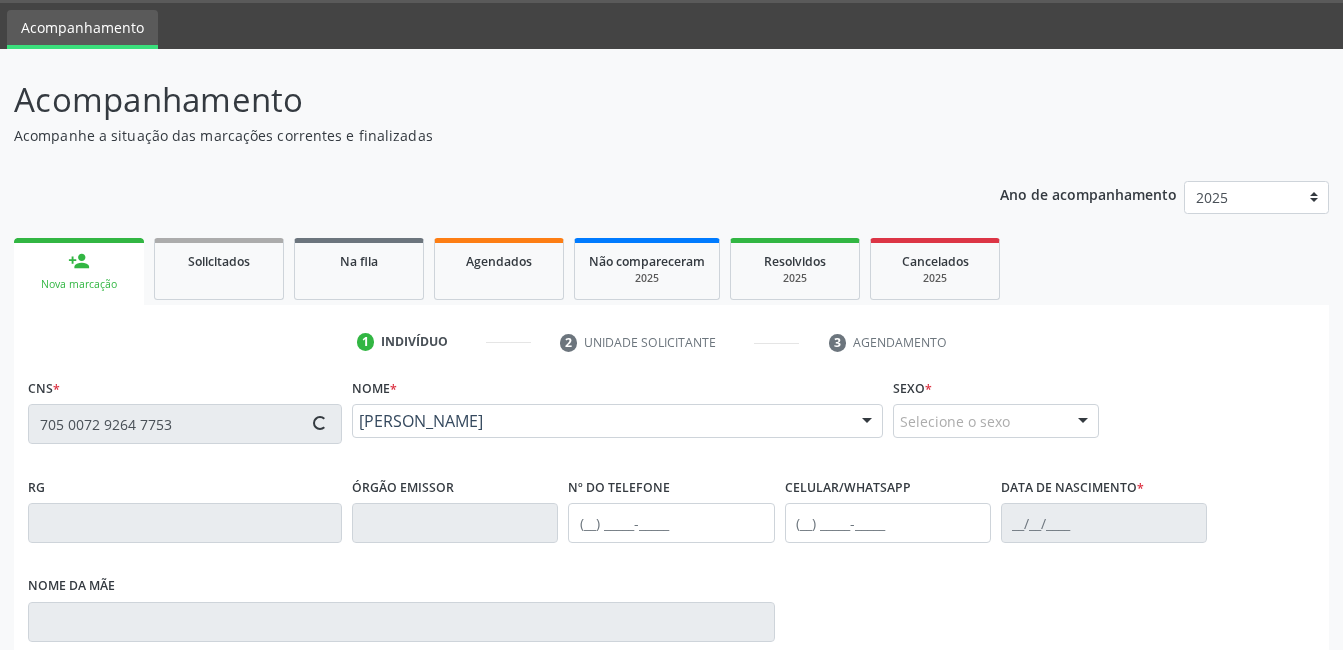 type on "[PHONE_NUMBER]" 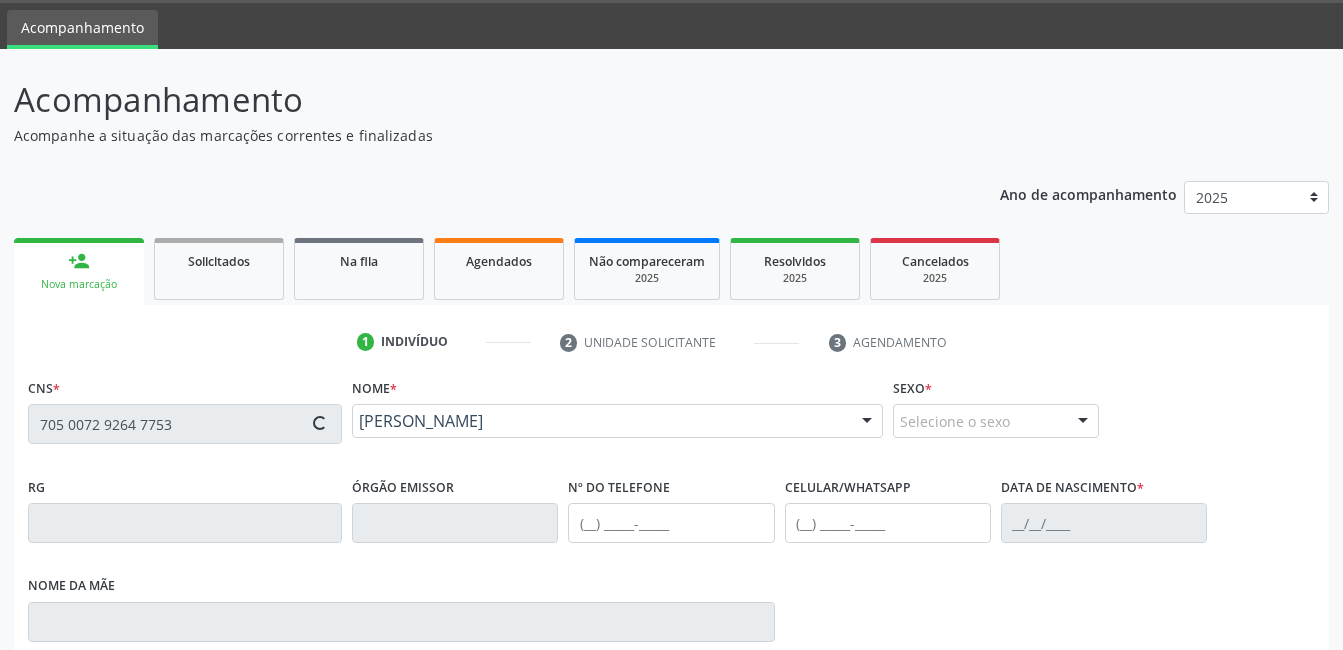 type on "[PHONE_NUMBER]" 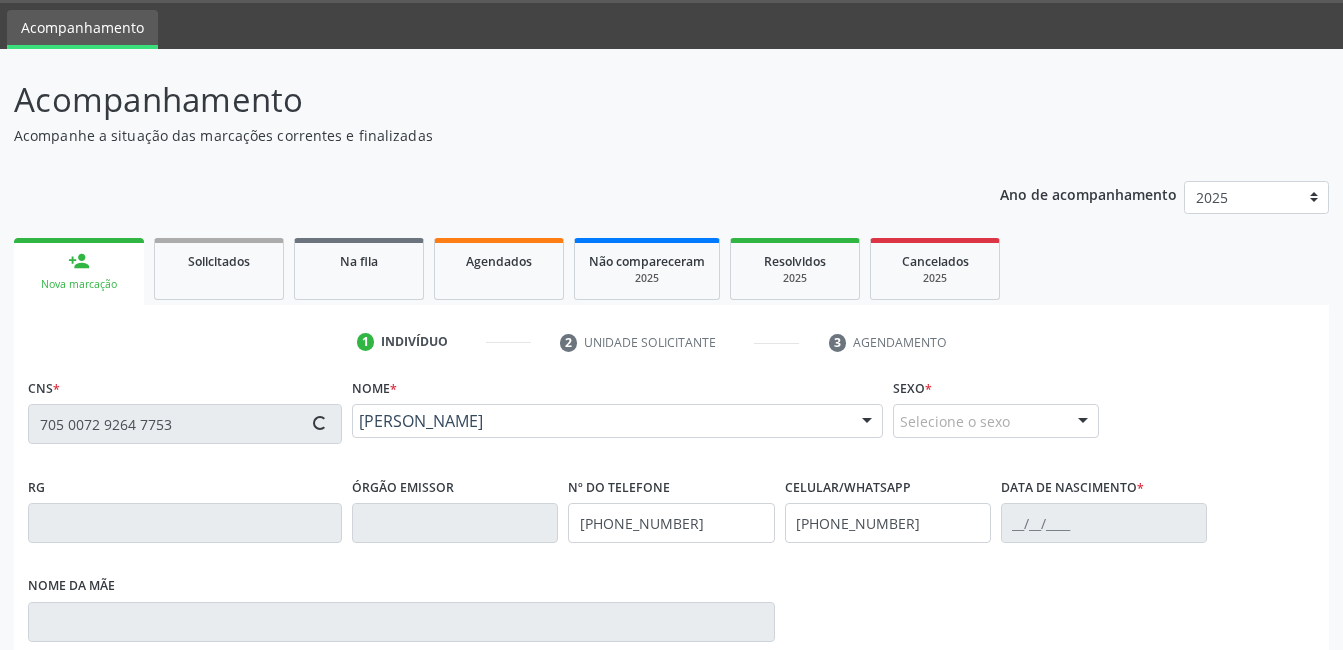 type on "[DATE]" 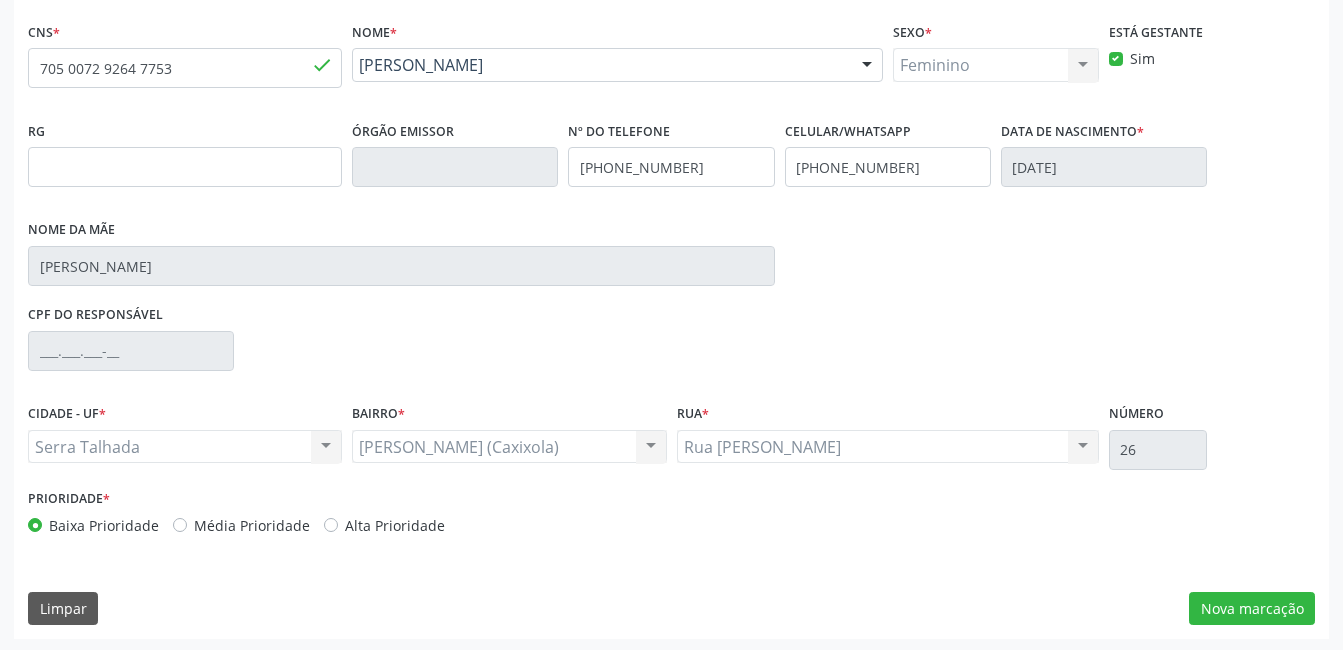 scroll, scrollTop: 420, scrollLeft: 0, axis: vertical 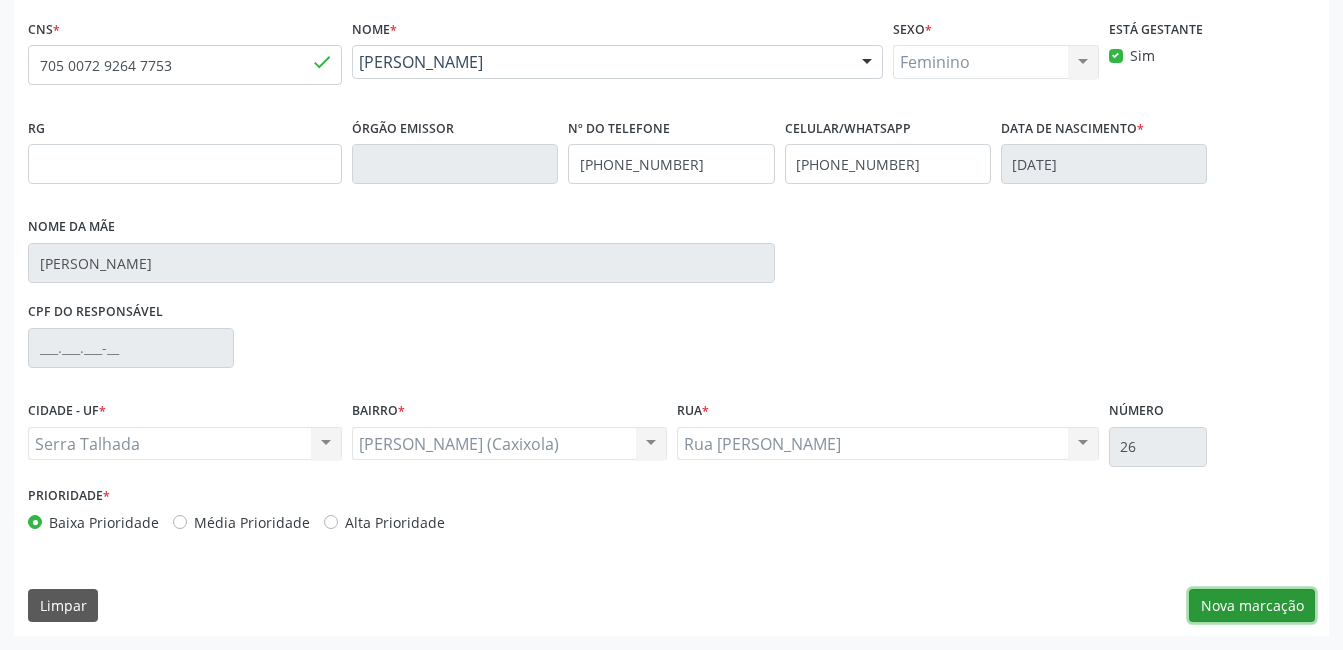 click on "Nova marcação" at bounding box center [1252, 606] 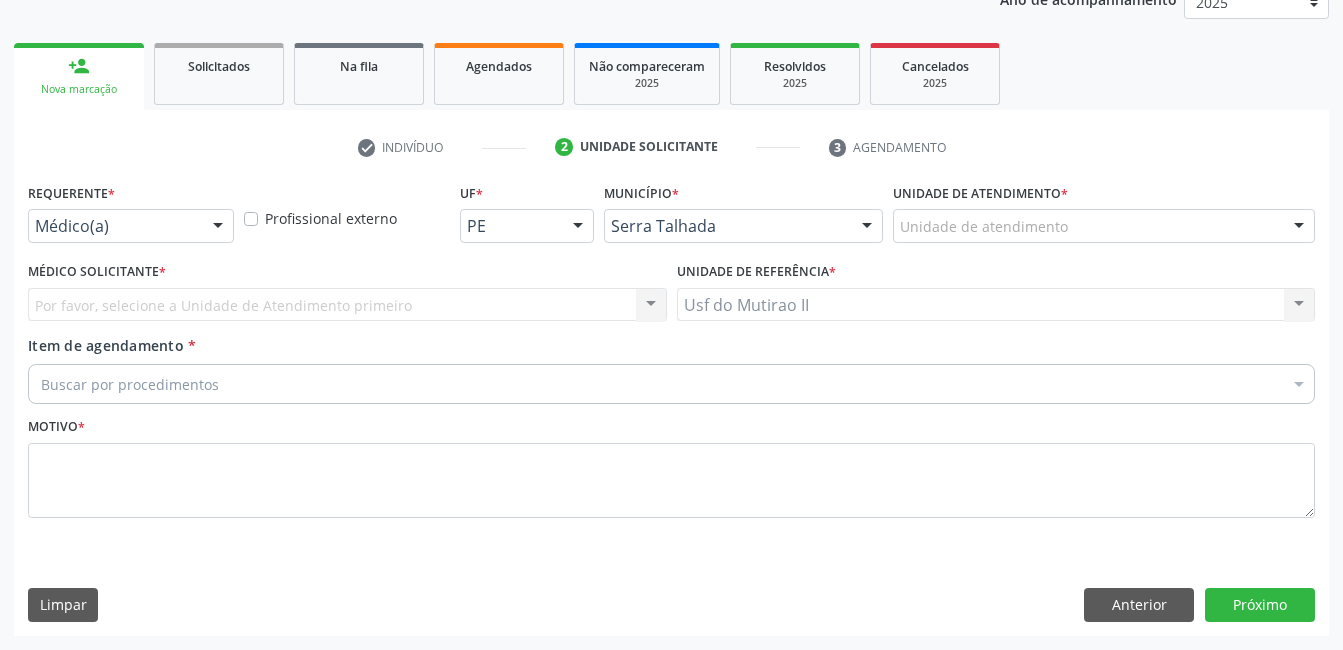 scroll, scrollTop: 256, scrollLeft: 0, axis: vertical 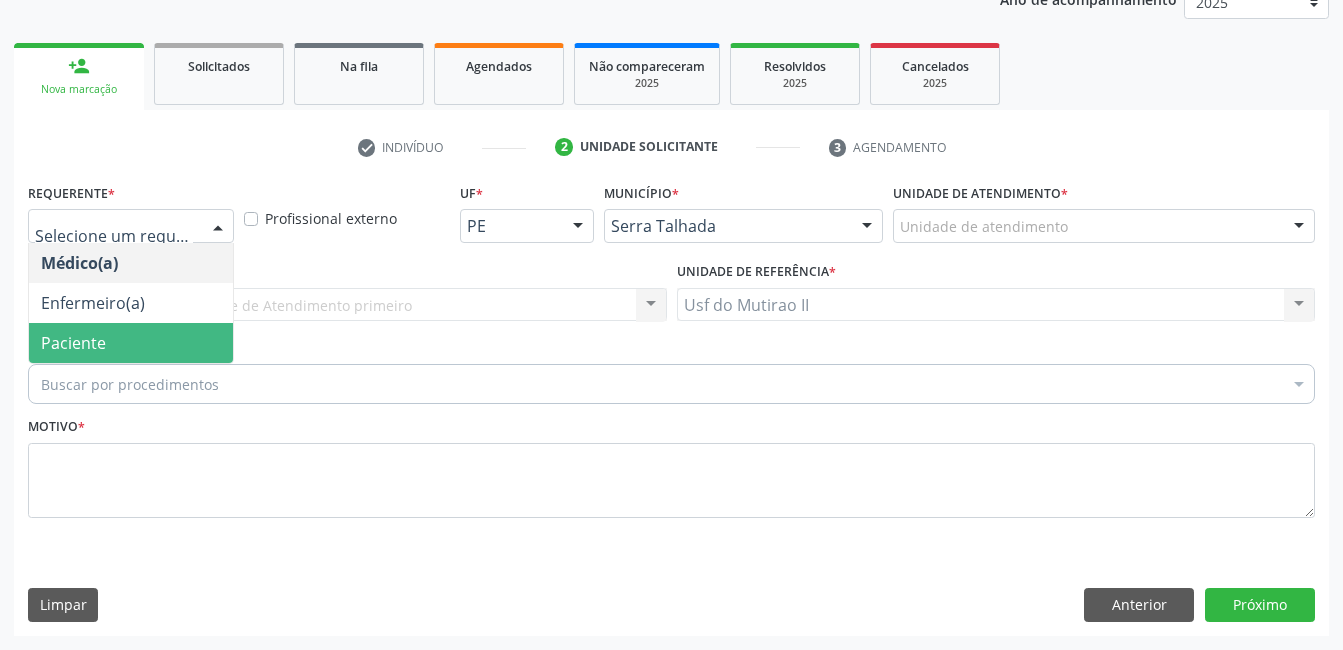 click on "Paciente" at bounding box center (131, 343) 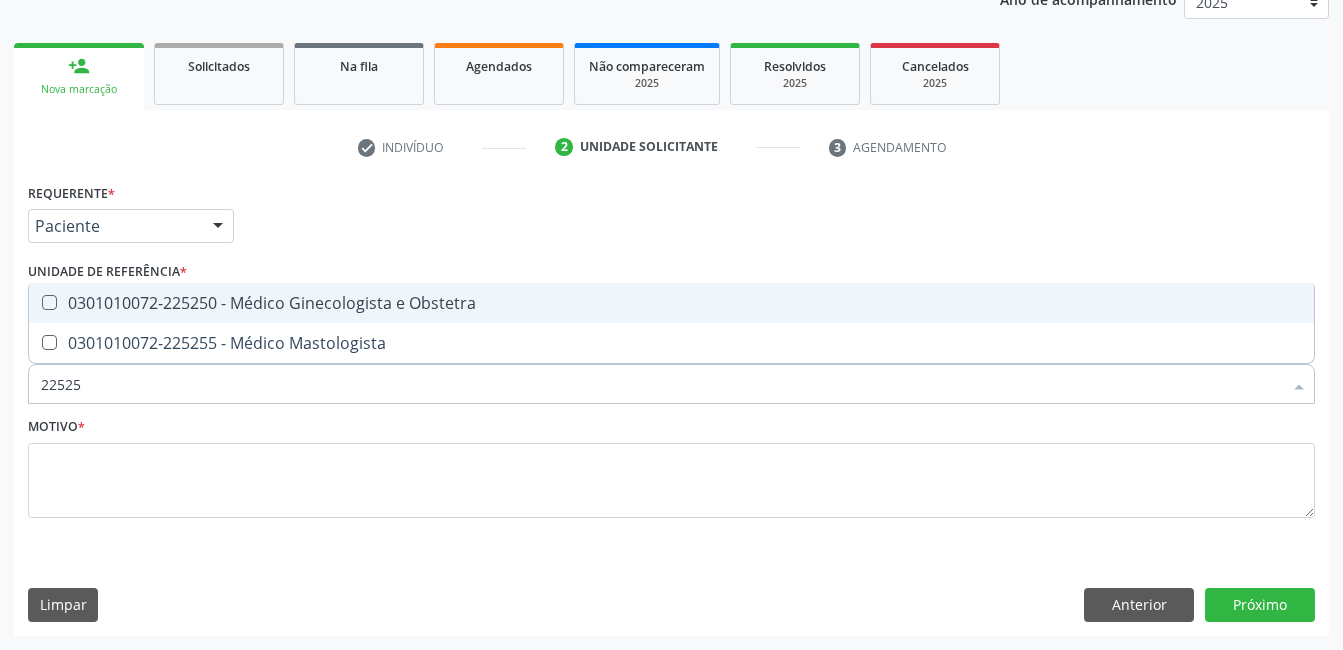 type on "225250" 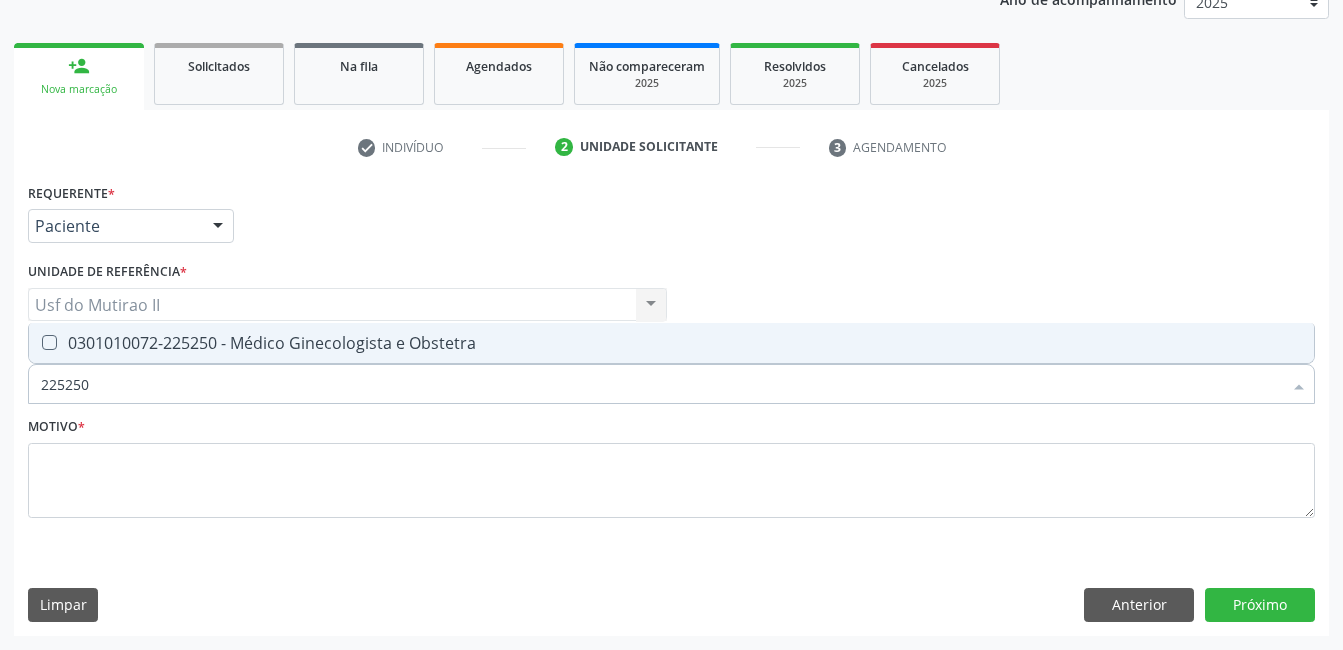 click on "0301010072-225250 - Médico Ginecologista e Obstetra" at bounding box center (671, 343) 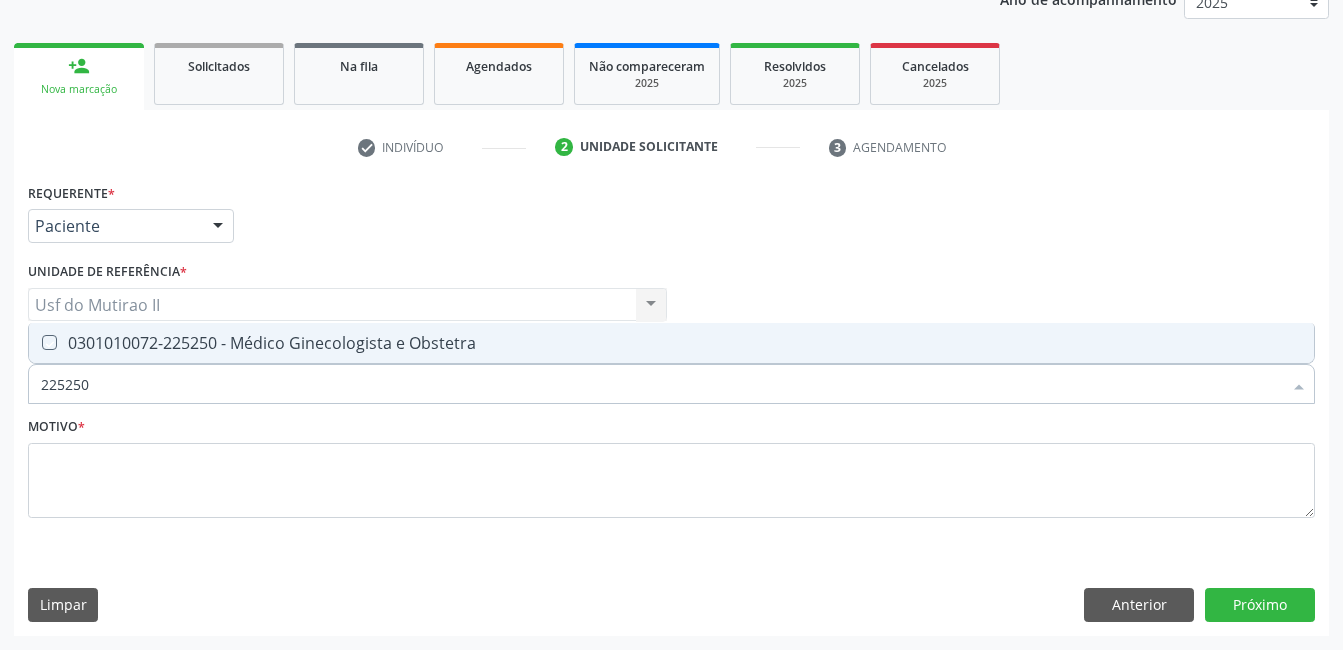 checkbox on "true" 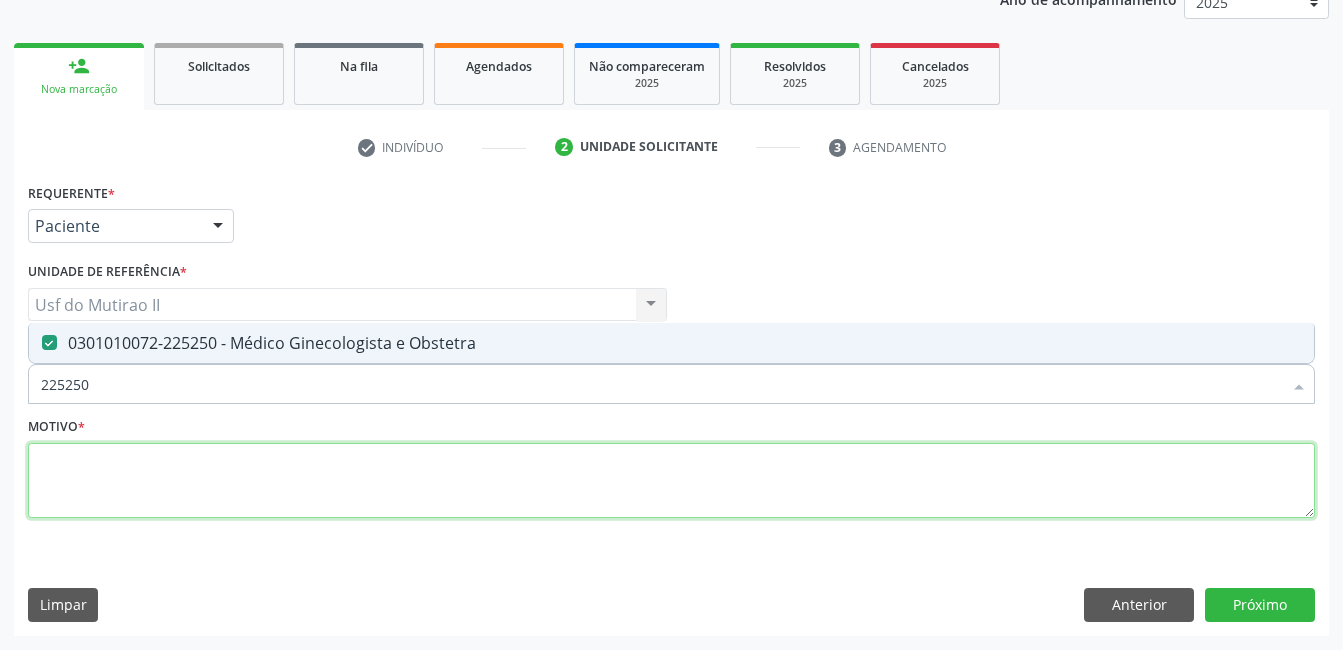 click at bounding box center (671, 481) 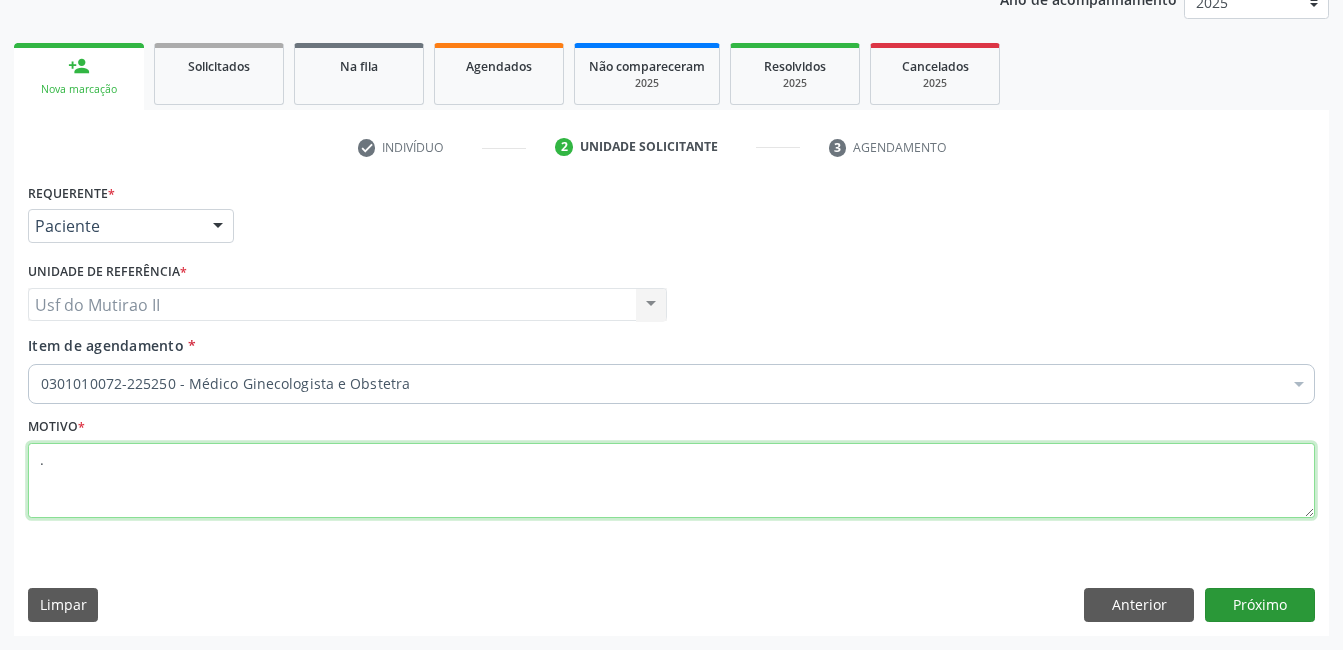 type on "." 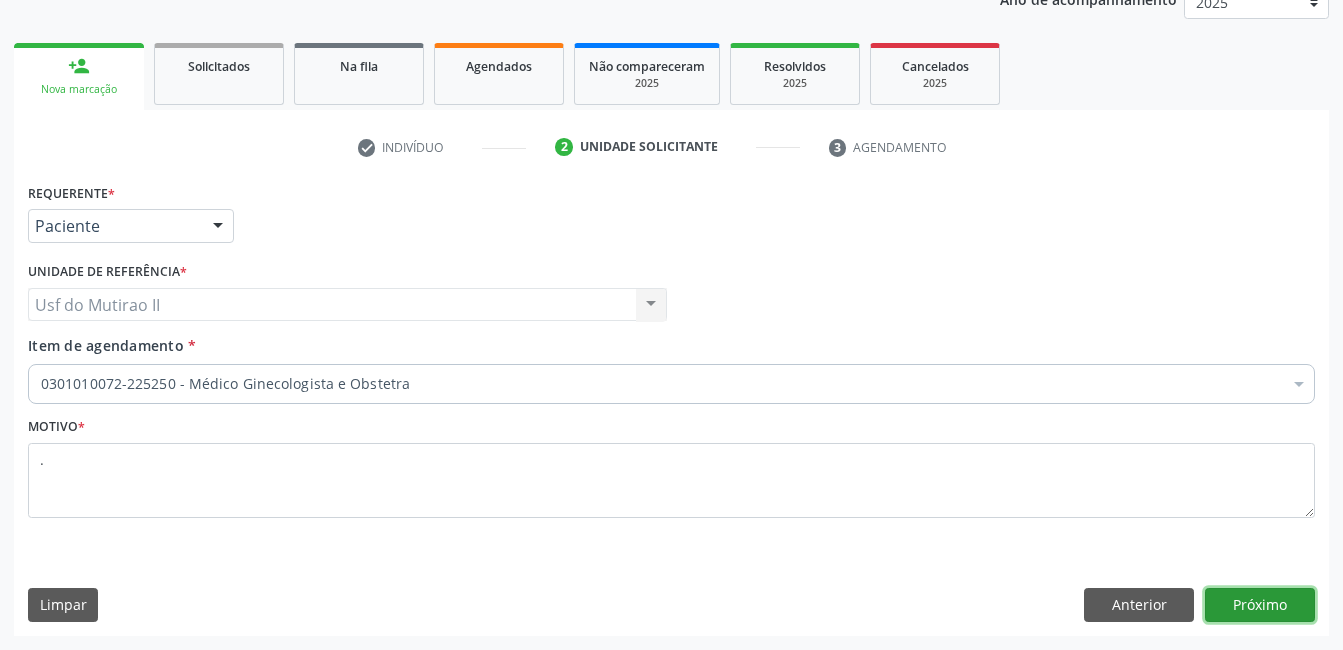click on "Próximo" at bounding box center (1260, 605) 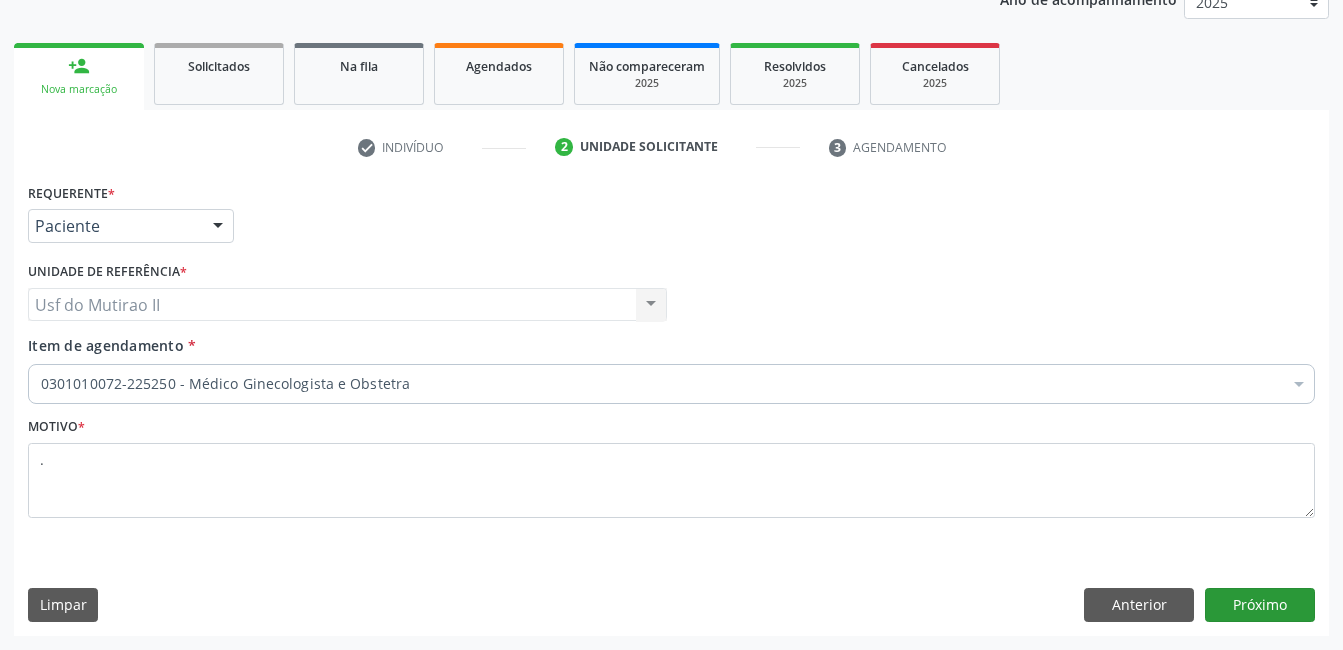 scroll, scrollTop: 220, scrollLeft: 0, axis: vertical 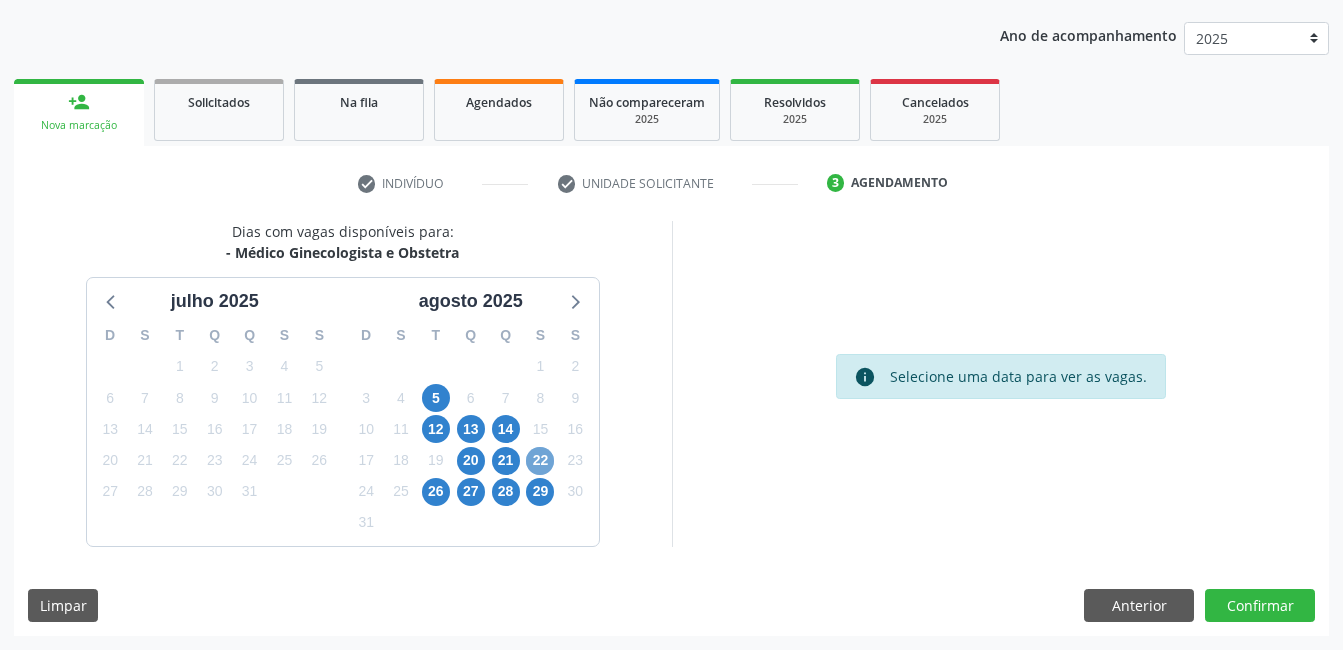 click on "22" at bounding box center [540, 461] 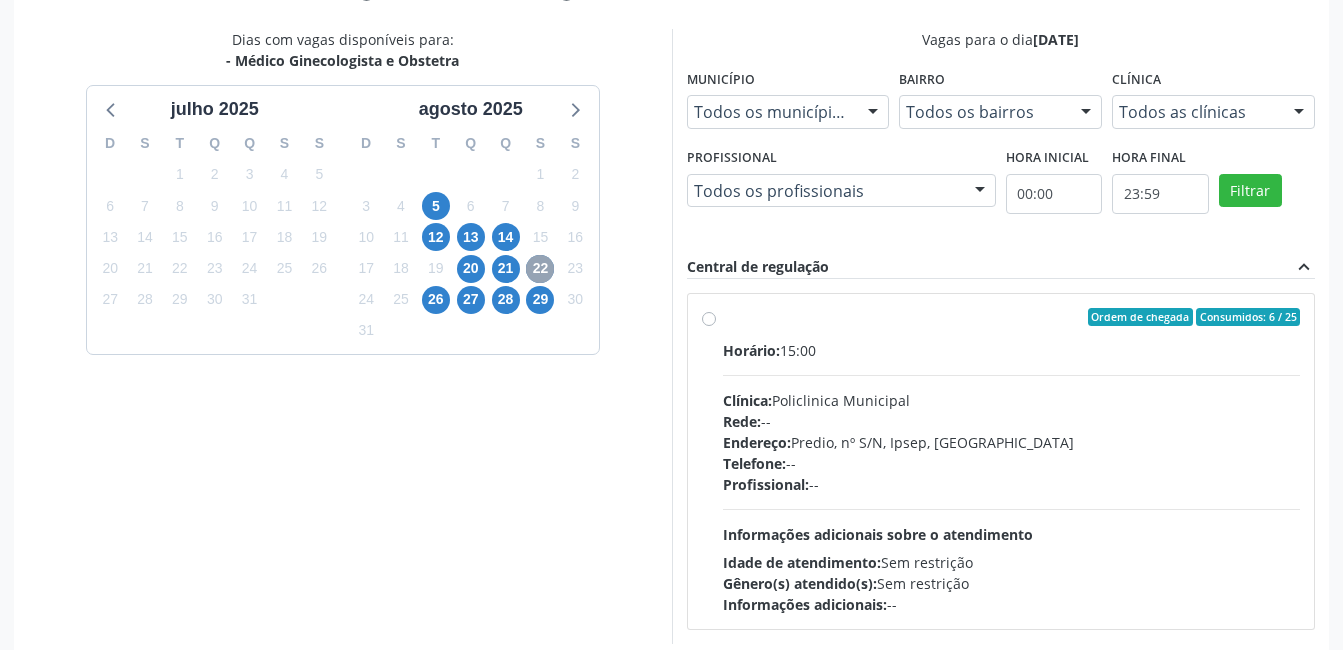 scroll, scrollTop: 420, scrollLeft: 0, axis: vertical 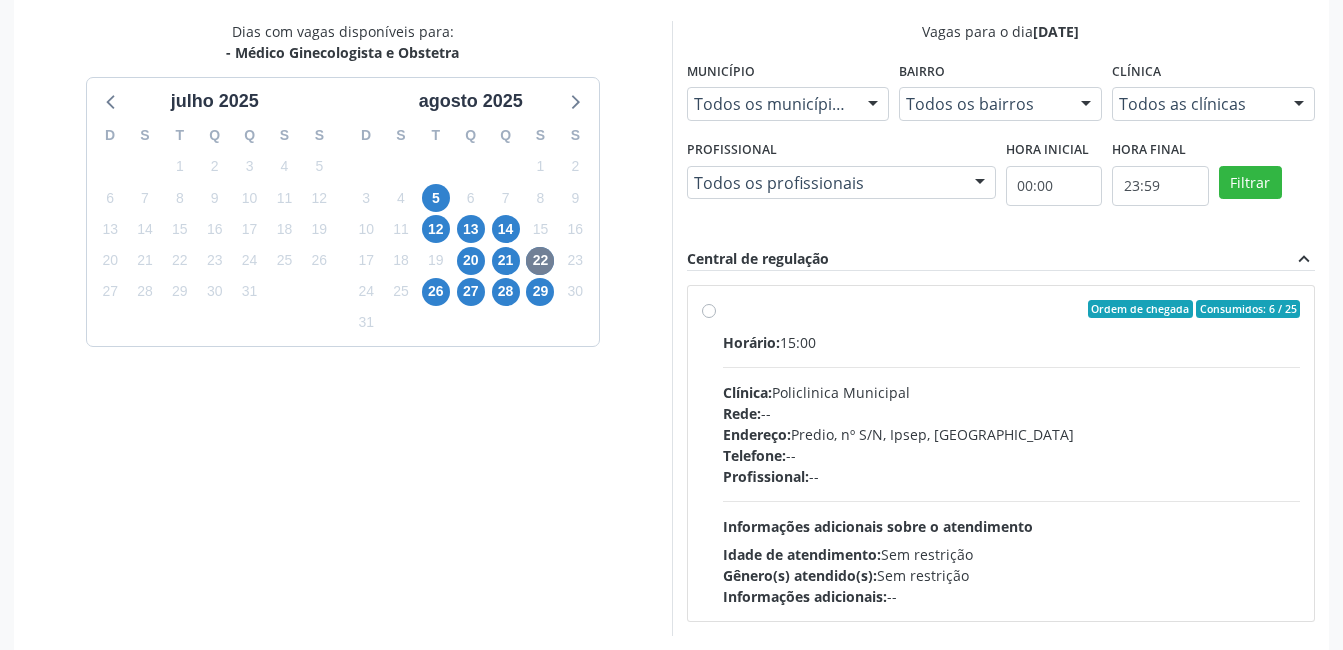 click on "Ordem de chegada
Consumidos: 6 / 25
Horário:   15:00
Clínica:  Policlinica Municipal
Rede:
--
Endereço:   Predio, nº S/N, Ipsep, [GEOGRAPHIC_DATA] - PE
Telefone:   --
Profissional:
--
Informações adicionais sobre o atendimento
Idade de atendimento:
Sem restrição
Gênero(s) atendido(s):
Sem restrição
Informações adicionais:
--" at bounding box center (1001, 453) 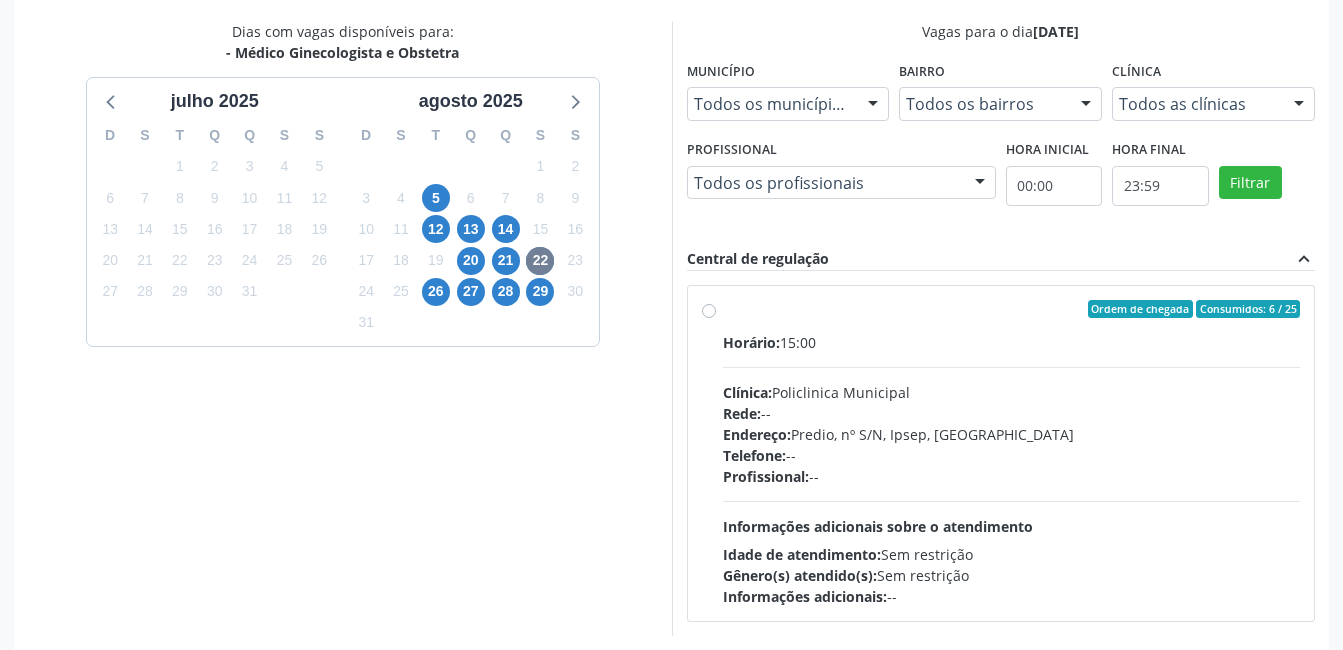 radio on "true" 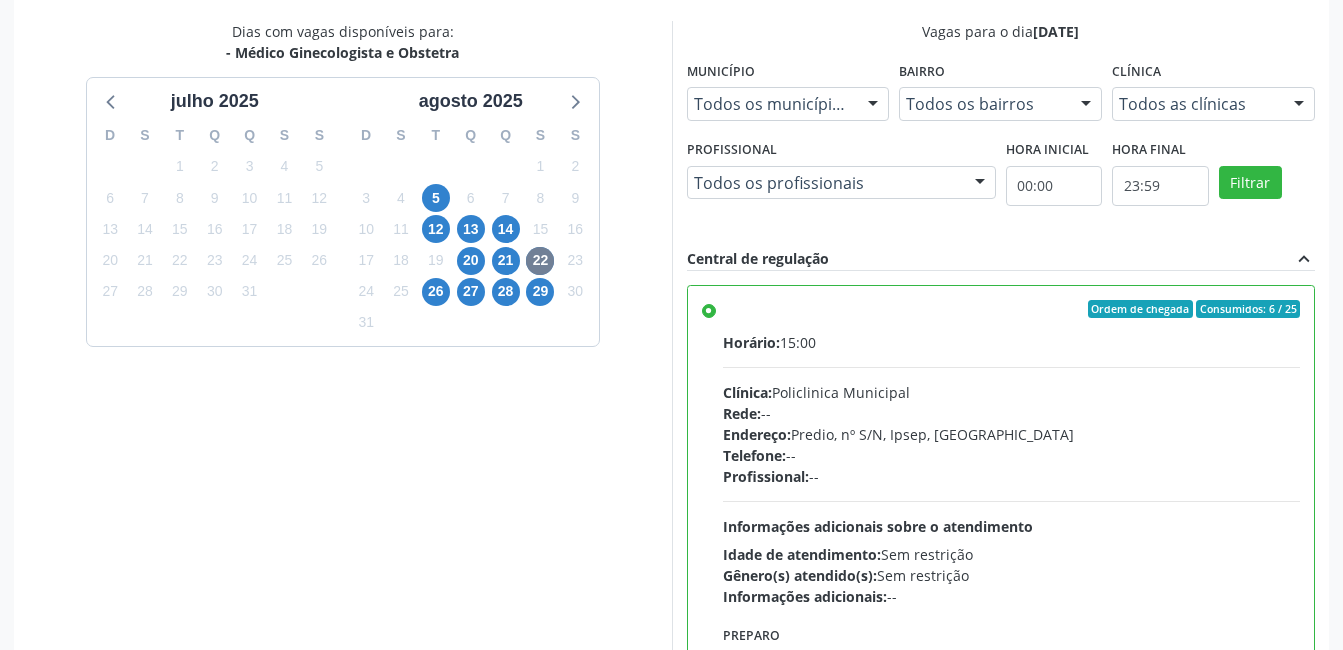scroll, scrollTop: 545, scrollLeft: 0, axis: vertical 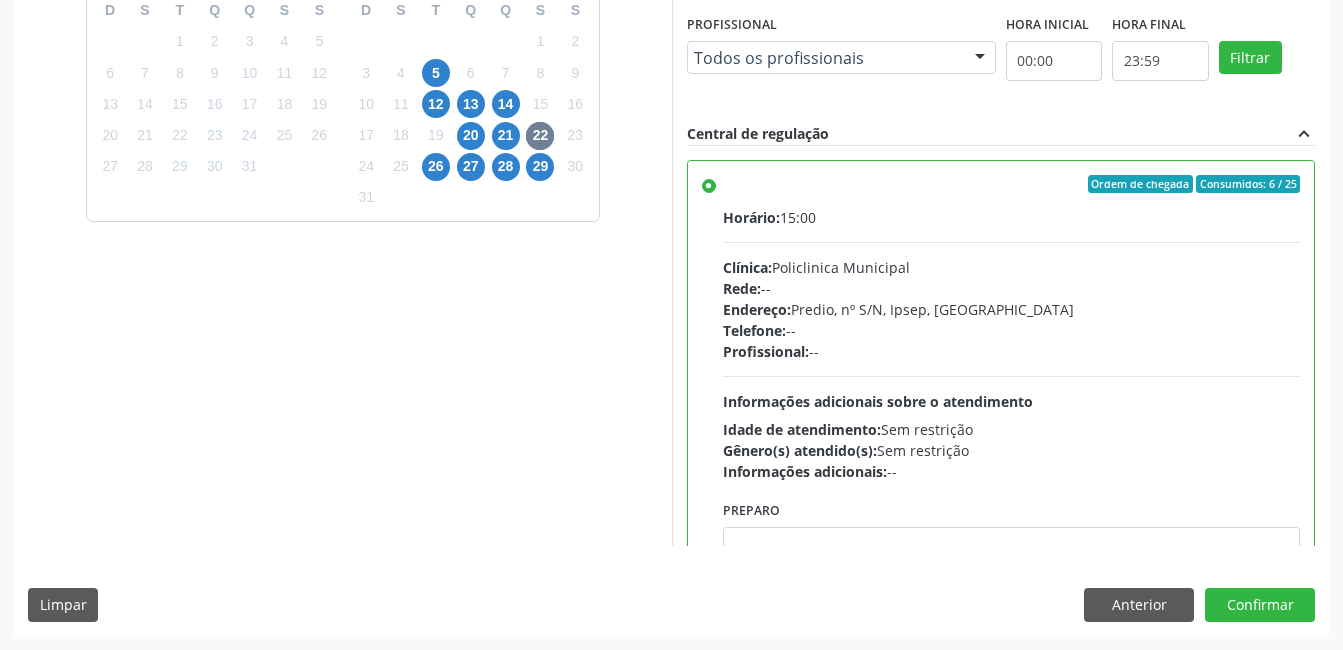 click on "Dias com vagas disponíveis para:
- Médico Ginecologista e Obstetra
[DATE] D S T Q Q S S 29 30 1 2 3 4 5 6 7 8 9 10 11 12 13 14 15 16 17 18 19 20 21 22 23 24 25 26 27 28 29 30 31 1 2 3 4 5 6 7 8 [DATE] D S T Q Q S S 27 28 29 30 31 1 2 3 4 5 6 7 8 9 10 11 12 13 14 15 16 17 18 19 20 21 22 23 24 25 26 27 28 29 30 31 1 2 3 4 5 6
Vagas para o dia
[DATE]
Município
Todos os municípios         Todos os municípios   [GEOGRAPHIC_DATA] - [GEOGRAPHIC_DATA] resultado encontrado para: "   "
Não há nenhuma opção para ser exibida.
Bairro
Todos os bairros         Todos os bairros   [GEOGRAPHIC_DATA] resultado encontrado para: "   "
Não há nenhuma opção para ser exibida.
Clínica
Todos as clínicas         Todos as clínicas   [GEOGRAPHIC_DATA] resultado encontrado para: "   "
Profissional" at bounding box center [671, 265] 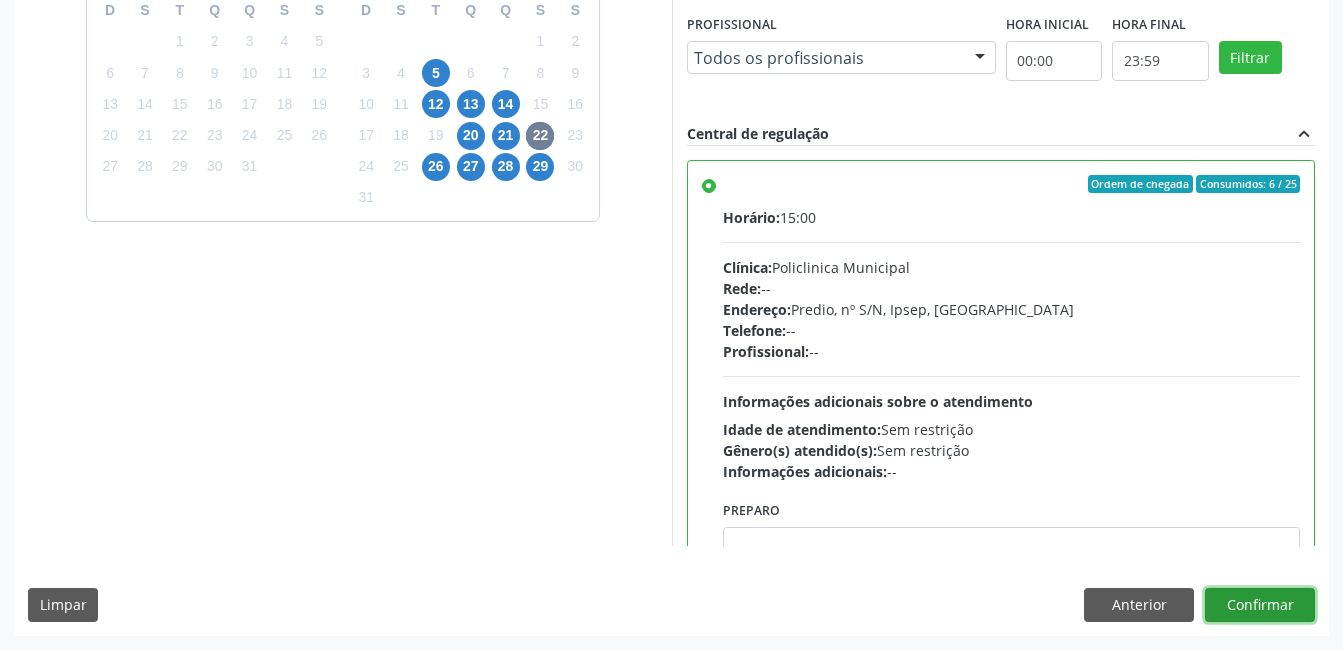 click on "Confirmar" at bounding box center [1260, 605] 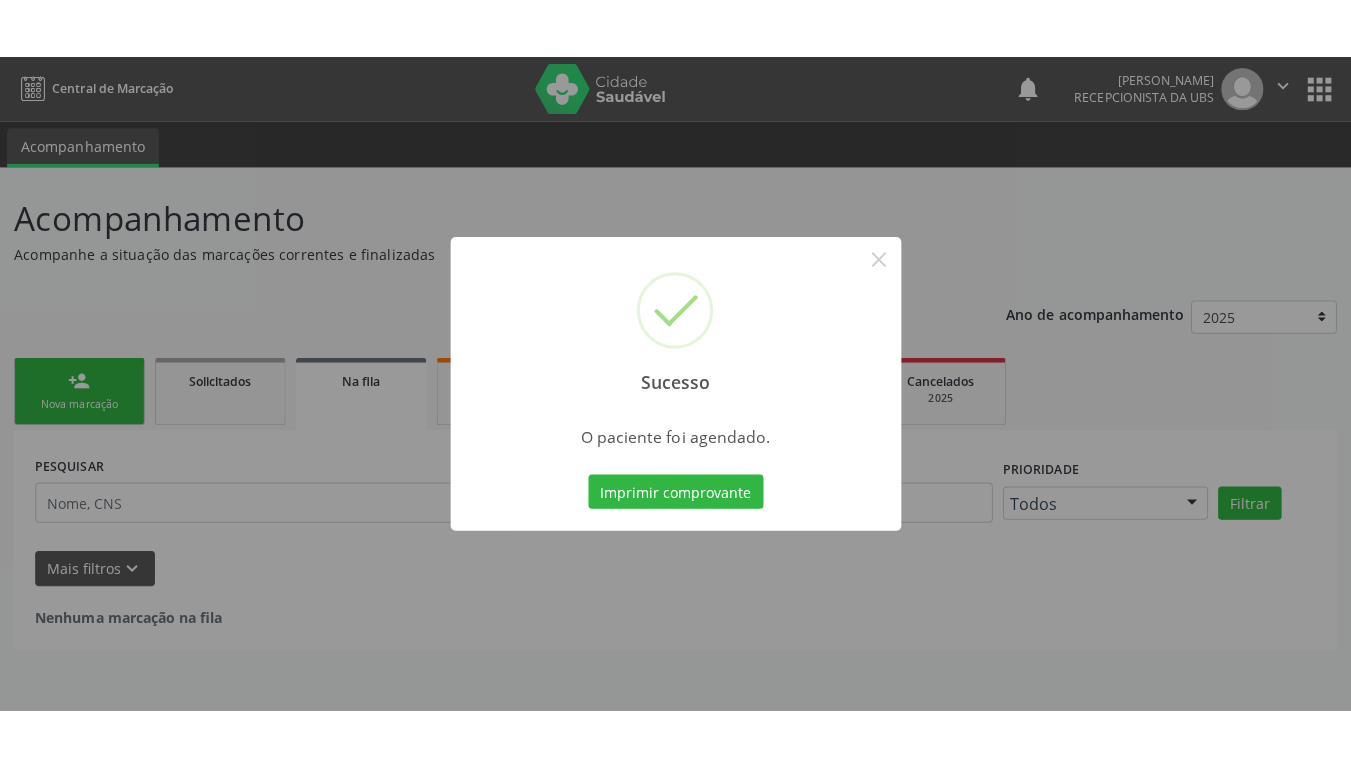 scroll, scrollTop: 0, scrollLeft: 0, axis: both 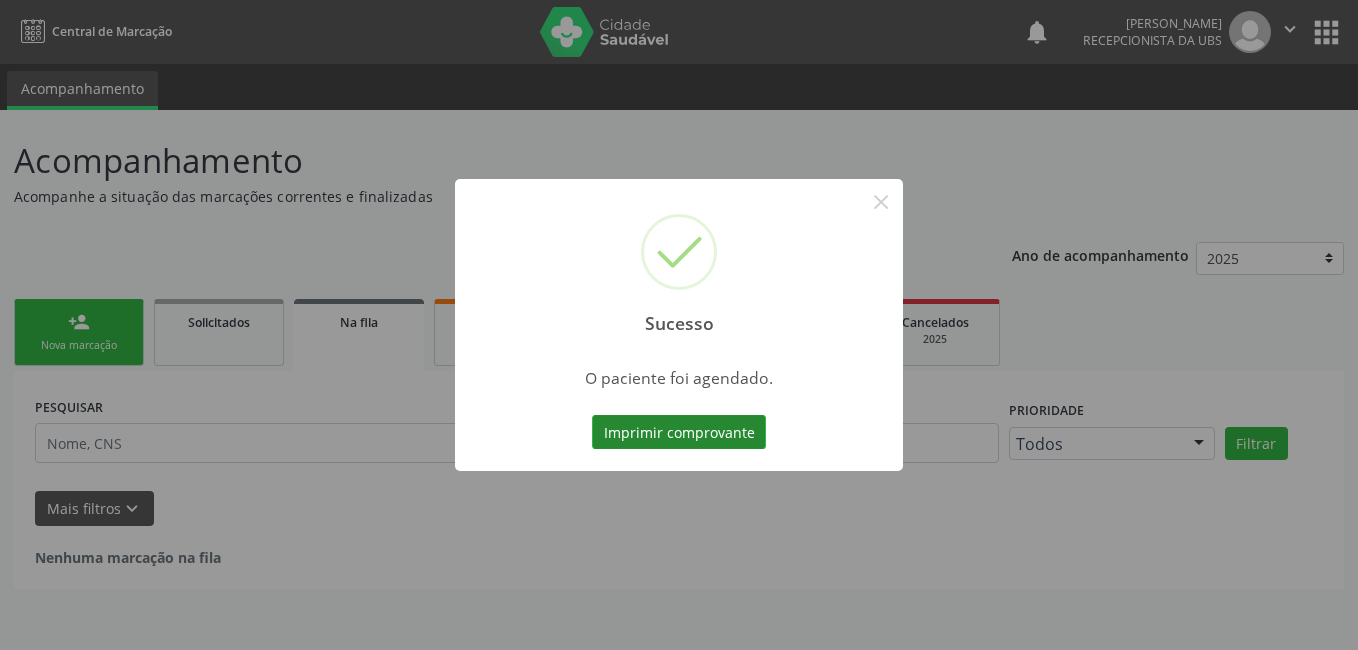 click on "Imprimir comprovante" at bounding box center [679, 432] 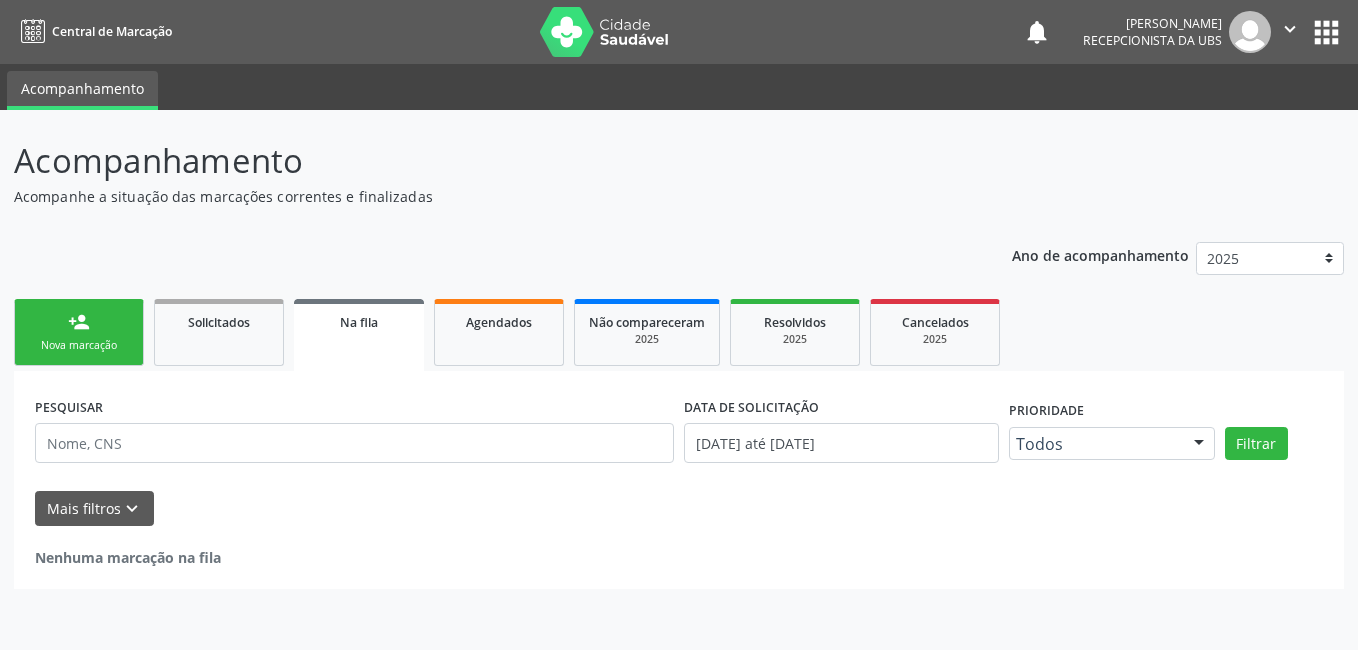 click on "person_add
Nova marcação" at bounding box center [79, 332] 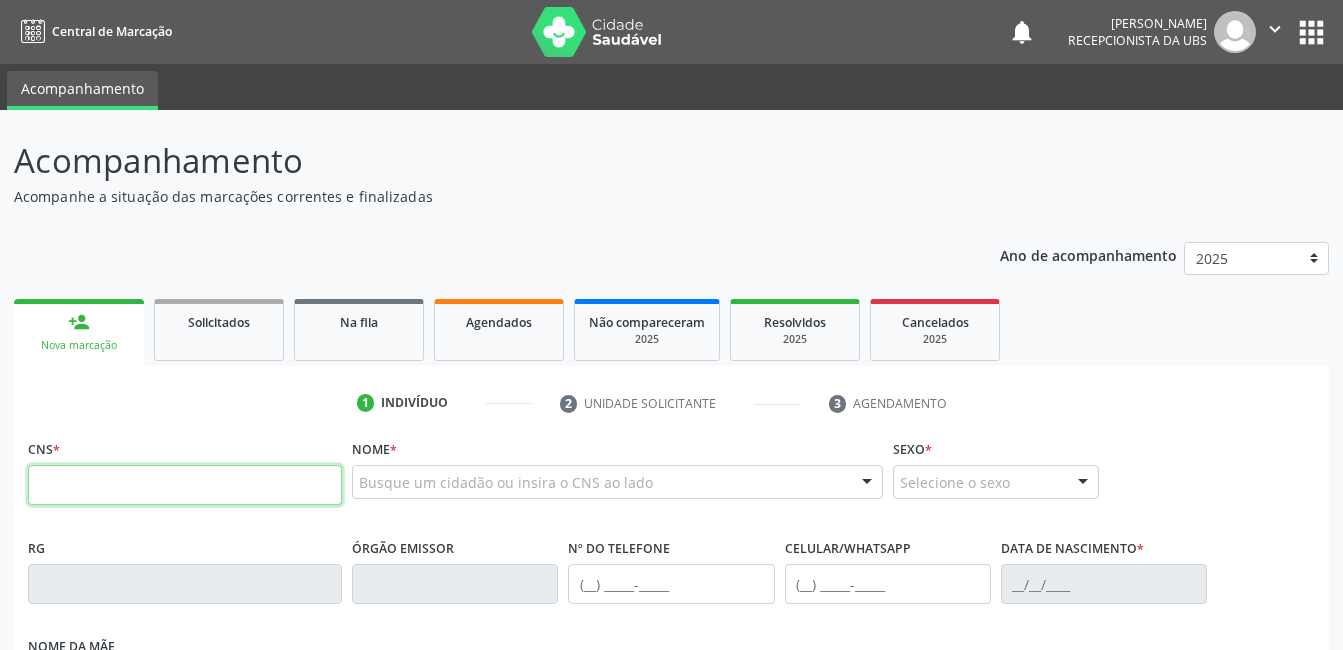 click at bounding box center [185, 485] 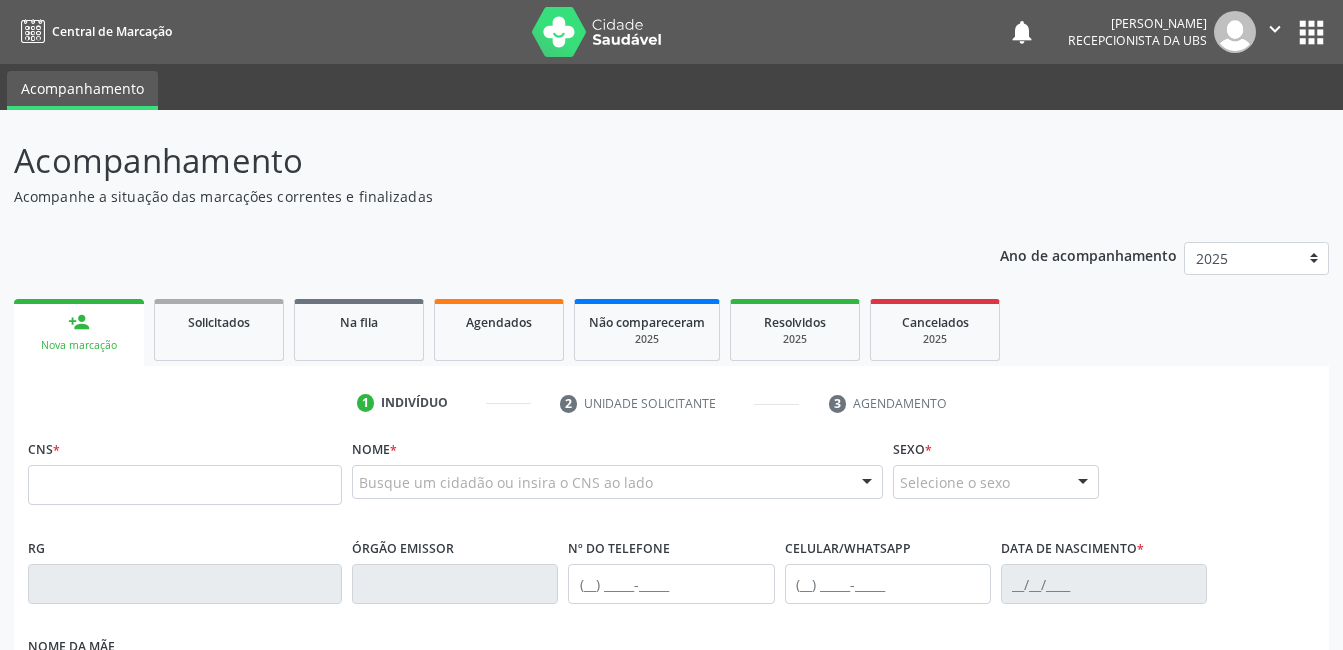 click on "Busque um cidadão ou insira o CNS ao lado" at bounding box center [617, 482] 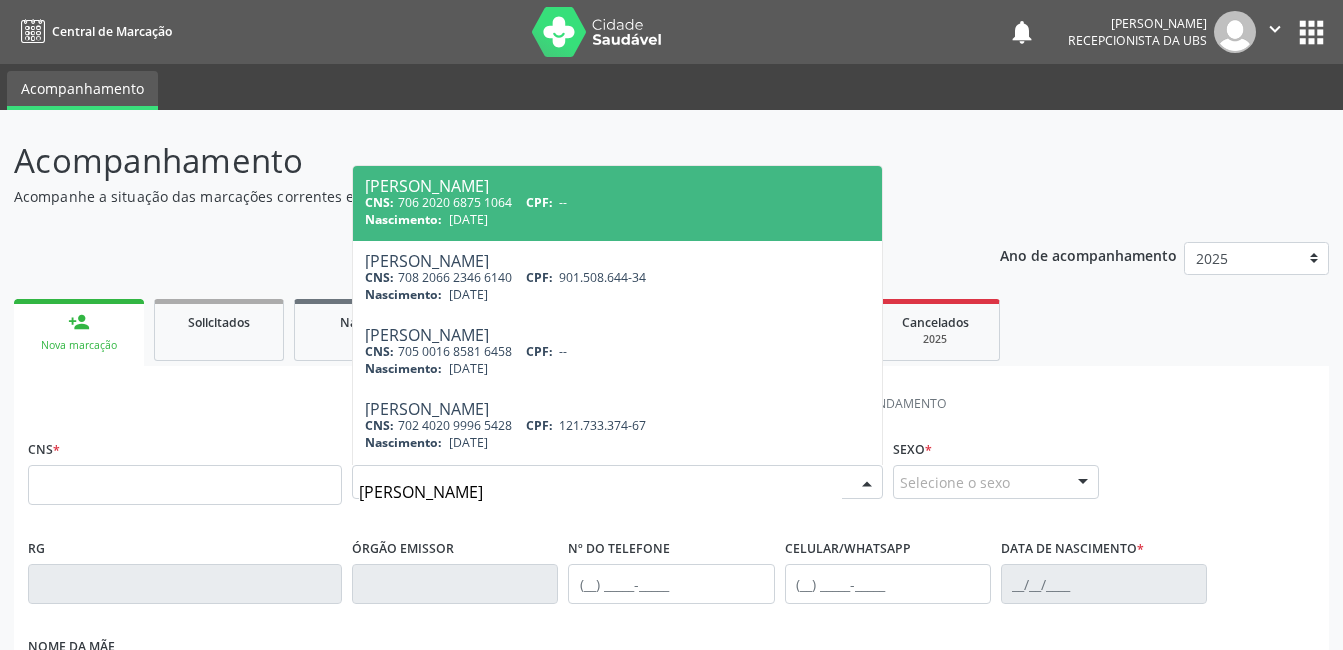 type on "[PERSON_NAME]" 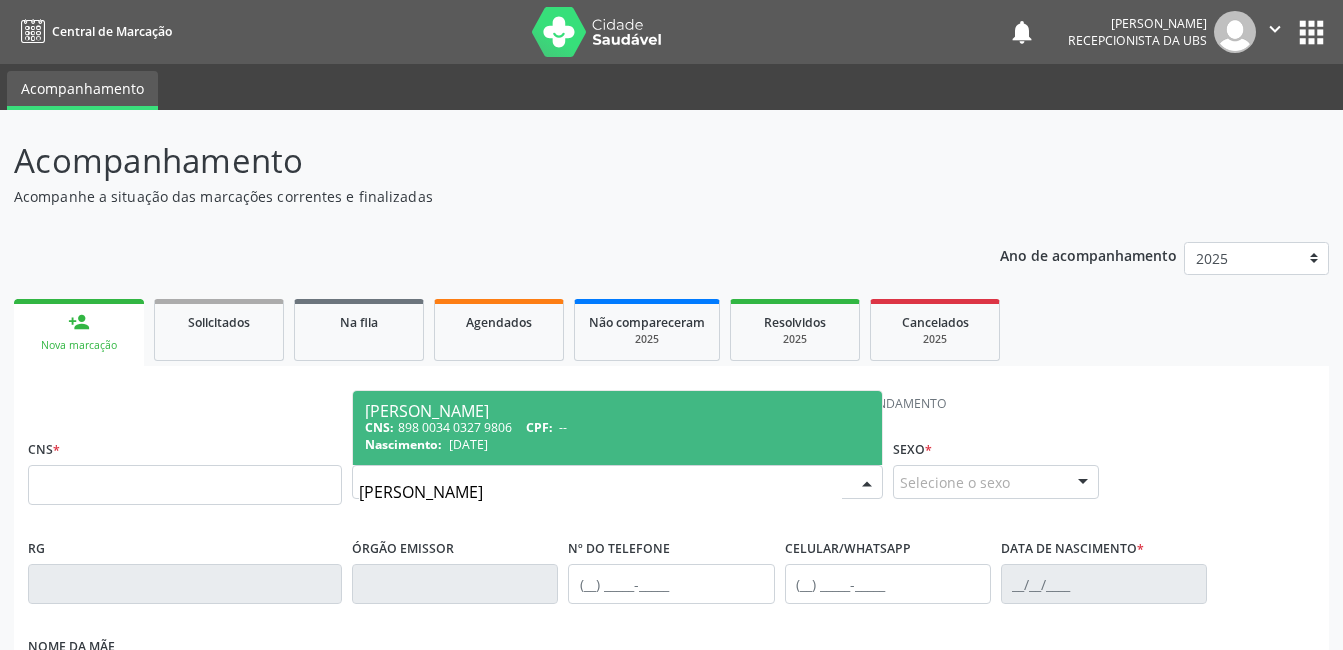 click on "CNS:
898 0034 0327 9806
CPF:    --" at bounding box center (617, 427) 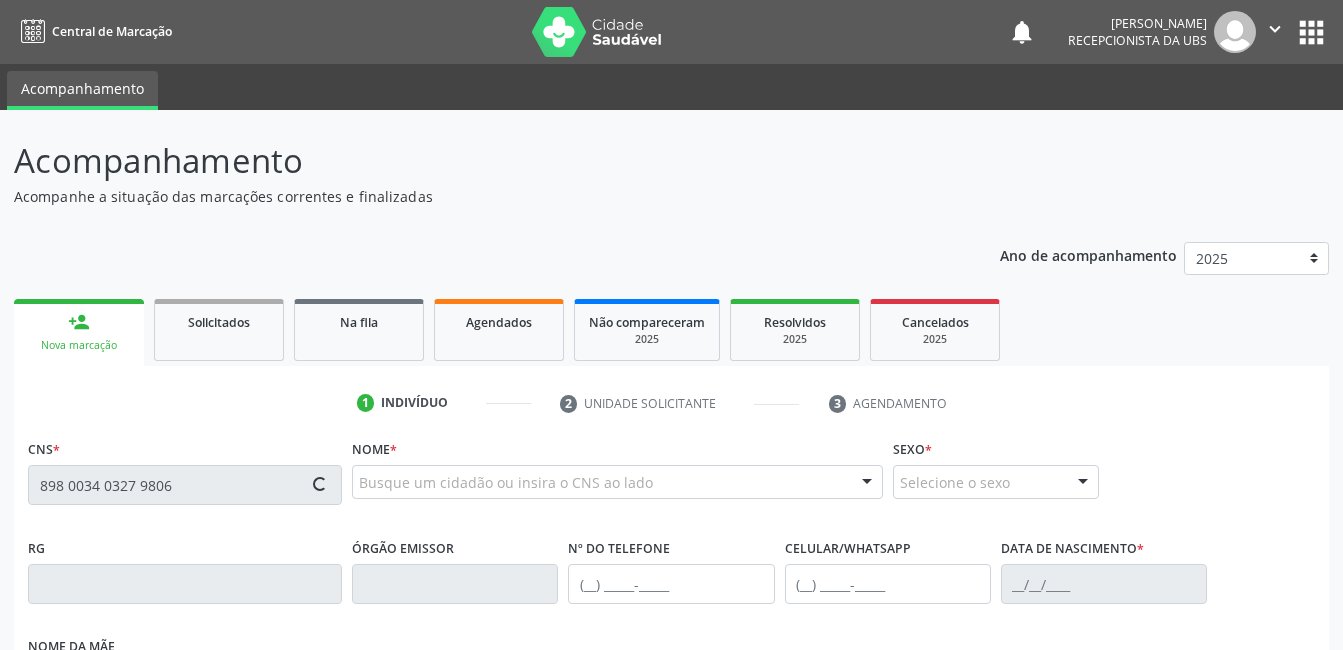 type on "898 0034 0327 9806" 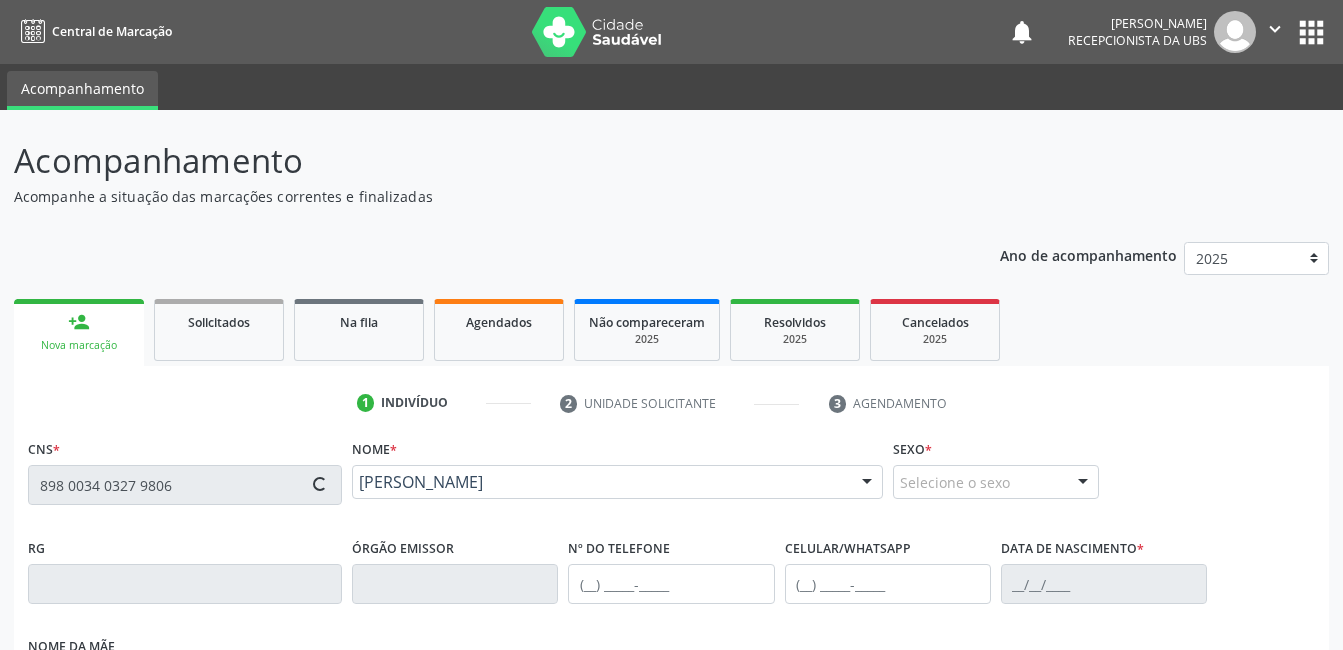type on "[PHONE_NUMBER]" 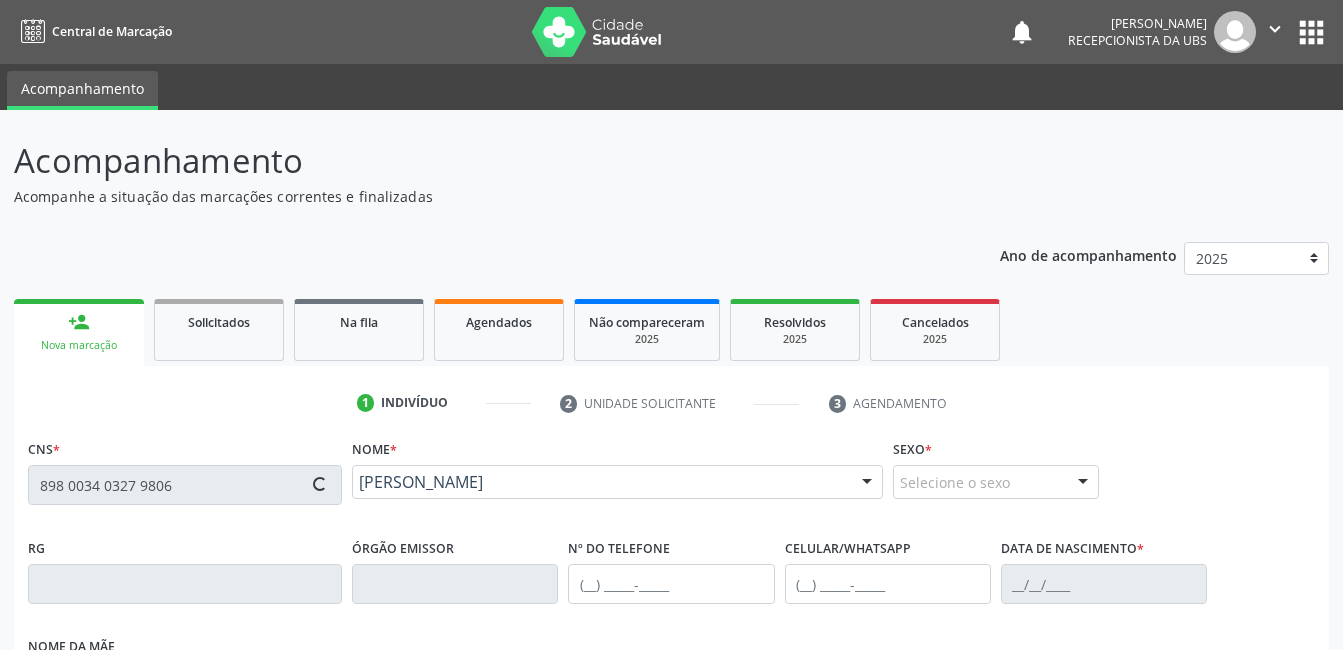 type on "[DATE]" 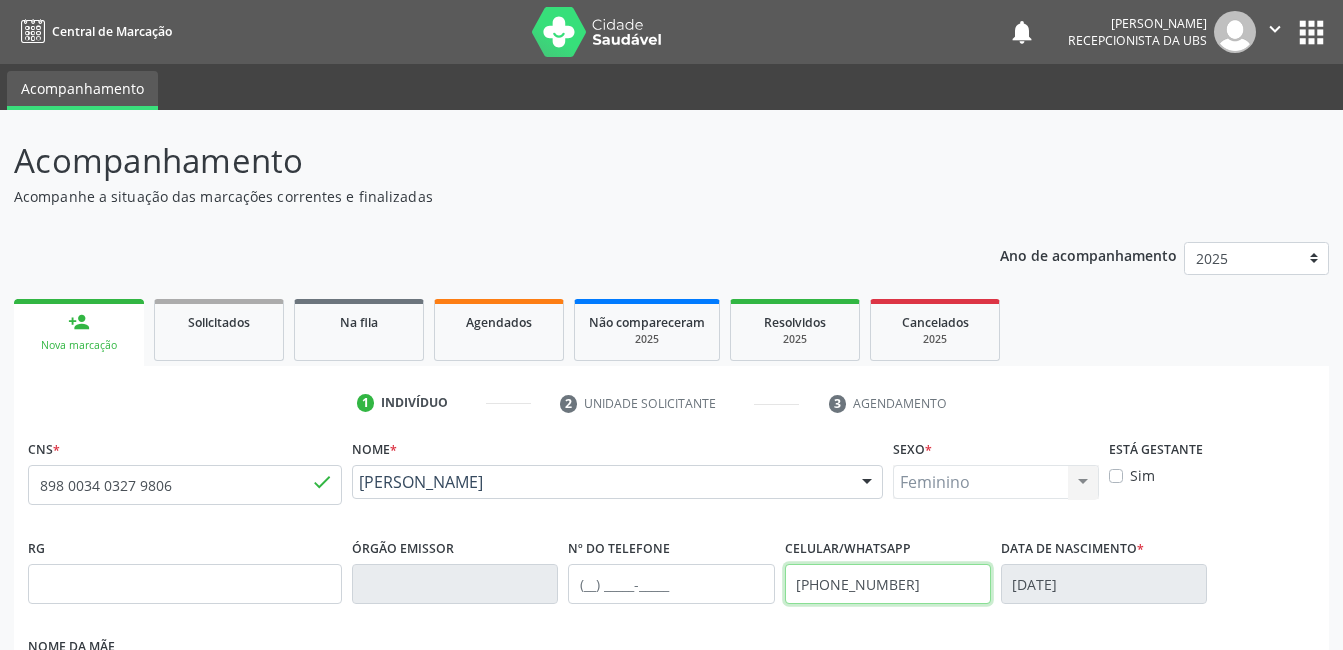 drag, startPoint x: 923, startPoint y: 590, endPoint x: 744, endPoint y: 591, distance: 179.00279 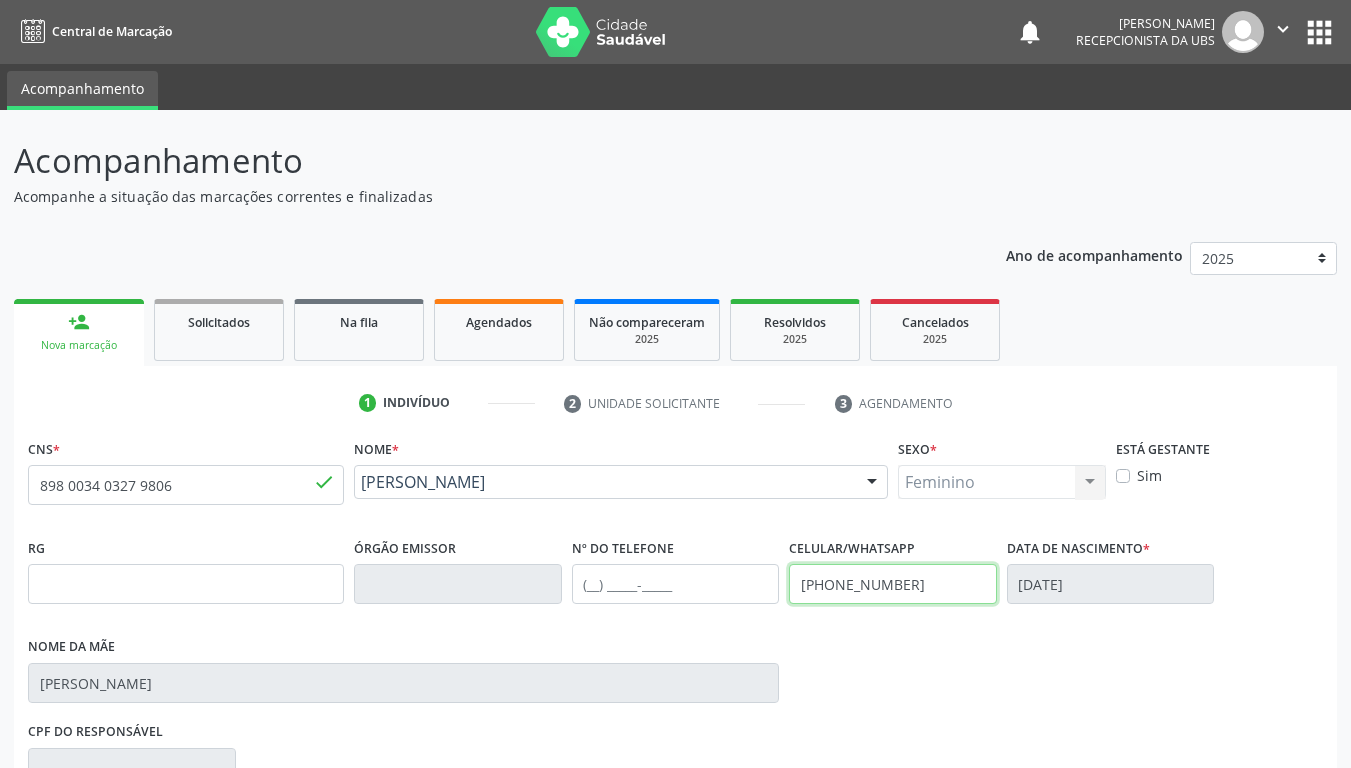 type on "[PHONE_NUMBER]" 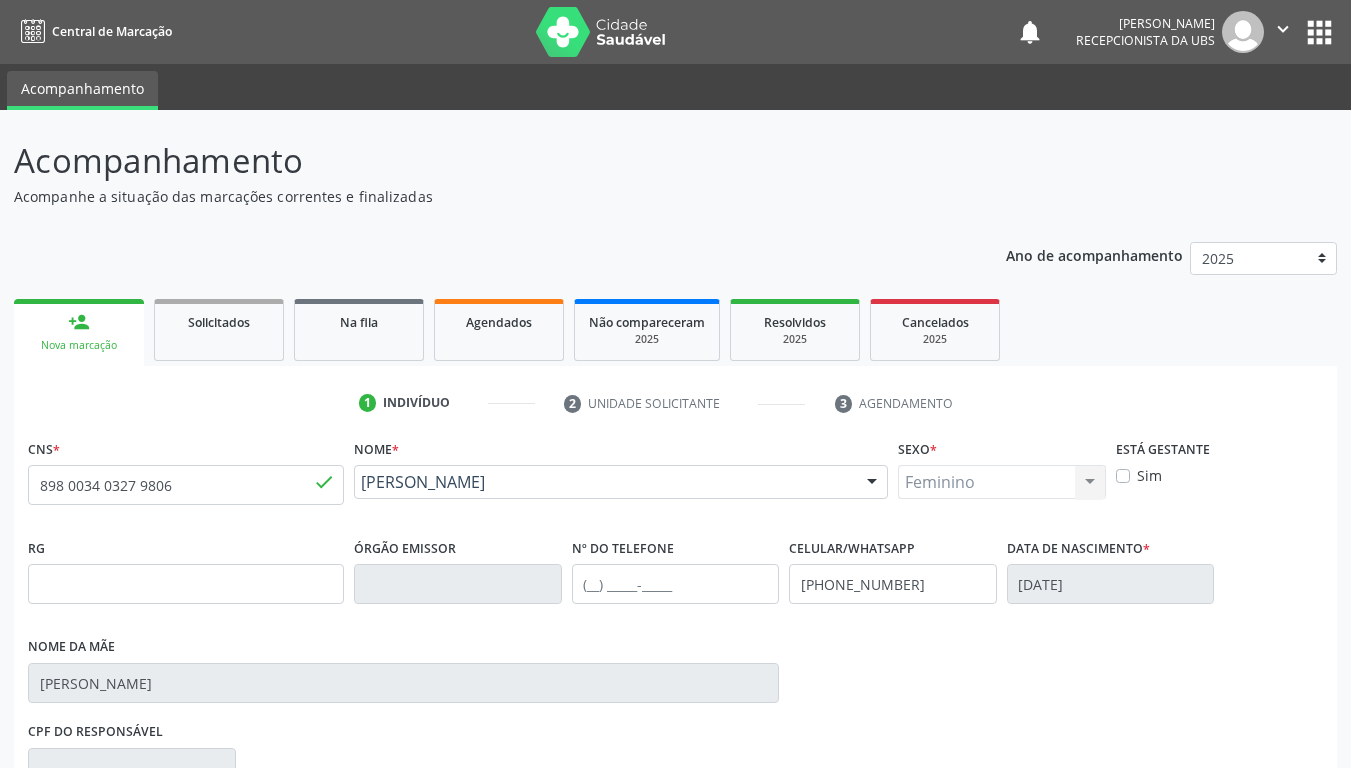 click on "RG
Órgão emissor
Nº do Telefone
Celular/WhatsApp
[PHONE_NUMBER]
Data de nascimento
*
[DATE]
Nome da mãe
[PERSON_NAME]" at bounding box center (675, 625) 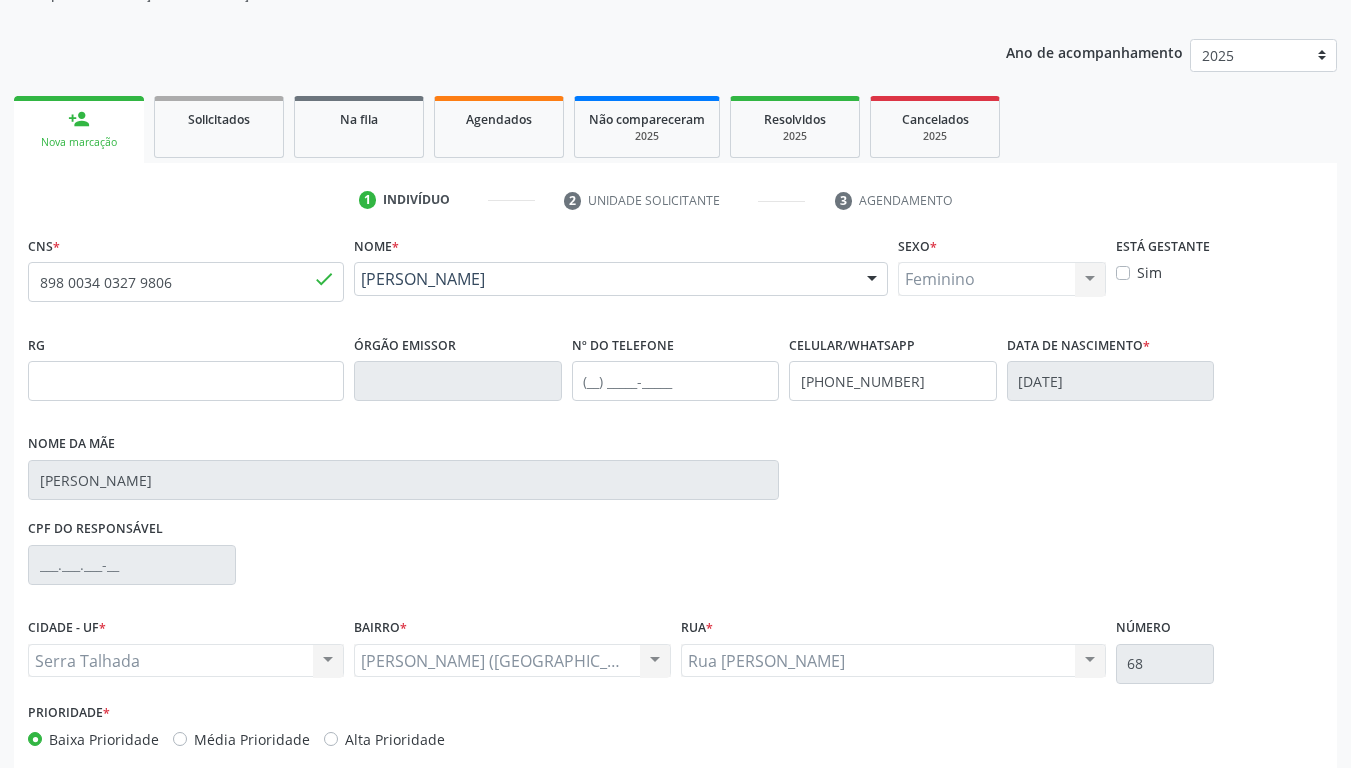 scroll, scrollTop: 302, scrollLeft: 0, axis: vertical 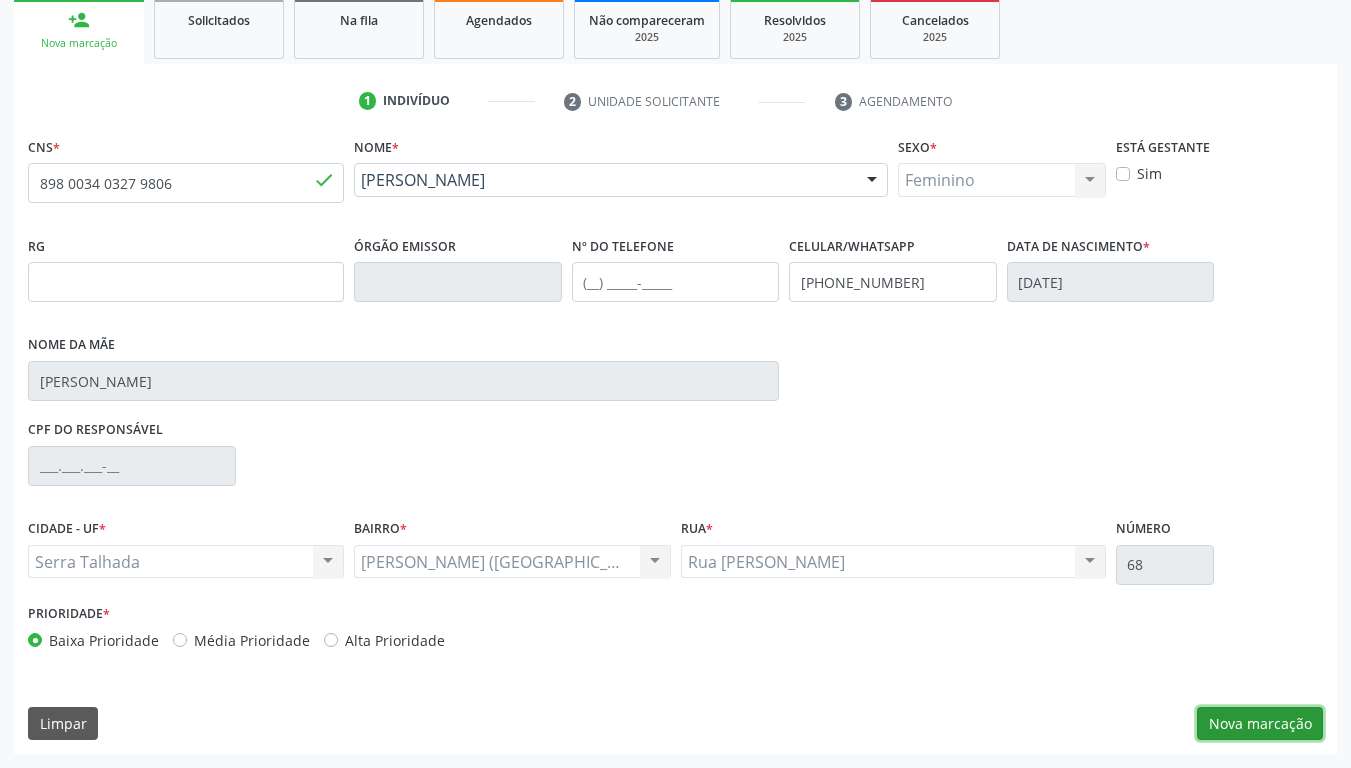 click on "Nova marcação" at bounding box center (1260, 724) 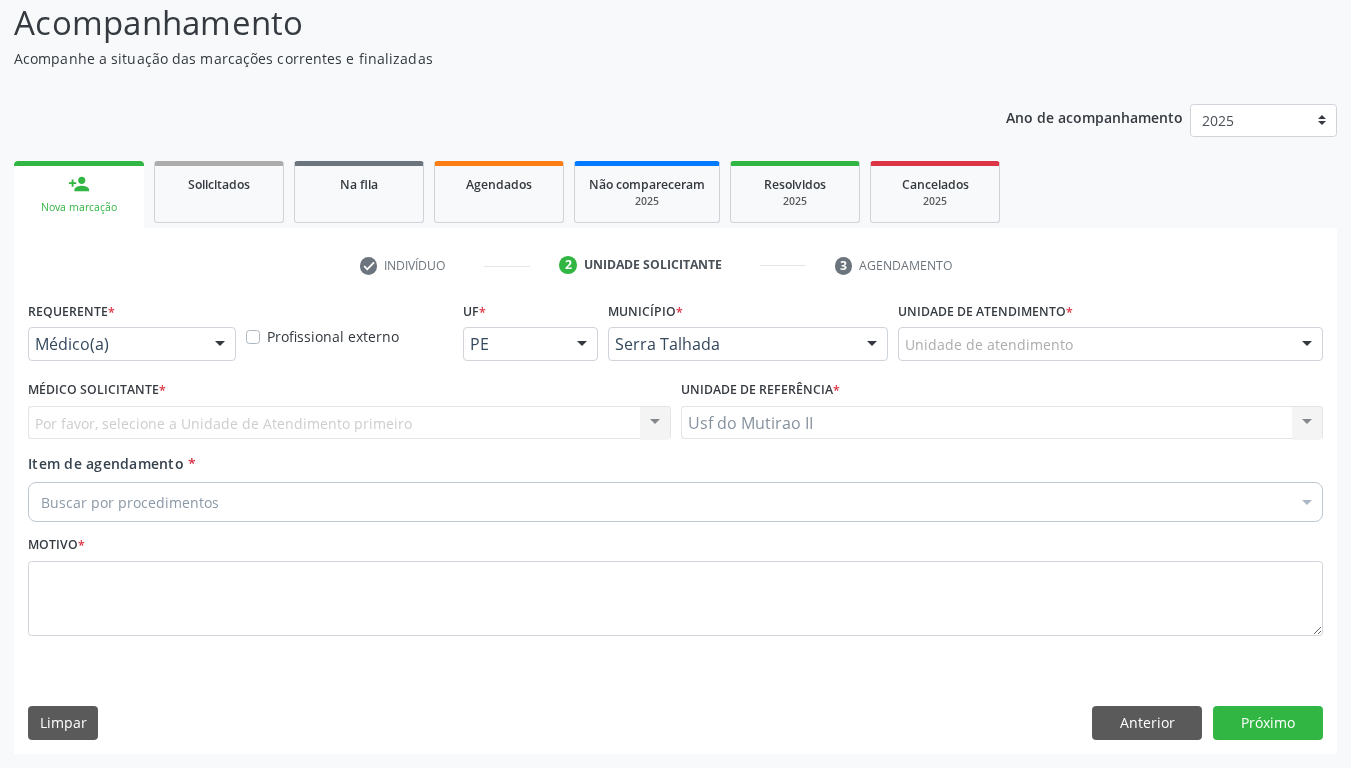 scroll, scrollTop: 138, scrollLeft: 0, axis: vertical 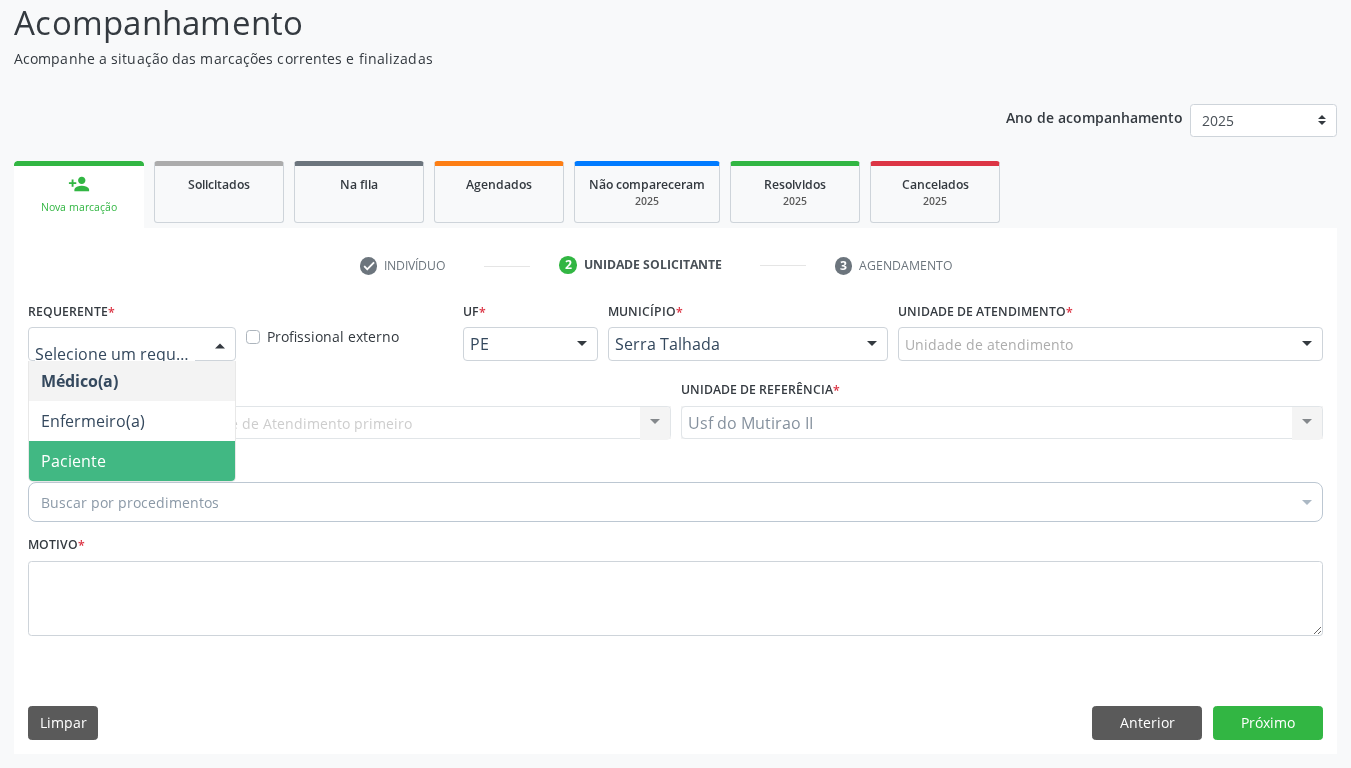 click on "Paciente" at bounding box center [132, 461] 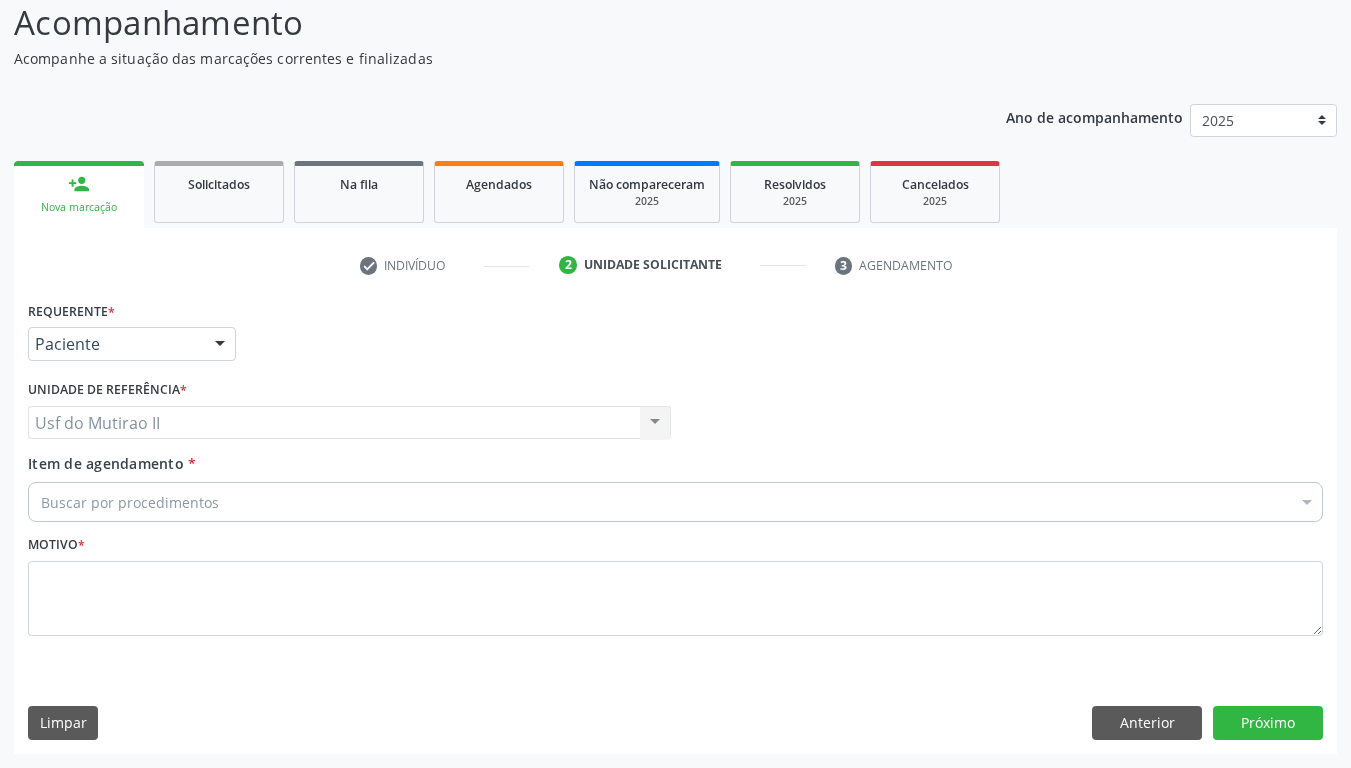 type on "GINECOL" 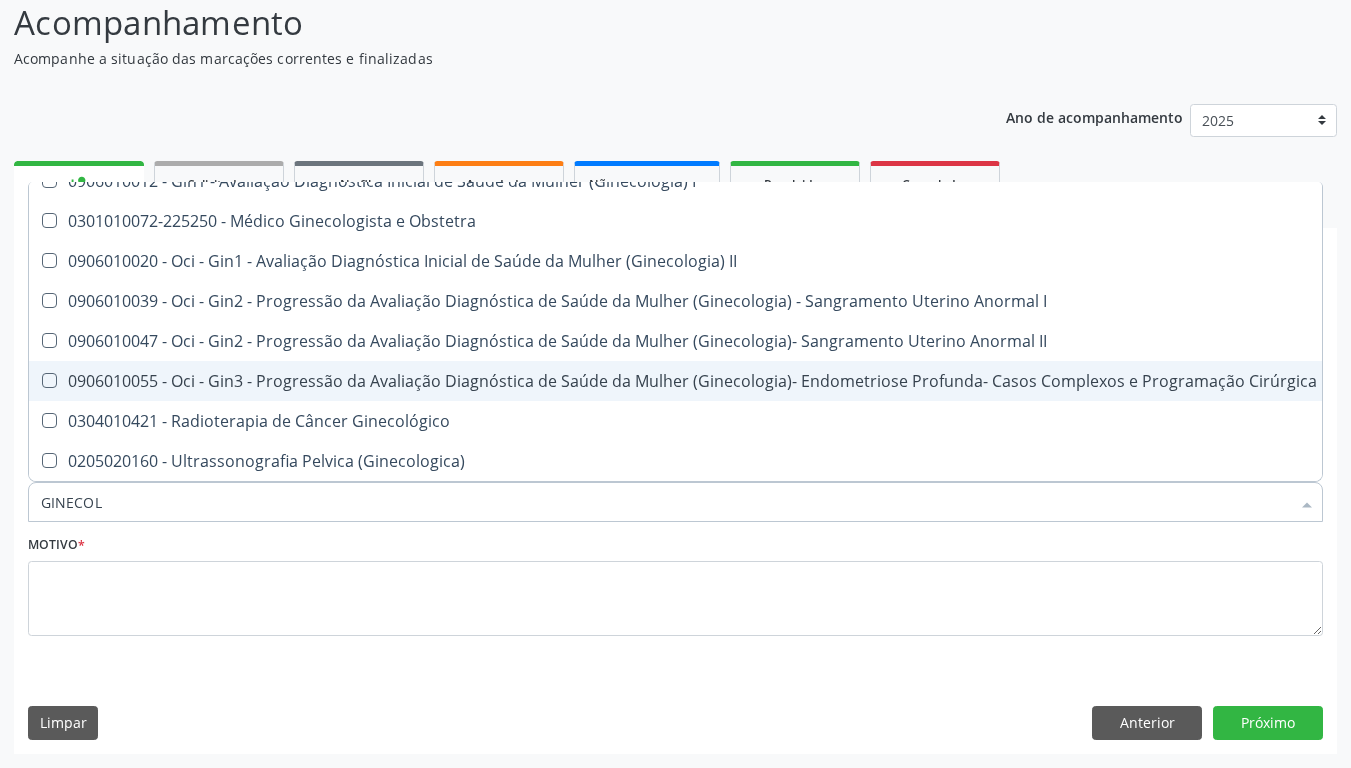 scroll, scrollTop: 0, scrollLeft: 0, axis: both 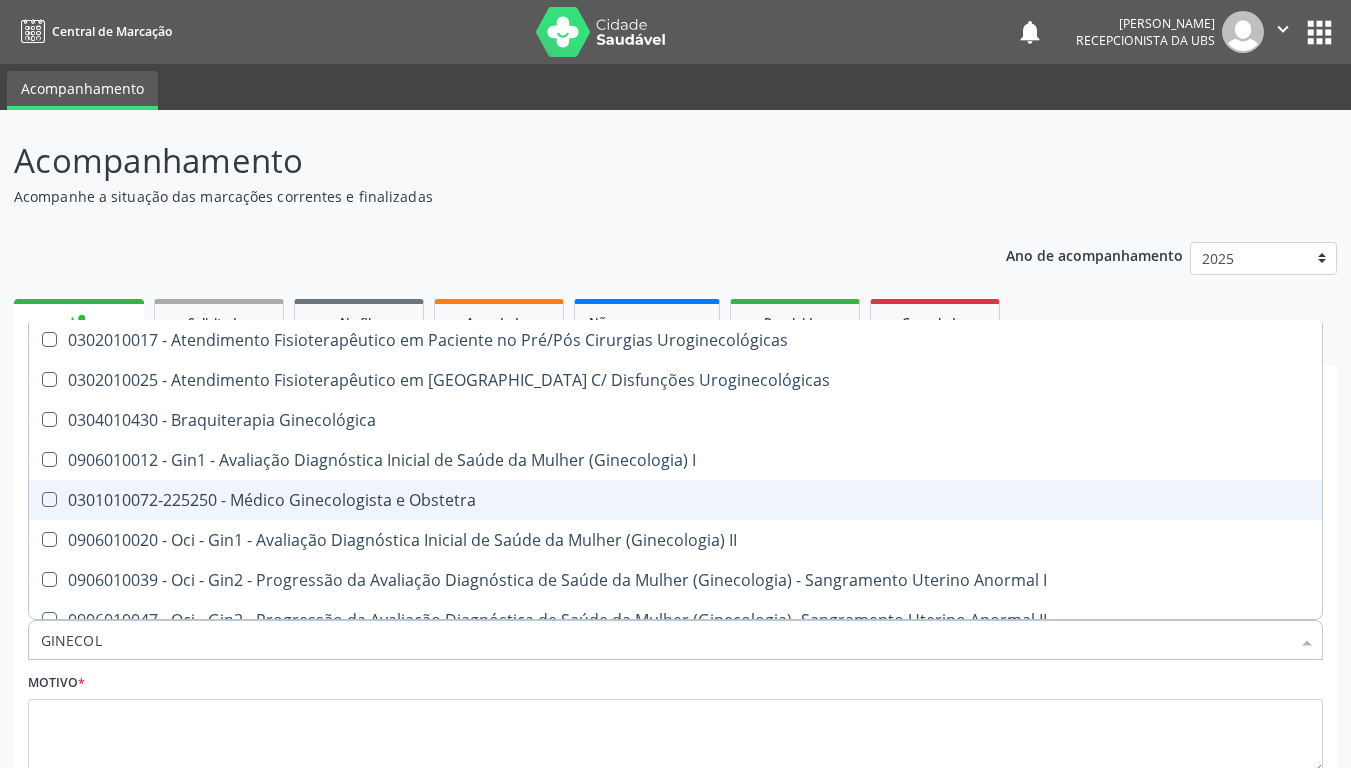 click on "0301010072-225250 - Médico Ginecologista e Obstetra" at bounding box center (679, 500) 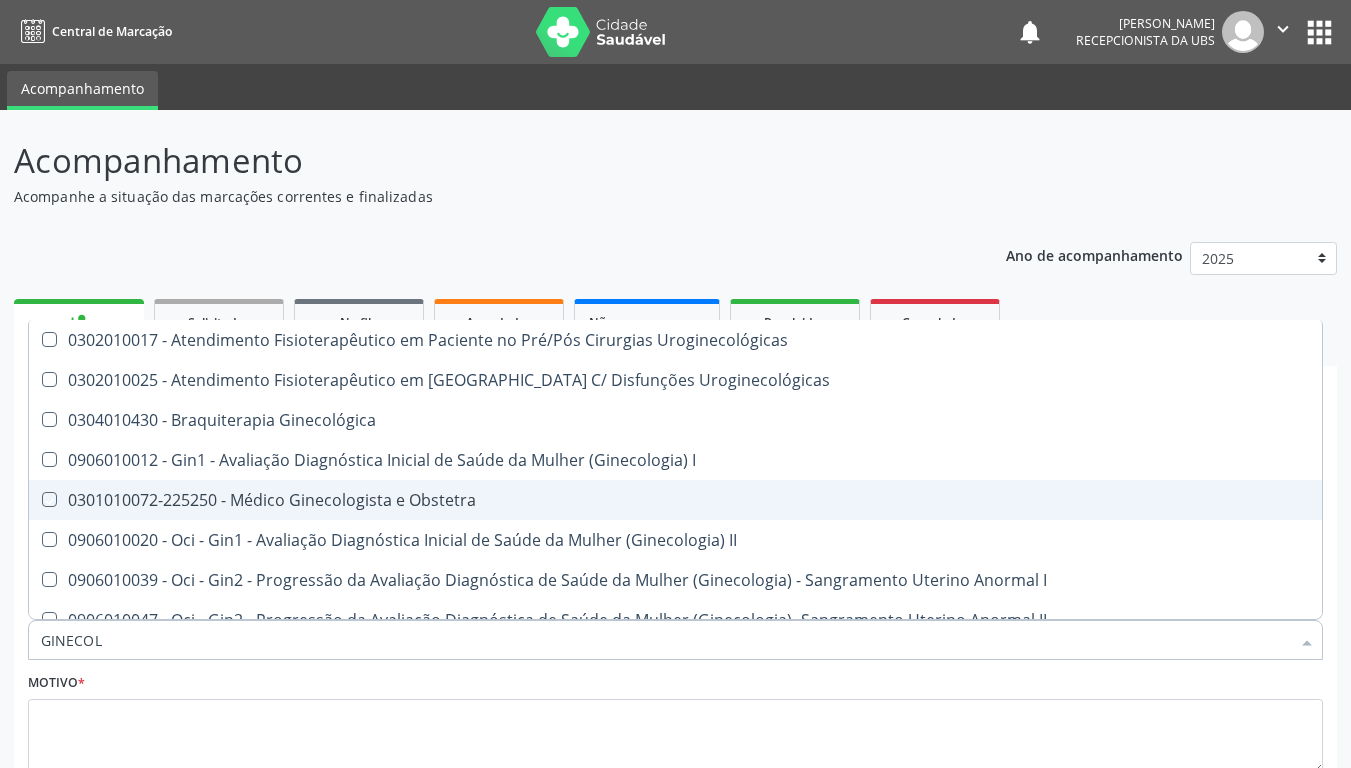 checkbox on "true" 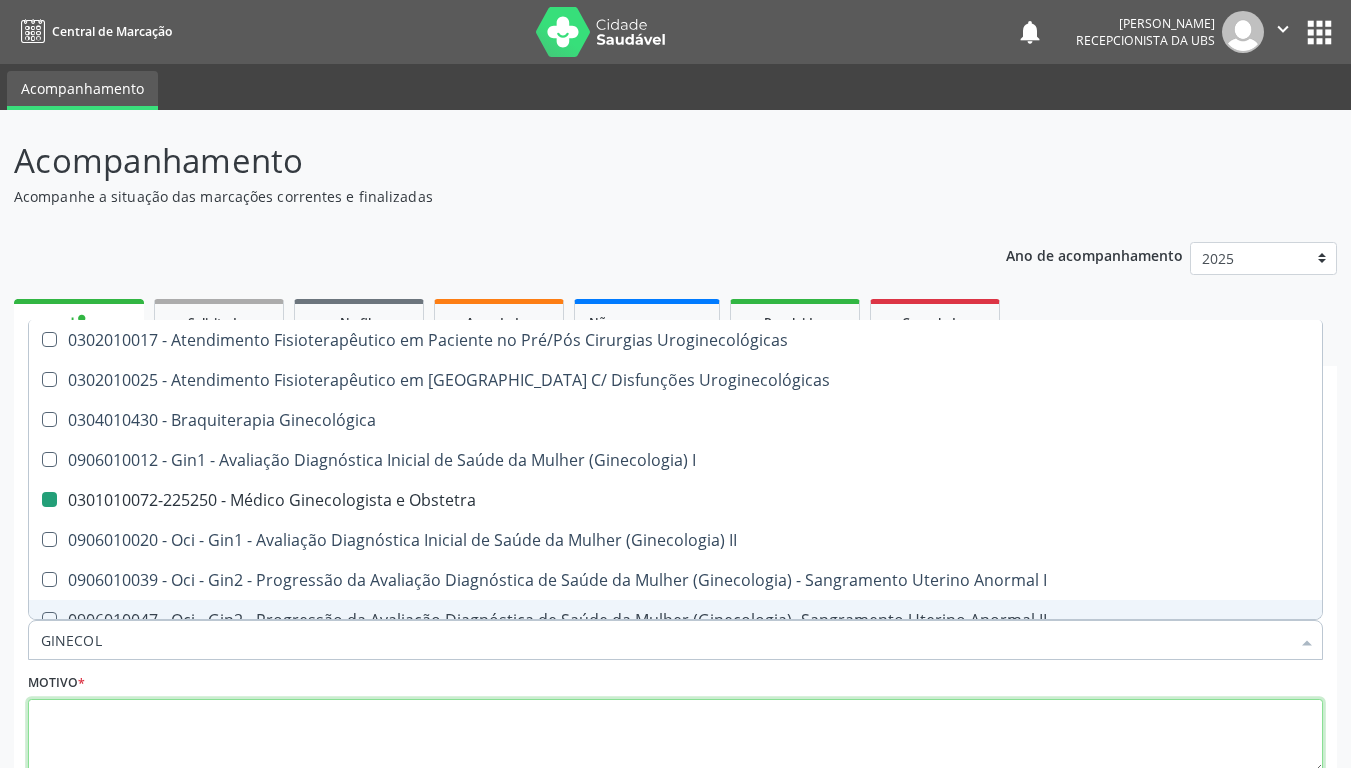 click at bounding box center [675, 737] 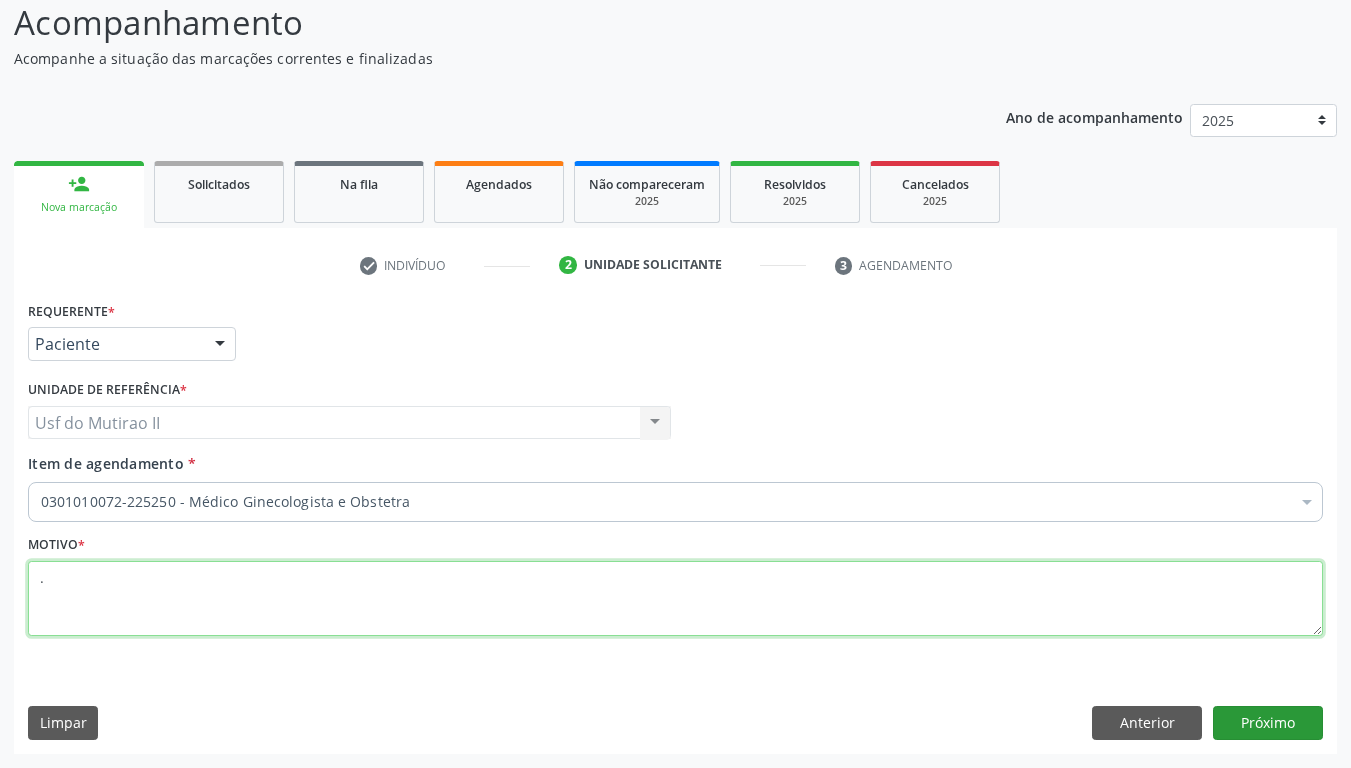 type on "." 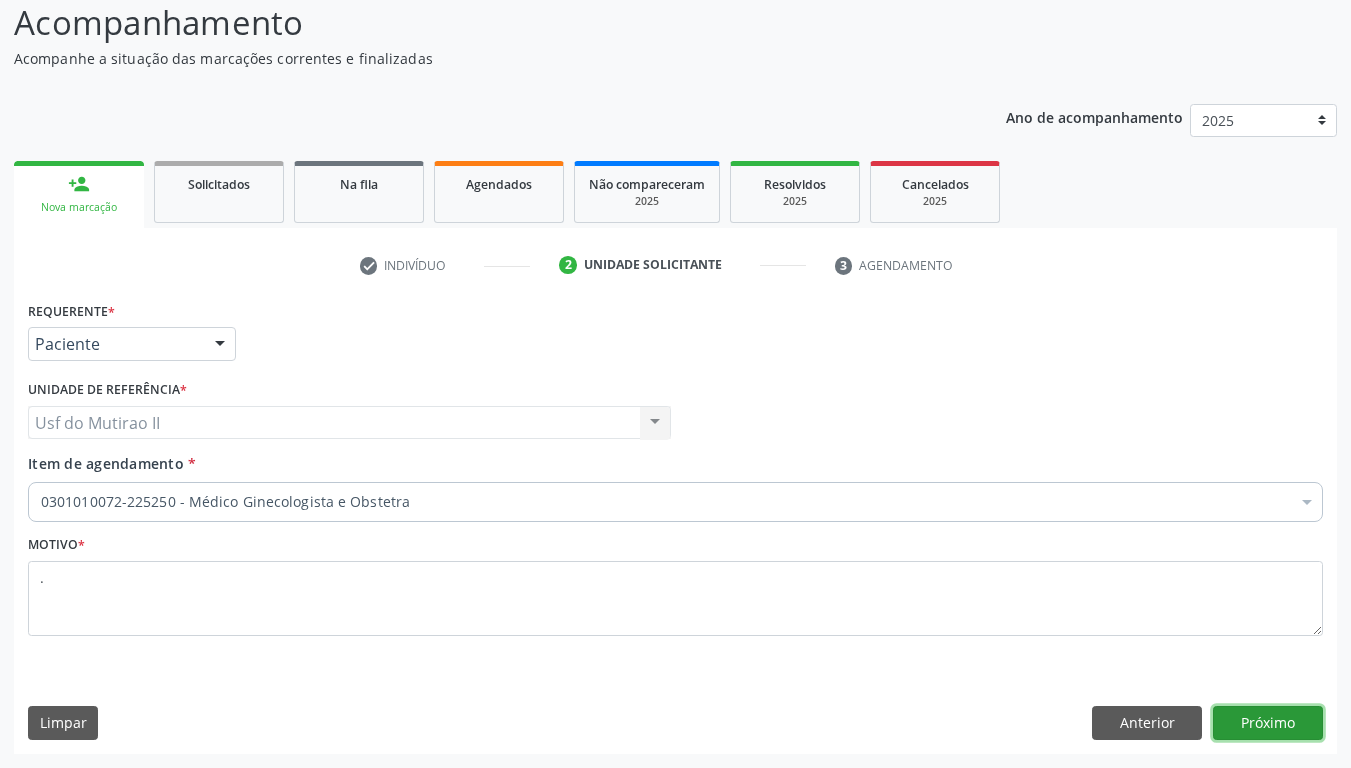 click on "Próximo" at bounding box center [1268, 723] 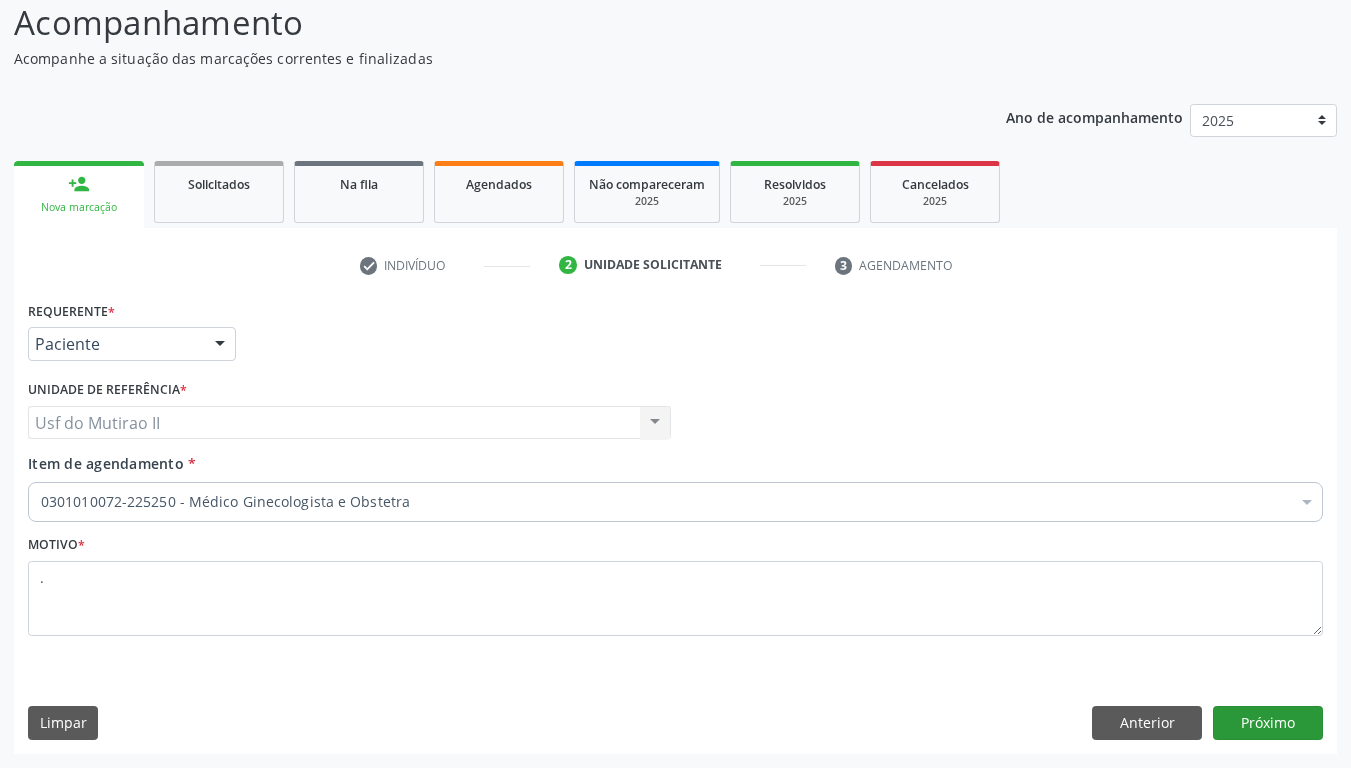scroll, scrollTop: 102, scrollLeft: 0, axis: vertical 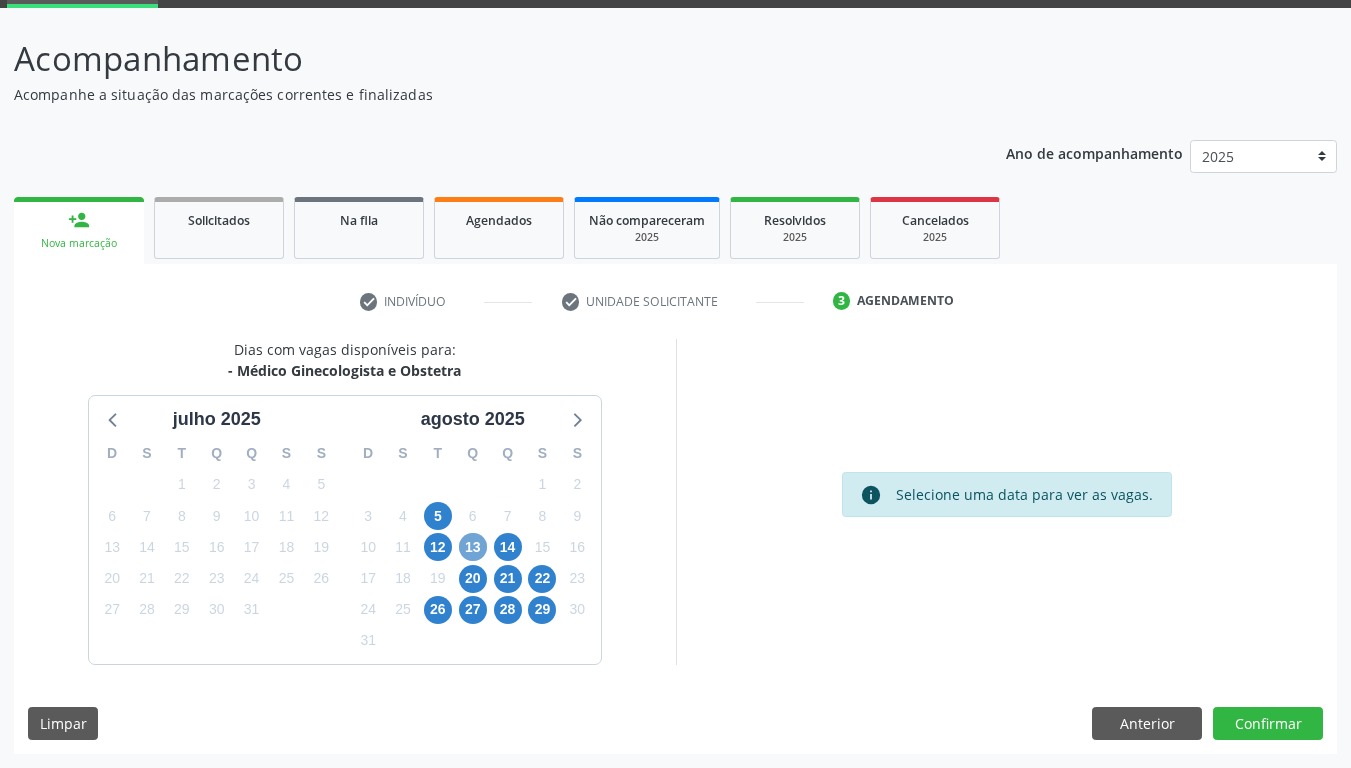 click on "13" at bounding box center (473, 547) 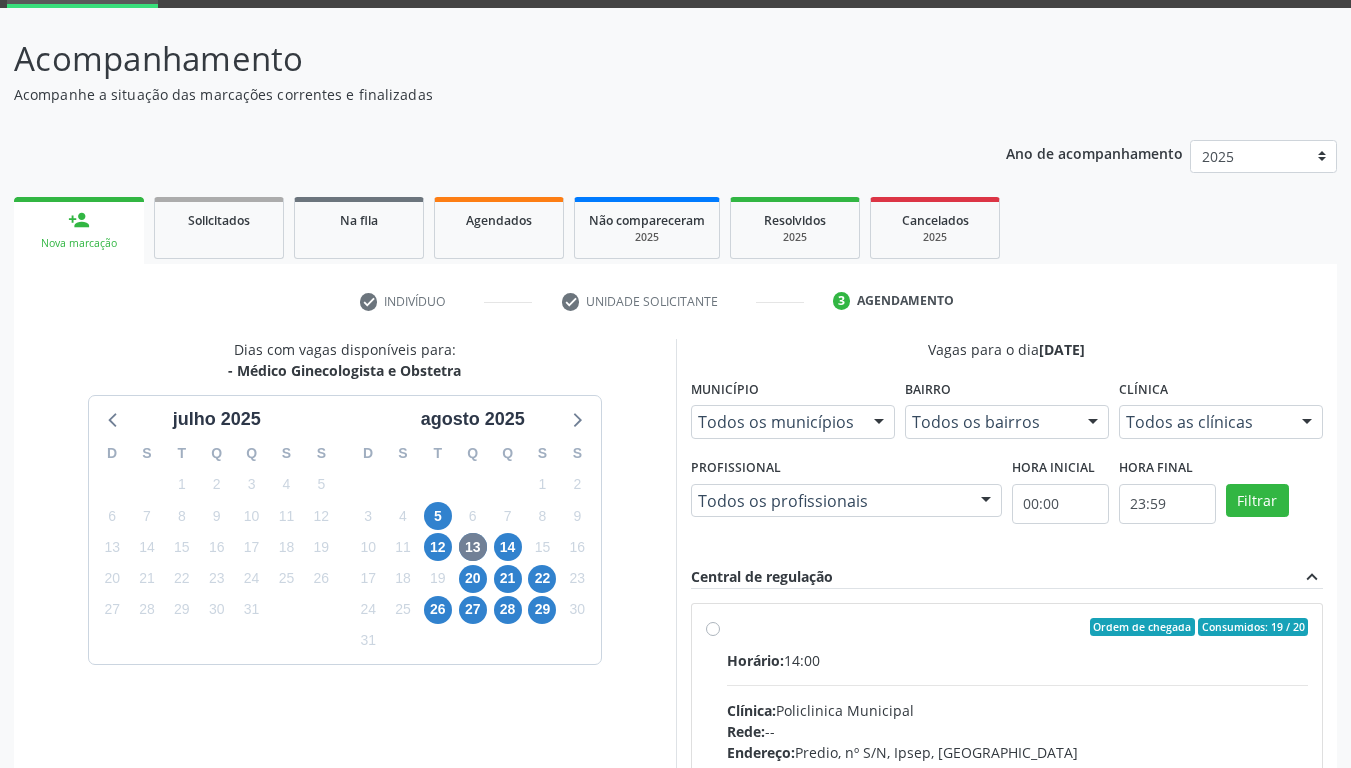 click on "Ordem de chegada
Consumidos: 19 / 20
Horário:   14:00
Clínica:  Policlinica Municipal
Rede:
--
Endereço:   Predio, nº S/N, Ipsep, [GEOGRAPHIC_DATA] - PE
Telefone:   --
Profissional:
[PERSON_NAME]
Informações adicionais sobre o atendimento
Idade de atendimento:
de 0 a 120 anos
Gênero(s) atendido(s):
Masculino e Feminino
Informações adicionais:
--" at bounding box center (1018, 771) 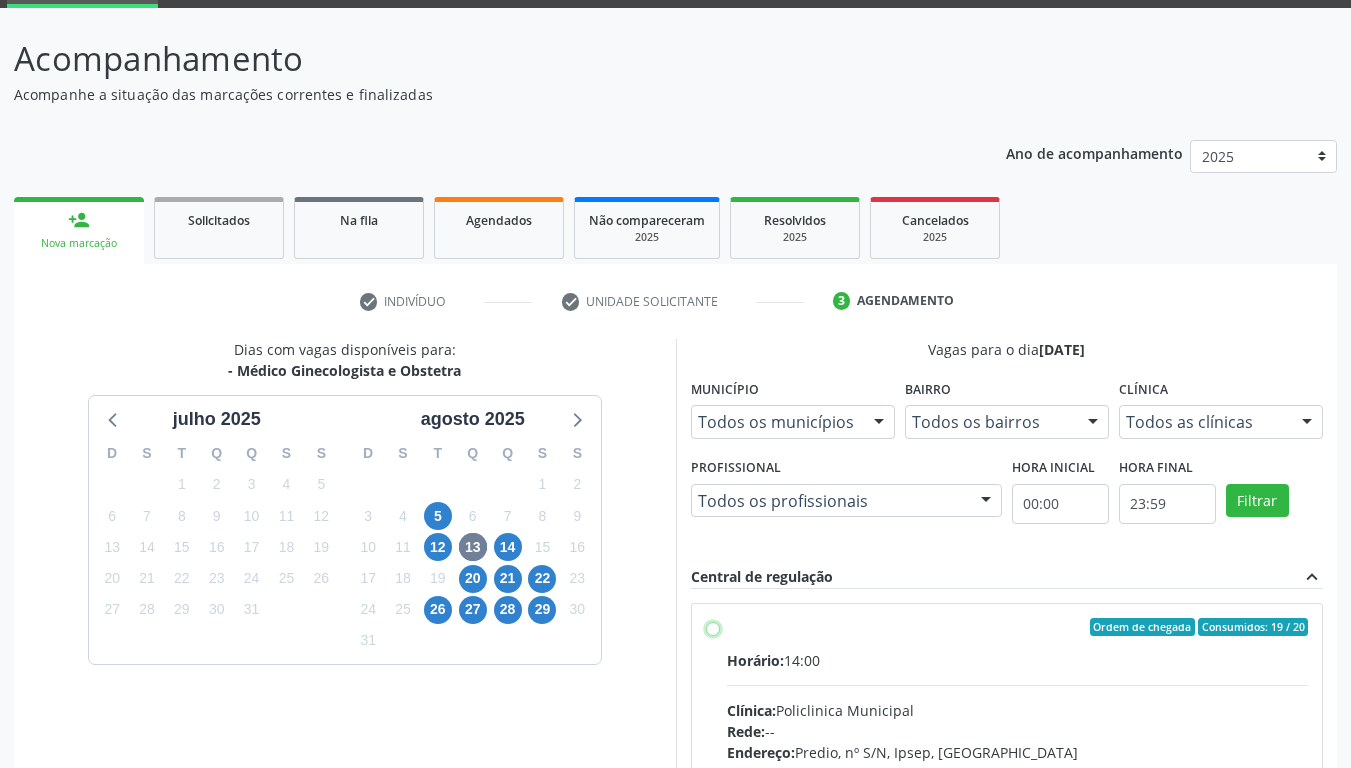 click on "Ordem de chegada
Consumidos: 19 / 20
Horário:   14:00
Clínica:  Policlinica Municipal
Rede:
--
Endereço:   Predio, nº S/N, Ipsep, [GEOGRAPHIC_DATA] - PE
Telefone:   --
Profissional:
[PERSON_NAME]
Informações adicionais sobre o atendimento
Idade de atendimento:
de 0 a 120 anos
Gênero(s) atendido(s):
Masculino e Feminino
Informações adicionais:
--" at bounding box center (713, 627) 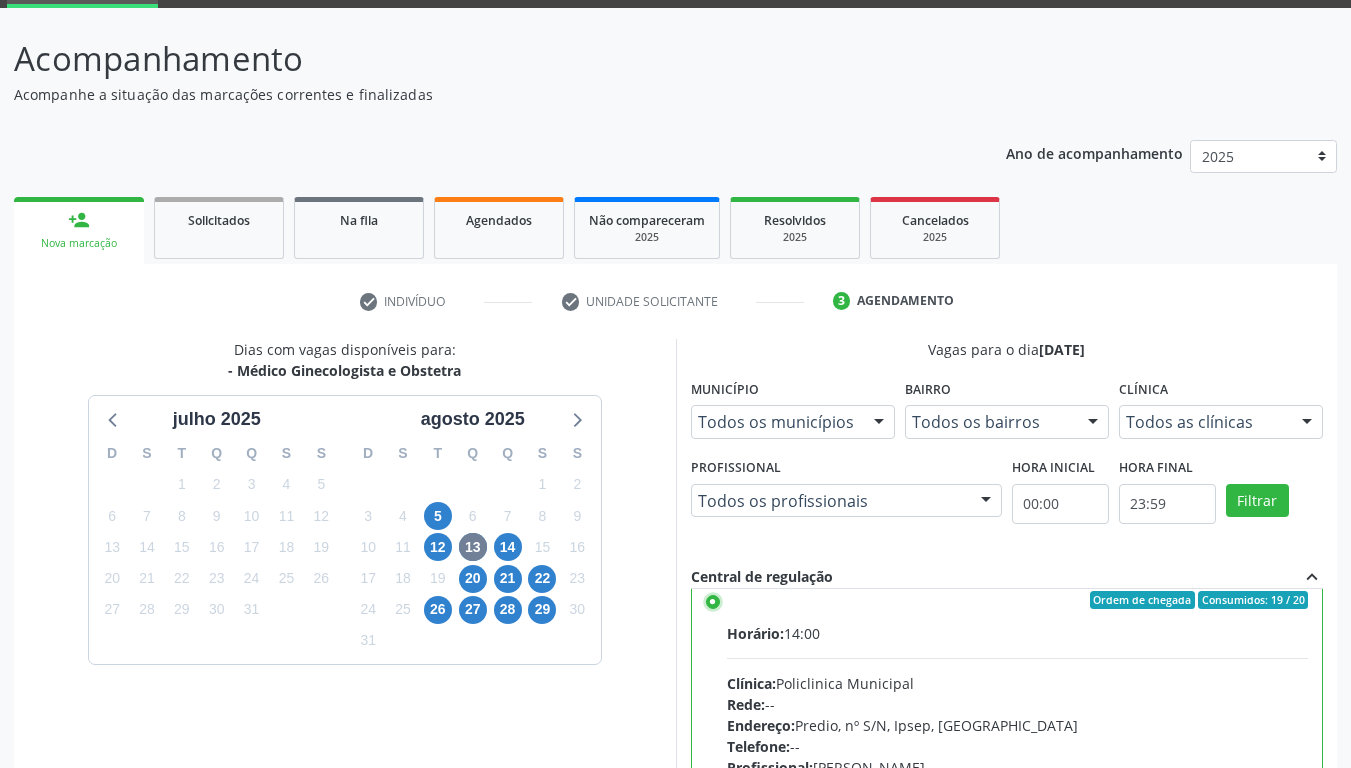 scroll, scrollTop: 99, scrollLeft: 0, axis: vertical 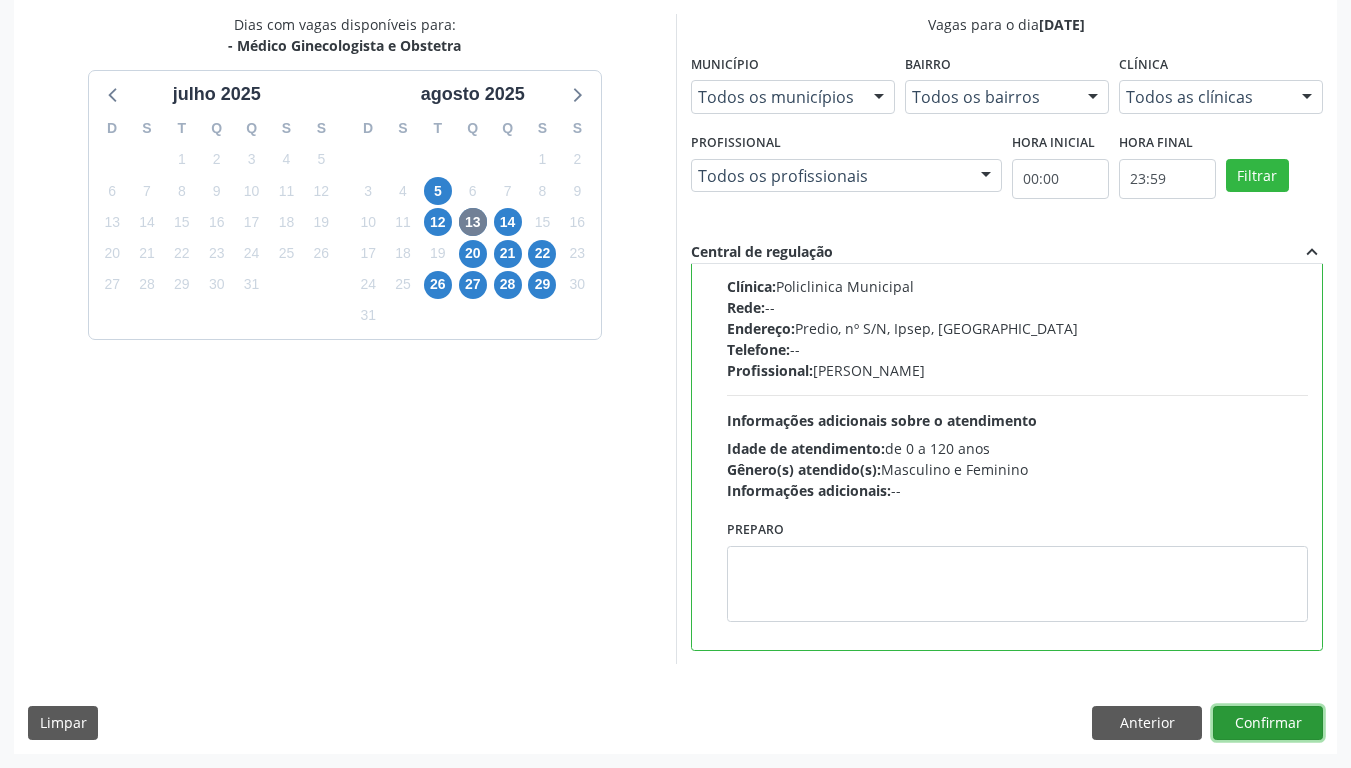 click on "Confirmar" at bounding box center (1268, 723) 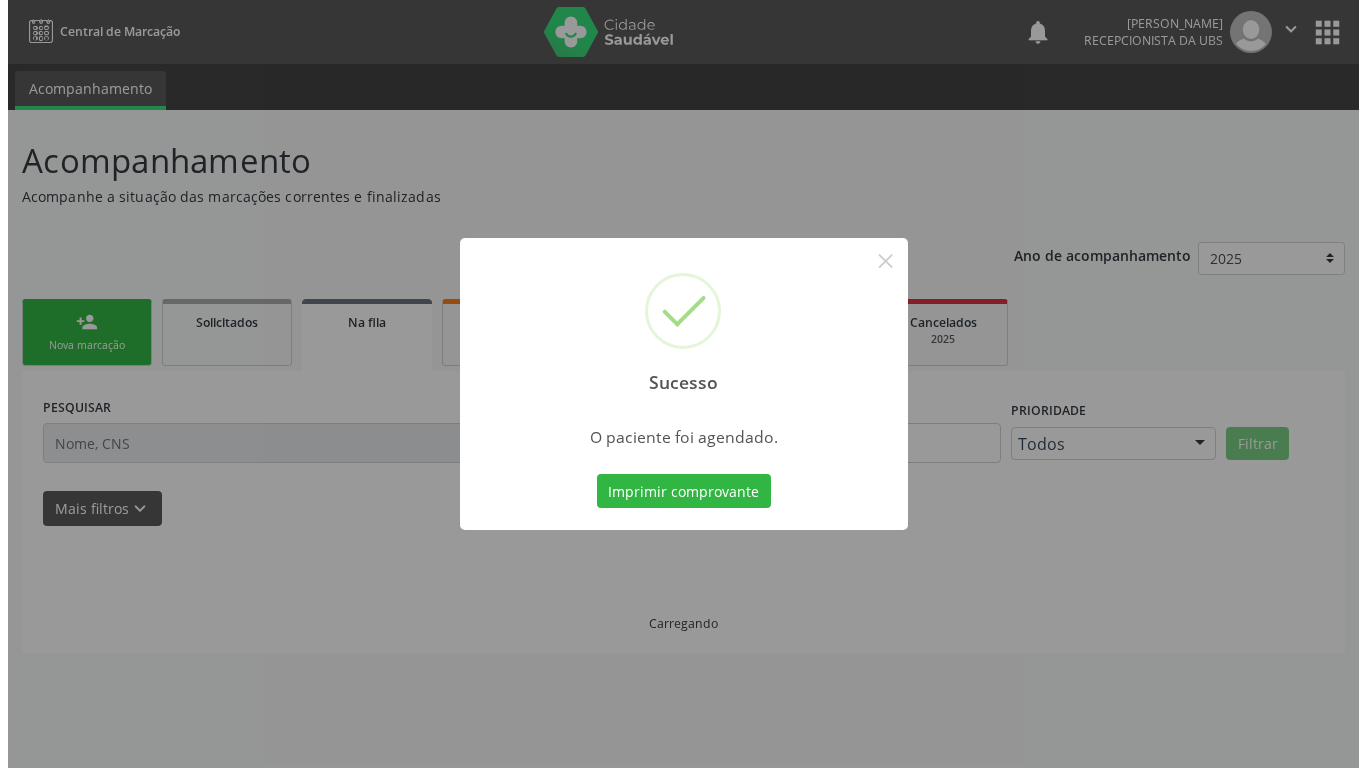 scroll, scrollTop: 0, scrollLeft: 0, axis: both 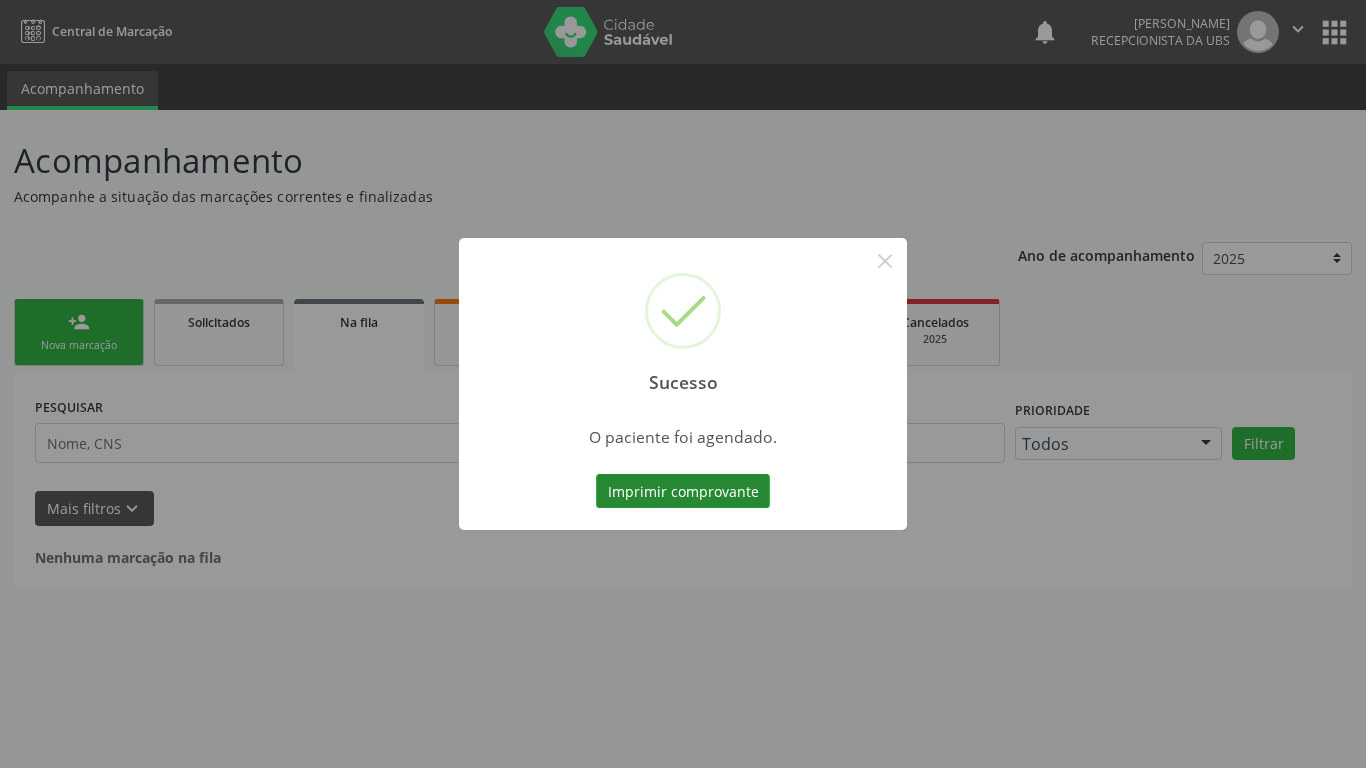 click on "Imprimir comprovante" at bounding box center [683, 491] 